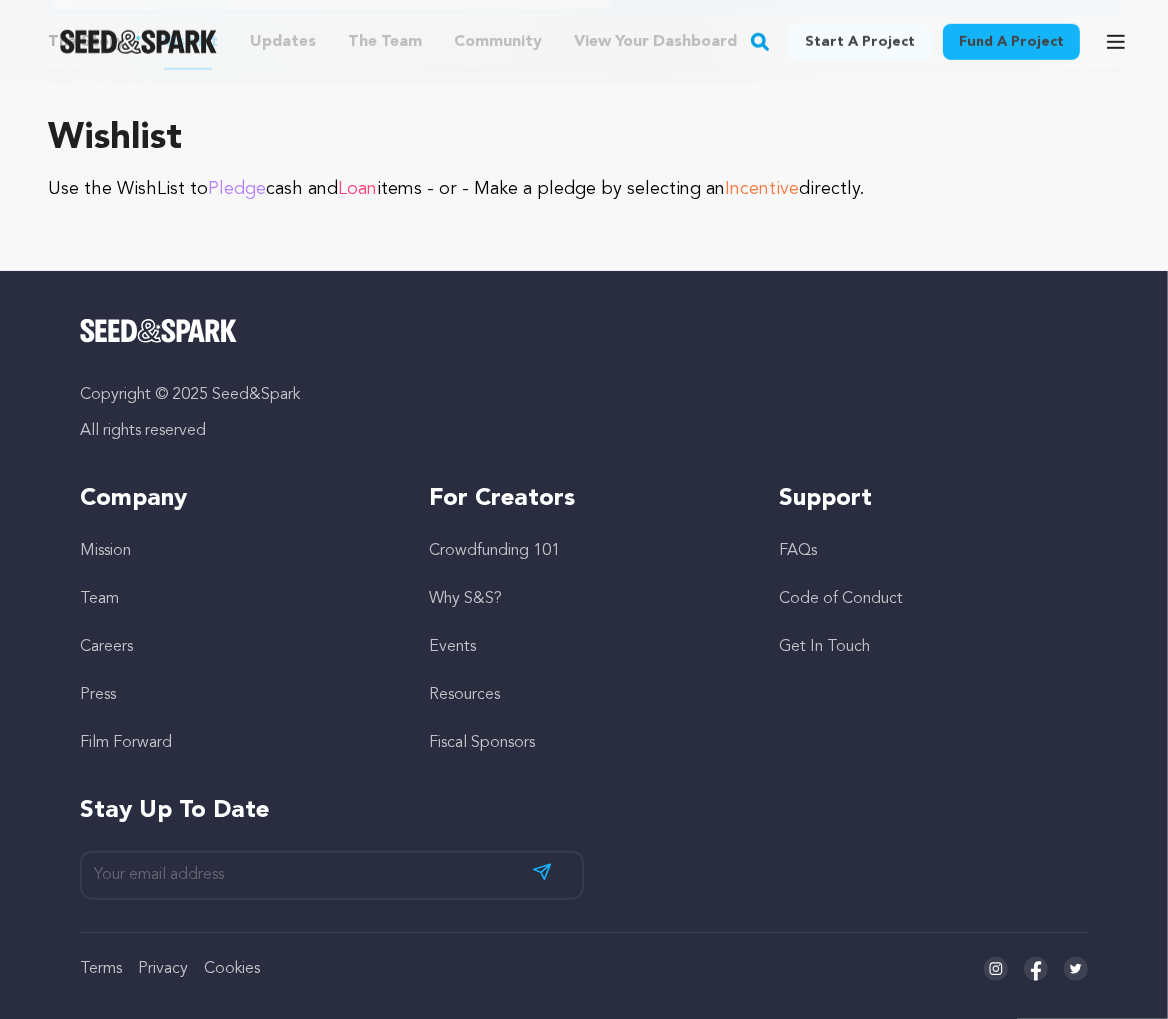 scroll, scrollTop: 1067, scrollLeft: 0, axis: vertical 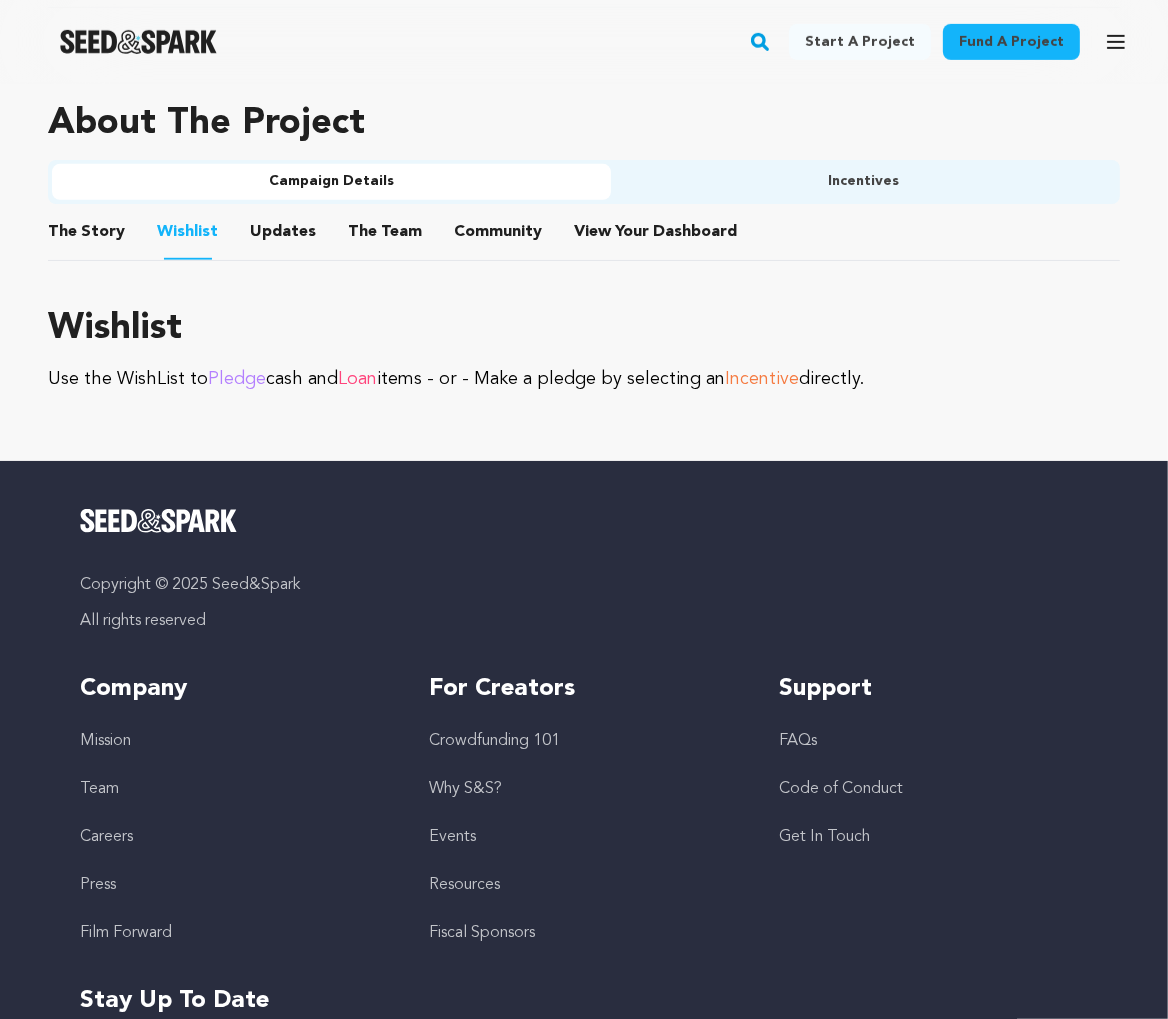 click on "Wishlist" at bounding box center [188, 235] 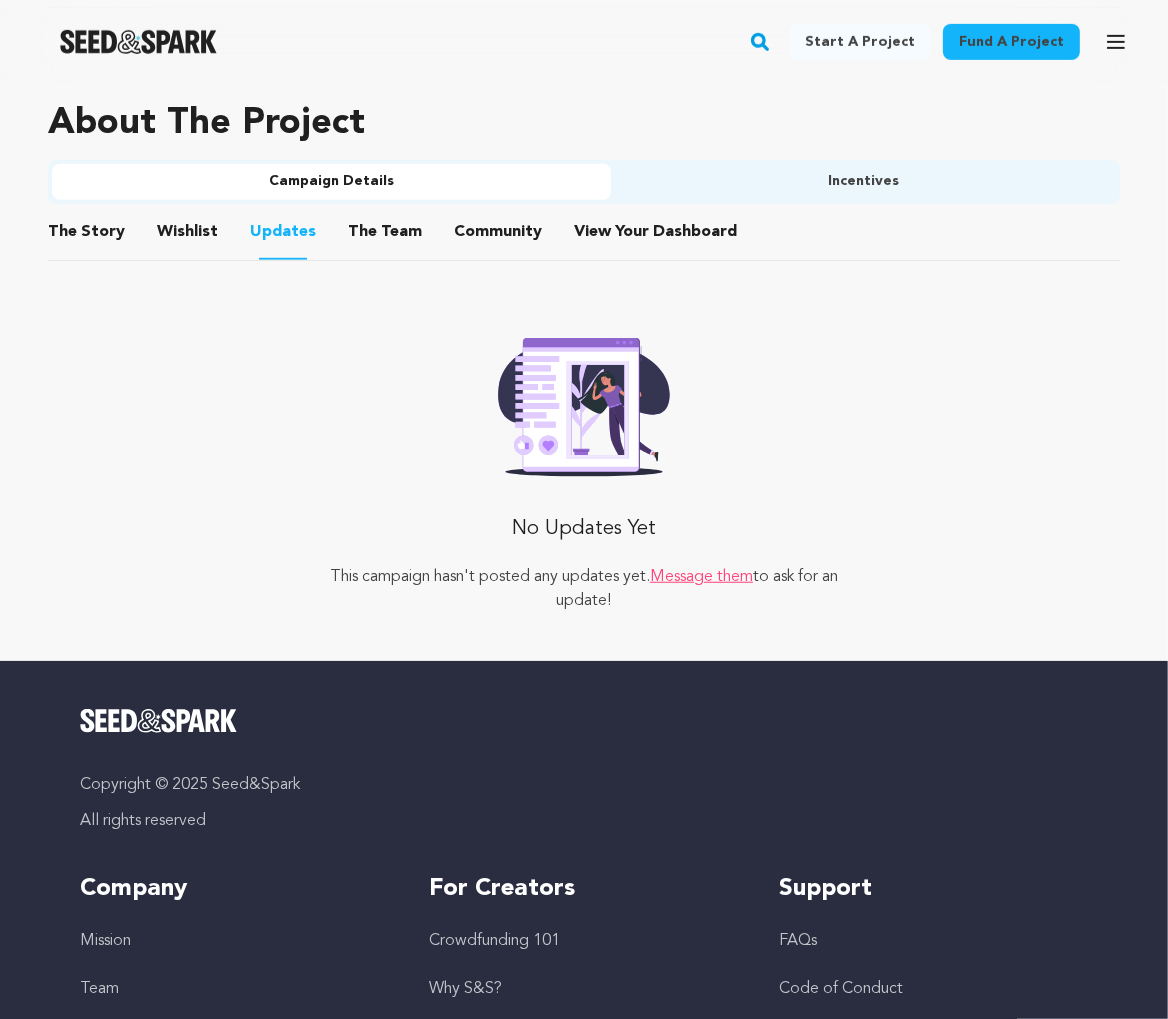 click on "The Story" at bounding box center (87, 236) 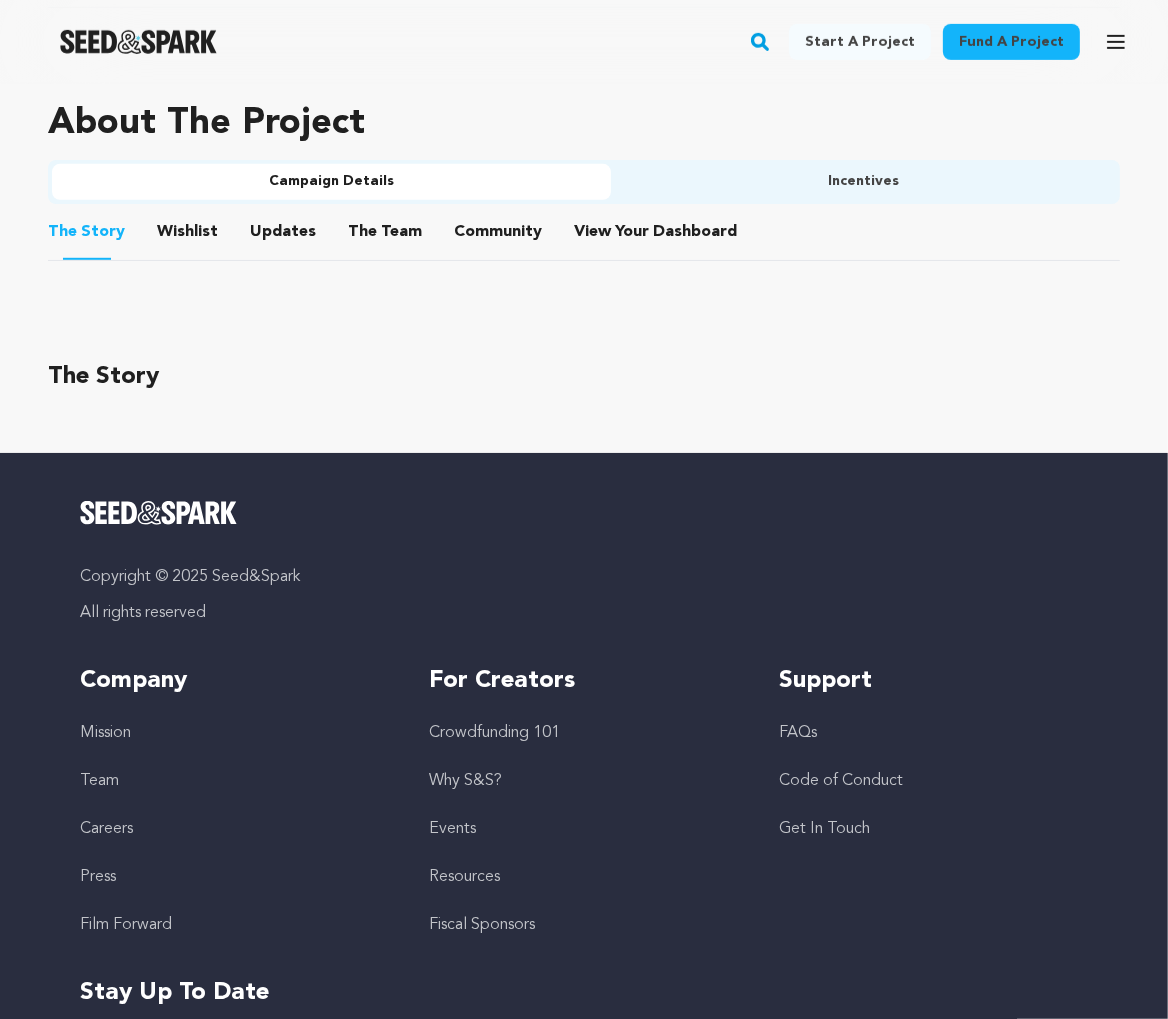 click on "Campaign Details
Incentives" at bounding box center (584, 182) 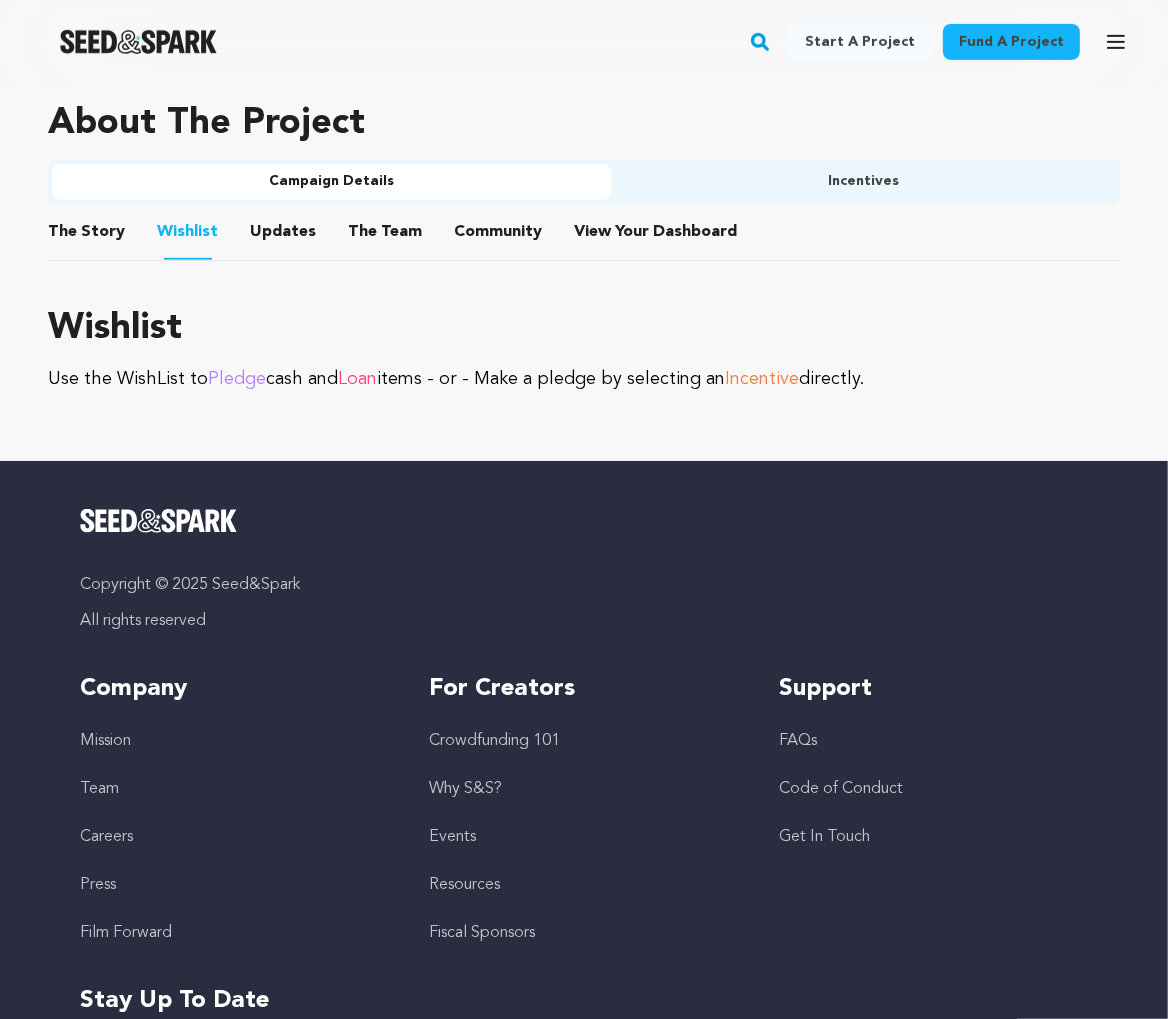 click on "Updates" at bounding box center [283, 236] 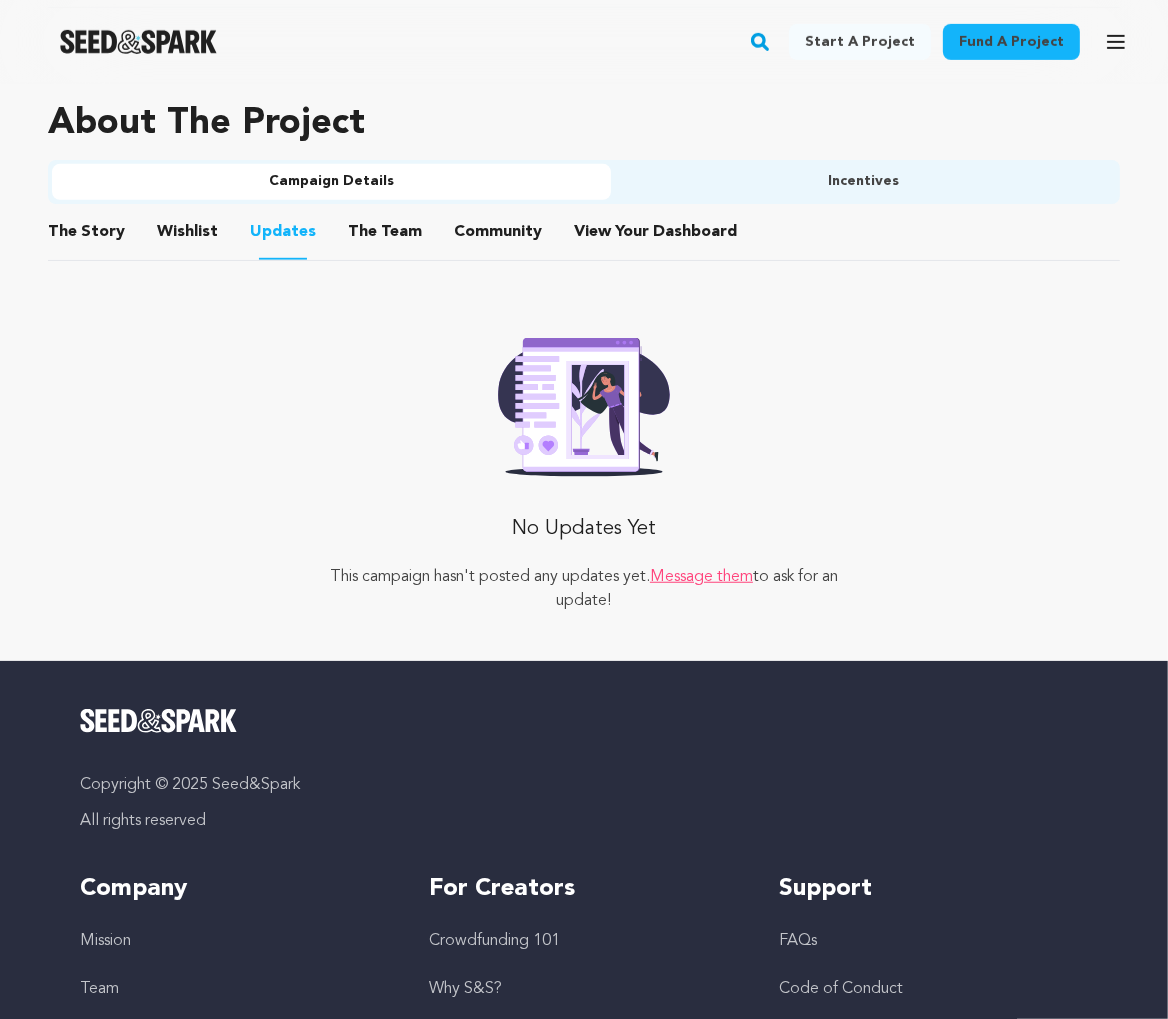 click on "The Team" at bounding box center (385, 236) 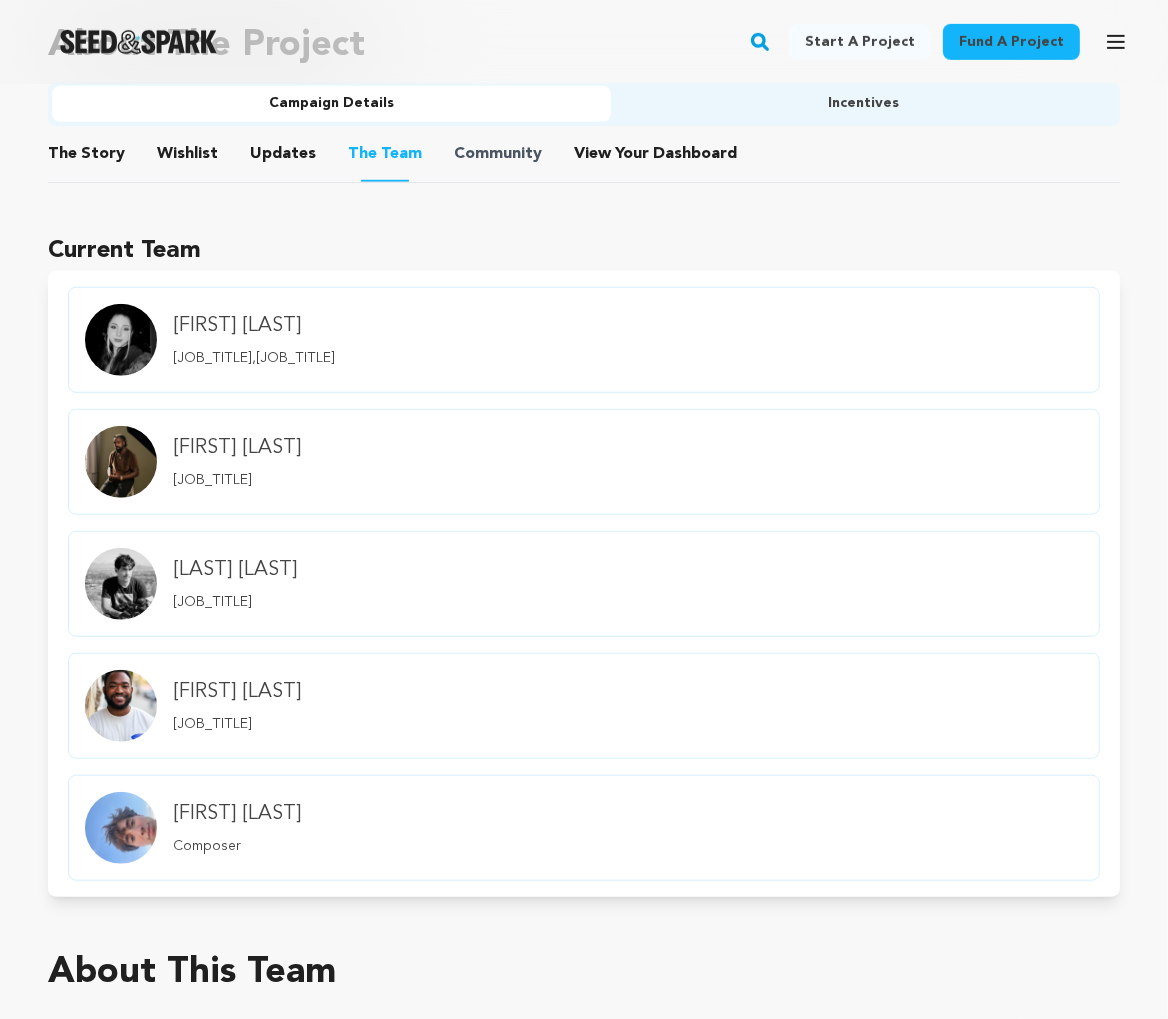 scroll, scrollTop: 834, scrollLeft: 0, axis: vertical 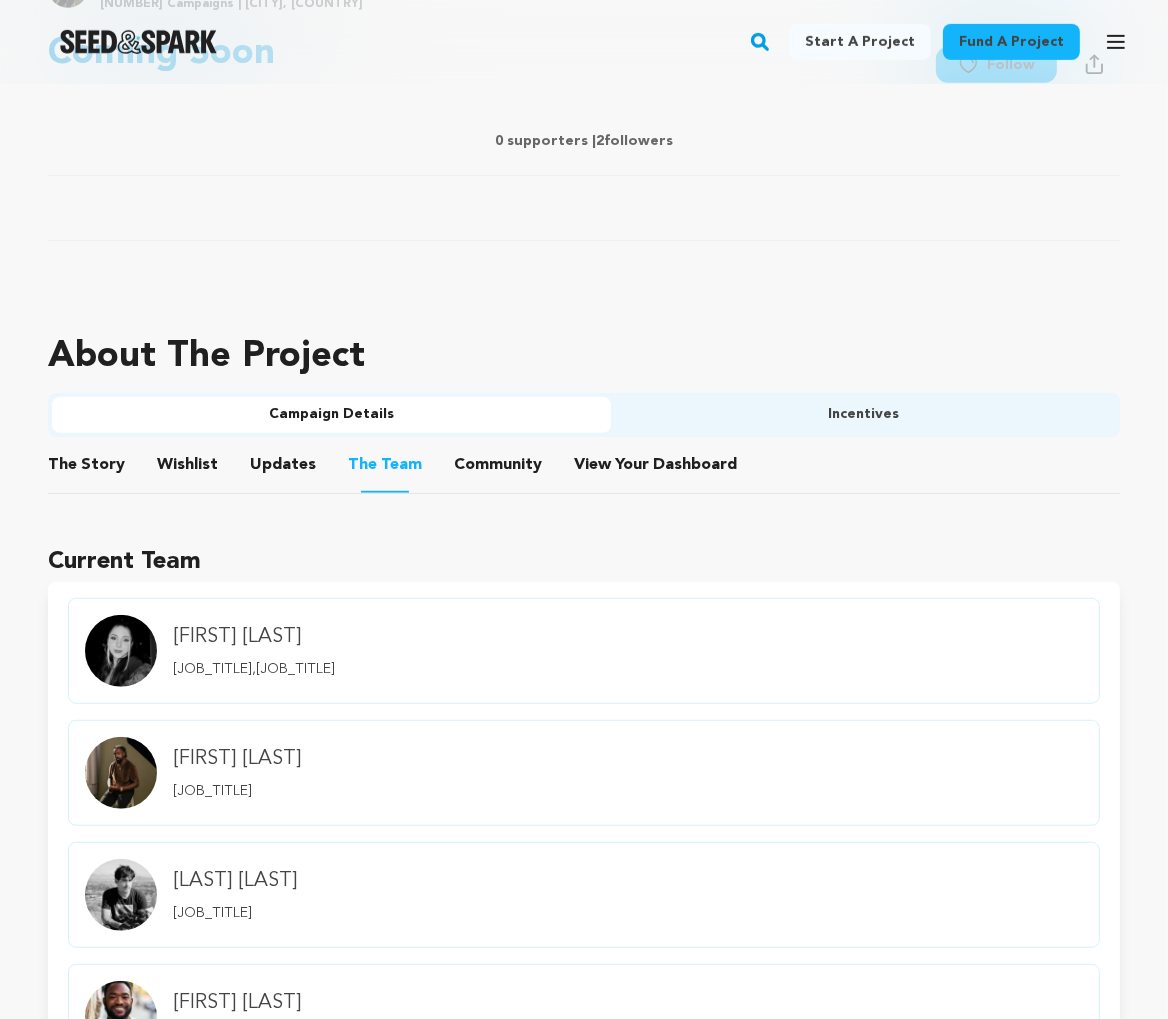 click on "Wishlist" at bounding box center (188, 469) 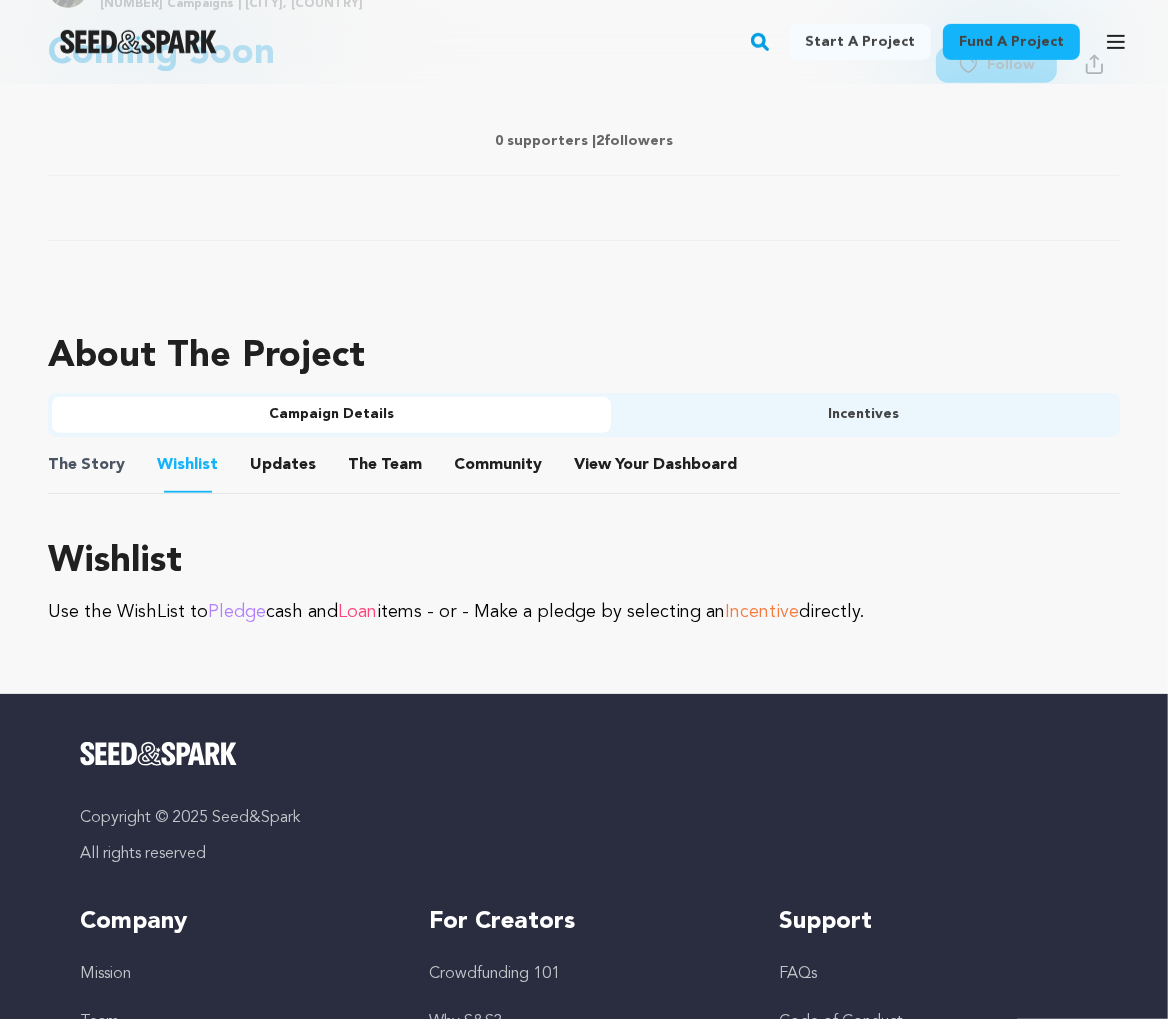 click on "The   Story" at bounding box center (86, 465) 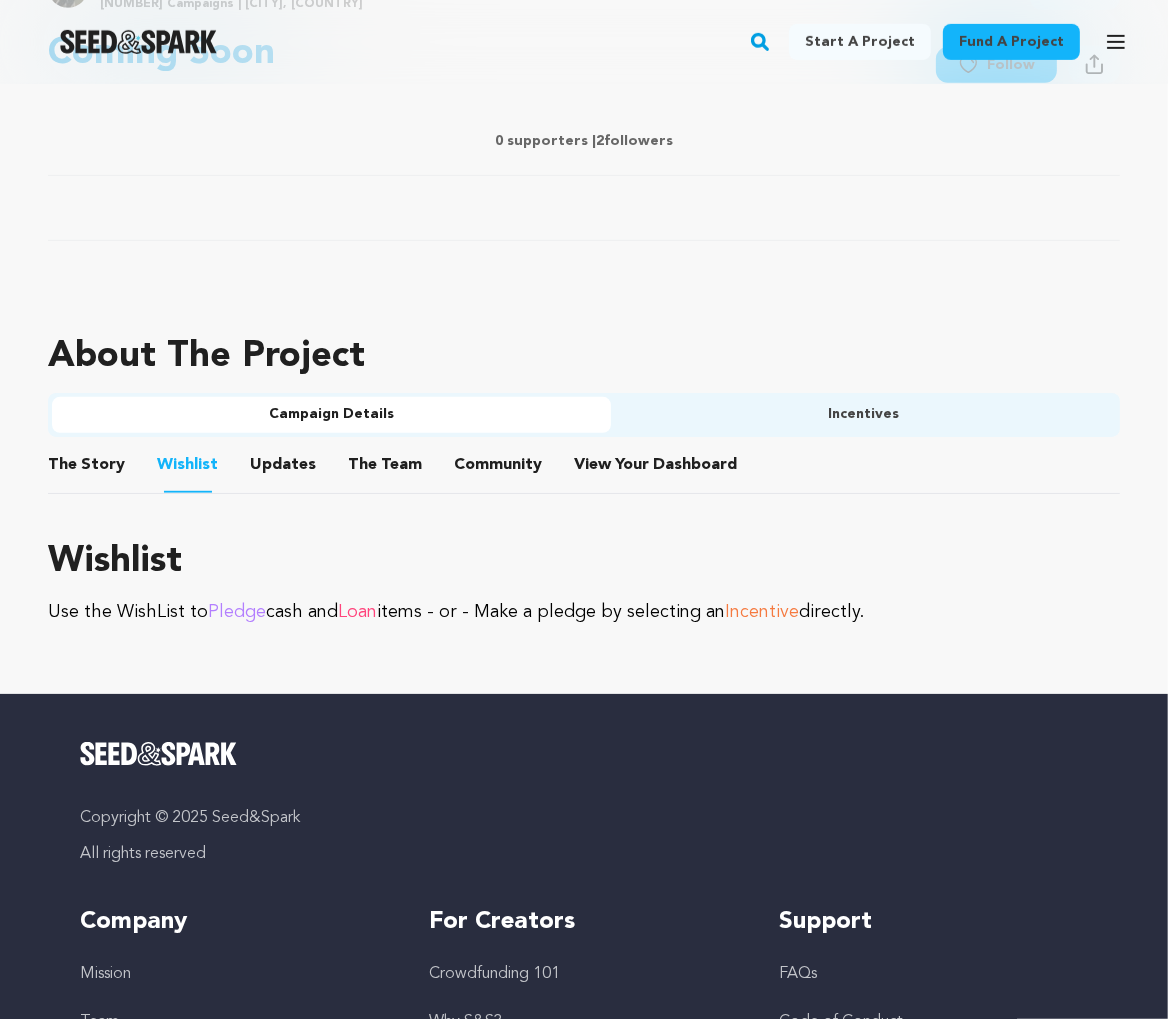 click on "The Story
The   Story
Wishlist
Wishlist
Updates
Updates
The Team
The   Team
Community
Community
View Your Dashboard
View   Your   Dashboard" at bounding box center [584, 465] 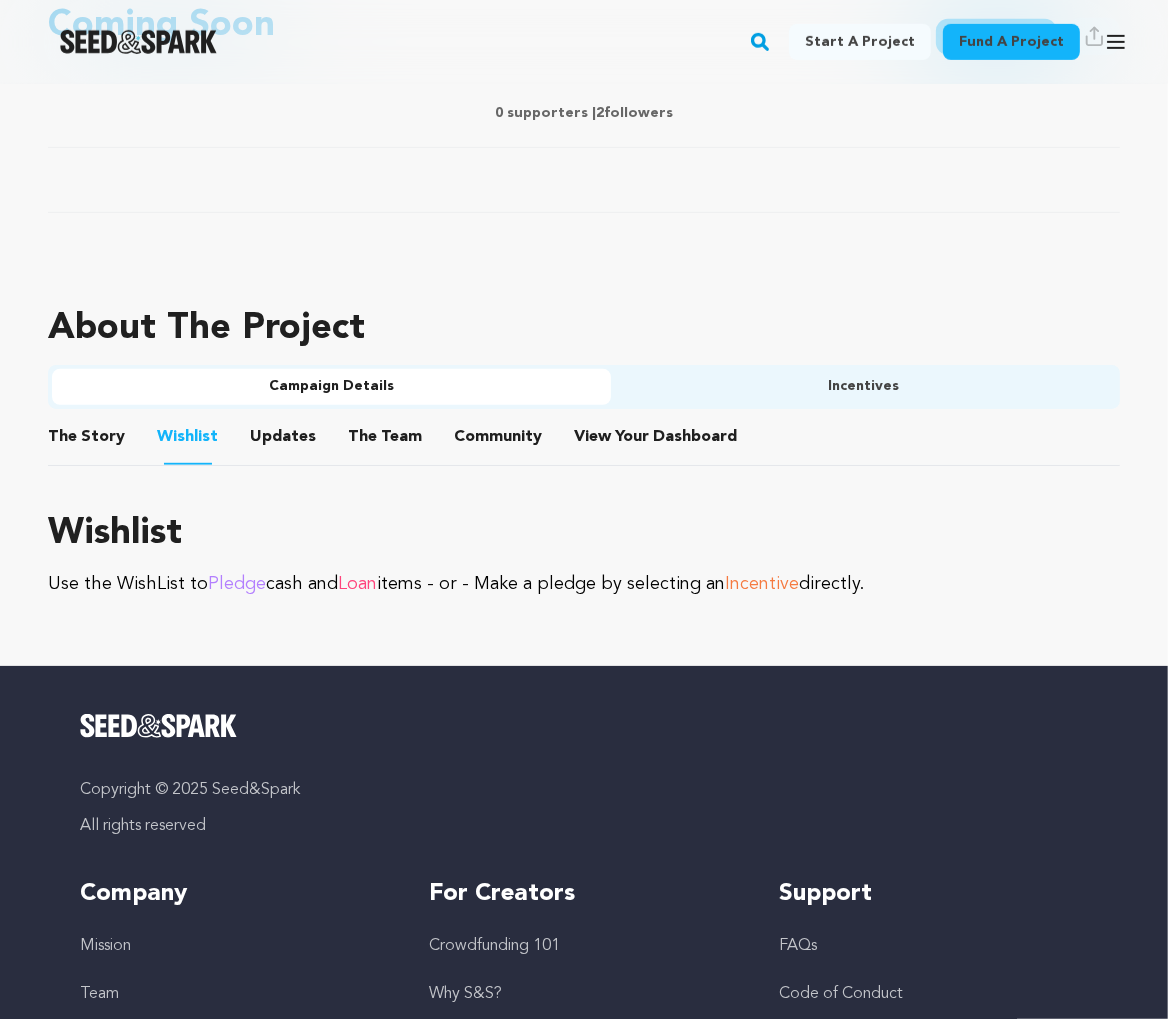 scroll, scrollTop: 857, scrollLeft: 0, axis: vertical 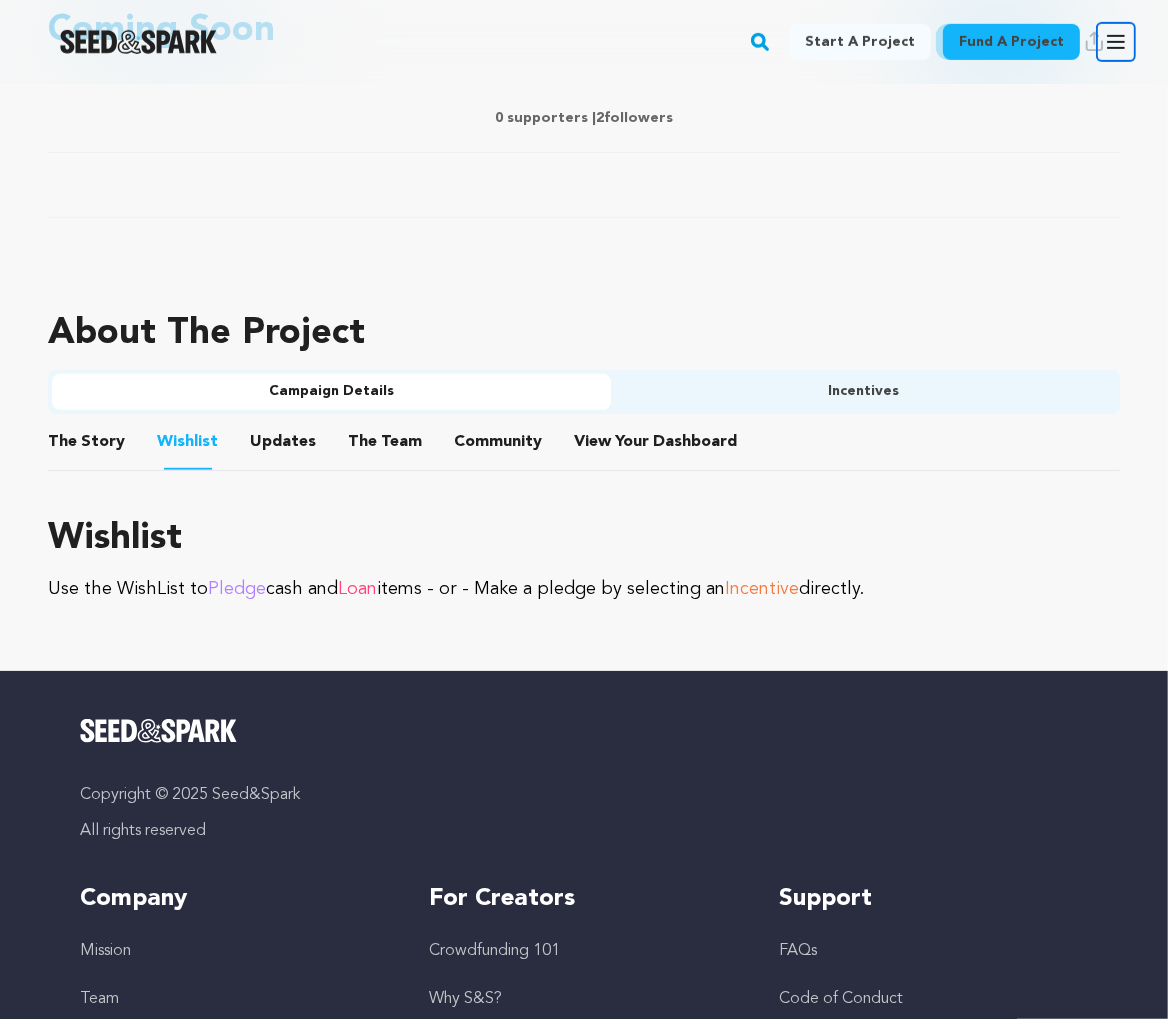 click 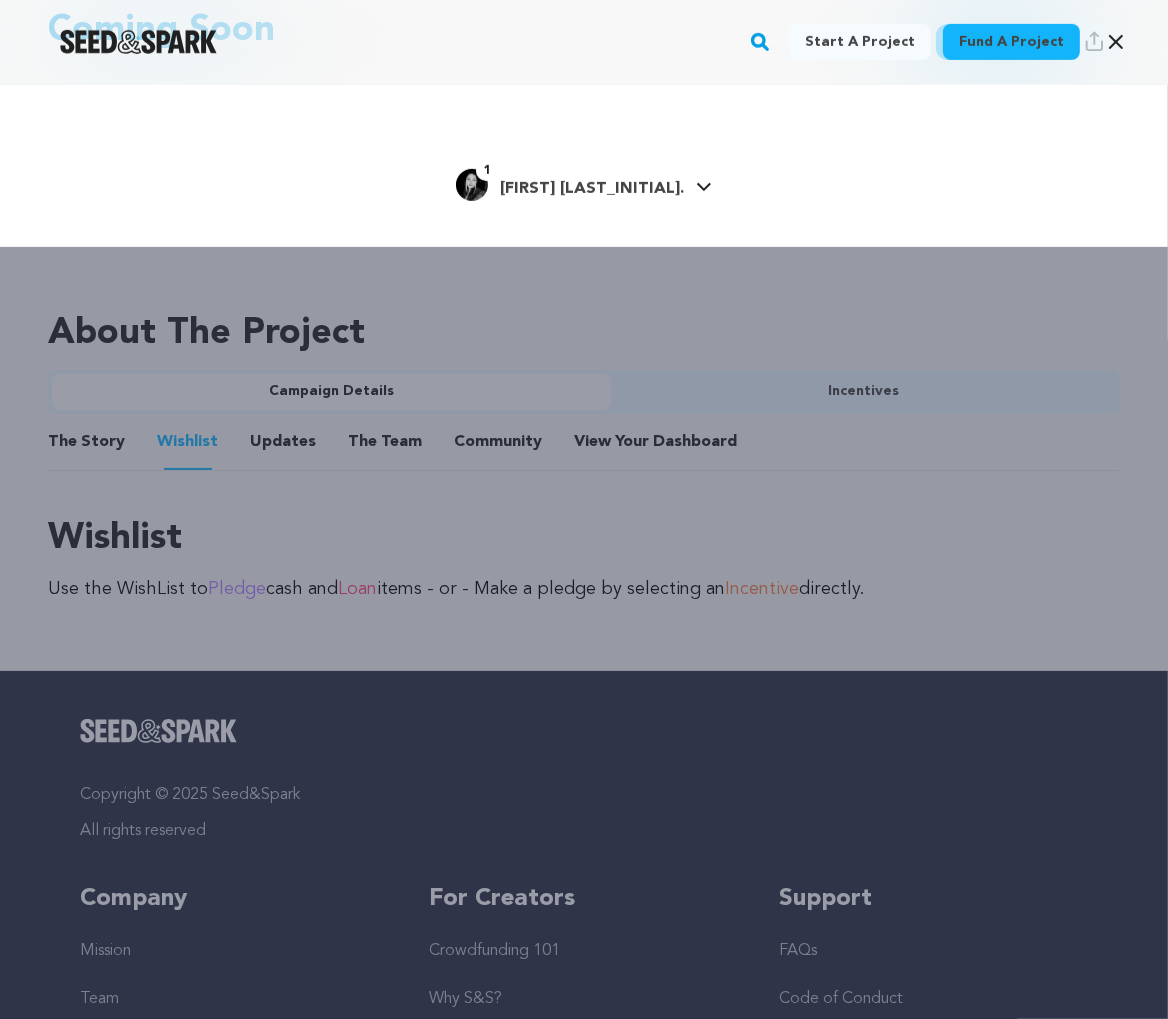 click on "Jessica T." at bounding box center (592, 189) 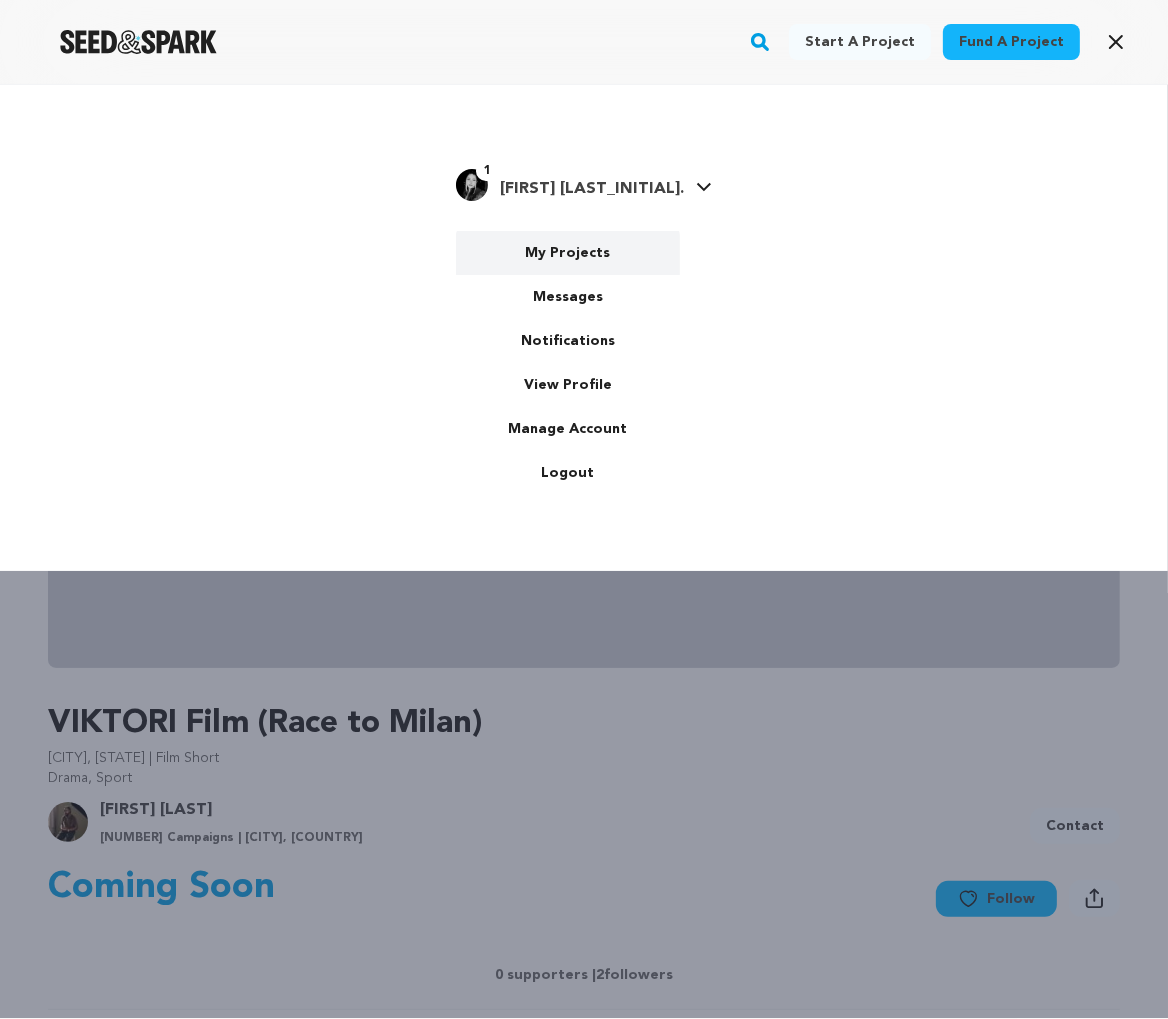 click on "My Projects" at bounding box center [568, 253] 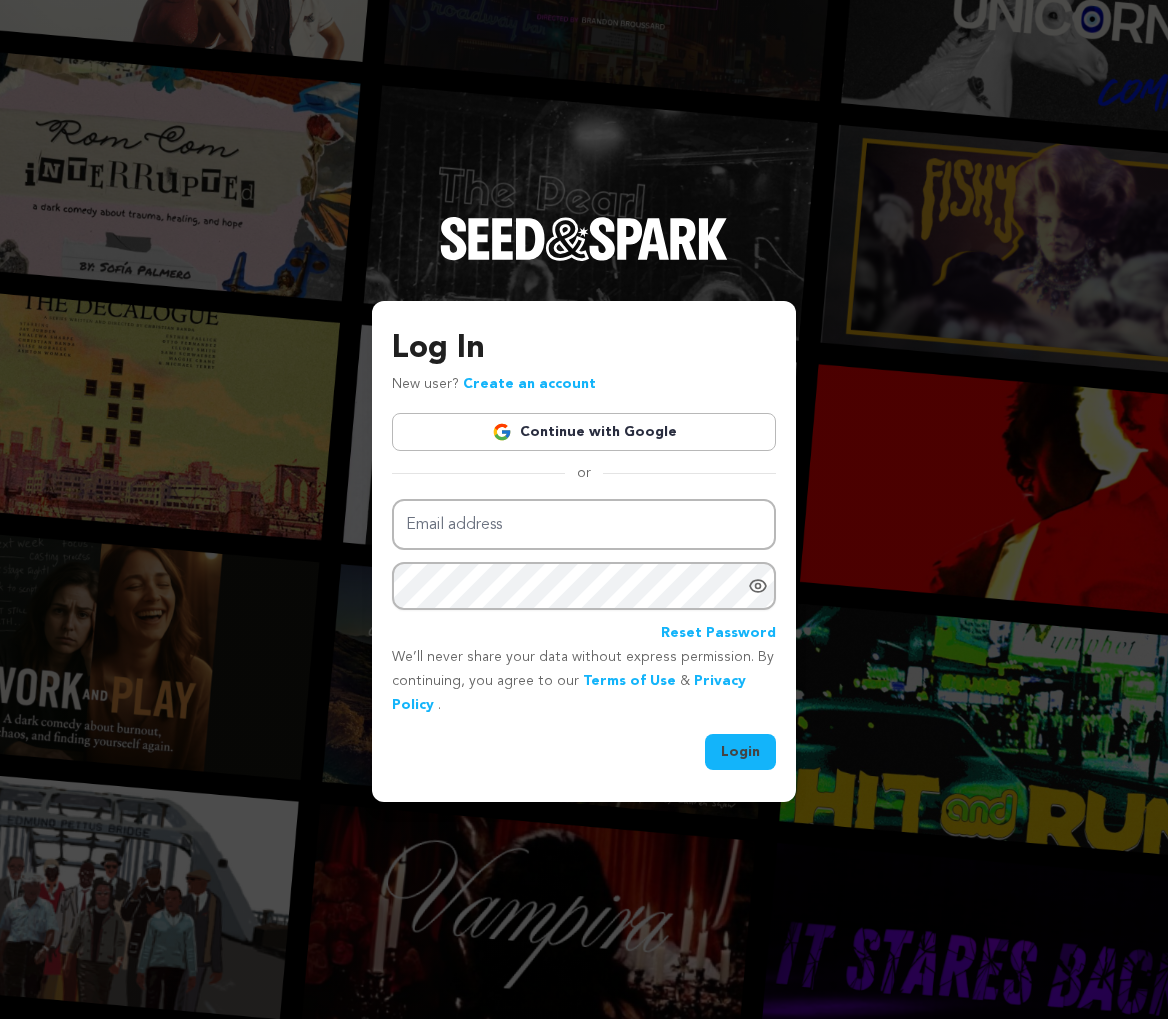scroll, scrollTop: 0, scrollLeft: 0, axis: both 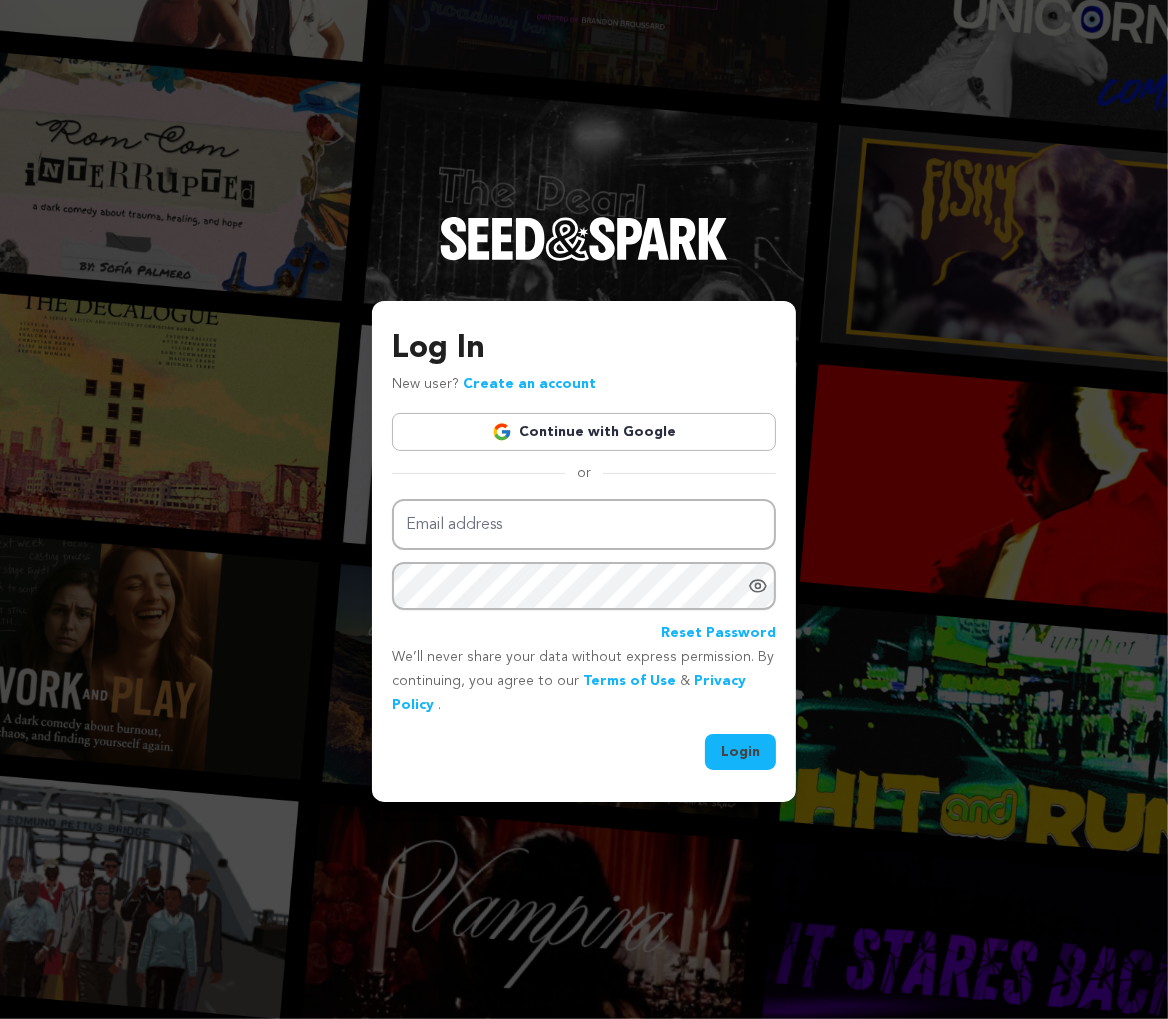 type on "jess@jesstrom.com" 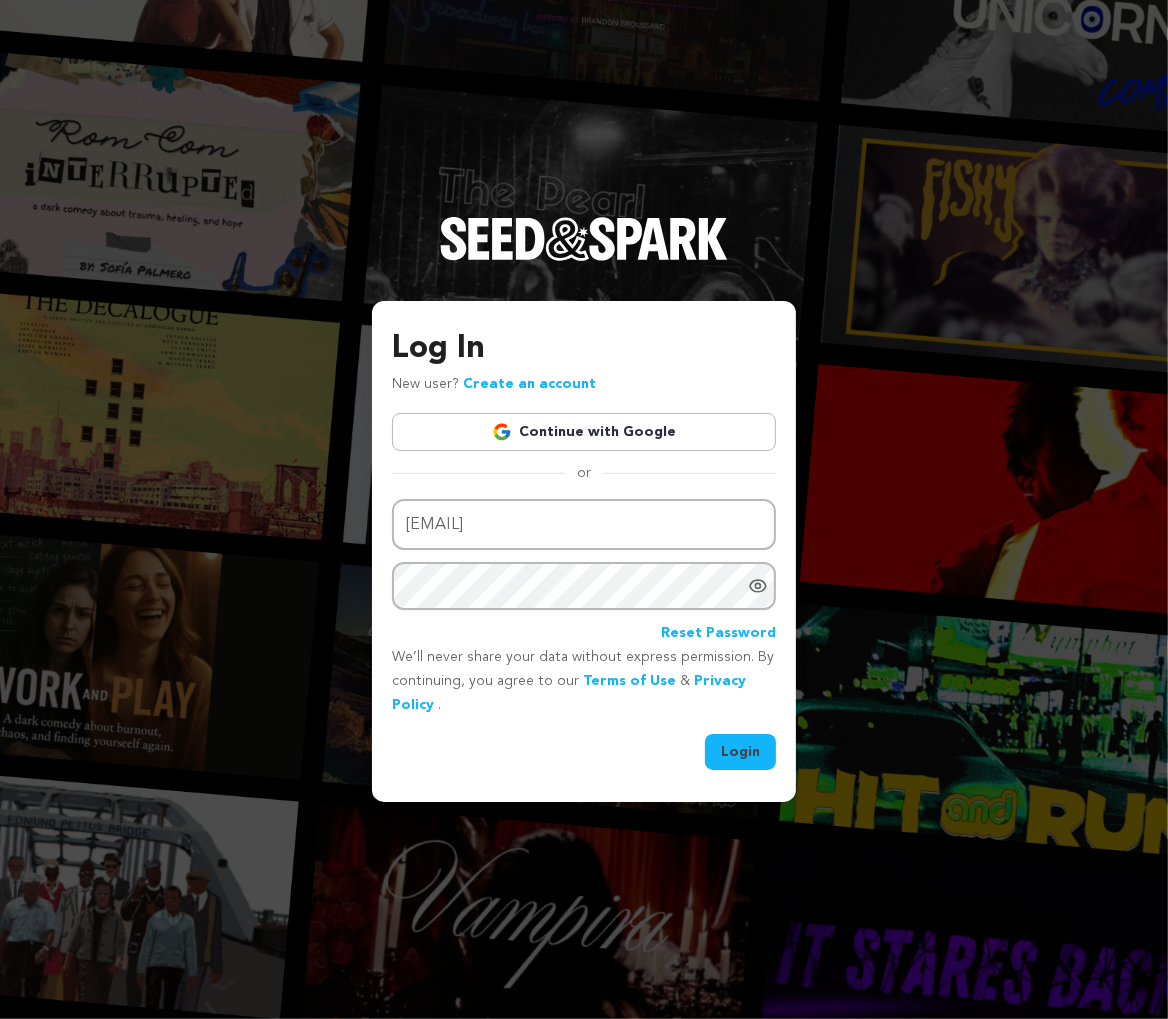 click on "Login" at bounding box center (740, 752) 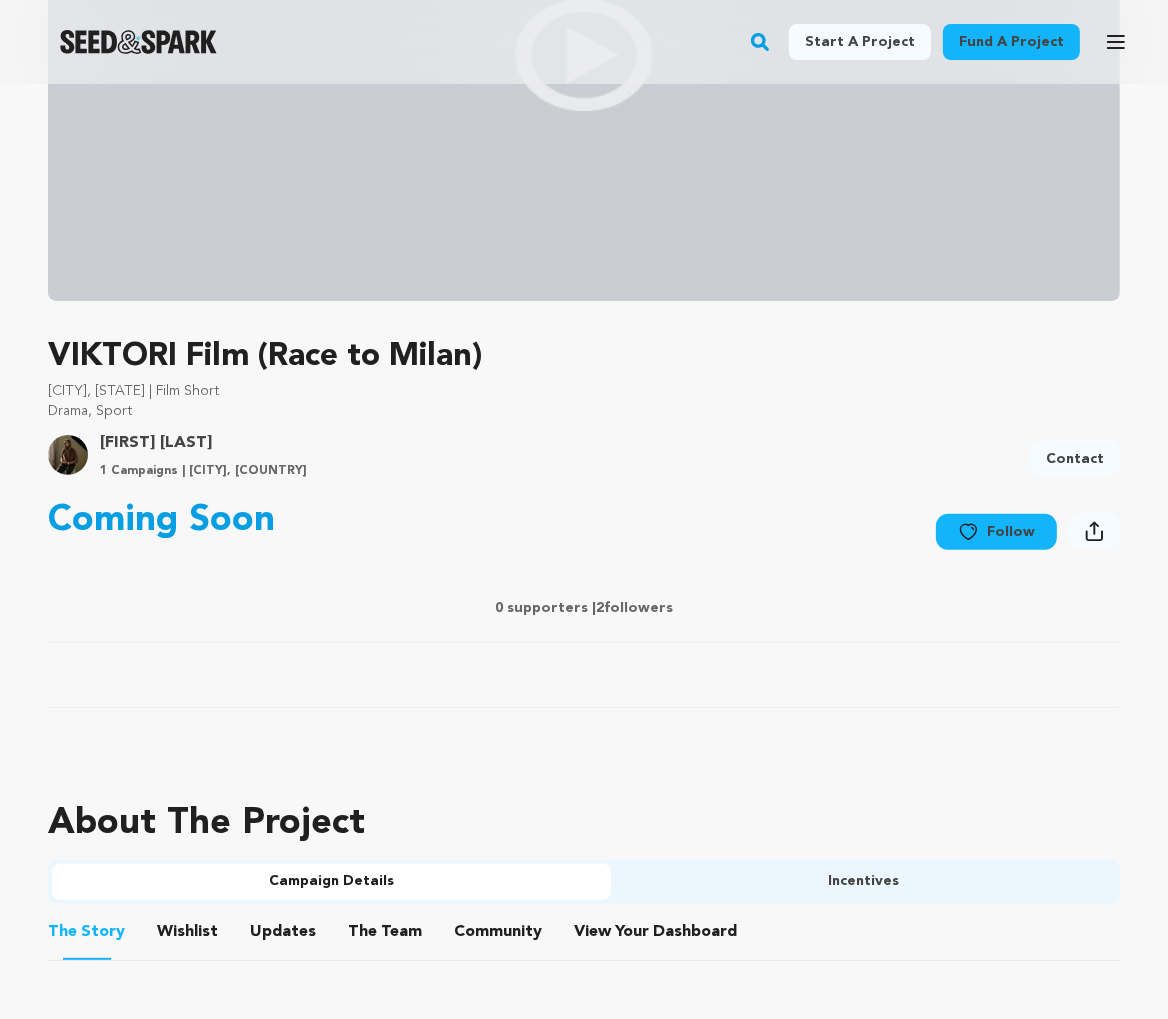 scroll, scrollTop: 570, scrollLeft: 0, axis: vertical 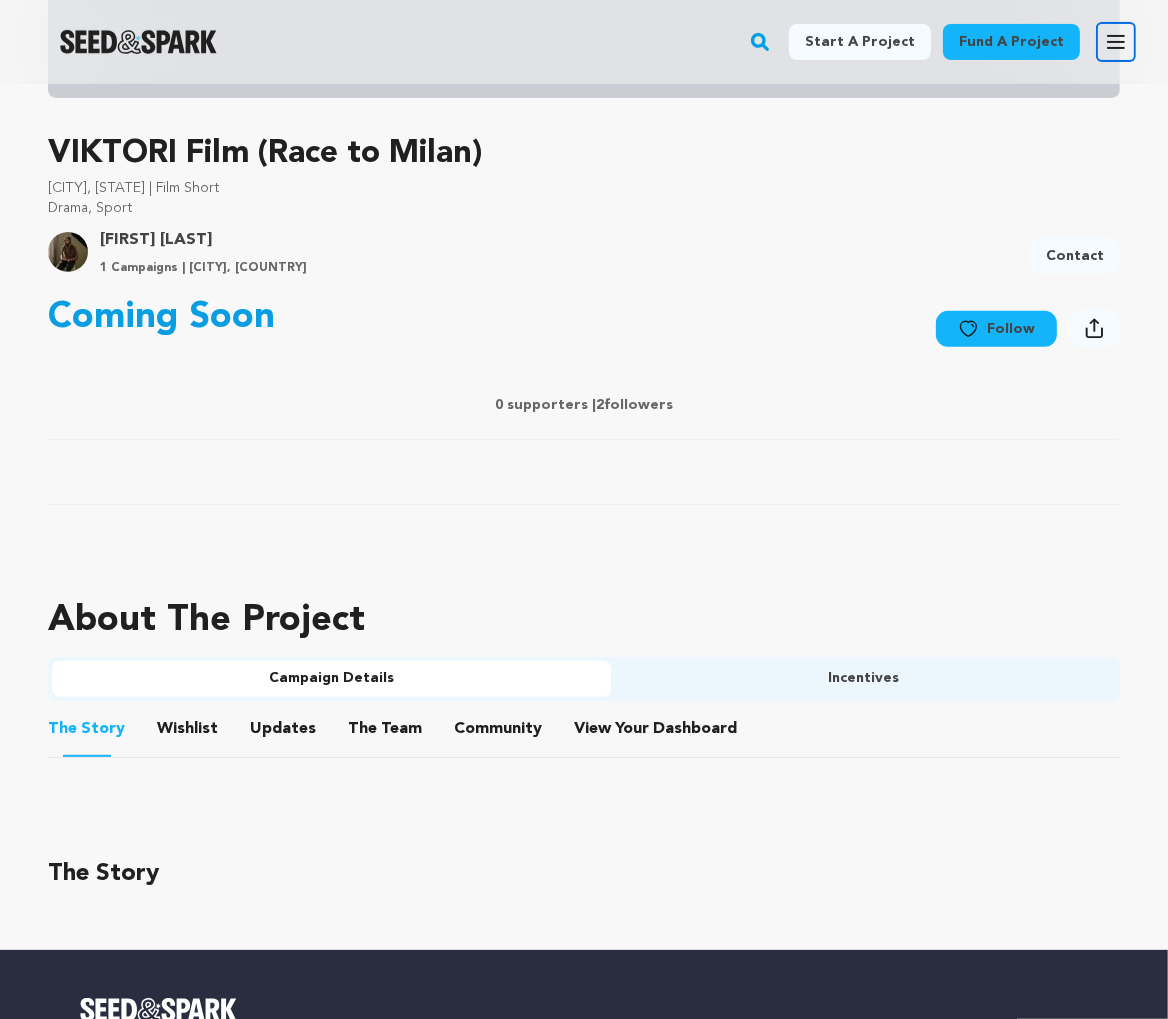 click 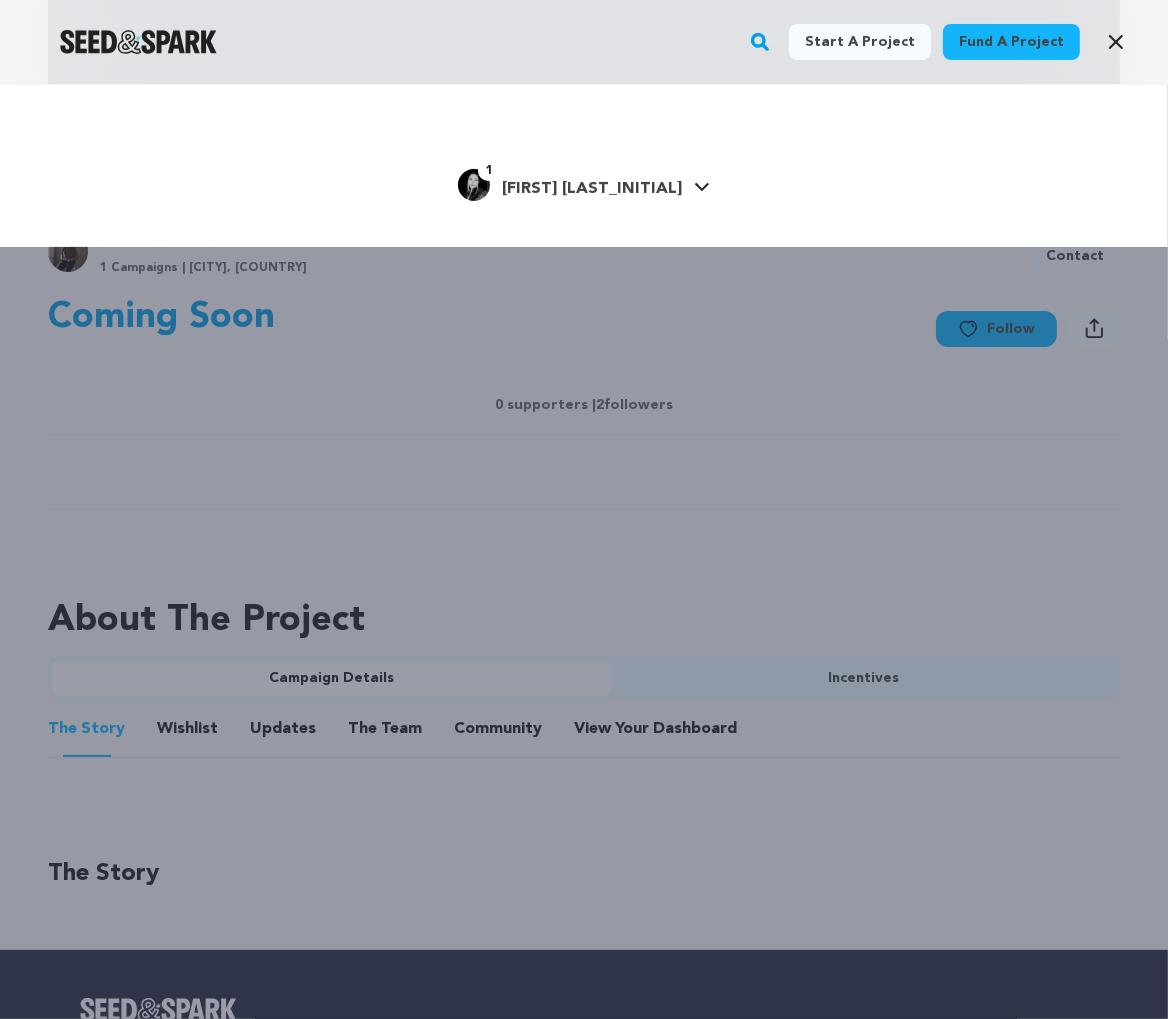 click on "[FIRST] [LAST]" at bounding box center [592, 189] 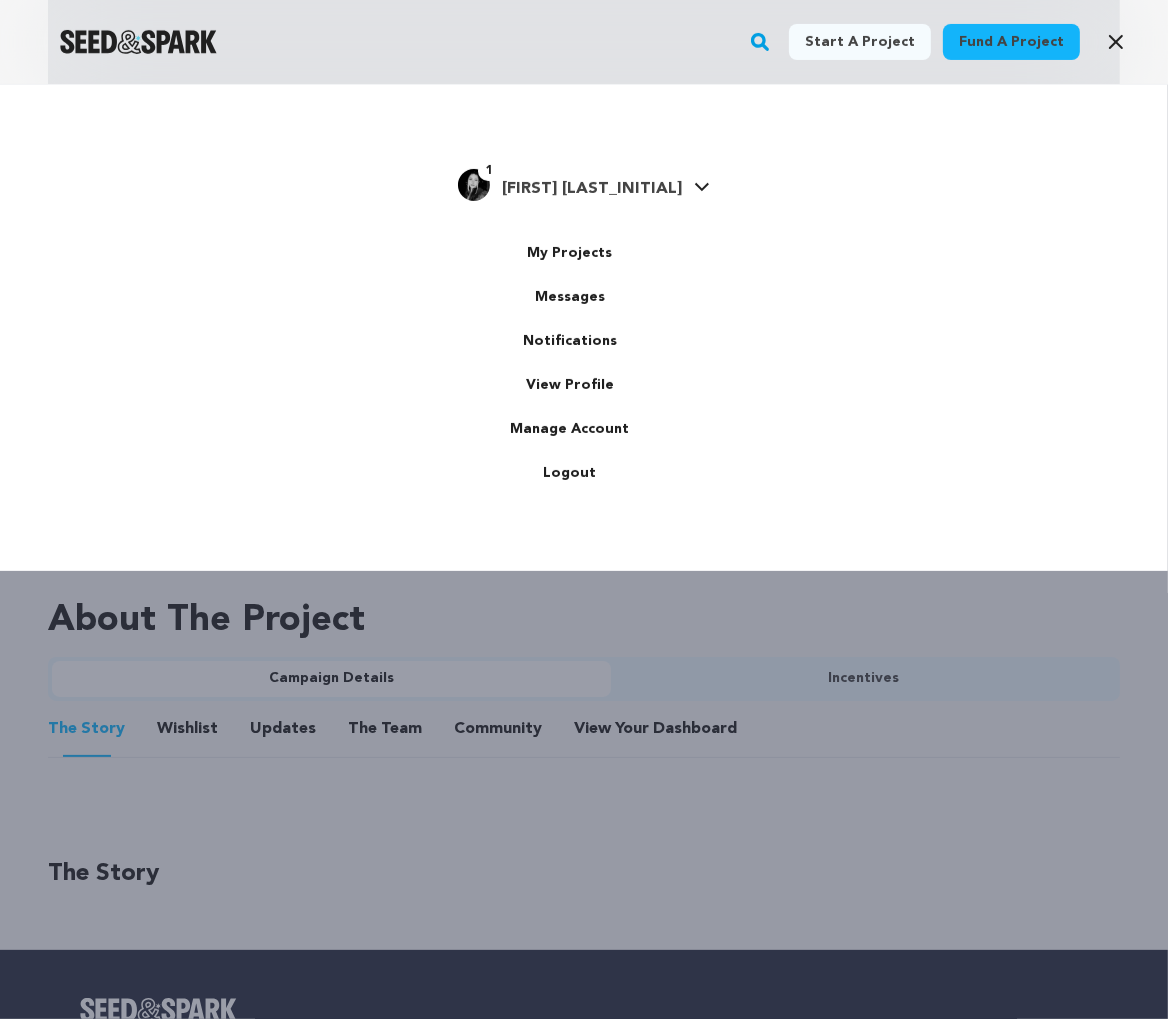scroll, scrollTop: 0, scrollLeft: 0, axis: both 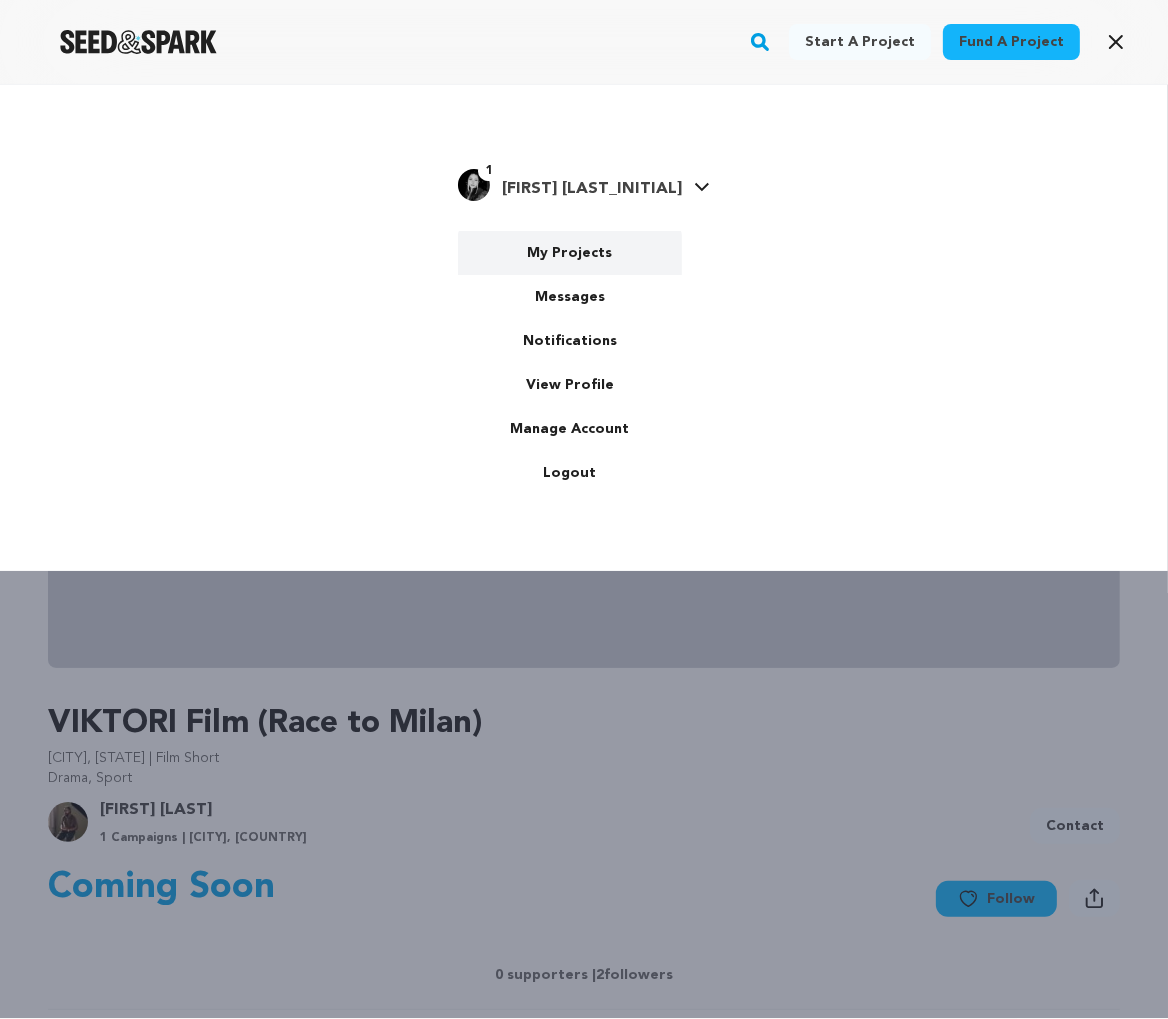 click on "My Projects" at bounding box center [570, 253] 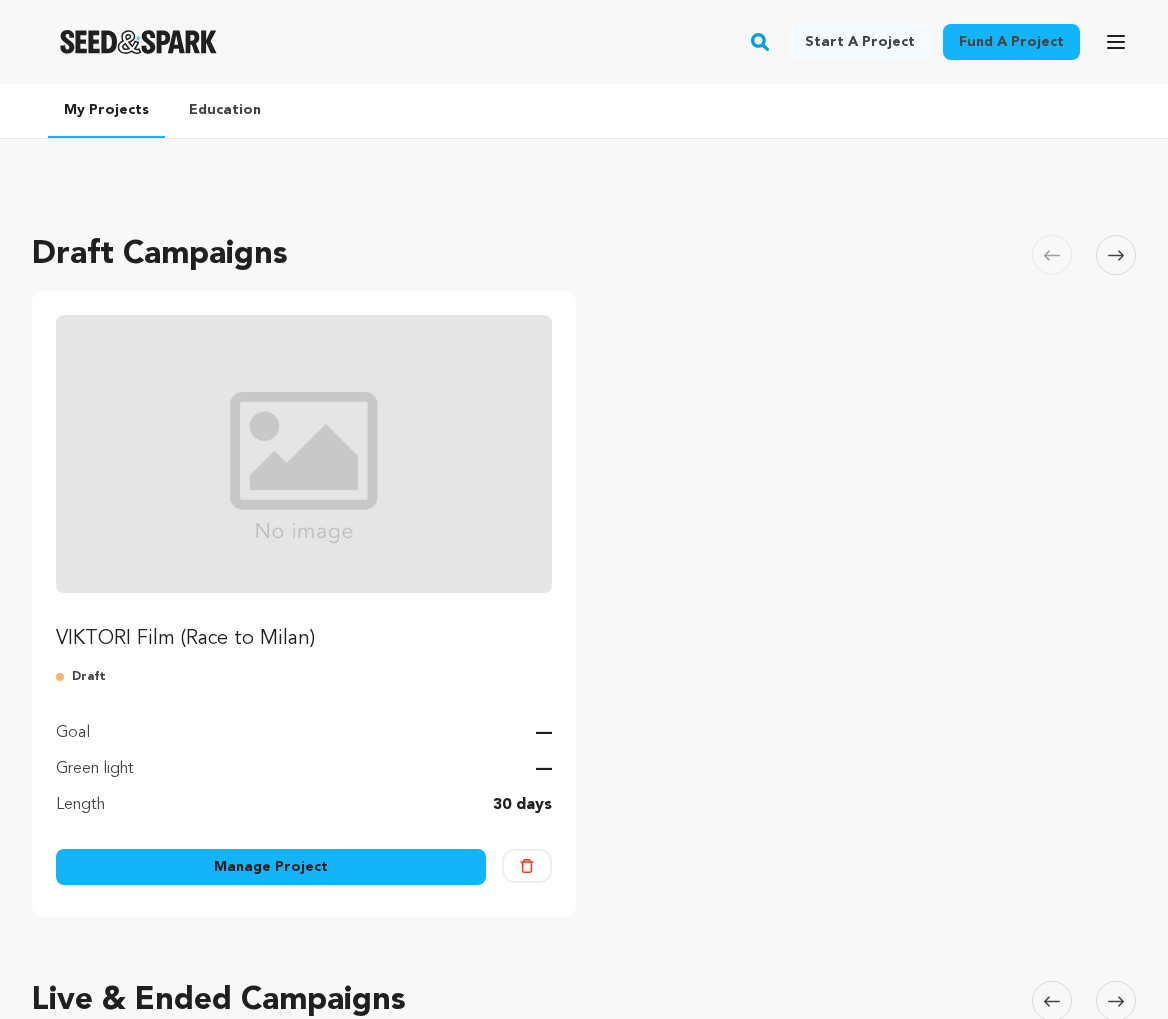 scroll, scrollTop: 0, scrollLeft: 0, axis: both 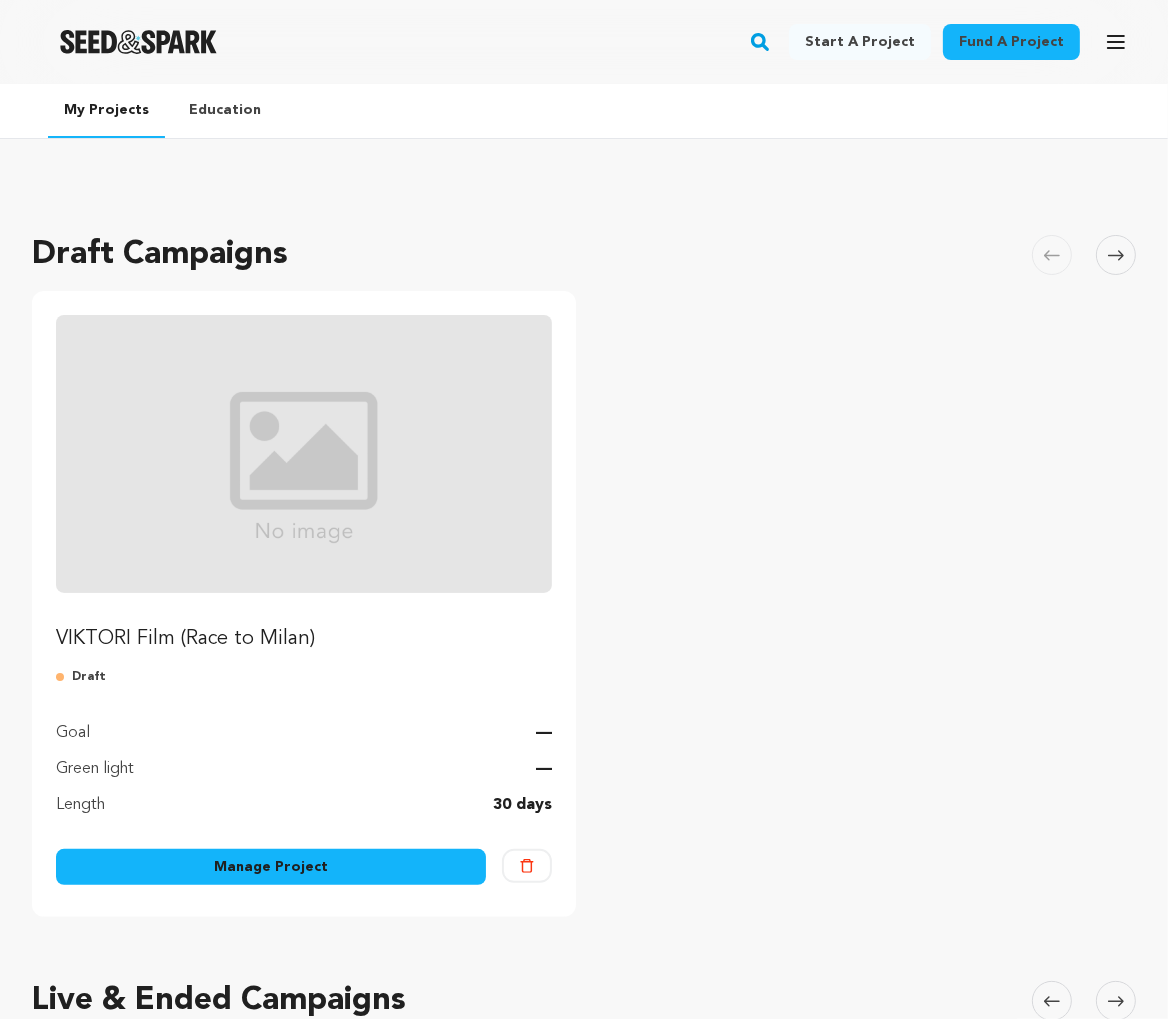 click on "Manage Project" at bounding box center [271, 867] 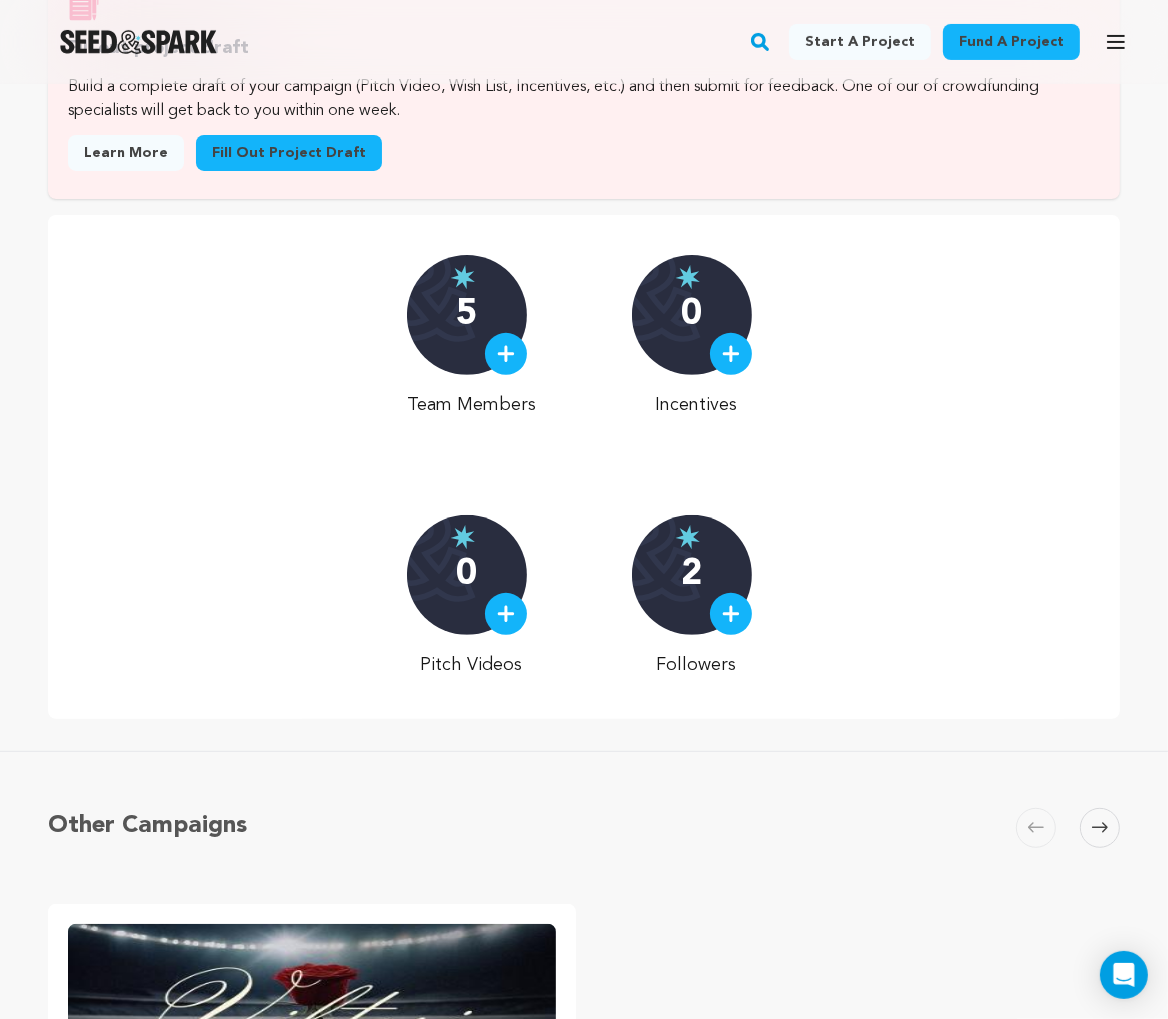 scroll, scrollTop: 0, scrollLeft: 0, axis: both 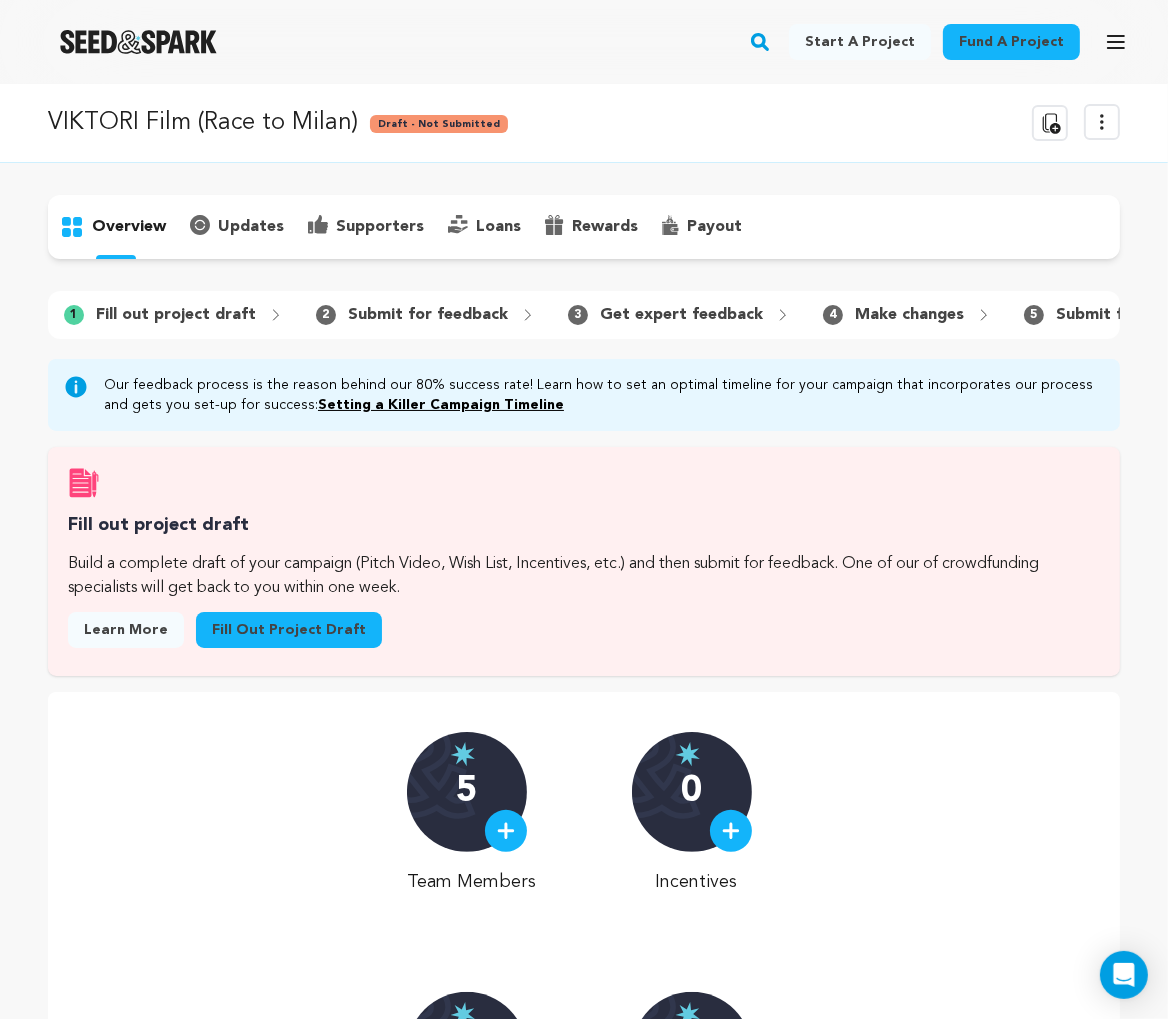 click on "Fill out project draft" at bounding box center (289, 630) 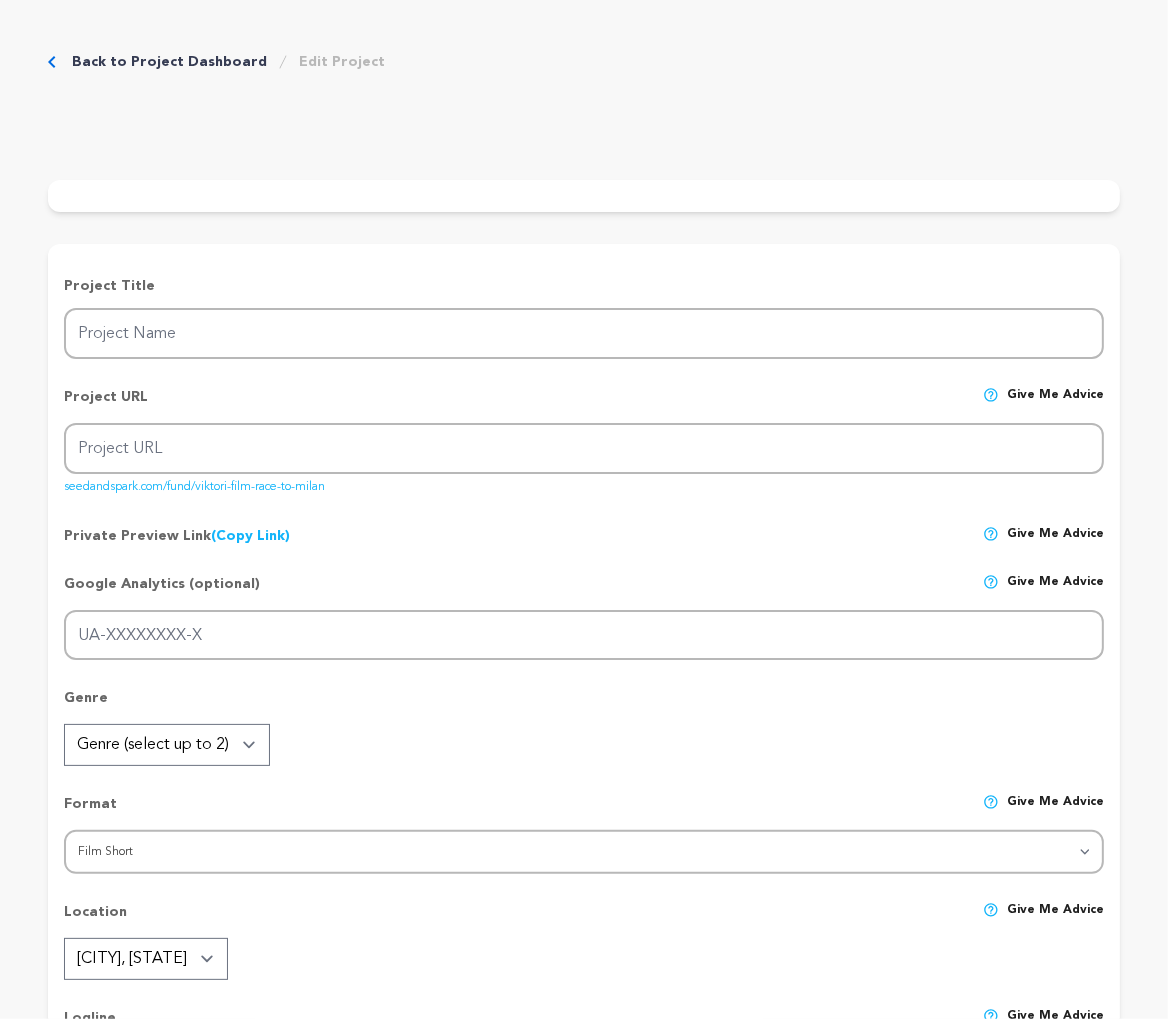 type on "VIKTORI Film (Race to Milan)" 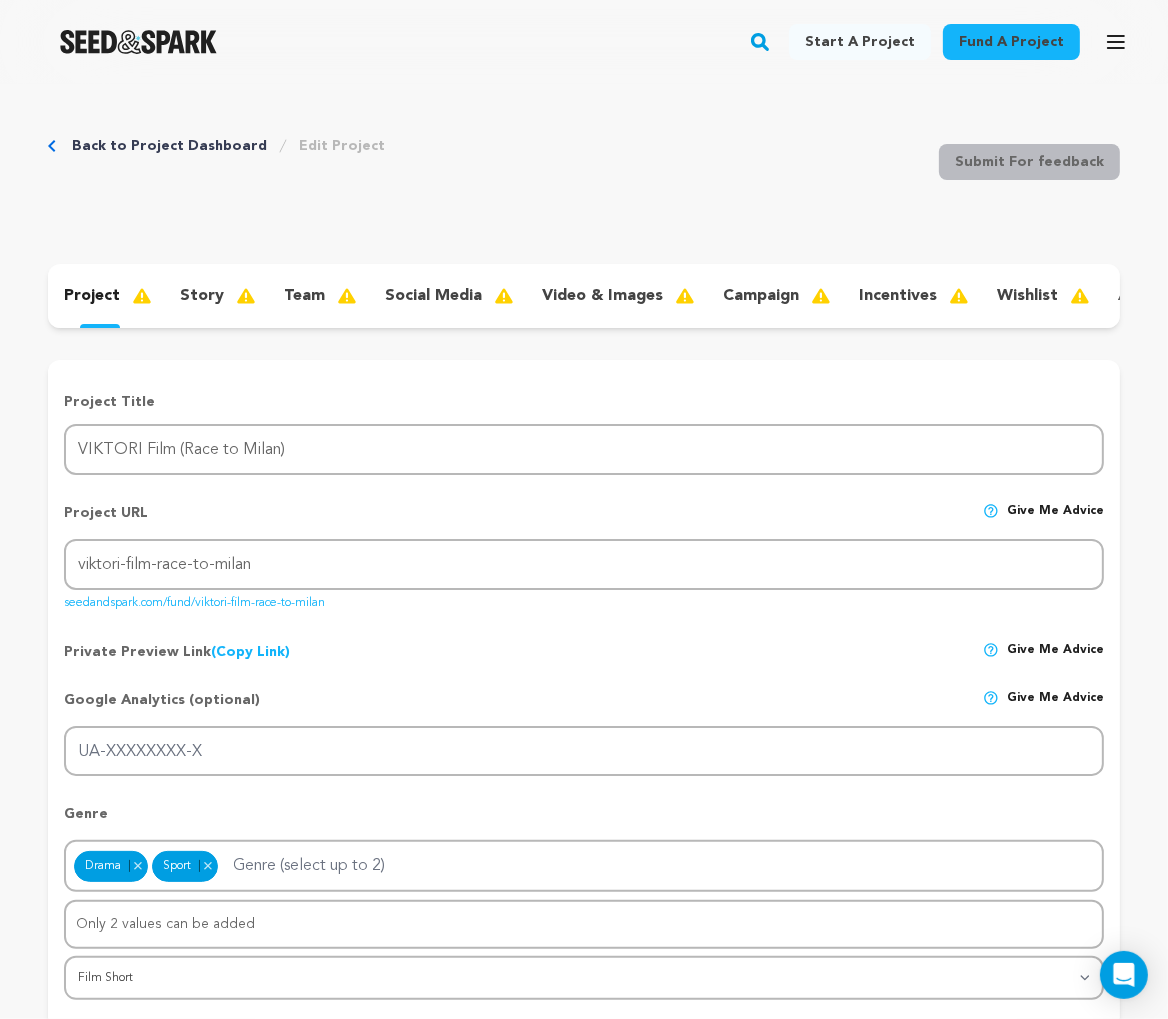 click on "story" at bounding box center (216, 296) 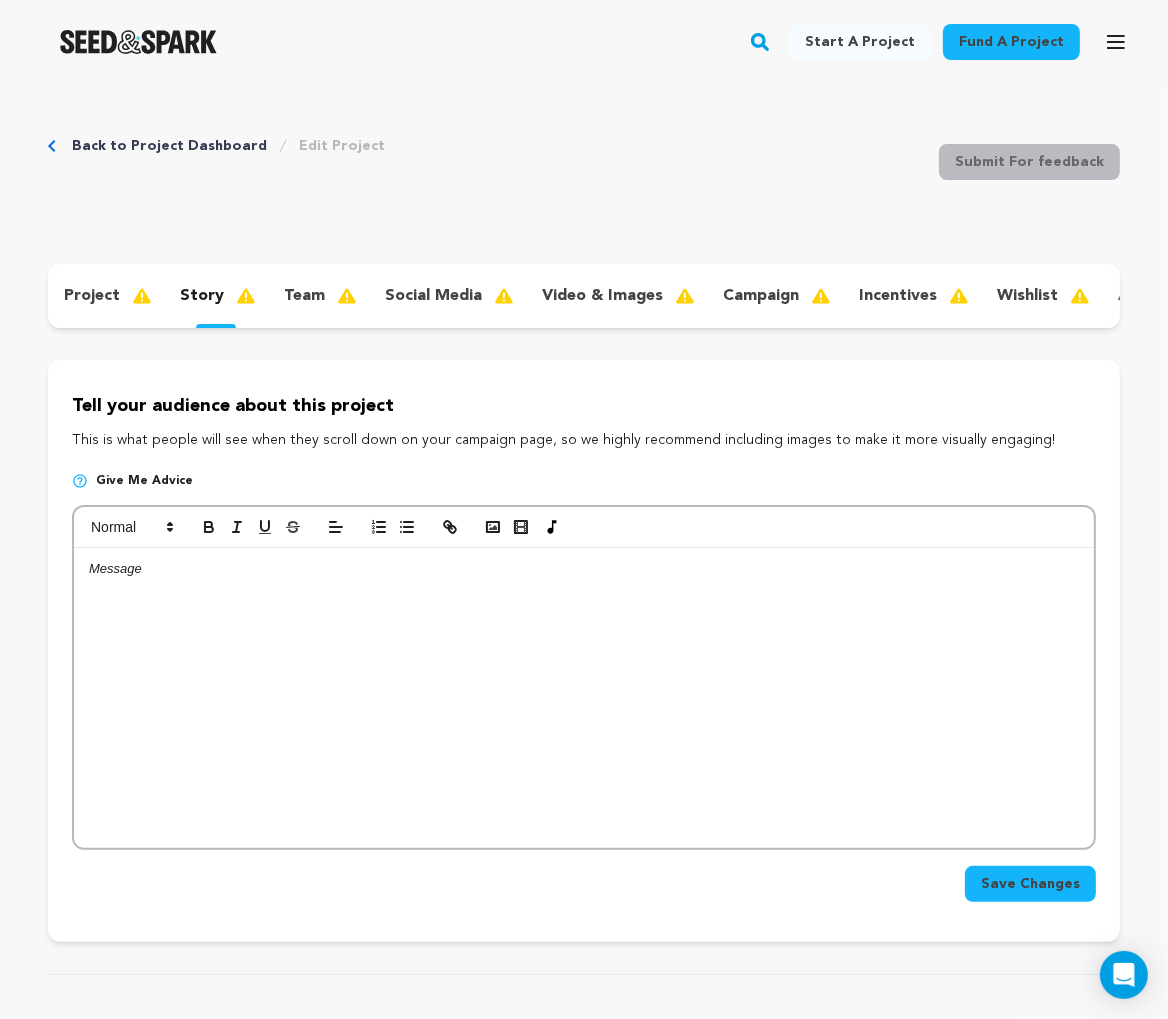 click at bounding box center (584, 698) 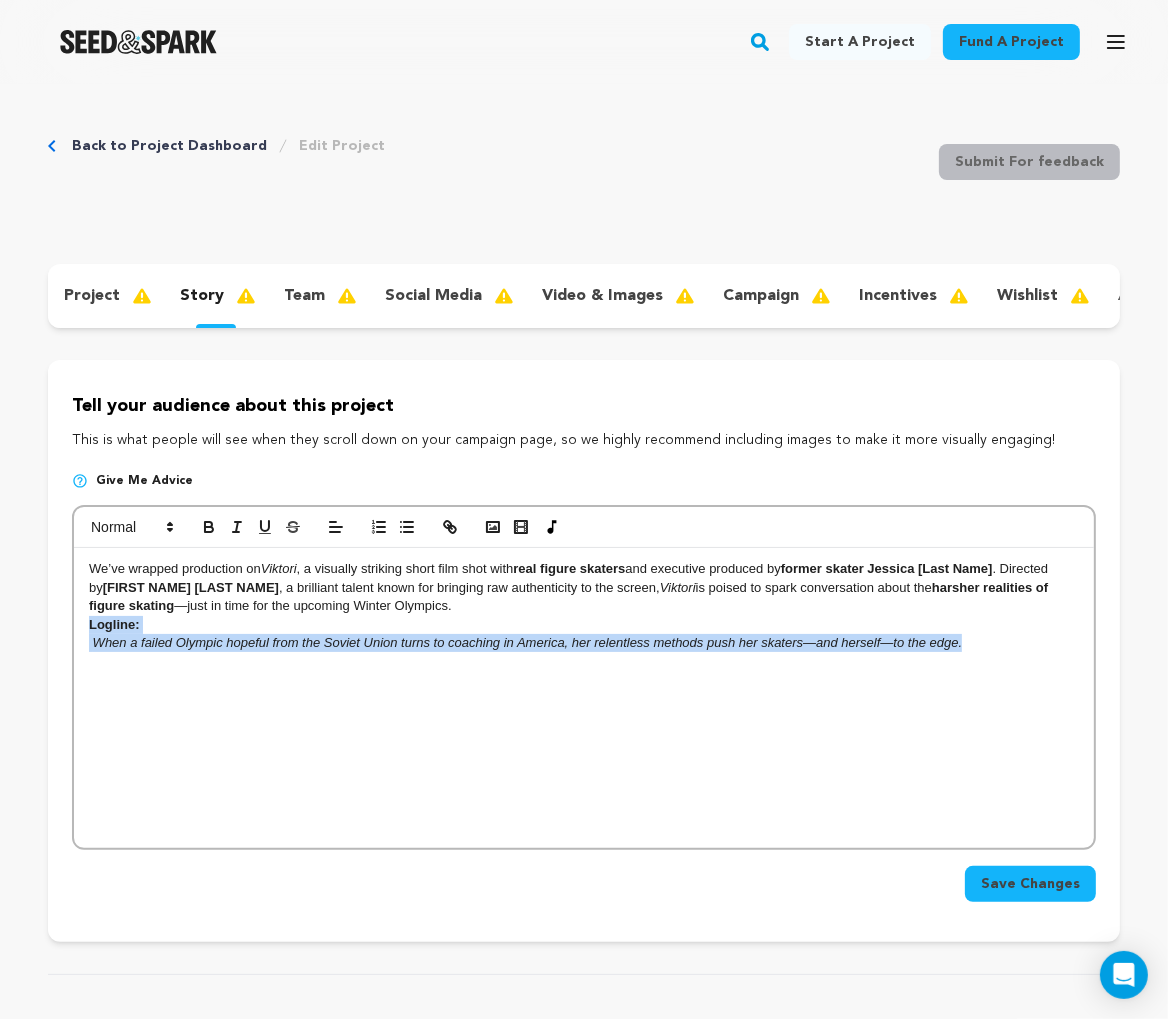 drag, startPoint x: 938, startPoint y: 645, endPoint x: 66, endPoint y: 623, distance: 872.27747 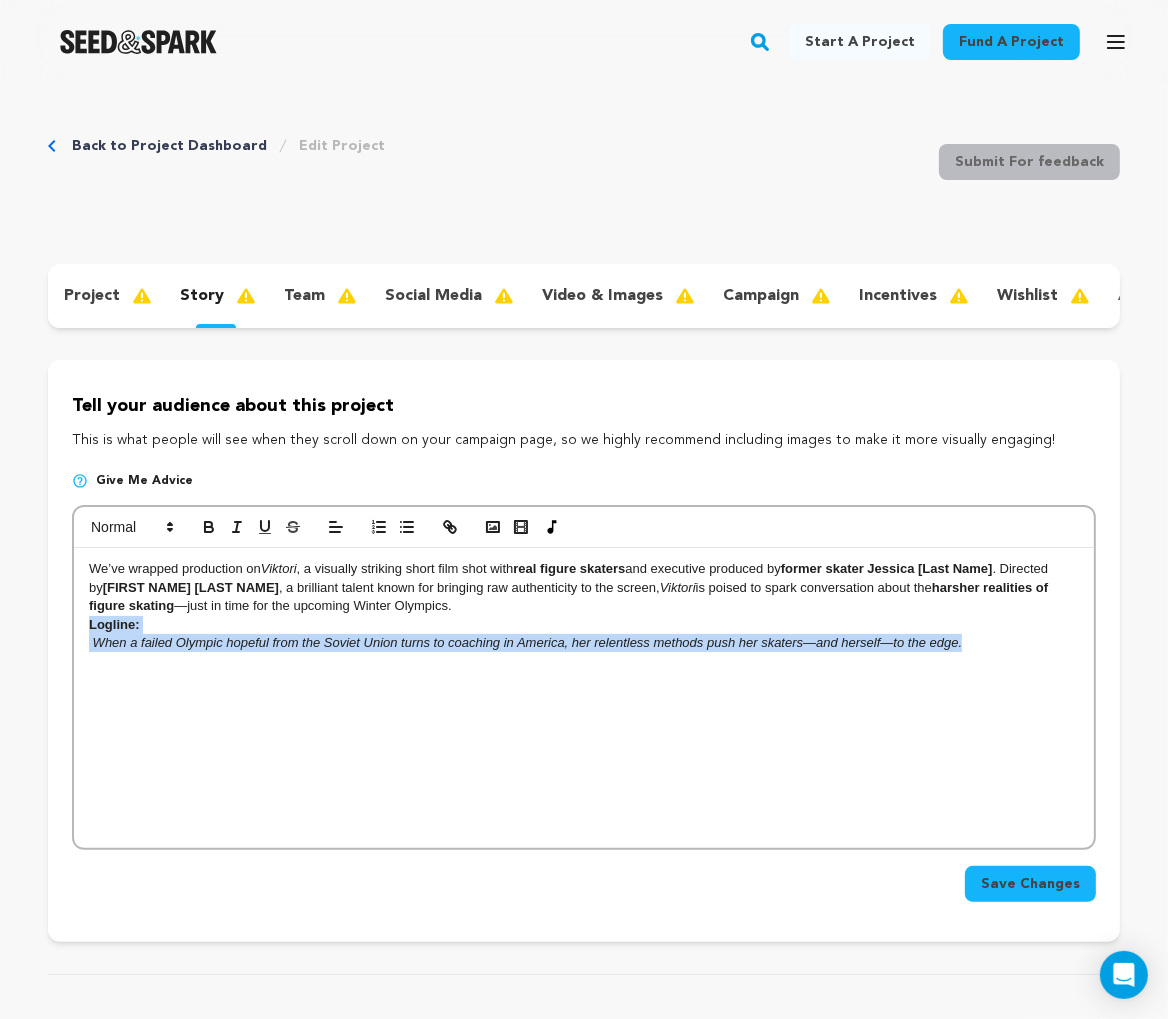 type 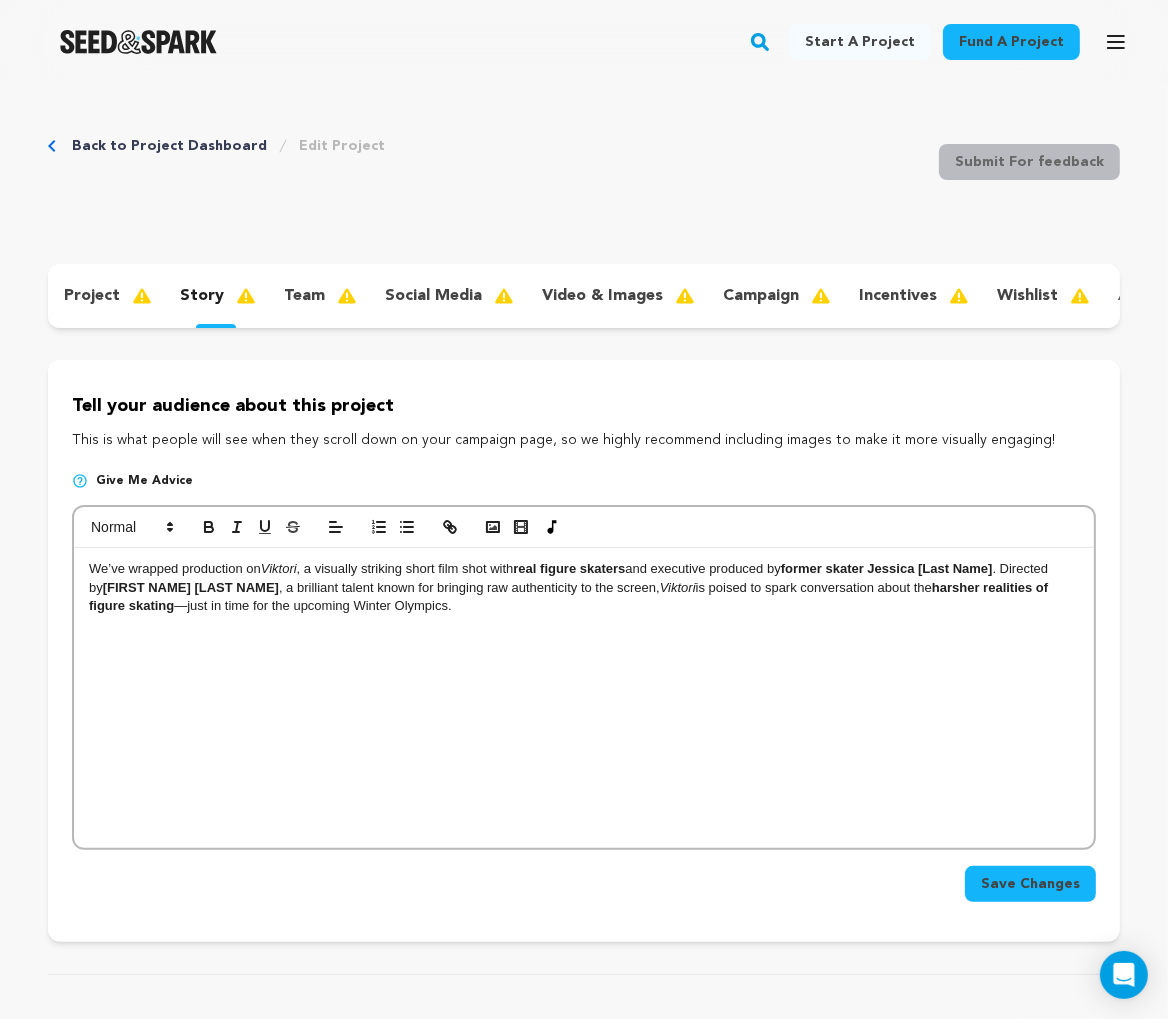 click on "We’ve wrapped production on  Viktori , a visually striking short film shot with  real figure skaters  and executive produced by  former skater Jessica [Last Name] . Directed by  Carlos Cardona , a brilliant talent known for bringing raw authenticity to the screen,  Viktori  is poised to spark conversation about the  harsher realities of figure skating —just in time for the upcoming Winter Olympics." at bounding box center [584, 587] 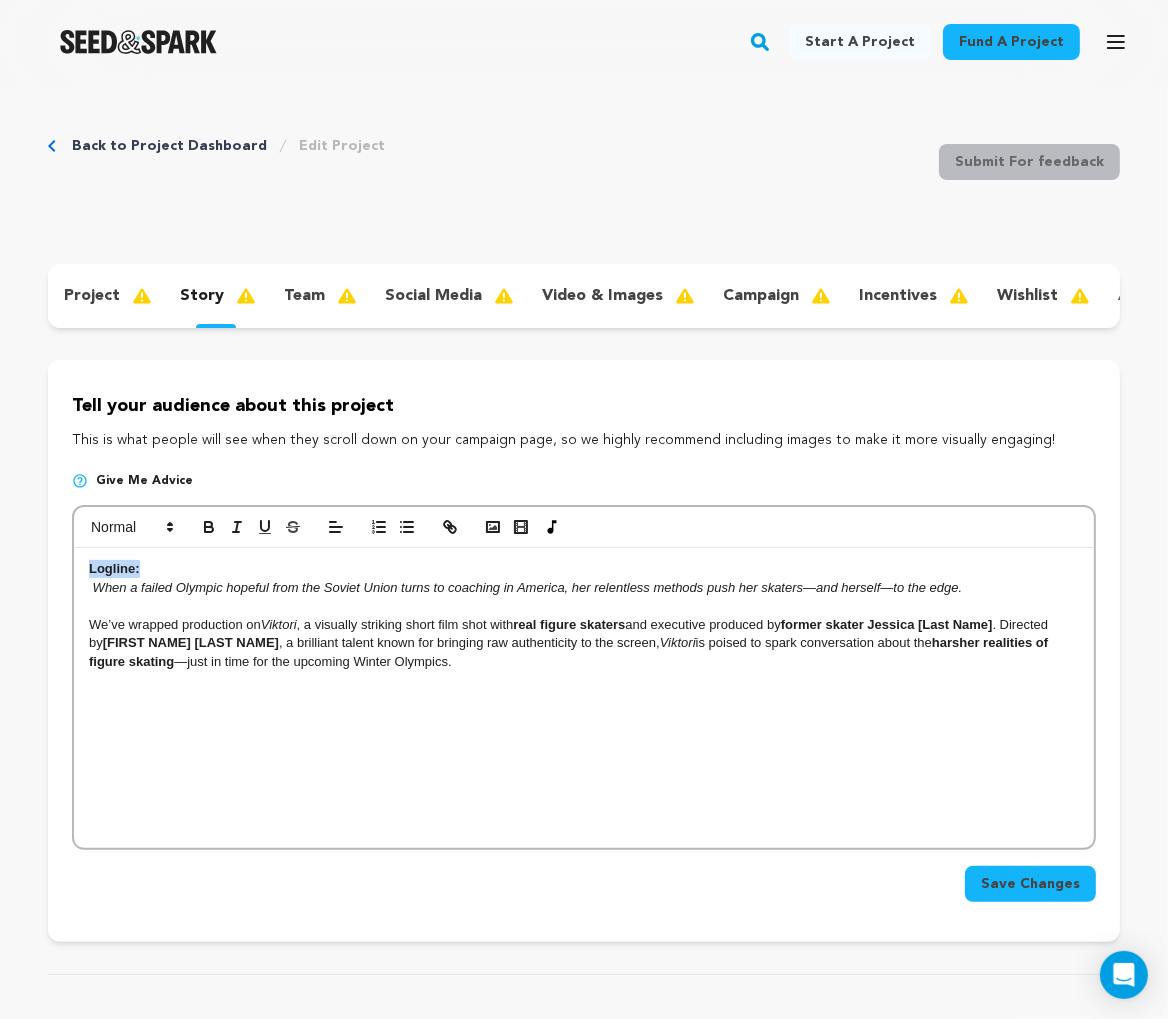 drag, startPoint x: 166, startPoint y: 565, endPoint x: 49, endPoint y: 562, distance: 117.03845 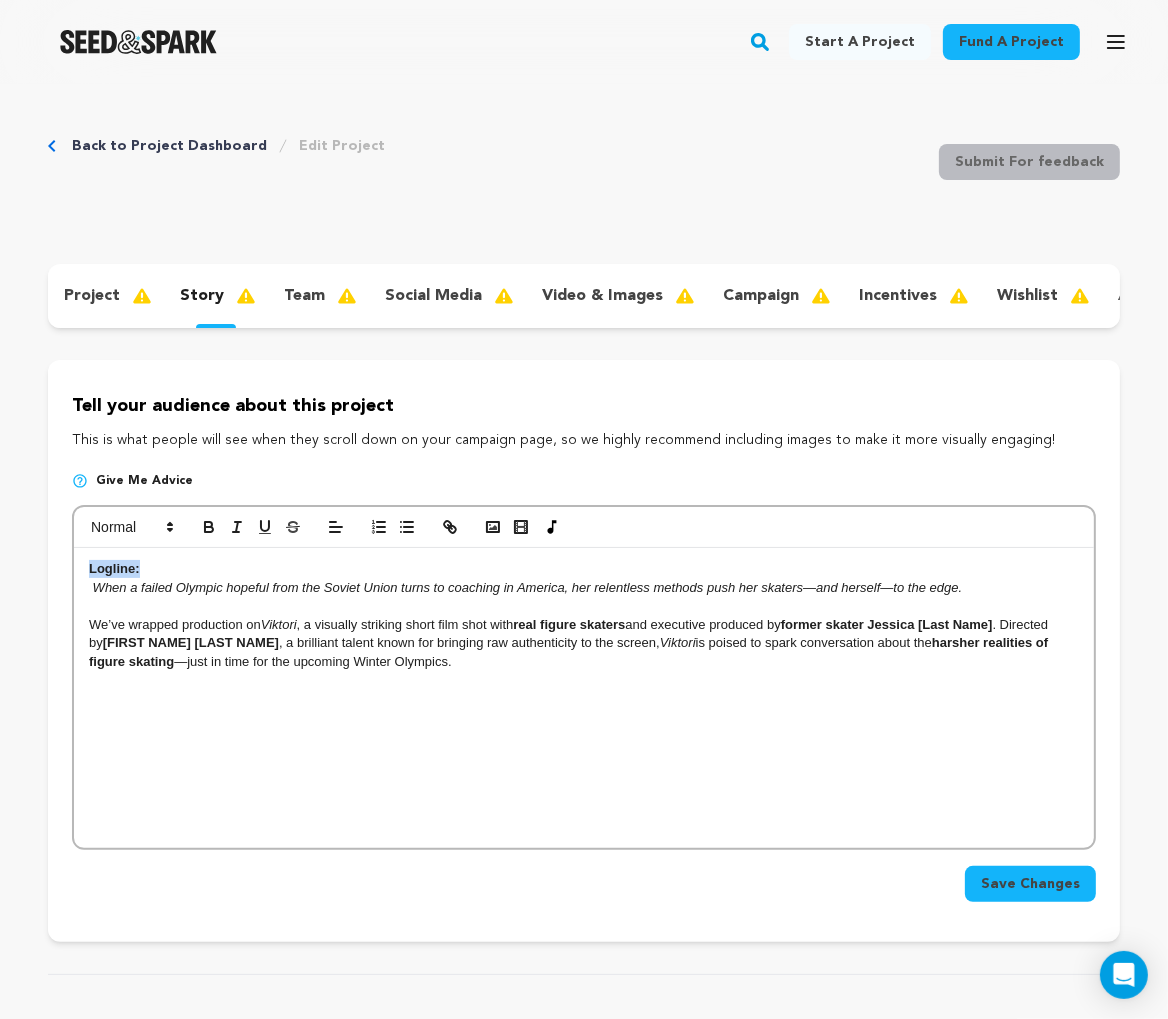 copy on "Logline:" 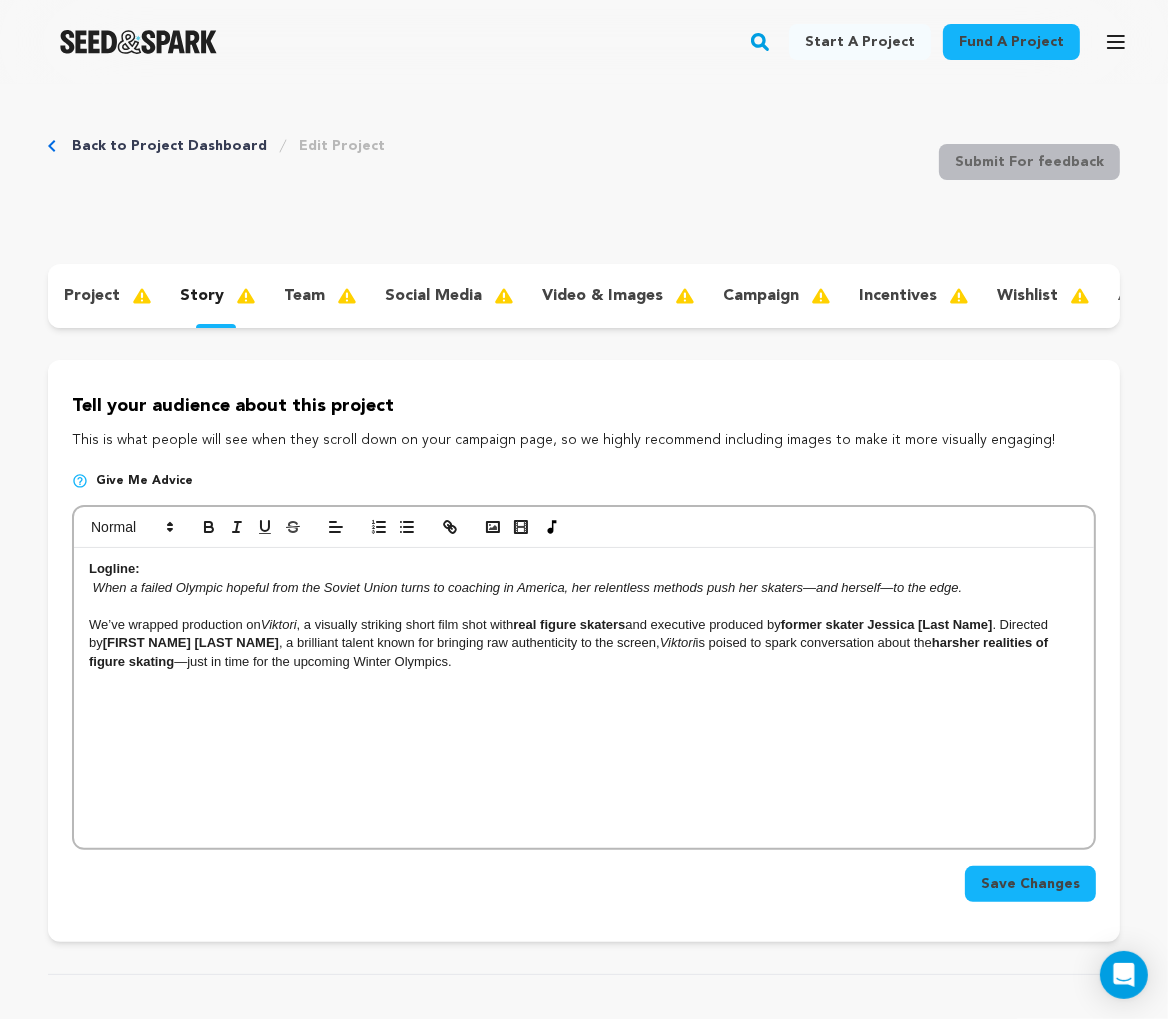 click at bounding box center [584, 606] 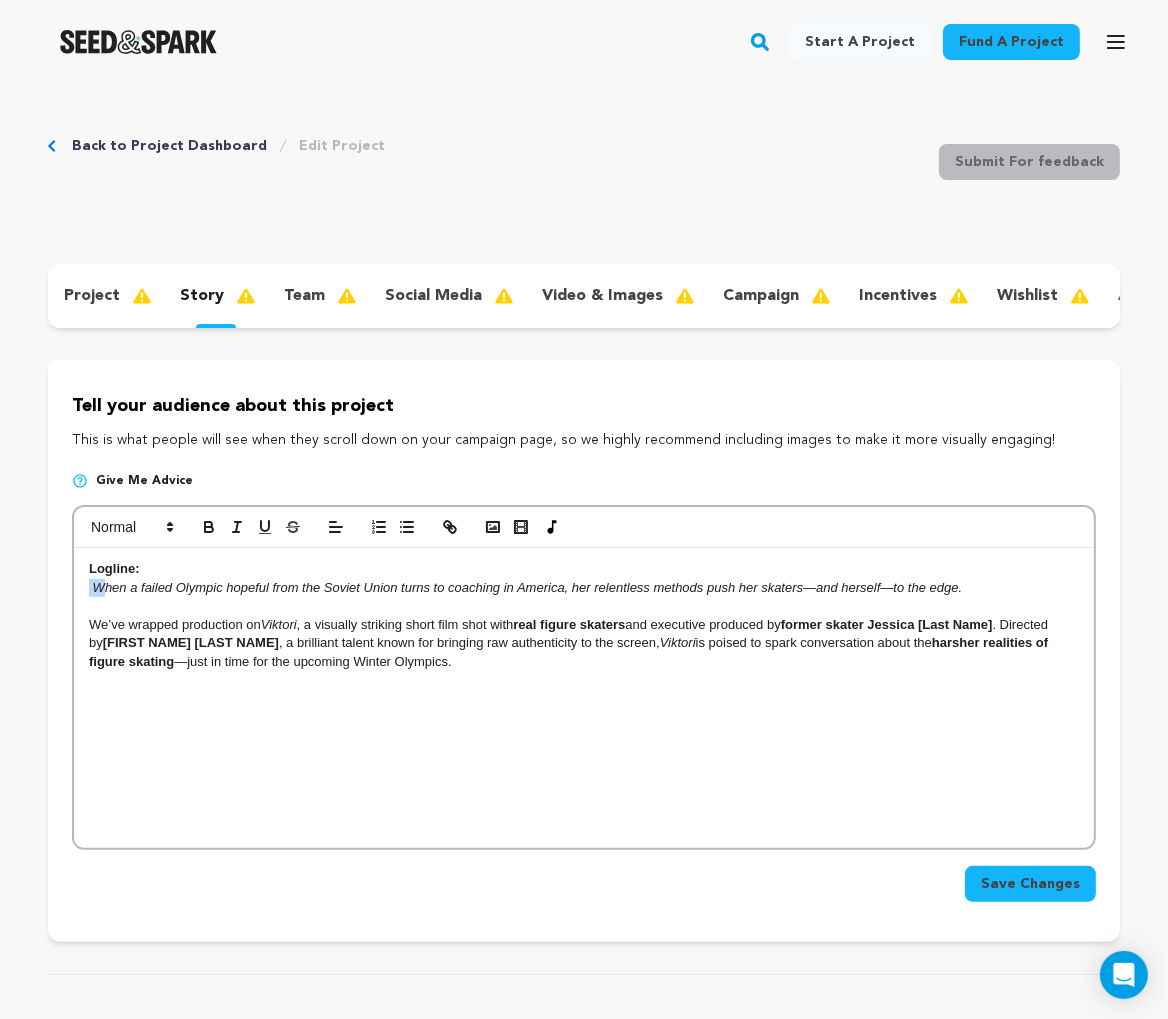 drag, startPoint x: 98, startPoint y: 591, endPoint x: 67, endPoint y: 590, distance: 31.016125 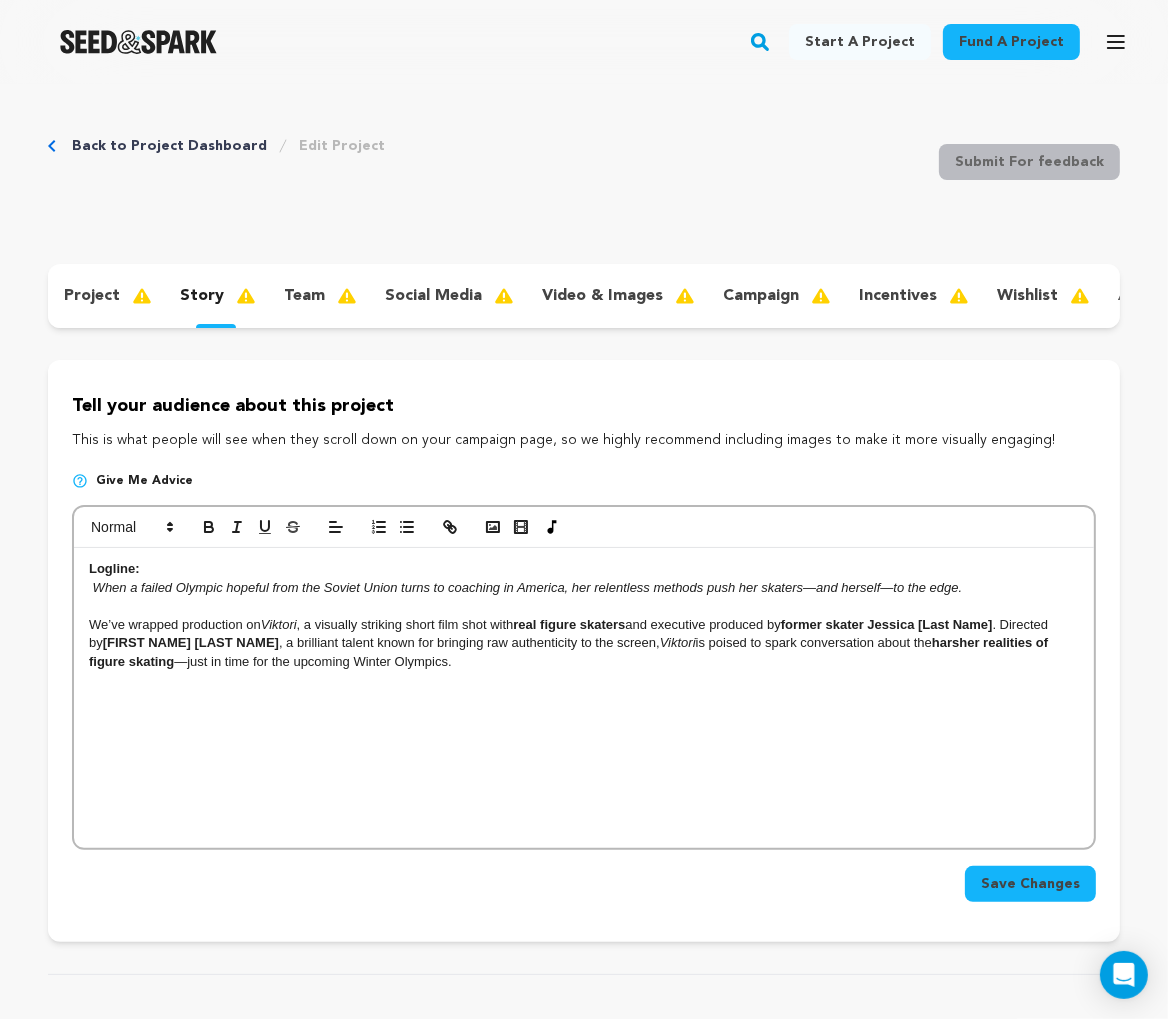 click on "Logline:   When a failed Olympic hopeful from the Soviet Union turns to coaching in America, her relentless methods push her skaters—and herself—to the edge. We’ve wrapped production on  Viktori , a visually striking short film shot with  real figure skaters  and executive produced by  former skater Jessica [Last Name] . Directed by  Carlos Cardona , a brilliant talent known for bringing raw authenticity to the screen,  Viktori  is poised to spark conversation about the  harsher realities of figure skating —just in time for the upcoming Winter Olympics." at bounding box center (584, 698) 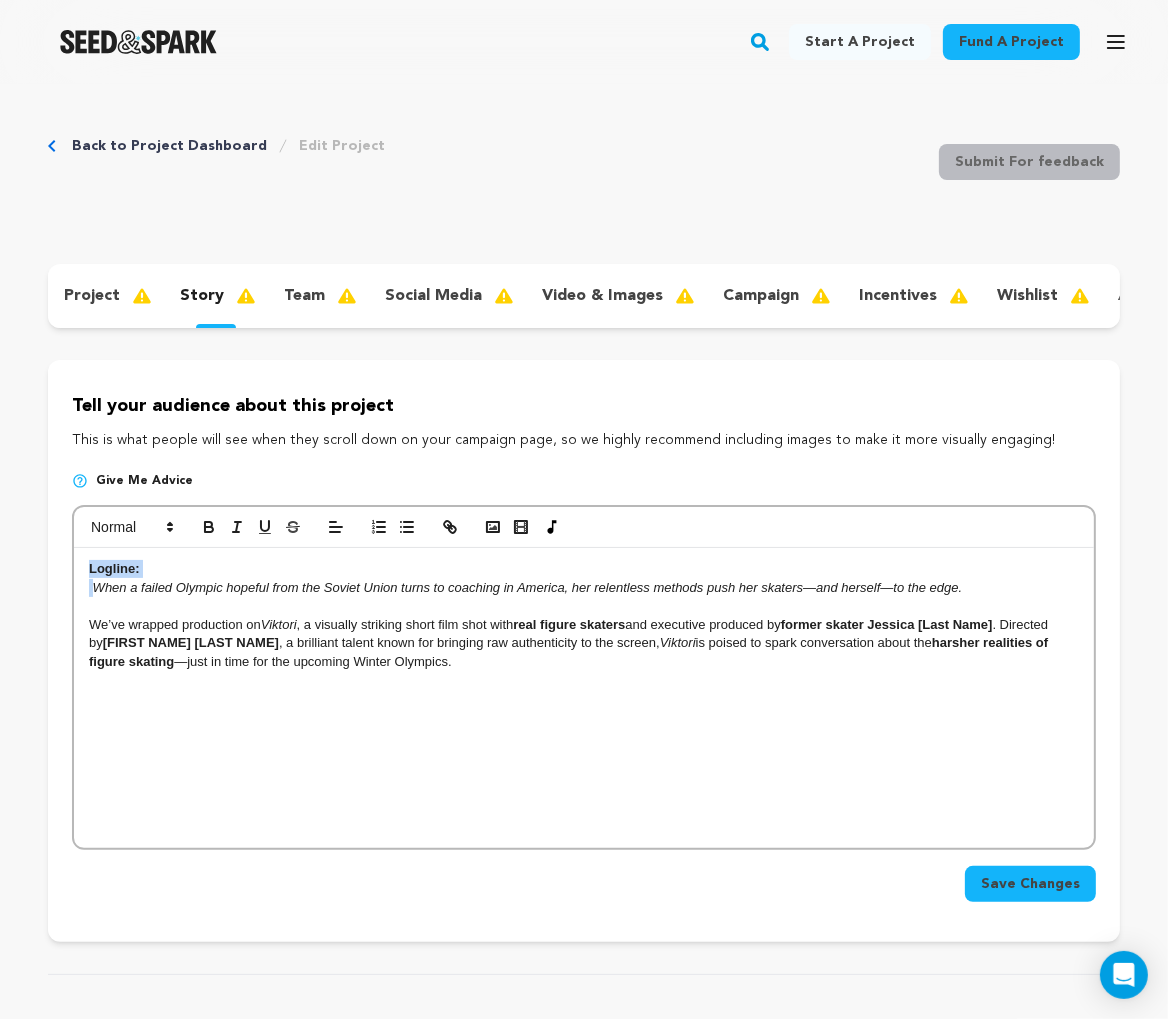 drag, startPoint x: 94, startPoint y: 589, endPoint x: 59, endPoint y: 567, distance: 41.340054 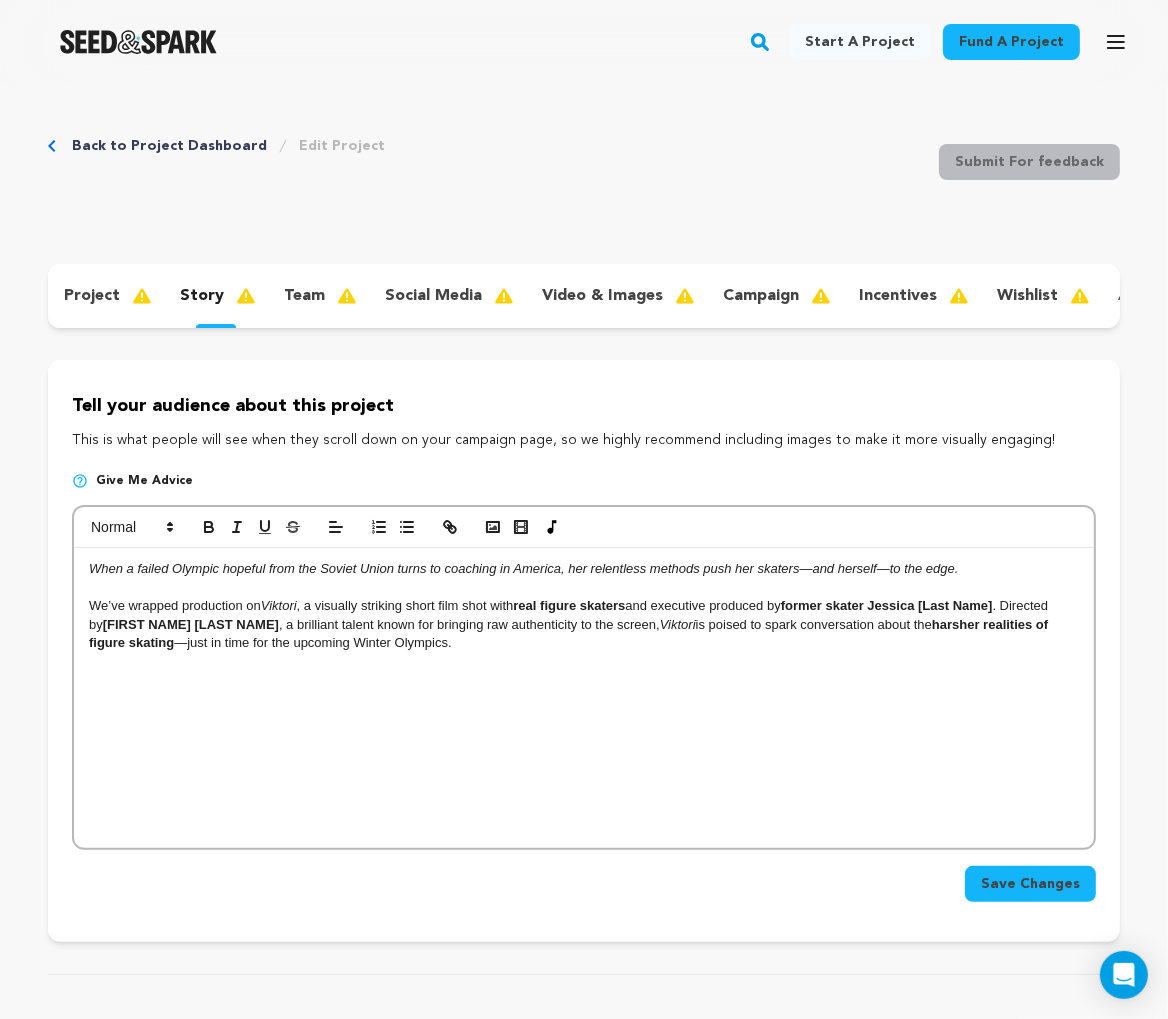 click on "We’ve wrapped production on  Viktori , a visually striking short film shot with  real figure skaters  and executive produced by  former skater Jessica [Last Name] . Directed by  Carlos Cardona , a brilliant talent known for bringing raw authenticity to the screen,  Viktori  is poised to spark conversation about the  harsher realities of figure skating —just in time for the upcoming Winter Olympics." at bounding box center [584, 624] 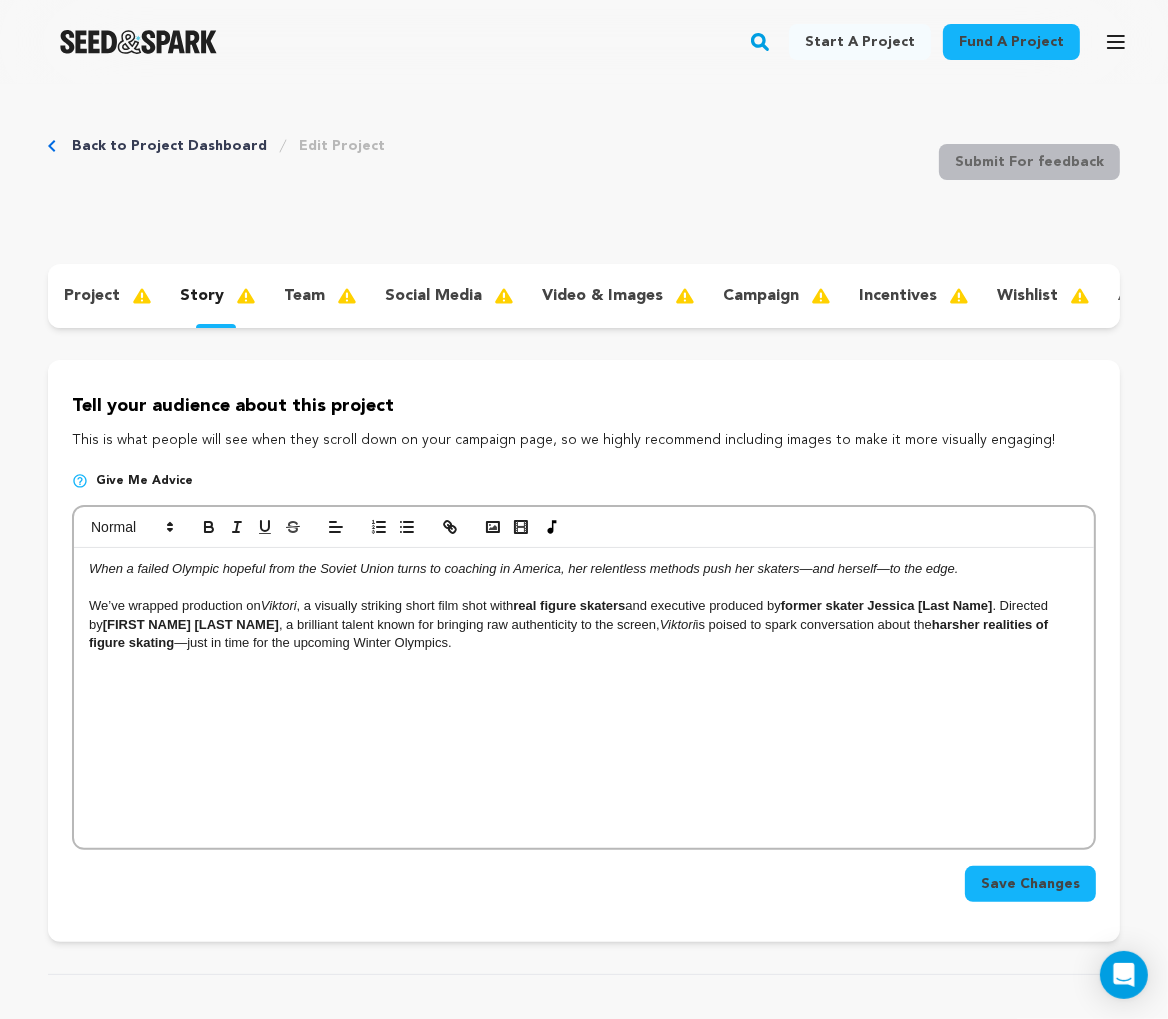 click on "We’ve wrapped production on  Viktori , a visually striking short film shot with  real figure skaters  and executive produced by  former skater Jessica [Last Name] . Directed by  Carlos Cardona , a brilliant talent known for bringing raw authenticity to the screen,  Viktori  is poised to spark conversation about the  harsher realities of figure skating —just in time for the upcoming Winter Olympics." at bounding box center (584, 624) 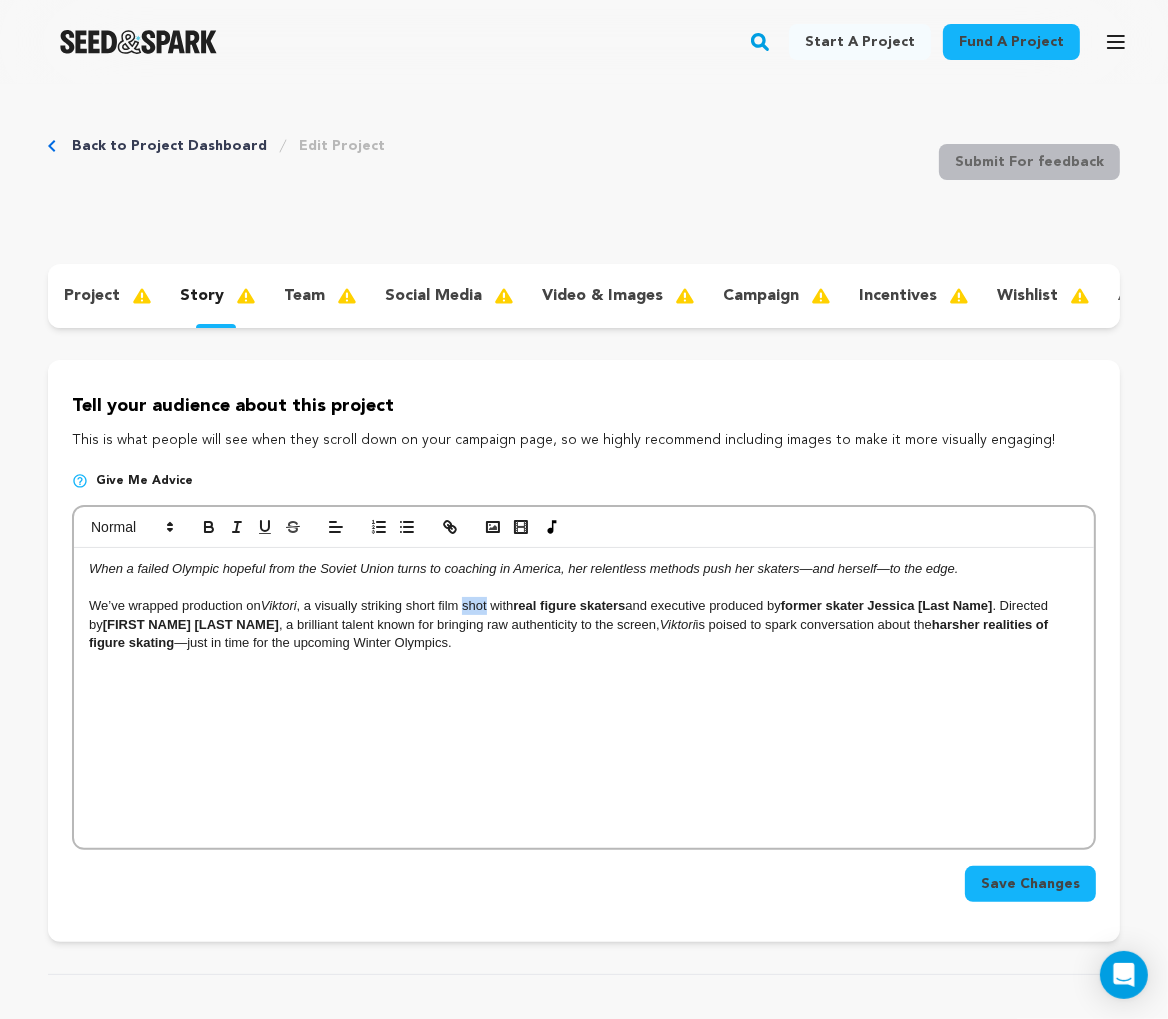 click on "We’ve wrapped production on  Viktori , a visually striking short film shot with  real figure skaters  and executive produced by  former skater Jessica [Last Name] . Directed by  Carlos Cardona , a brilliant talent known for bringing raw authenticity to the screen,  Viktori  is poised to spark conversation about the  harsher realities of figure skating —just in time for the upcoming Winter Olympics." at bounding box center [584, 624] 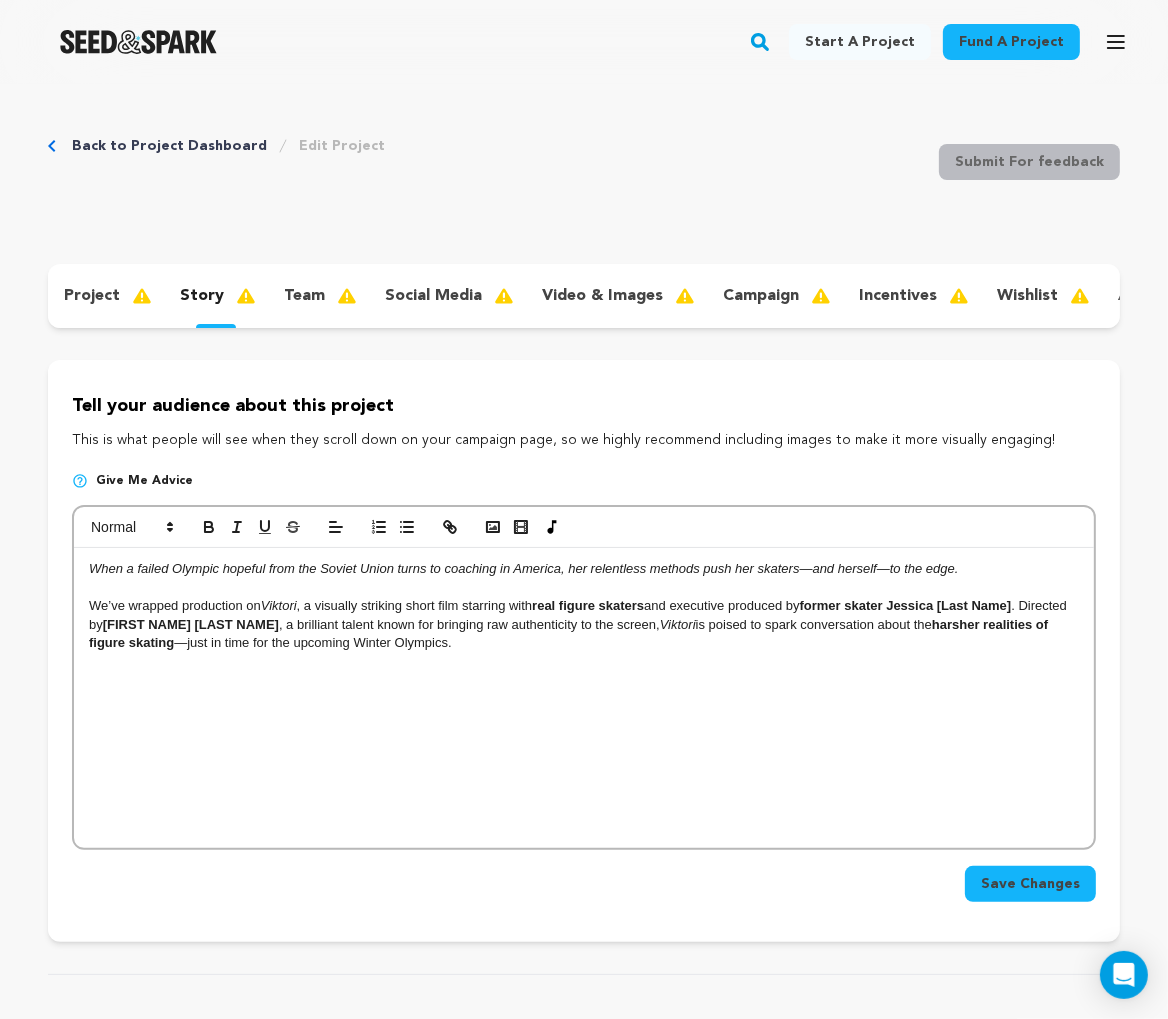 click on "We’ve wrapped production on  Viktori , a visually striking short film starring with  real figure skaters  and executive produced by  former skater Jessica [Last Name] . Directed by  Carlos Cardona , a brilliant talent known for bringing raw authenticity to the screen,  Viktori  is poised to spark conversation about the  harsher realities of figure skating —just in time for the upcoming Winter Olympics." at bounding box center [584, 624] 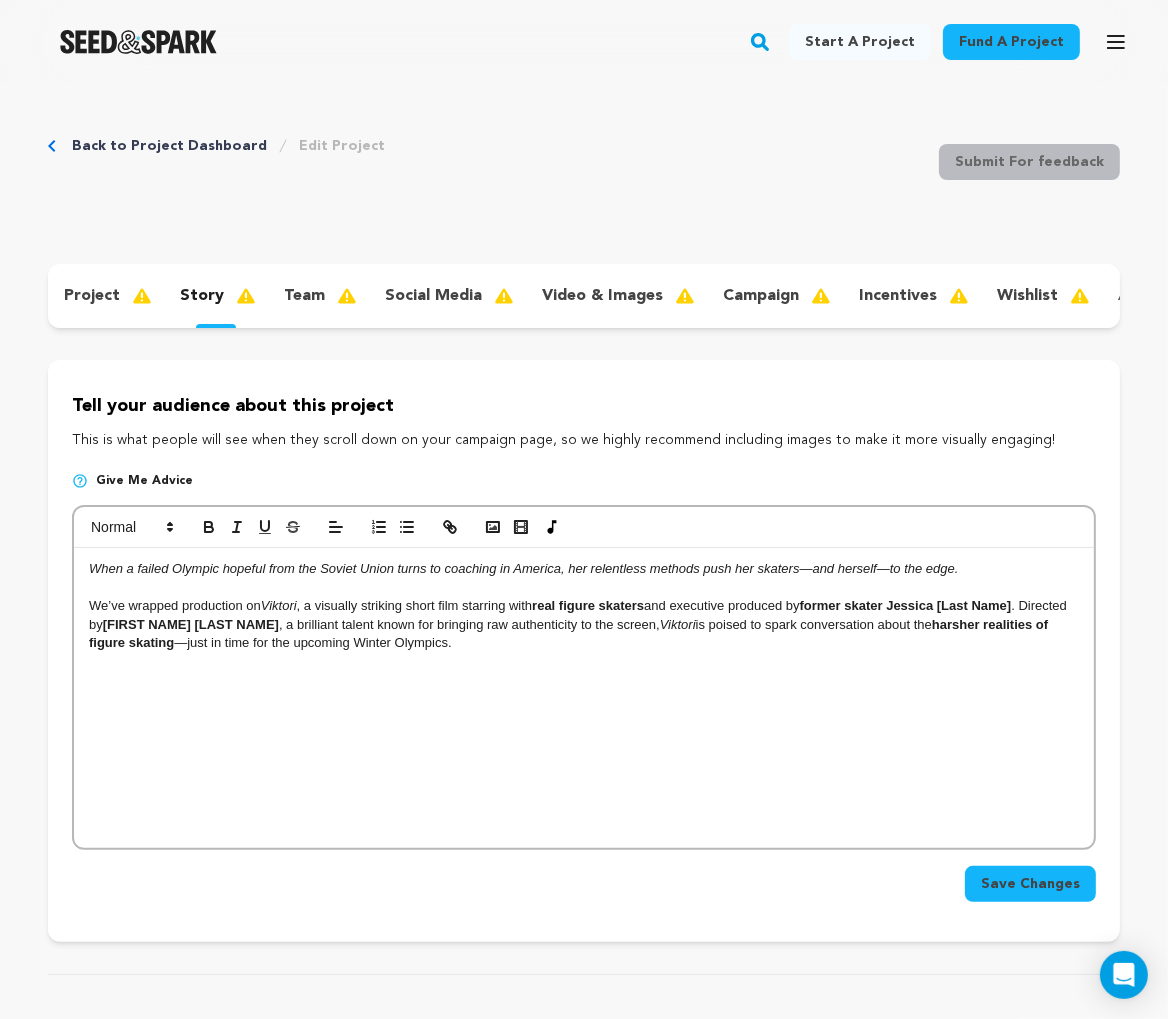 click on "We’ve wrapped production on  Viktori , a visually striking short film starring with  real figure skaters  and executive produced by  former skater Jessica [Last Name] . Directed by  Carlos Cardona , a brilliant talent known for bringing raw authenticity to the screen,  Viktori  is poised to spark conversation about the  harsher realities of figure skating —just in time for the upcoming Winter Olympics." at bounding box center (584, 624) 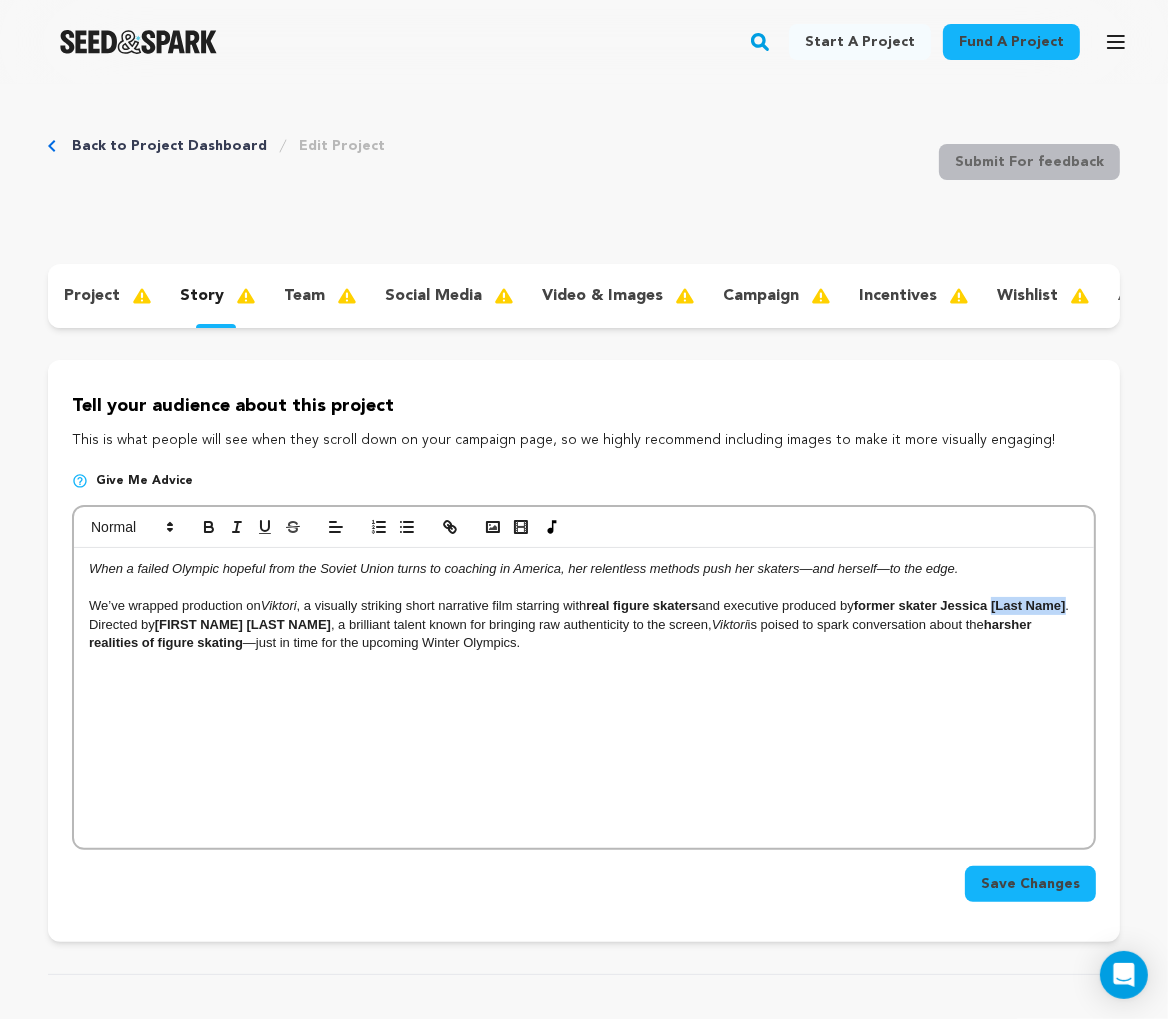drag, startPoint x: 1006, startPoint y: 606, endPoint x: 127, endPoint y: 623, distance: 879.16437 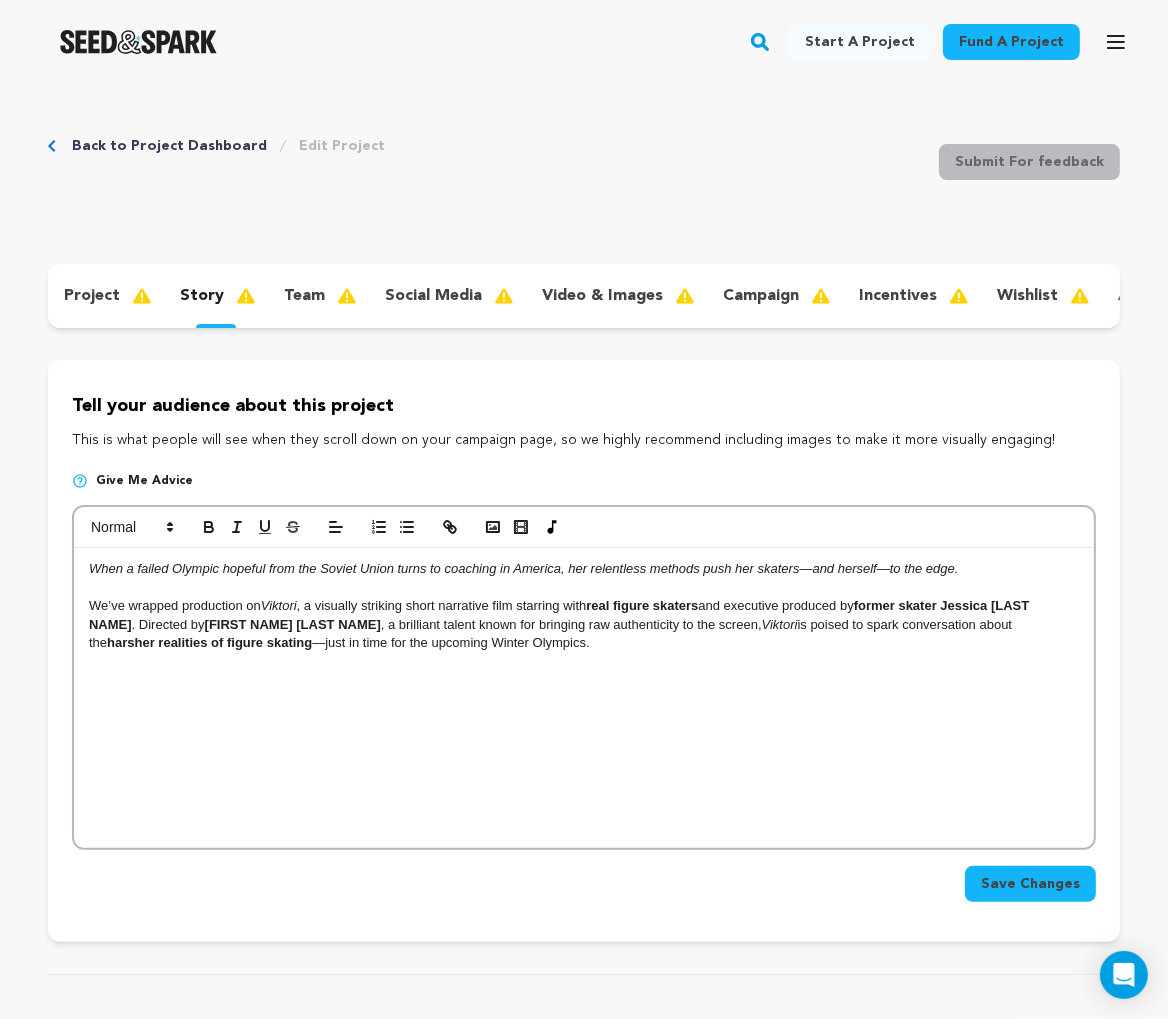 click at bounding box center [584, 662] 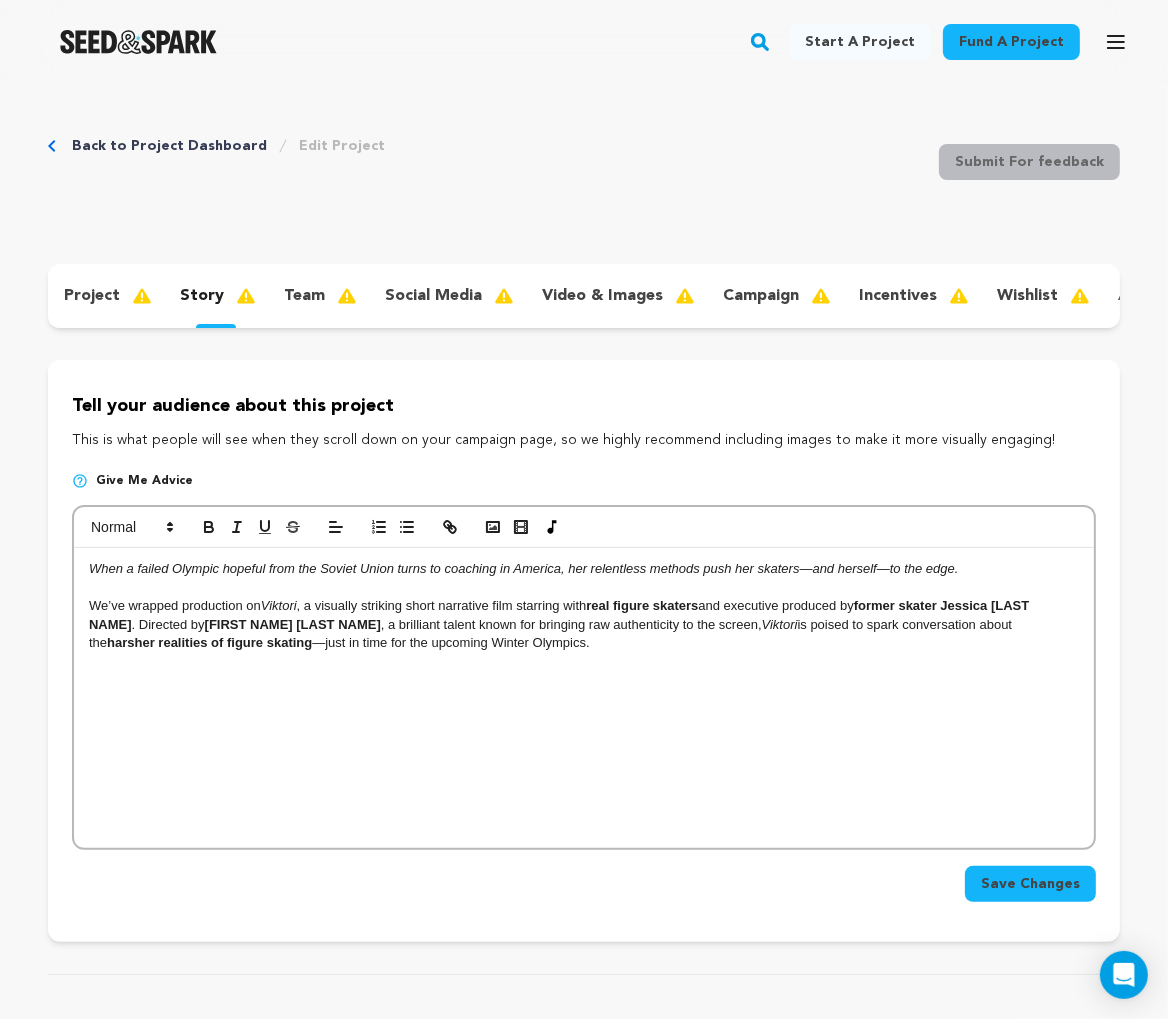 click on "When a failed Olympic hopeful from the Soviet Union turns to coaching in America, her relentless methods push her skaters—and herself—to the edge. We’ve wrapped production on  Viktori , a visually striking short narrative film starring with  real figure skaters  and executive produced by  former skater Jessica Trombatore . Directed by  Carlos Cardona , a brilliant talent known for bringing raw authenticity to the screen,  Viktori  is poised to spark conversation about the  harsher realities of figure skating —just in time for the upcoming Winter Olympics." at bounding box center [584, 698] 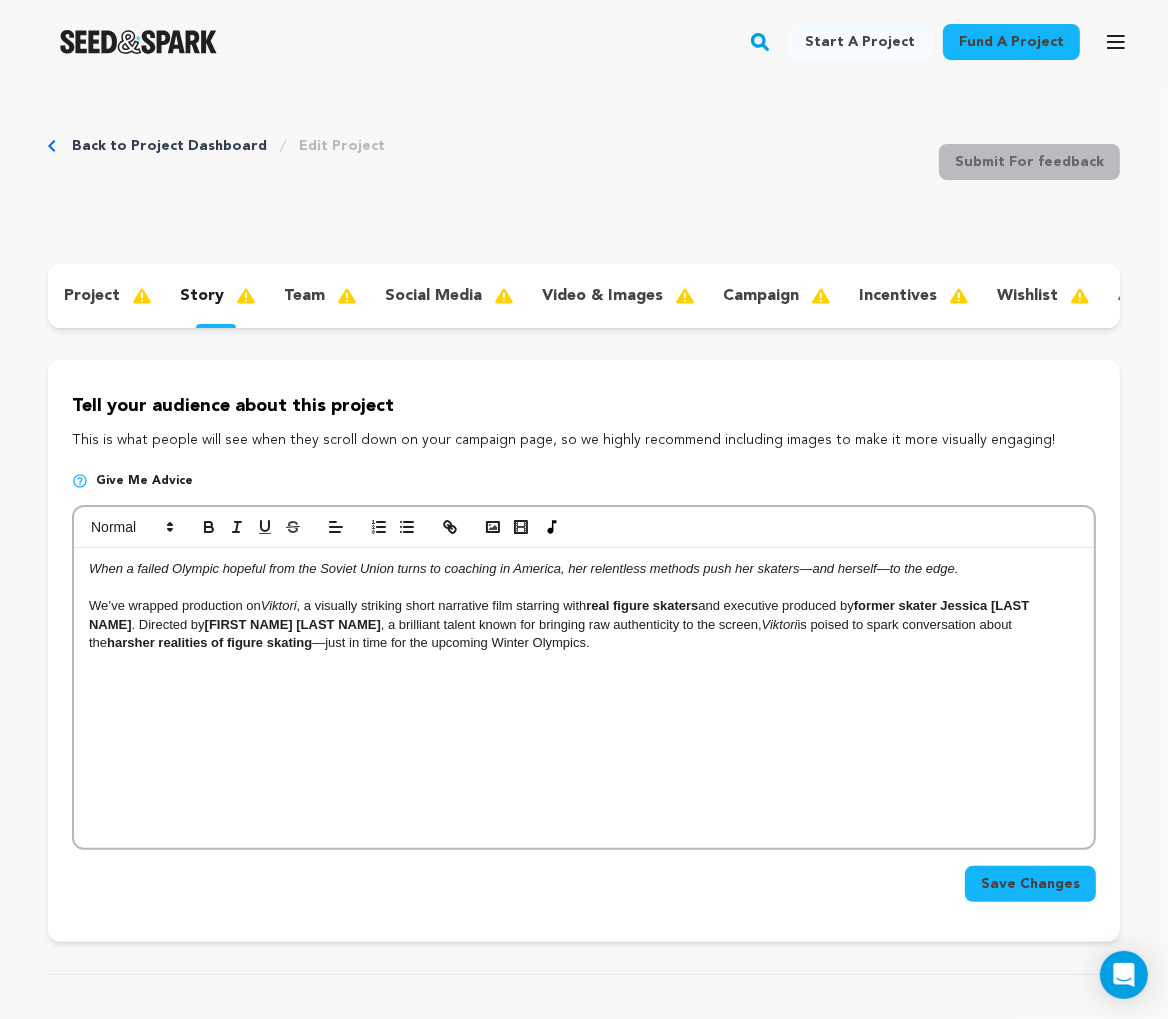 click on "We’ve wrapped production on  Viktori , a visually striking short narrative film starring with  real figure skaters  and executive produced by  former skater Jessica Trombatore . Directed by  Carlos Cardona , a brilliant talent known for bringing raw authenticity to the screen,  Viktori  is poised to spark conversation about the  harsher realities of figure skating —just in time for the upcoming Winter Olympics." at bounding box center (584, 624) 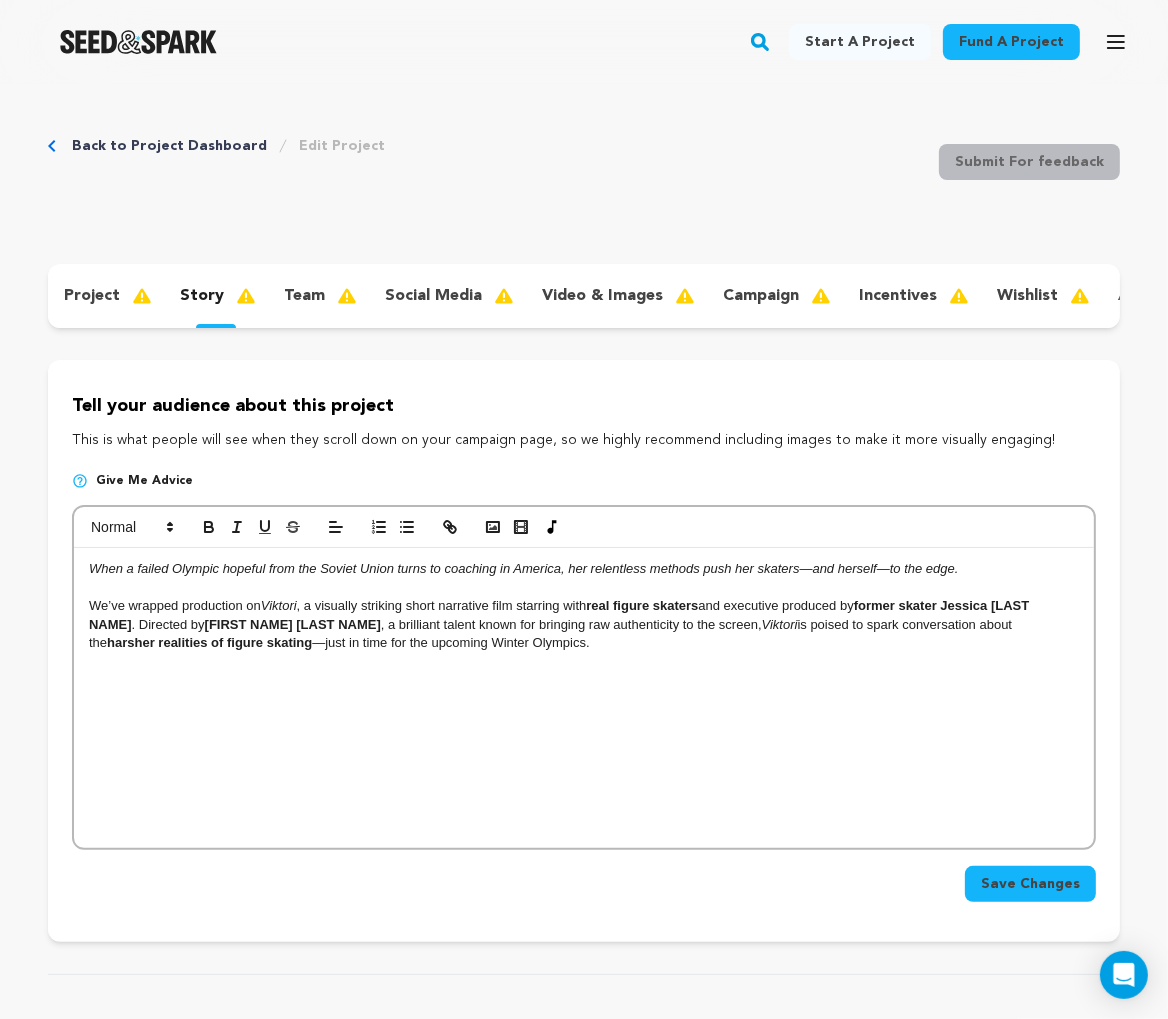 click on "We’ve wrapped production on  Viktori , a visually striking short narrative film starring with  real figure skaters  and executive produced by  former skater Jessica Trombatore . Directed by  Carlos Cardona , a brilliant talent known for bringing raw authenticity to the screen,  Viktori  is poised to spark conversation about the  harsher realities of figure skating —just in time for the upcoming Winter Olympics." at bounding box center (584, 624) 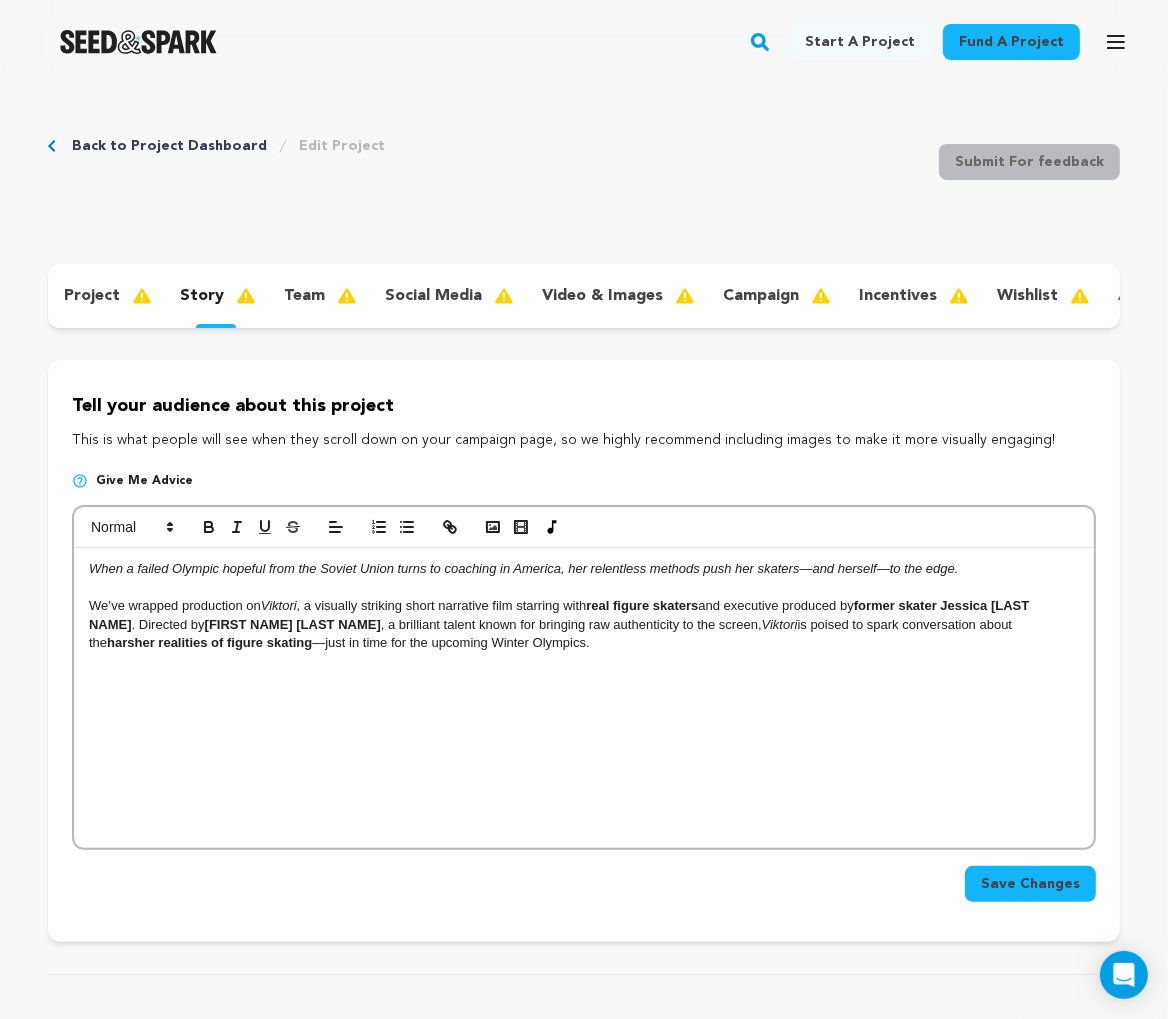 click on "Viktori" at bounding box center [780, 624] 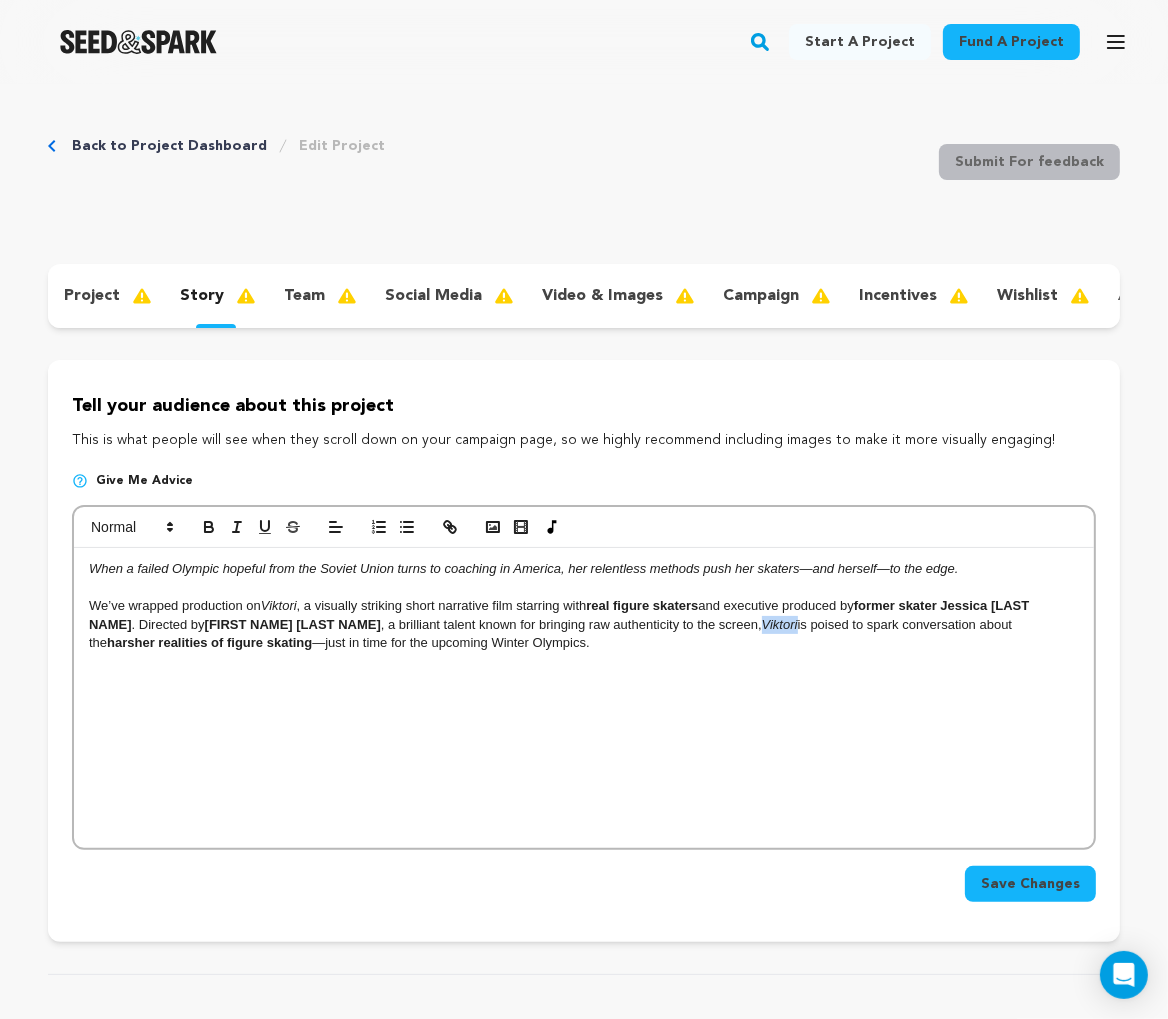 click on "Viktori" at bounding box center (780, 624) 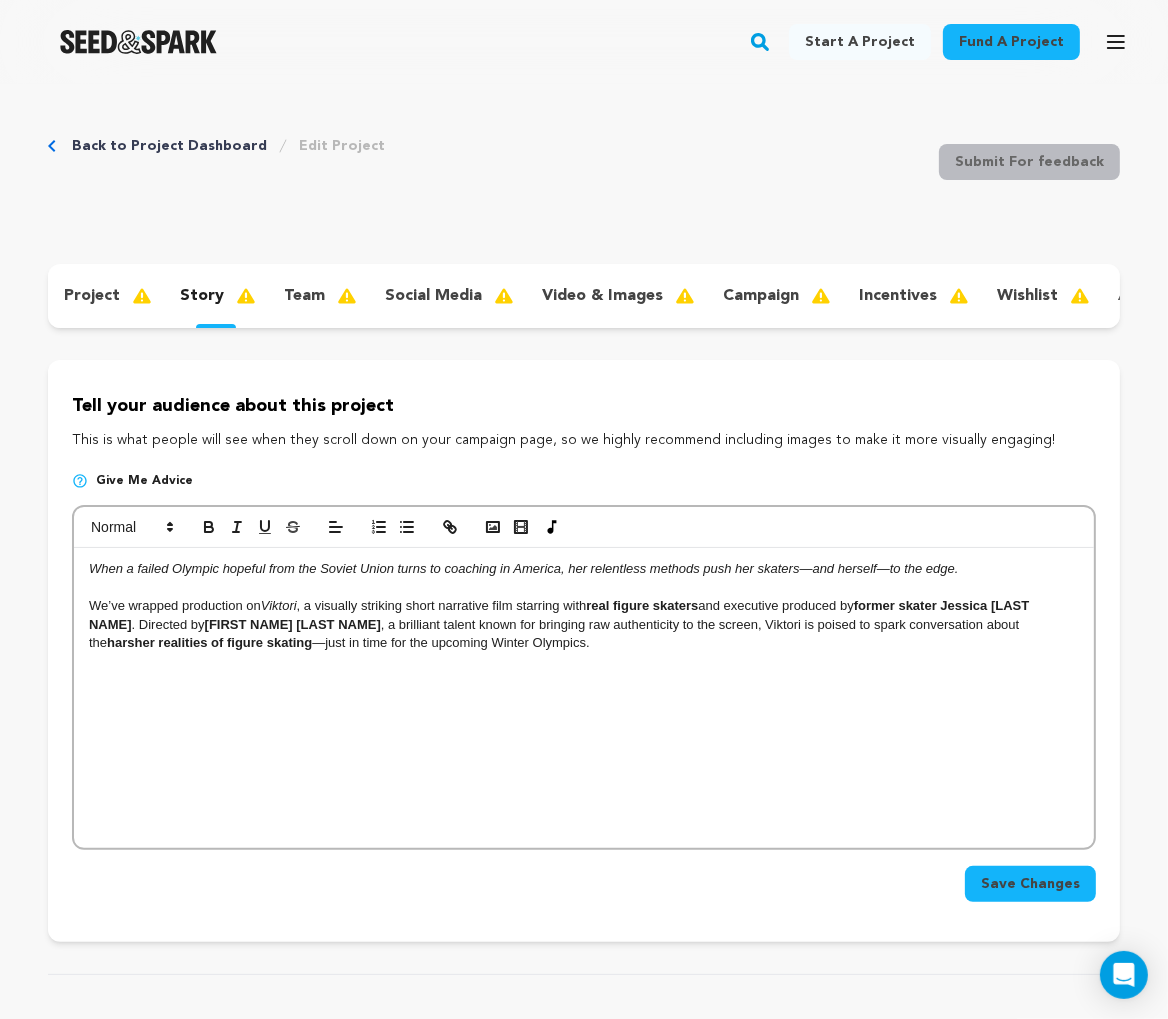 click on "We’ve wrapped production on  Viktori , a visually striking short narrative film starring with  real figure skaters  and executive produced by  former skater Jessica Trombatore . Directed by  Carlos Cardona , a brilliant talent known for bringing raw authenticity to the screen, Viktori is poised to spark conversation about the  harsher realities of figure skating —just in time for the upcoming Winter Olympics." at bounding box center [584, 624] 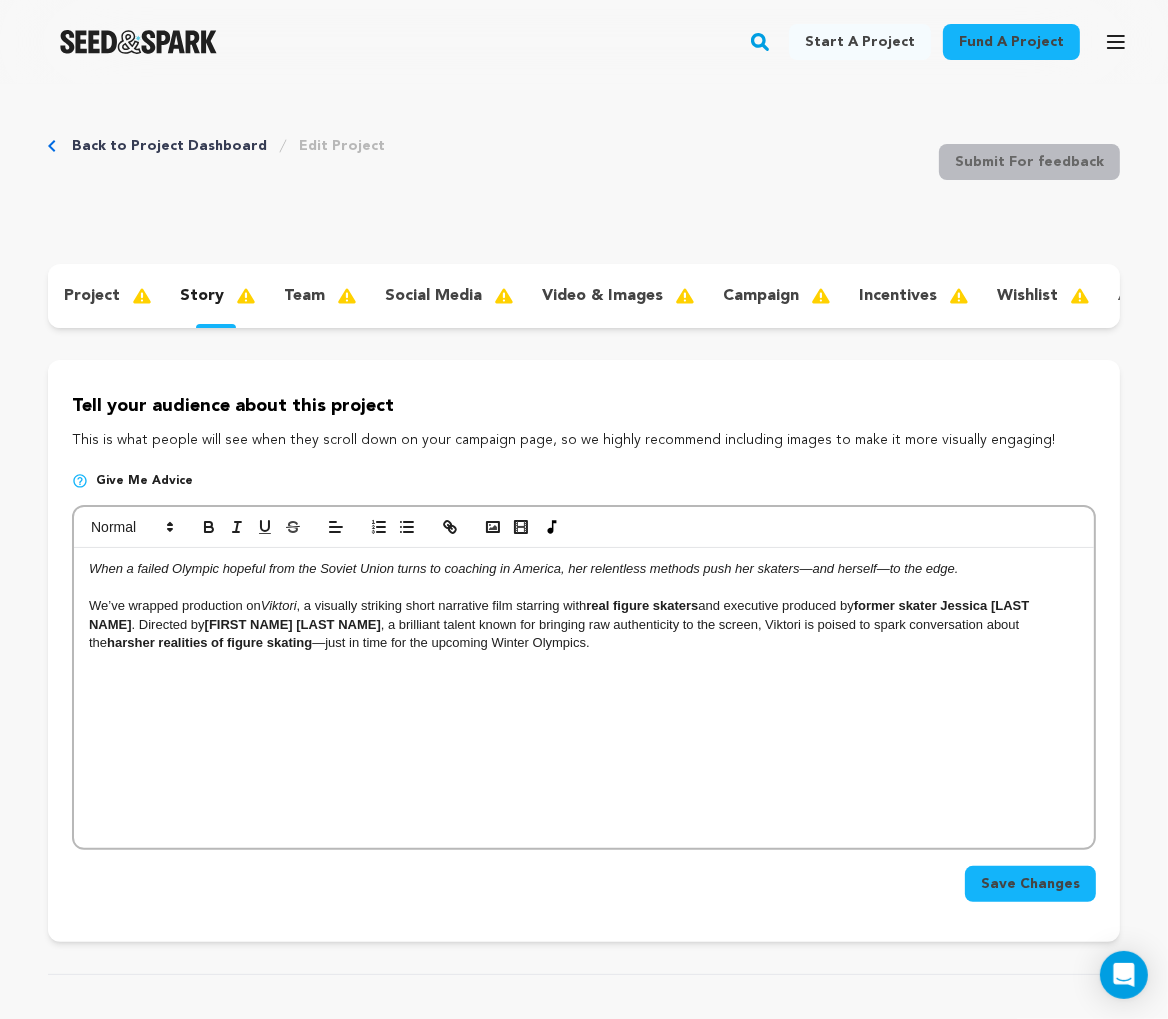 click on "When a failed Olympic hopeful from the Soviet Union turns to coaching in America, her relentless methods push her skaters—and herself—to the edge. We’ve wrapped production on  Viktori , a visually striking short narrative film starring with  real figure skaters  and executive produced by  former skater Jessica Trombatore . Directed by  Carlos Cardona , a brilliant talent known for bringing raw authenticity to the screen, Viktori is poised to spark conversation about the  harsher realities of figure skating —just in time for the upcoming Winter Olympics." at bounding box center [584, 698] 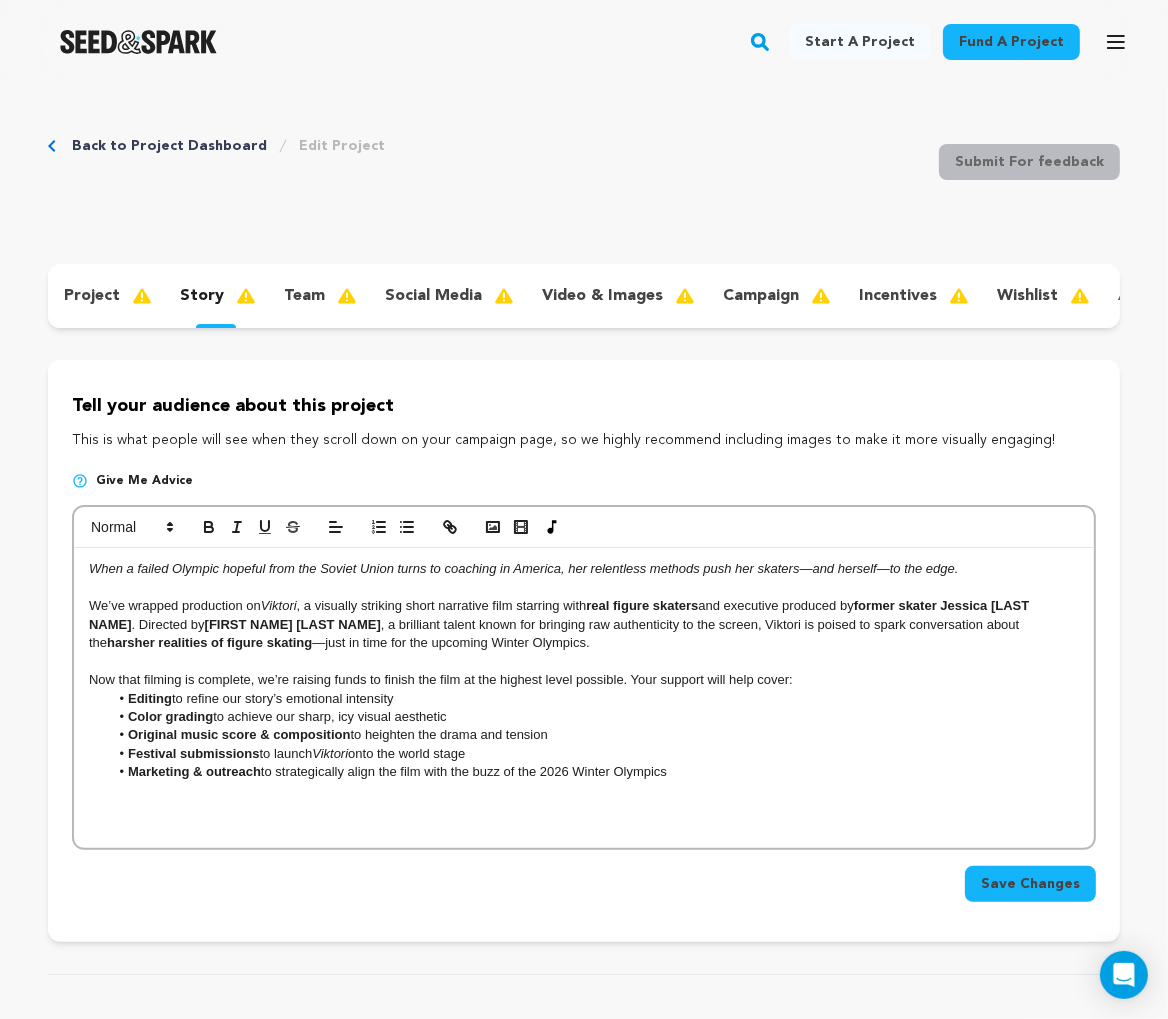 click on "Color grading  to achieve our sharp, icy visual aesthetic" at bounding box center (594, 717) 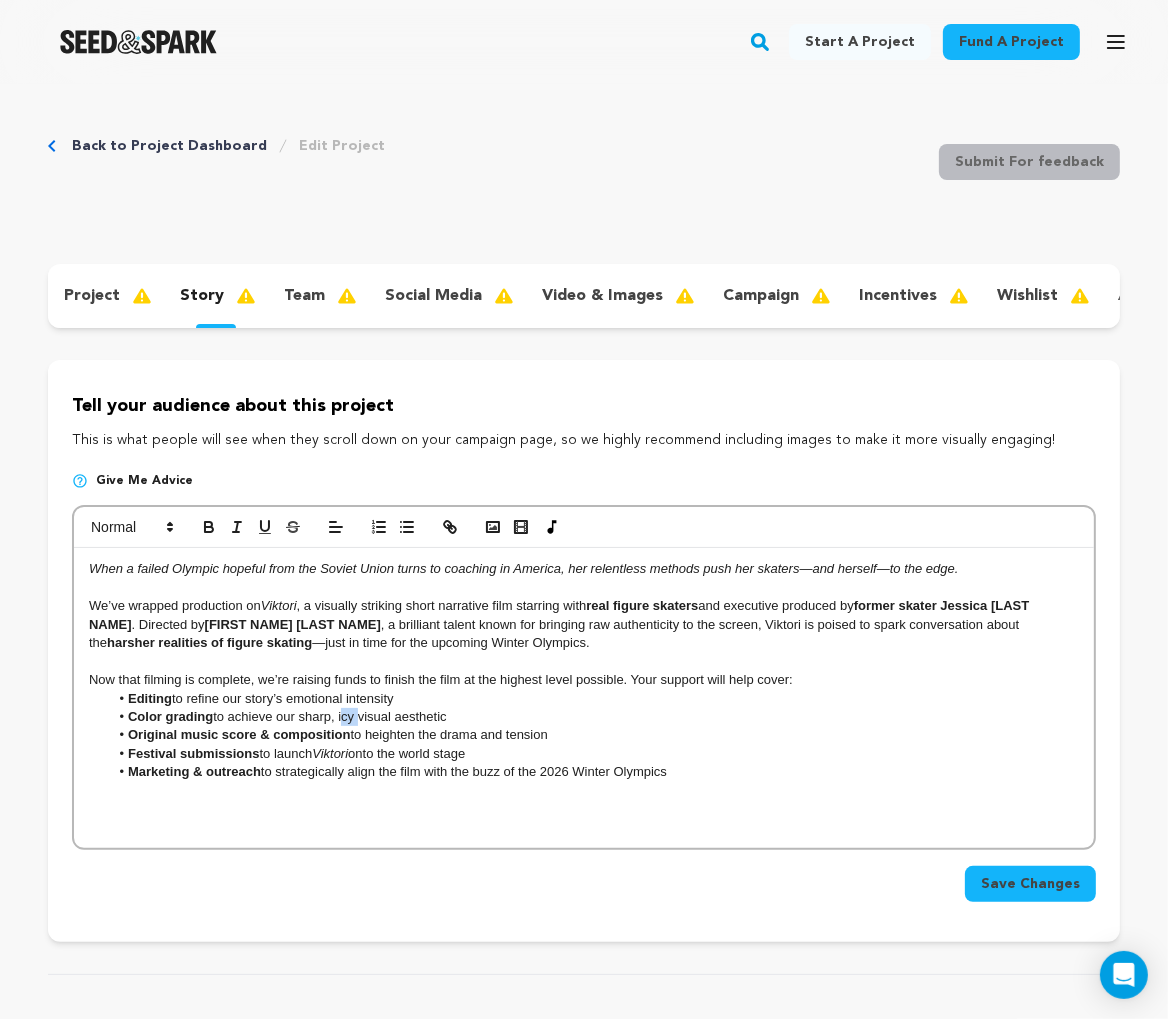 click on "Color grading  to achieve our sharp, icy visual aesthetic" at bounding box center [594, 717] 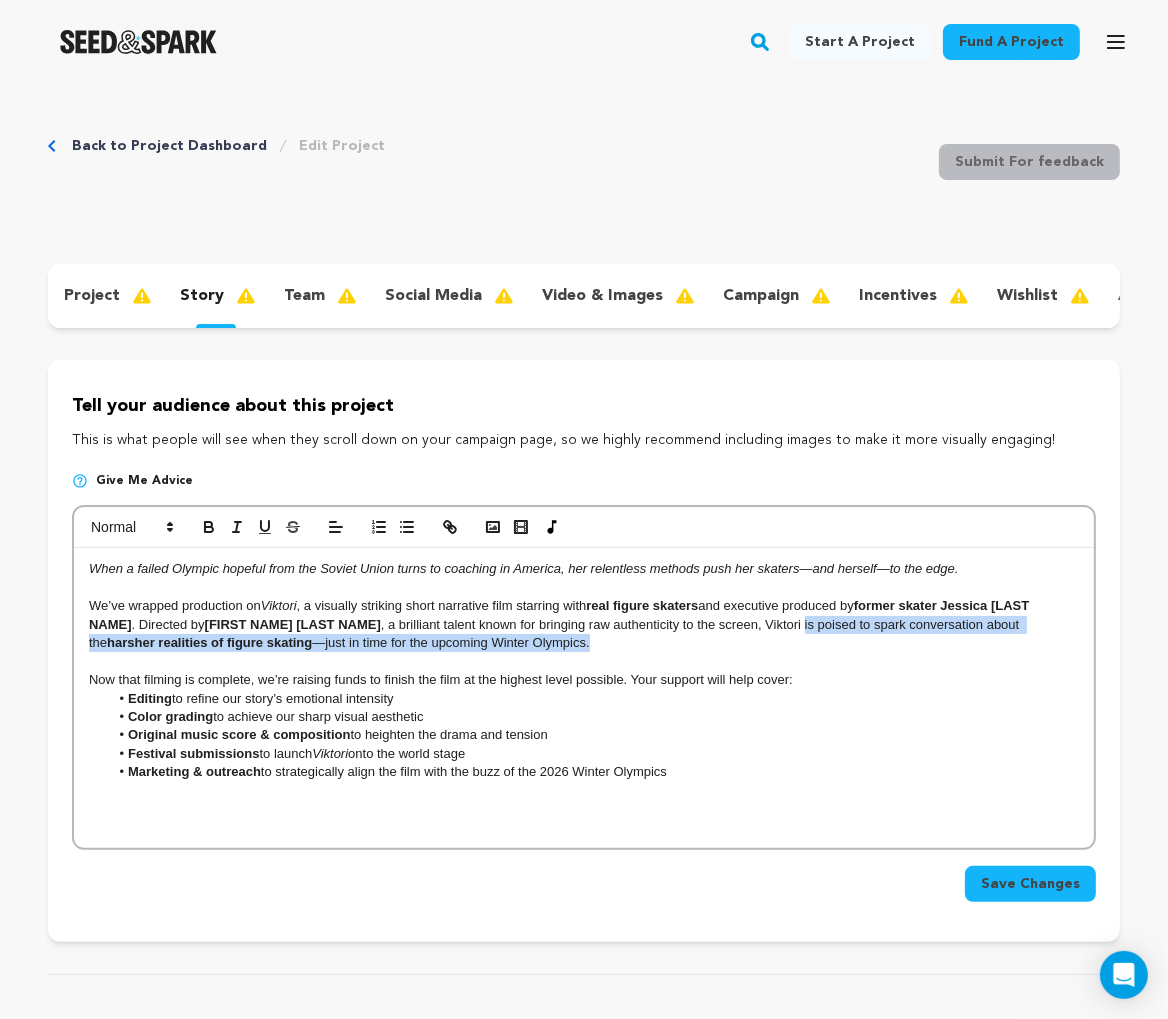 drag, startPoint x: 787, startPoint y: 648, endPoint x: 757, endPoint y: 620, distance: 41.036568 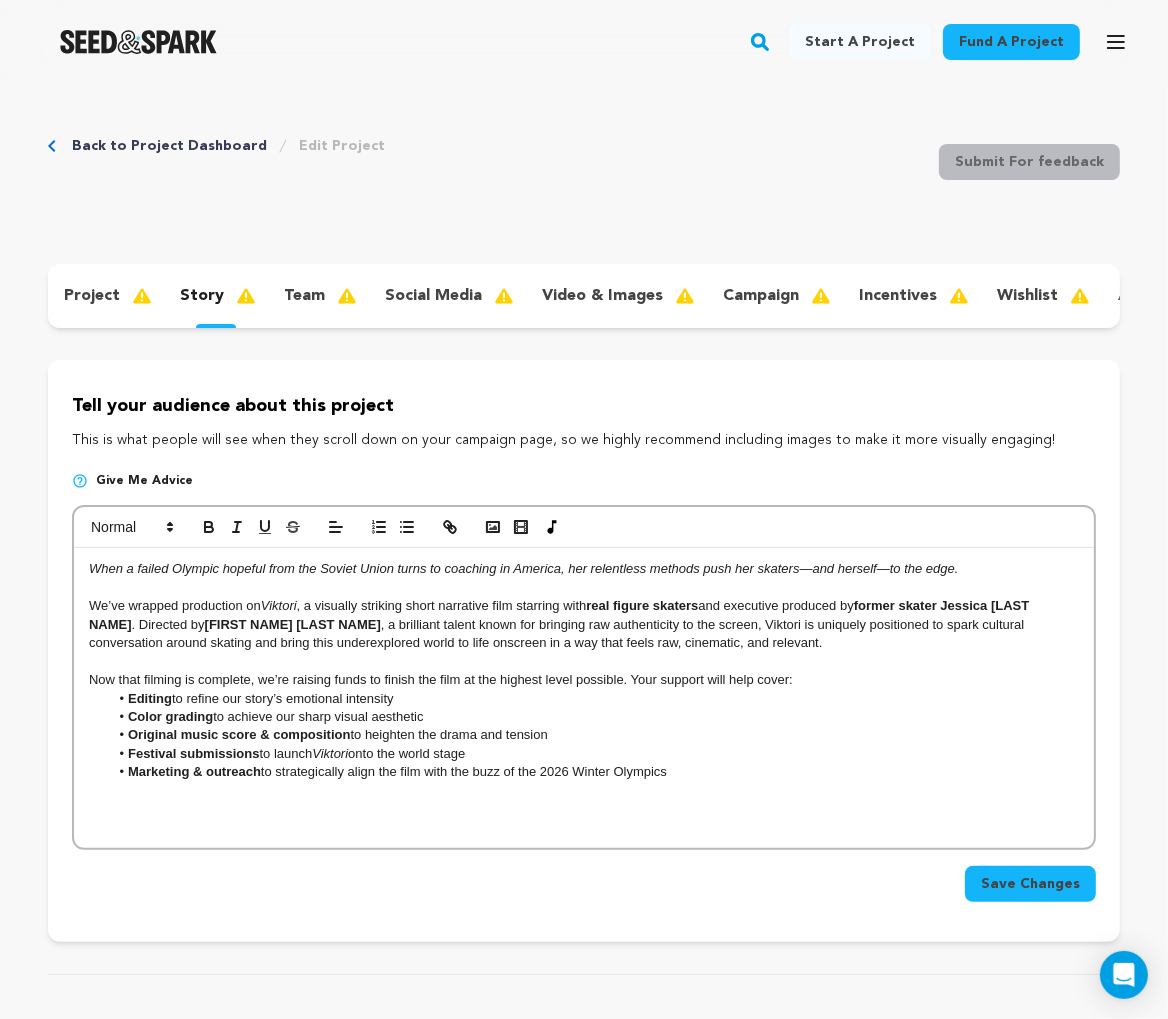 scroll, scrollTop: 0, scrollLeft: 0, axis: both 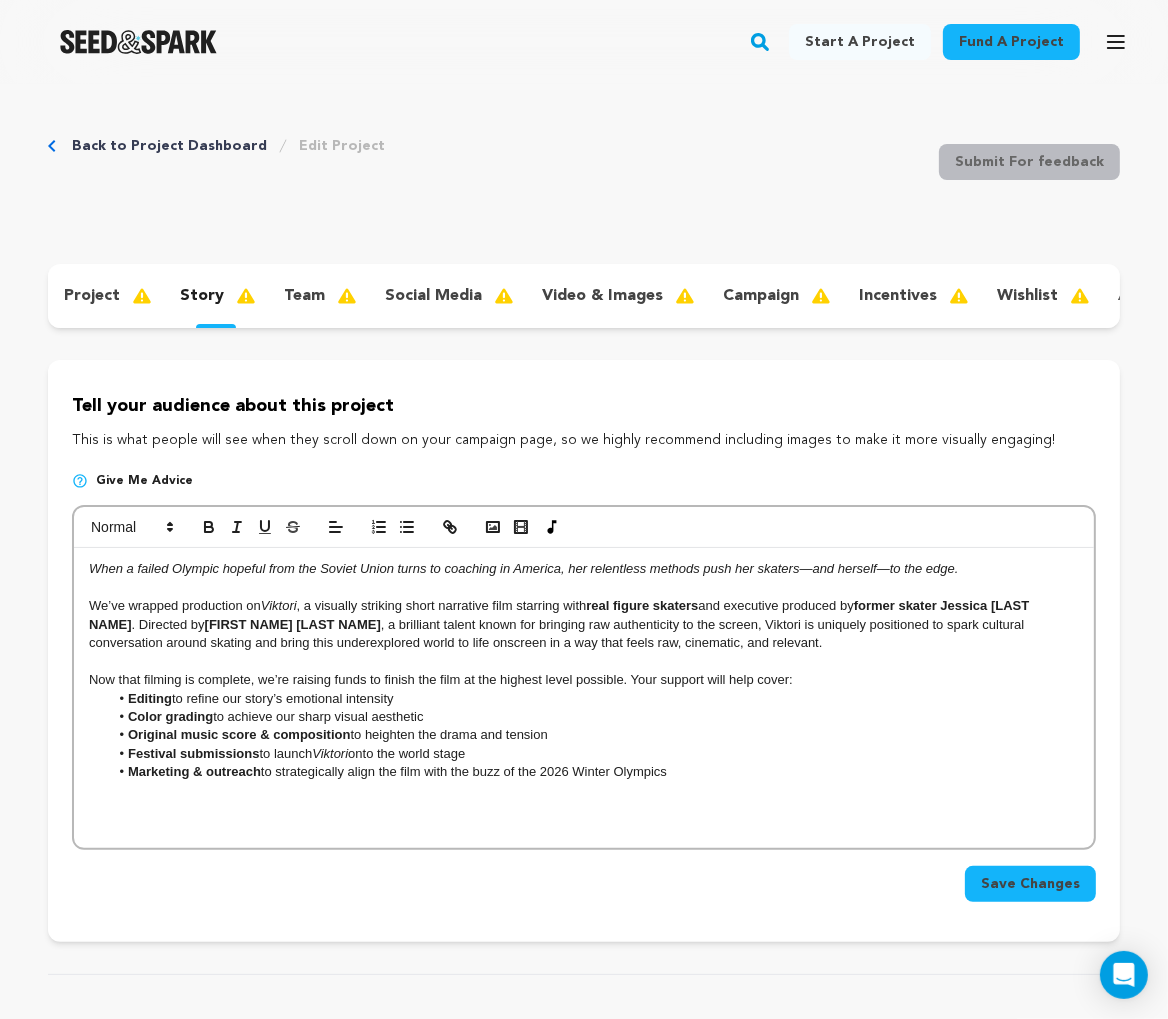 click on "We’ve wrapped production on  Viktori , a visually striking short narrative film starring with  real figure skaters  and executive produced by  former skater Jessica Trombatore . Directed by  Carlos Cardona , a brilliant talent known for bringing raw authenticity to the screen, Viktori  is uniquely positioned to spark cultural conversation around skating and bring this underexplored world to life onscreen in a way that feels raw, cinematic, and relevant." at bounding box center [584, 624] 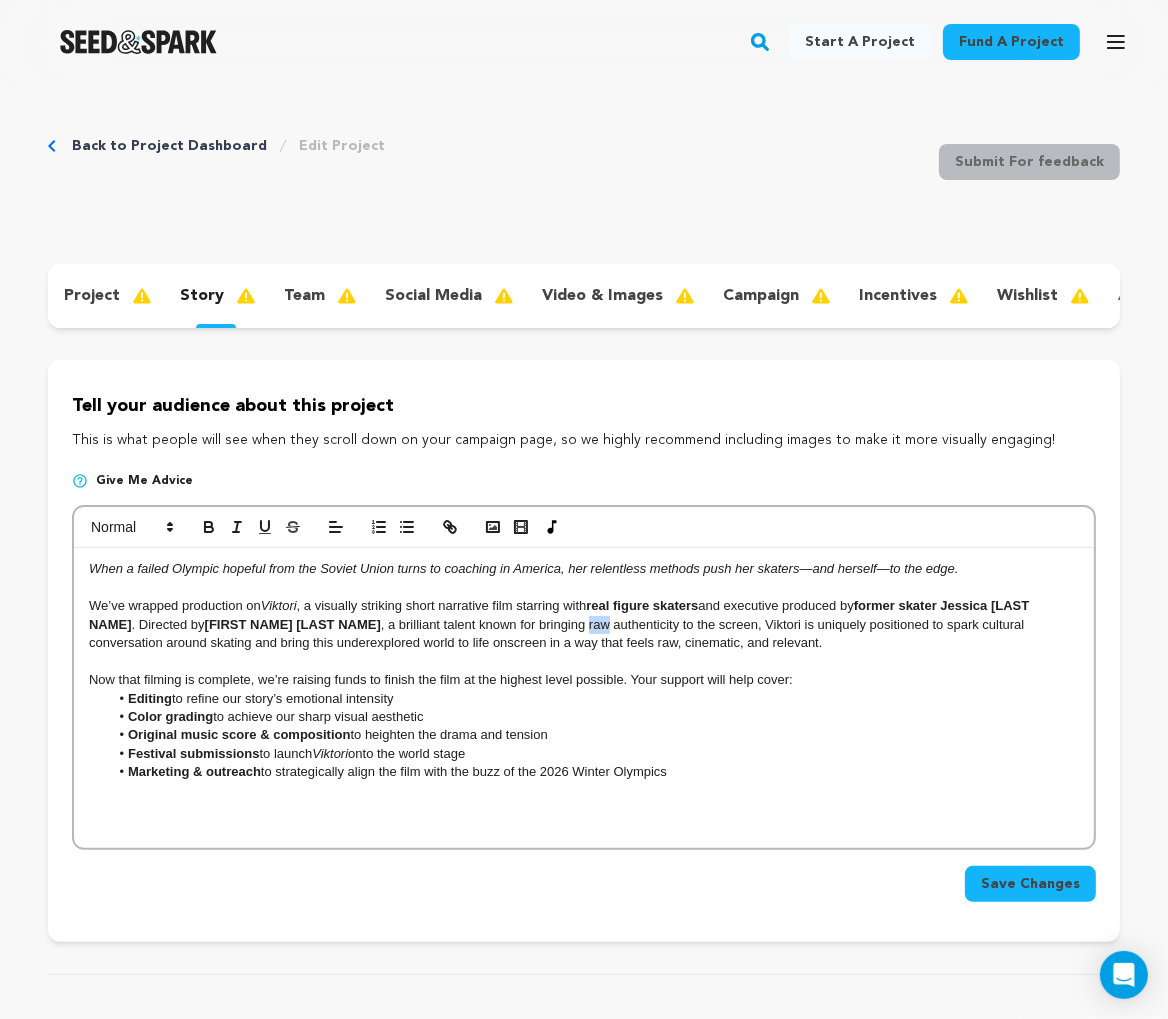 click on "We’ve wrapped production on  Viktori , a visually striking short narrative film starring with  real figure skaters  and executive produced by  former skater Jessica Trombatore . Directed by  Carlos Cardona , a brilliant talent known for bringing raw authenticity to the screen, Viktori  is uniquely positioned to spark cultural conversation around skating and bring this underexplored world to life onscreen in a way that feels raw, cinematic, and relevant." at bounding box center [584, 624] 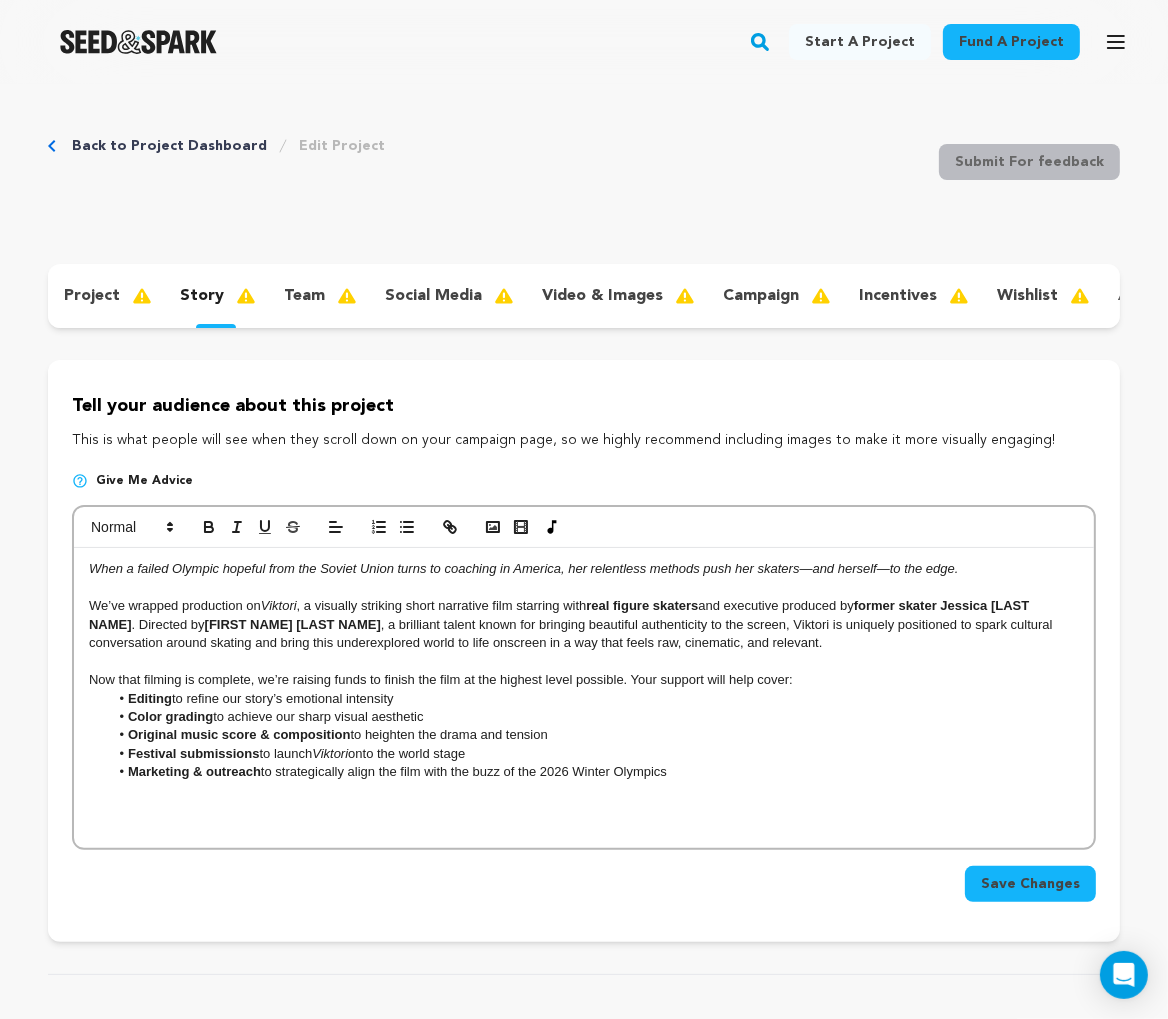 click on "We’ve wrapped production on  Viktori , a visually striking short narrative film starring with  real figure skaters  and executive produced by  former skater Jessica Trombatore . Directed by  Carlos Cardona , a brilliant talent known for bringing beautiful authenticity to the screen, Viktori  is uniquely positioned to spark cultural conversation around skating and bring this underexplored world to life onscreen in a way that feels raw, cinematic, and relevant." at bounding box center [584, 624] 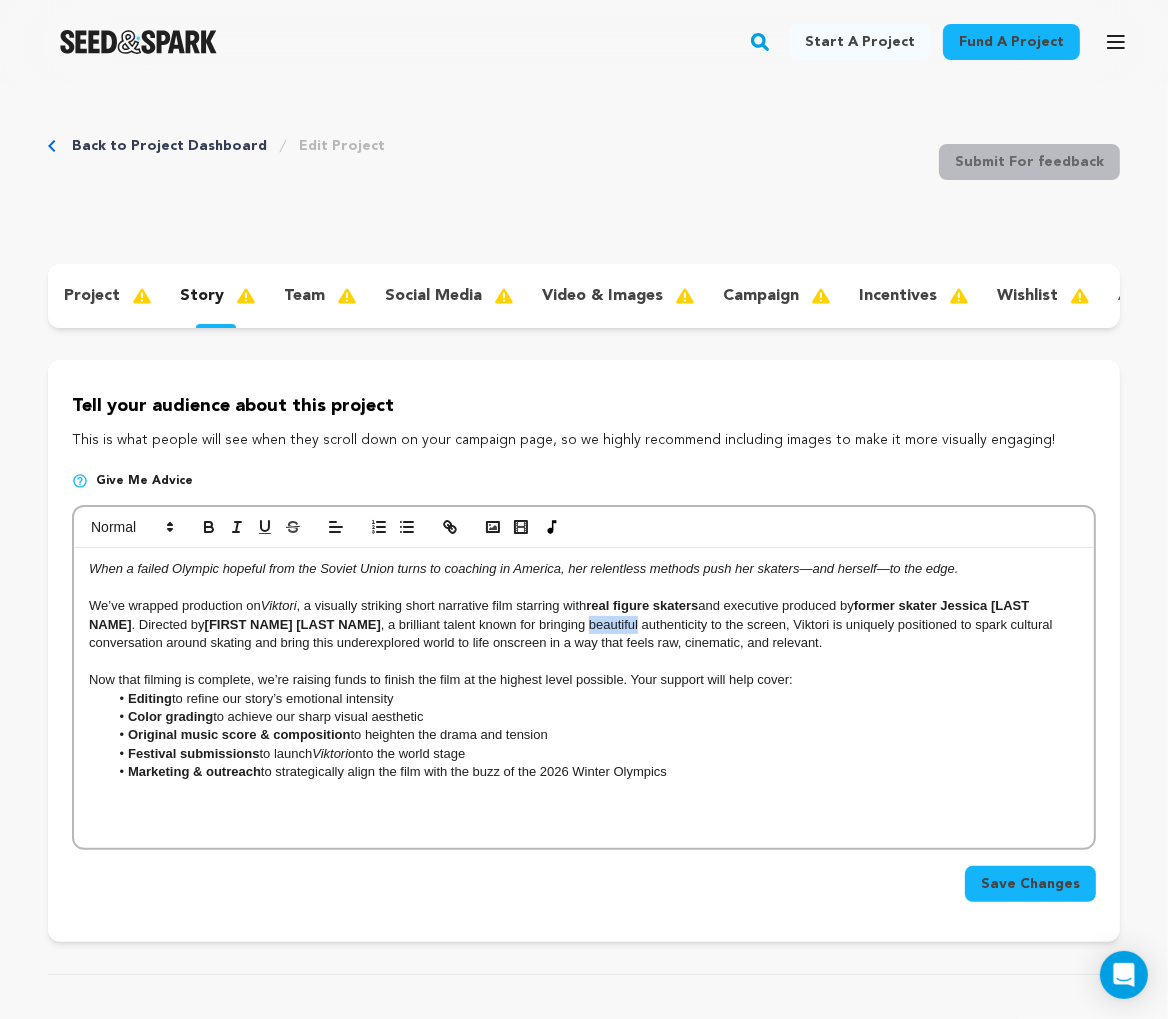 click on "We’ve wrapped production on  Viktori , a visually striking short narrative film starring with  real figure skaters  and executive produced by  former skater Jessica Trombatore . Directed by  Carlos Cardona , a brilliant talent known for bringing beautiful authenticity to the screen, Viktori  is uniquely positioned to spark cultural conversation around skating and bring this underexplored world to life onscreen in a way that feels raw, cinematic, and relevant." at bounding box center [584, 624] 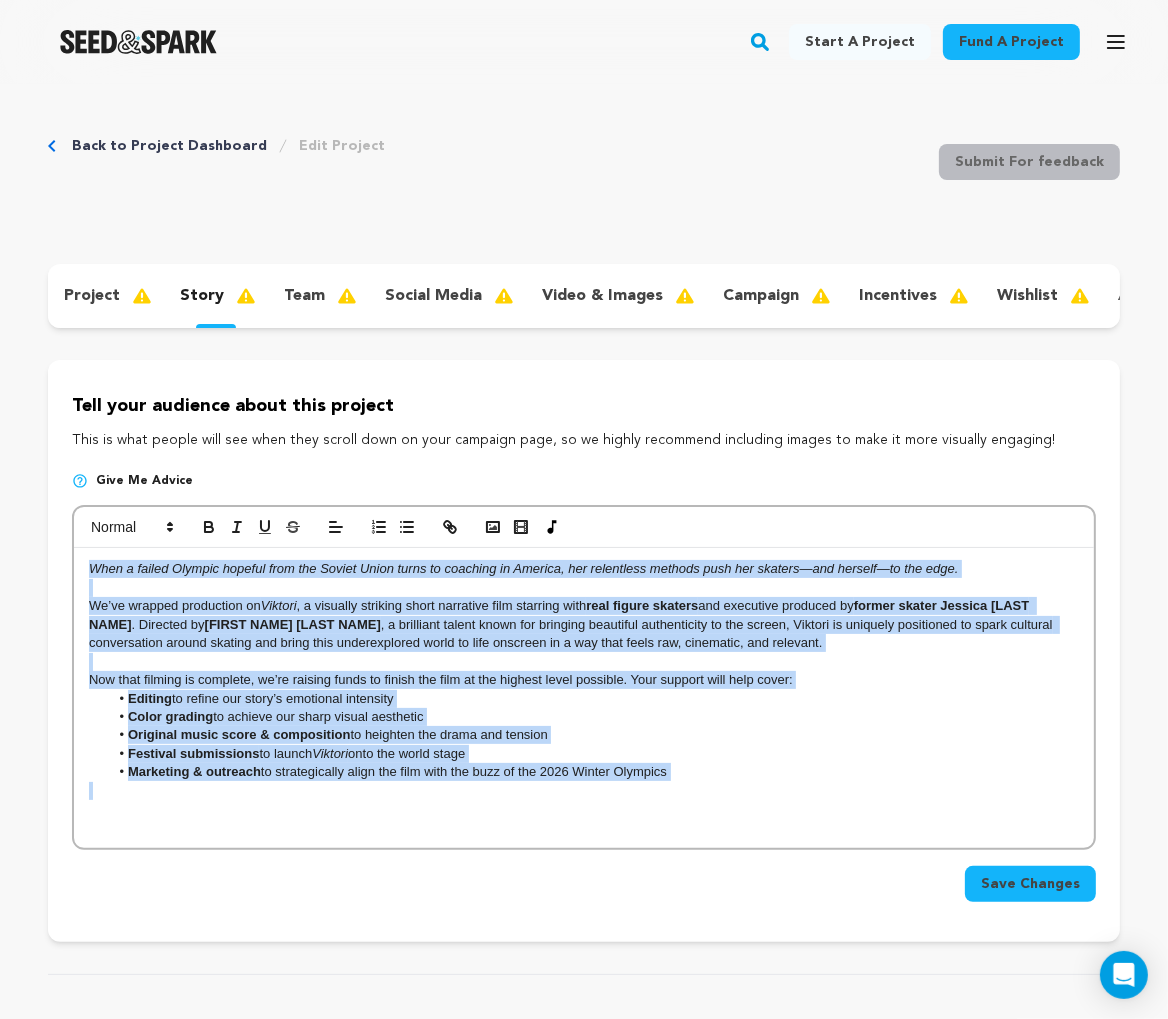 drag, startPoint x: 742, startPoint y: 834, endPoint x: 21, endPoint y: 430, distance: 826.4726 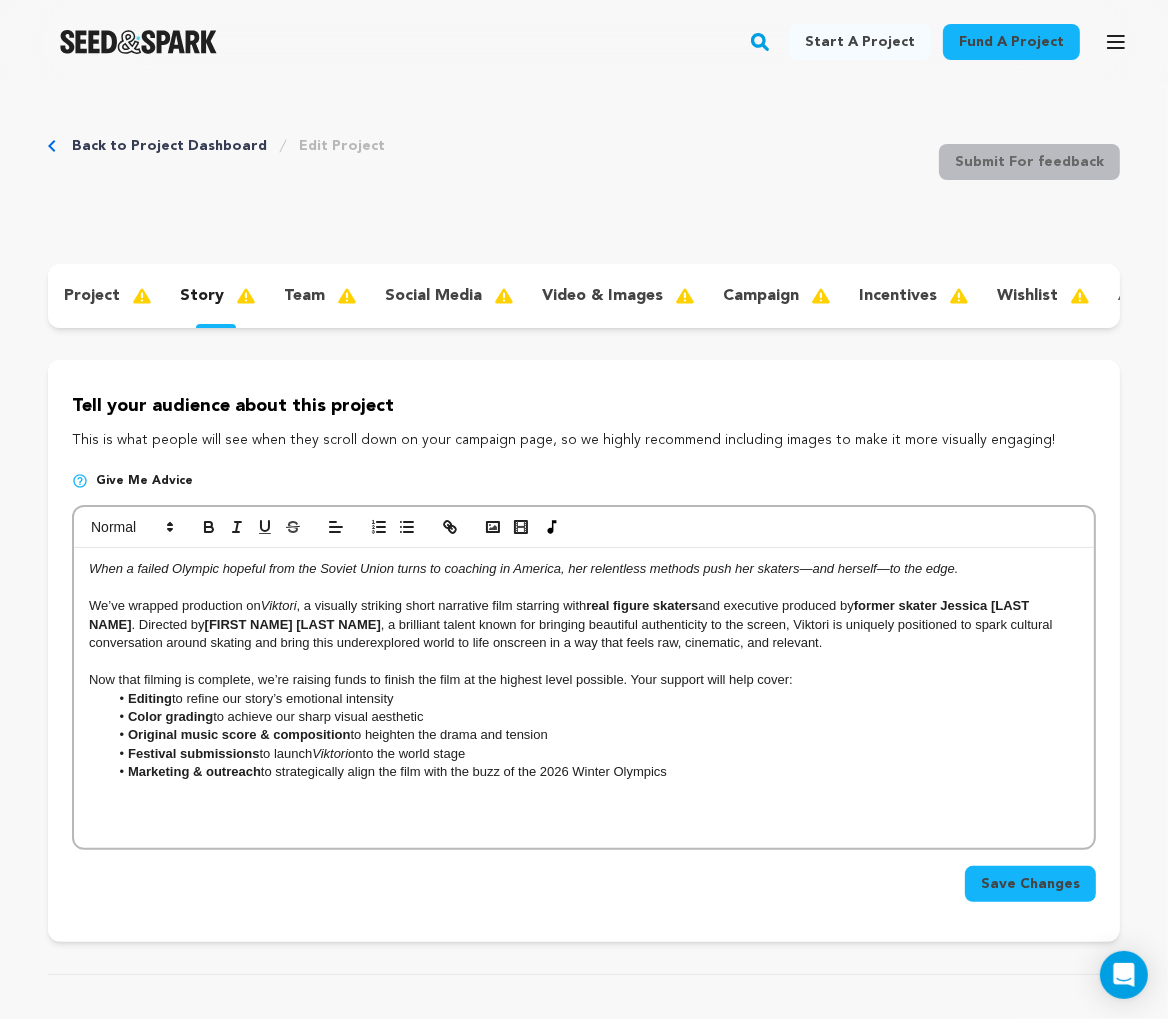 scroll, scrollTop: 0, scrollLeft: 0, axis: both 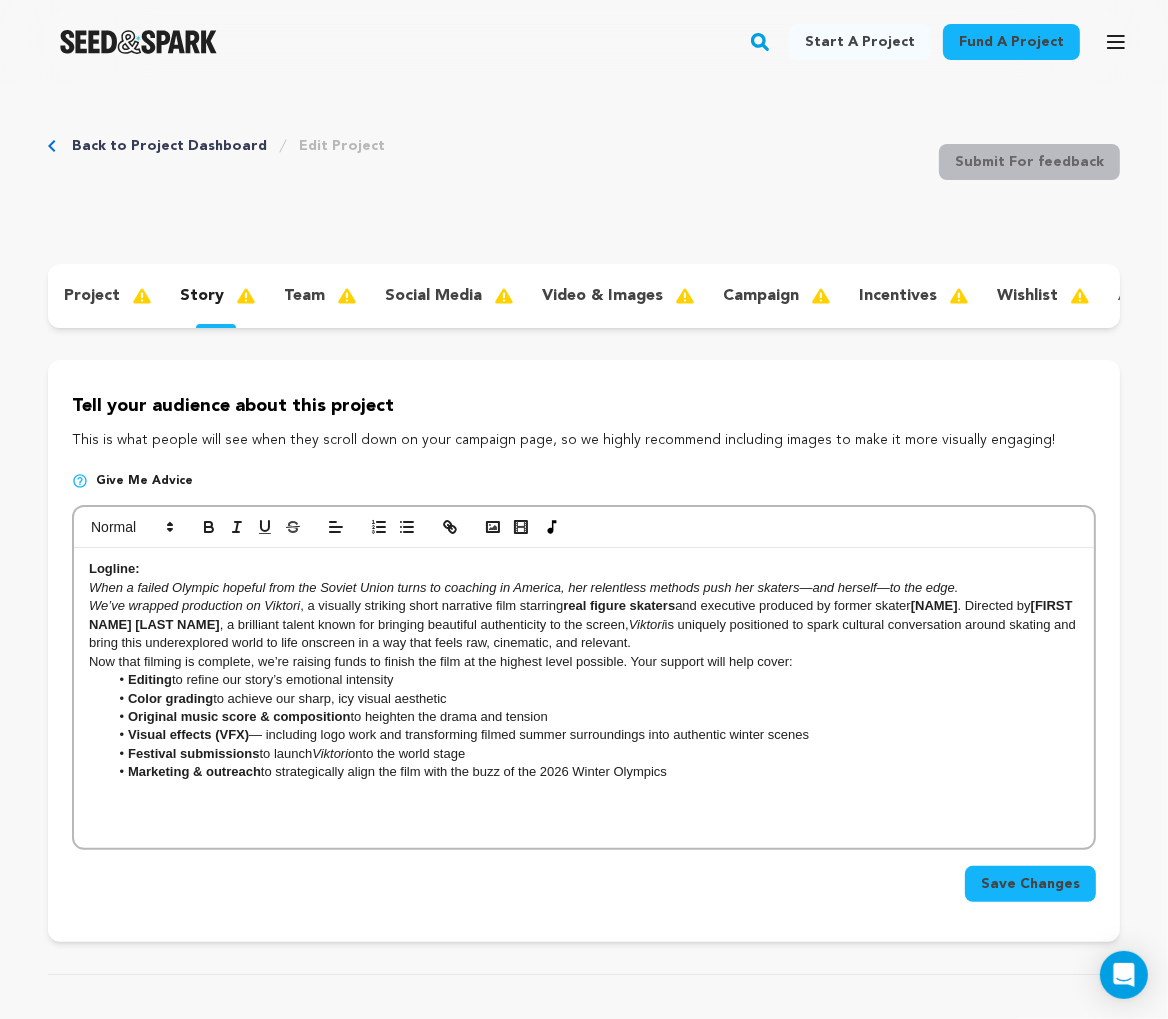 click on "We’ve wrapped production on Viktori , a visually striking short narrative film starring  real figure skaters  and executive produced by former skater  Jessica Trombatore . Directed by  Carlos Cardona , a brilliant talent known for bringing beautiful authenticity to the screen,  Viktori  is uniquely positioned to spark cultural conversation around skating and bring this underexplored world to life onscreen in a way that feels raw, cinematic, and relevant." at bounding box center [584, 624] 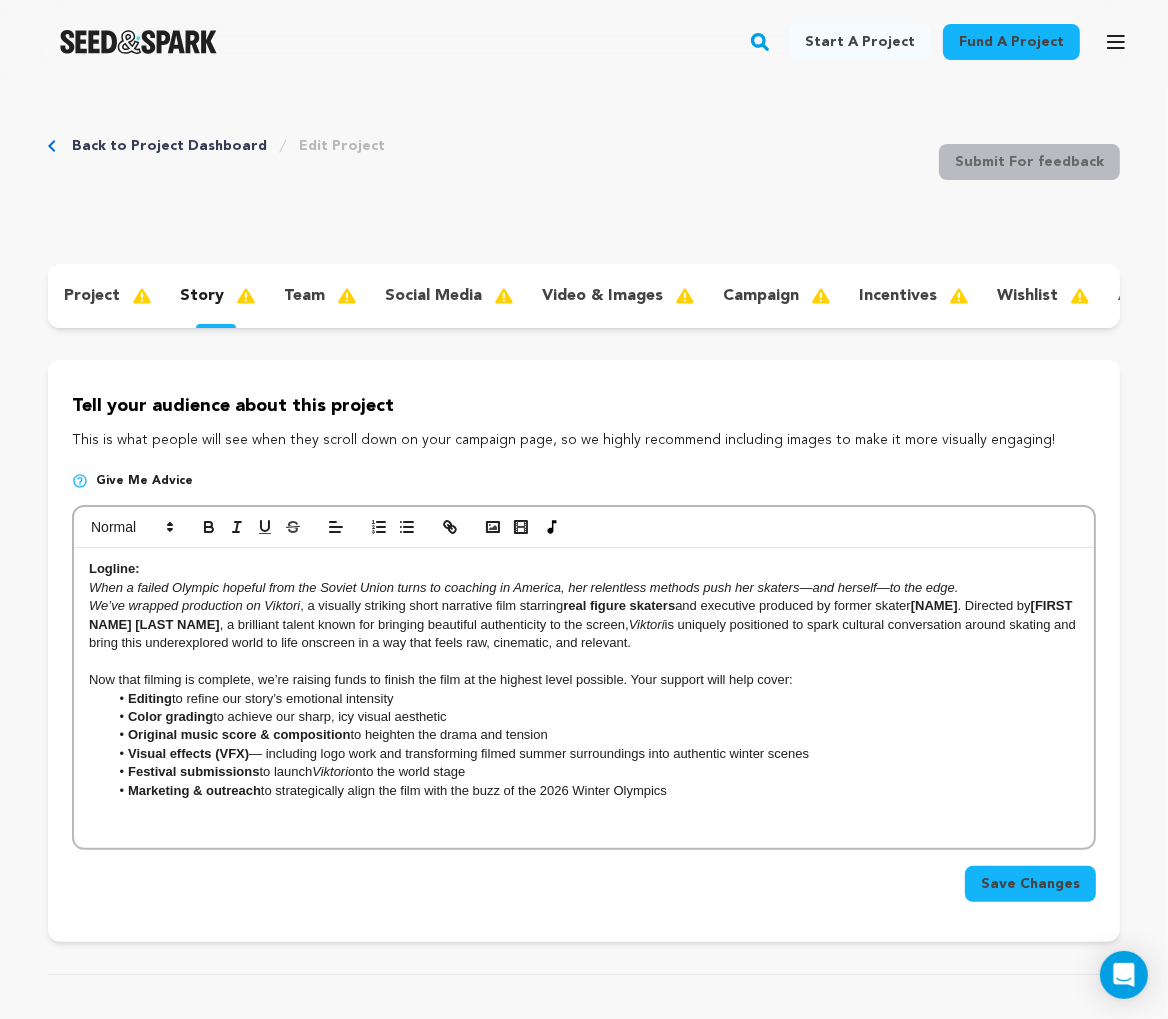 click on "Color grading  to achieve our sharp, icy visual aesthetic" at bounding box center (594, 717) 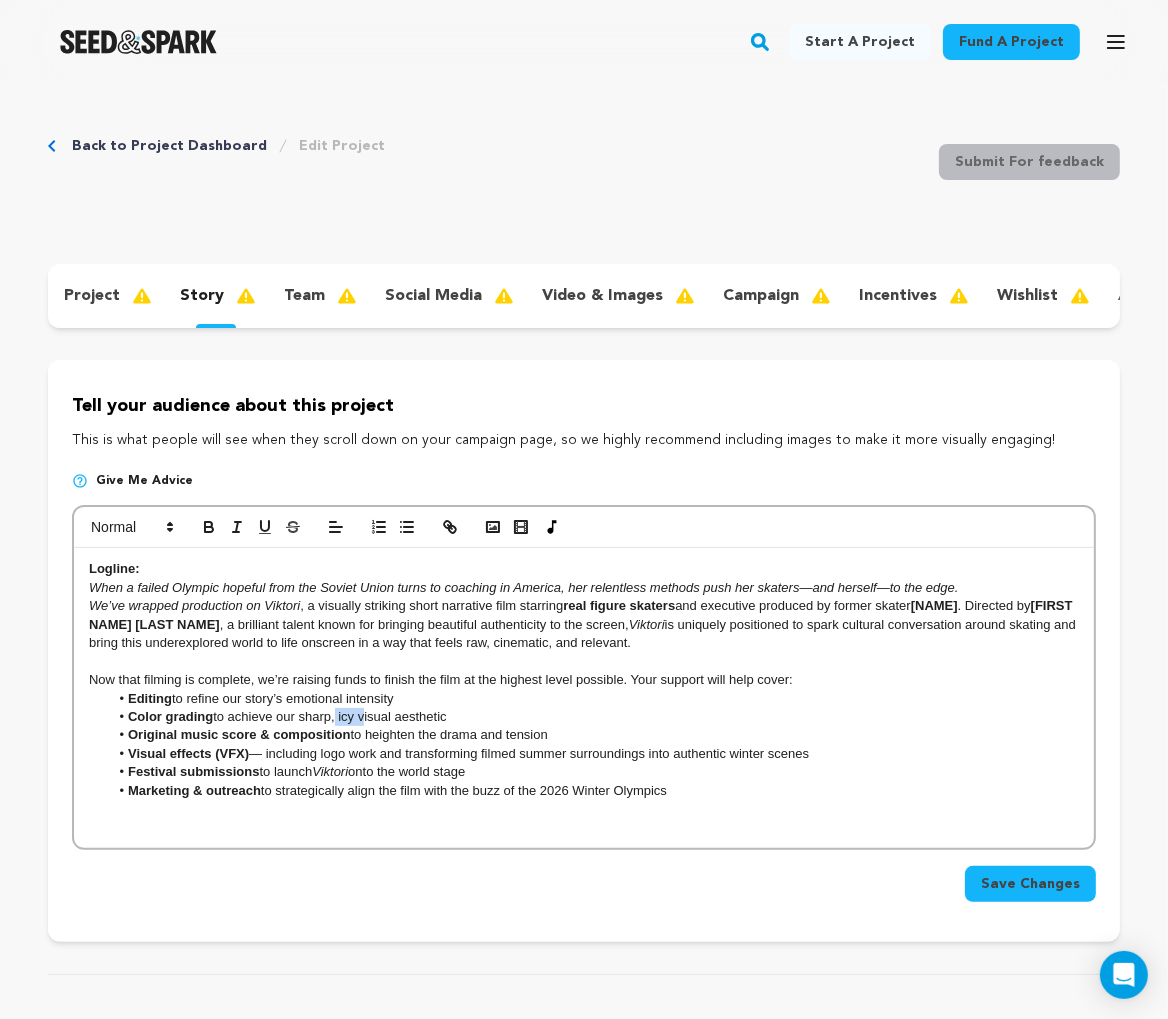 drag, startPoint x: 333, startPoint y: 721, endPoint x: 357, endPoint y: 720, distance: 24.020824 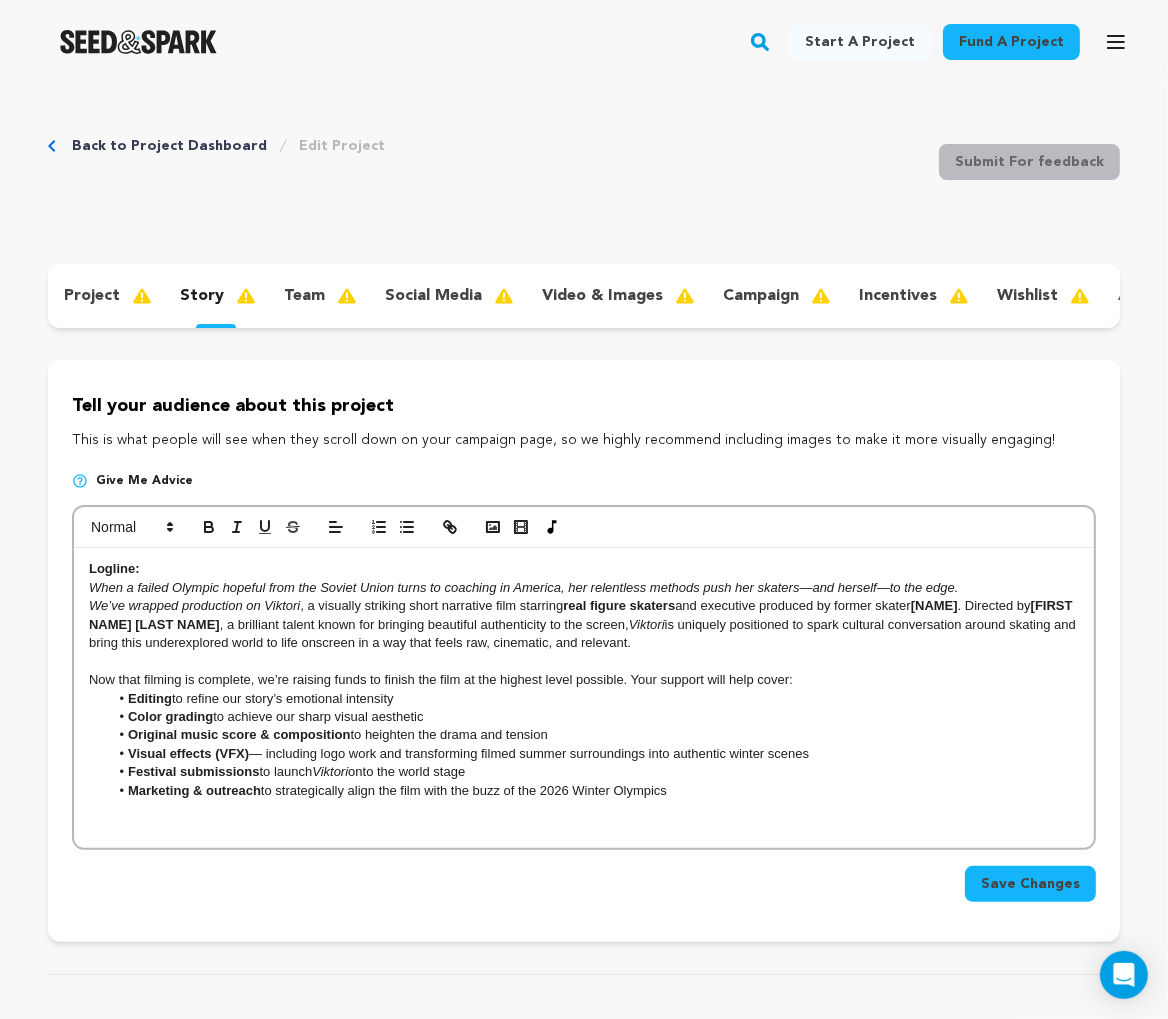 click on "We’ve wrapped production on Viktori , a visually striking short narrative film starring  real figure skaters  and executive produced by former skater  Jessica Trombatore . Directed by  Carlos Cardona , a brilliant talent known for bringing beautiful authenticity to the screen,  Viktori  is uniquely positioned to spark cultural conversation around skating and bring this underexplored world to life onscreen in a way that feels raw, cinematic, and relevant." at bounding box center [584, 624] 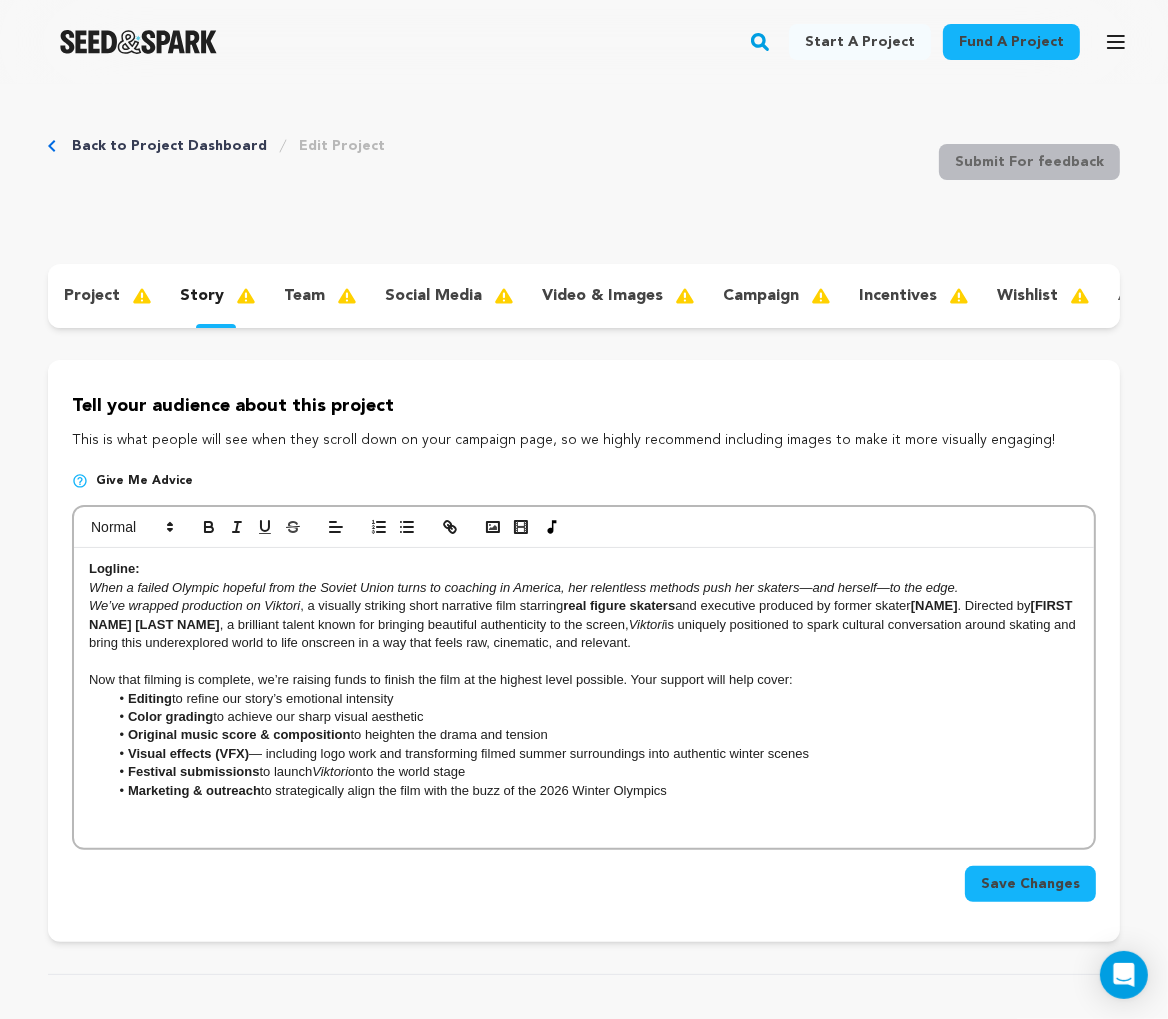 click on "We’ve wrapped production on Viktori , a visually striking short narrative film starring  real figure skaters  and executive produced by former skater  Jessica Trombatore . Directed by  Carlos Cardona , a brilliant talent known for bringing beautiful authenticity to the screen,  Viktori  is uniquely positioned to spark cultural conversation around skating and bring this underexplored world to life onscreen in a way that feels raw, cinematic, and relevant." at bounding box center (584, 624) 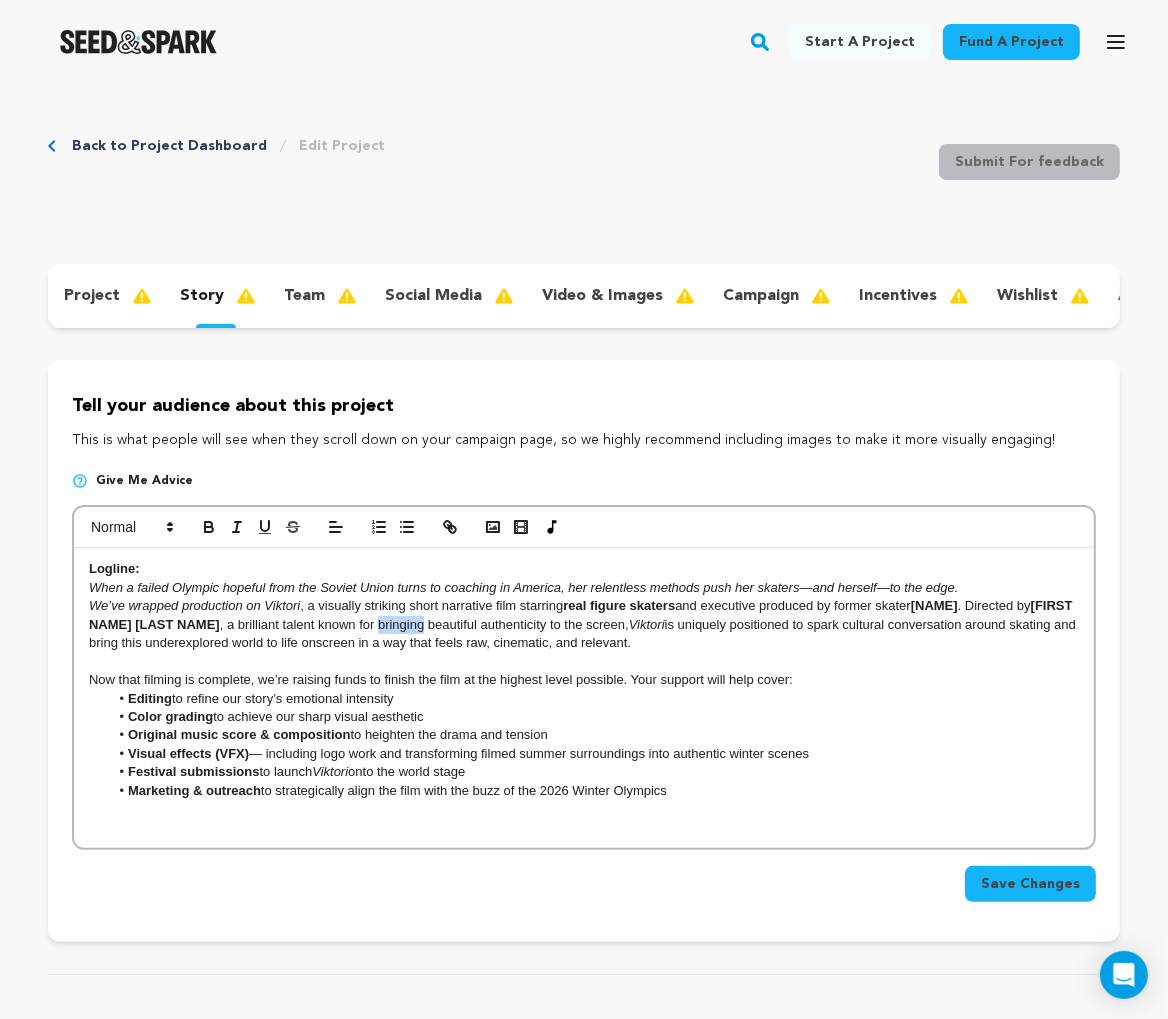 click on "We’ve wrapped production on Viktori , a visually striking short narrative film starring  real figure skaters  and executive produced by former skater  Jessica Trombatore . Directed by  Carlos Cardona , a brilliant talent known for bringing beautiful authenticity to the screen,  Viktori  is uniquely positioned to spark cultural conversation around skating and bring this underexplored world to life onscreen in a way that feels raw, cinematic, and relevant." at bounding box center (584, 624) 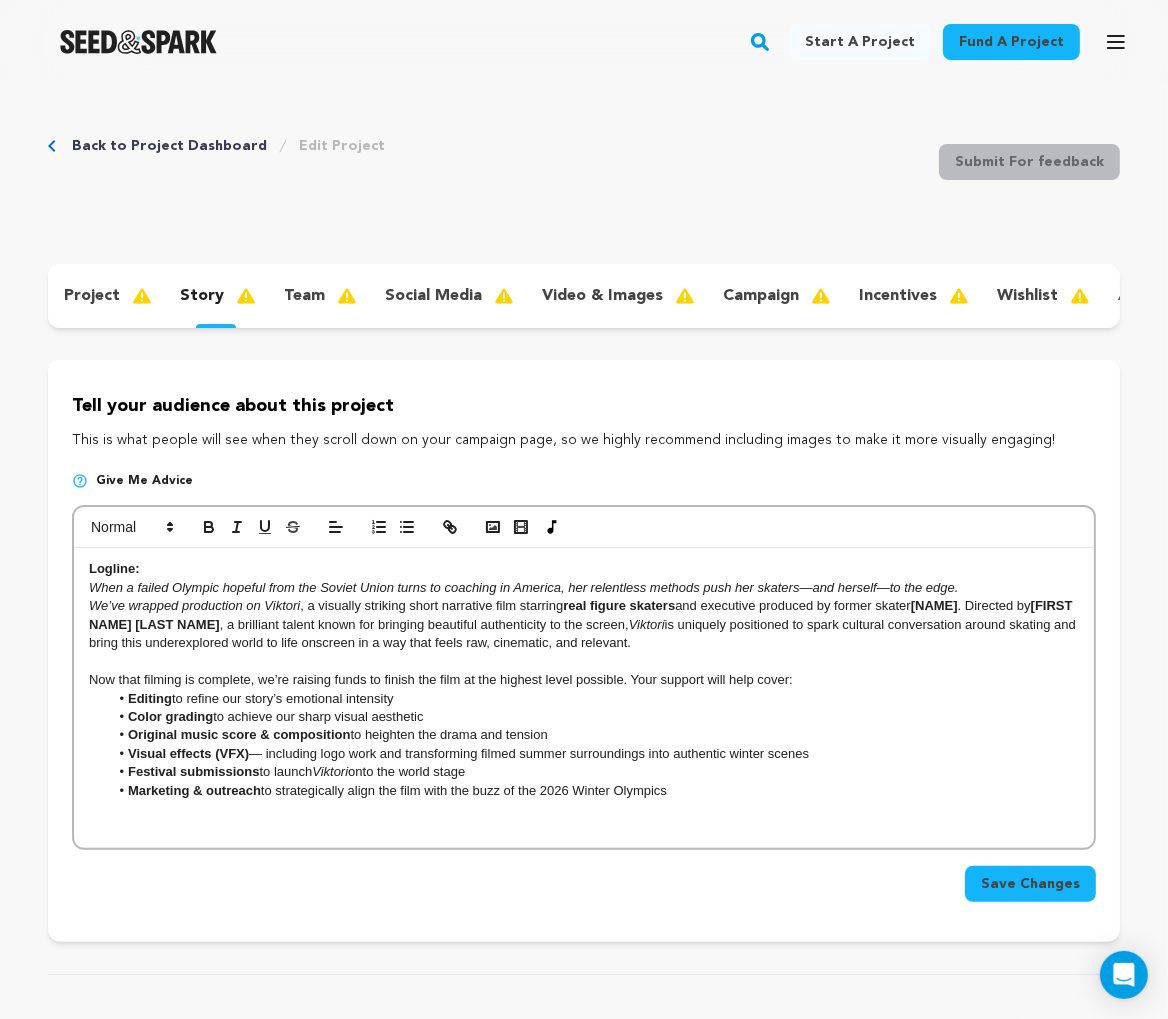 click on "We’ve wrapped production on Viktori , a visually striking short narrative film starring  real figure skaters  and executive produced by former skater  Jessica Trombatore . Directed by  Carlos Cardona , a brilliant talent known for bringing beautiful authenticity to the screen,  Viktori  is uniquely positioned to spark cultural conversation around skating and bring this underexplored world to life onscreen in a way that feels raw, cinematic, and relevant." at bounding box center [584, 624] 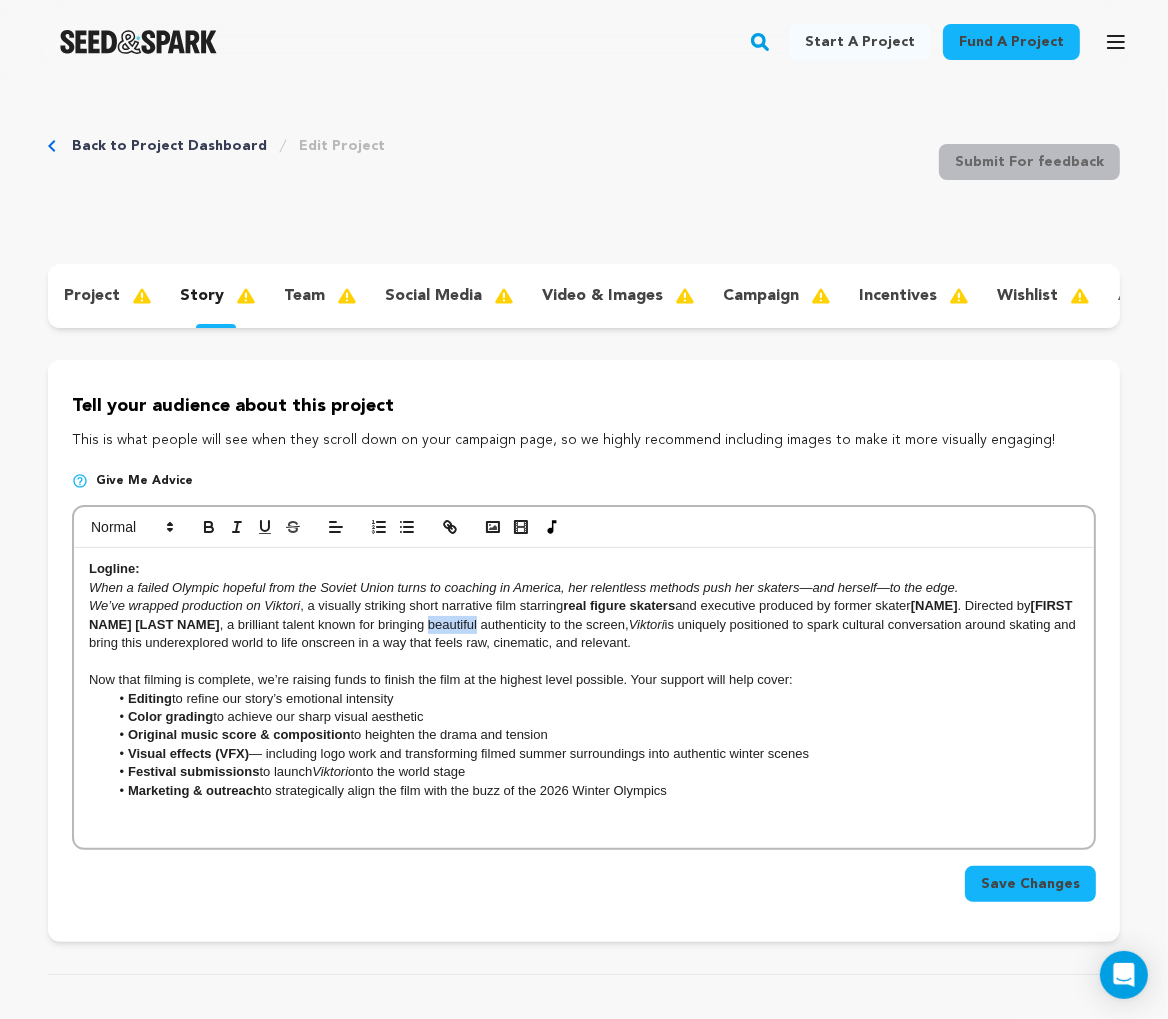 click on "We’ve wrapped production on Viktori , a visually striking short narrative film starring  real figure skaters  and executive produced by former skater  Jessica Trombatore . Directed by  Carlos Cardona , a brilliant talent known for bringing beautiful authenticity to the screen,  Viktori  is uniquely positioned to spark cultural conversation around skating and bring this underexplored world to life onscreen in a way that feels raw, cinematic, and relevant." at bounding box center (584, 624) 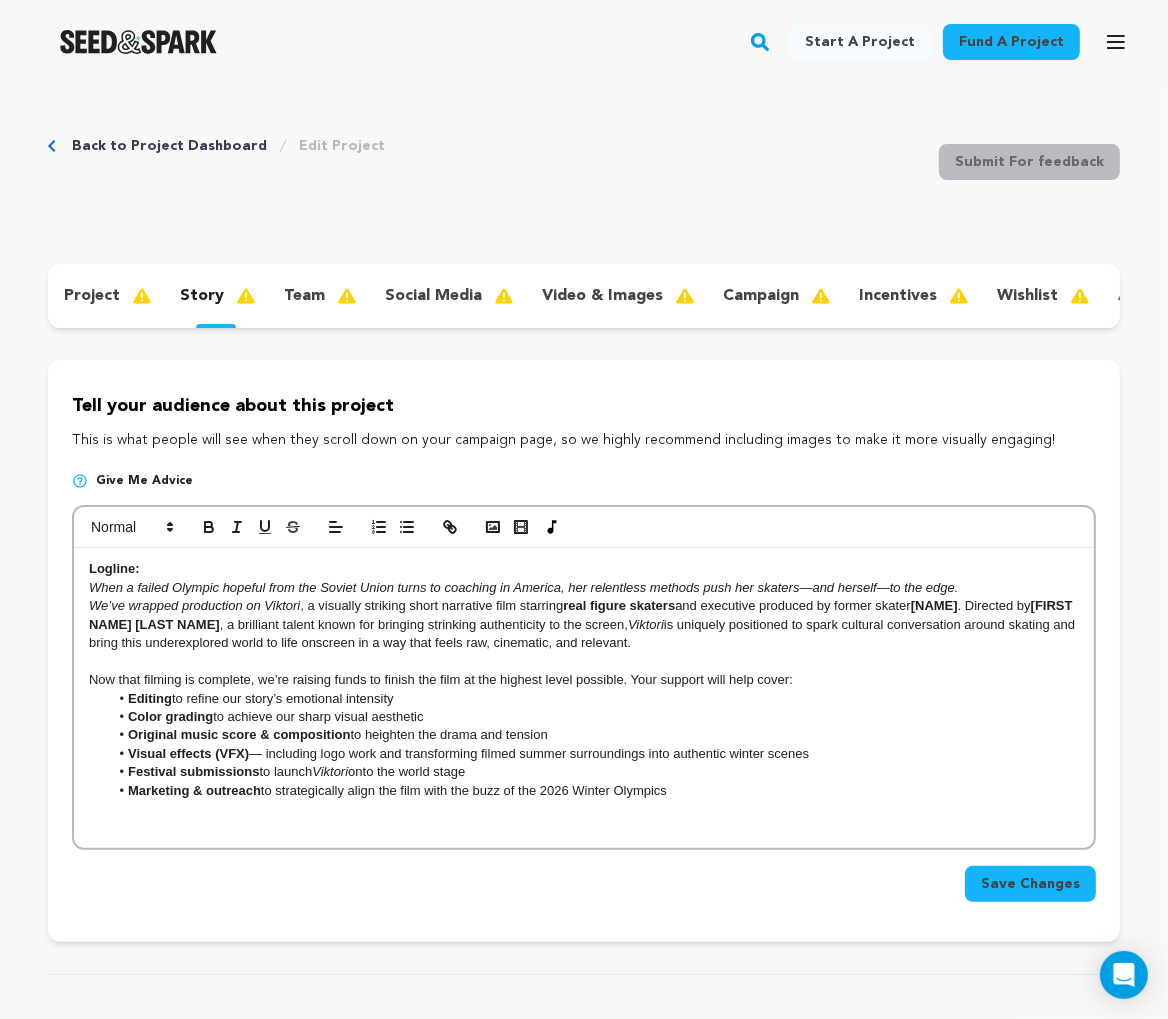 click at bounding box center [584, 662] 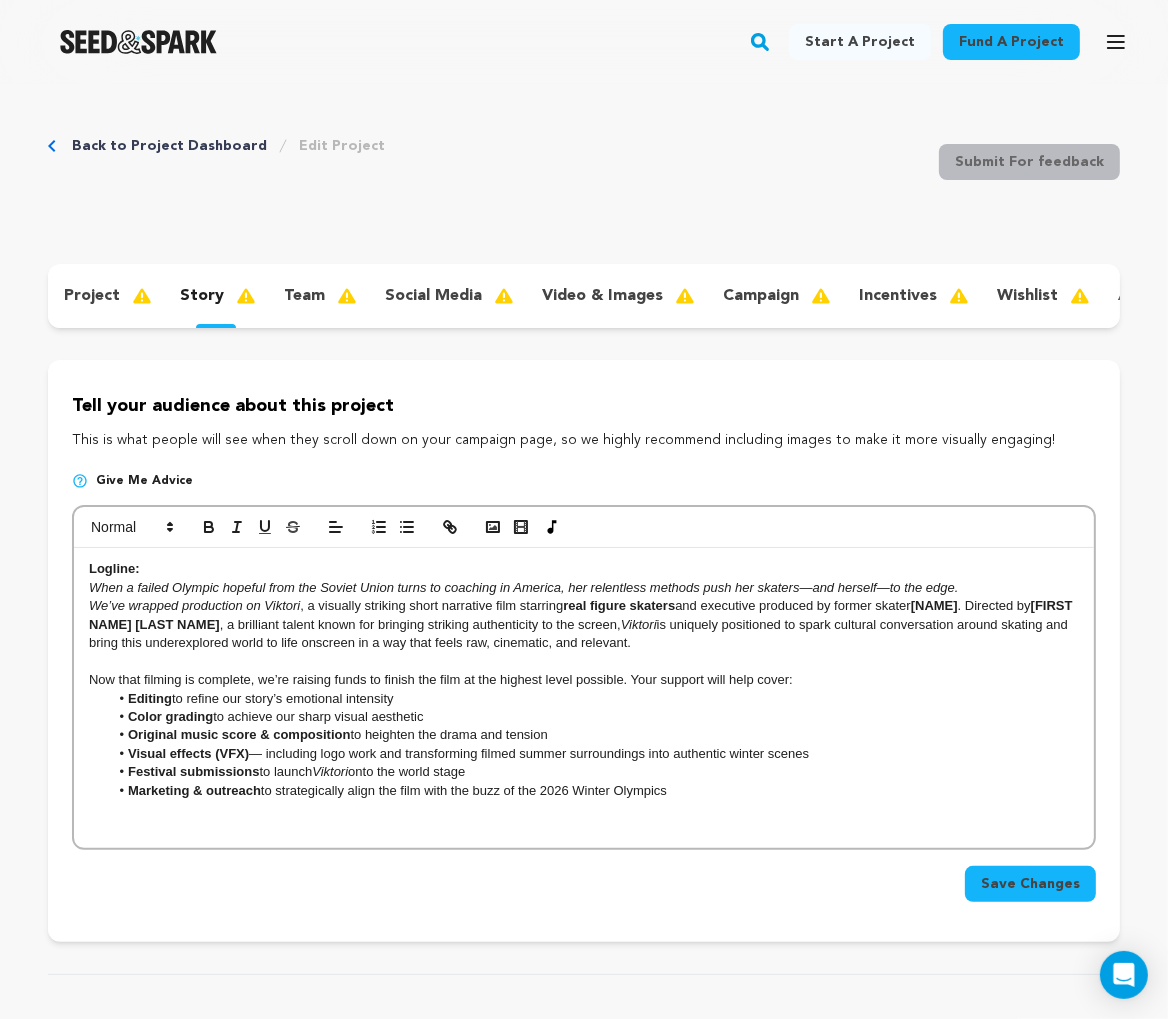 click on "When a failed Olympic hopeful from the Soviet Union turns to coaching in America, her relentless methods push her skaters—and herself—to the edge." at bounding box center [524, 587] 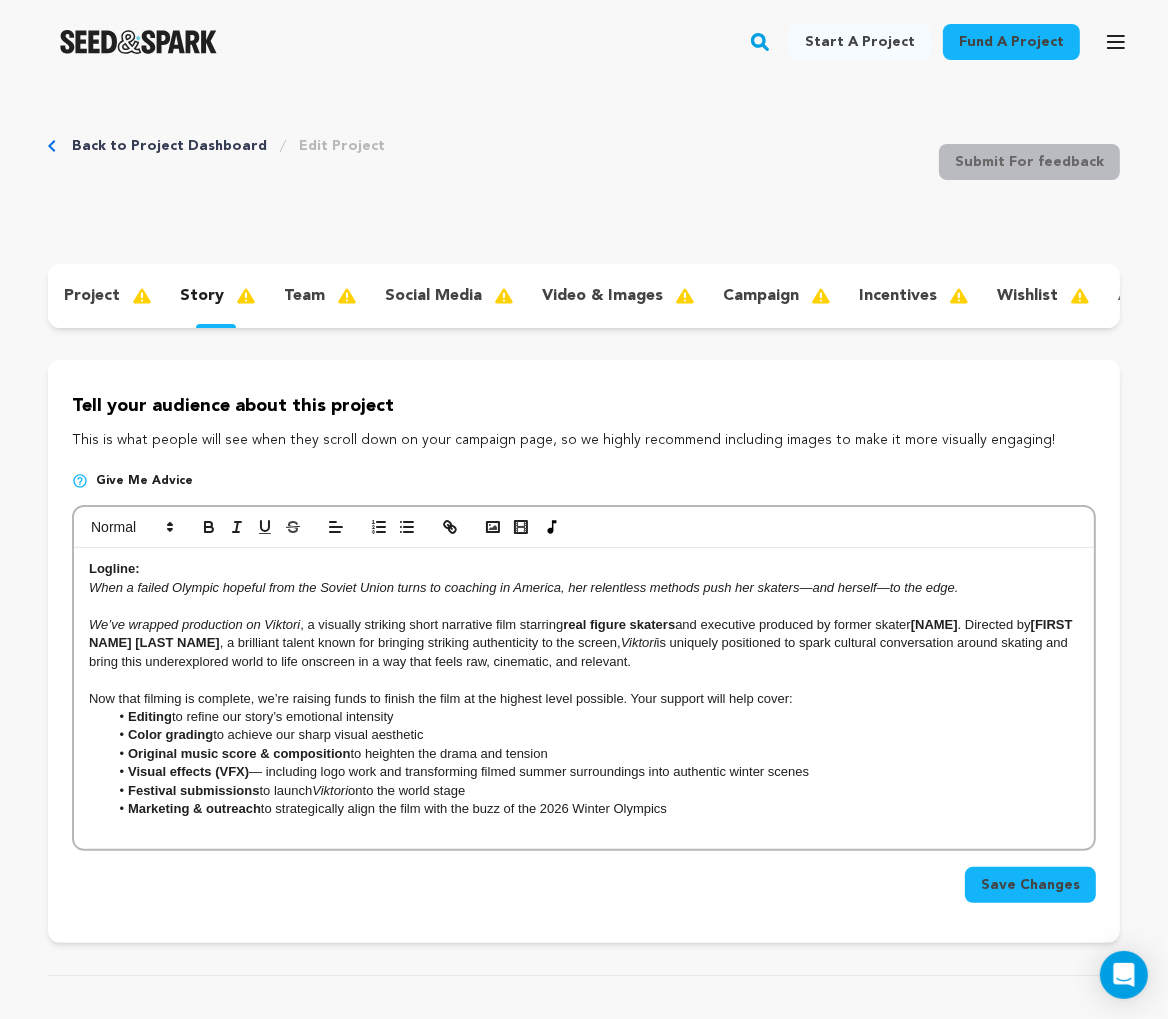click on "We’ve wrapped production on Viktori , a visually striking short narrative film starring  real figure skaters  and executive produced by former skater  Jessica Trombatore . Directed by  Carlos Cardona , a brilliant talent known for bringing striking authenticity to the screen,  Viktori  is uniquely positioned to spark cultural conversation around skating and bring this underexplored world to life onscreen in a way that feels raw, cinematic, and relevant." at bounding box center [584, 643] 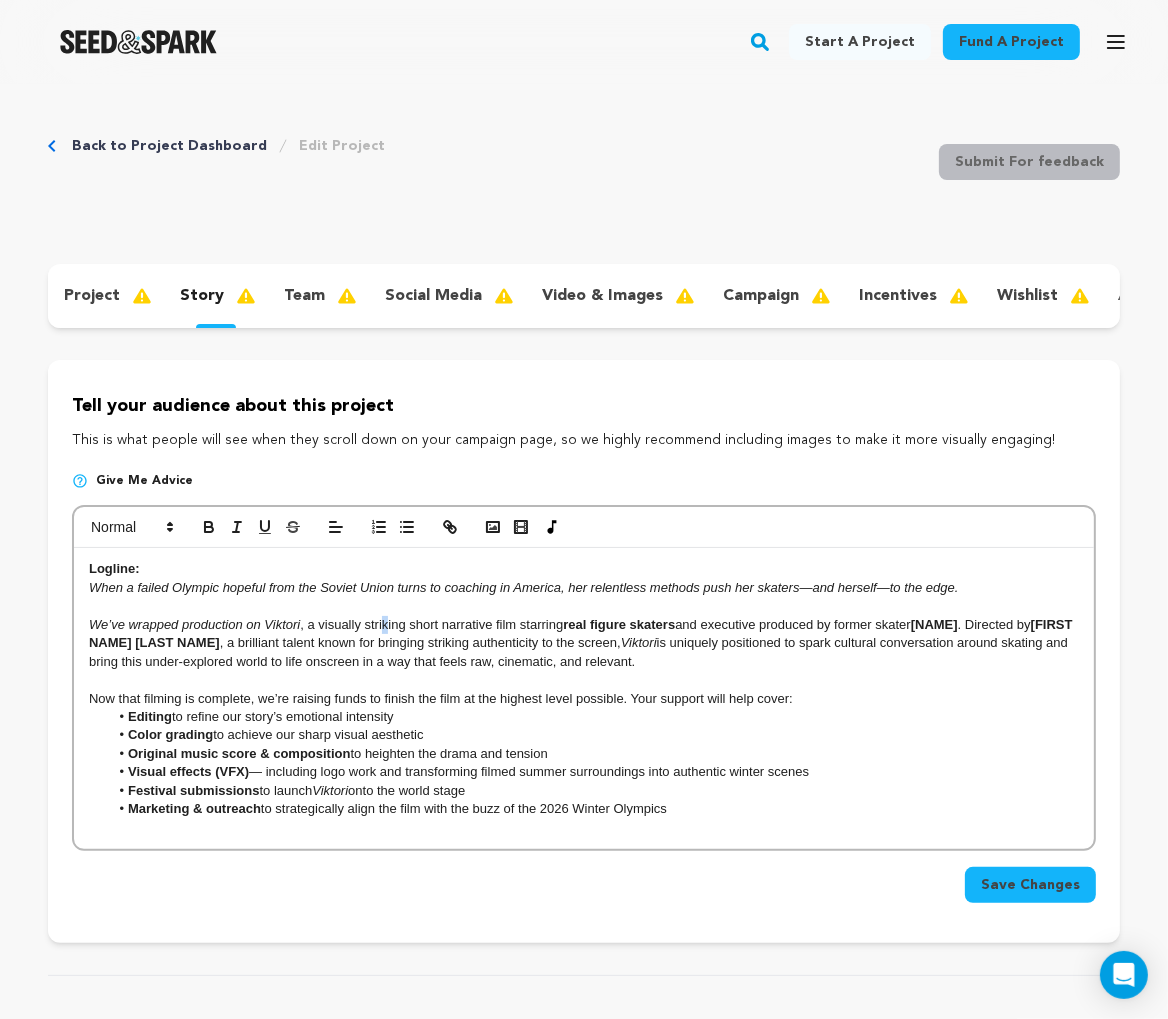 click on "We’ve wrapped production on Viktori , a visually striking short narrative film starring  real figure skaters  and executive produced by former skater  Jessica Trombatore . Directed by  Carlos Cardona , a brilliant talent known for bringing striking authenticity to the screen,  Viktori  is uniquely positioned to spark cultural conversation around skating and bring this under-explored world to life onscreen in a way that feels raw, cinematic, and relevant." at bounding box center [584, 643] 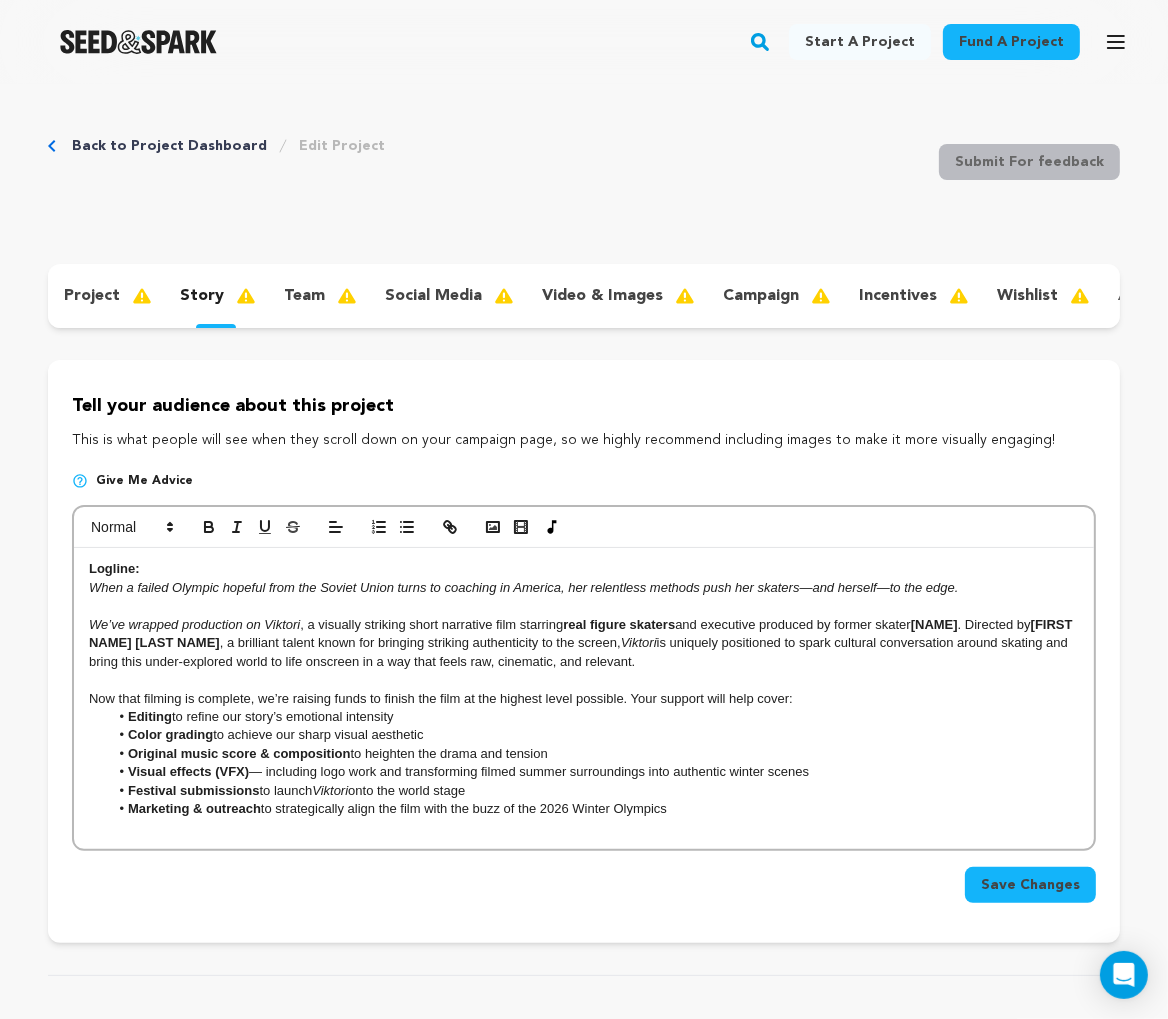 click on "Now that filming is complete, we’re raising funds to finish the film at the highest level possible. Your support will help cover:" at bounding box center (584, 699) 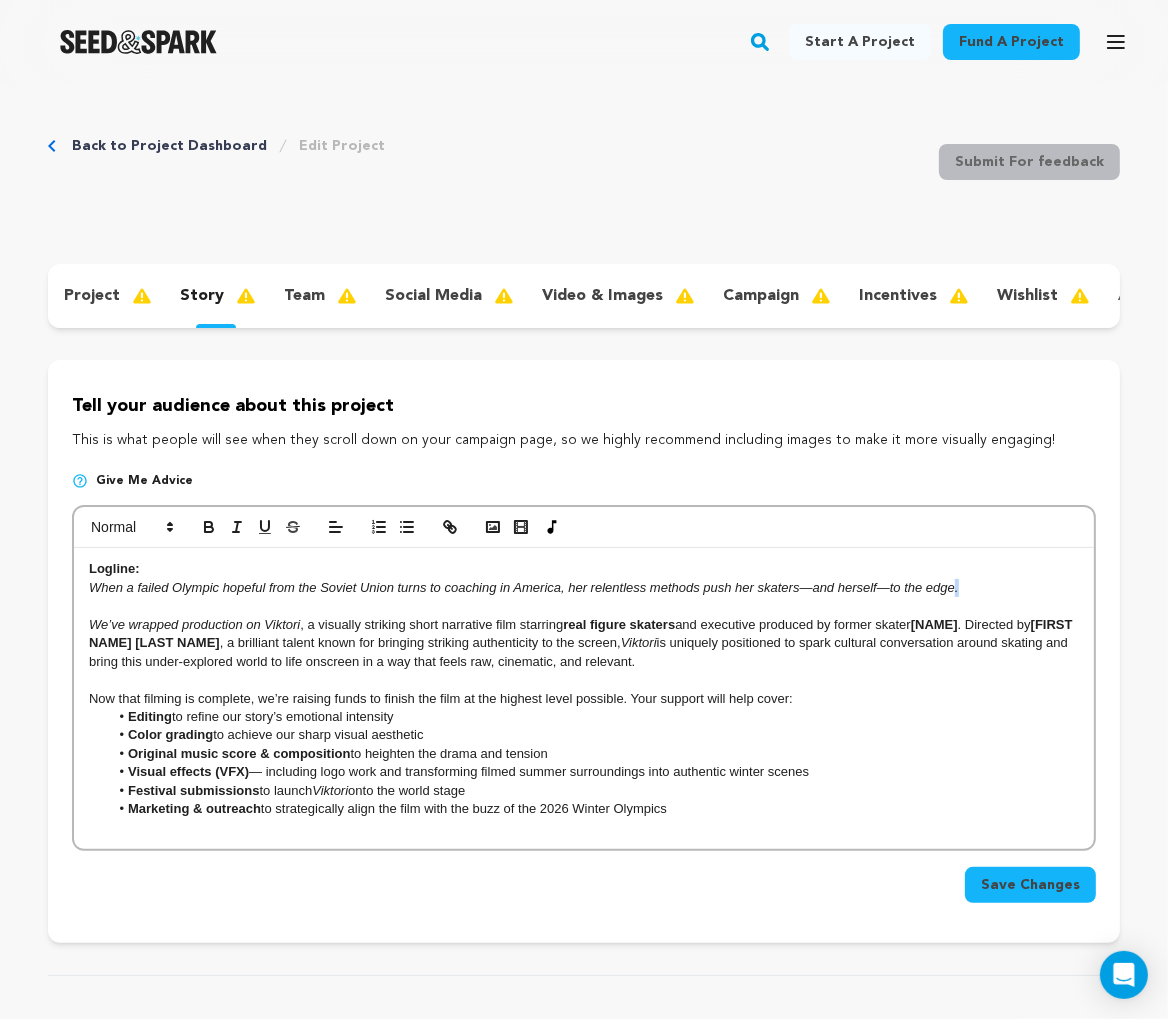 drag, startPoint x: 1011, startPoint y: 596, endPoint x: 952, endPoint y: 589, distance: 59.413803 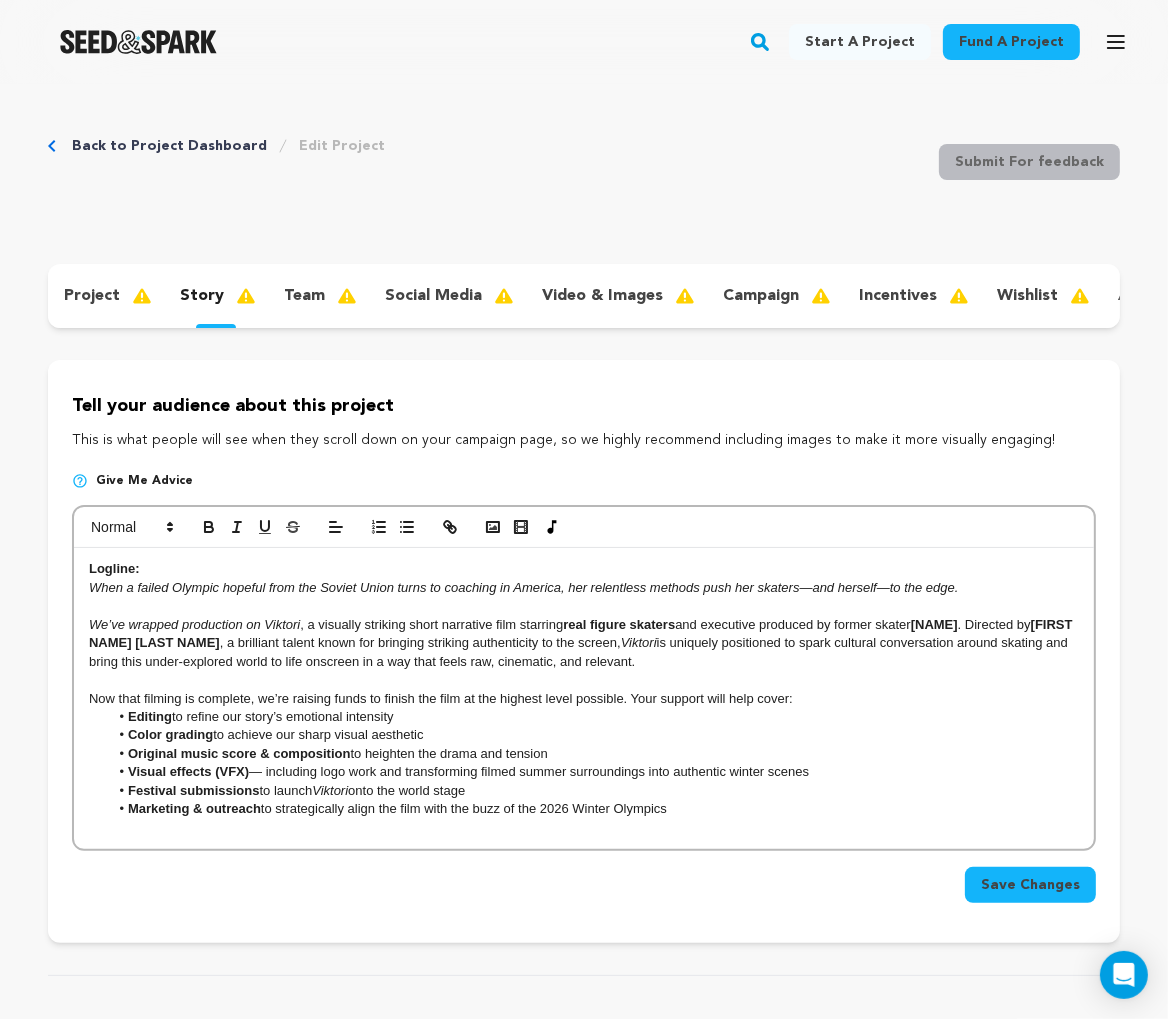 scroll, scrollTop: 0, scrollLeft: 0, axis: both 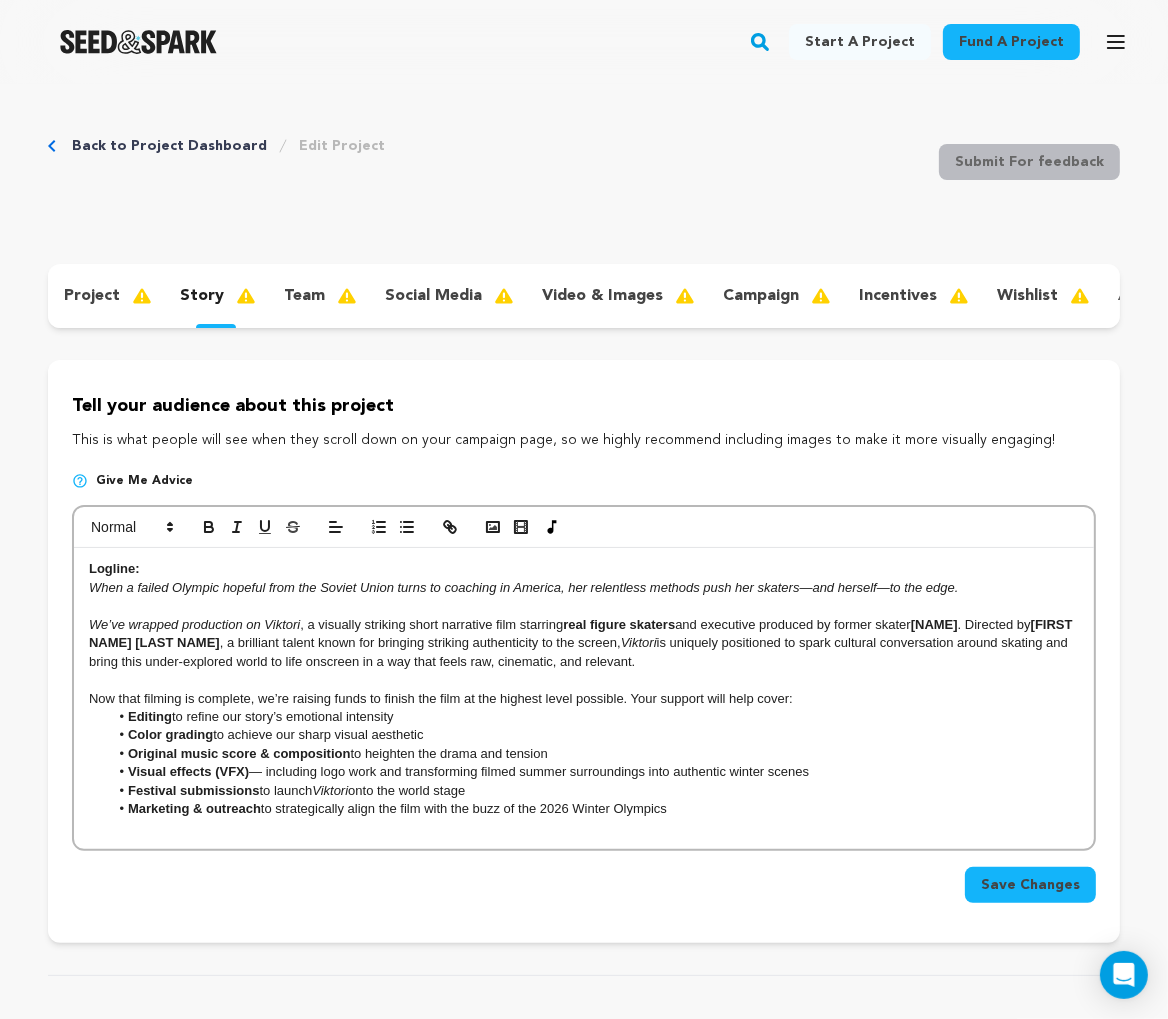 click on "When a failed Olympic hopeful from the Soviet Union turns to coaching in America, her relentless methods push her skaters—and herself—to the edge." at bounding box center (524, 587) 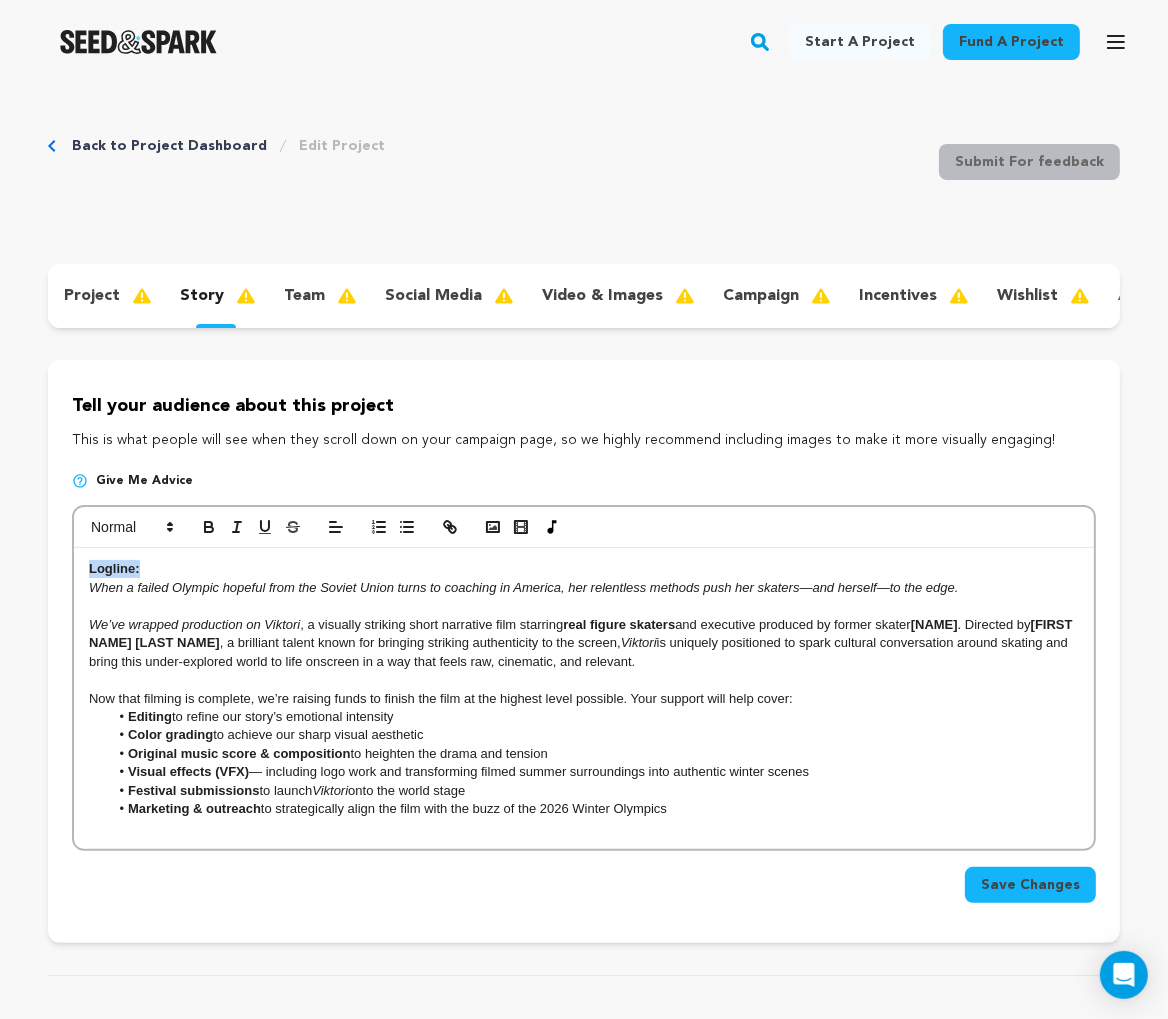 click on "Logline:" at bounding box center [584, 569] 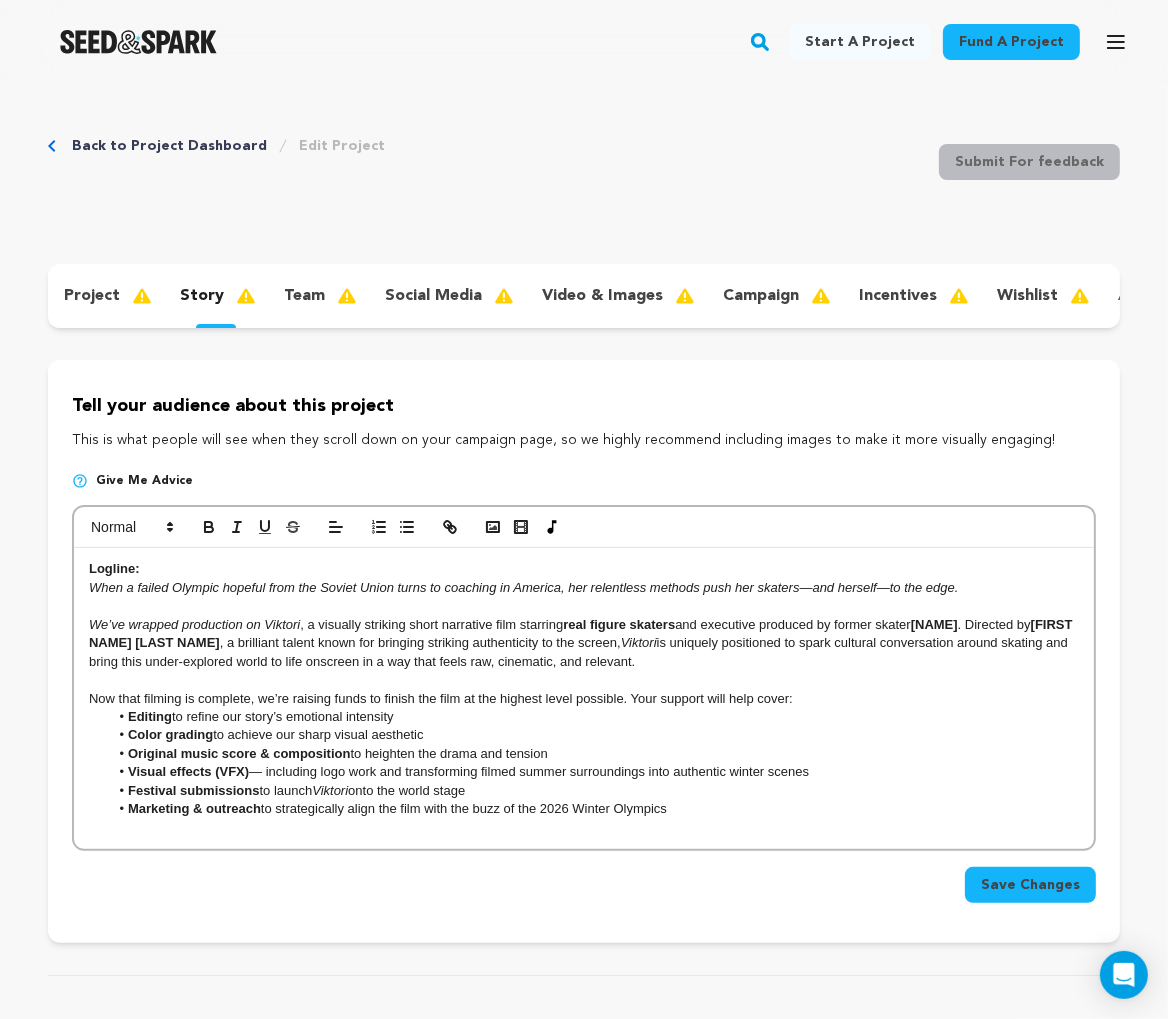 click on "When a failed Olympic hopeful from the Soviet Union turns to coaching in America, her relentless methods push her skaters—and herself—to the edge." at bounding box center [524, 587] 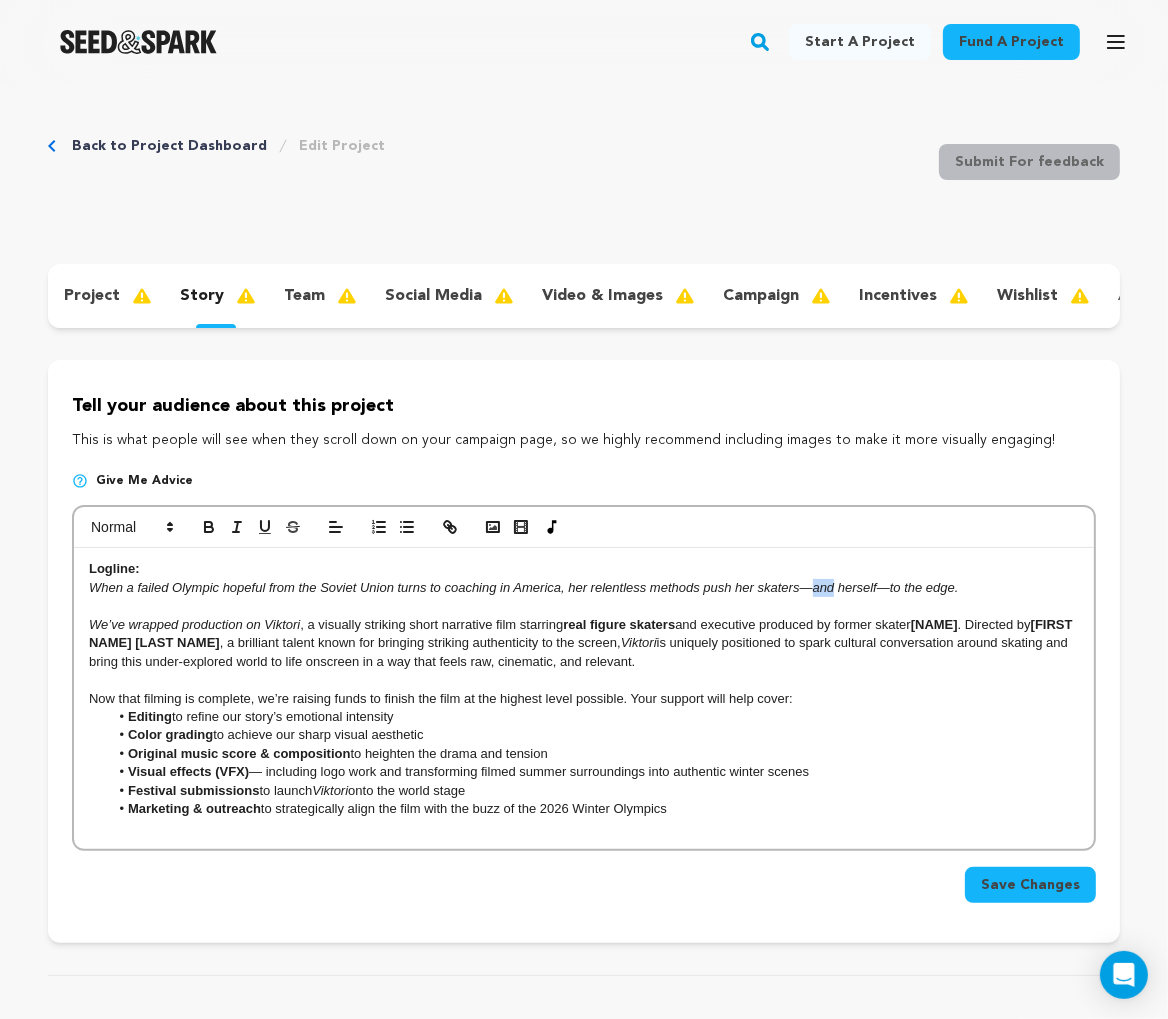 click on "When a failed Olympic hopeful from the Soviet Union turns to coaching in America, her relentless methods push her skaters—and herself—to the edge." at bounding box center (524, 587) 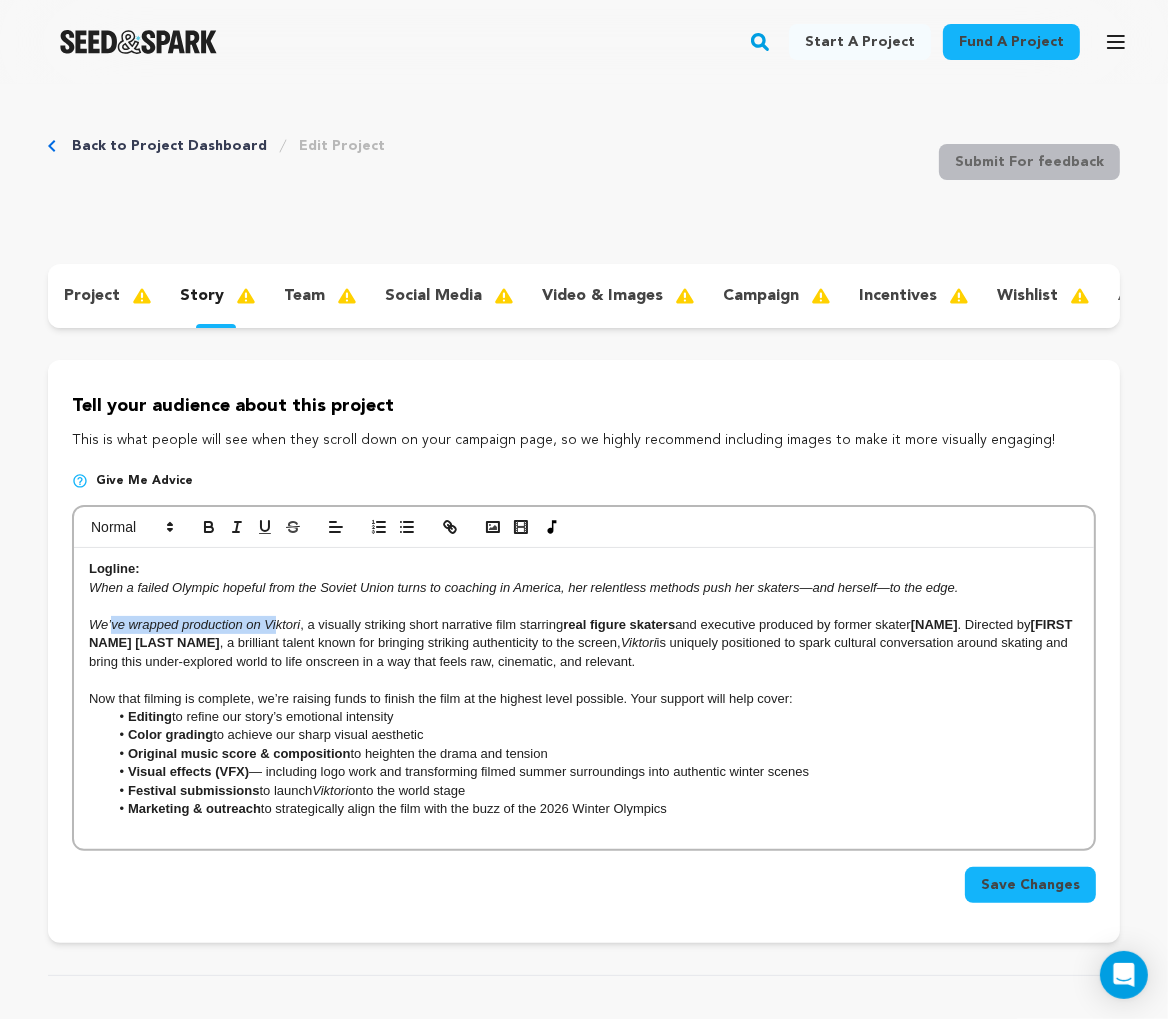 drag, startPoint x: 274, startPoint y: 621, endPoint x: 110, endPoint y: 618, distance: 164.02744 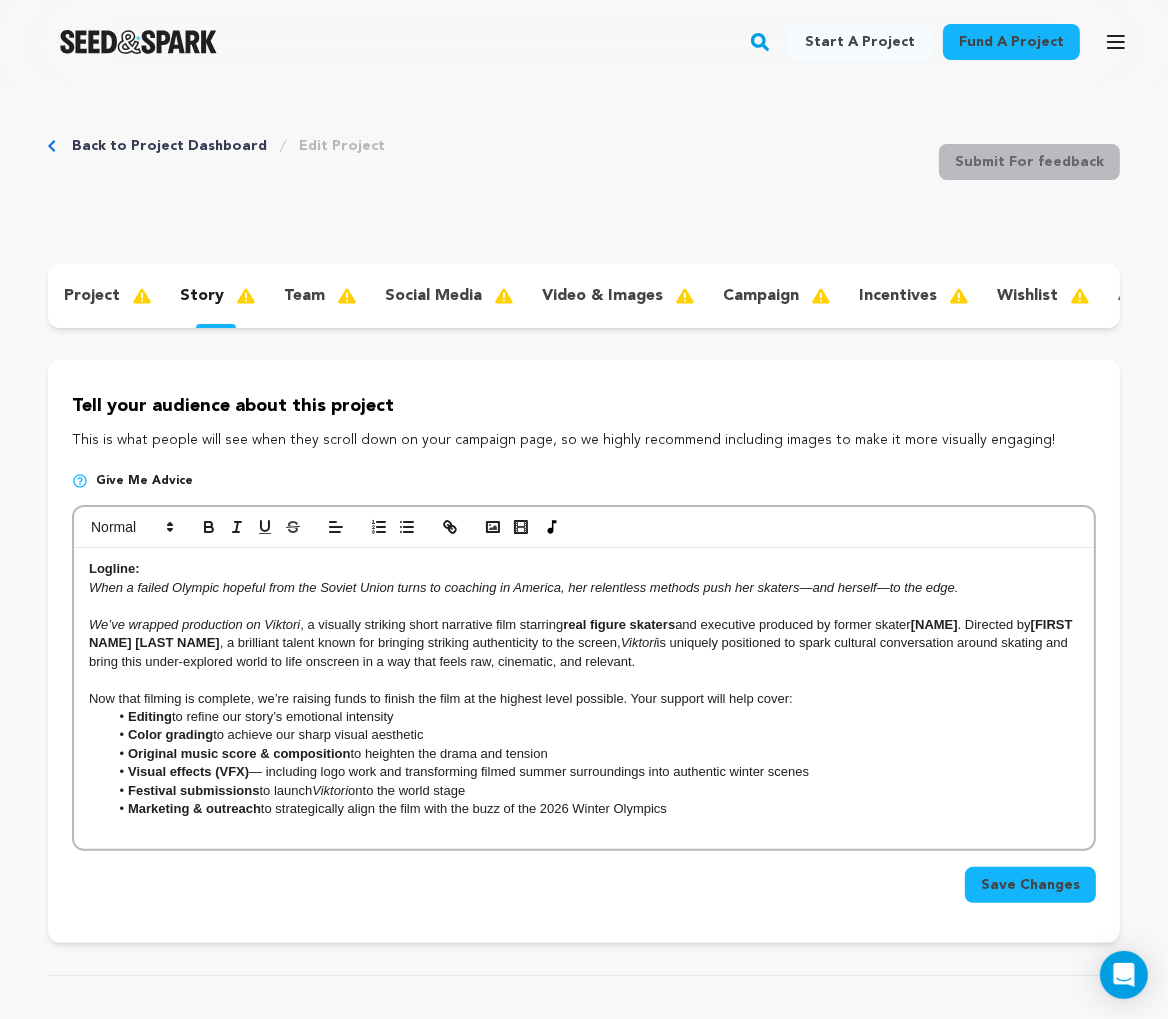 click on "We’ve wrapped production on Viktori" at bounding box center (194, 624) 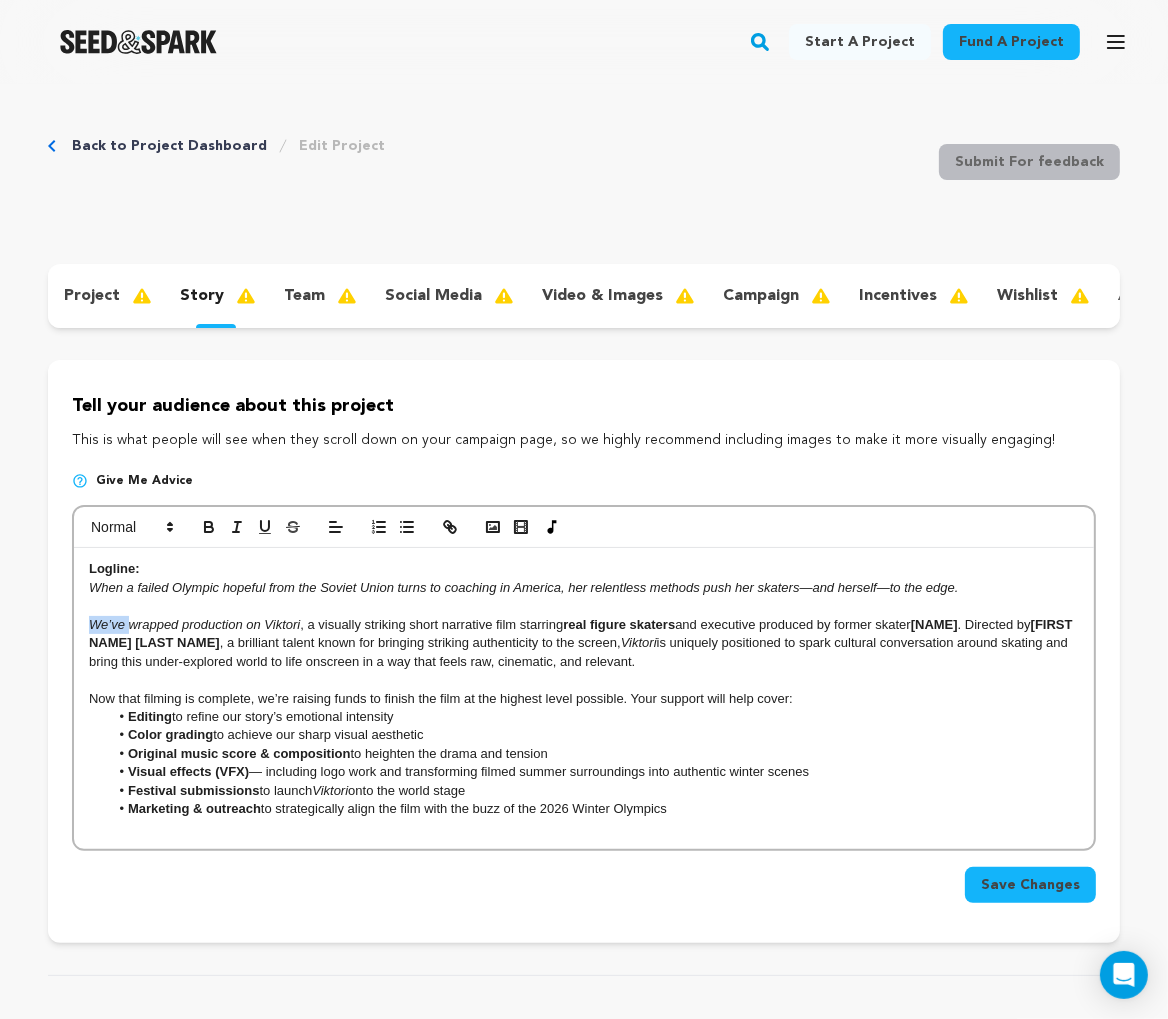 click on "We’ve wrapped production on Viktori" at bounding box center (194, 624) 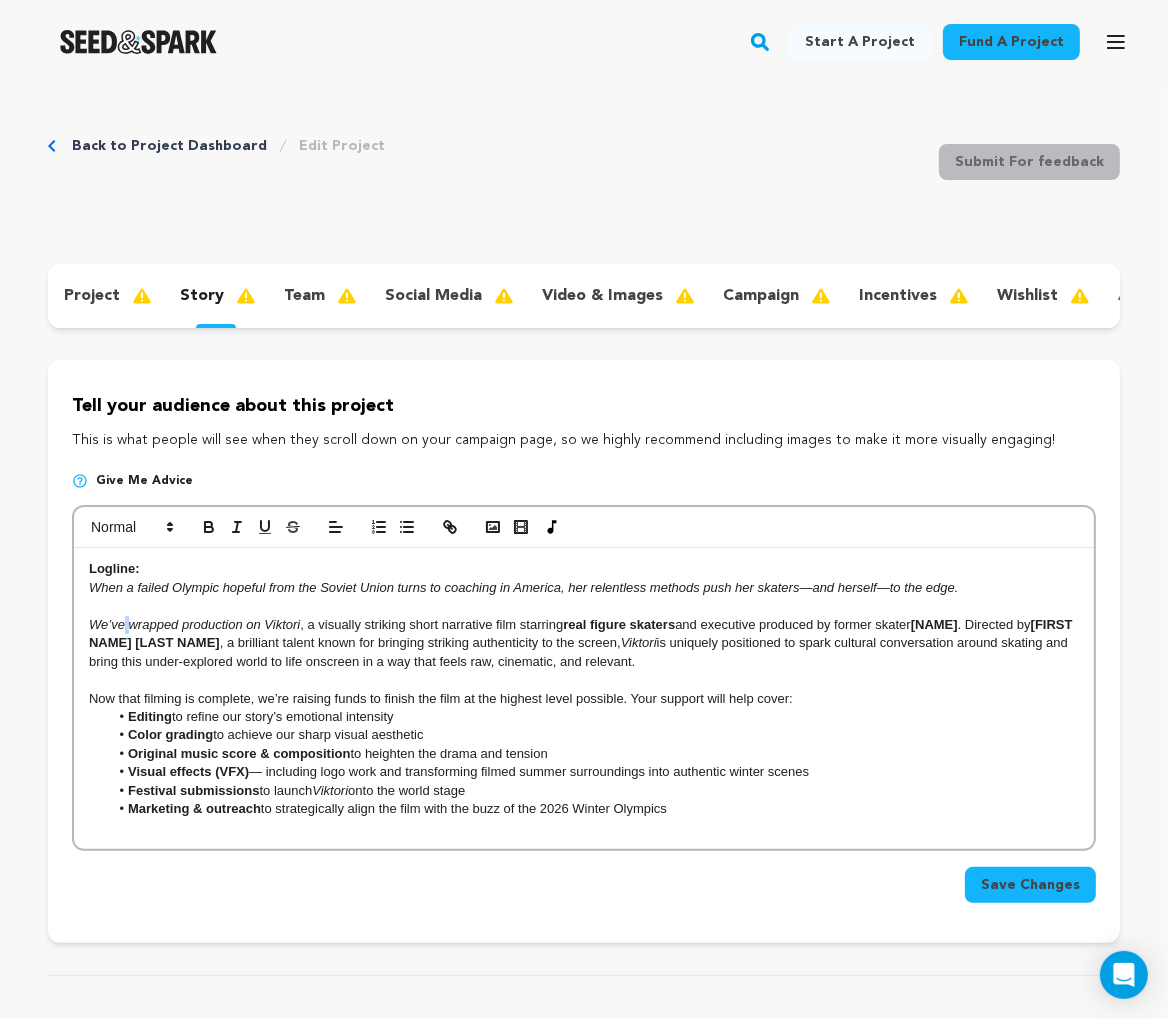 click on "We’ve wrapped production on Viktori" at bounding box center (194, 624) 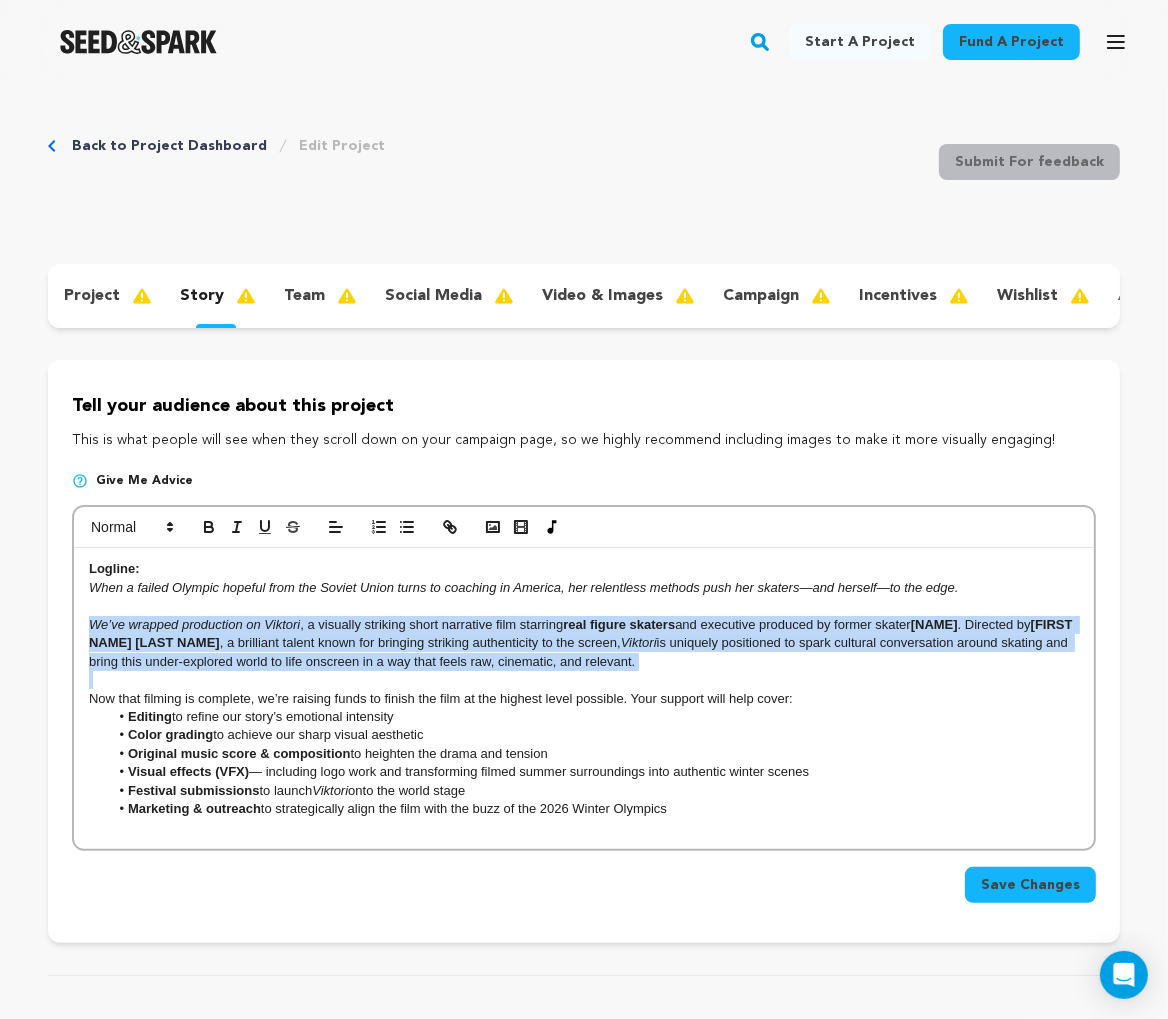 click on "We’ve wrapped production on Viktori" at bounding box center [194, 624] 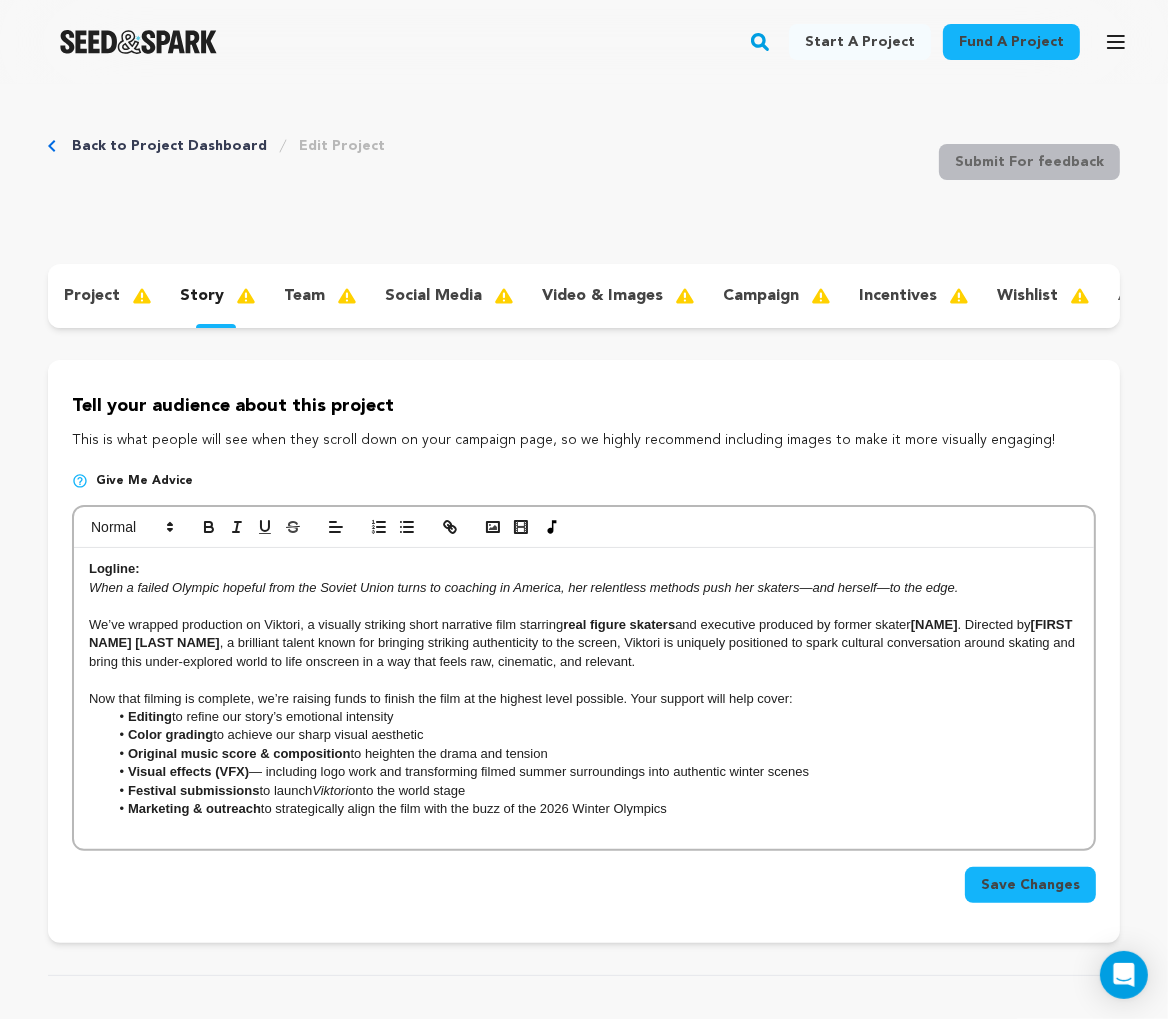 click at bounding box center [584, 528] 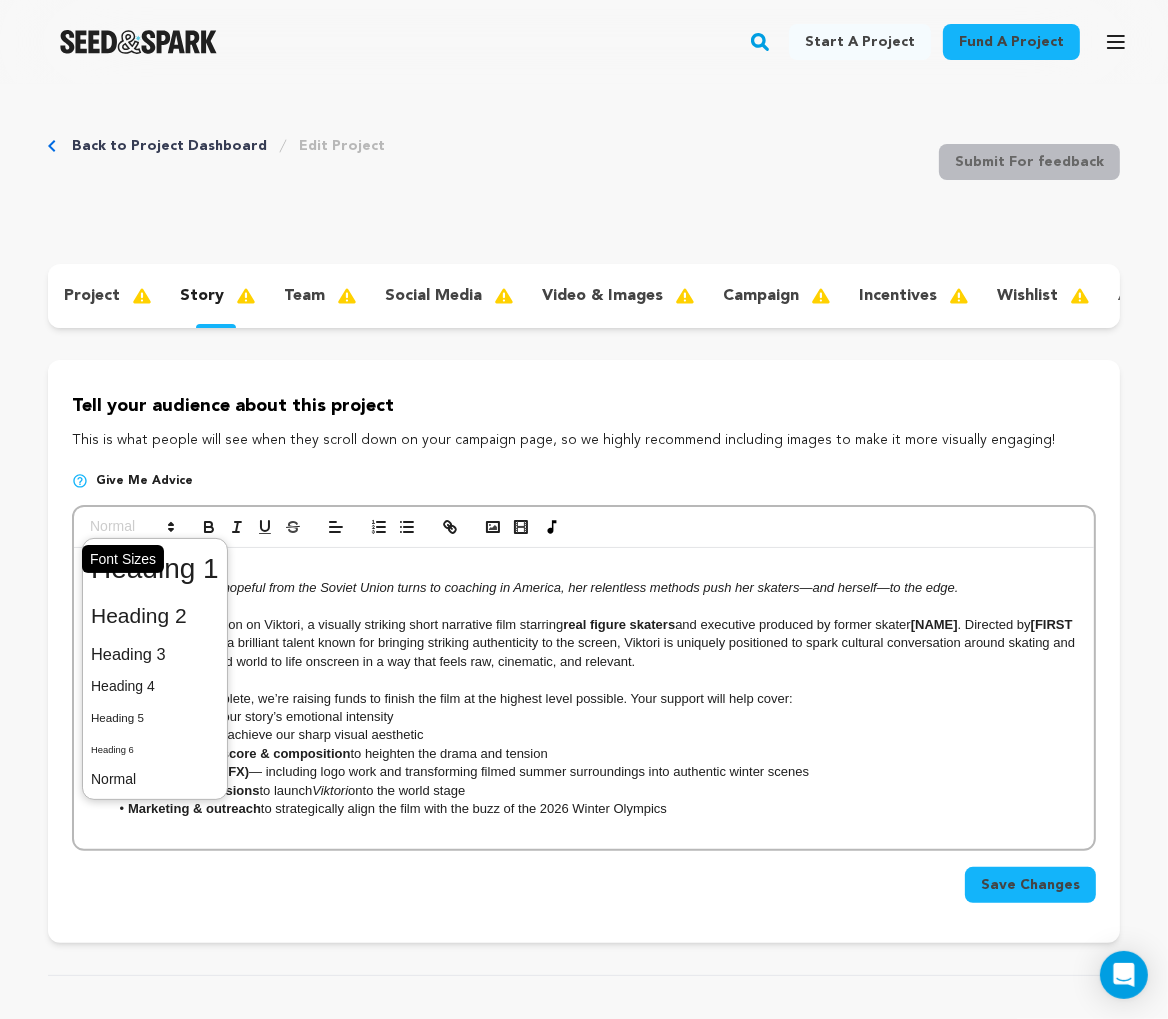 click 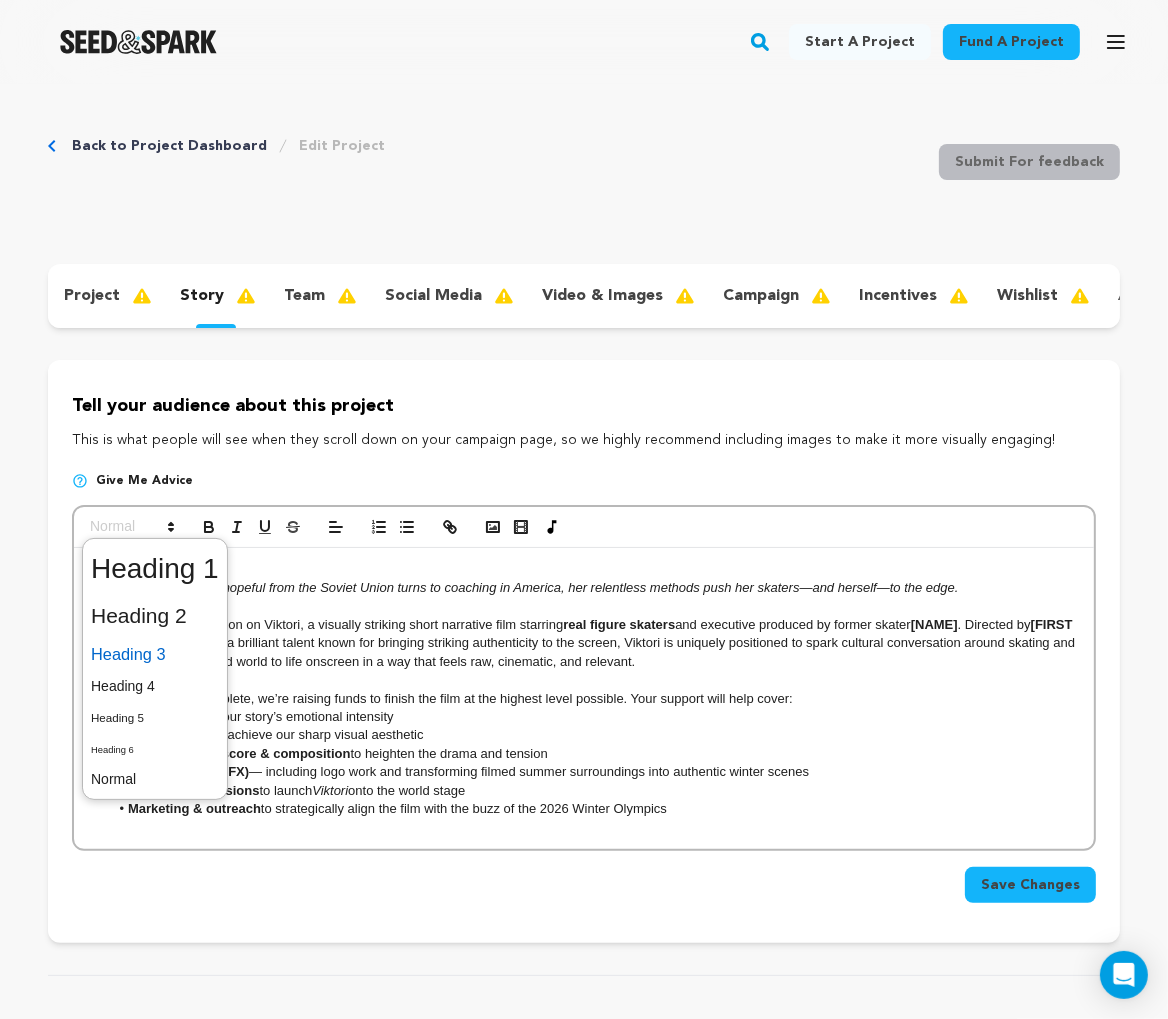 click at bounding box center [155, 654] 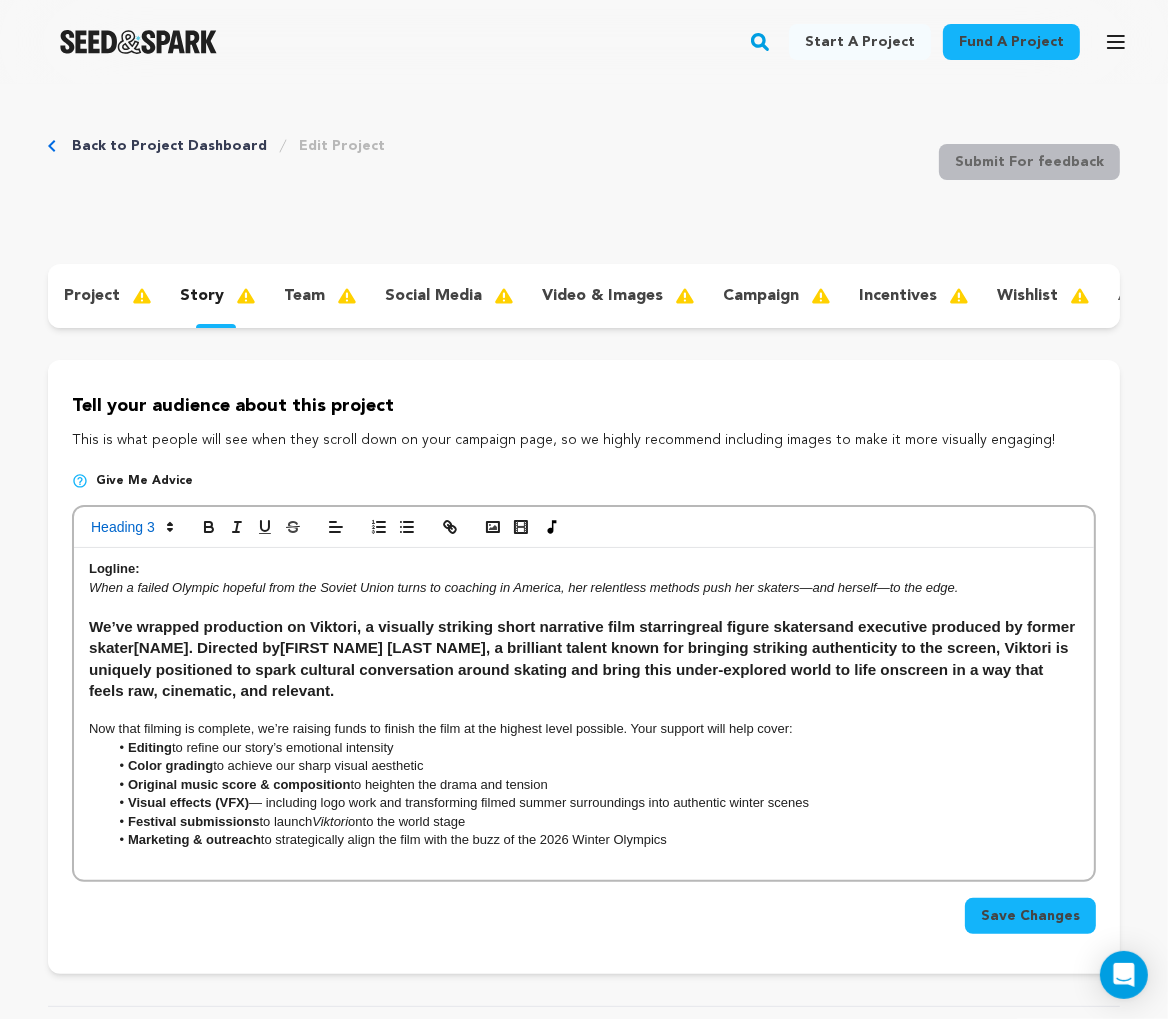 click on "We’ve wrapped production on Viktori, a visually striking short narrative film starring  real figure skaters  and executive produced by former skater  Jessica Trombatore . Directed by  Carlos Cardona , a brilliant talent known for bringing striking authenticity to the screen, Viktori is uniquely positioned to spark cultural conversation around skating and bring this under-explored world to life onscreen in a way that feels raw, cinematic, and relevant." at bounding box center (584, 659) 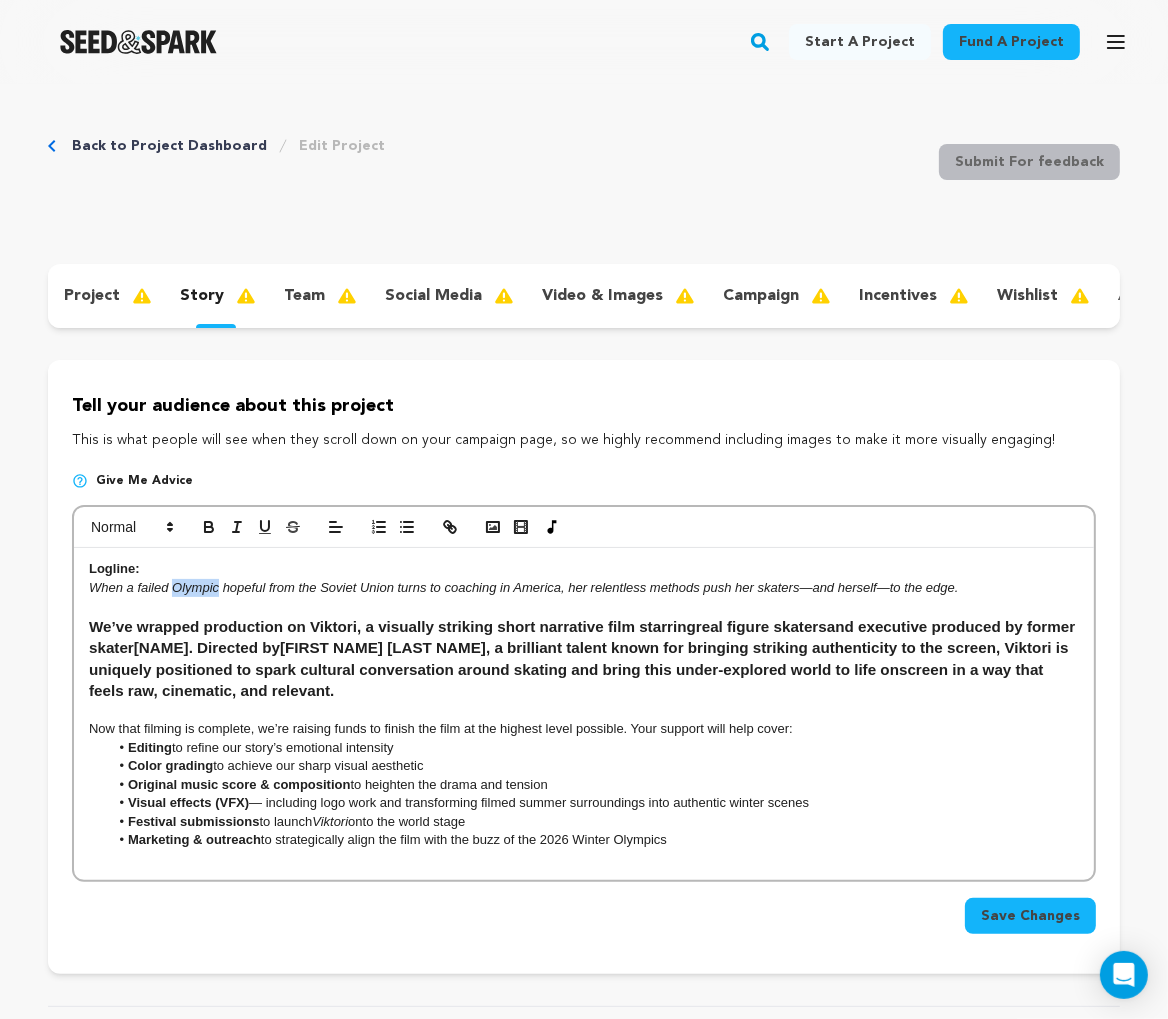 click on "When a failed Olympic hopeful from the Soviet Union turns to coaching in America, her relentless methods push her skaters—and herself—to the edge." at bounding box center (584, 588) 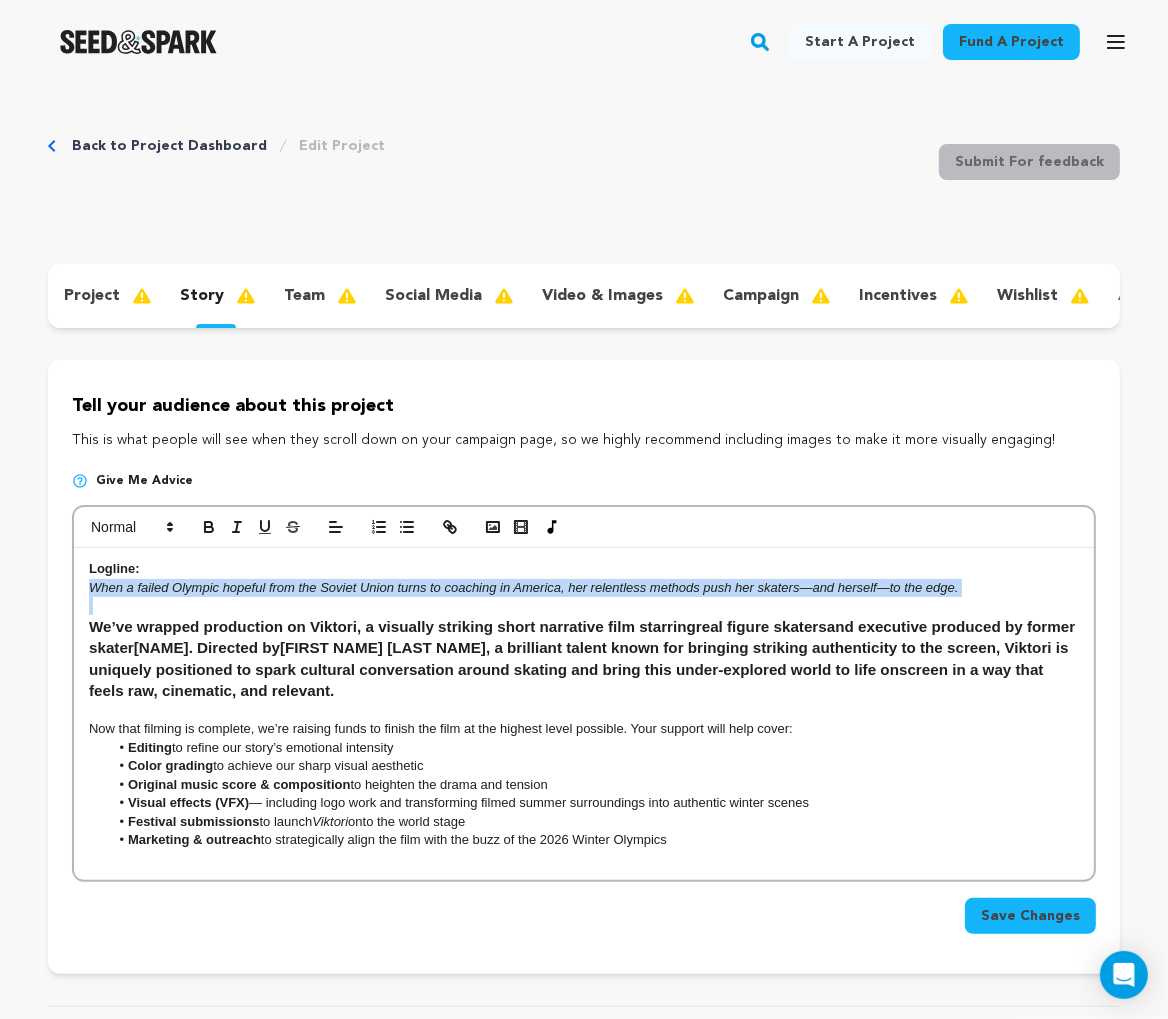 click on "When a failed Olympic hopeful from the Soviet Union turns to coaching in America, her relentless methods push her skaters—and herself—to the edge." at bounding box center (584, 588) 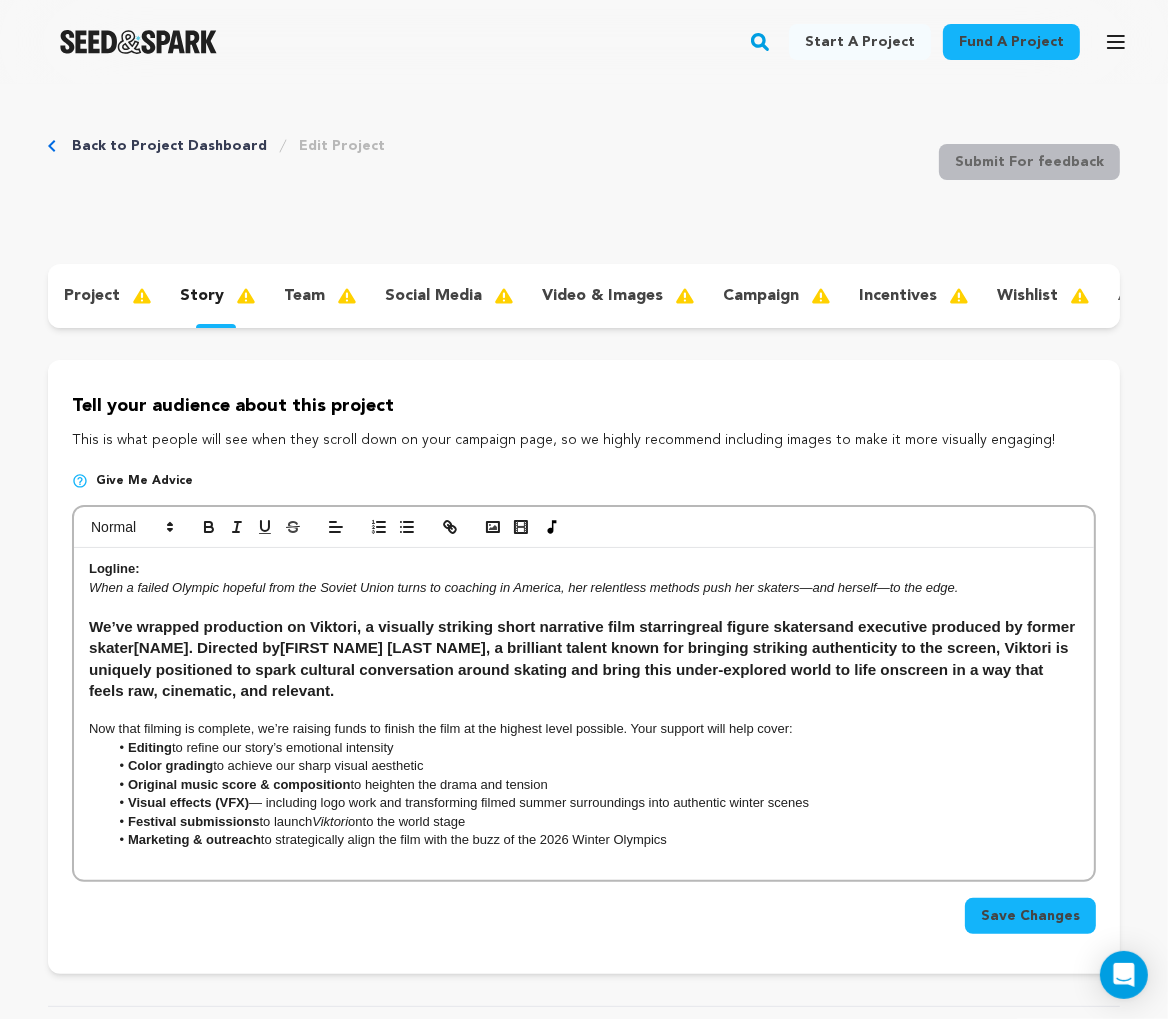 drag, startPoint x: 720, startPoint y: 846, endPoint x: 69, endPoint y: 473, distance: 750.2866 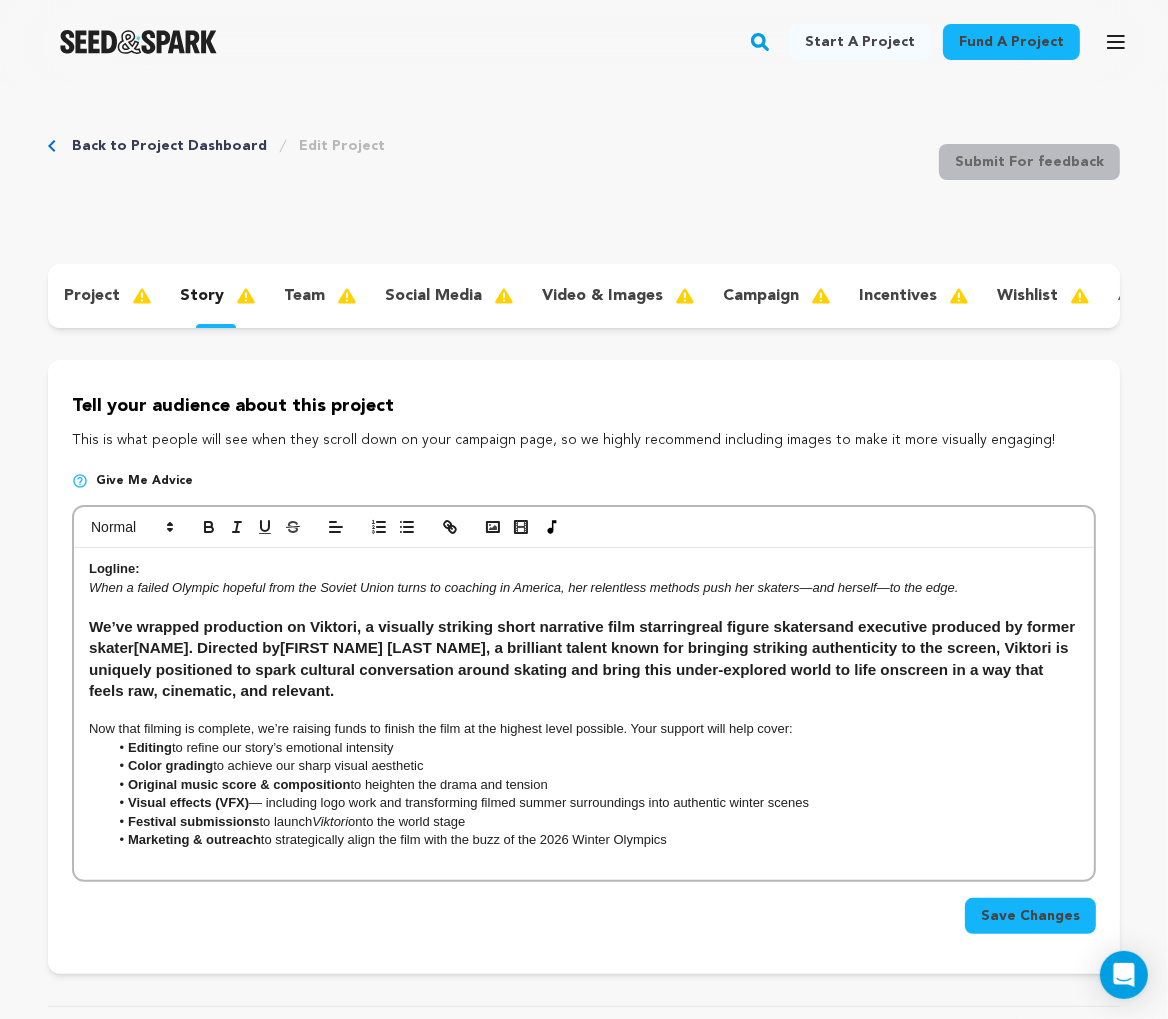 scroll, scrollTop: 0, scrollLeft: 0, axis: both 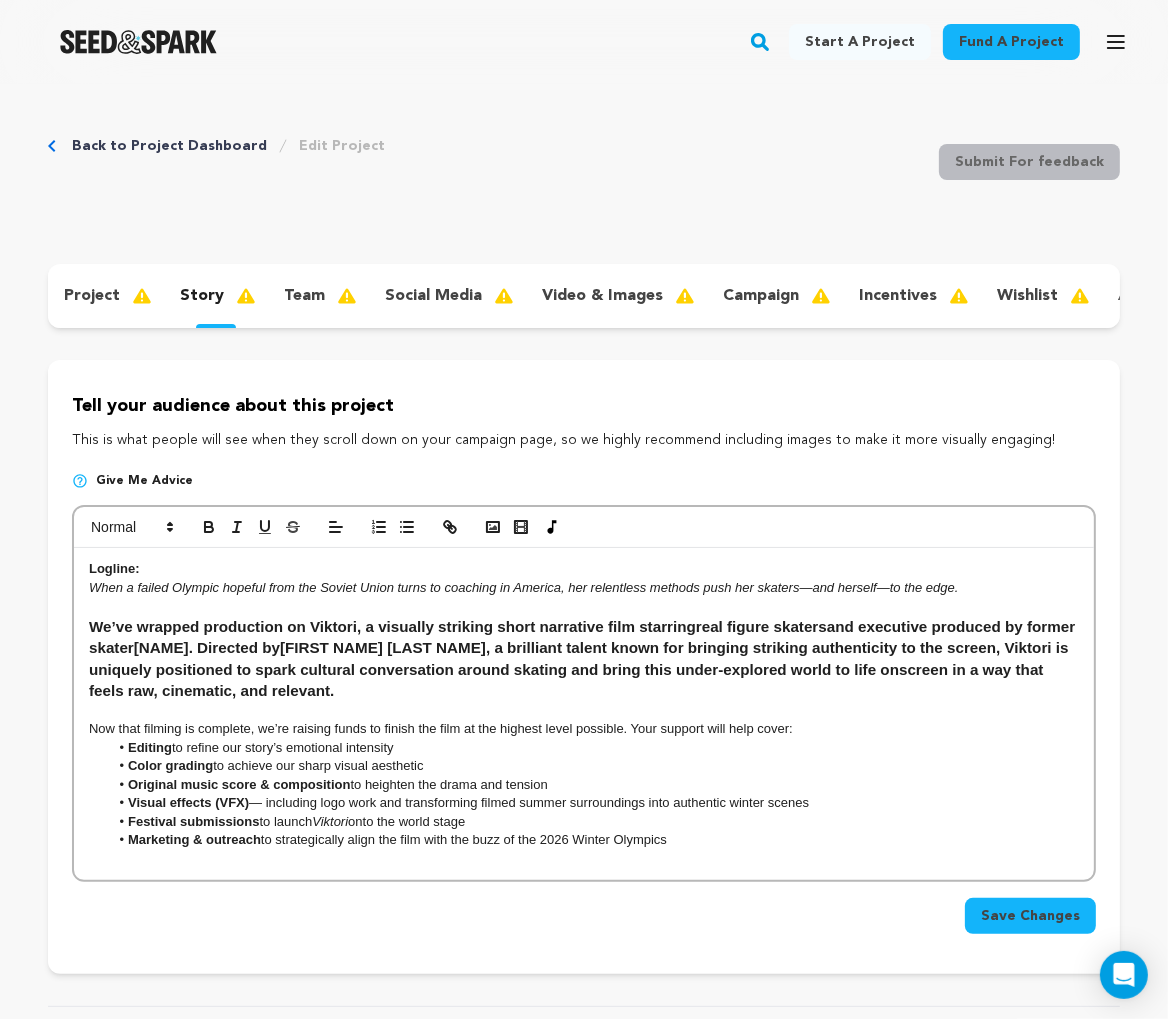click on "We’ve wrapped production on Viktori, a visually striking short narrative film starring  real figure skaters  and executive produced by former skater  Jessica Trombatore . Directed by  Carlos Cardona , a brilliant talent known for bringing striking authenticity to the screen, Viktori is uniquely positioned to spark cultural conversation around skating and bring this under-explored world to life onscreen in a way that feels raw, cinematic, and relevant." at bounding box center (584, 659) 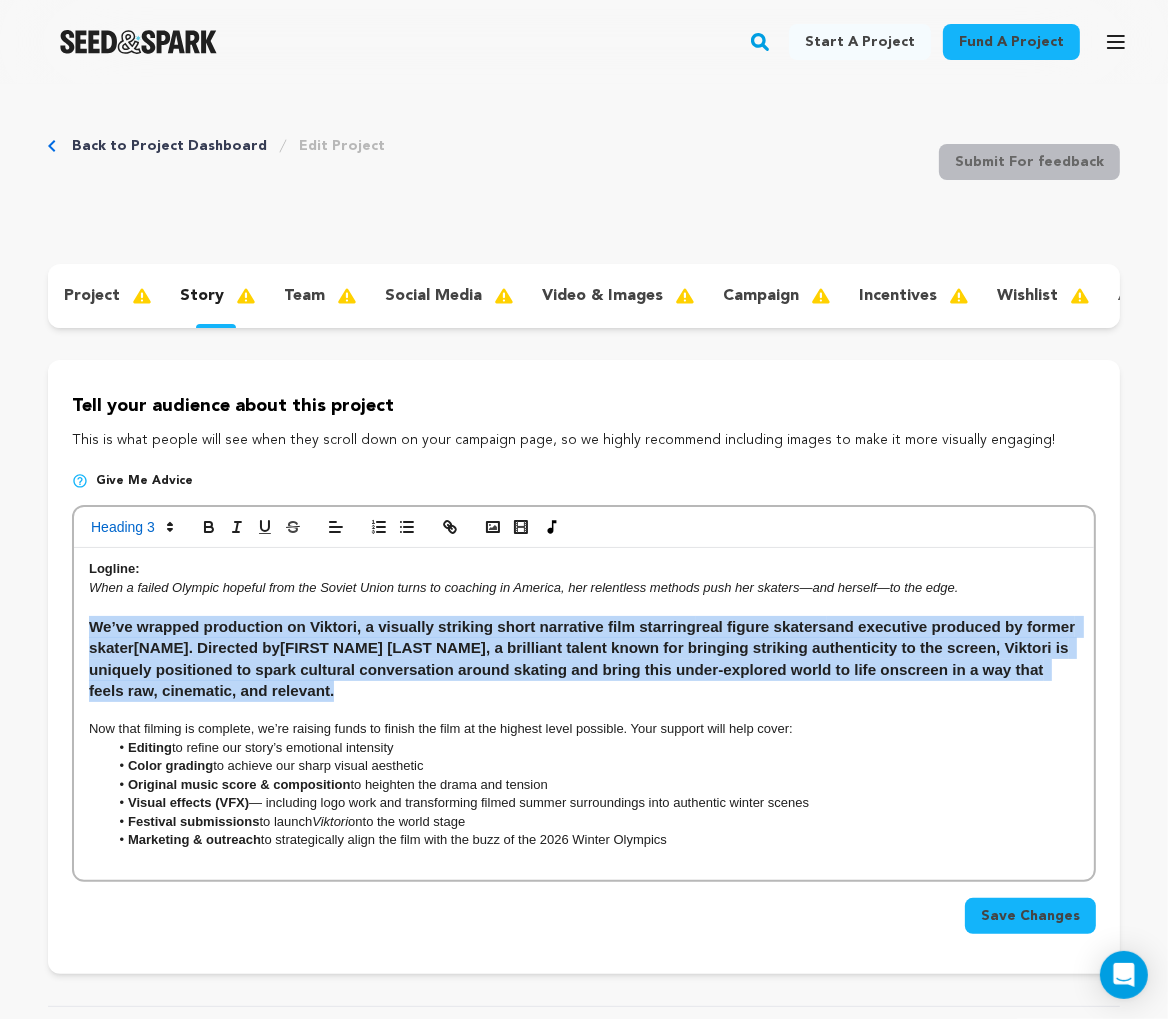 drag, startPoint x: 520, startPoint y: 682, endPoint x: 75, endPoint y: 618, distance: 449.5787 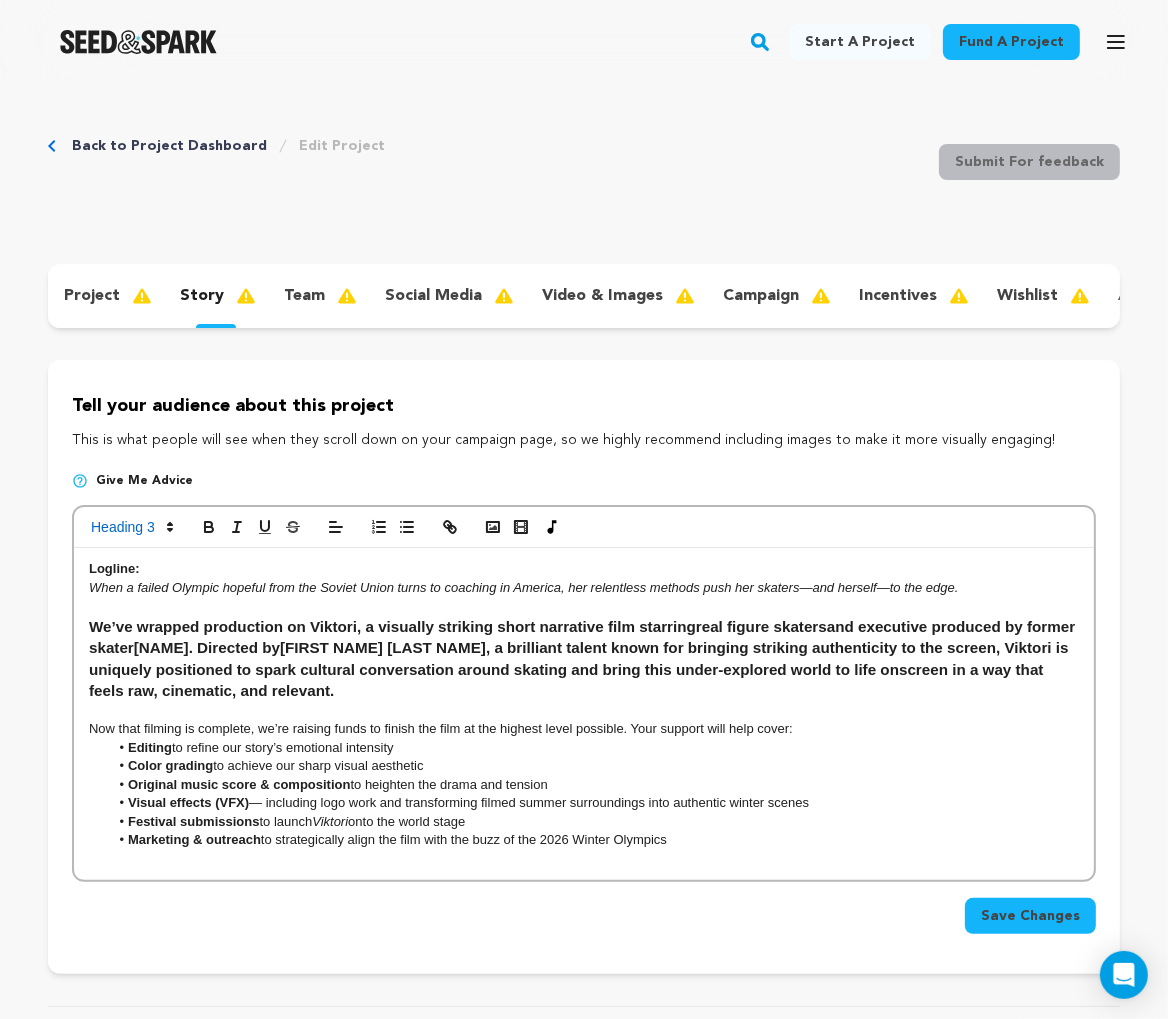 scroll, scrollTop: 0, scrollLeft: 0, axis: both 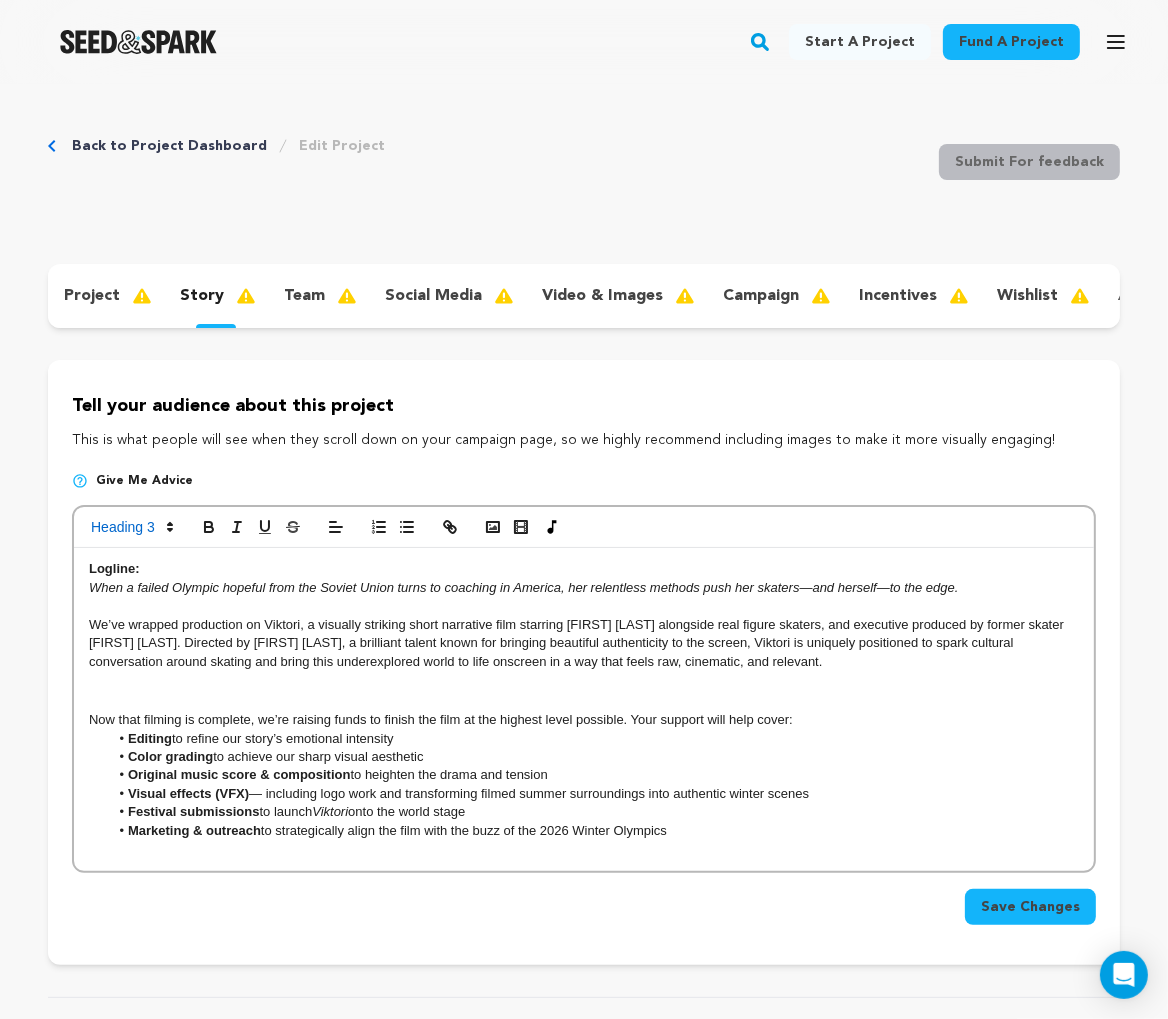 click on "We’ve wrapped production on Viktori, a visually striking short narrative film starring Ana Bergman alongside real figure skaters, and executive produced by former skater Jessica Trombatore. Directed by Carlos Cardona, a brilliant talent known for bringing beautiful authenticity to the screen, Viktori is uniquely positioned to spark cultural conversation around skating and bring this underexplored world to life onscreen in a way that feels raw, cinematic, and relevant." at bounding box center [584, 643] 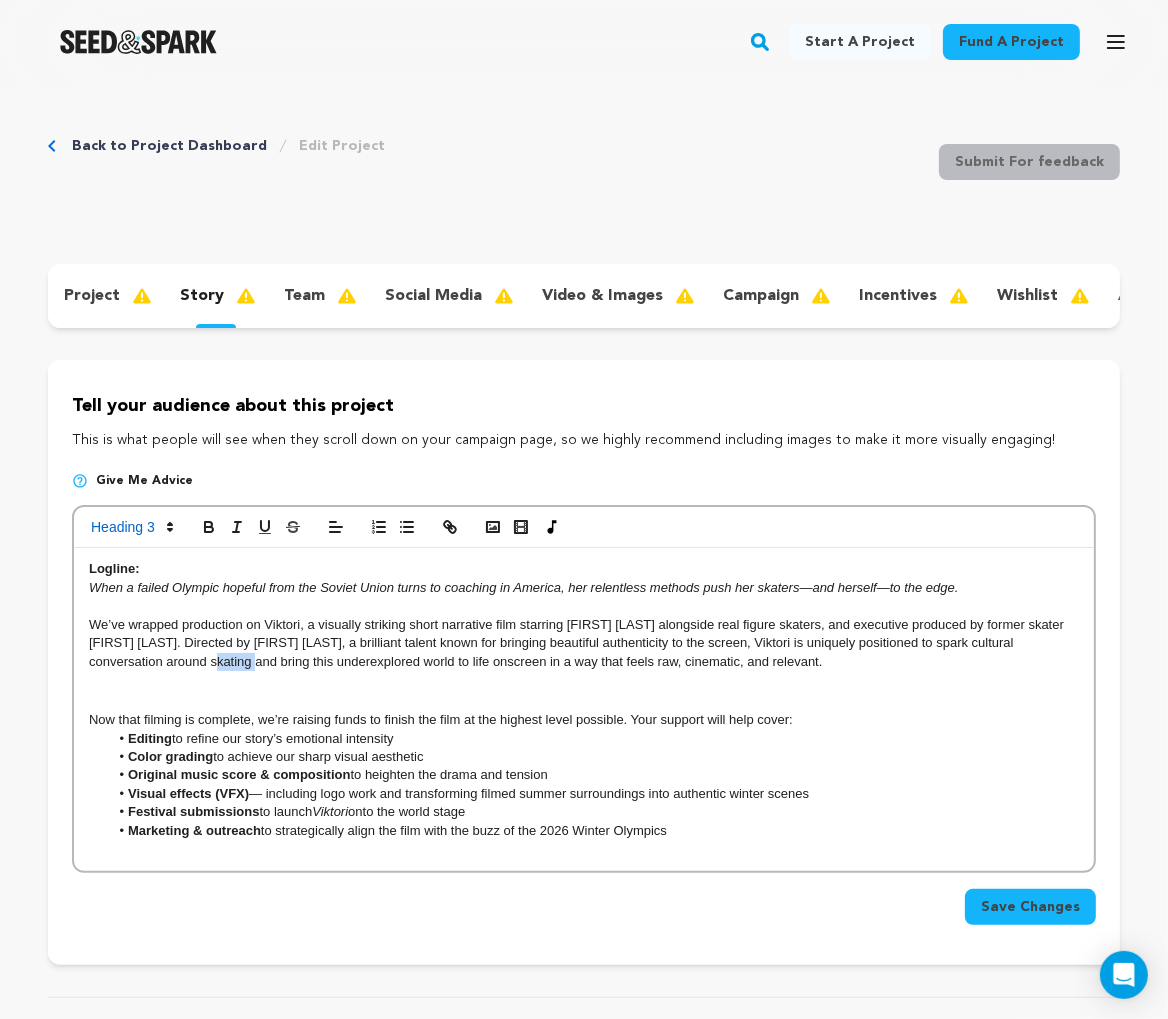 click on "We’ve wrapped production on Viktori, a visually striking short narrative film starring Ana Bergman alongside real figure skaters, and executive produced by former skater Jessica Trombatore. Directed by Carlos Cardona, a brilliant talent known for bringing beautiful authenticity to the screen, Viktori is uniquely positioned to spark cultural conversation around skating and bring this underexplored world to life onscreen in a way that feels raw, cinematic, and relevant." at bounding box center [584, 643] 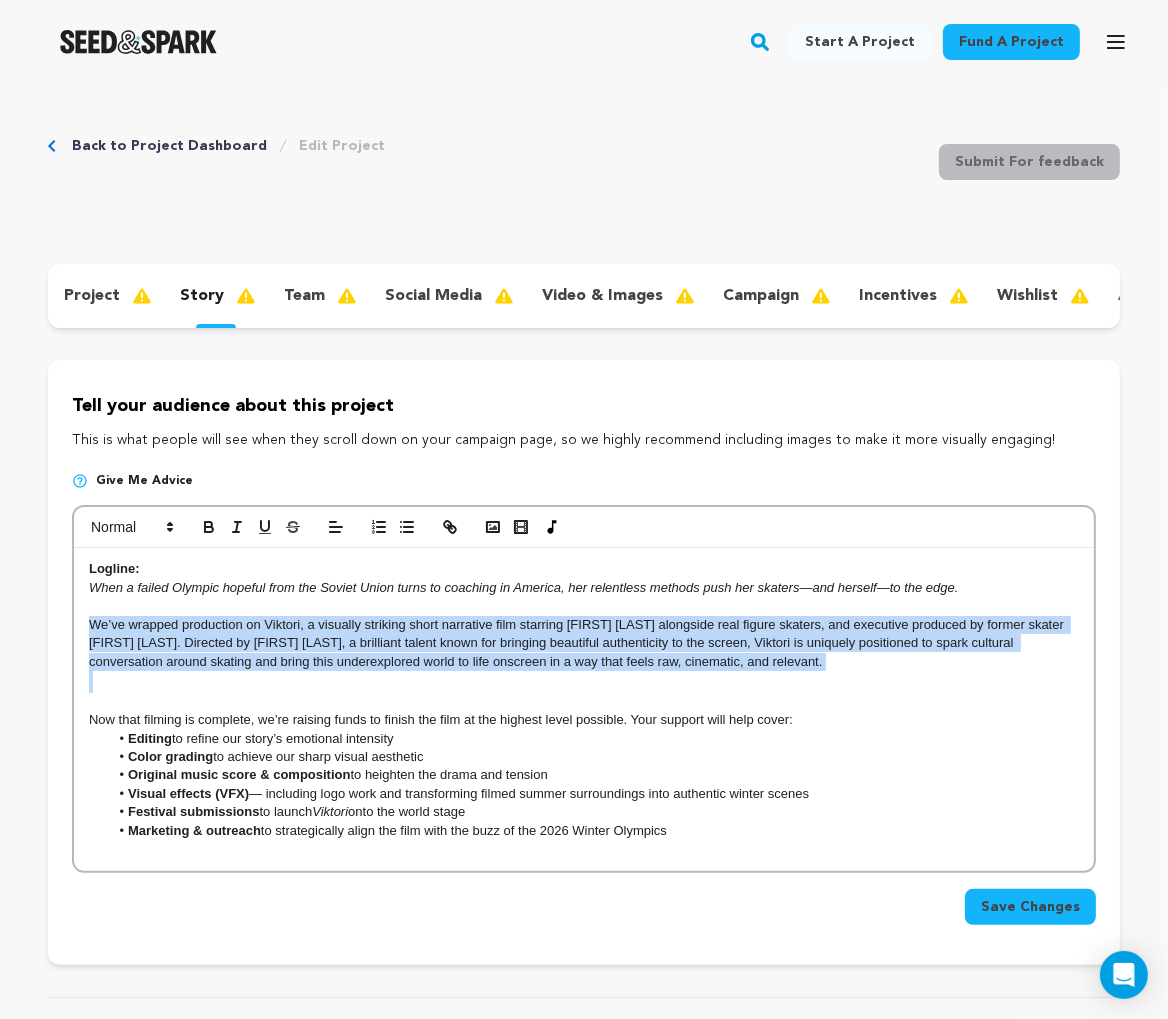 click on "We’ve wrapped production on Viktori, a visually striking short narrative film starring Ana Bergman alongside real figure skaters, and executive produced by former skater Jessica Trombatore. Directed by Carlos Cardona, a brilliant talent known for bringing beautiful authenticity to the screen, Viktori is uniquely positioned to spark cultural conversation around skating and bring this underexplored world to life onscreen in a way that feels raw, cinematic, and relevant." at bounding box center [584, 643] 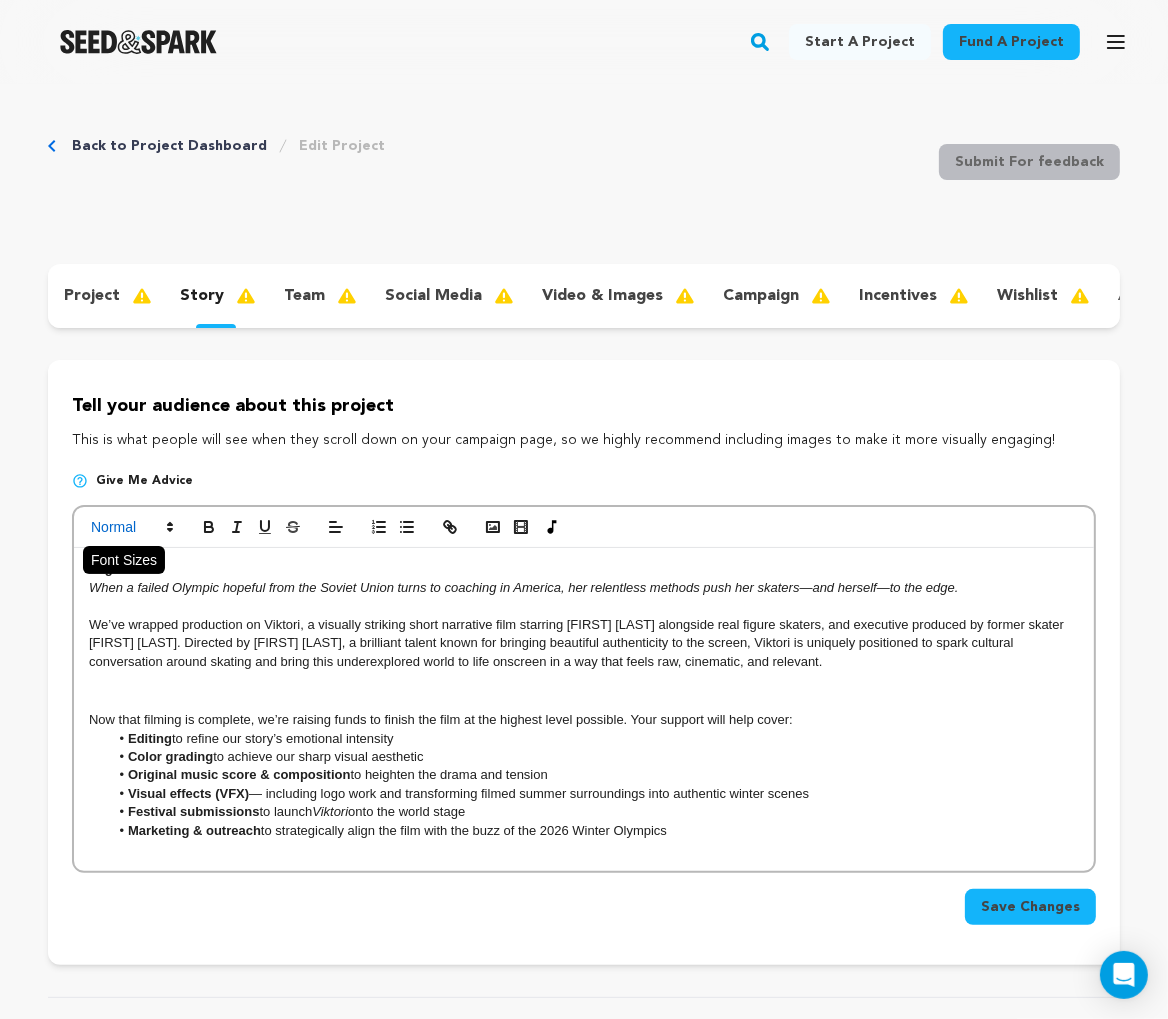 click at bounding box center [131, 527] 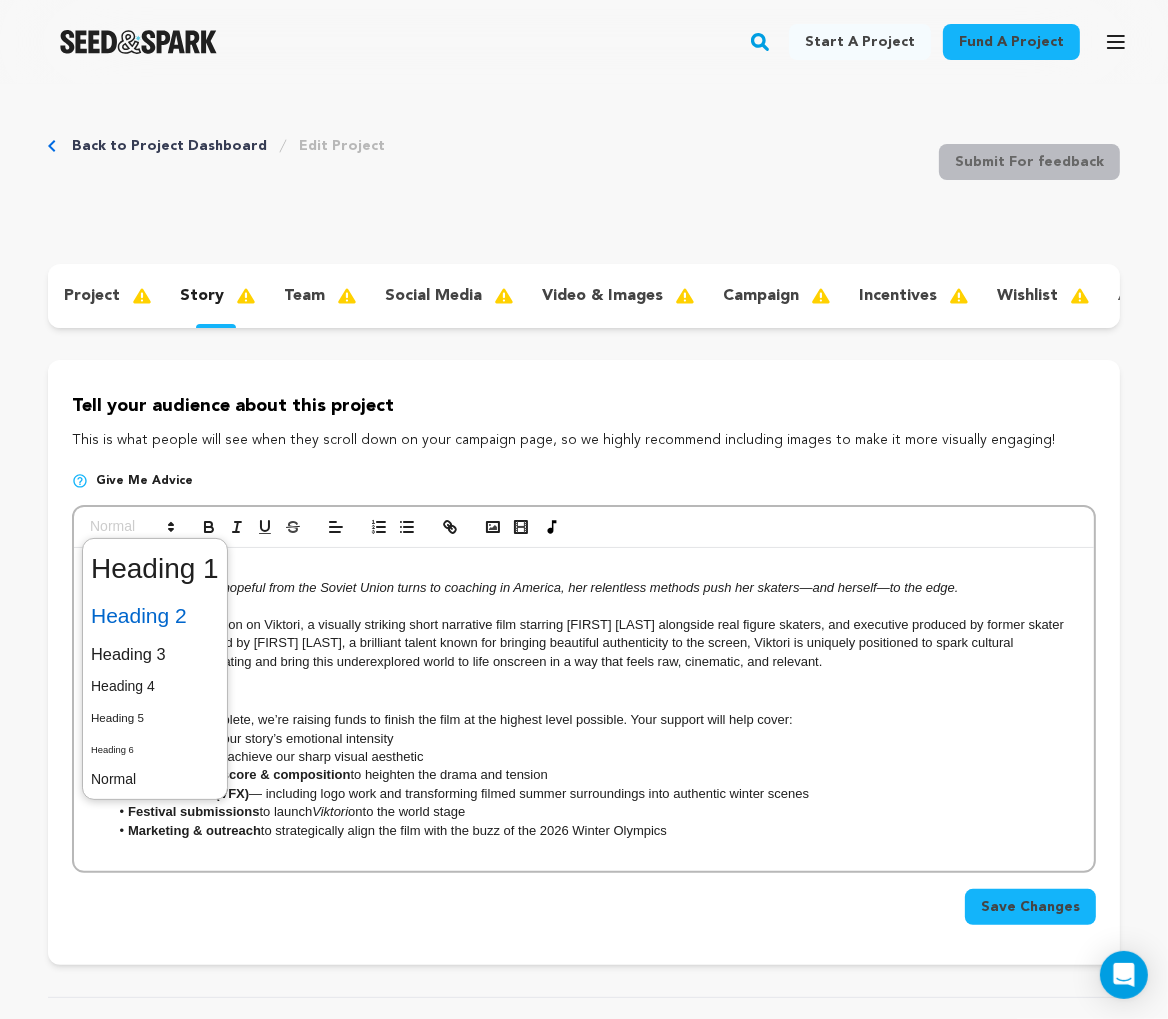 click at bounding box center [155, 616] 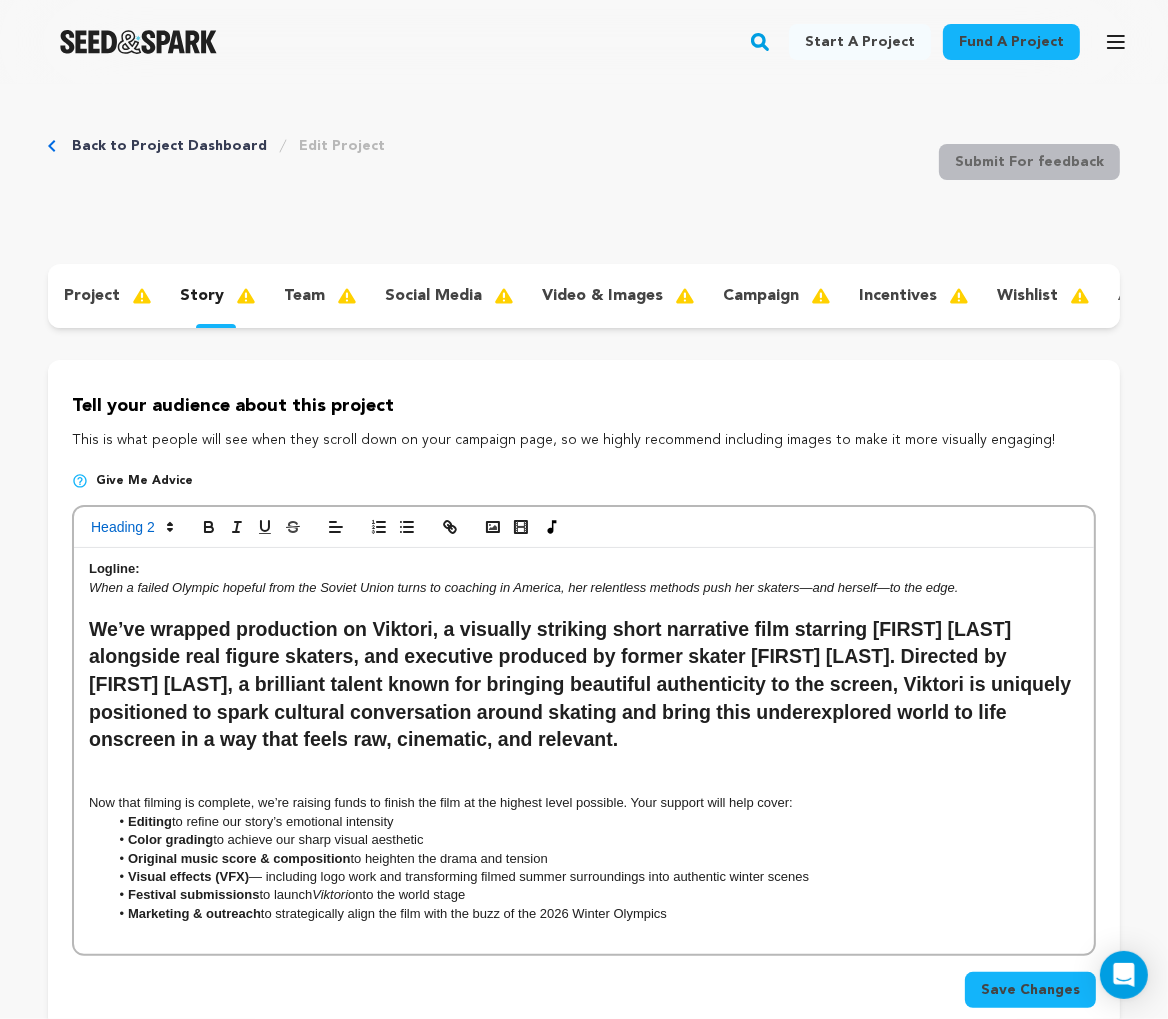click on "We’ve wrapped production on Viktori, a visually striking short narrative film starring Ana Bergman alongside real figure skaters, and executive produced by former skater Jessica Trombatore. Directed by Carlos Cardona, a brilliant talent known for bringing beautiful authenticity to the screen, Viktori is uniquely positioned to spark cultural conversation around skating and bring this underexplored world to life onscreen in a way that feels raw, cinematic, and relevant." at bounding box center (584, 685) 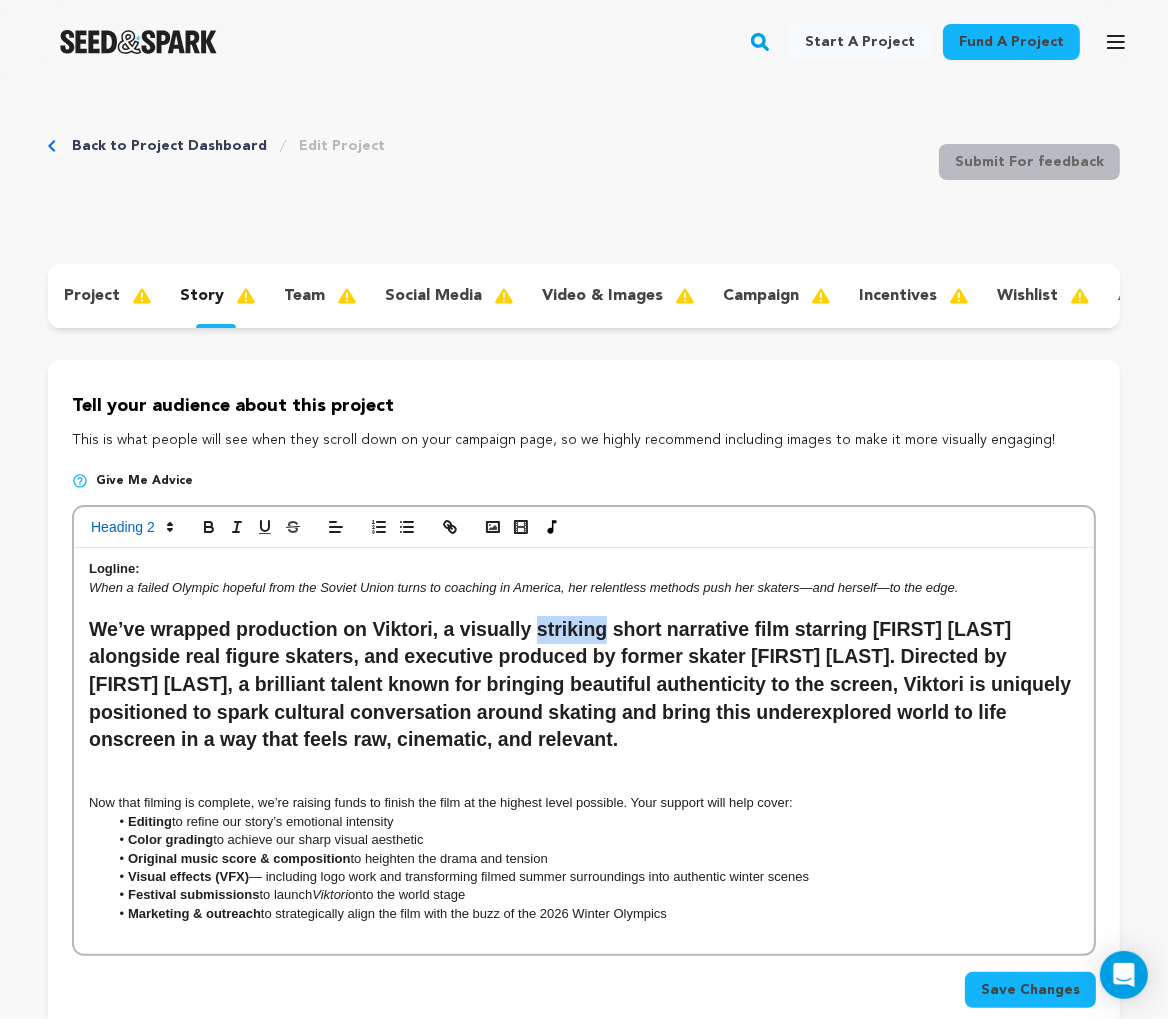 click on "We’ve wrapped production on Viktori, a visually striking short narrative film starring Ana Bergman alongside real figure skaters, and executive produced by former skater Jessica Trombatore. Directed by Carlos Cardona, a brilliant talent known for bringing beautiful authenticity to the screen, Viktori is uniquely positioned to spark cultural conversation around skating and bring this underexplored world to life onscreen in a way that feels raw, cinematic, and relevant." at bounding box center [584, 685] 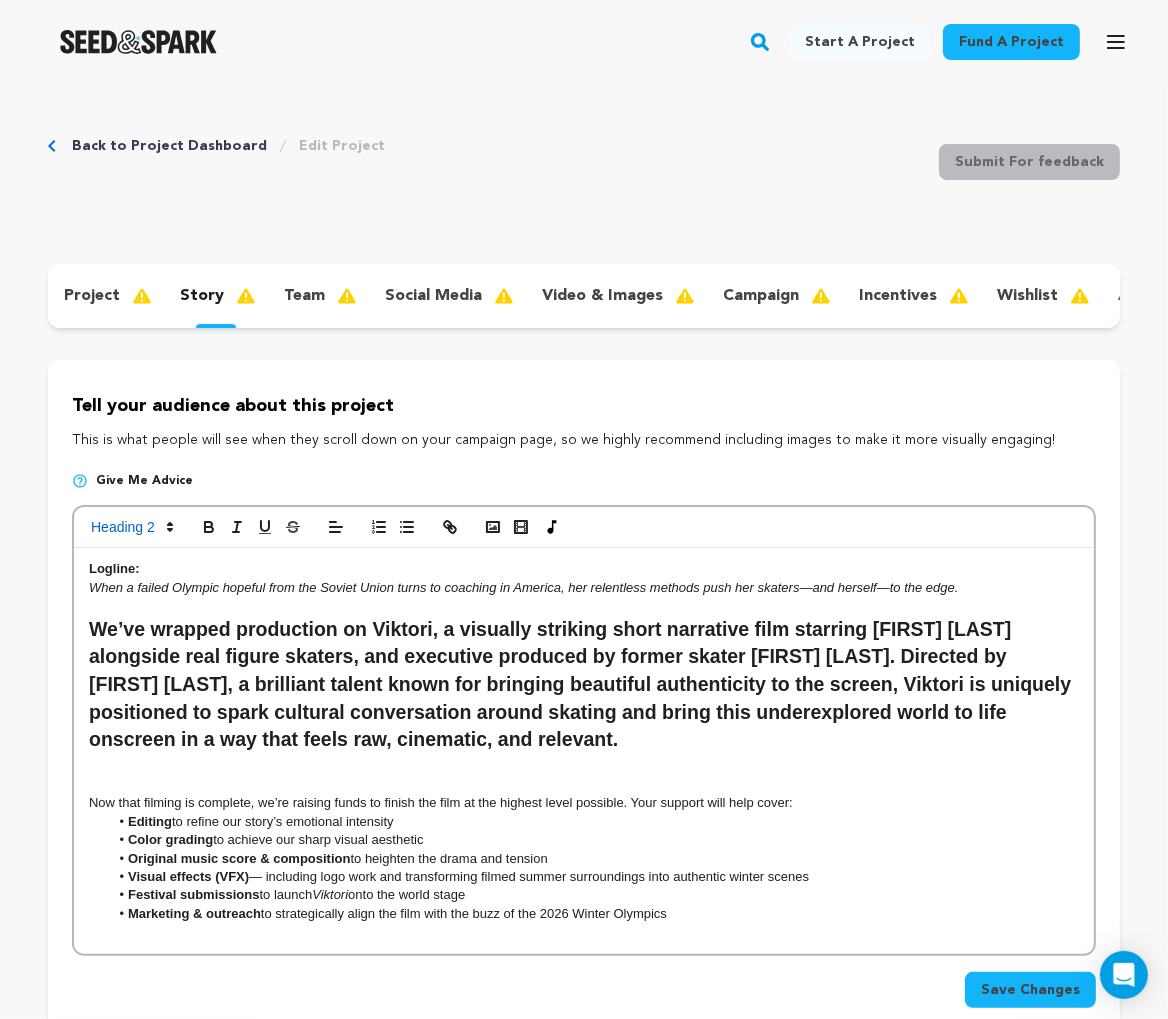 click on "We’ve wrapped production on Viktori, a visually striking short narrative film starring Ana Bergman alongside real figure skaters, and executive produced by former skater Jessica Trombatore. Directed by Carlos Cardona, a brilliant talent known for bringing beautiful authenticity to the screen, Viktori is uniquely positioned to spark cultural conversation around skating and bring this underexplored world to life onscreen in a way that feels raw, cinematic, and relevant." at bounding box center [584, 685] 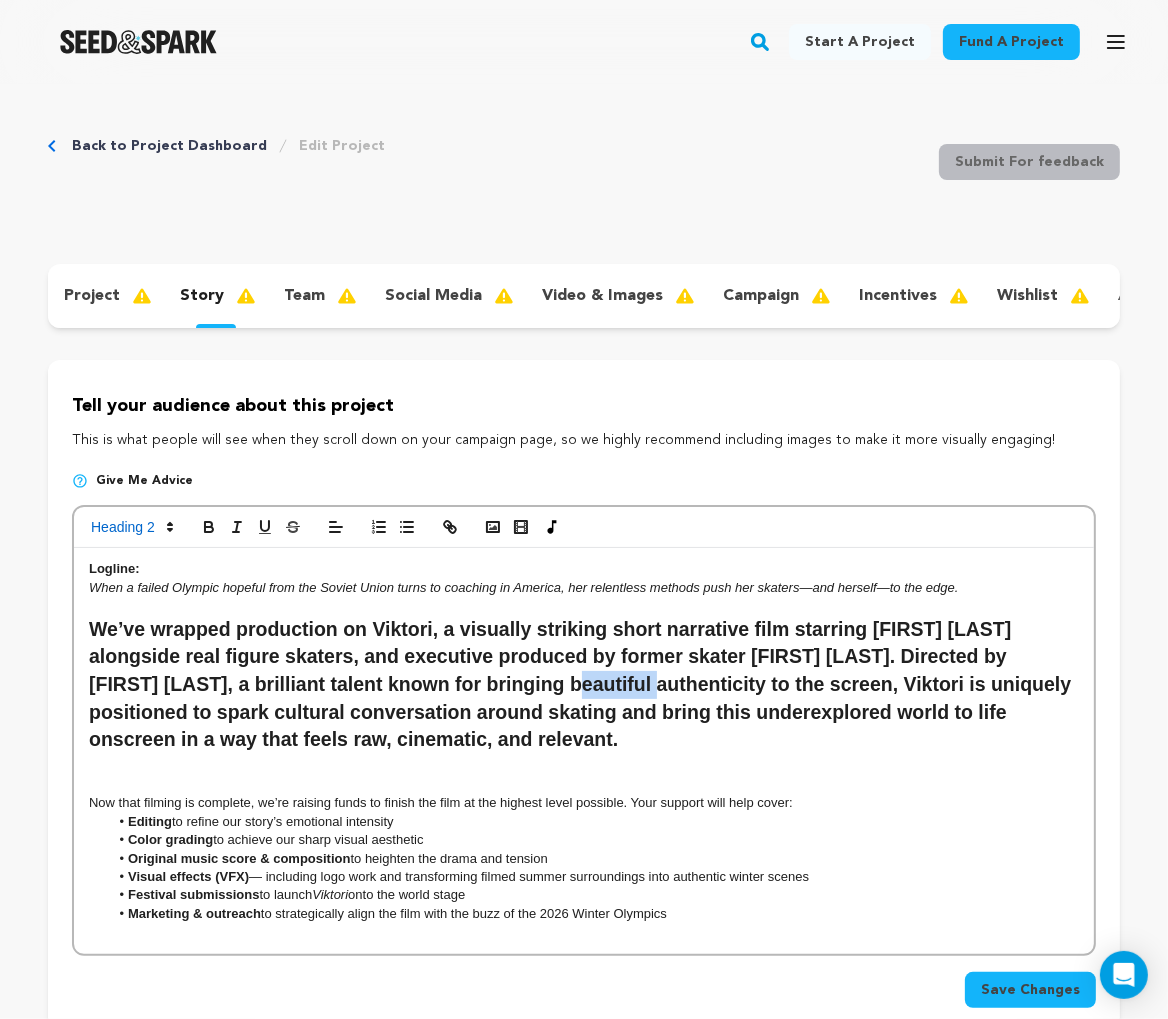 click on "We’ve wrapped production on Viktori, a visually striking short narrative film starring Ana Bergman alongside real figure skaters, and executive produced by former skater Jessica Trombatore. Directed by Carlos Cardona, a brilliant talent known for bringing beautiful authenticity to the screen, Viktori is uniquely positioned to spark cultural conversation around skating and bring this underexplored world to life onscreen in a way that feels raw, cinematic, and relevant." at bounding box center (584, 685) 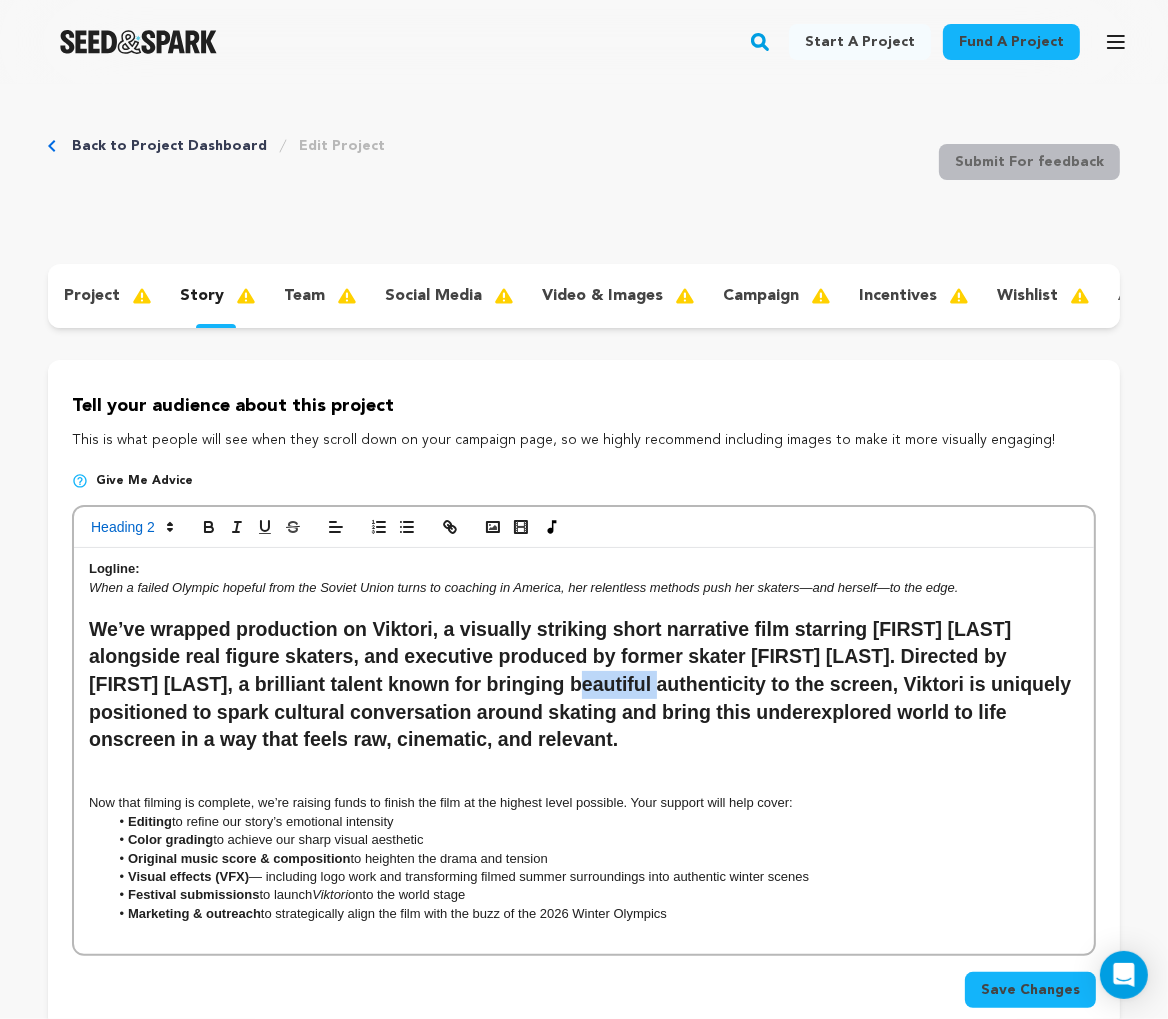 click on "We’ve wrapped production on Viktori, a visually striking short narrative film starring Ana Bergman alongside real figure skaters, and executive produced by former skater Jessica Trombatore. Directed by Carlos Cardona, a brilliant talent known for bringing beautiful authenticity to the screen, Viktori is uniquely positioned to spark cultural conversation around skating and bring this underexplored world to life onscreen in a way that feels raw, cinematic, and relevant." at bounding box center [584, 685] 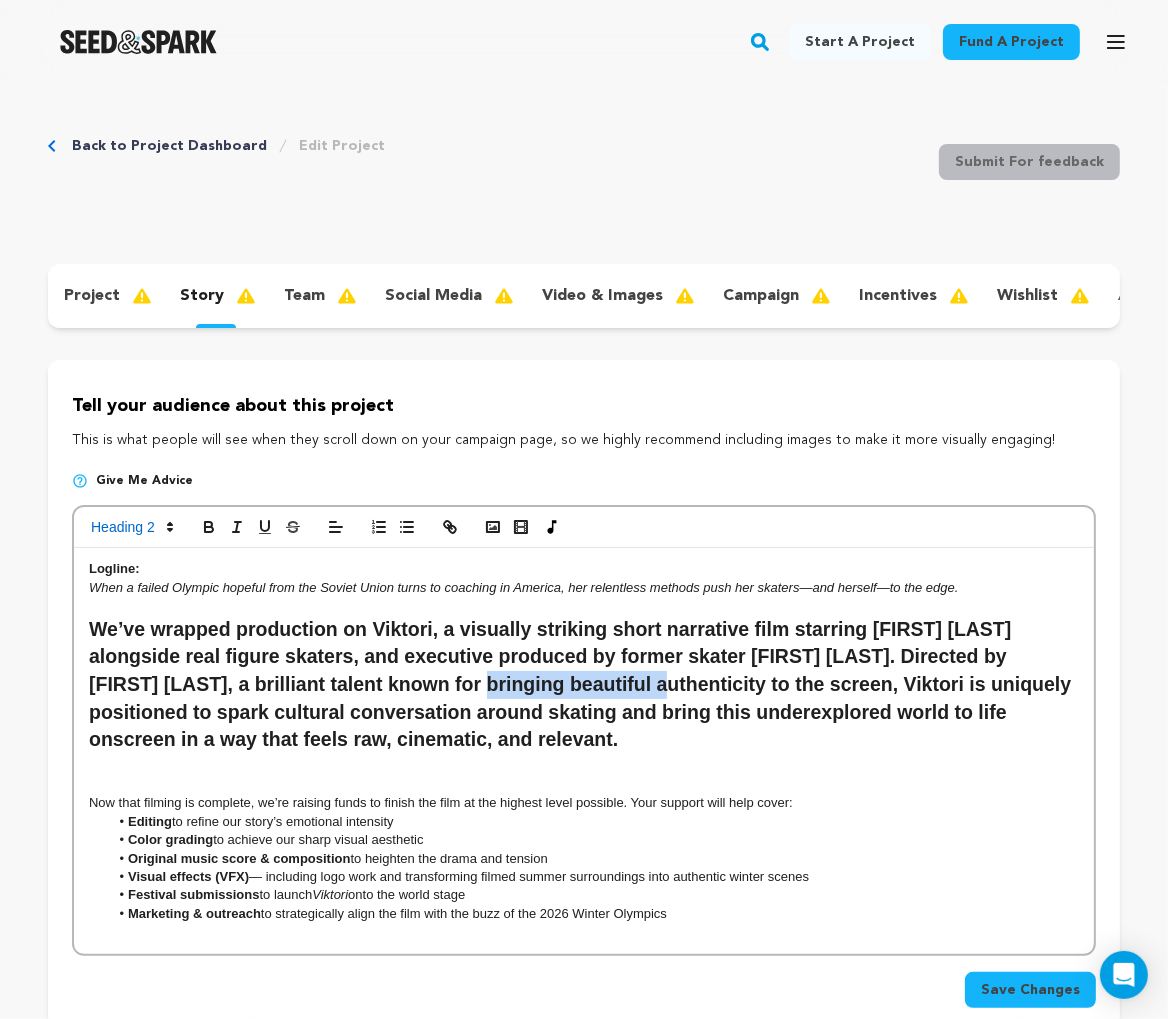 drag, startPoint x: 663, startPoint y: 683, endPoint x: 489, endPoint y: 679, distance: 174.04597 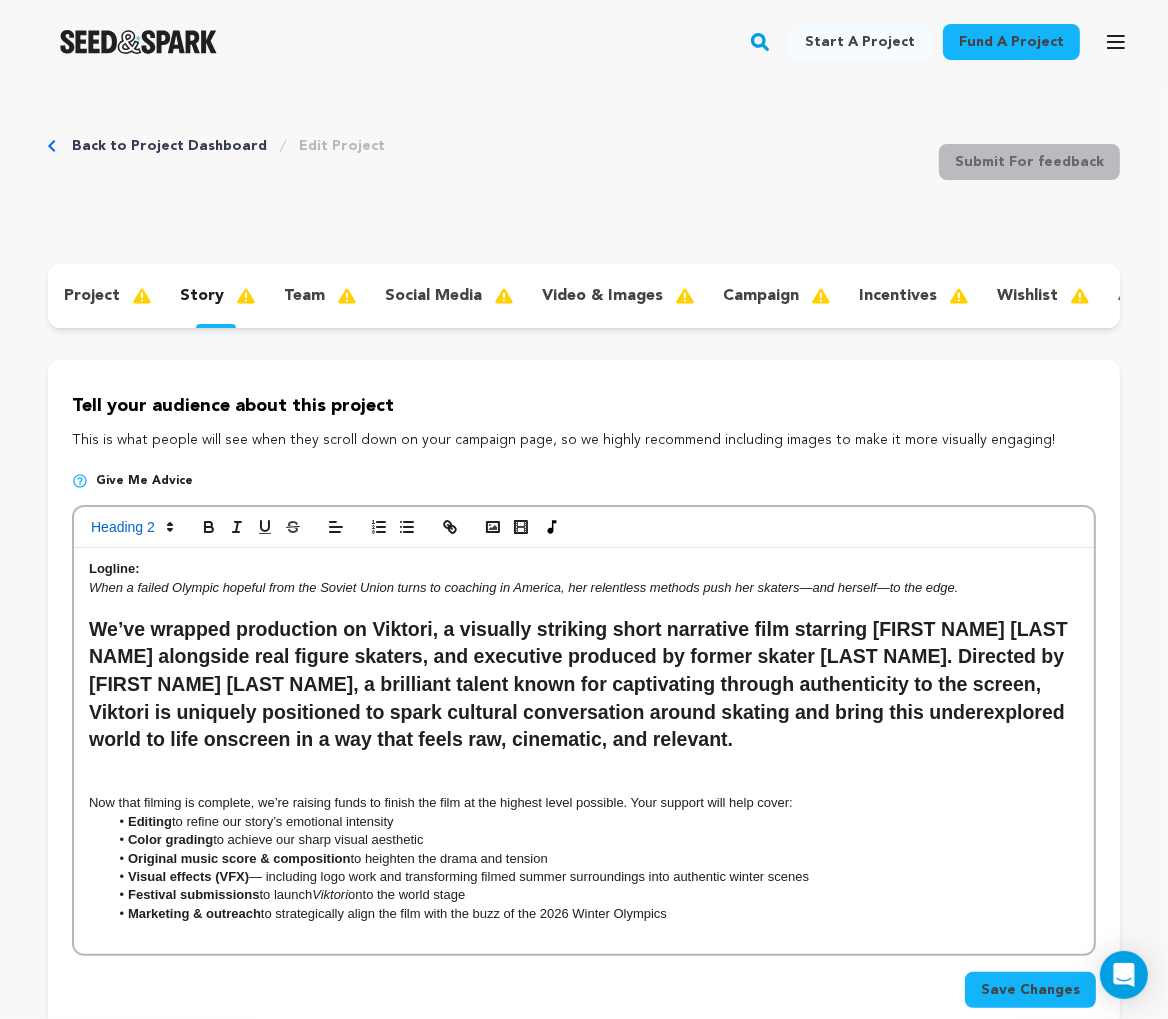 click on "We’ve wrapped production on Viktori, a visually striking short narrative film starring Ana Bergman alongside real figure skaters, and executive produced by former skater Jessica Trombatore. Directed by Carlos Cardona, a brilliant talent known for captivating through authenticity to the screen, Viktori is uniquely positioned to spark cultural conversation around skating and bring this underexplored world to life onscreen in a way that feels raw, cinematic, and relevant." at bounding box center [584, 685] 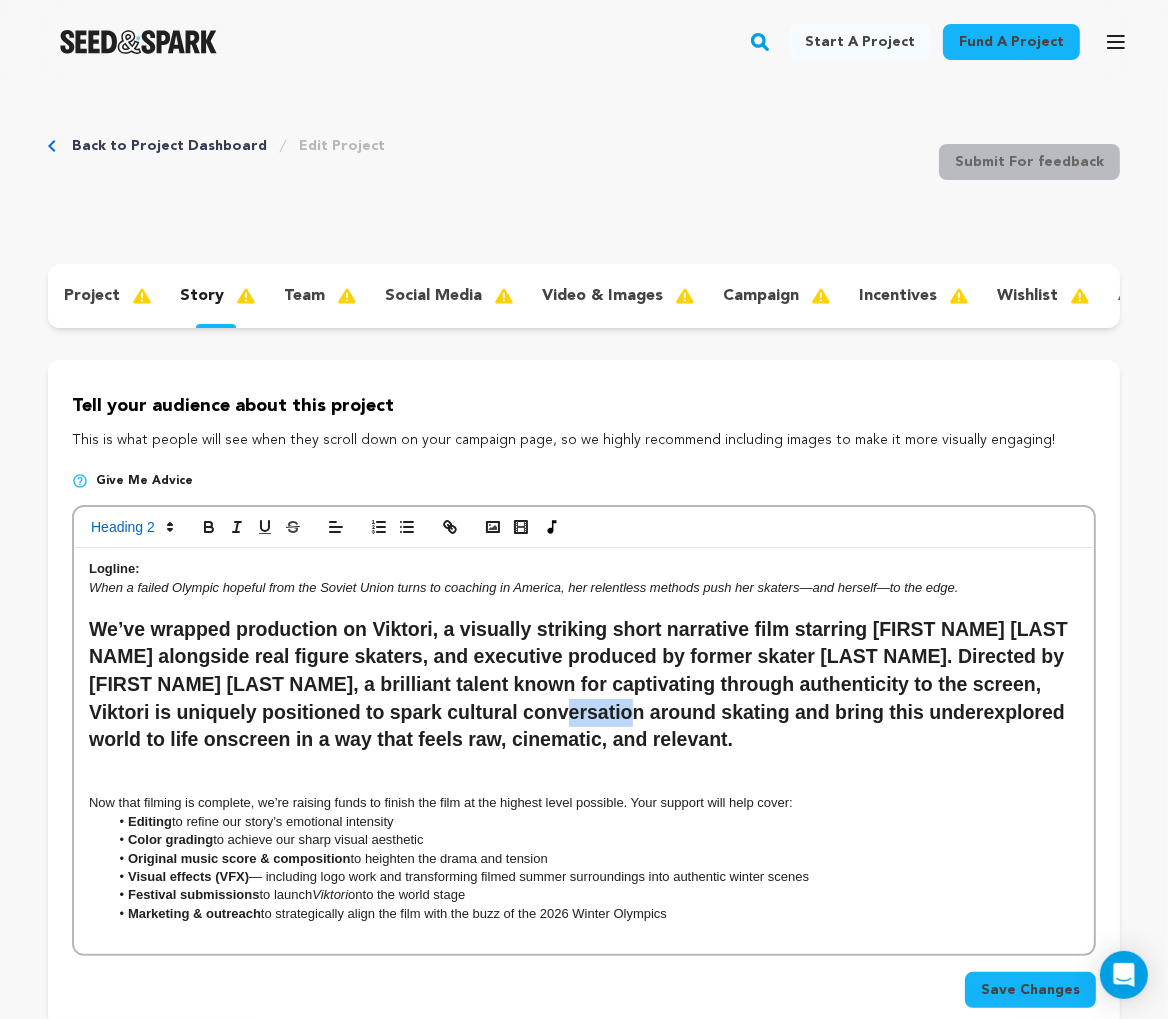 click on "We’ve wrapped production on Viktori, a visually striking short narrative film starring Ana Bergman alongside real figure skaters, and executive produced by former skater Jessica Trombatore. Directed by Carlos Cardona, a brilliant talent known for captivating through authenticity to the screen, Viktori is uniquely positioned to spark cultural conversation around skating and bring this underexplored world to life onscreen in a way that feels raw, cinematic, and relevant." at bounding box center (584, 685) 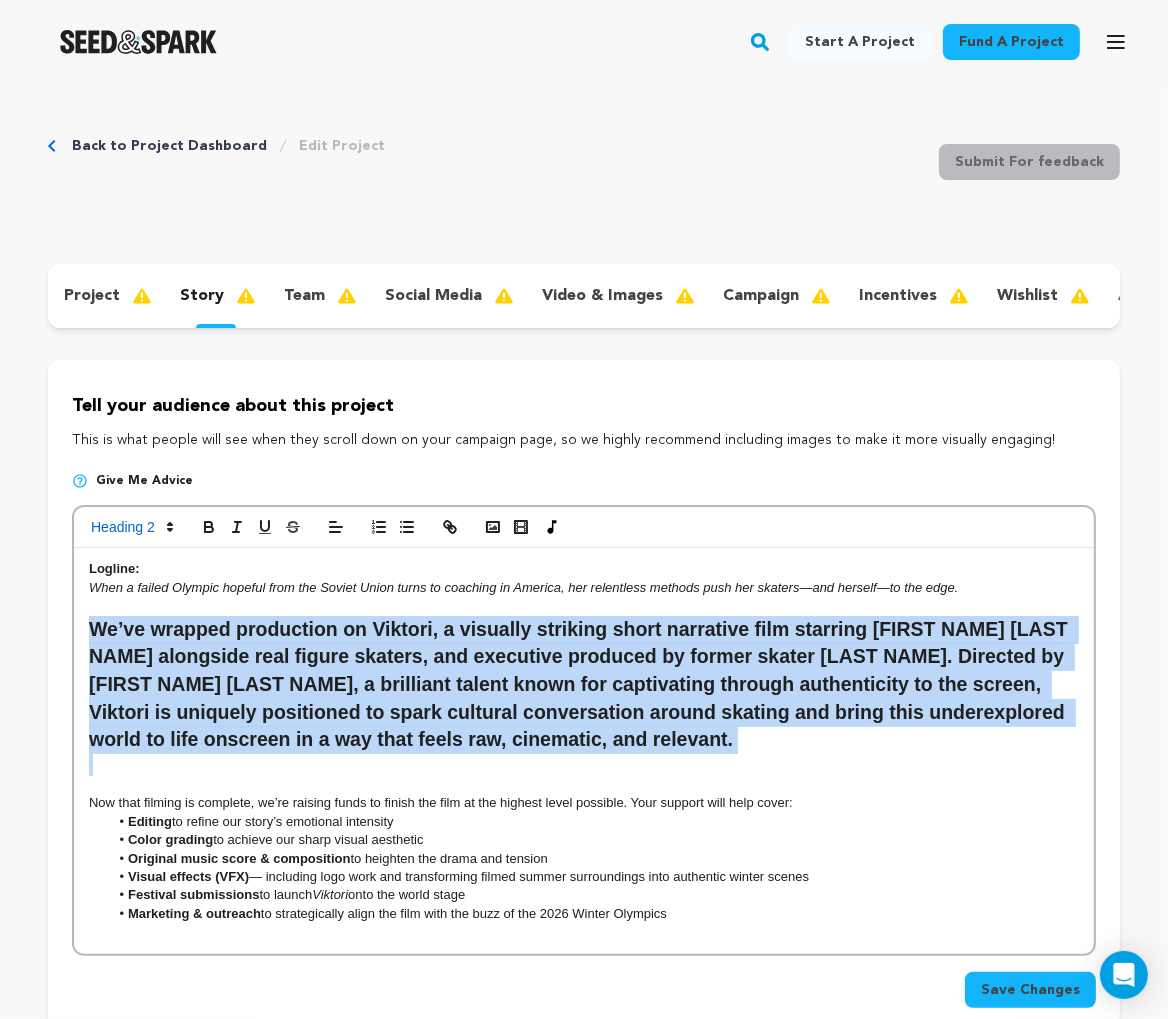 click on "We’ve wrapped production on Viktori, a visually striking short narrative film starring Ana Bergman alongside real figure skaters, and executive produced by former skater Jessica Trombatore. Directed by Carlos Cardona, a brilliant talent known for captivating through authenticity to the screen, Viktori is uniquely positioned to spark cultural conversation around skating and bring this underexplored world to life onscreen in a way that feels raw, cinematic, and relevant." at bounding box center [584, 685] 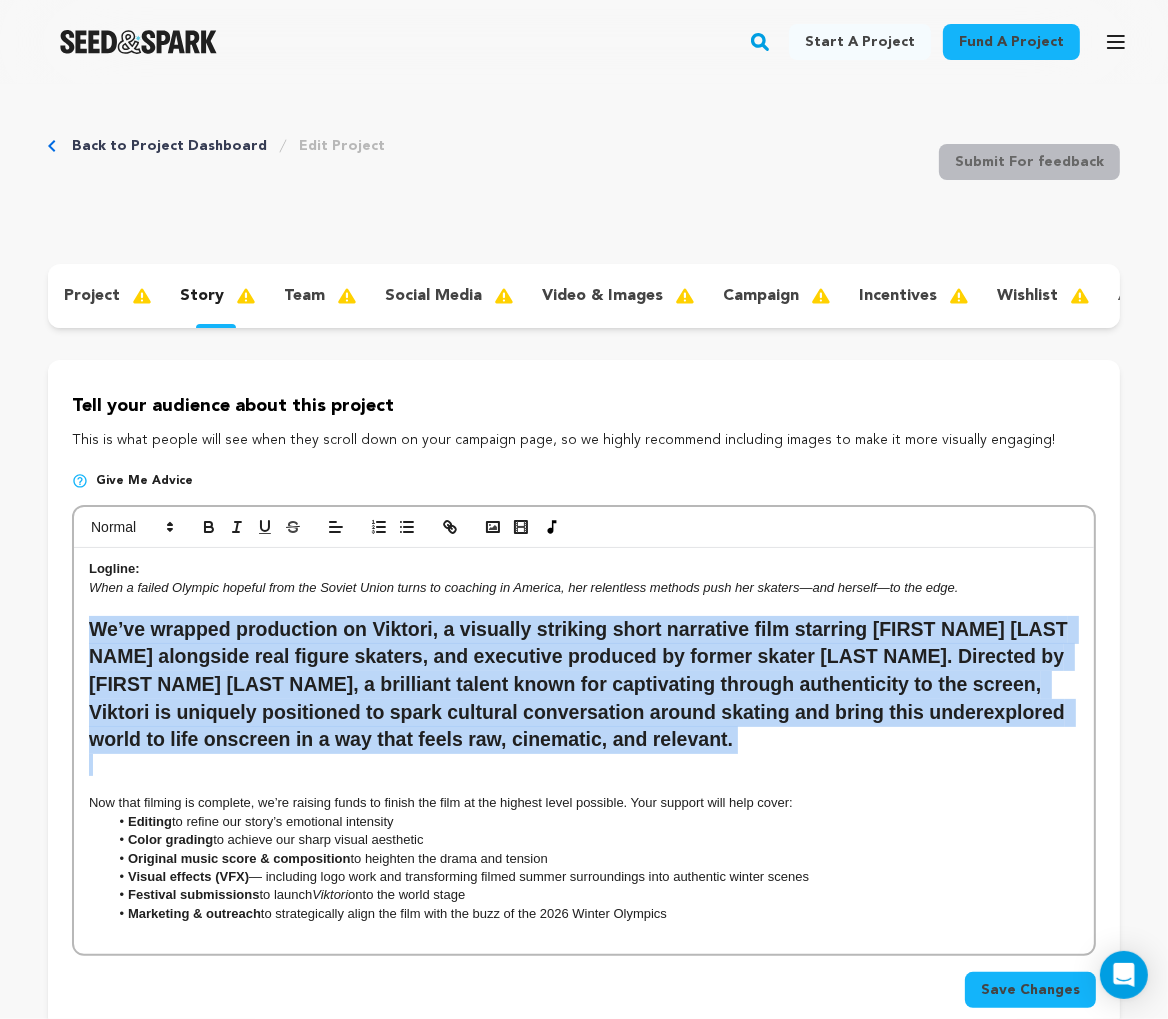 copy on "Logline: When a failed Olympic hopeful from the Soviet Union turns to coaching in America, her relentless methods push her skaters—and herself—to the edge. We’ve wrapped production on Viktori, a visually striking short narrative film starring Ana Bergman alongside real figure skaters, and executive produced by former skater Jessica Trombatore. Directed by Carlos Cardona, a brilliant talent known for captivating through authenticity to the screen, Viktori is uniquely positioned to spark cultural conversation around skating and bring this underexplored world to life onscreen in a way that feels raw, cinematic, and relevant. Now that filming is complete, we’re raising funds to finish the film at the highest level possible. Your support will help cover: Editing  to refine our story’s emotional intensity Color grading  to achieve our sharp visual aesthetic Original music score & composition  to heighten the drama and tension Visual effects (VFX)  — including logo work and transforming filmed summer surroundings..." 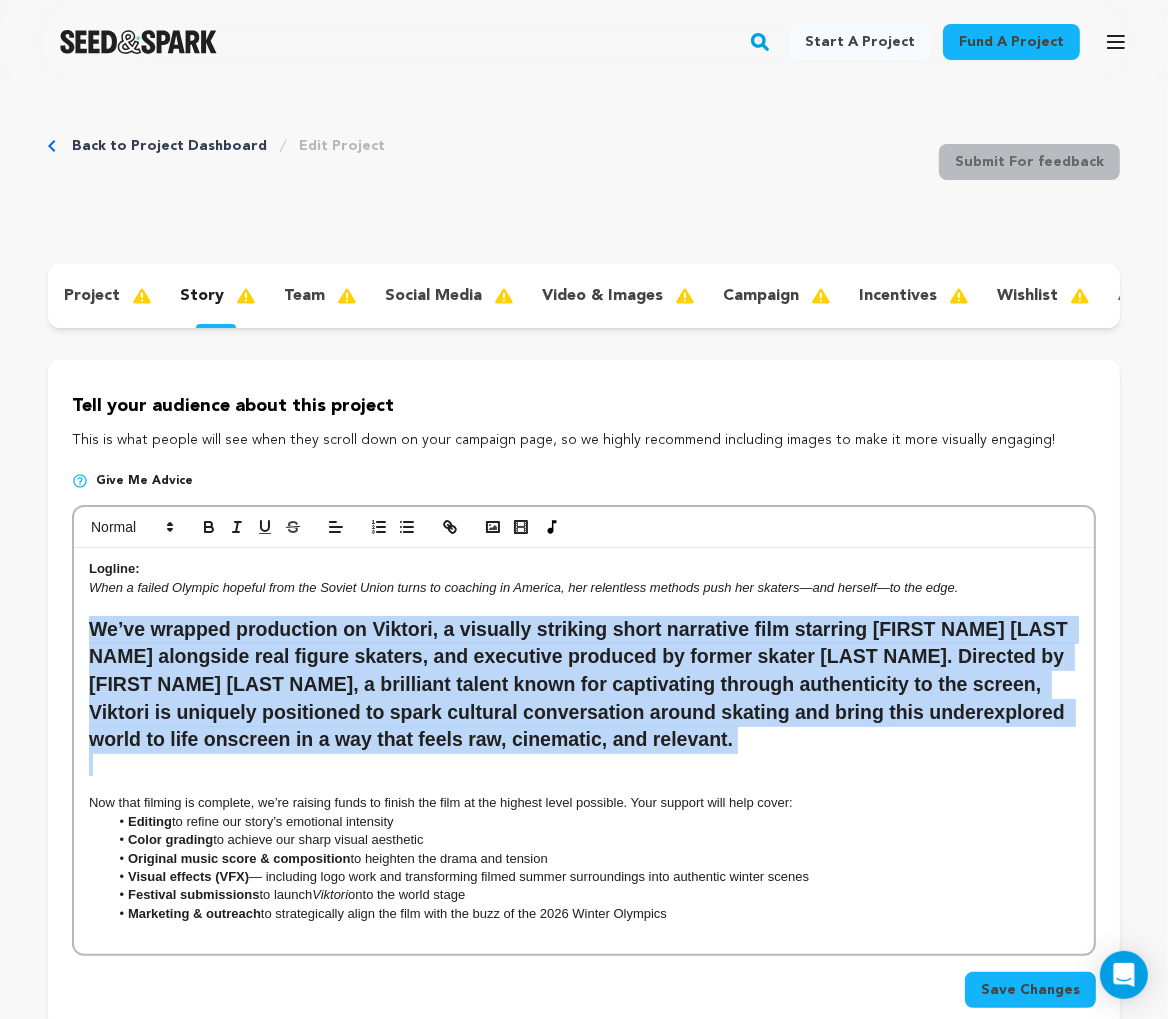 click on "When a failed Olympic hopeful from the Soviet Union turns to coaching in America, her relentless methods push her skaters—and herself—to the edge." at bounding box center (524, 587) 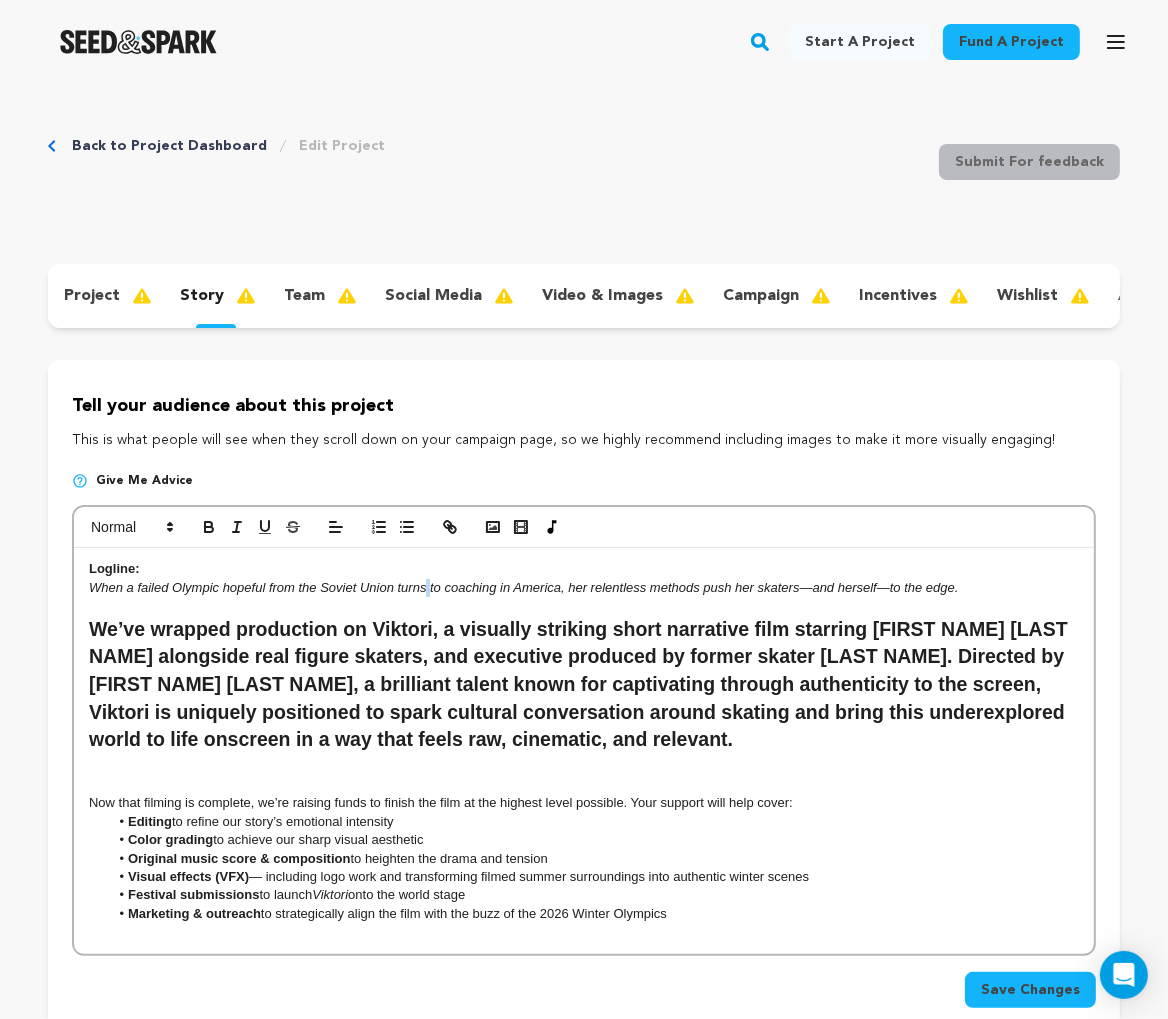 click on "When a failed Olympic hopeful from the Soviet Union turns to coaching in America, her relentless methods push her skaters—and herself—to the edge." at bounding box center [524, 587] 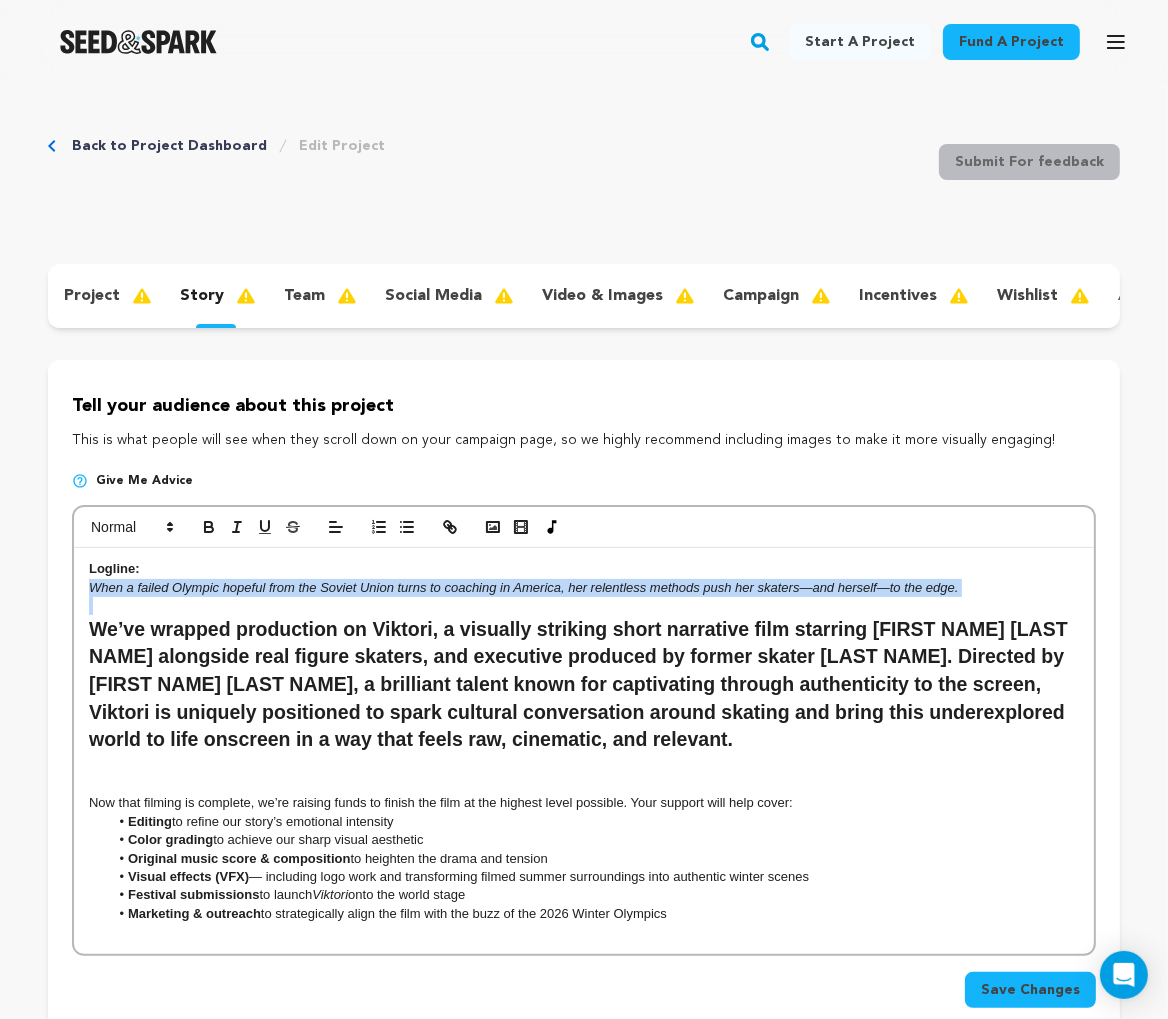 click on "When a failed Olympic hopeful from the Soviet Union turns to coaching in America, her relentless methods push her skaters—and herself—to the edge." at bounding box center (524, 587) 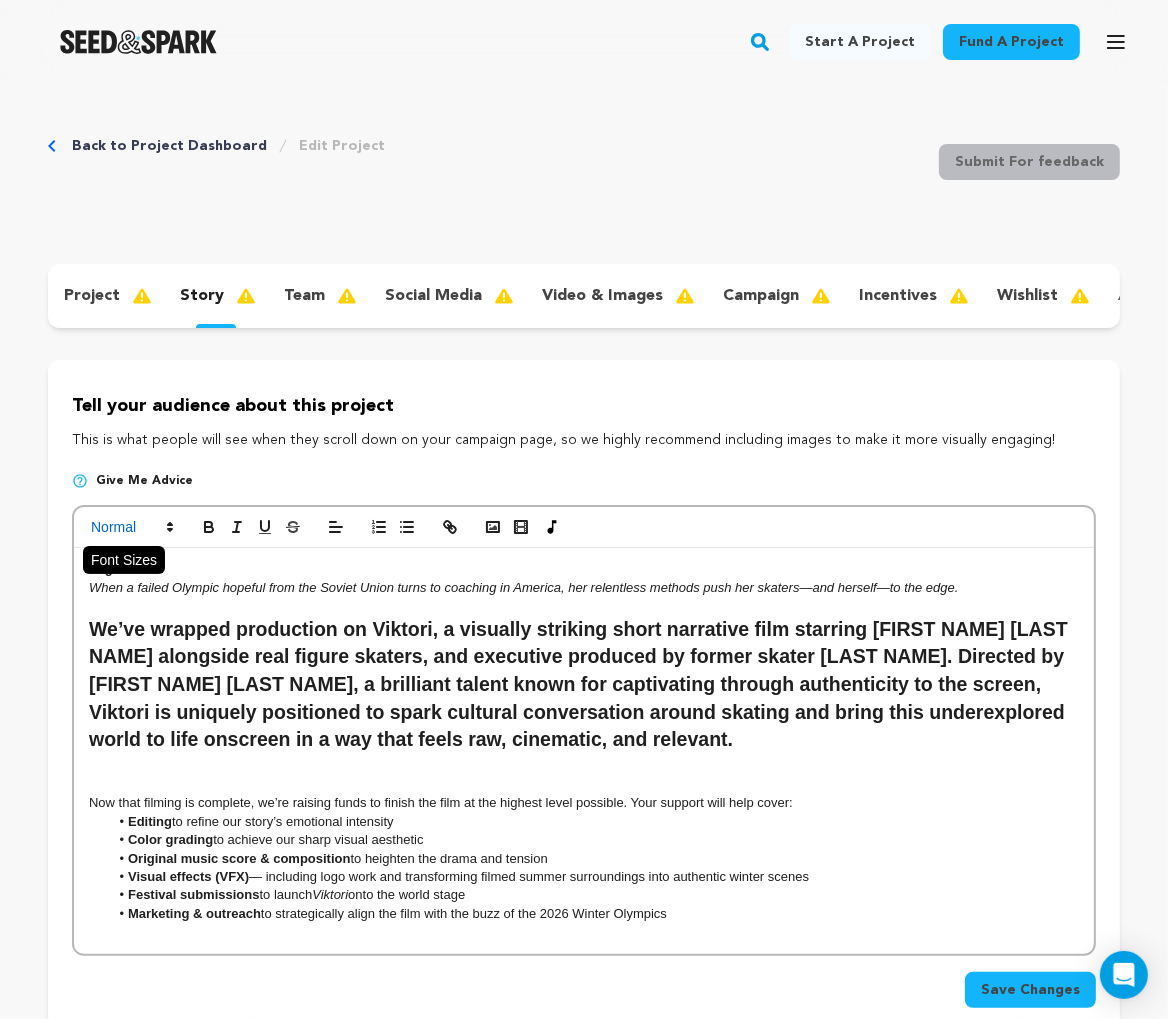 click 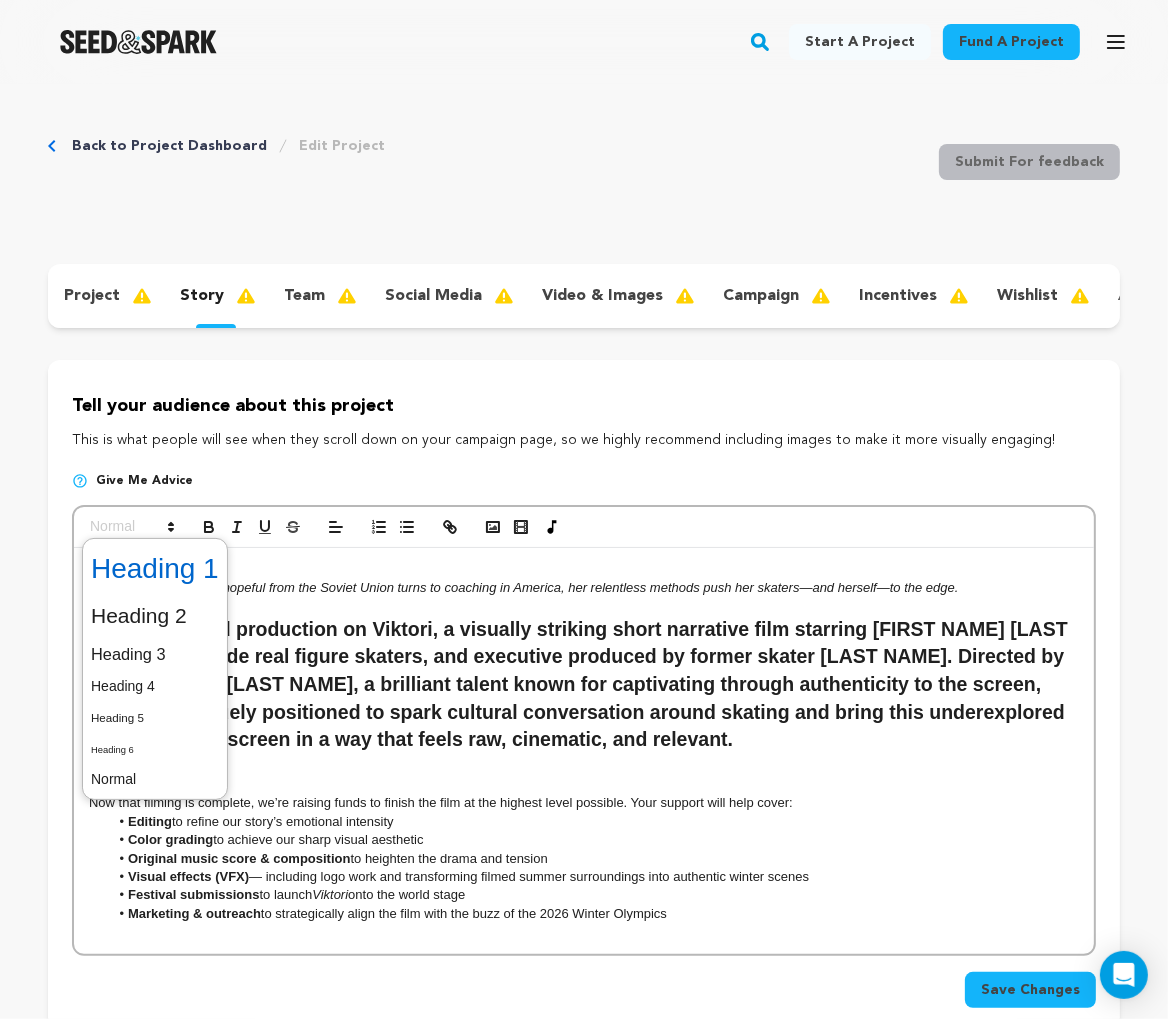 click at bounding box center (155, 569) 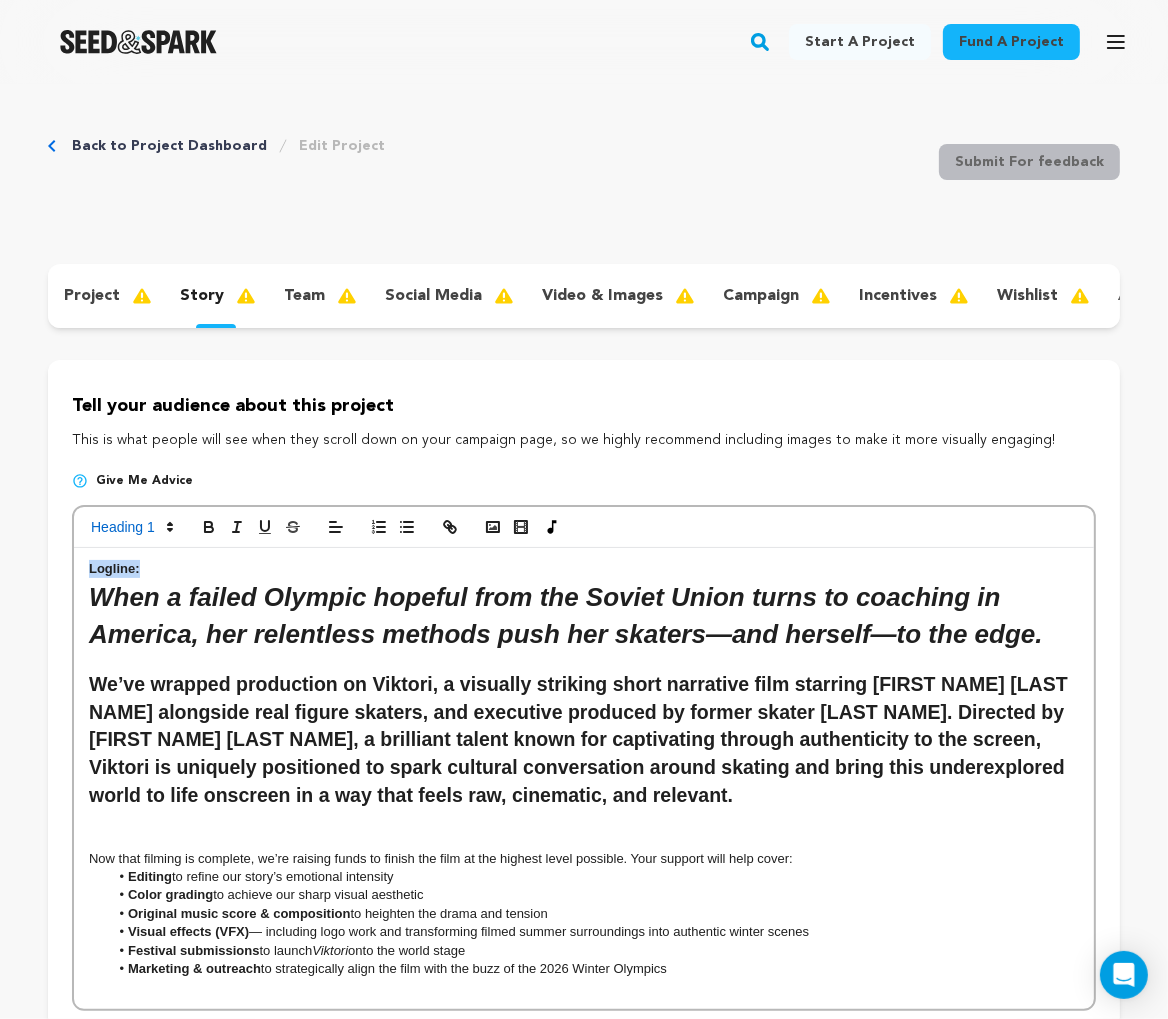drag, startPoint x: 92, startPoint y: 589, endPoint x: 75, endPoint y: 546, distance: 46.238514 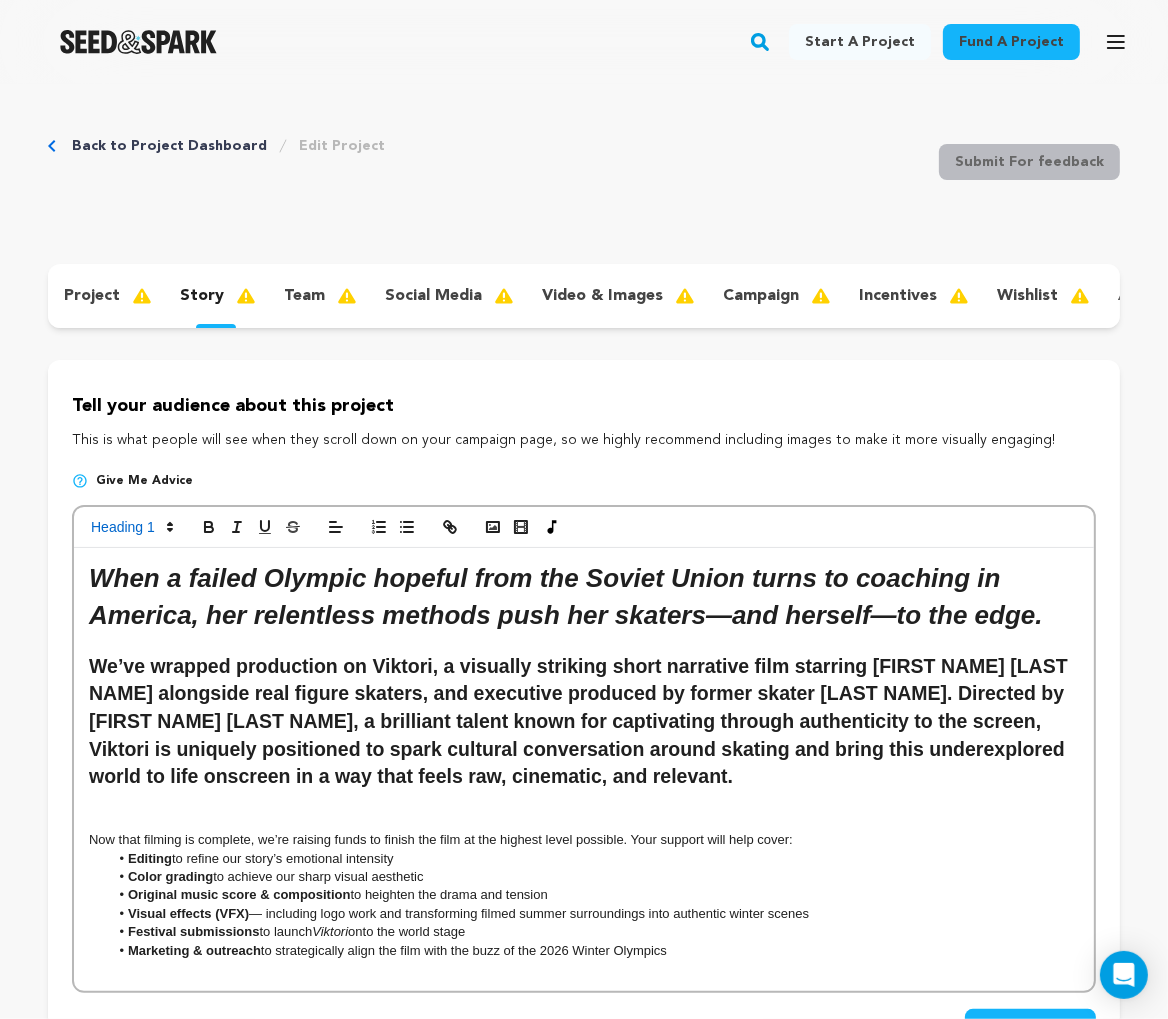 click on "When a failed Olympic hopeful from the Soviet Union turns to coaching in America, her relentless methods push her skaters—and herself—to the edge." at bounding box center [566, 596] 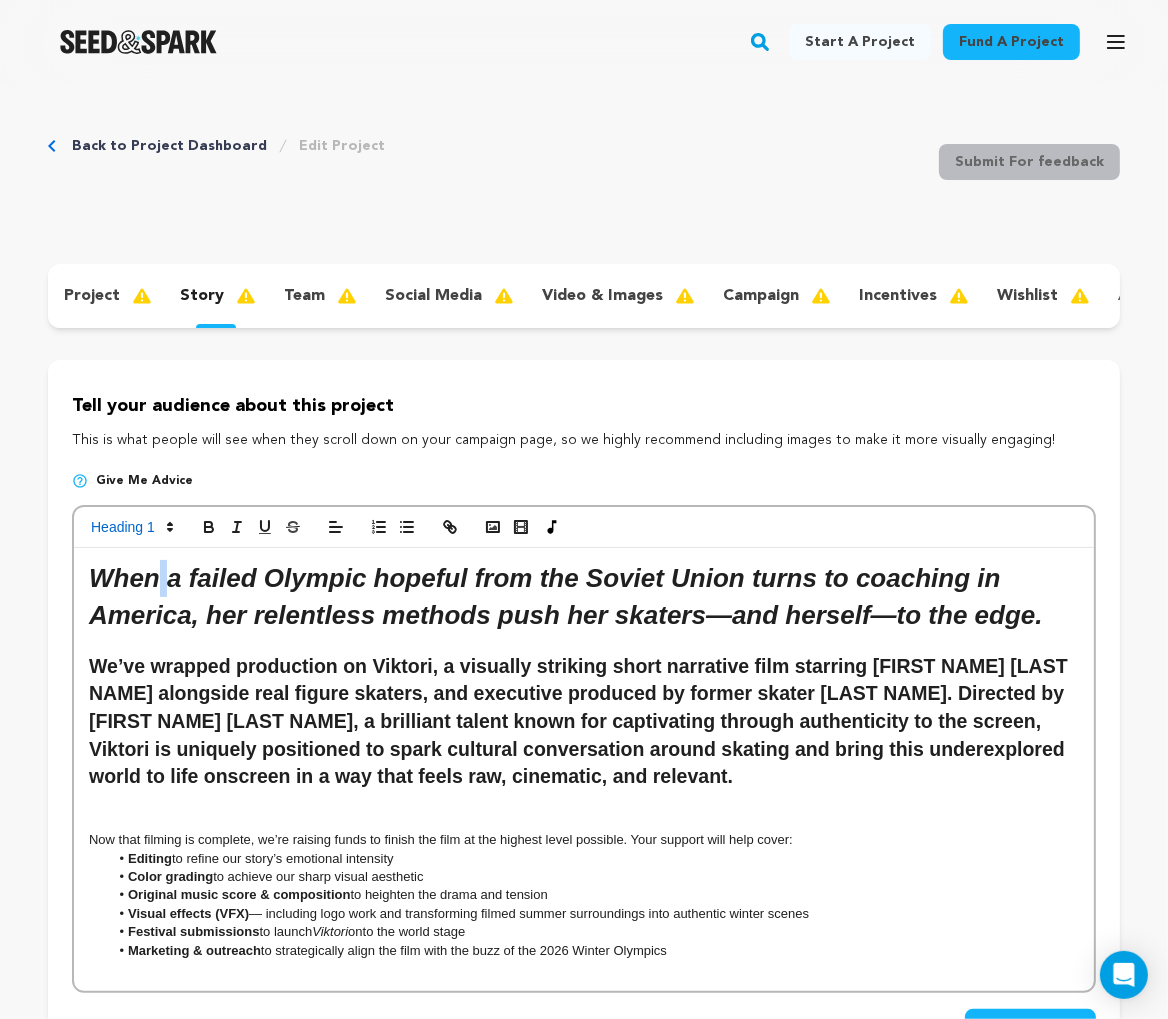 click on "When a failed Olympic hopeful from the Soviet Union turns to coaching in America, her relentless methods push her skaters—and herself—to the edge." at bounding box center [566, 596] 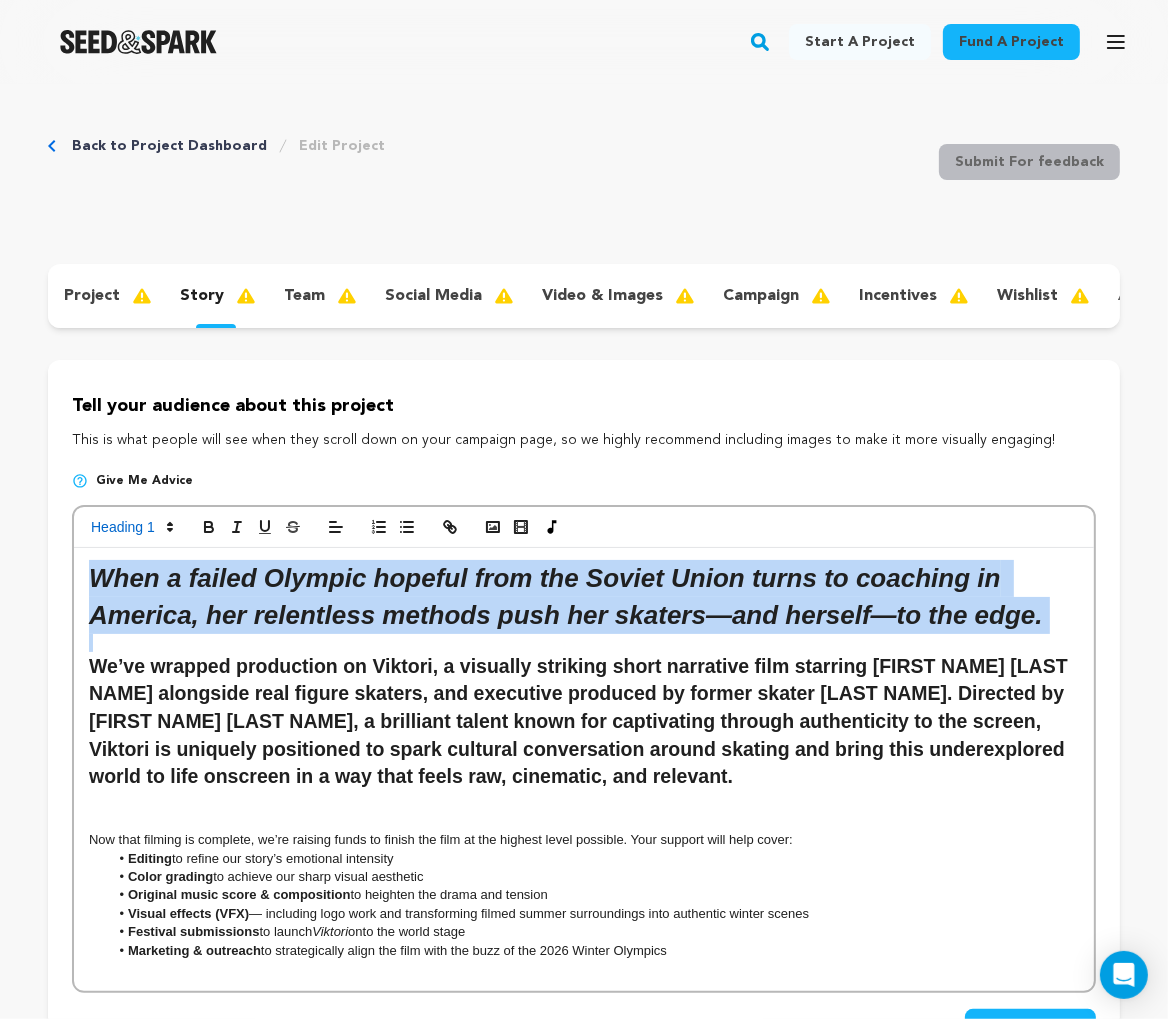 click on "When a failed Olympic hopeful from the Soviet Union turns to coaching in America, her relentless methods push her skaters—and herself—to the edge." at bounding box center (566, 596) 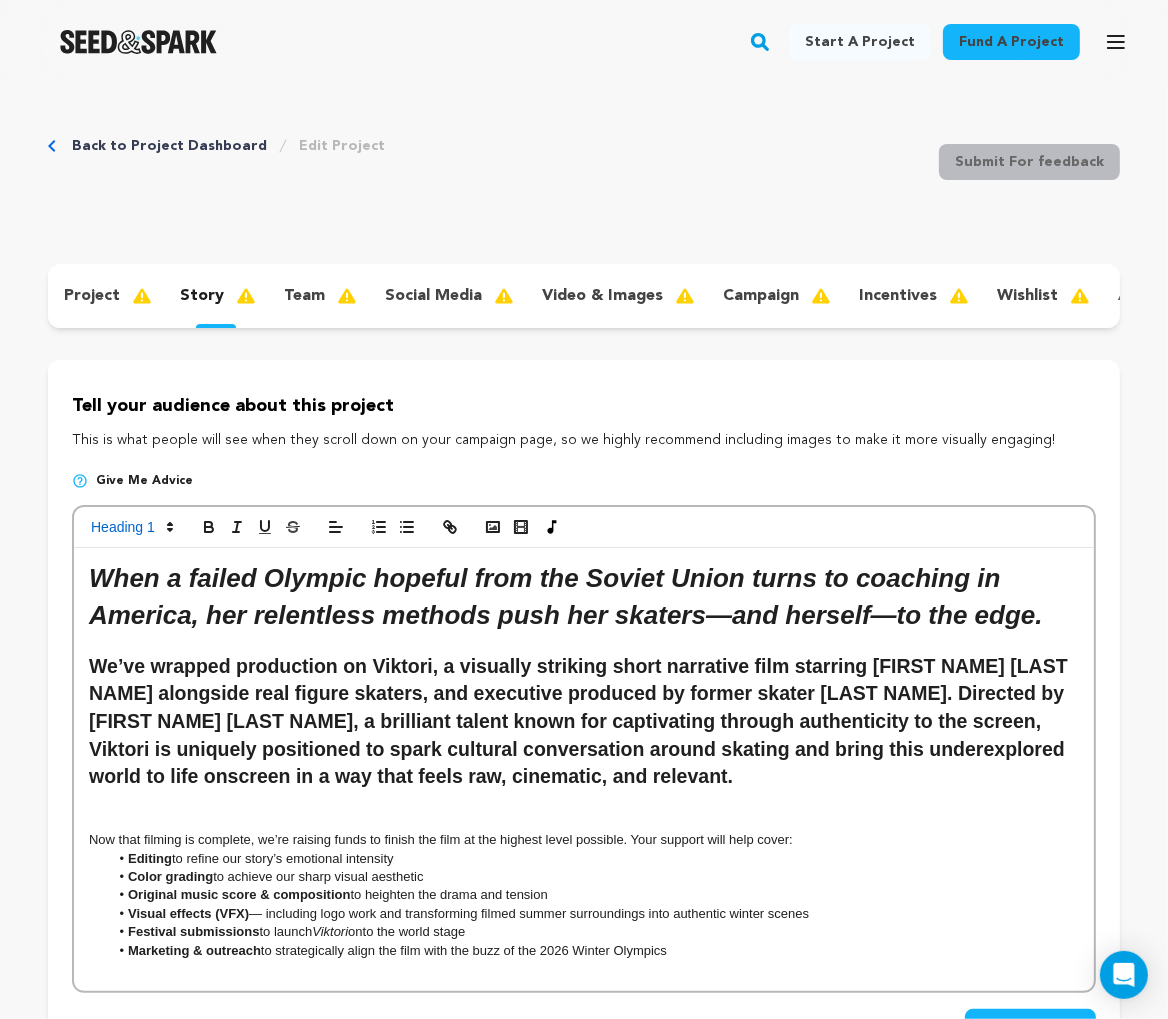 click on "We’ve wrapped production on Viktori, a visually striking short narrative film starring Ana Bergman alongside real figure skaters, and executive produced by former skater Jessica Trombatore. Directed by Carlos Cardona, a brilliant talent known for captivating through authenticity to the screen, Viktori is uniquely positioned to spark cultural conversation around skating and bring this underexplored world to life onscreen in a way that feels raw, cinematic, and relevant." at bounding box center (584, 722) 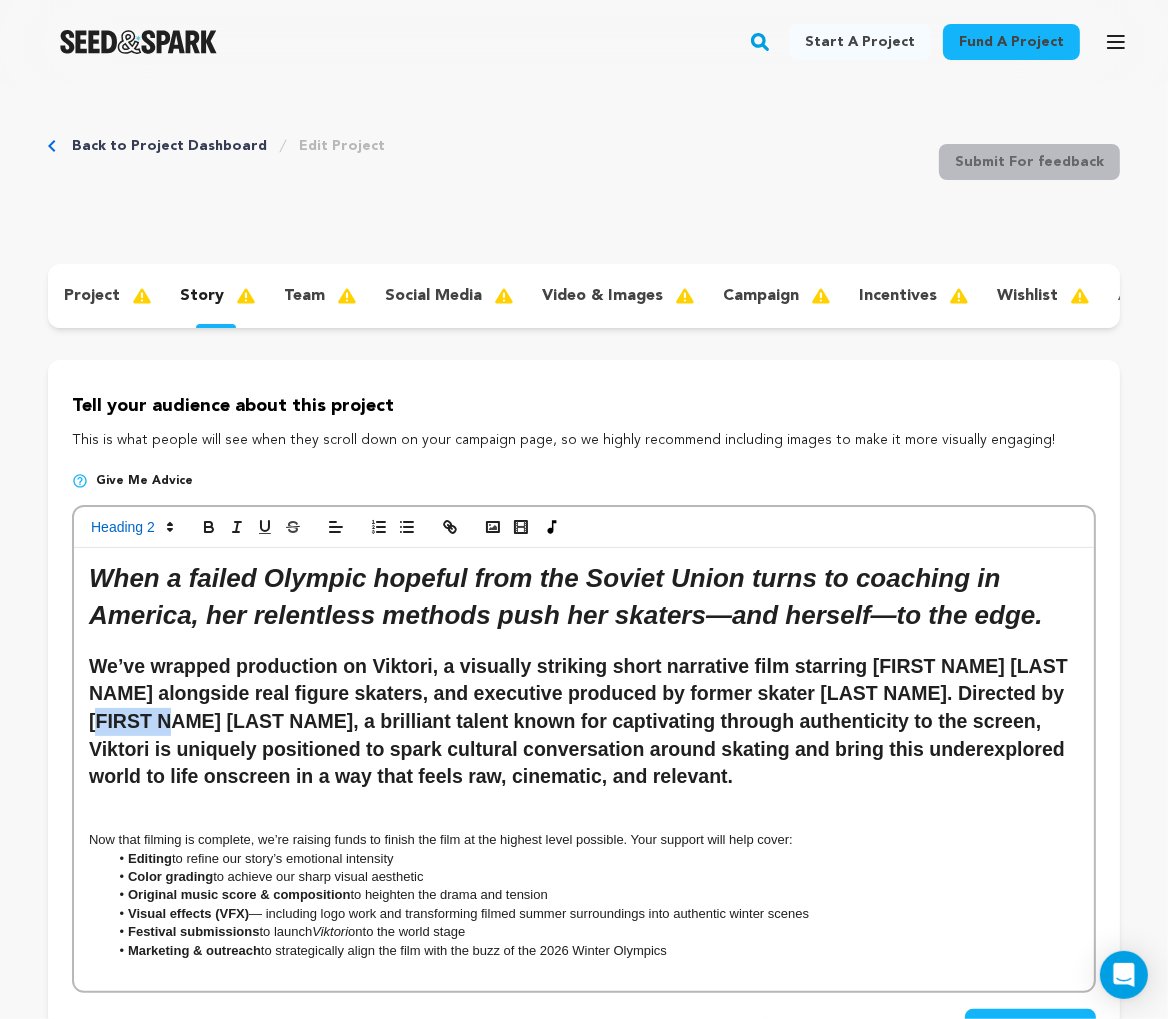 click on "We’ve wrapped production on Viktori, a visually striking short narrative film starring Ana Bergman alongside real figure skaters, and executive produced by former skater Jessica Trombatore. Directed by Carlos Cardona, a brilliant talent known for captivating through authenticity to the screen, Viktori is uniquely positioned to spark cultural conversation around skating and bring this underexplored world to life onscreen in a way that feels raw, cinematic, and relevant." at bounding box center (584, 722) 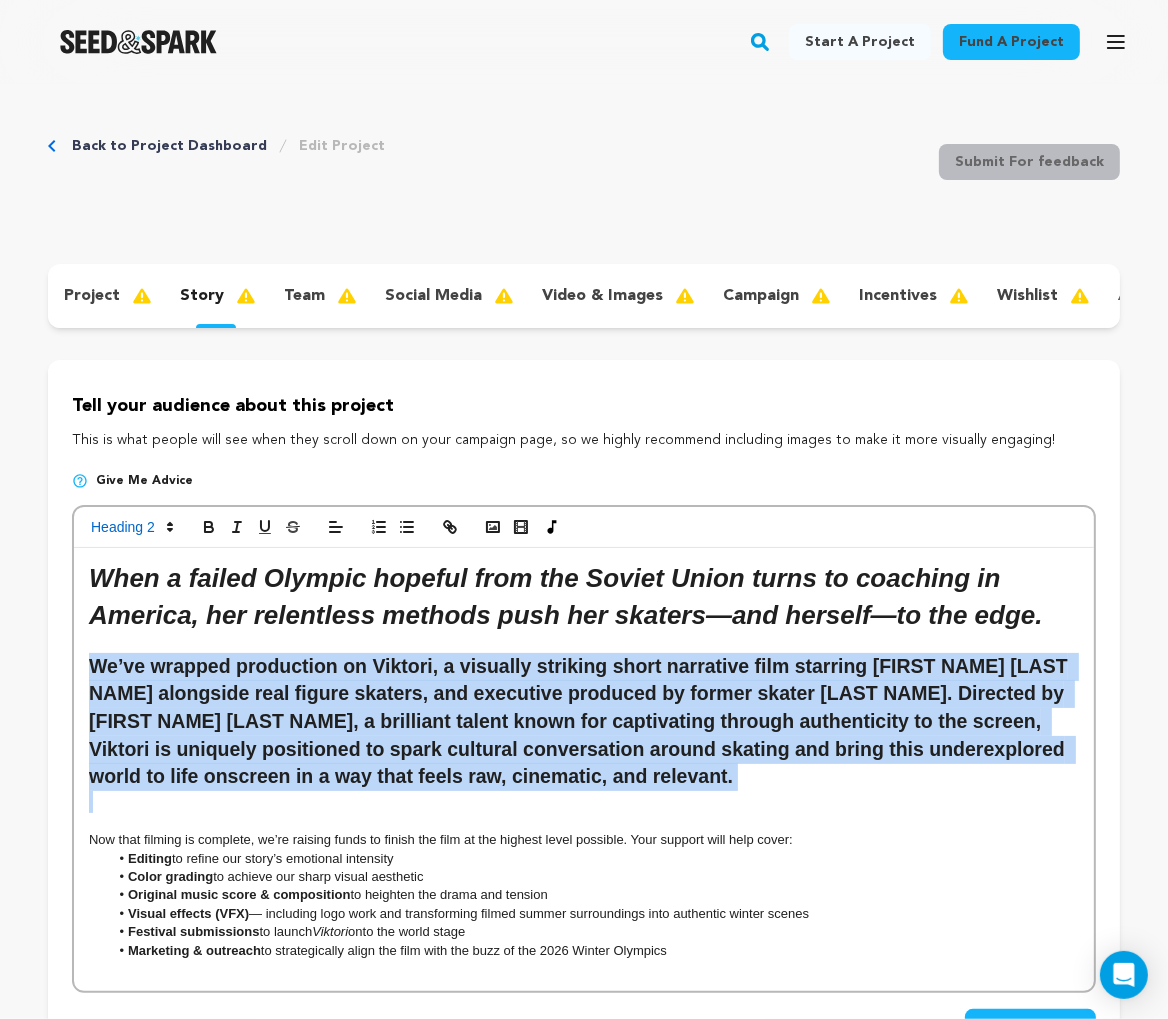 click on "We’ve wrapped production on Viktori, a visually striking short narrative film starring Ana Bergman alongside real figure skaters, and executive produced by former skater Jessica Trombatore. Directed by Carlos Cardona, a brilliant talent known for captivating through authenticity to the screen, Viktori is uniquely positioned to spark cultural conversation around skating and bring this underexplored world to life onscreen in a way that feels raw, cinematic, and relevant." at bounding box center (584, 722) 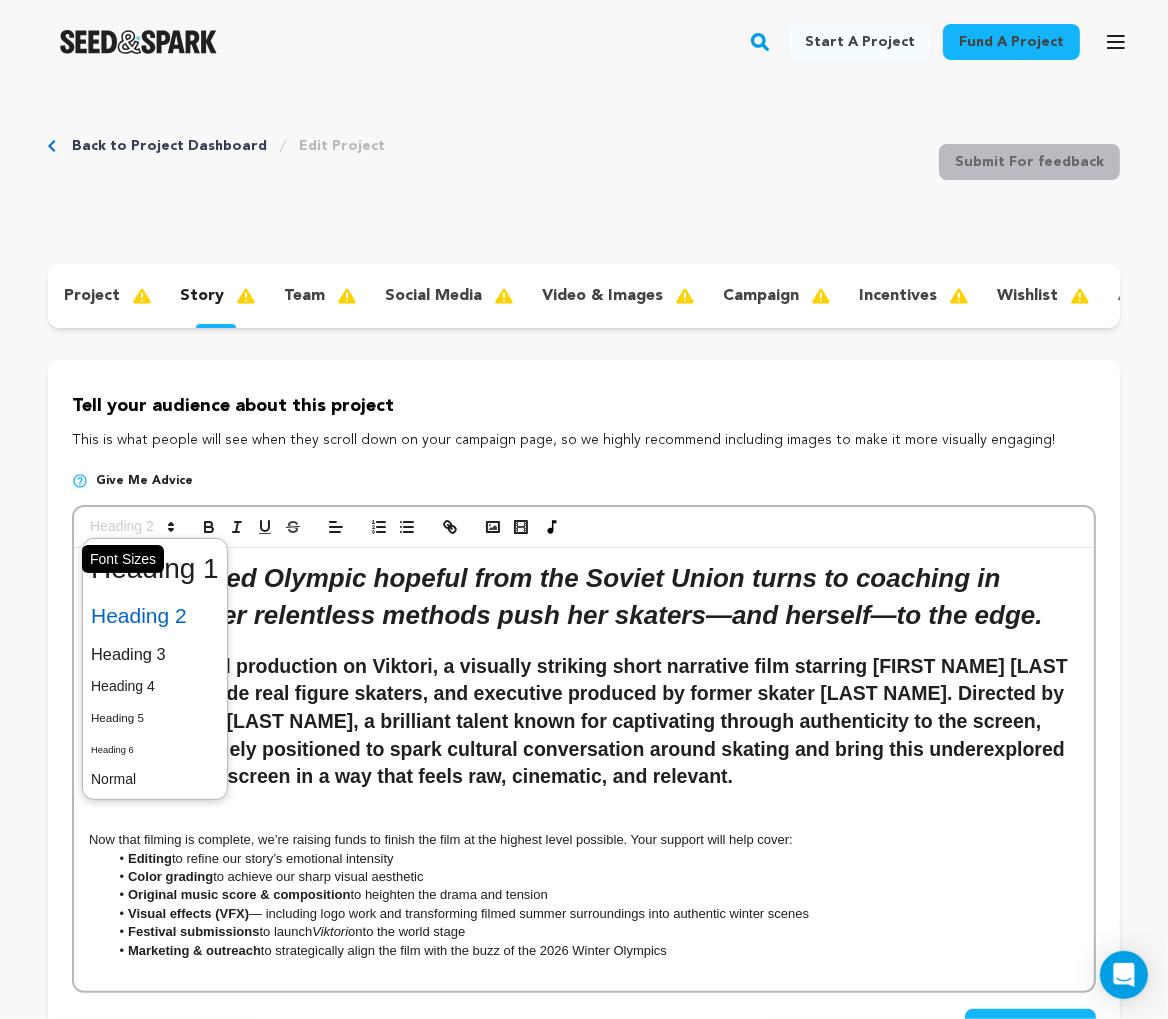 click at bounding box center (131, 527) 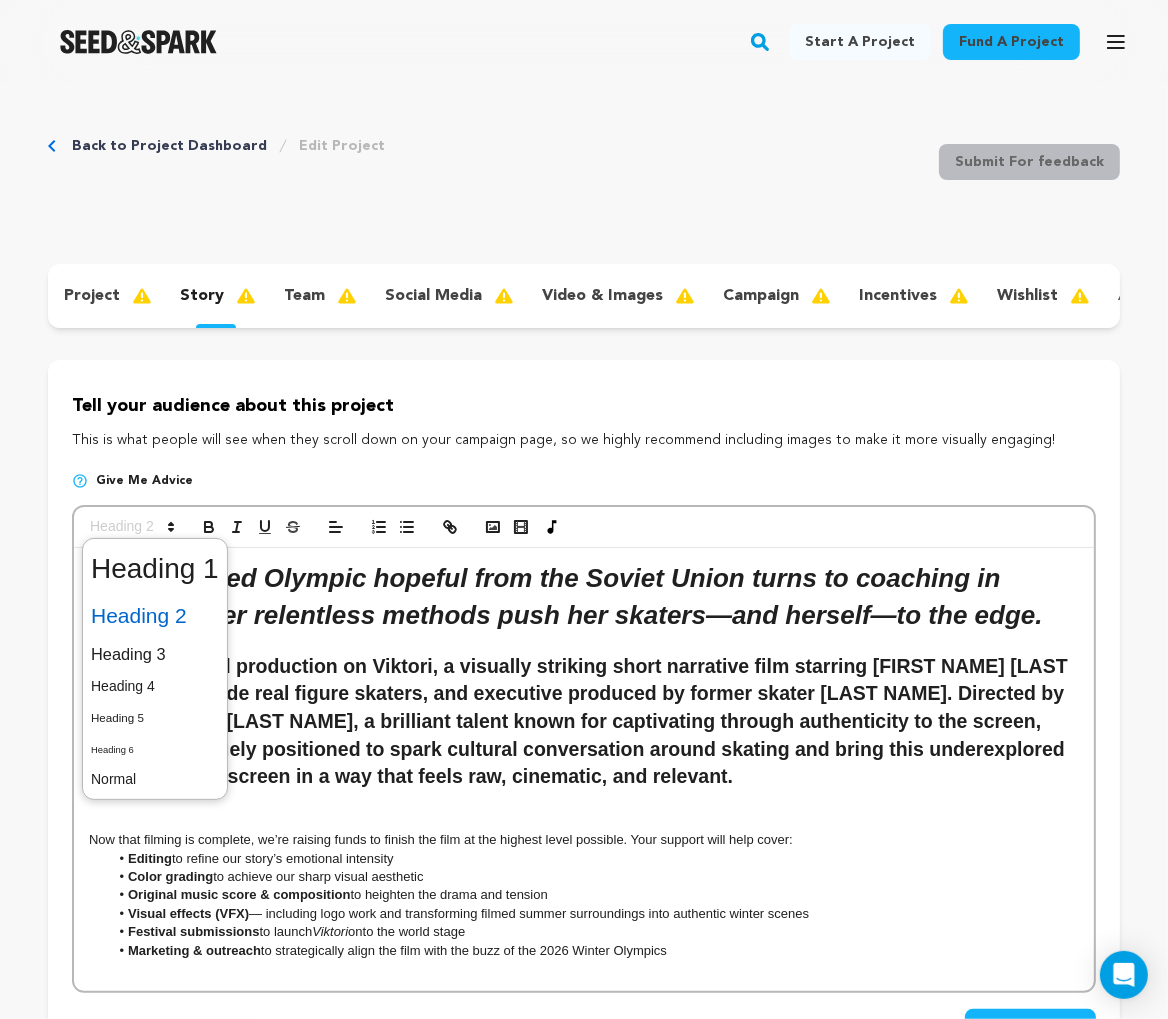 click at bounding box center (155, 616) 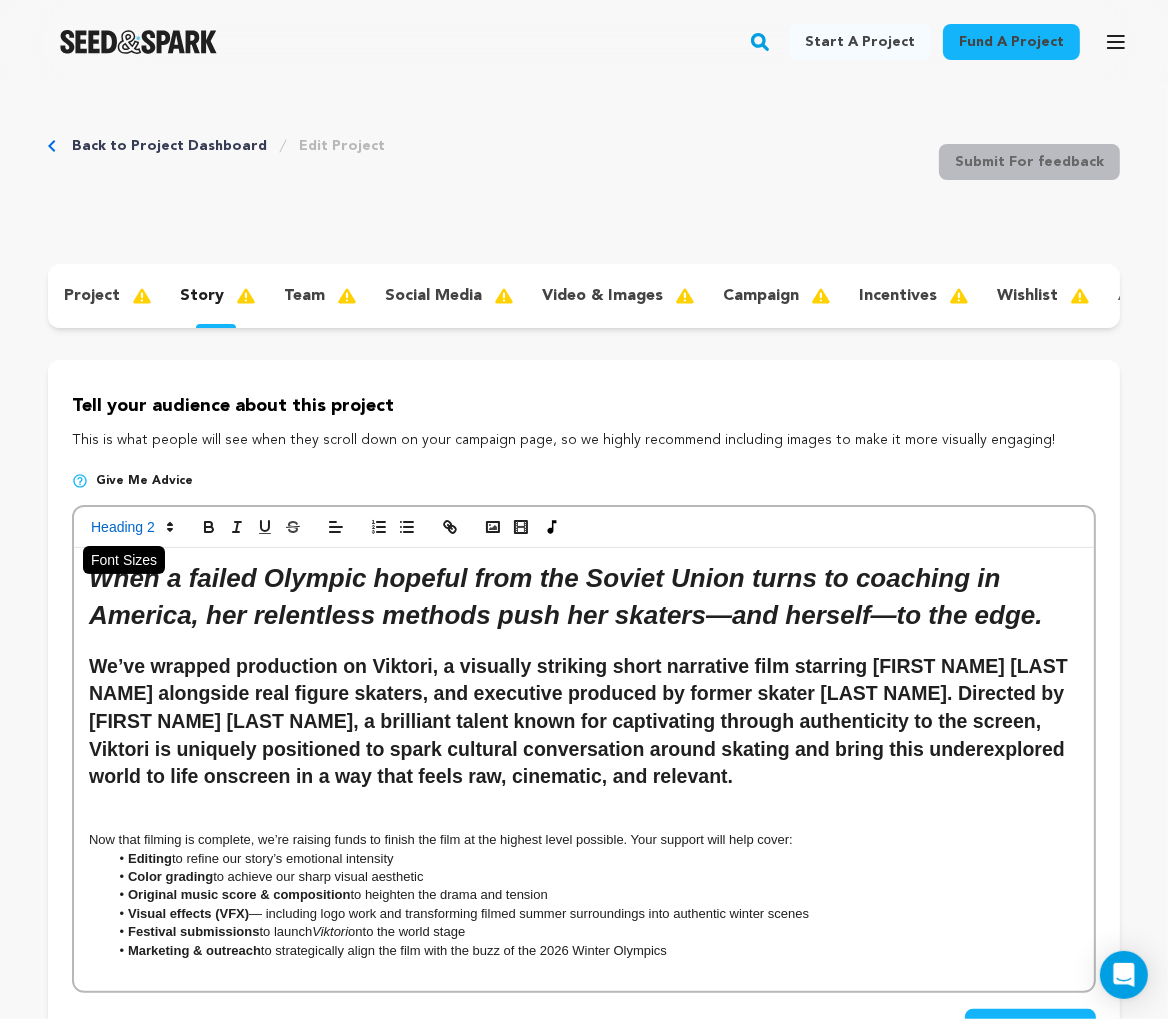 click at bounding box center [584, 528] 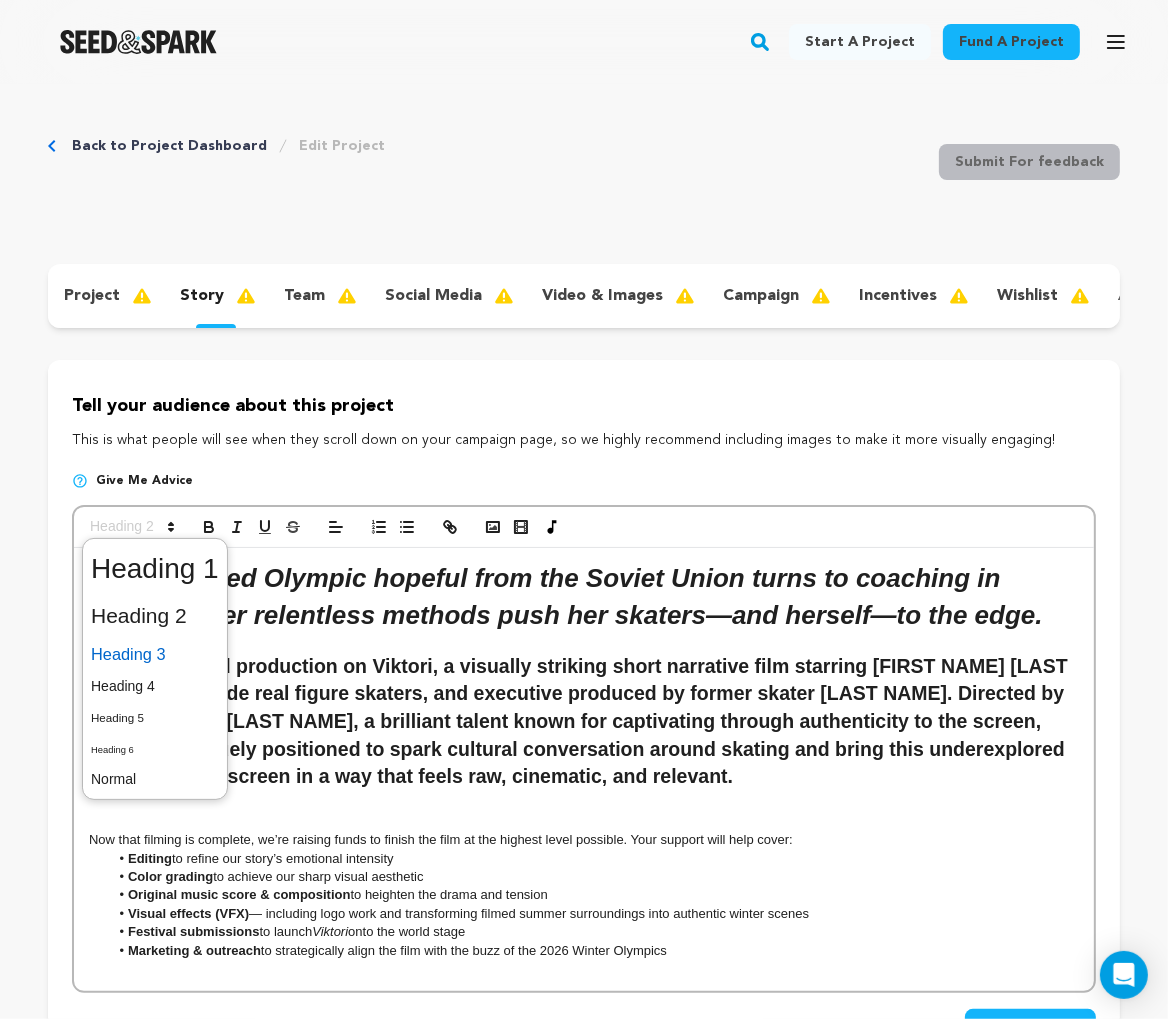 click at bounding box center [155, 654] 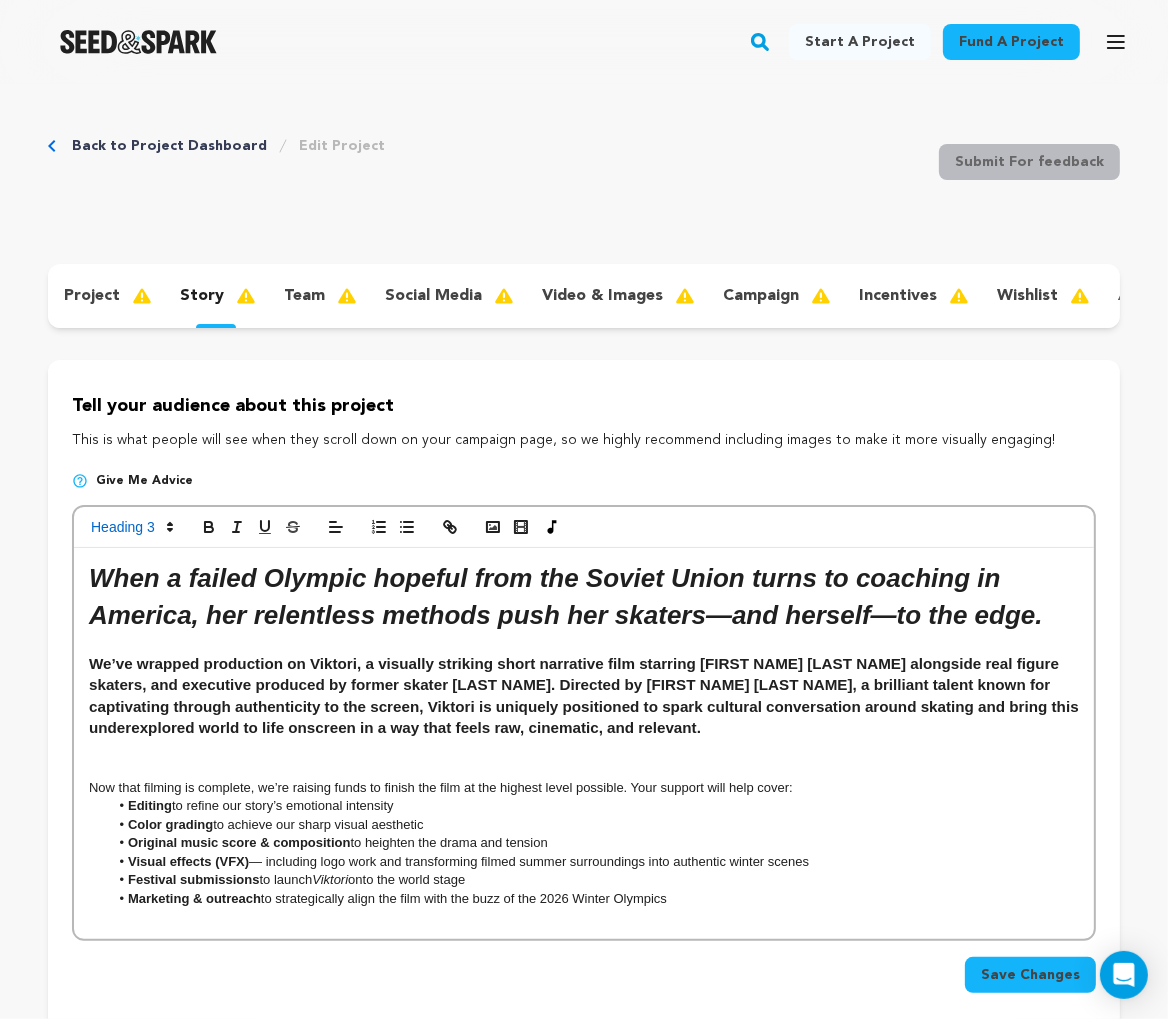 click on "We’ve wrapped production on Viktori, a visually striking short narrative film starring Ana Bergman alongside real figure skaters, and executive produced by former skater Jessica Trombatore. Directed by Carlos Cardona, a brilliant talent known for captivating through authenticity to the screen, Viktori is uniquely positioned to spark cultural conversation around skating and bring this underexplored world to life onscreen in a way that feels raw, cinematic, and relevant." at bounding box center [584, 696] 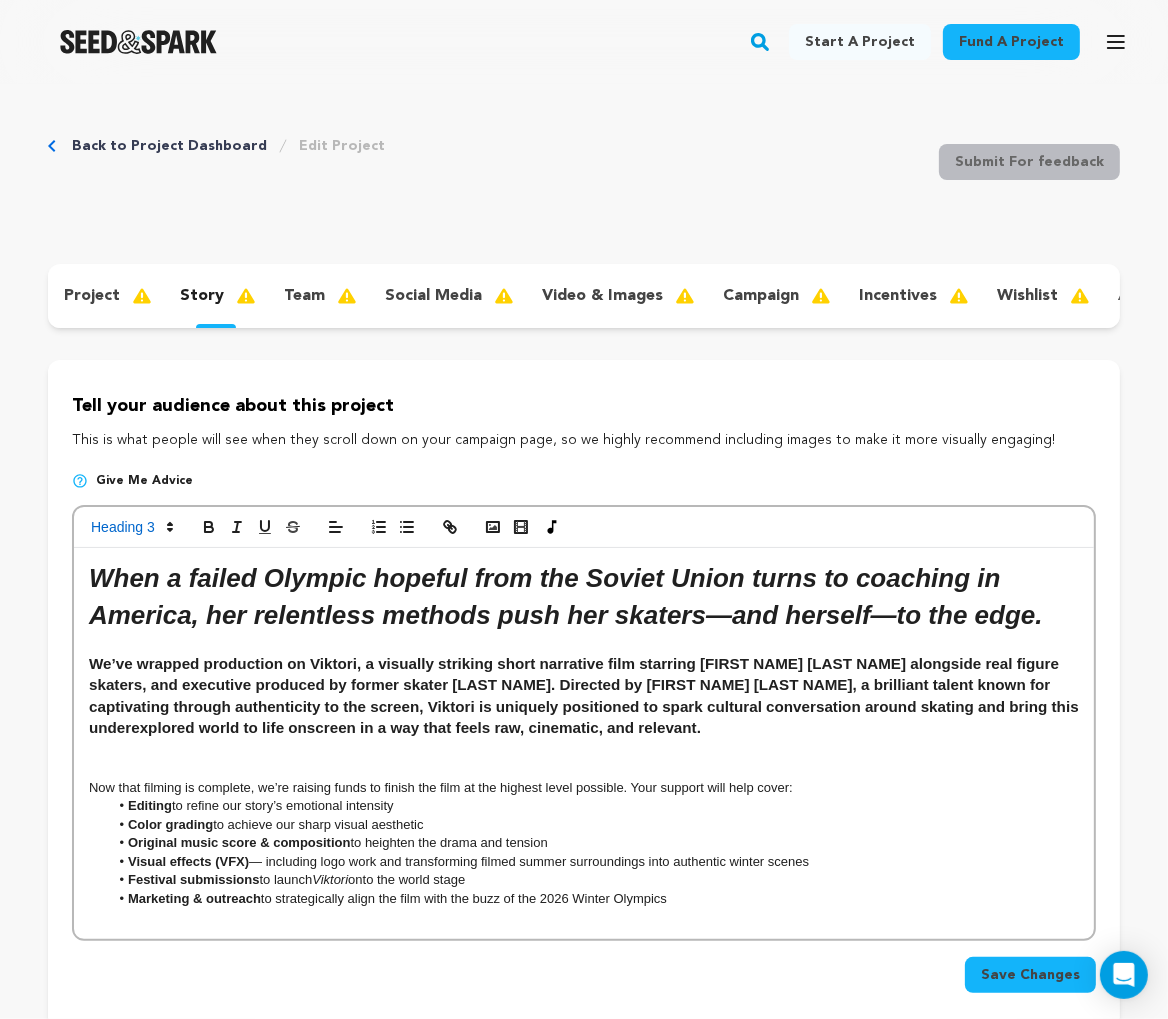 click on "We’ve wrapped production on Viktori, a visually striking short narrative film starring Ana Bergman alongside real figure skaters, and executive produced by former skater Jessica Trombatore. Directed by Carlos Cardona, a brilliant talent known for captivating through authenticity to the screen, Viktori is uniquely positioned to spark cultural conversation around skating and bring this underexplored world to life onscreen in a way that feels raw, cinematic, and relevant." at bounding box center (584, 696) 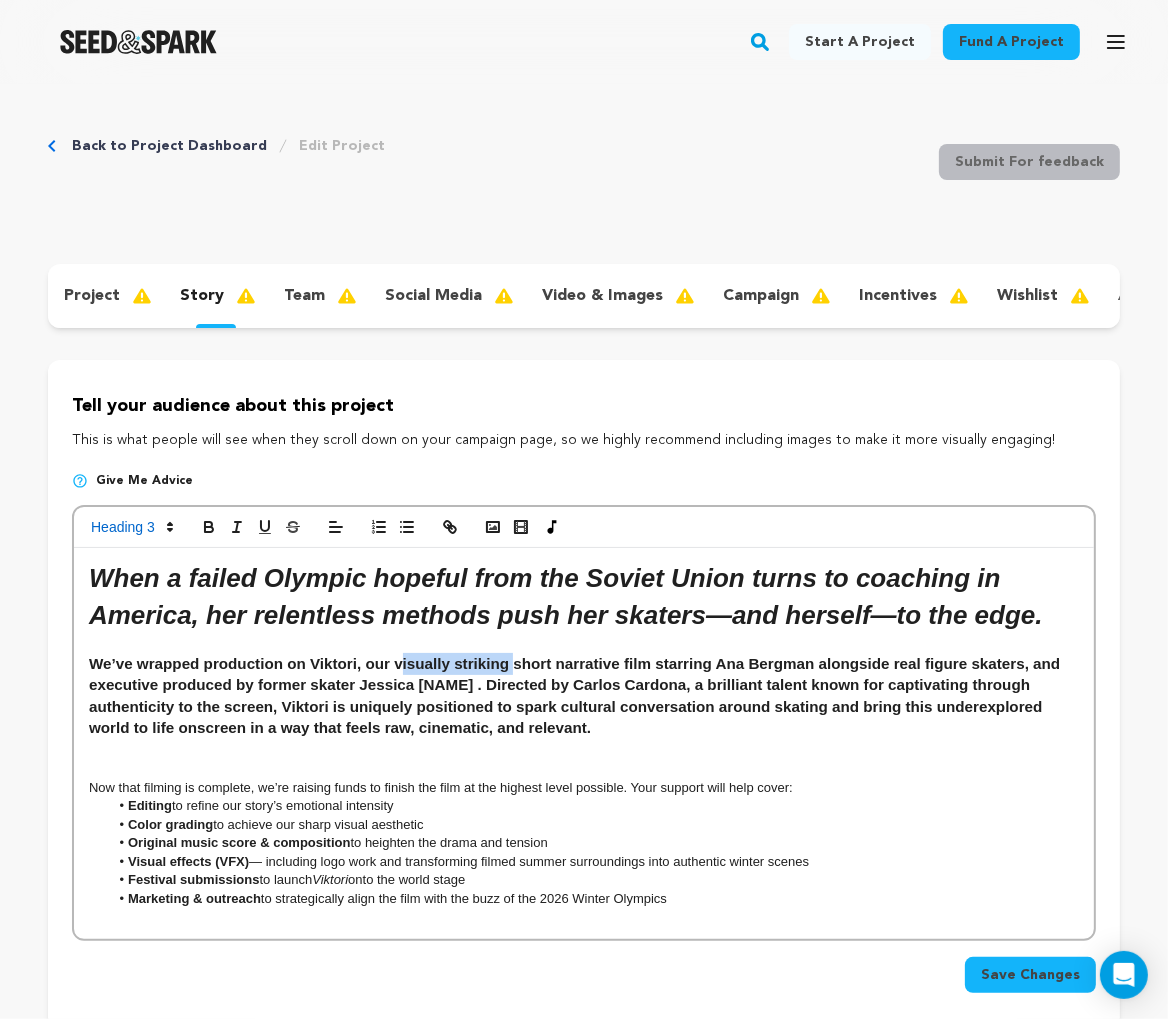 drag, startPoint x: 513, startPoint y: 667, endPoint x: 401, endPoint y: 665, distance: 112.01785 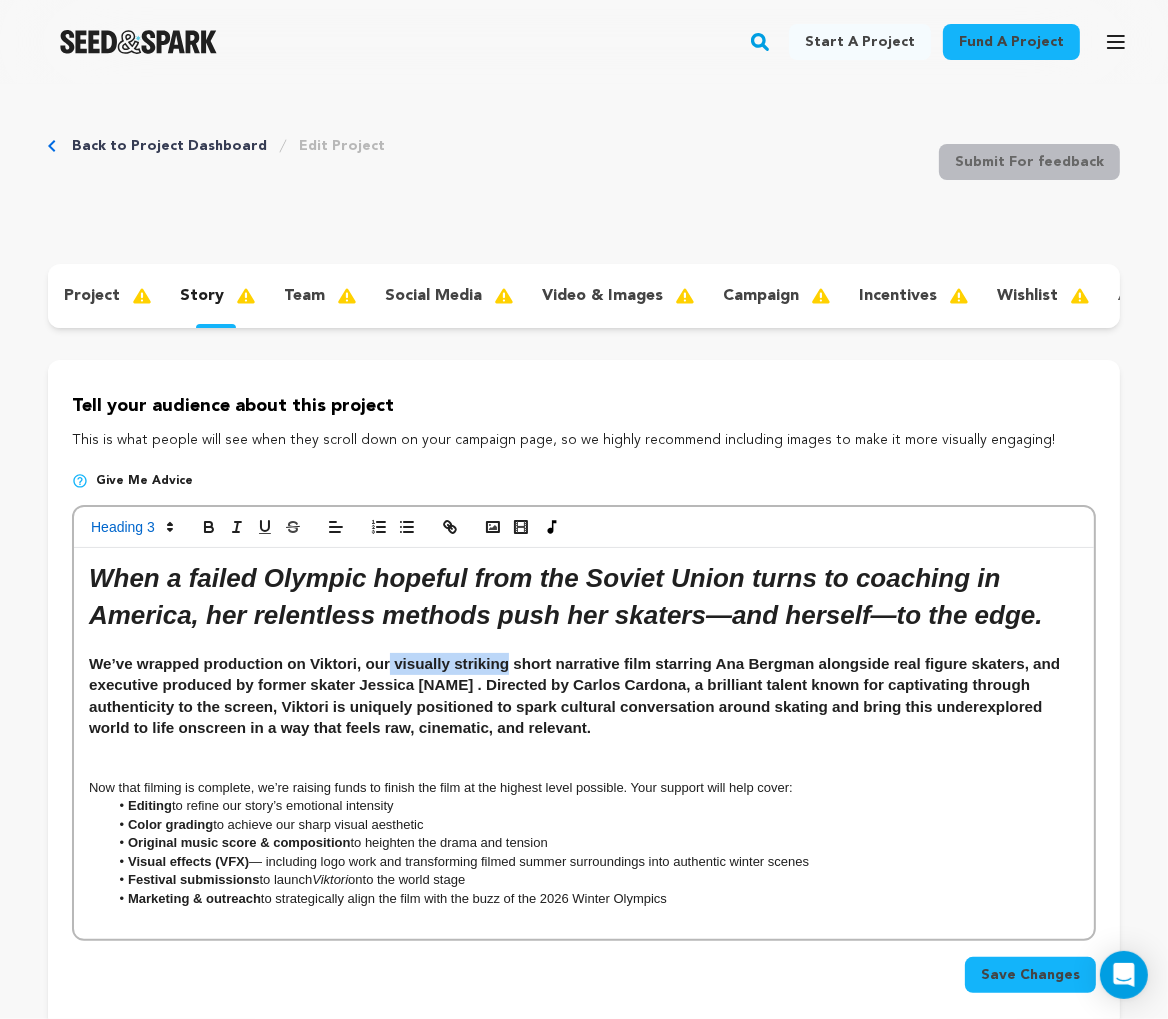 drag, startPoint x: 391, startPoint y: 665, endPoint x: 507, endPoint y: 663, distance: 116.01724 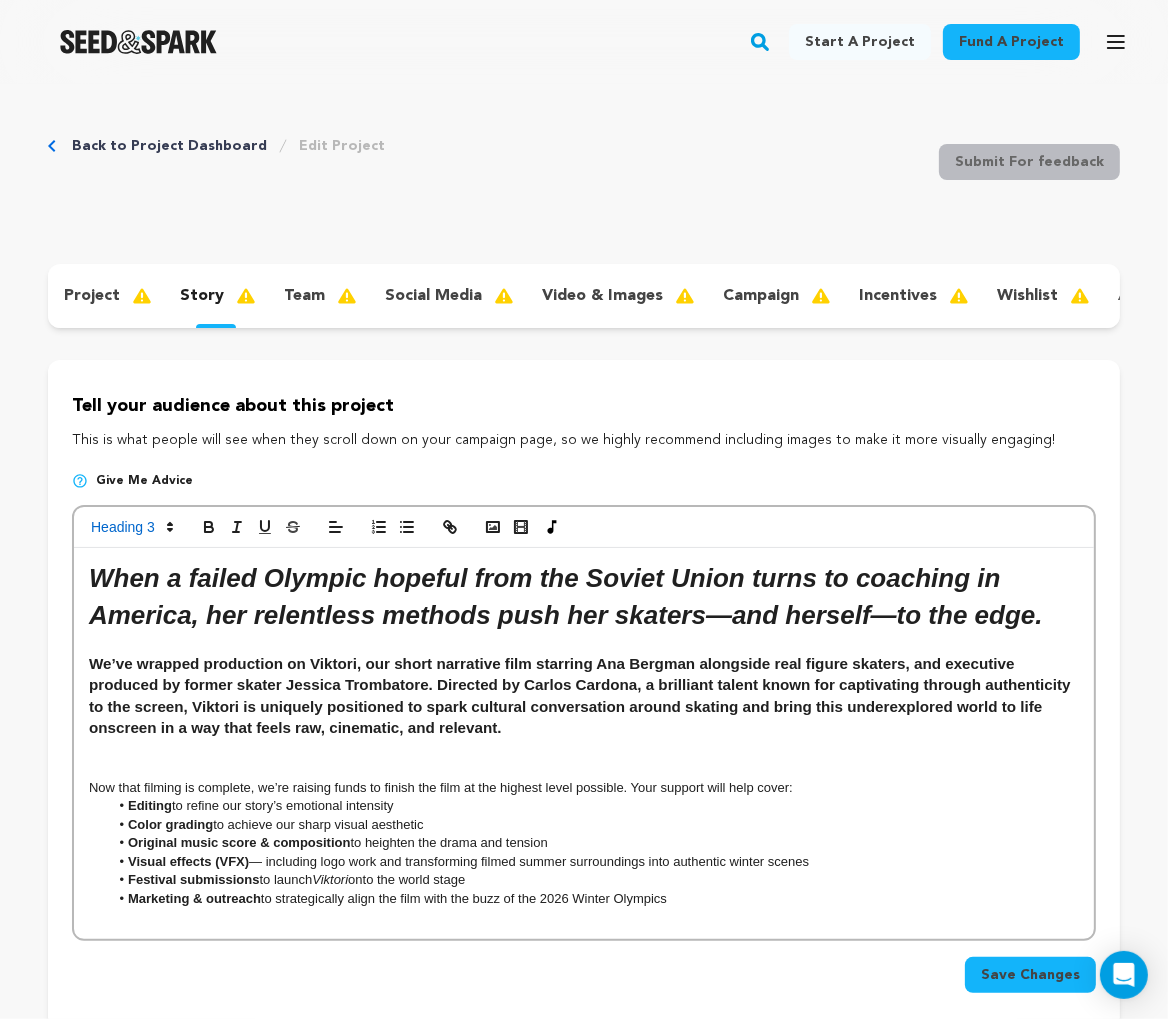 click on "We’ve wrapped production on Viktori, our short narrative film starring Ana Bergman alongside real figure skaters, and executive produced by former skater Jessica Trombatore. Directed by Carlos Cardona, a brilliant talent known for captivating through authenticity to the screen, Viktori is uniquely positioned to spark cultural conversation around skating and bring this underexplored world to life onscreen in a way that feels raw, cinematic, and relevant." at bounding box center [584, 696] 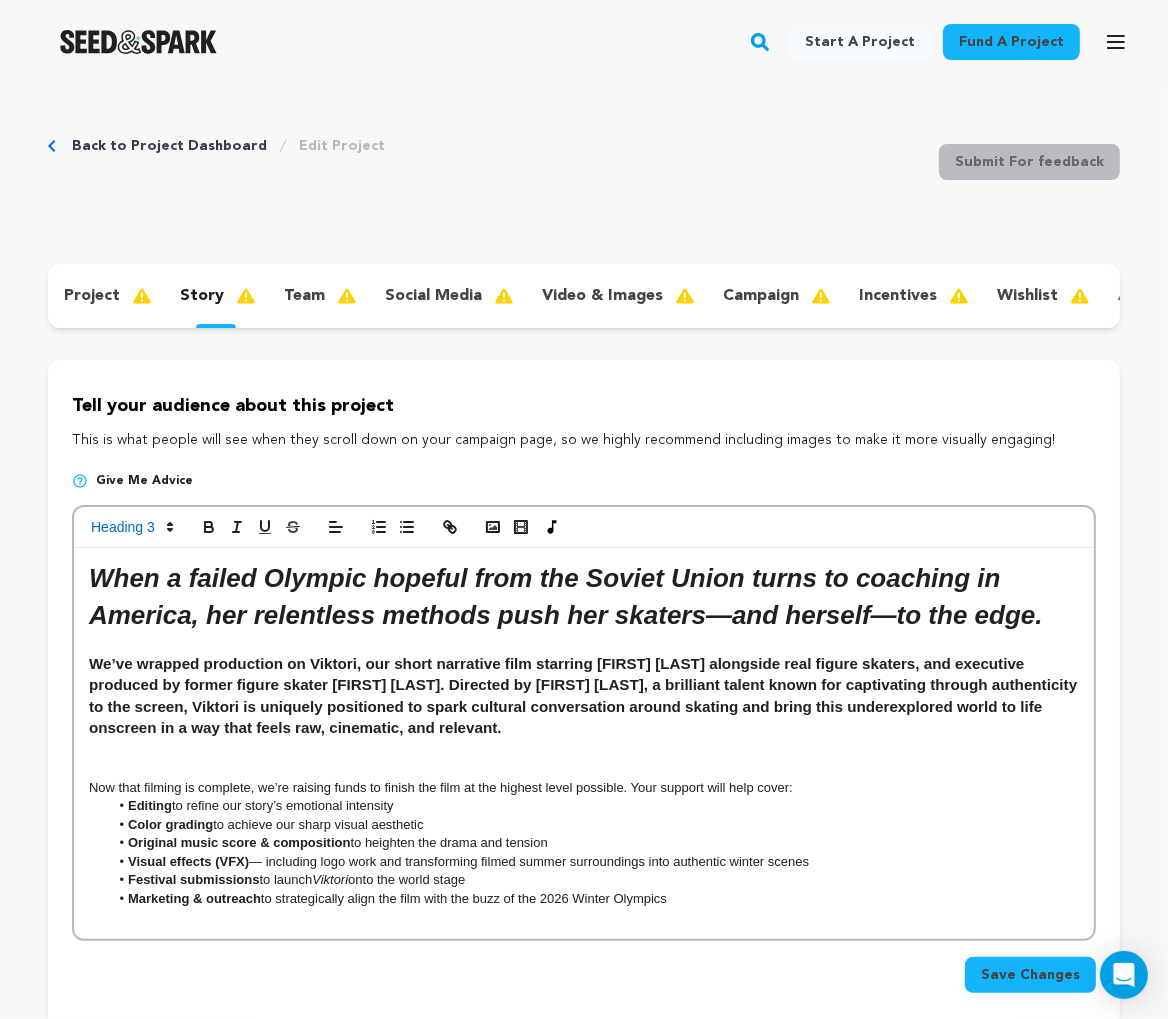 click on "Now that filming is complete, we’re raising funds to finish the film at the highest level possible. Your support will help cover:" at bounding box center [584, 788] 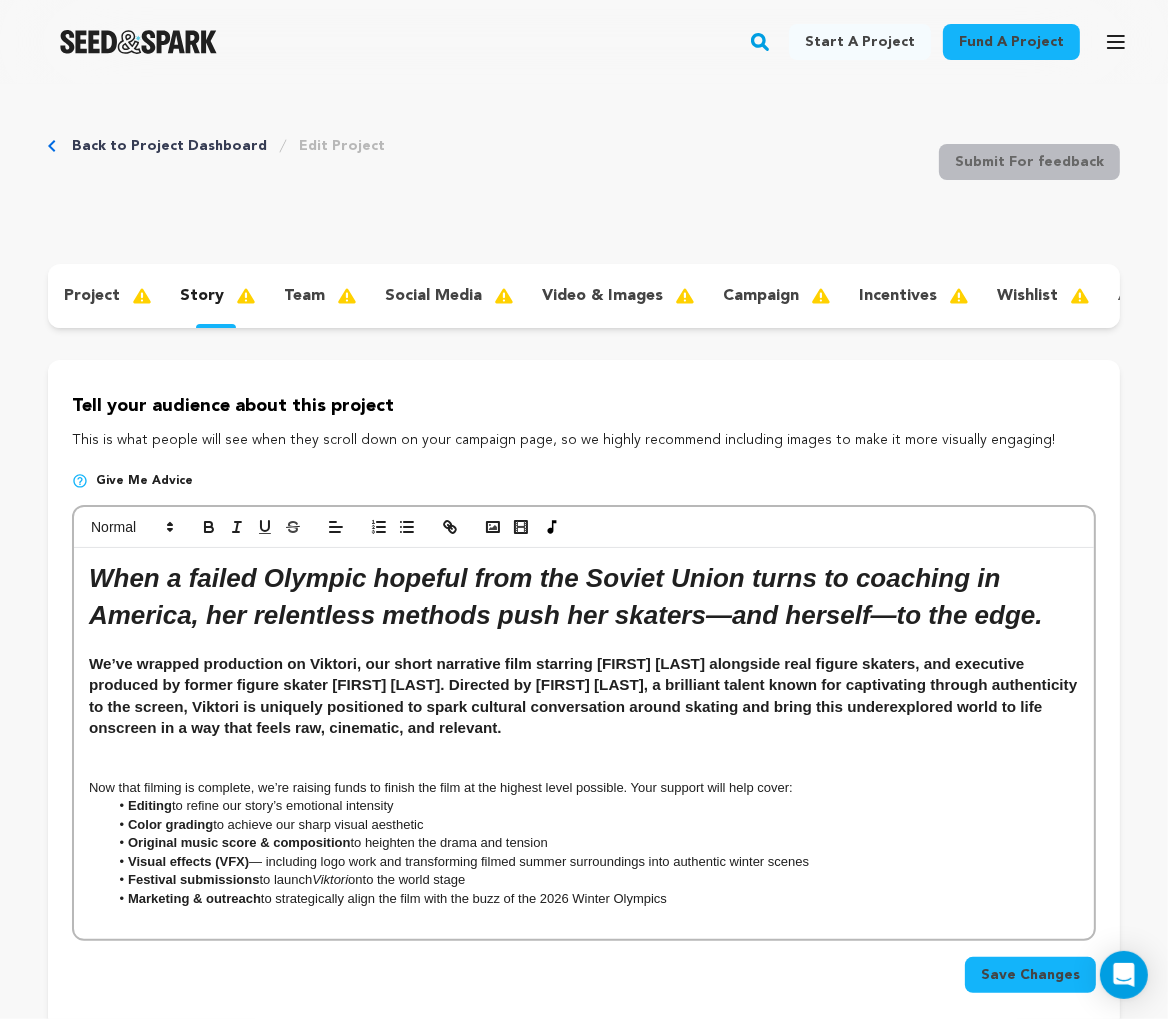 click on "We’ve wrapped production on Viktori, our short narrative film starring Ana Bergman alongside real figure skaters, and executive produced by former figure skater Jessica Trombatore. Directed by Carlos Cardona, a brilliant talent known for captivating through authenticity to the screen, Viktori is uniquely positioned to spark cultural conversation around skating and bring this underexplored world to life onscreen in a way that feels raw, cinematic, and relevant." at bounding box center (584, 696) 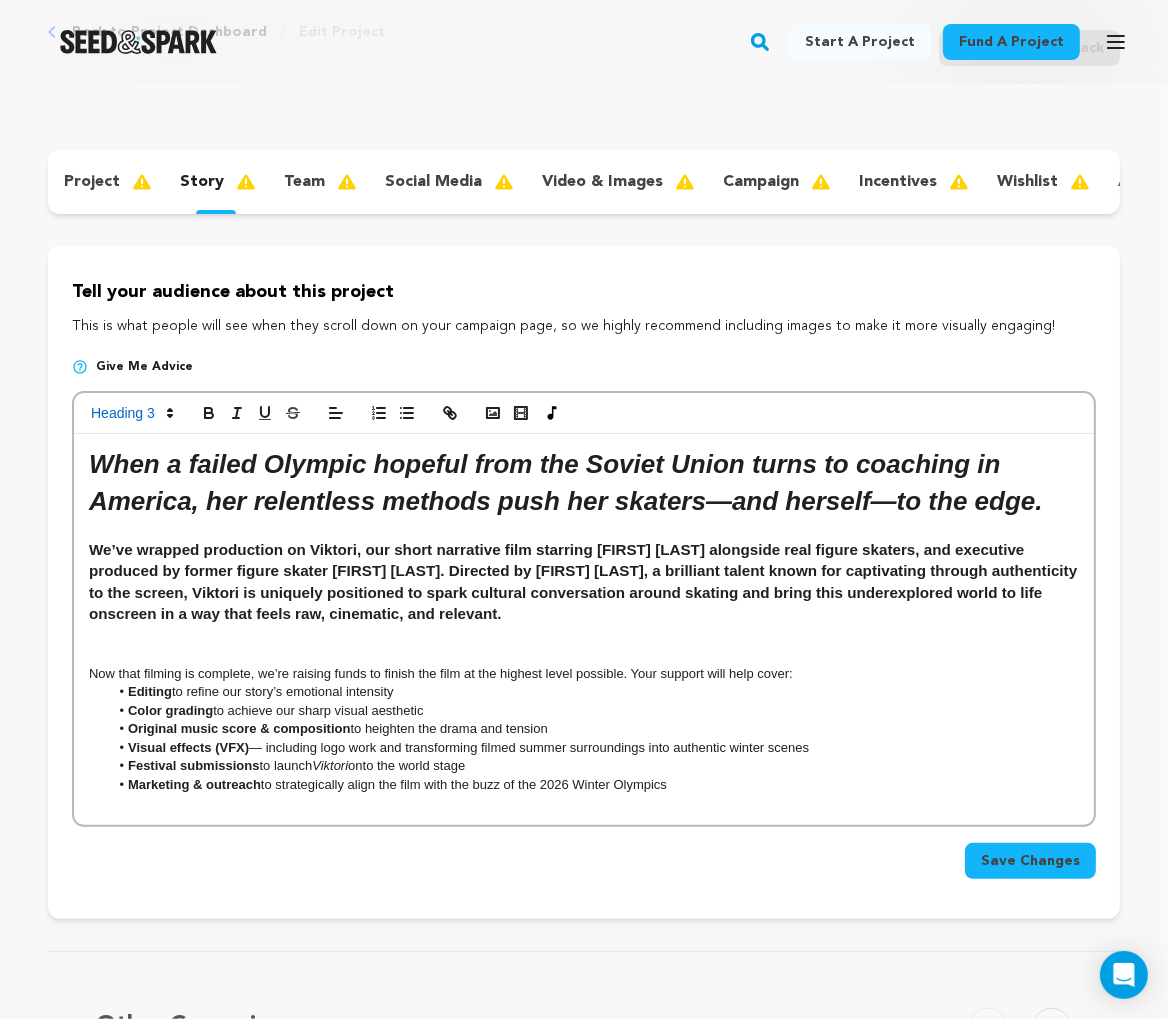 scroll, scrollTop: 0, scrollLeft: 0, axis: both 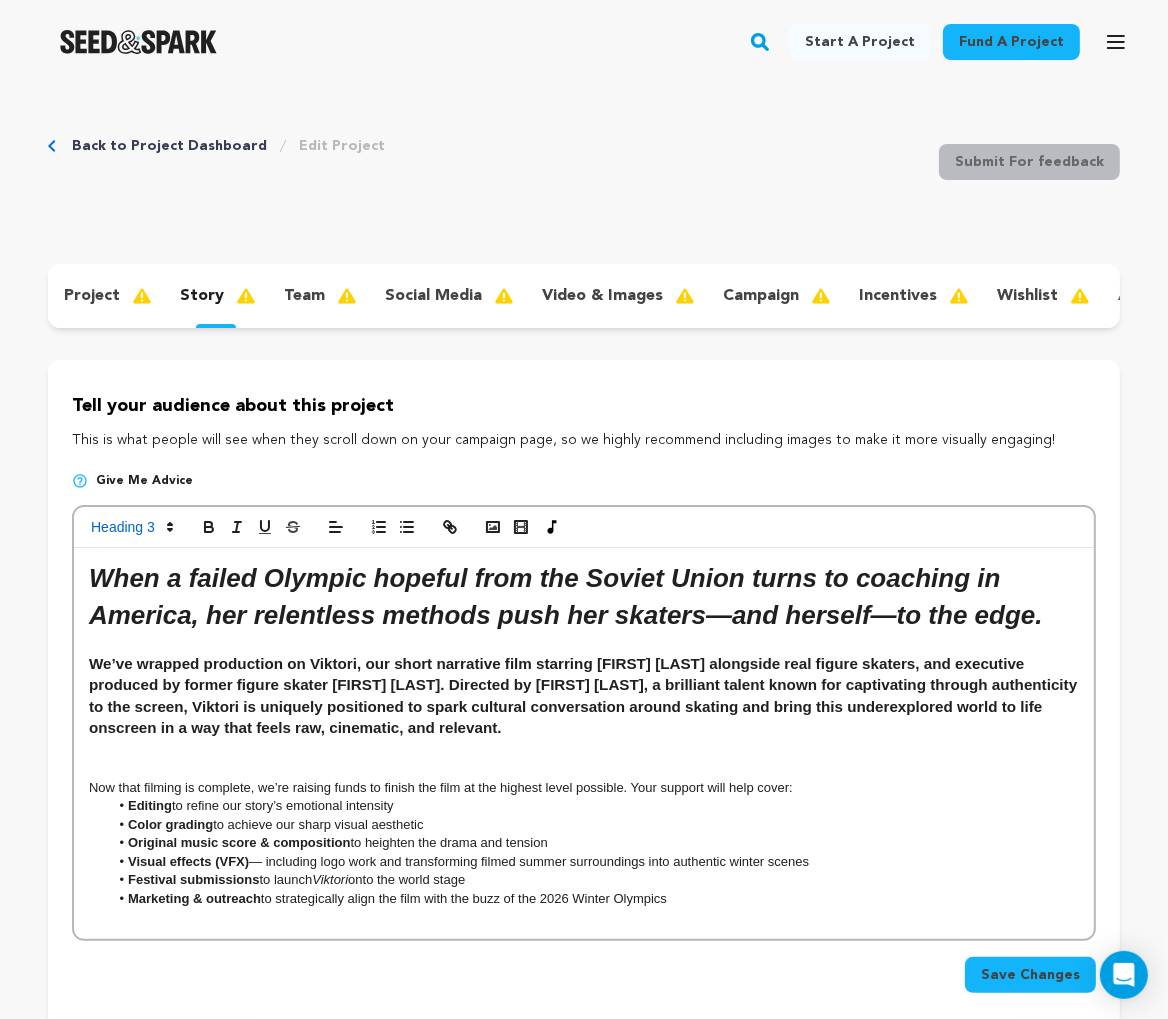 click at bounding box center (584, 770) 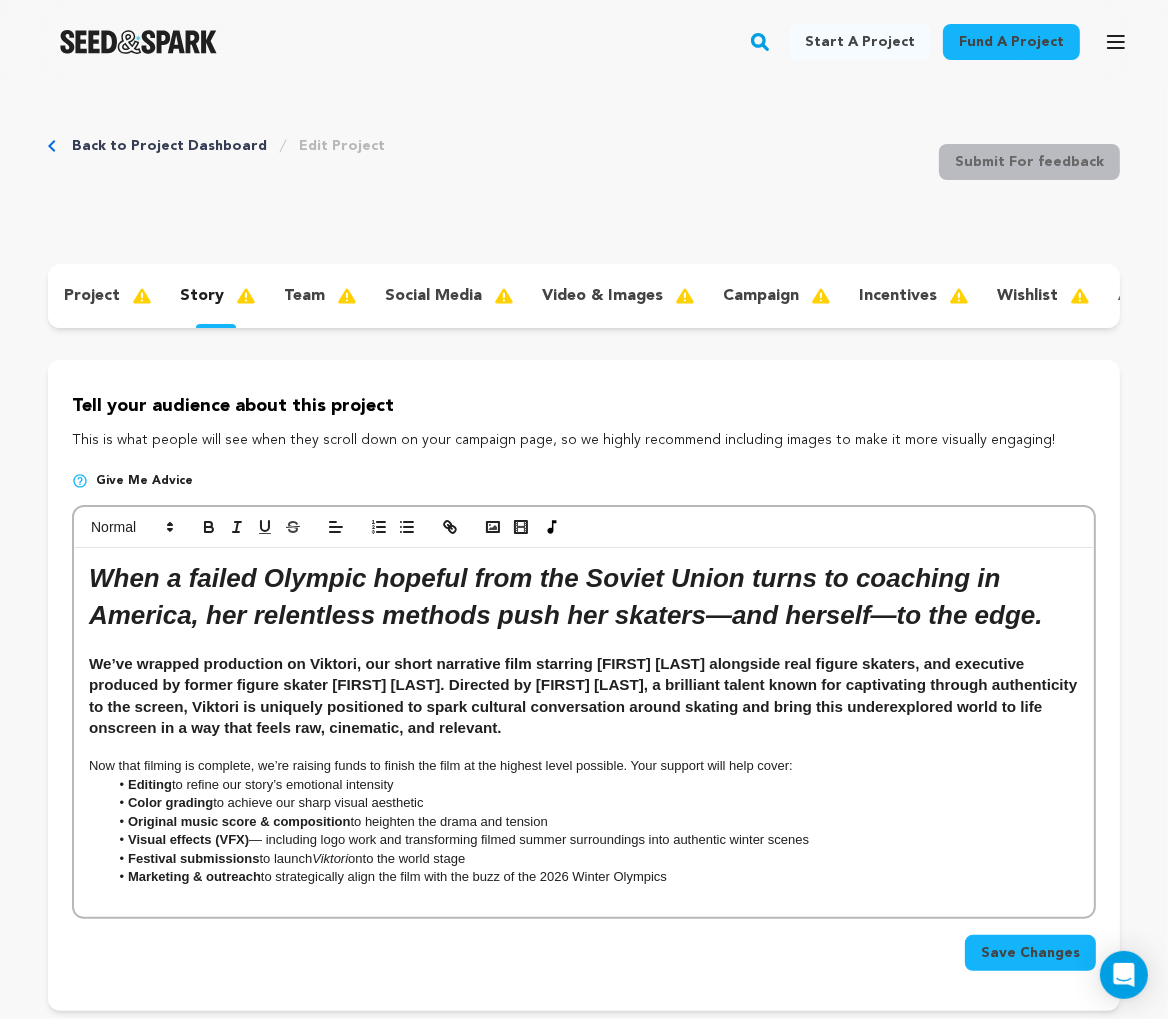 drag, startPoint x: 198, startPoint y: 785, endPoint x: 473, endPoint y: 785, distance: 275 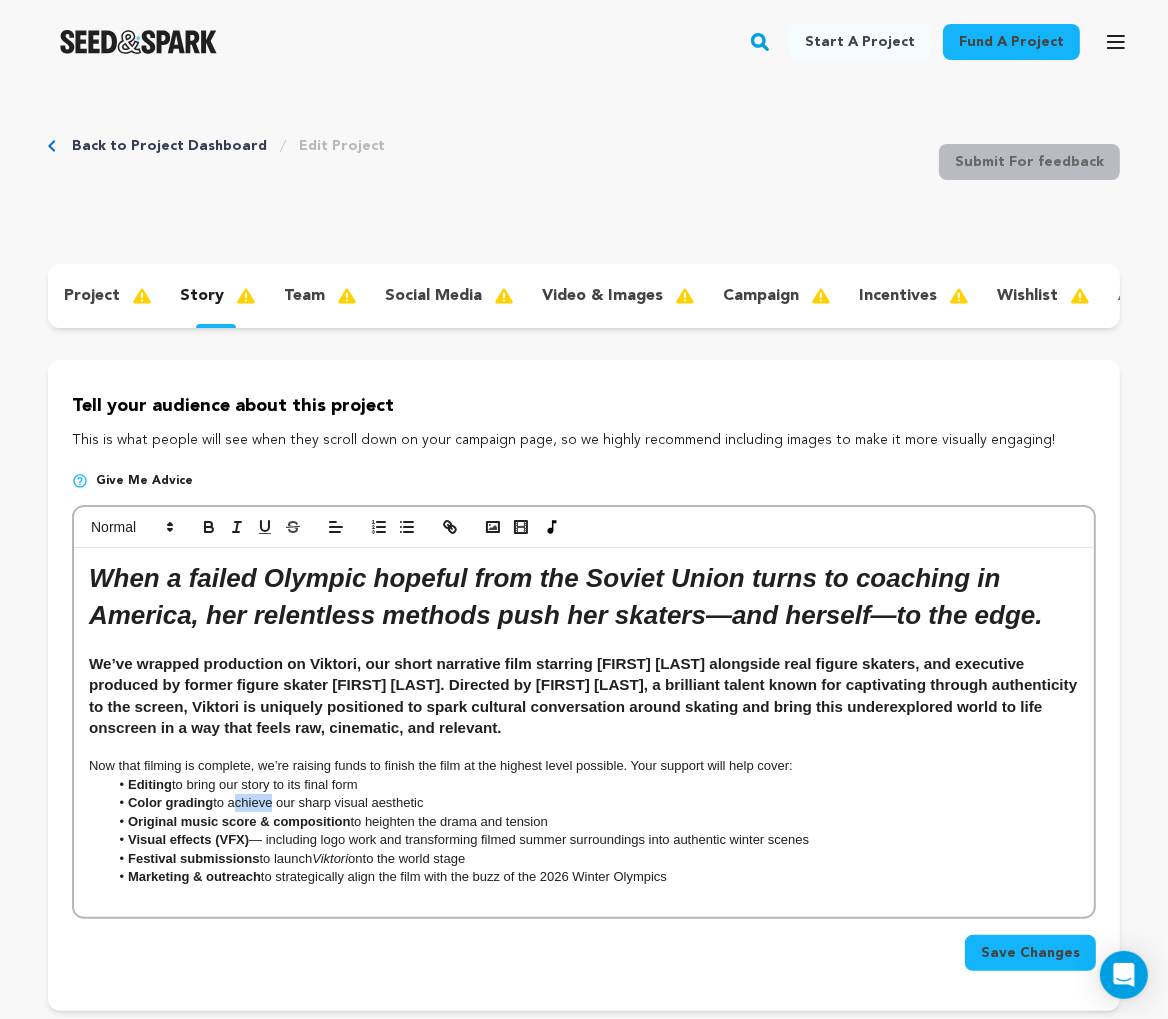 drag, startPoint x: 232, startPoint y: 800, endPoint x: 268, endPoint y: 803, distance: 36.124783 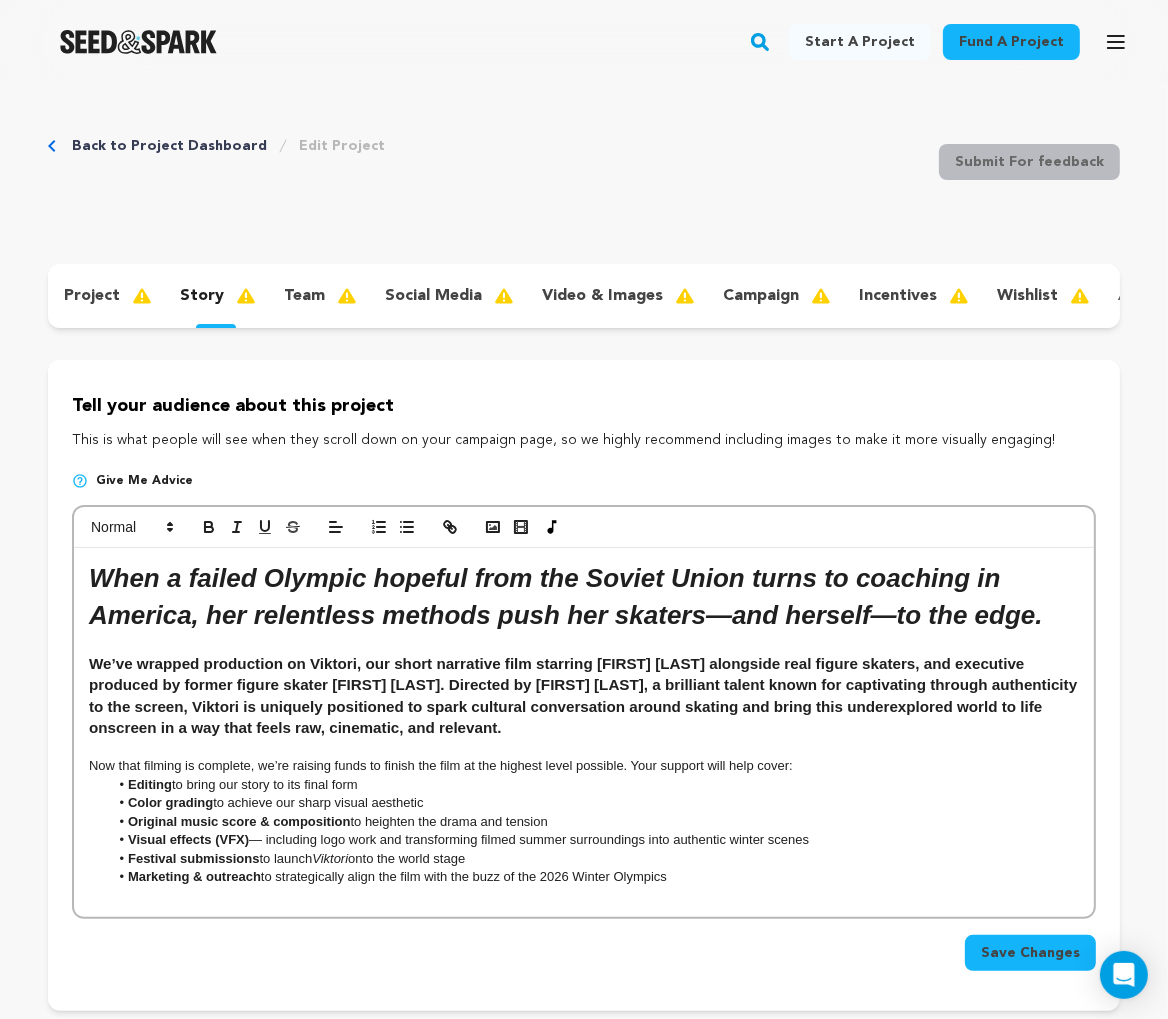 click on "Color grading  to achieve our sharp visual aesthetic" at bounding box center [594, 803] 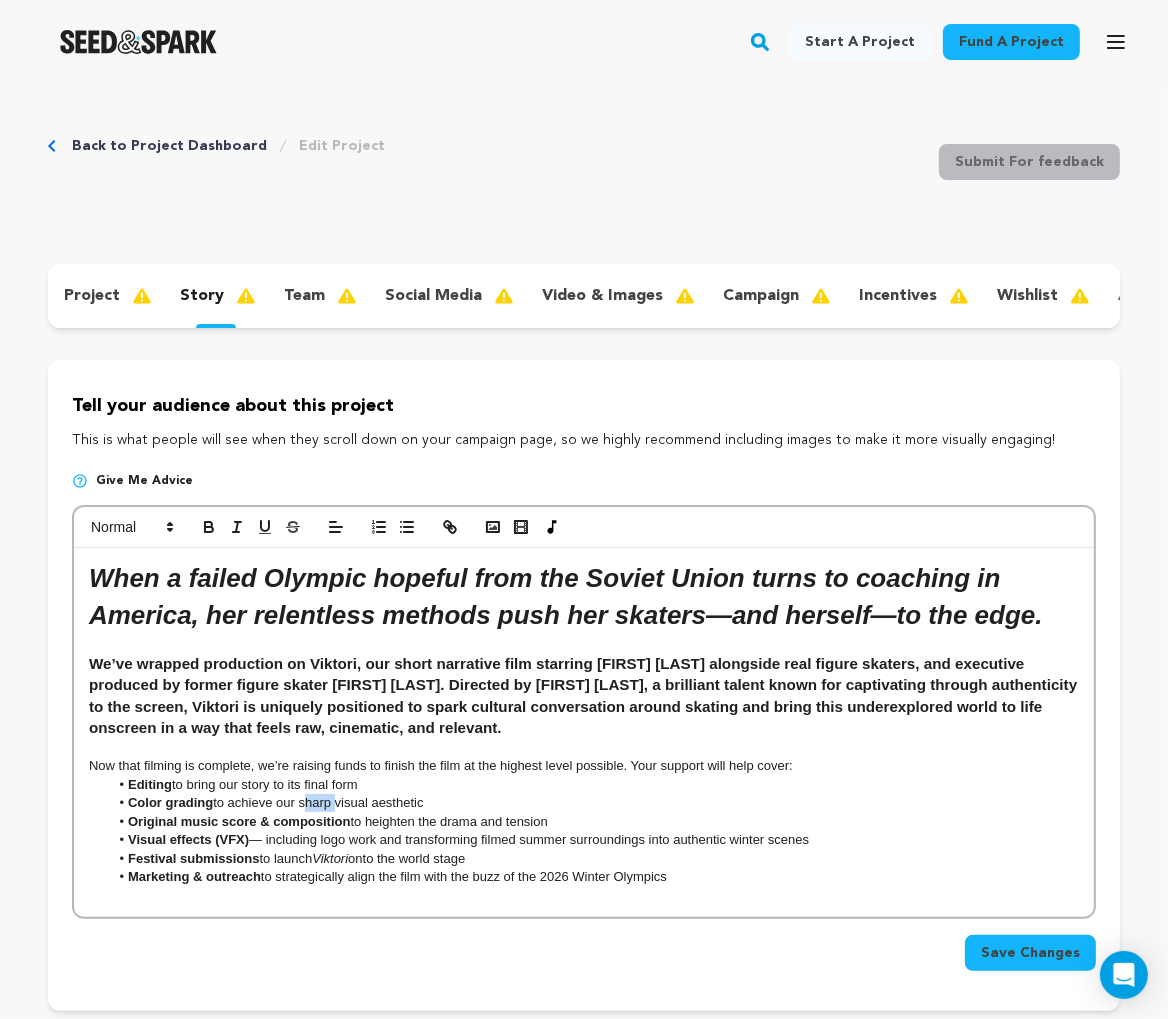 click on "Color grading  to achieve our sharp visual aesthetic" at bounding box center [594, 803] 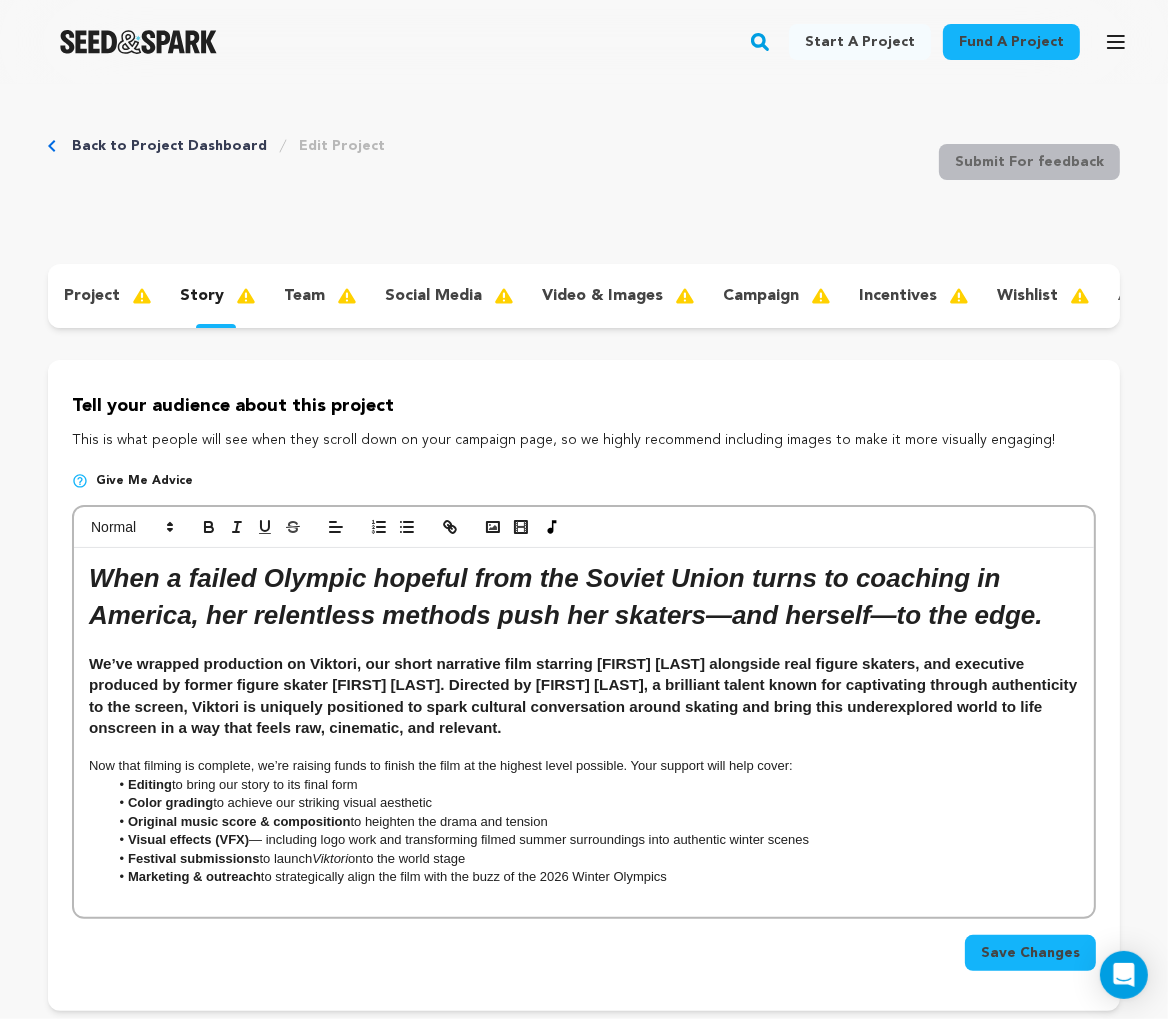 click on "We’ve wrapped production on Viktori, our short narrative film starring Ana Bergman alongside real figure skaters, and executive produced by former figure skater Jessica Trombatore. Directed by Carlos Cardona, a brilliant talent known for captivating through authenticity to the screen, Viktori is uniquely positioned to spark cultural conversation around skating and bring this underexplored world to life onscreen in a way that feels raw, cinematic, and relevant." at bounding box center (584, 696) 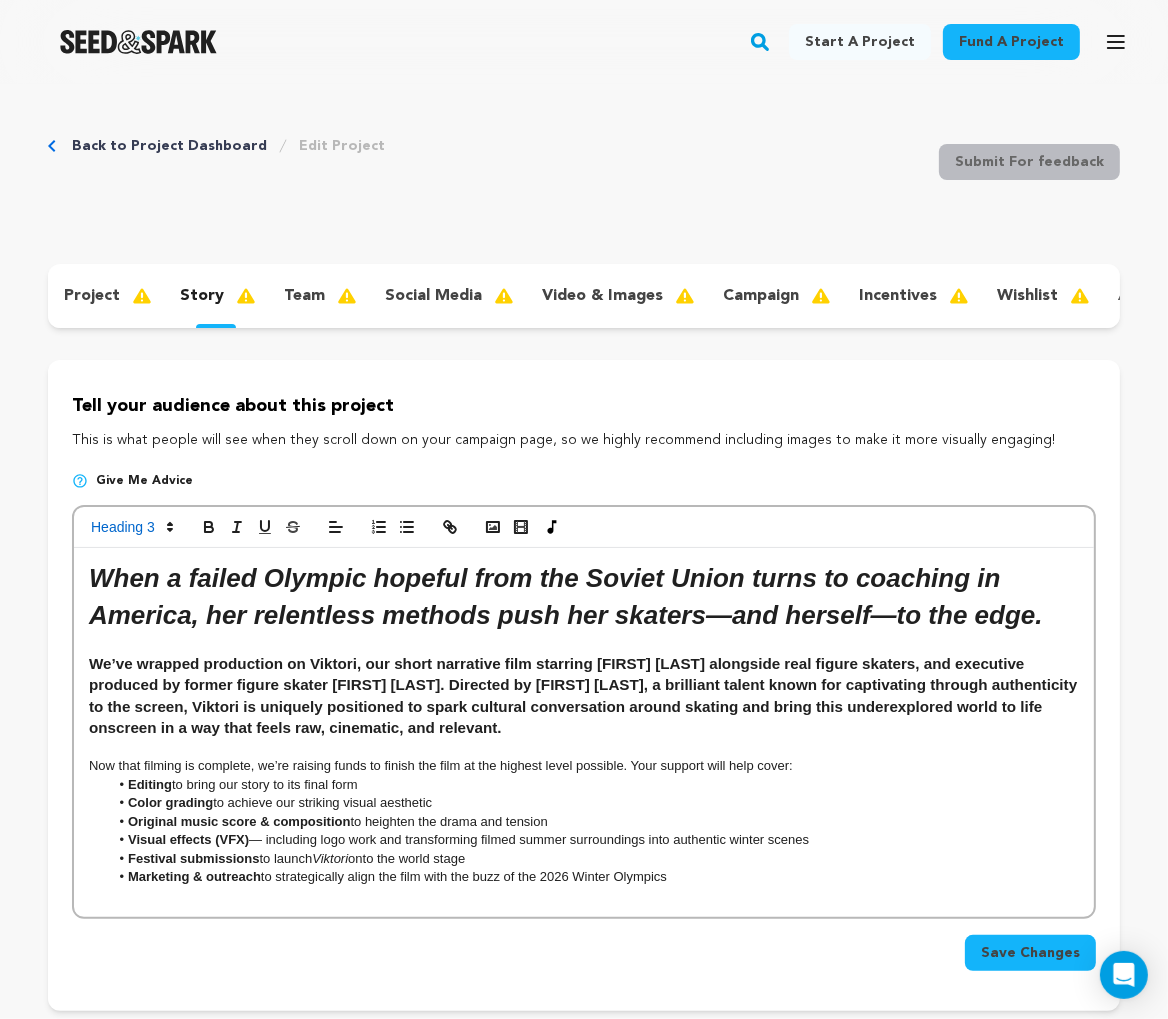 click on "Color grading  to achieve our striking visual aesthetic" at bounding box center [594, 803] 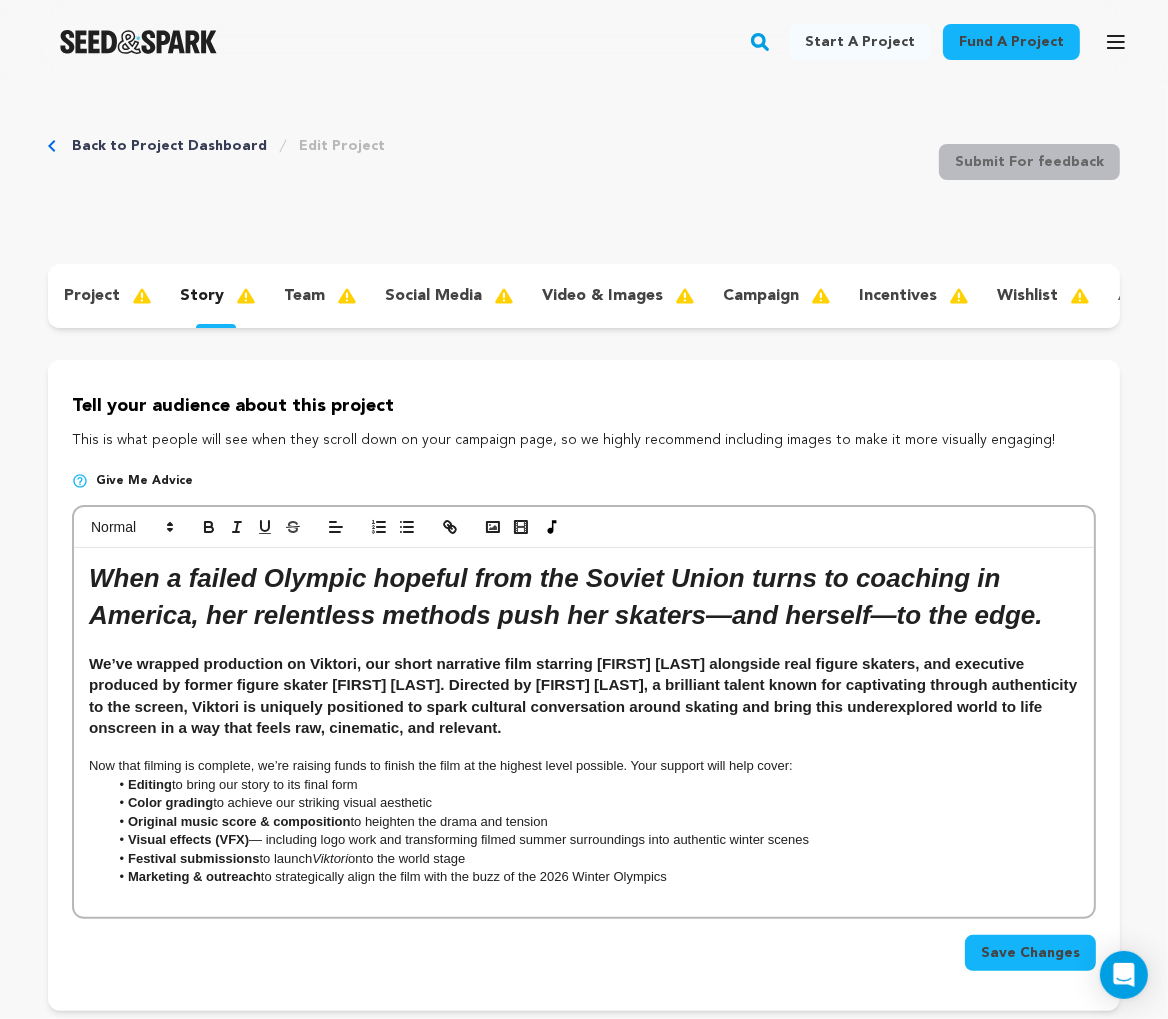 click on "Color grading  to achieve our striking visual aesthetic" at bounding box center (594, 803) 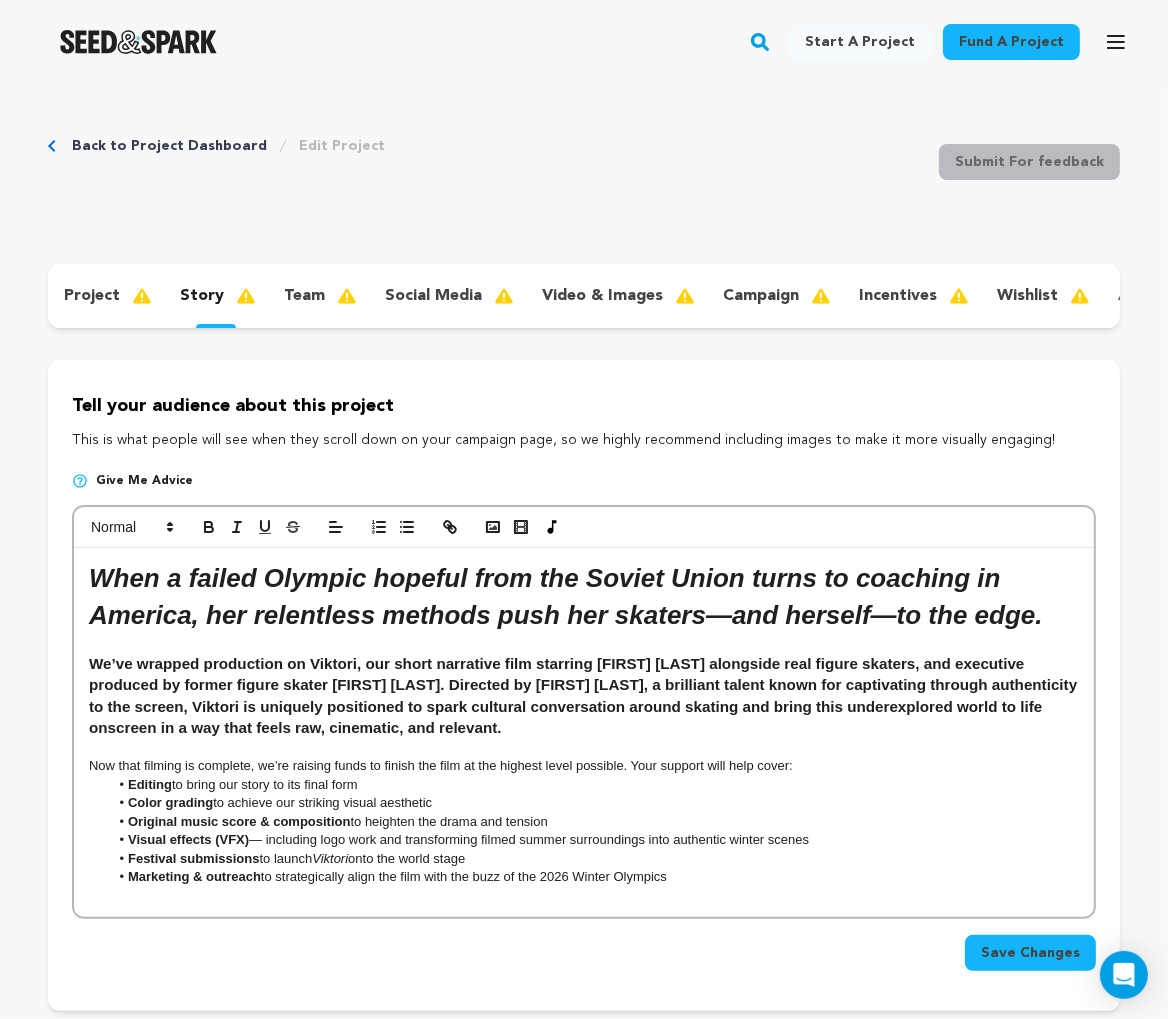 click on "Color grading  to achieve our striking visual aesthetic" at bounding box center (594, 803) 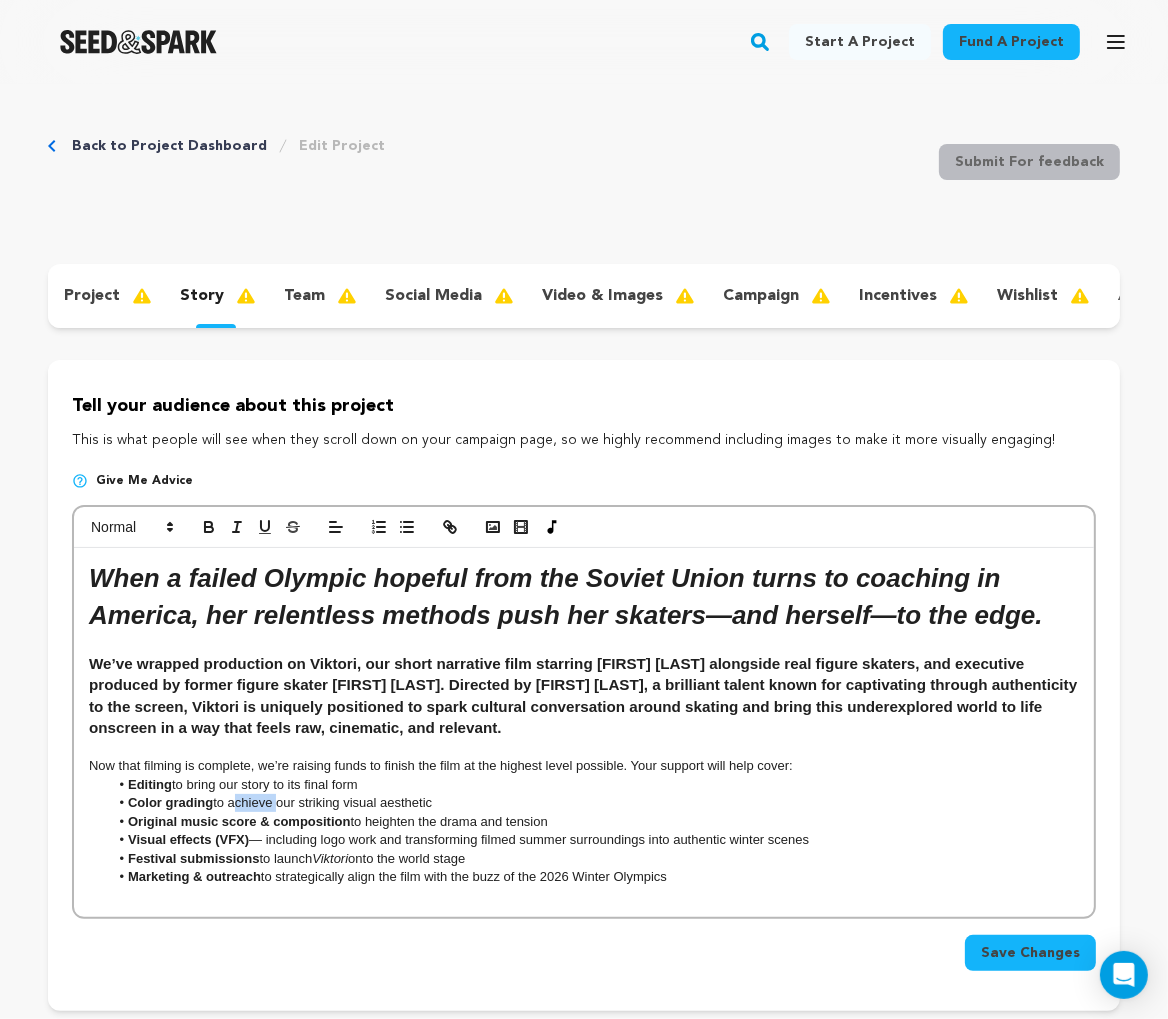 click on "Color grading  to achieve our striking visual aesthetic" at bounding box center (594, 803) 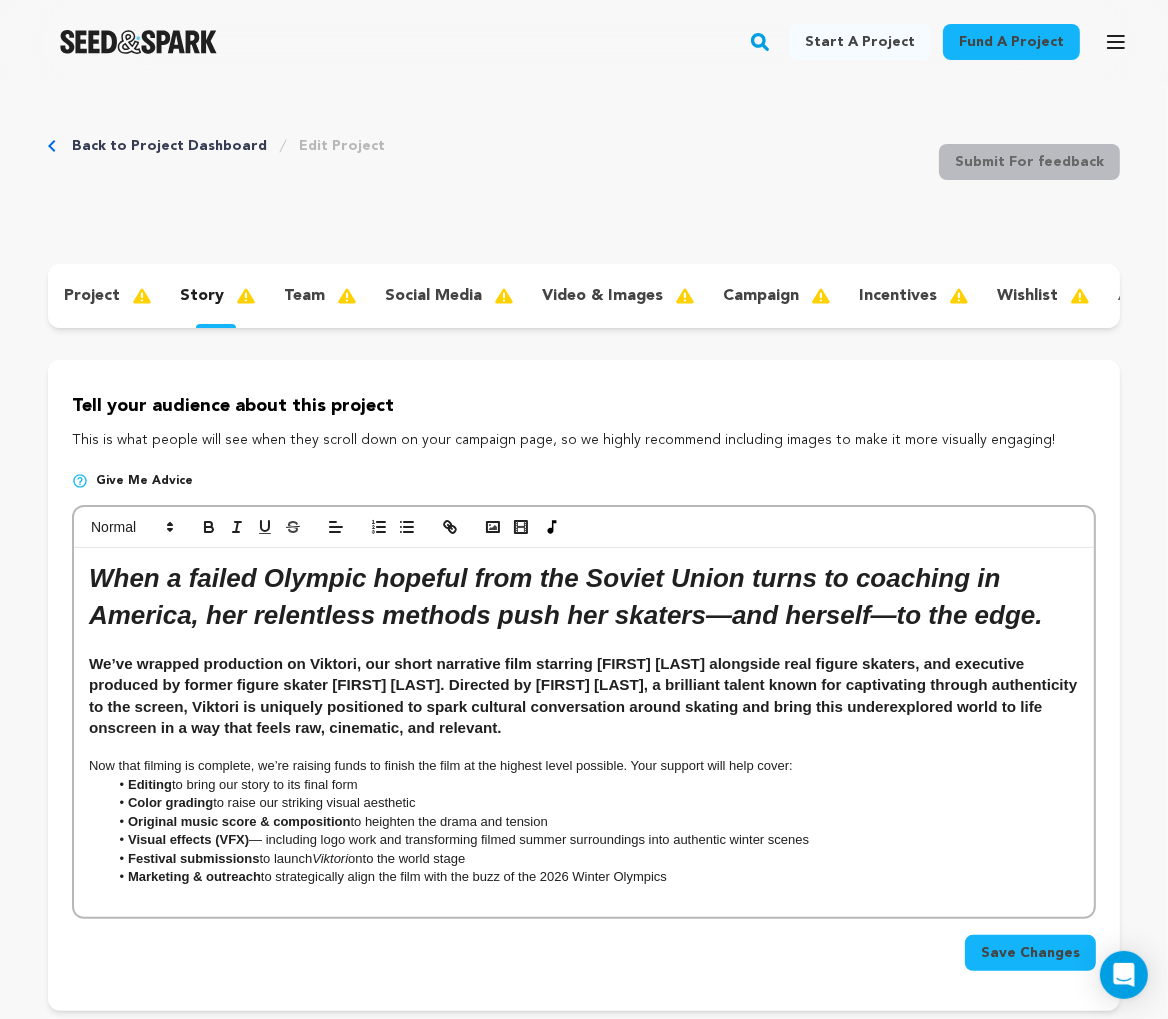 click on "Festival submissions  to launch  Viktori  onto the world stage" at bounding box center (594, 859) 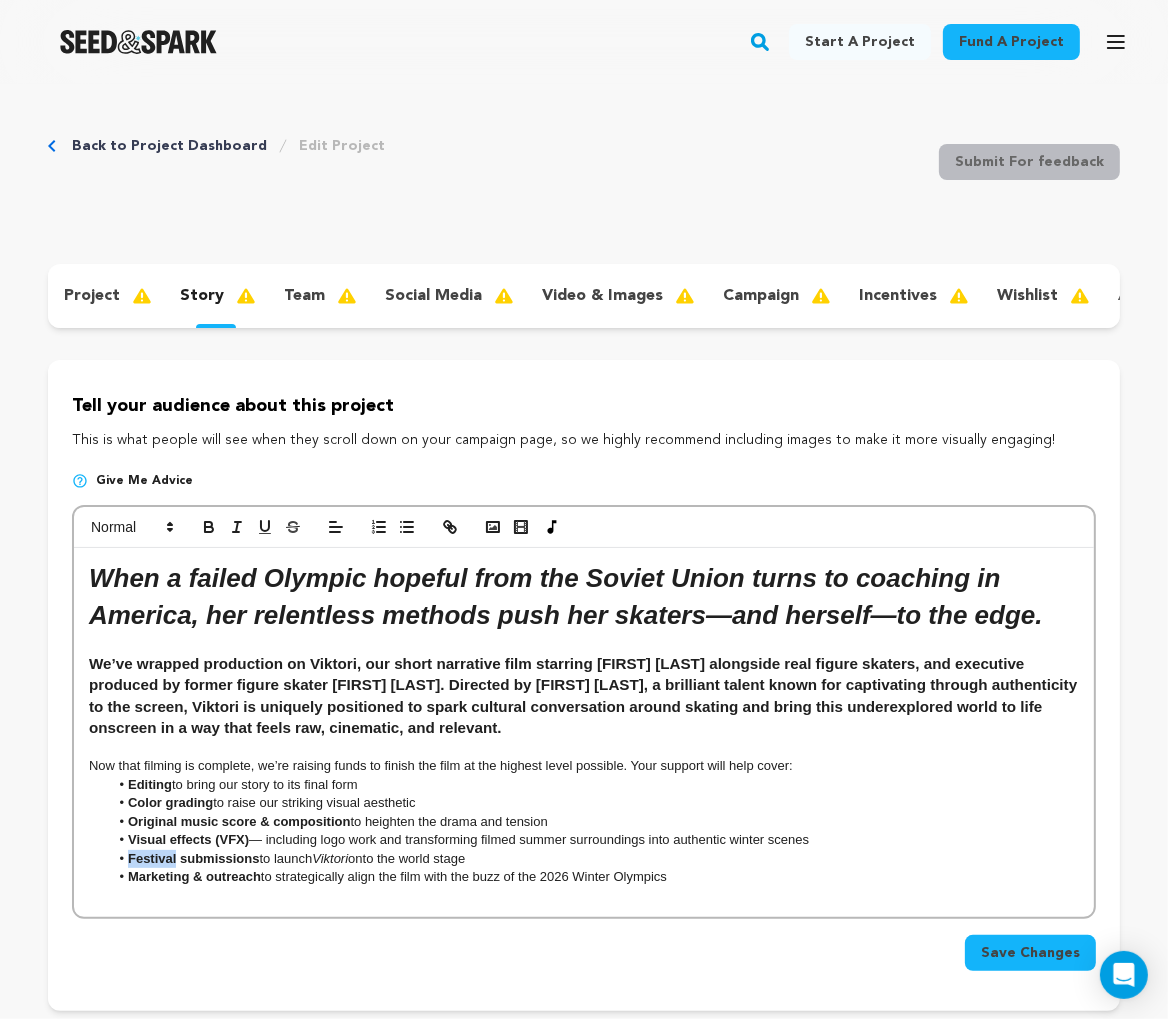click on "Festival submissions  to launch  Viktori  onto the world stage" at bounding box center [594, 859] 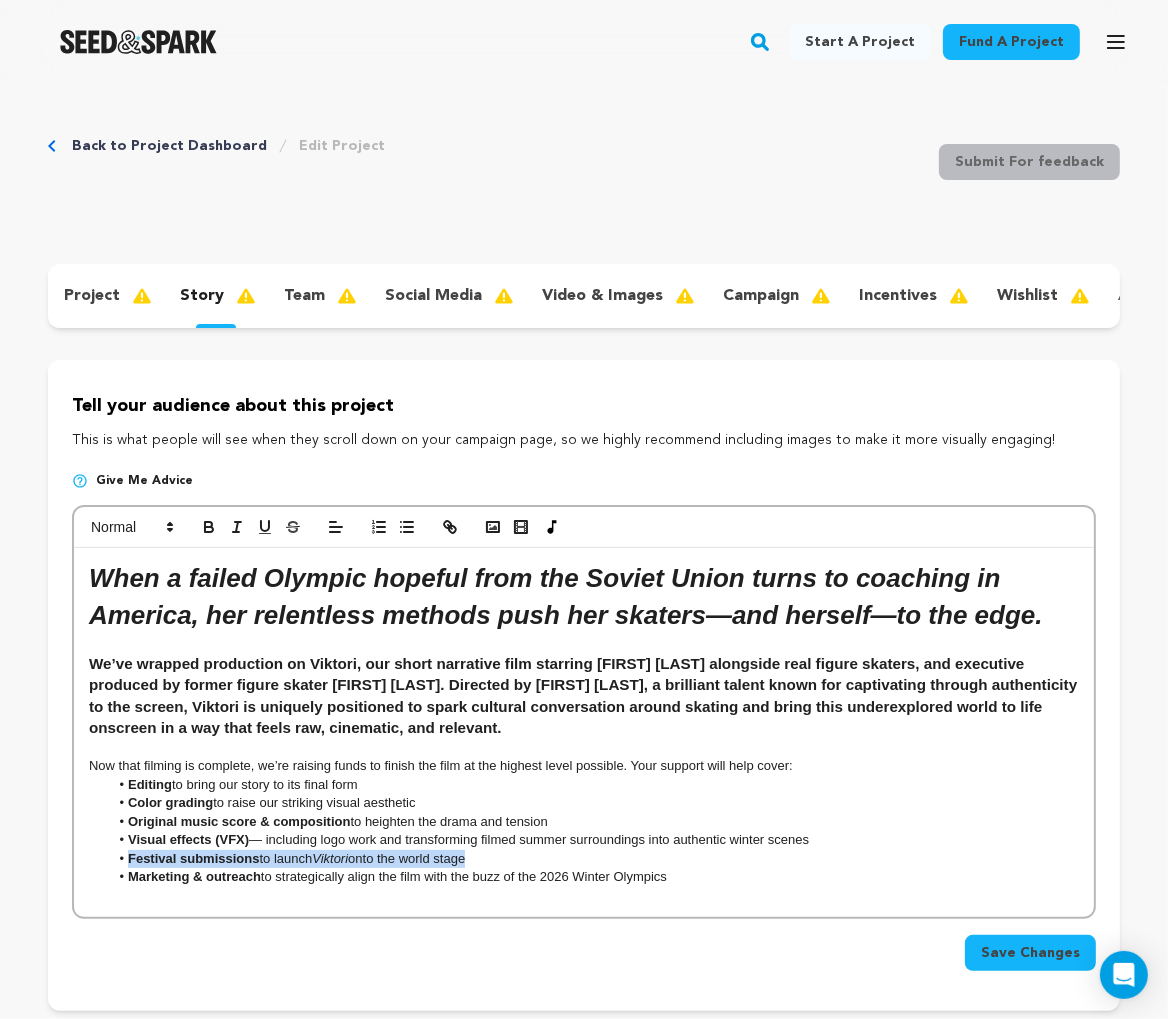click on "Festival submissions  to launch  Viktori  onto the world stage" at bounding box center [594, 859] 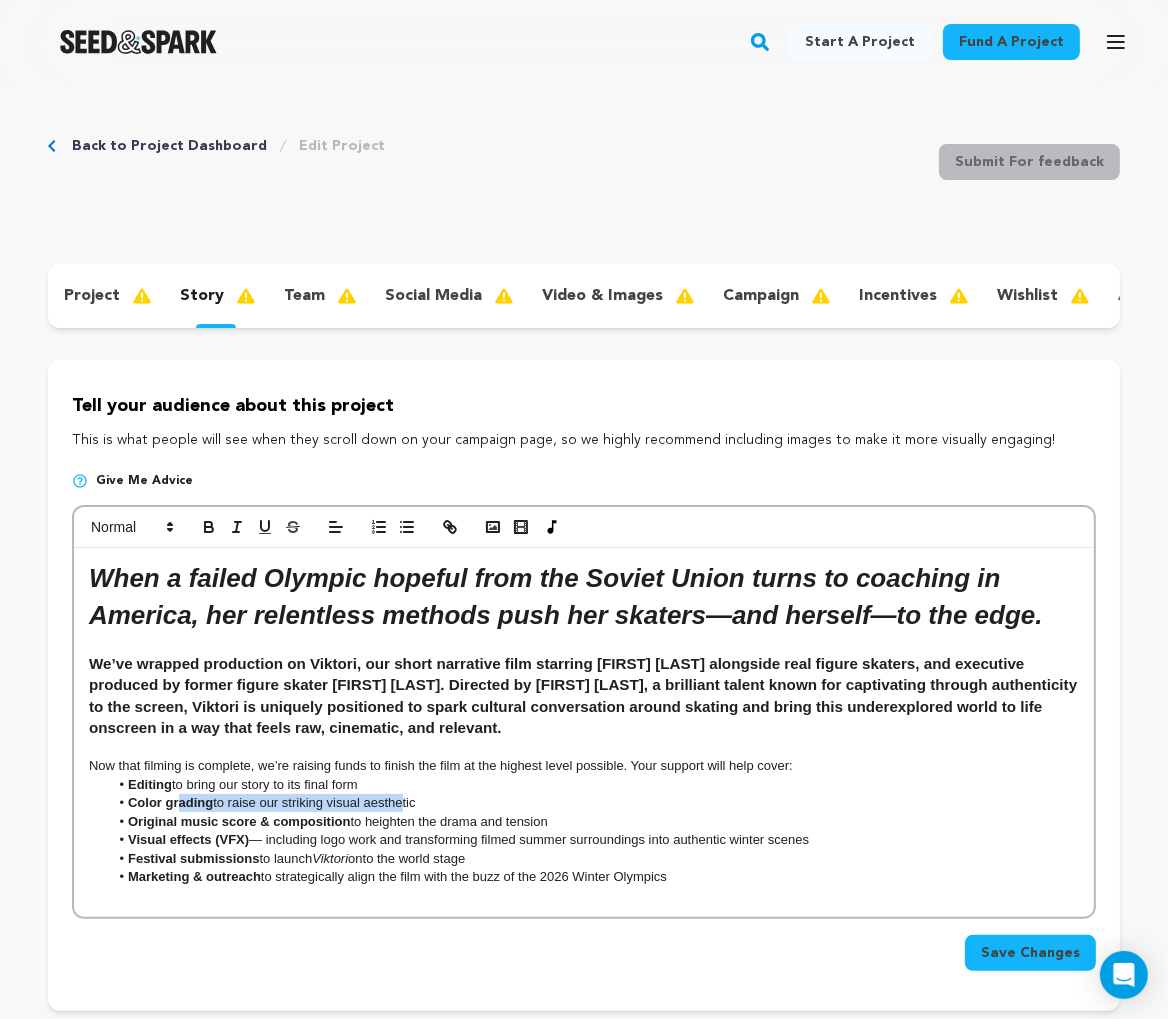 drag, startPoint x: 399, startPoint y: 795, endPoint x: 181, endPoint y: 795, distance: 218 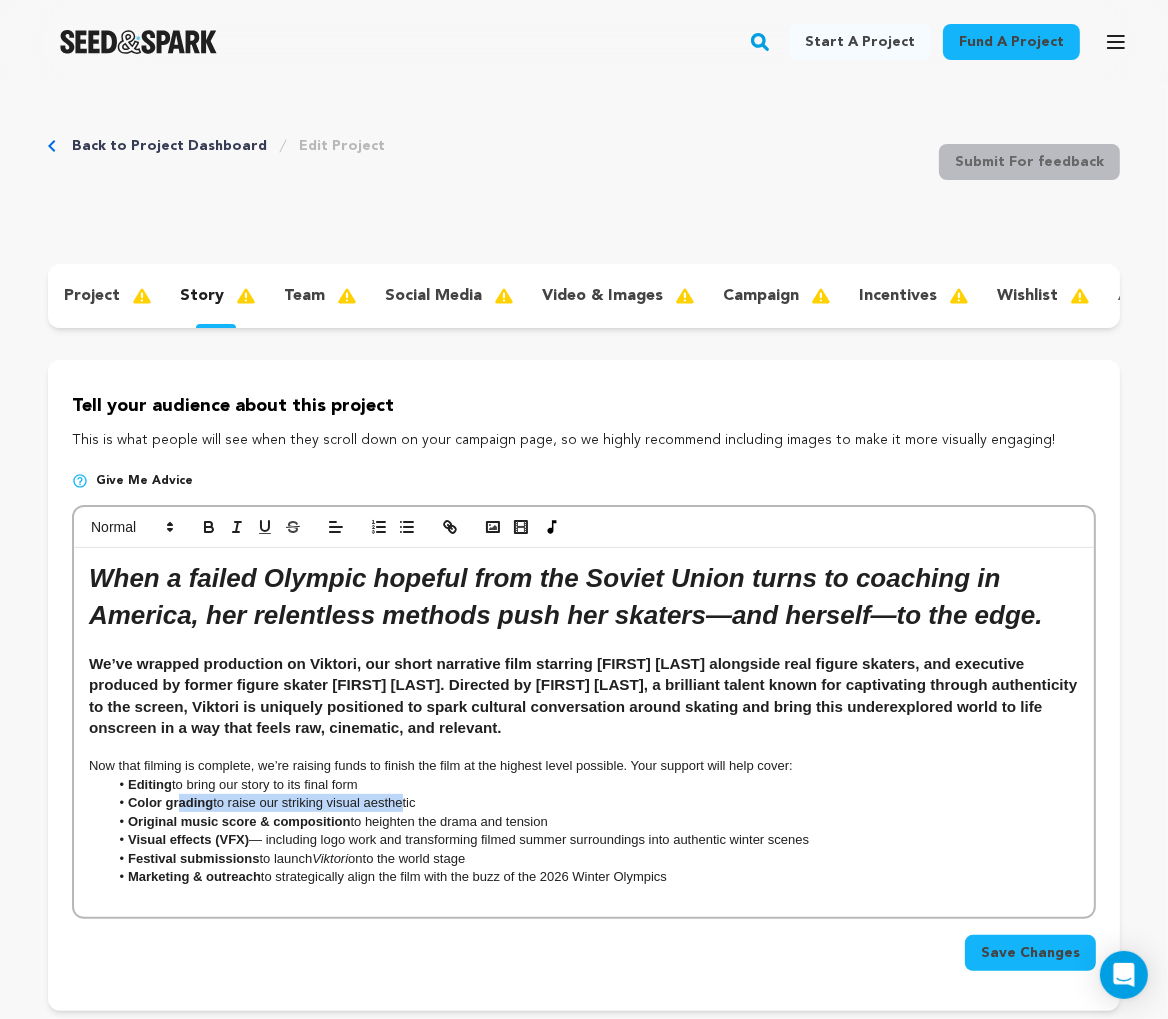 click on "Color grading  to raise our striking visual aesthetic" at bounding box center [594, 803] 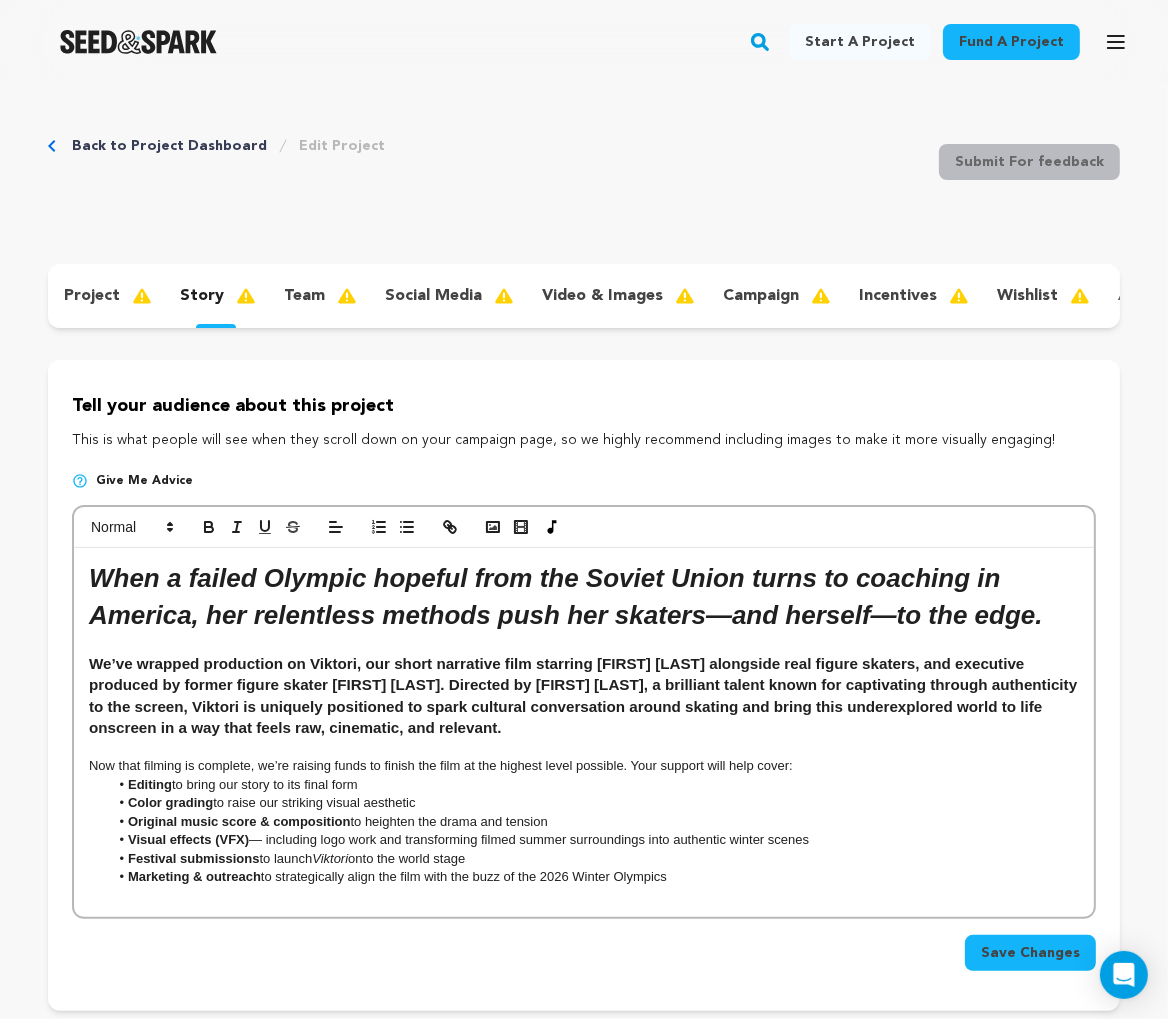 click on "Visual effects (VFX)  — including logo work and transforming filmed summer surroundings into authentic winter scenes" at bounding box center [594, 840] 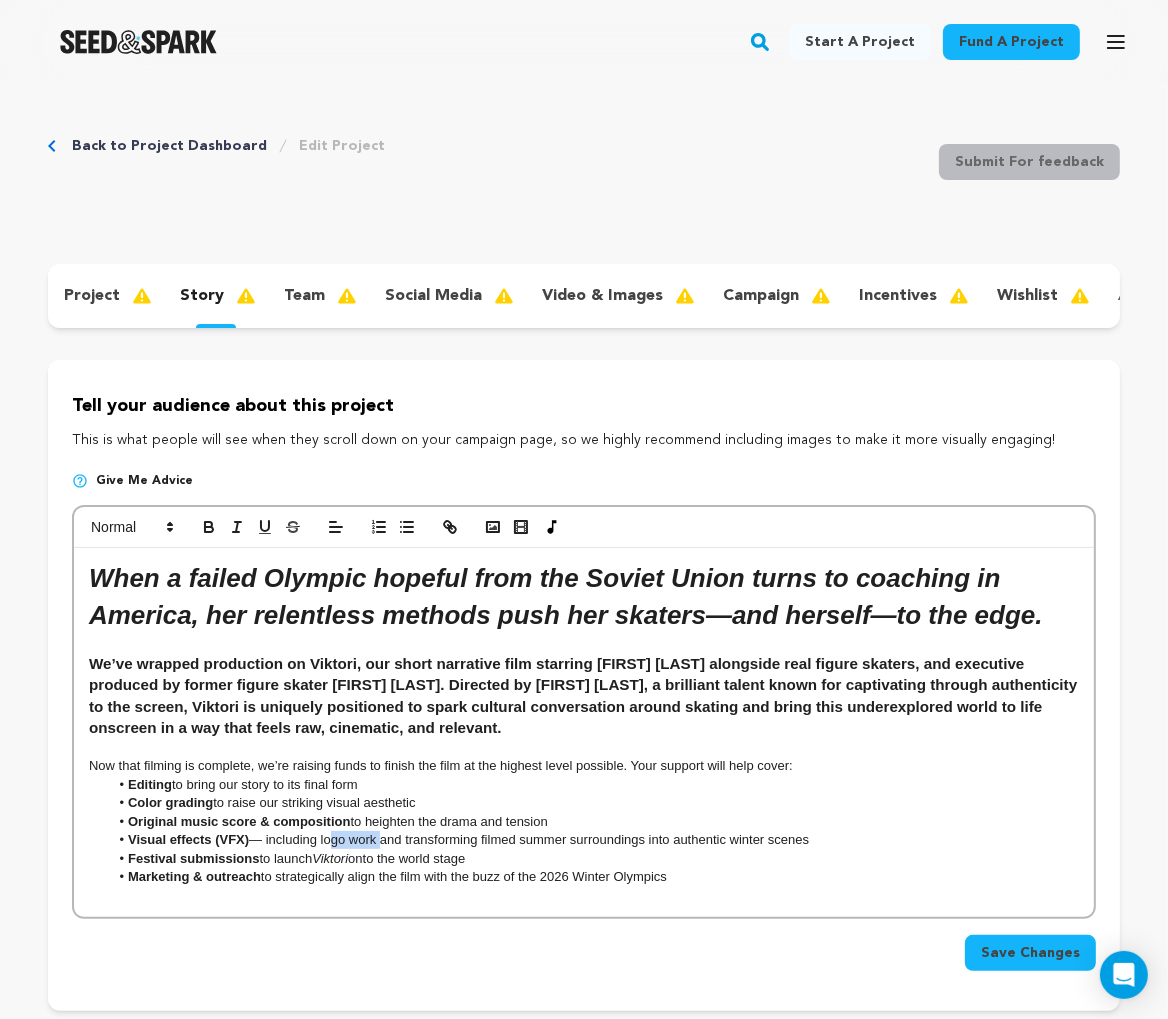 drag, startPoint x: 326, startPoint y: 843, endPoint x: 377, endPoint y: 835, distance: 51.62364 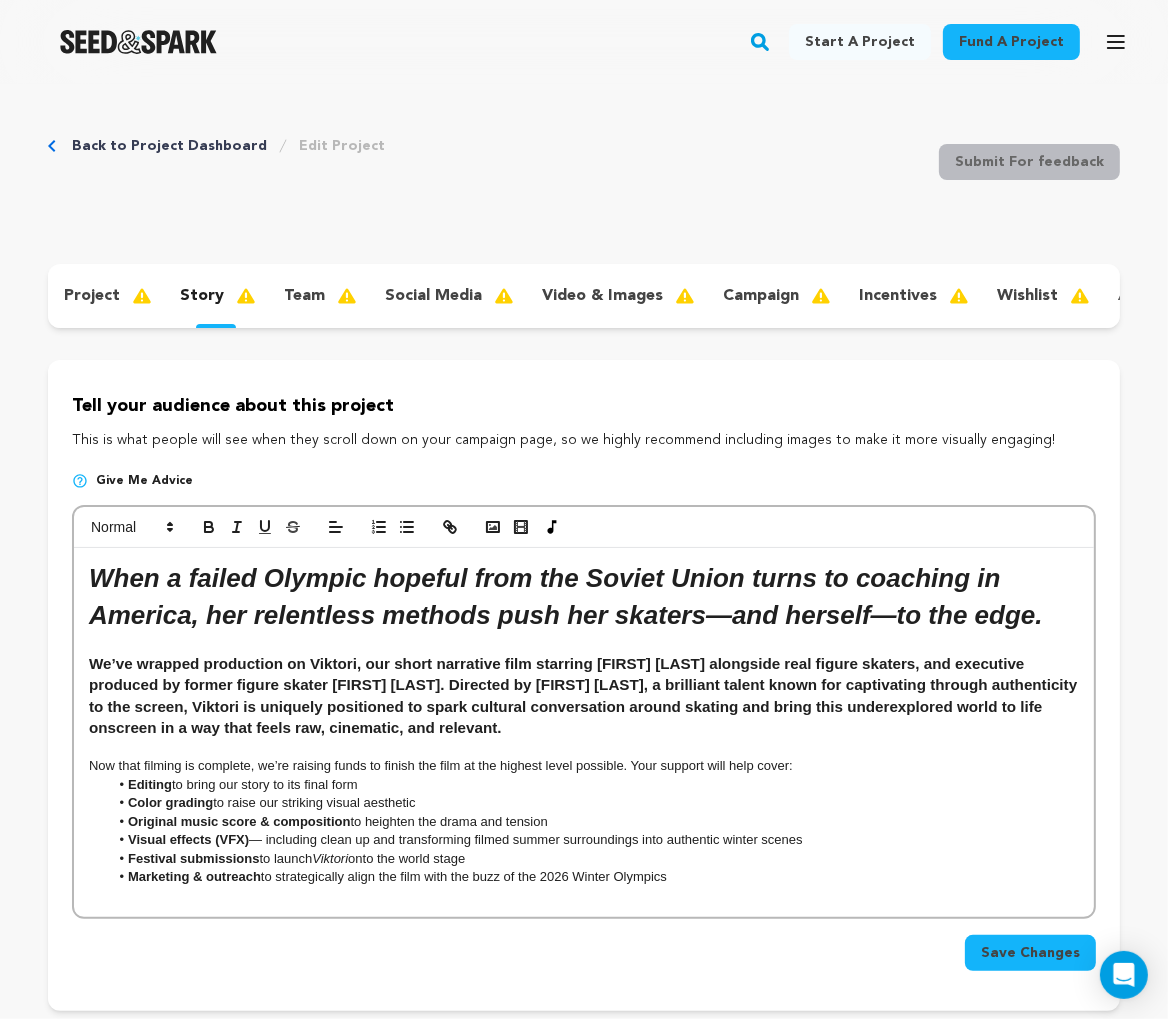 click on "Visual effects (VFX)  — including clean up and transforming filmed summer surroundings into authentic winter scenes" at bounding box center [594, 840] 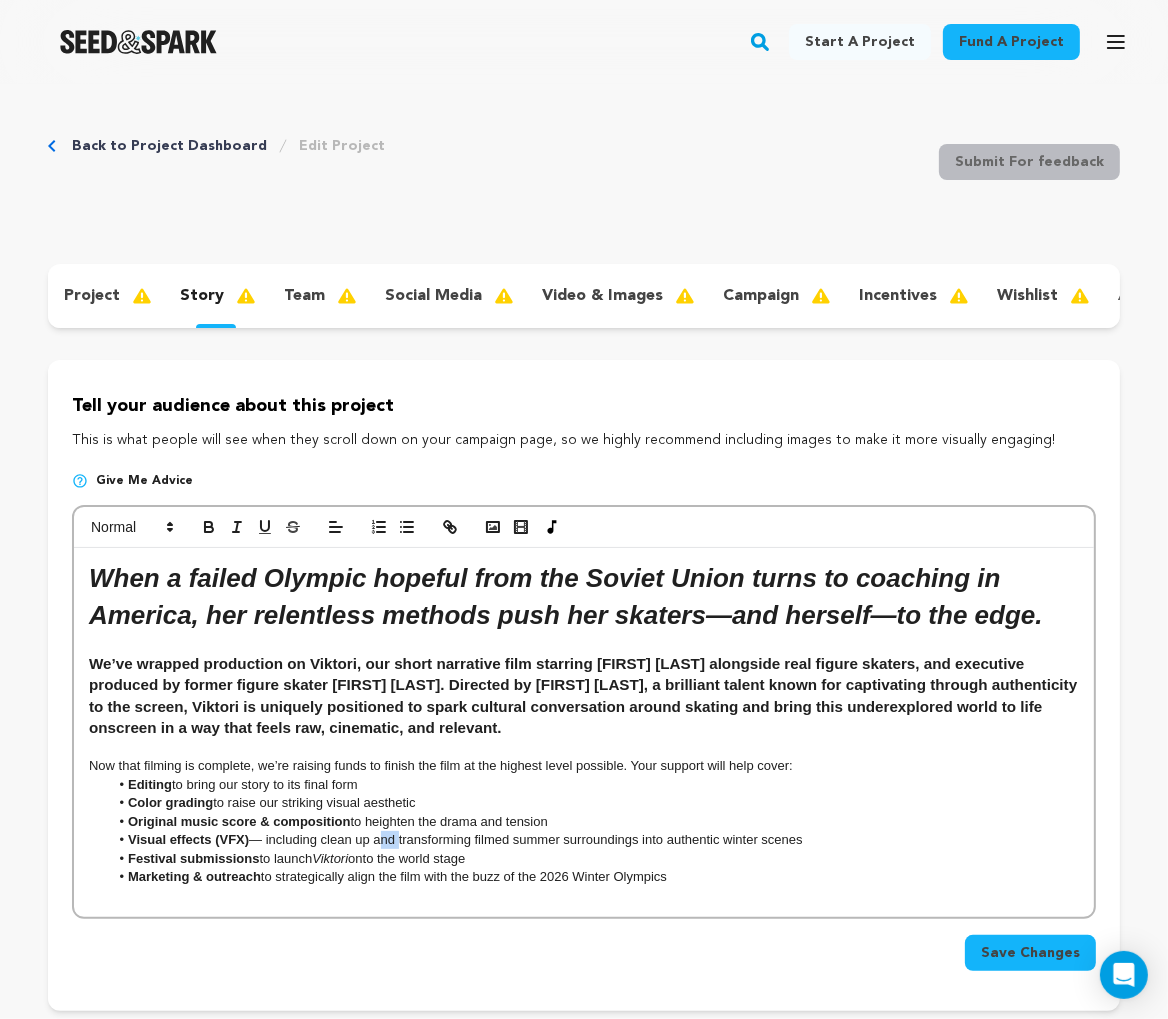 click on "Visual effects (VFX)  — including clean up and transforming filmed summer surroundings into authentic winter scenes" at bounding box center (594, 840) 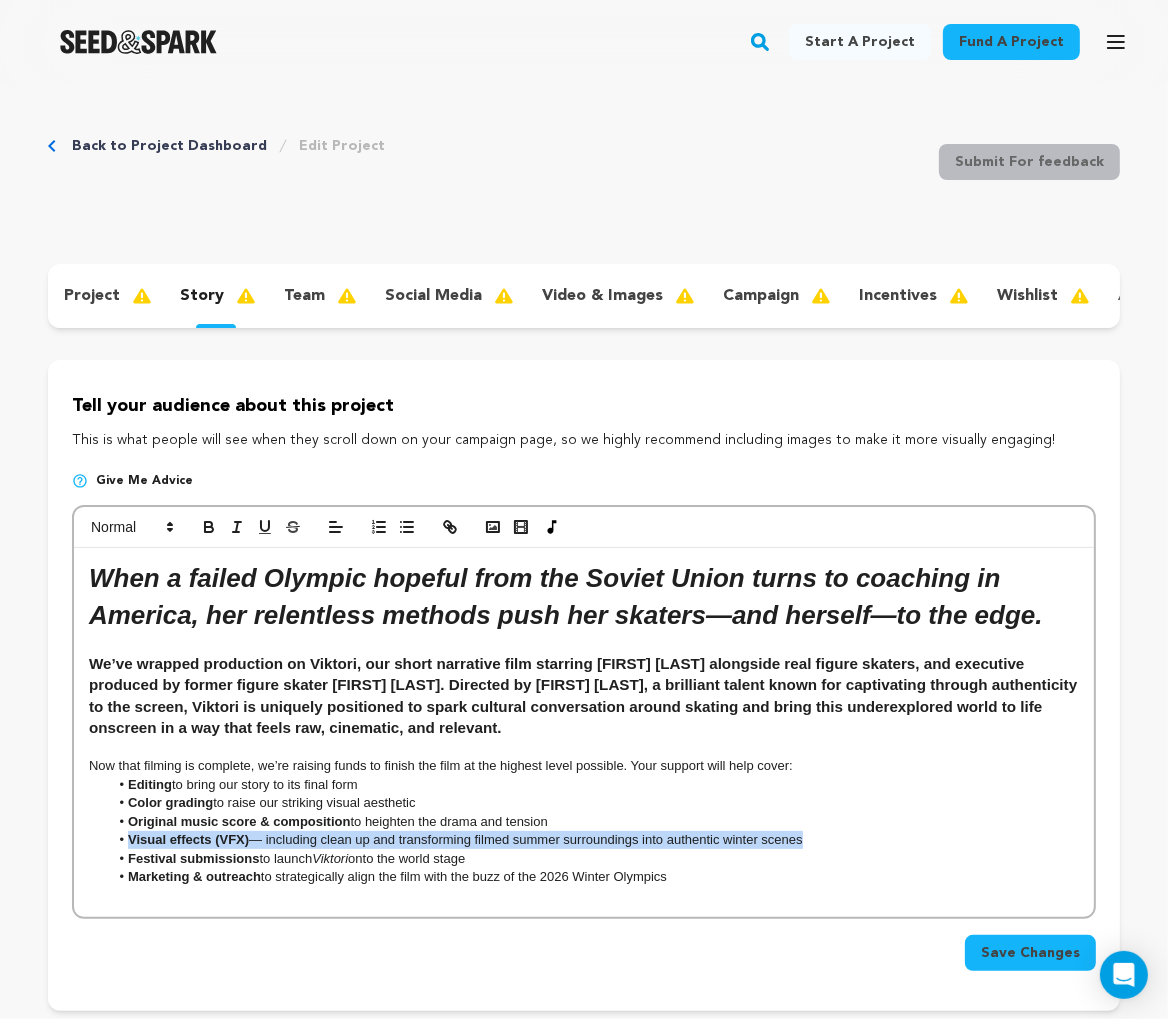click on "Visual effects (VFX)  — including clean up and transforming filmed summer surroundings into authentic winter scenes" at bounding box center [594, 840] 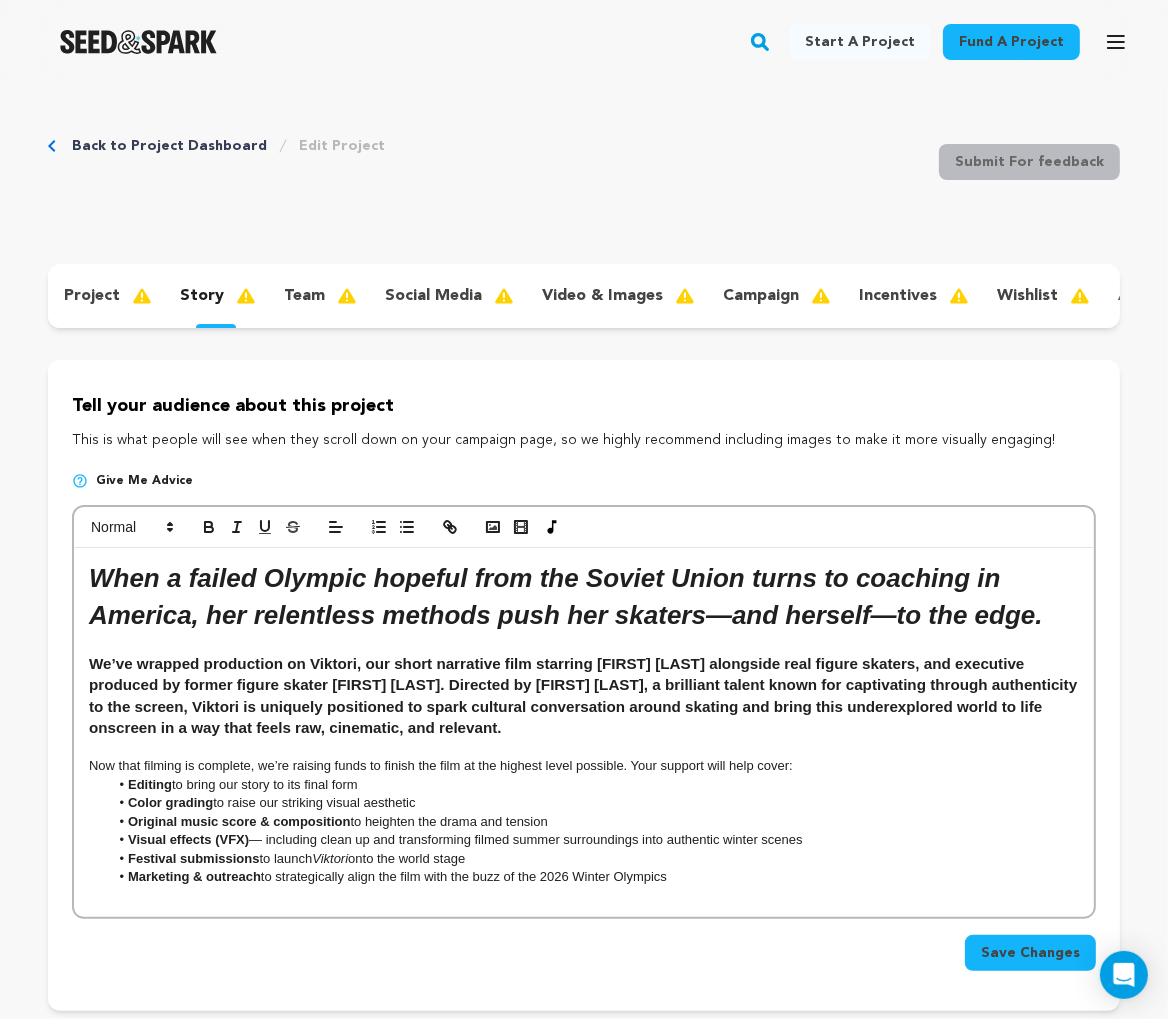 click on "Original music score & composition  to heighten the drama and tension" at bounding box center (594, 822) 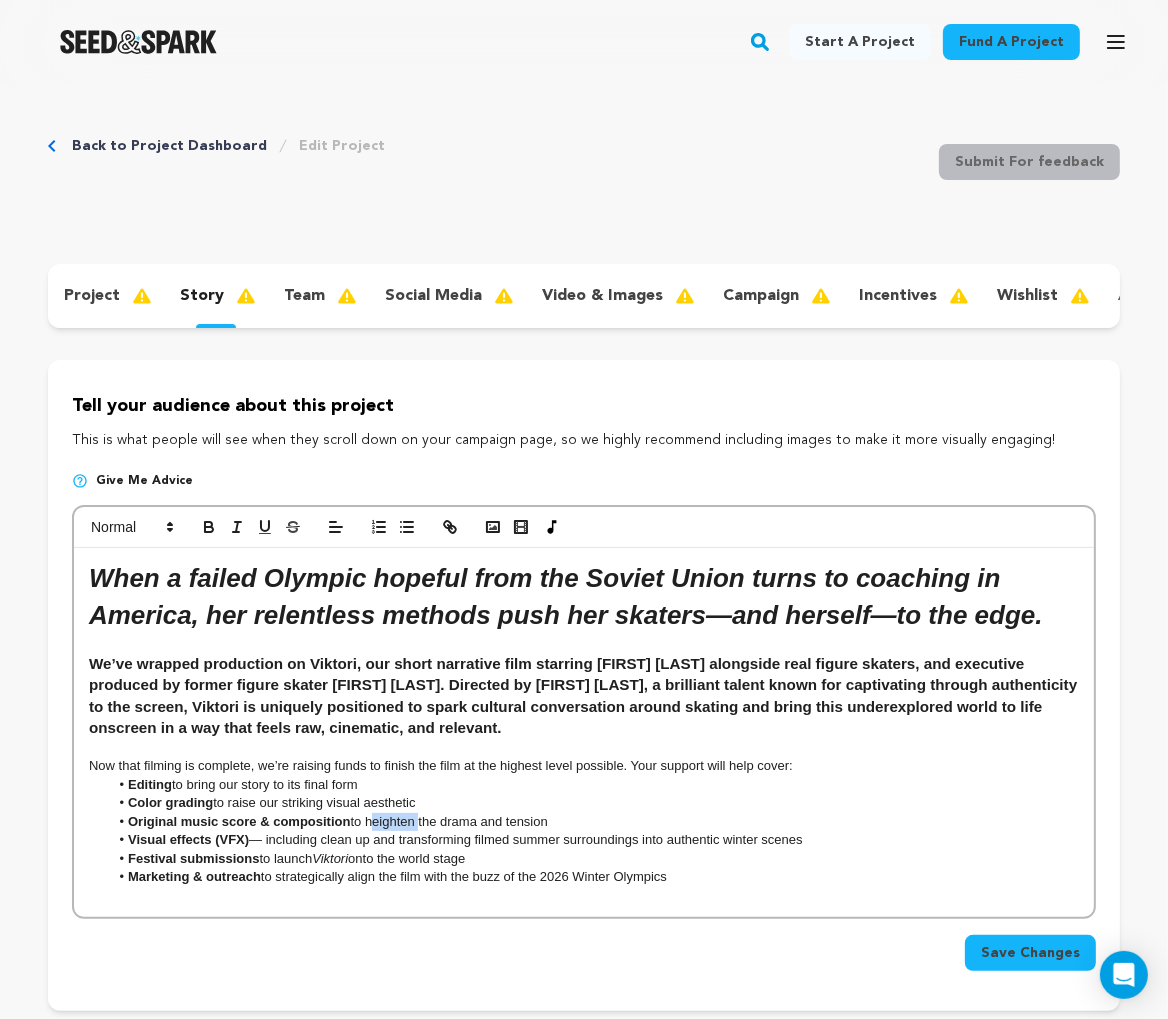 click on "Original music score & composition  to heighten the drama and tension" at bounding box center (594, 822) 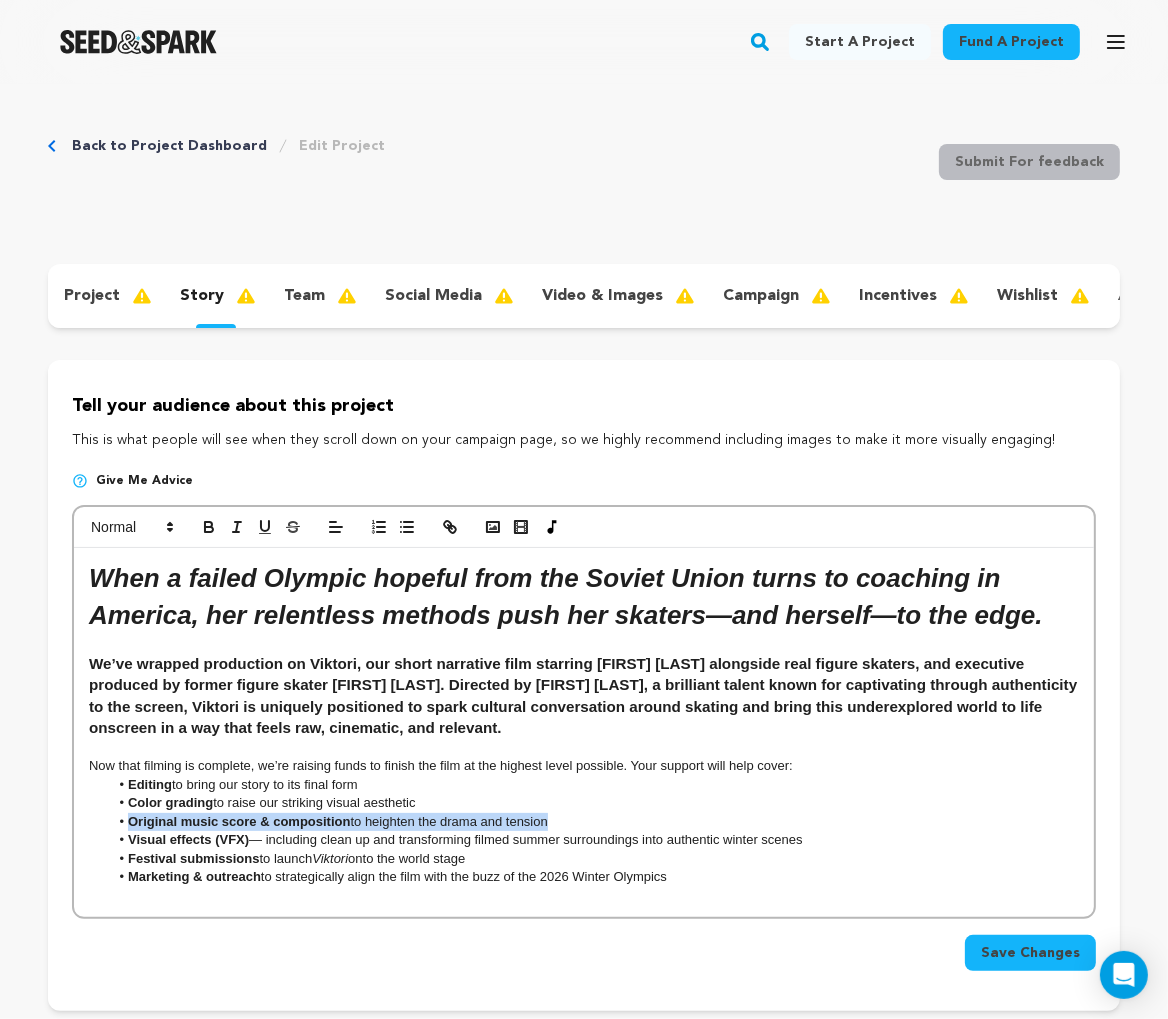 click on "Original music score & composition  to heighten the drama and tension" at bounding box center [594, 822] 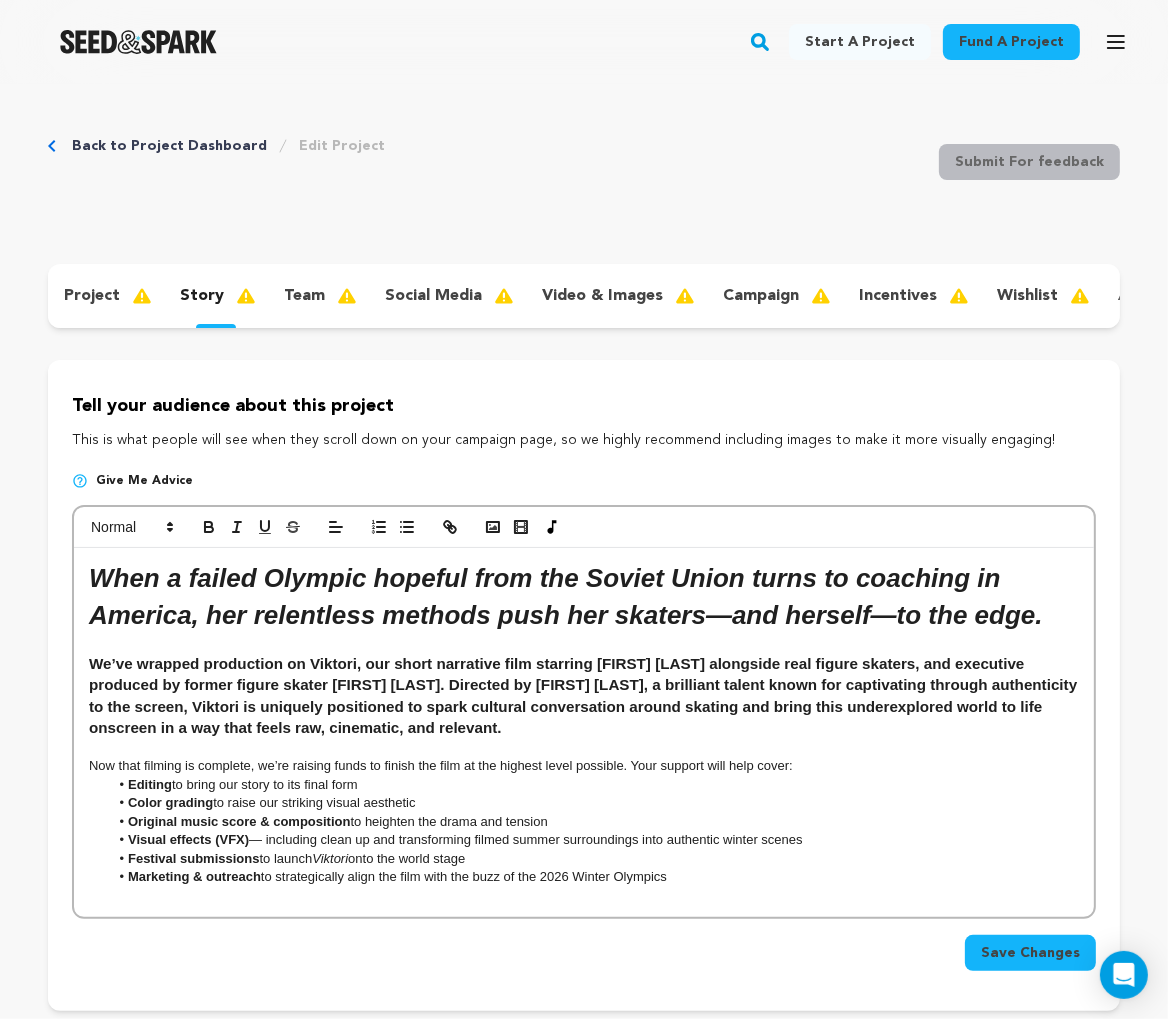 click on "Visual effects (VFX)  — including clean up and transforming filmed summer surroundings into authentic winter scenes" at bounding box center [594, 840] 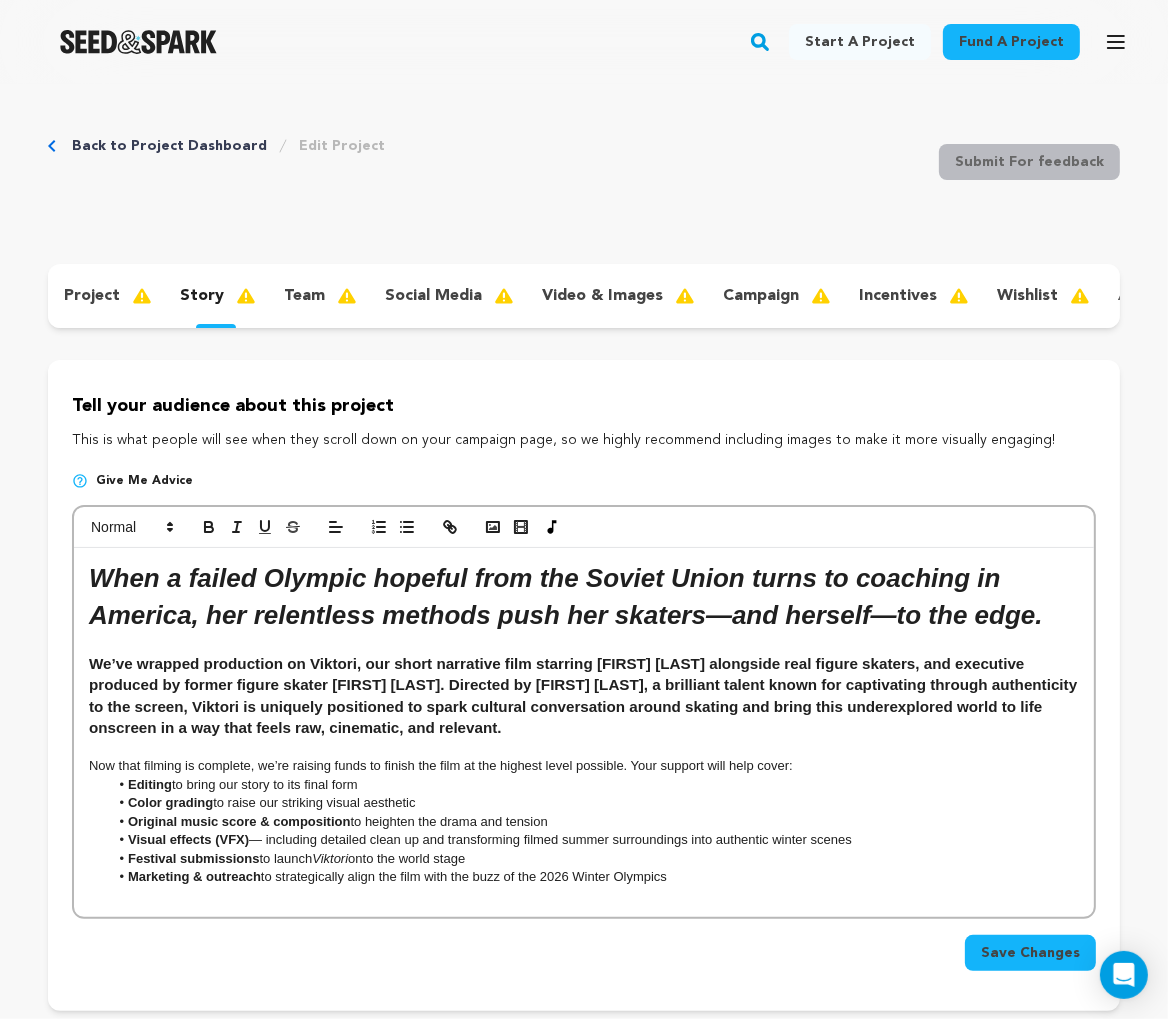click on "Visual effects (VFX)  — including detailed clean up and transforming filmed summer surroundings into authentic winter scenes" at bounding box center (594, 840) 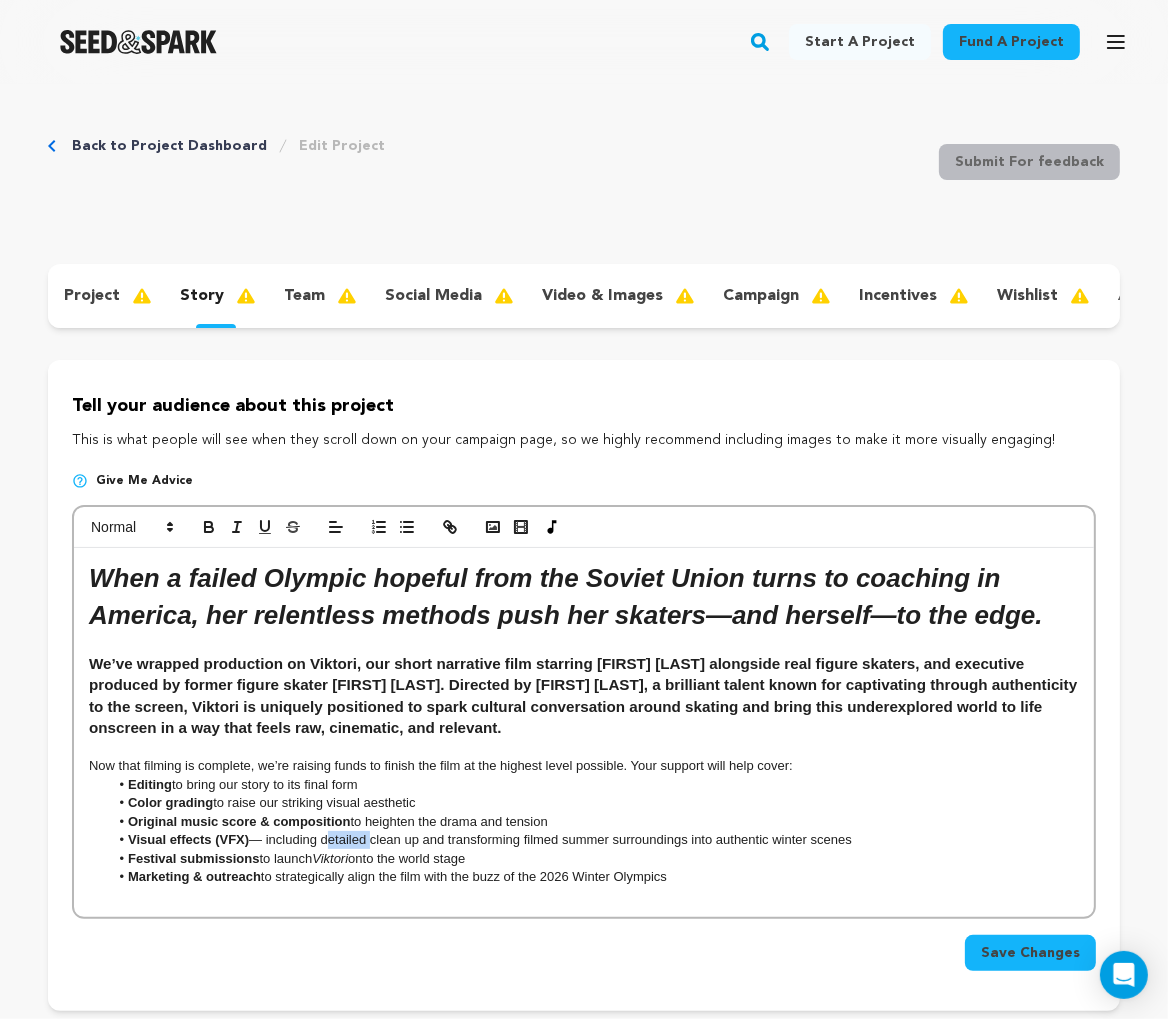 click on "Visual effects (VFX)  — including detailed clean up and transforming filmed summer surroundings into authentic winter scenes" at bounding box center (594, 840) 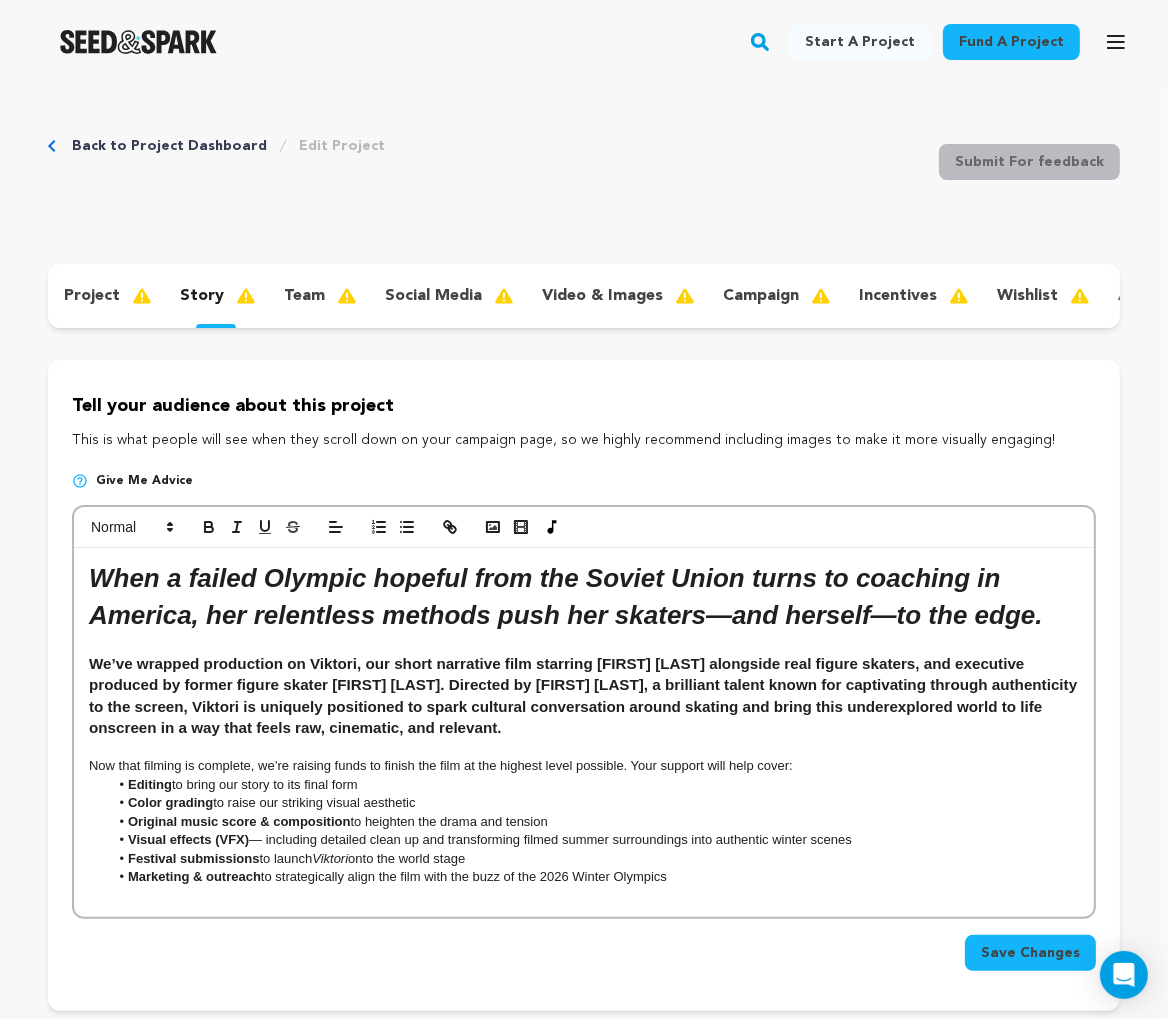 click on "Visual effects (VFX)  — including detailed clean up and transforming filmed summer surroundings into authentic winter scenes" at bounding box center [594, 840] 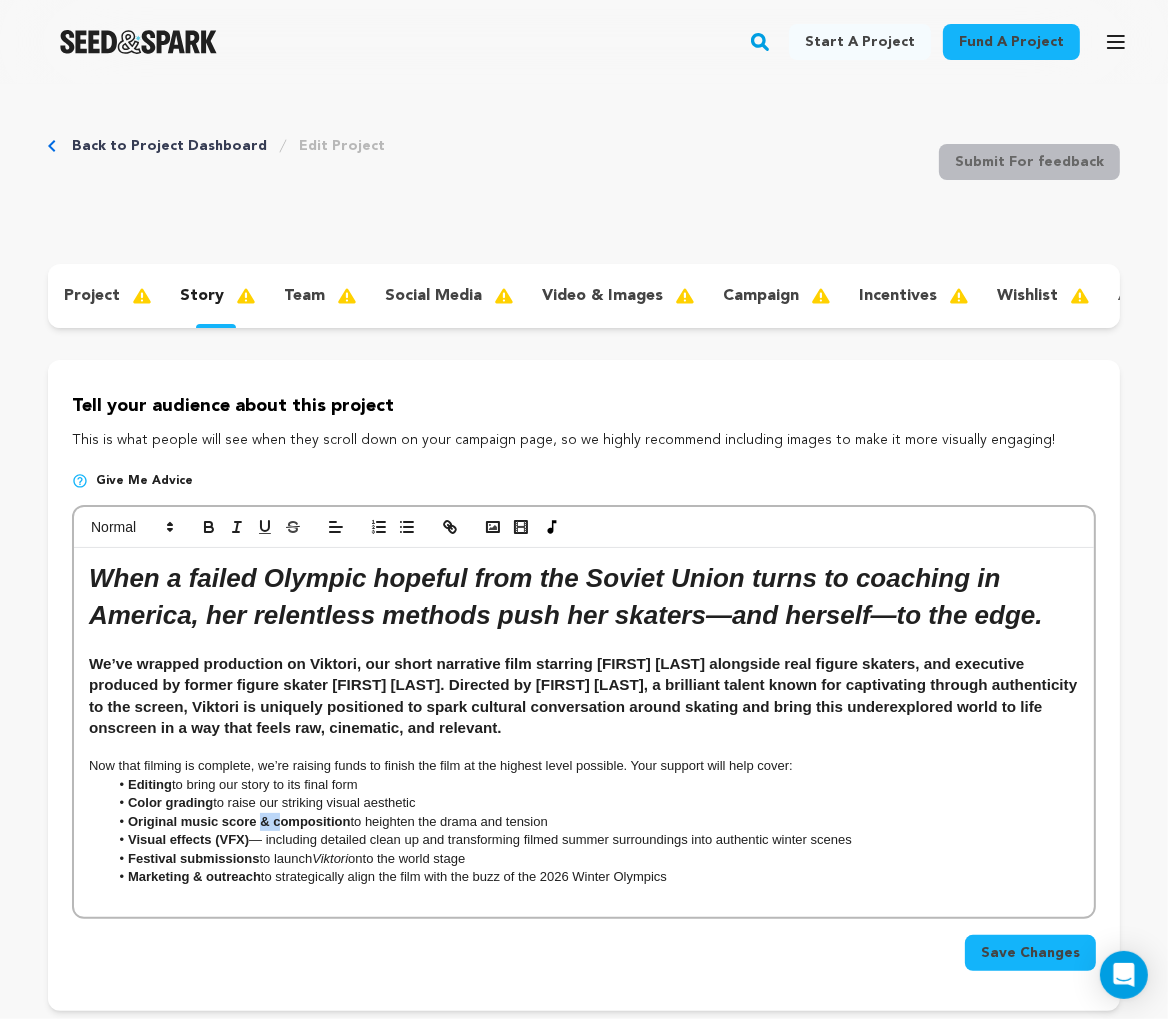 drag, startPoint x: 280, startPoint y: 821, endPoint x: 263, endPoint y: 820, distance: 17.029387 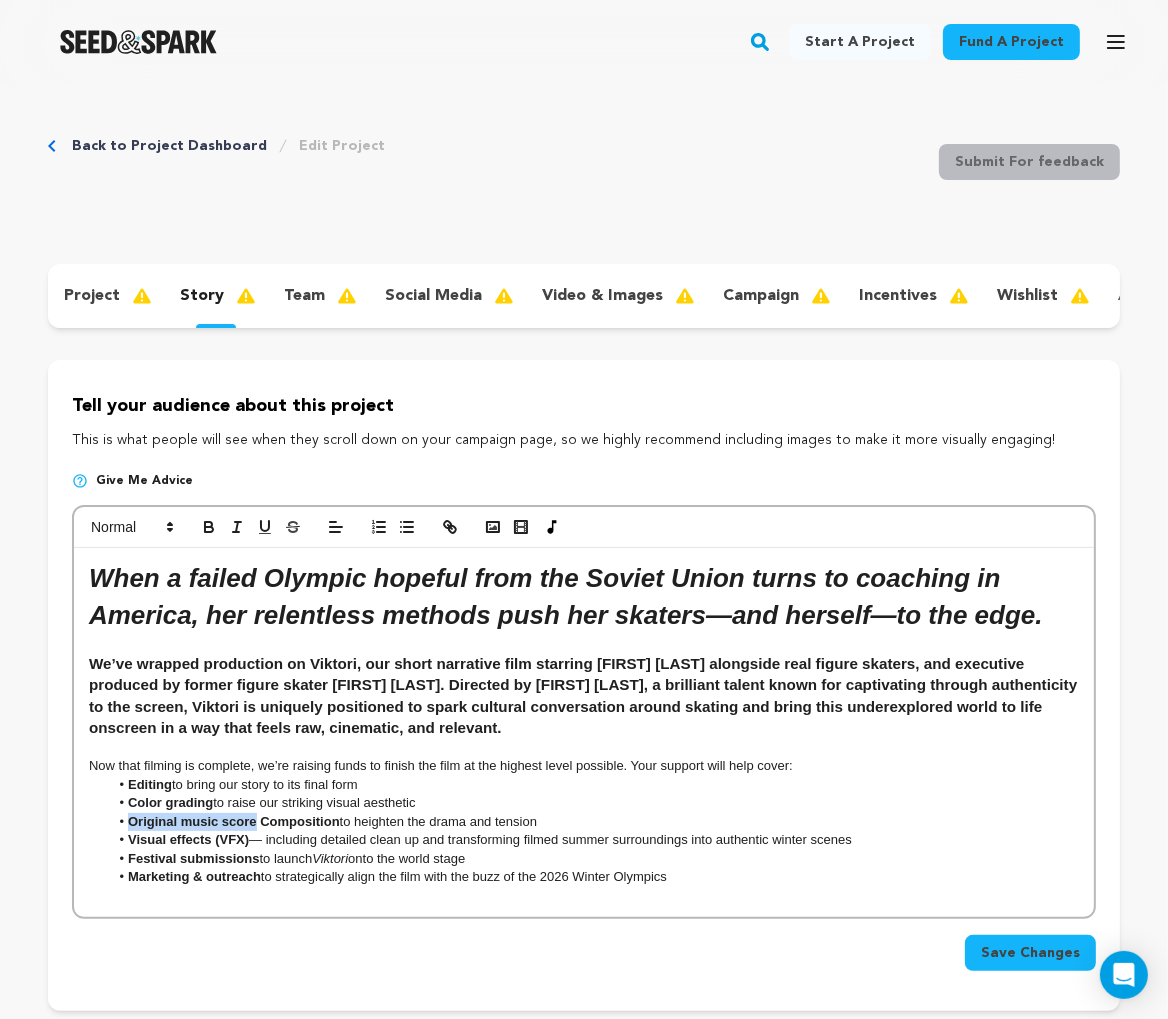 drag, startPoint x: 254, startPoint y: 821, endPoint x: 131, endPoint y: 813, distance: 123.25989 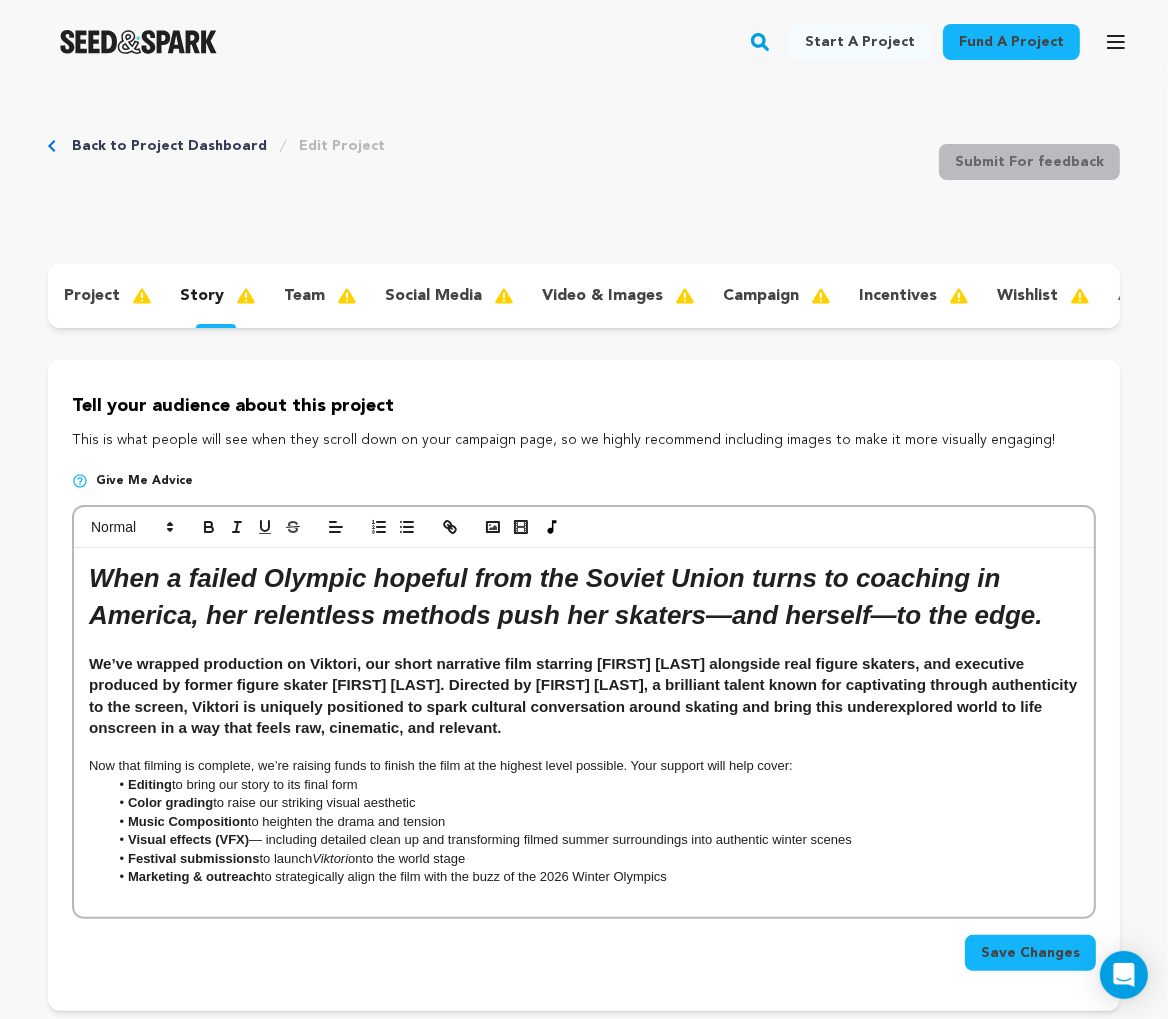 drag, startPoint x: 268, startPoint y: 823, endPoint x: 518, endPoint y: 819, distance: 250.032 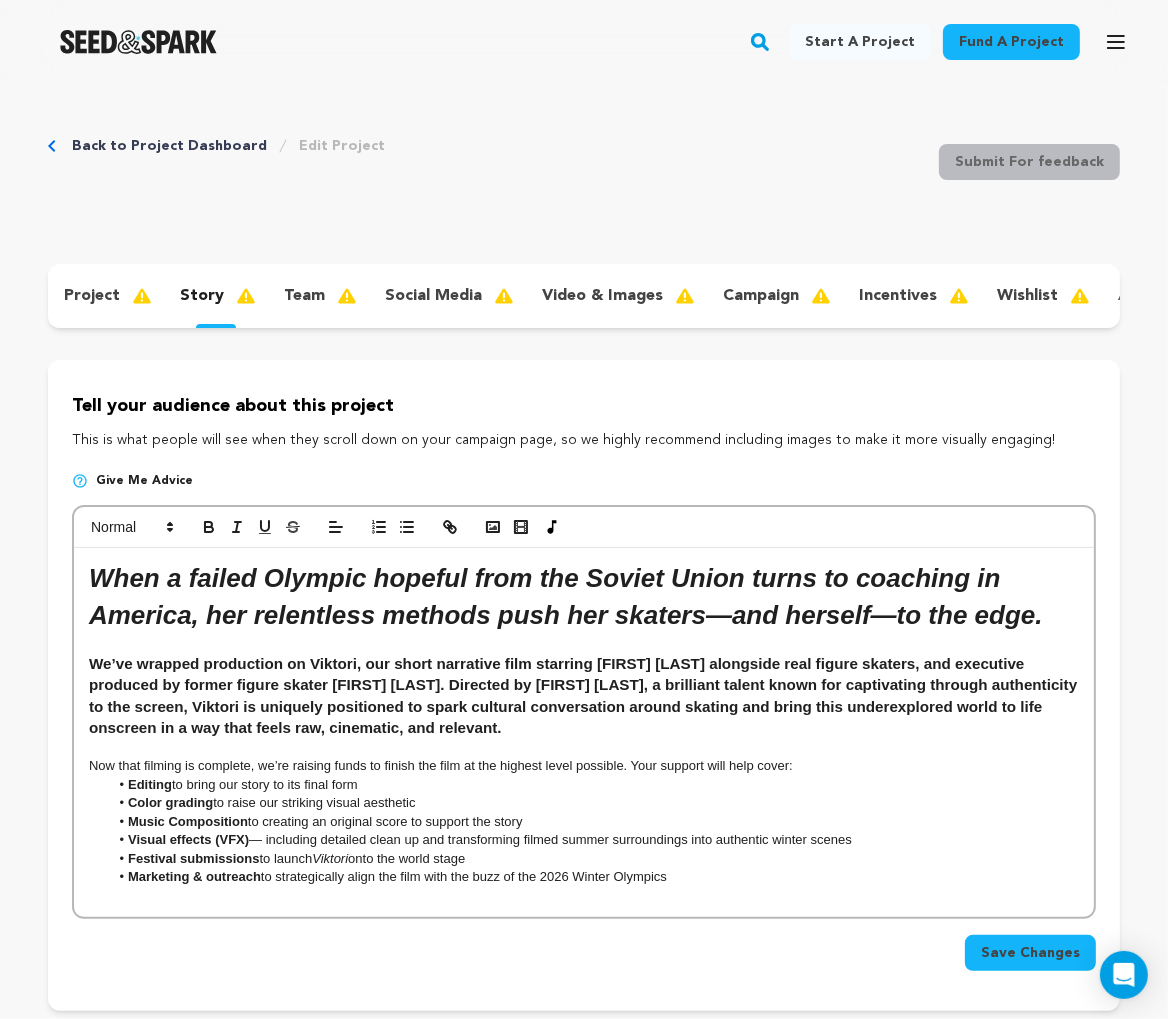 click on "Music Composition  to creating an original score to support the story" at bounding box center [594, 822] 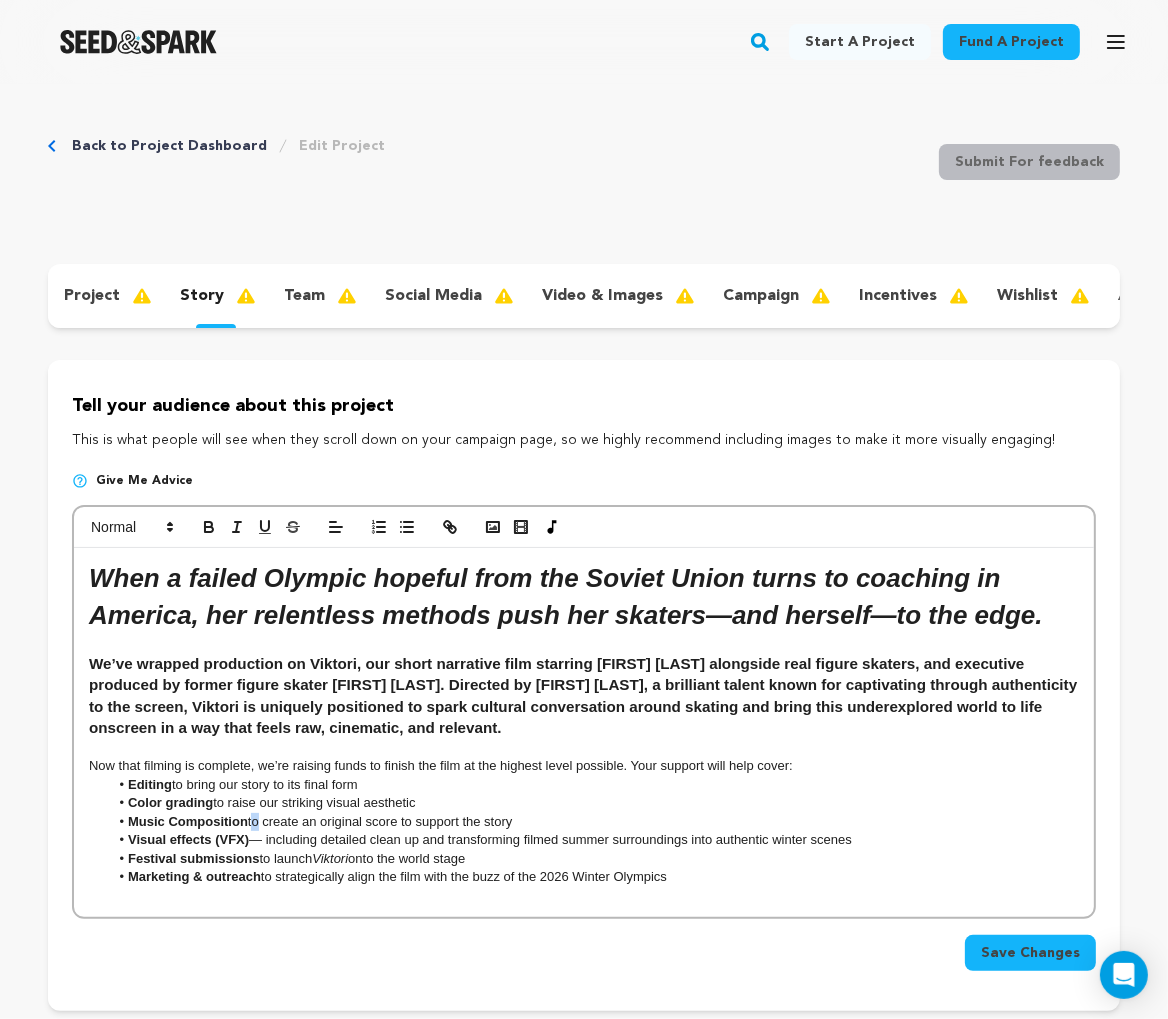 click on "Music Composition  to create an original score to support the story" at bounding box center [594, 822] 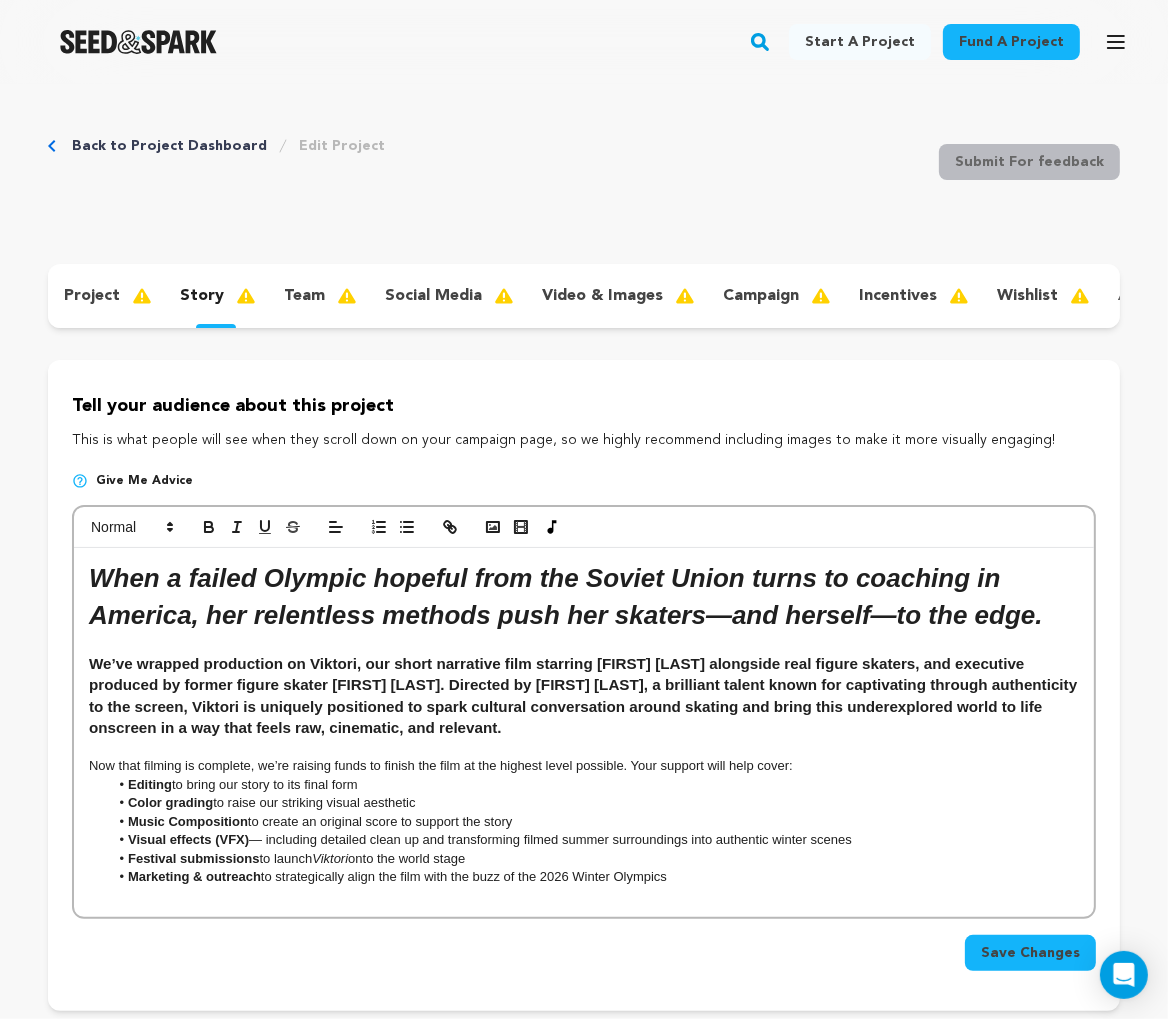 click on "Music Composition  to create an original score to support the story" at bounding box center [594, 822] 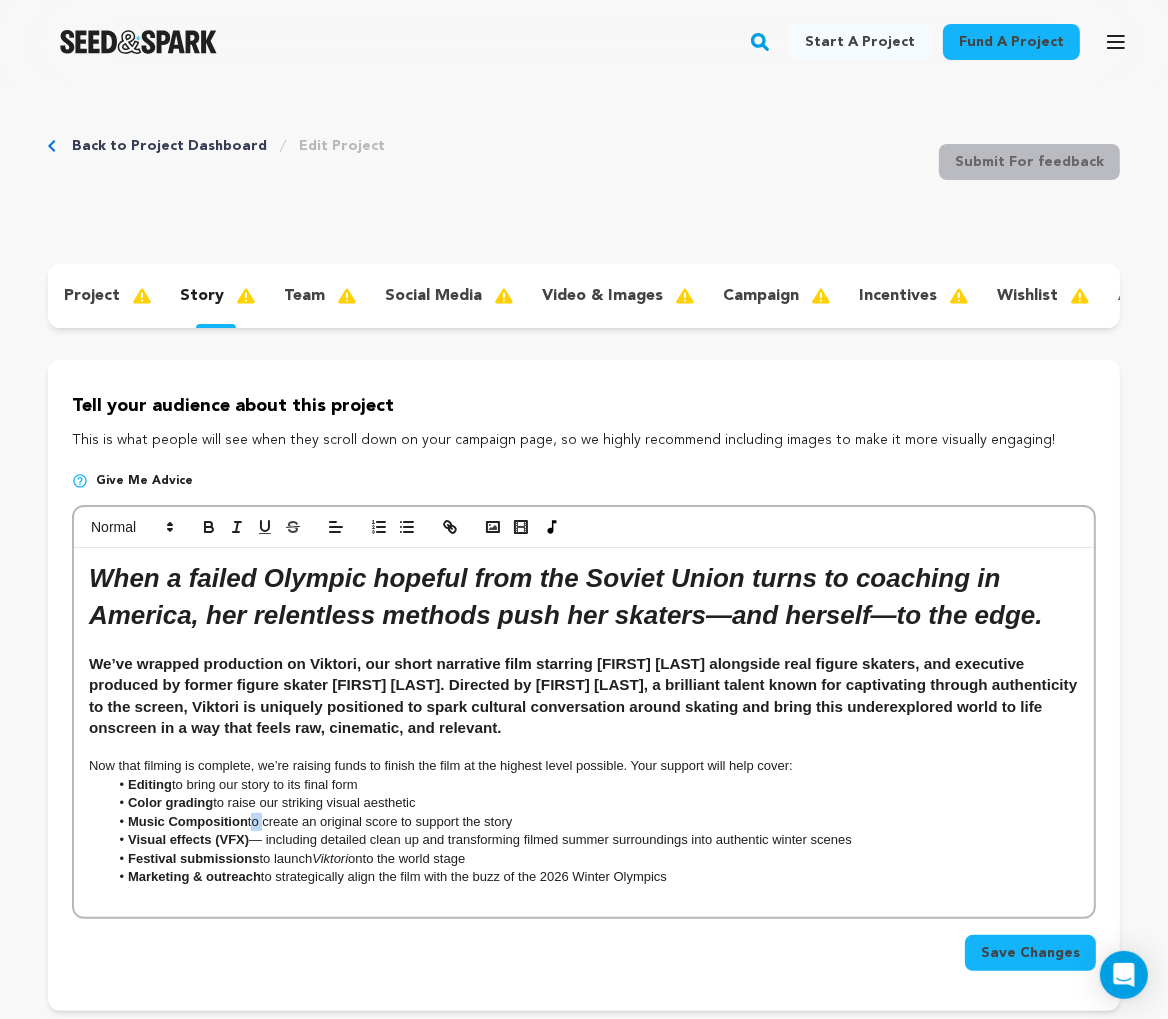 click on "Music Composition  to create an original score to support the story" at bounding box center [594, 822] 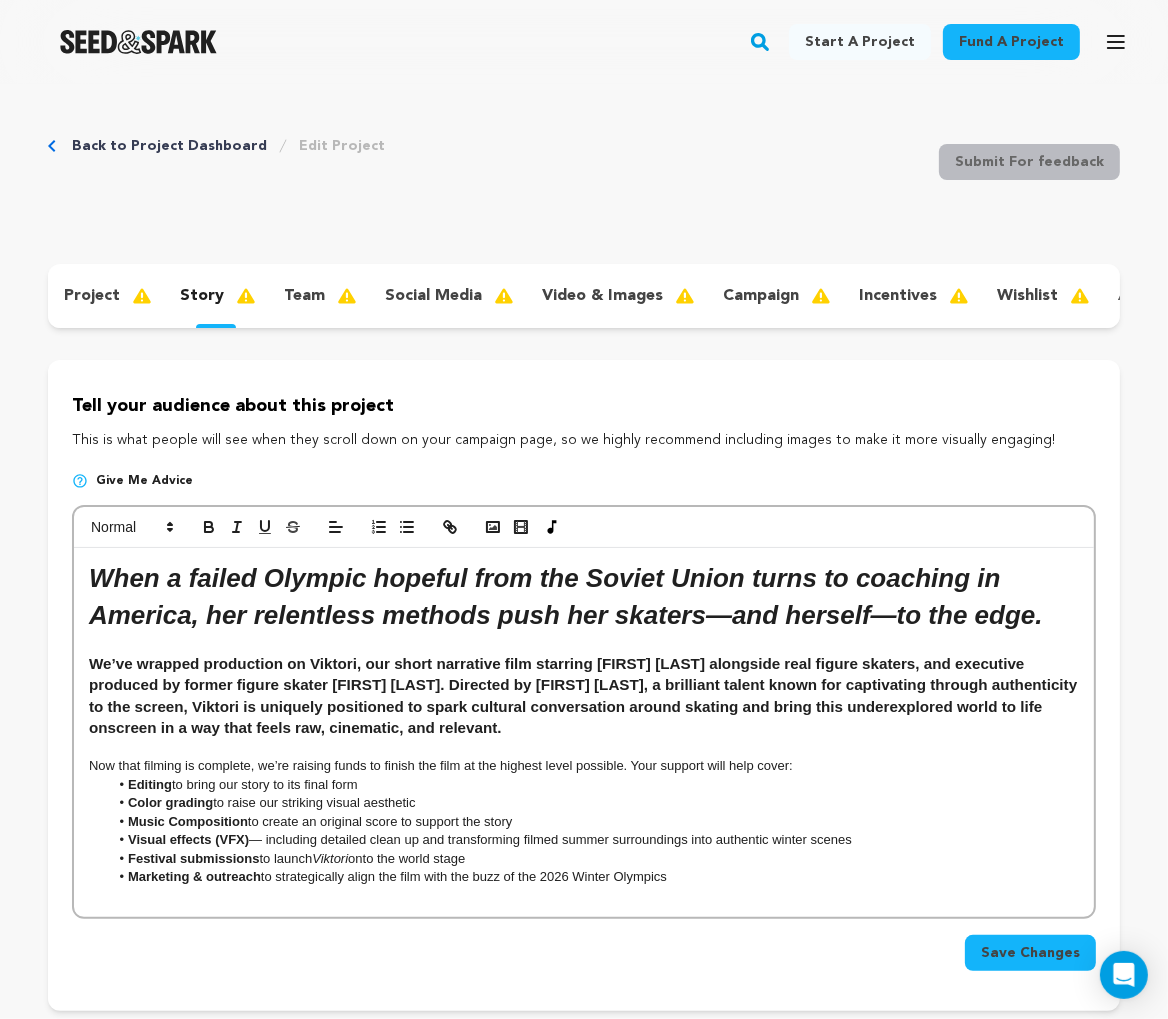 click on "Music Composition  to create an original score to support the story" at bounding box center [594, 822] 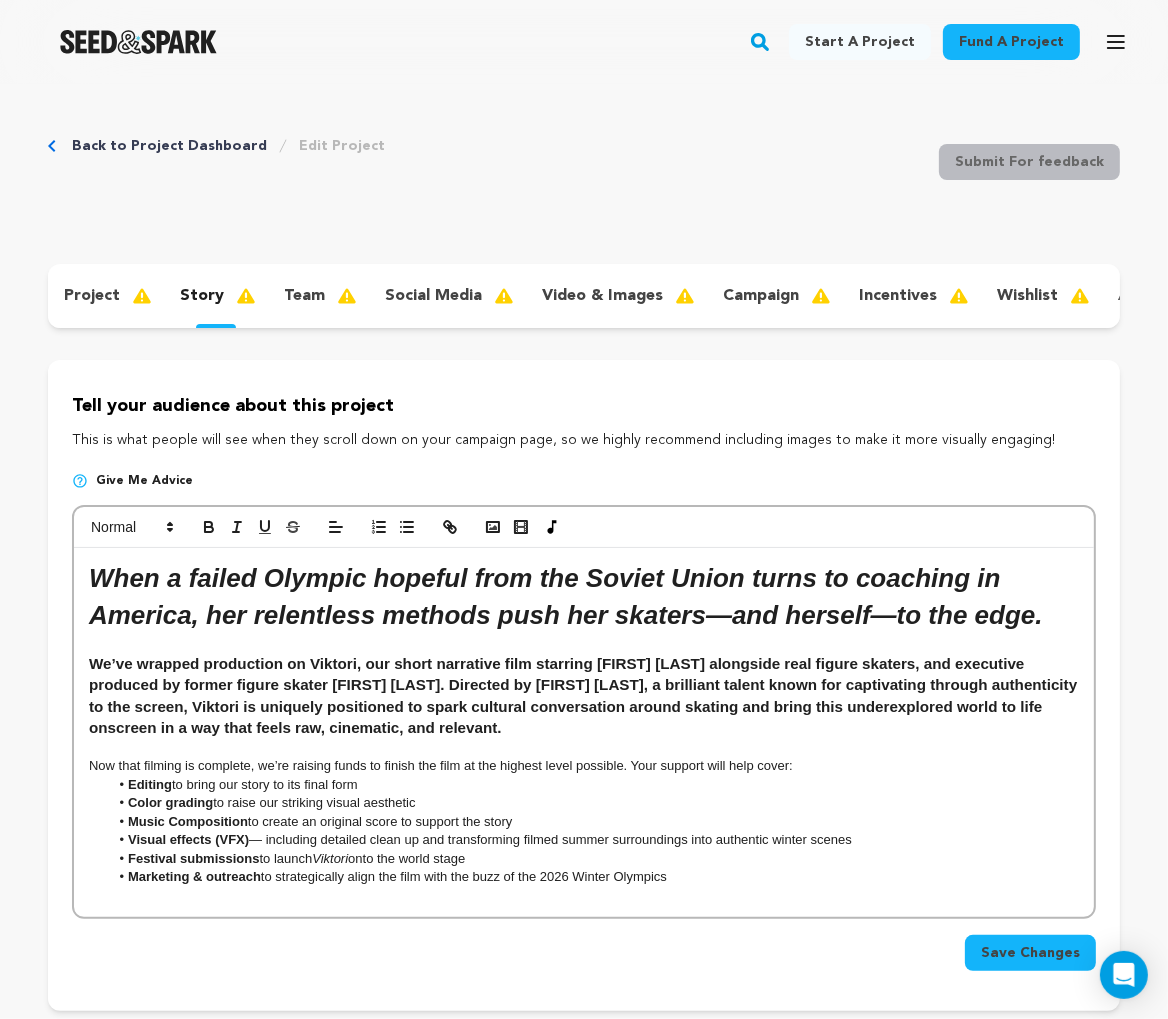 click on "Music Composition  to create an original score to support the story" at bounding box center [594, 822] 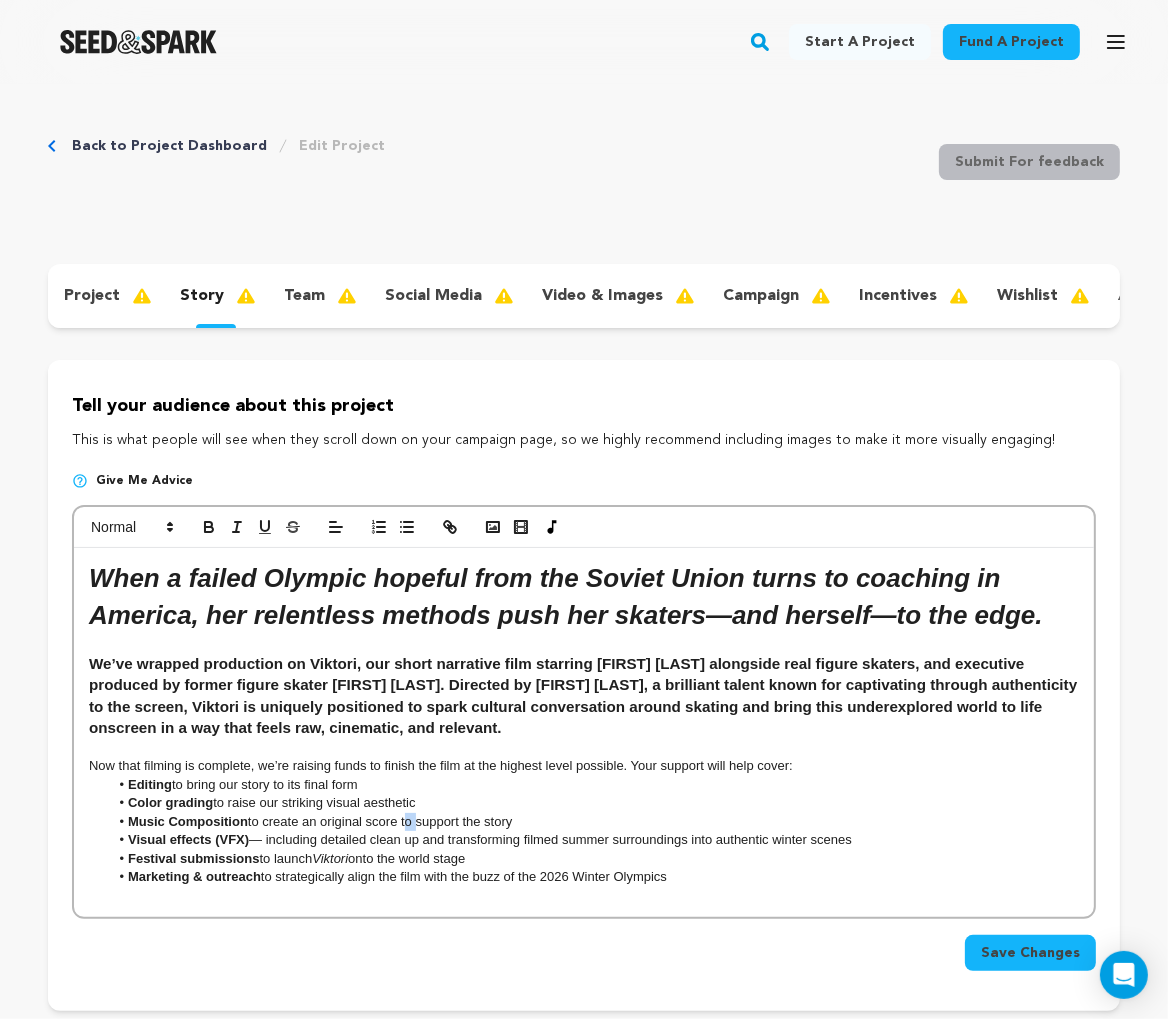 click on "Music Composition  to create an original score to support the story" at bounding box center (594, 822) 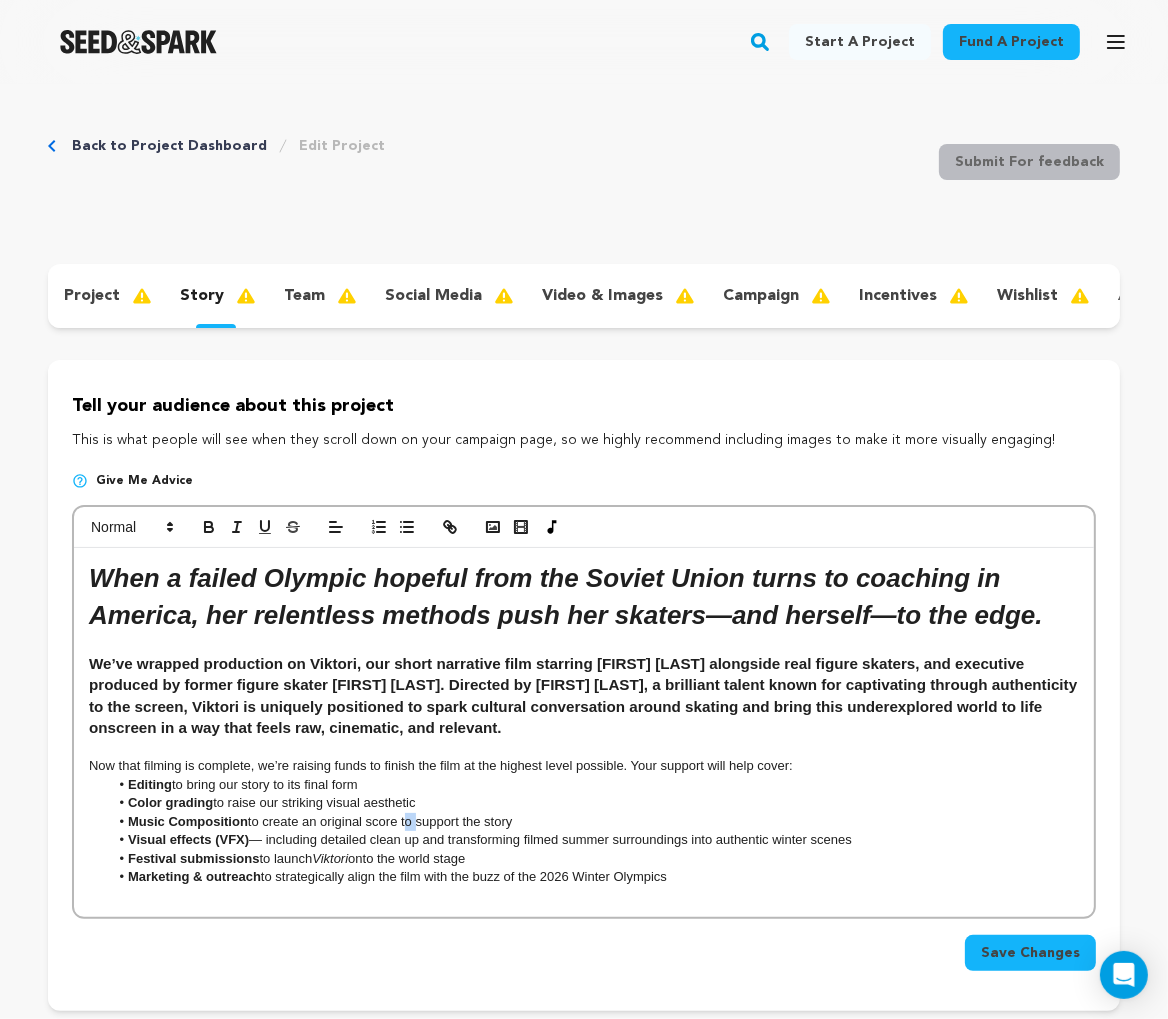 drag, startPoint x: 216, startPoint y: 802, endPoint x: 426, endPoint y: 800, distance: 210.00952 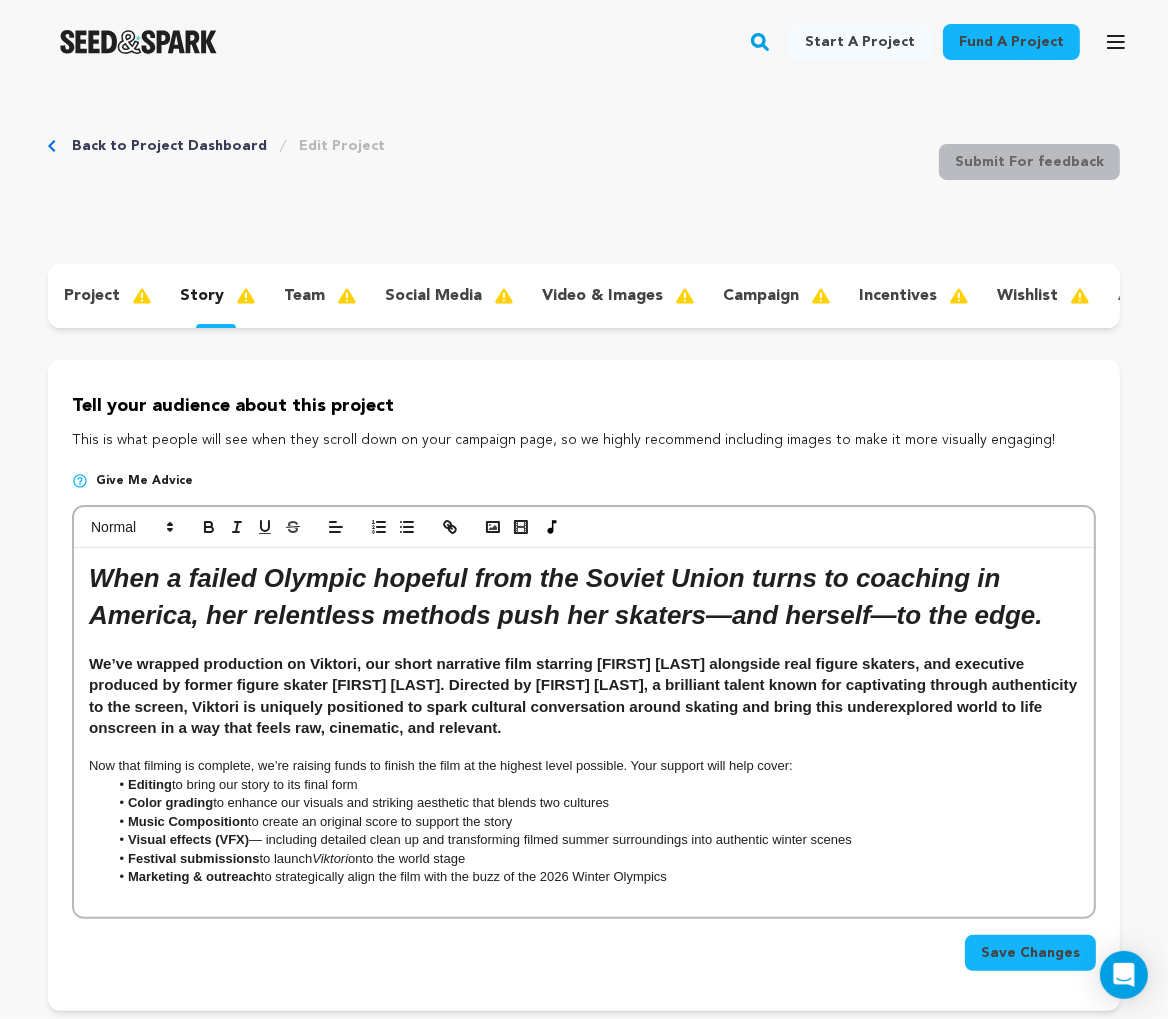 click on "Editing  to bring our story to its final form" at bounding box center (594, 785) 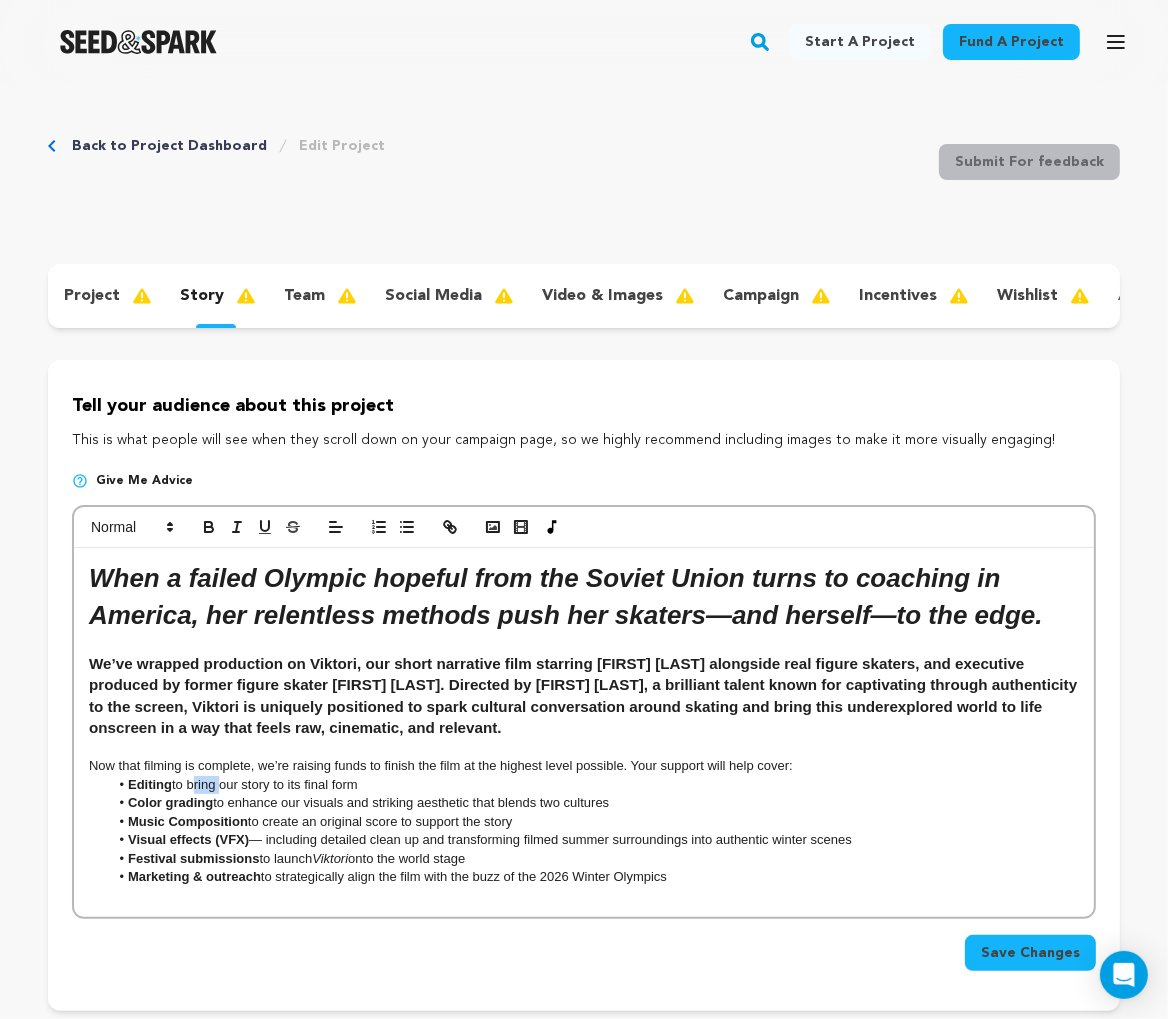 click on "Editing  to bring our story to its final form" at bounding box center (594, 785) 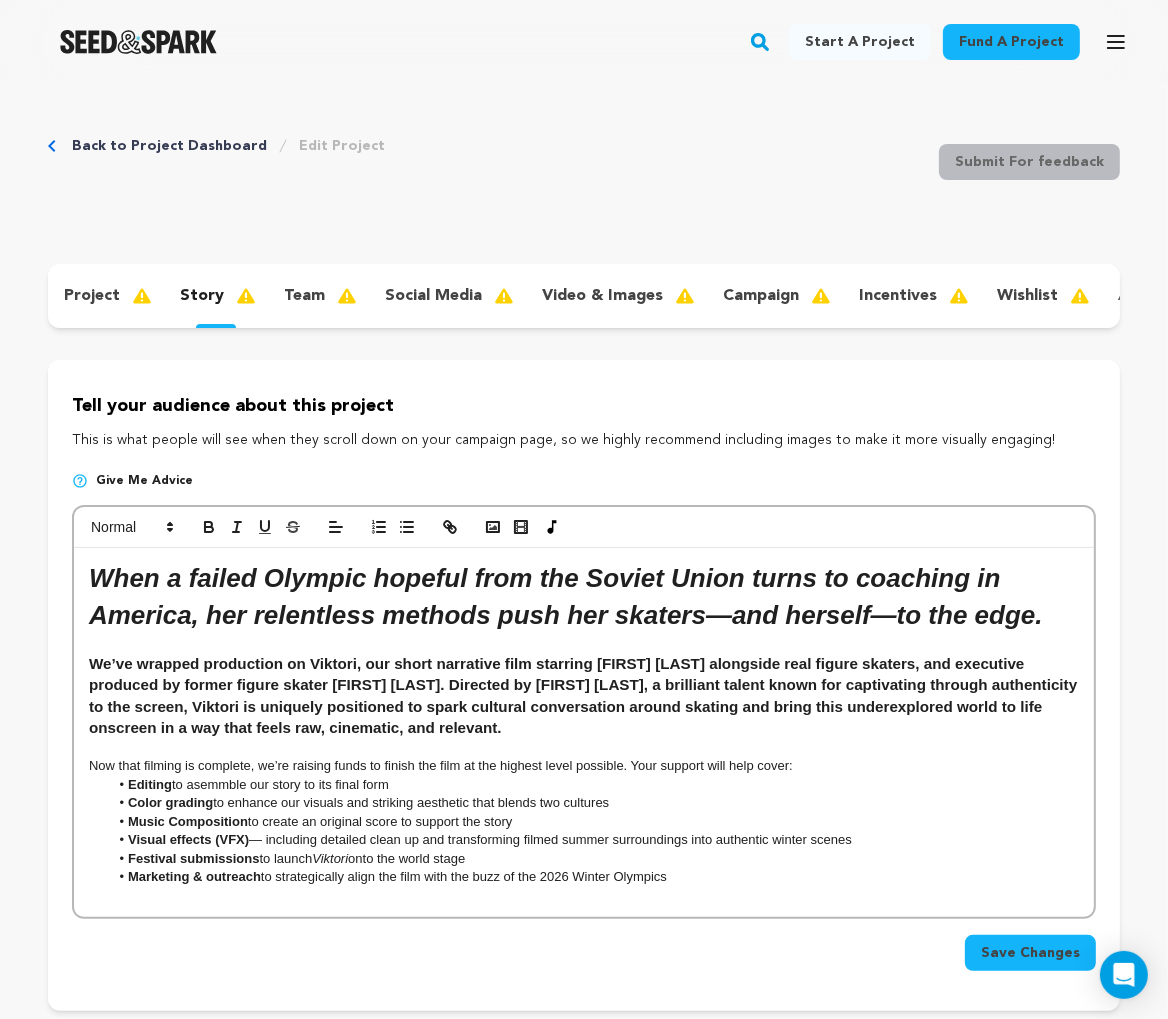 click on "Editing  to asemmble our story to its final form" at bounding box center (594, 785) 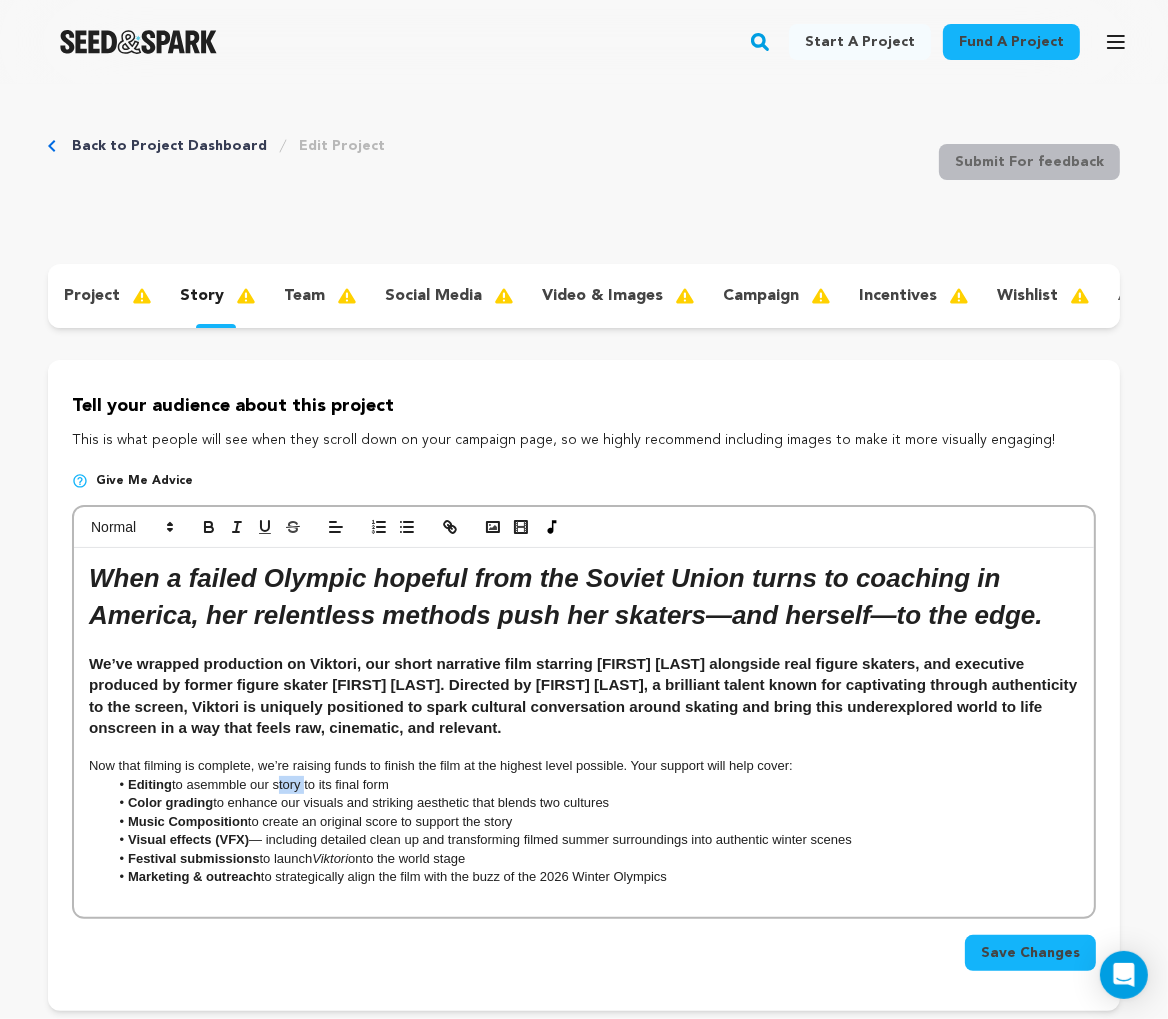 click on "Editing  to asemmble our story to its final form" at bounding box center (594, 785) 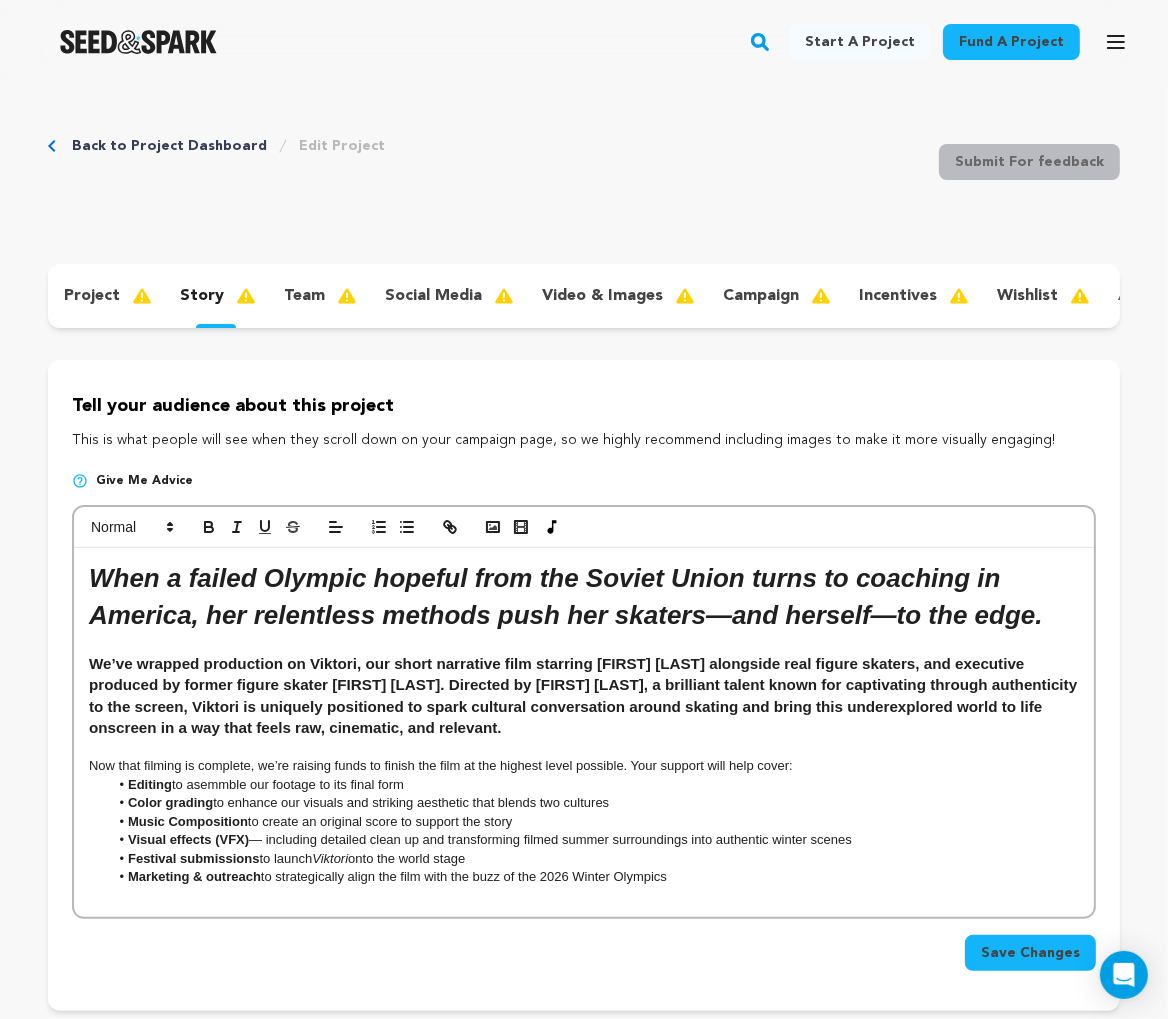 click on "Editing  to asemmble our footage to its final form" at bounding box center [594, 785] 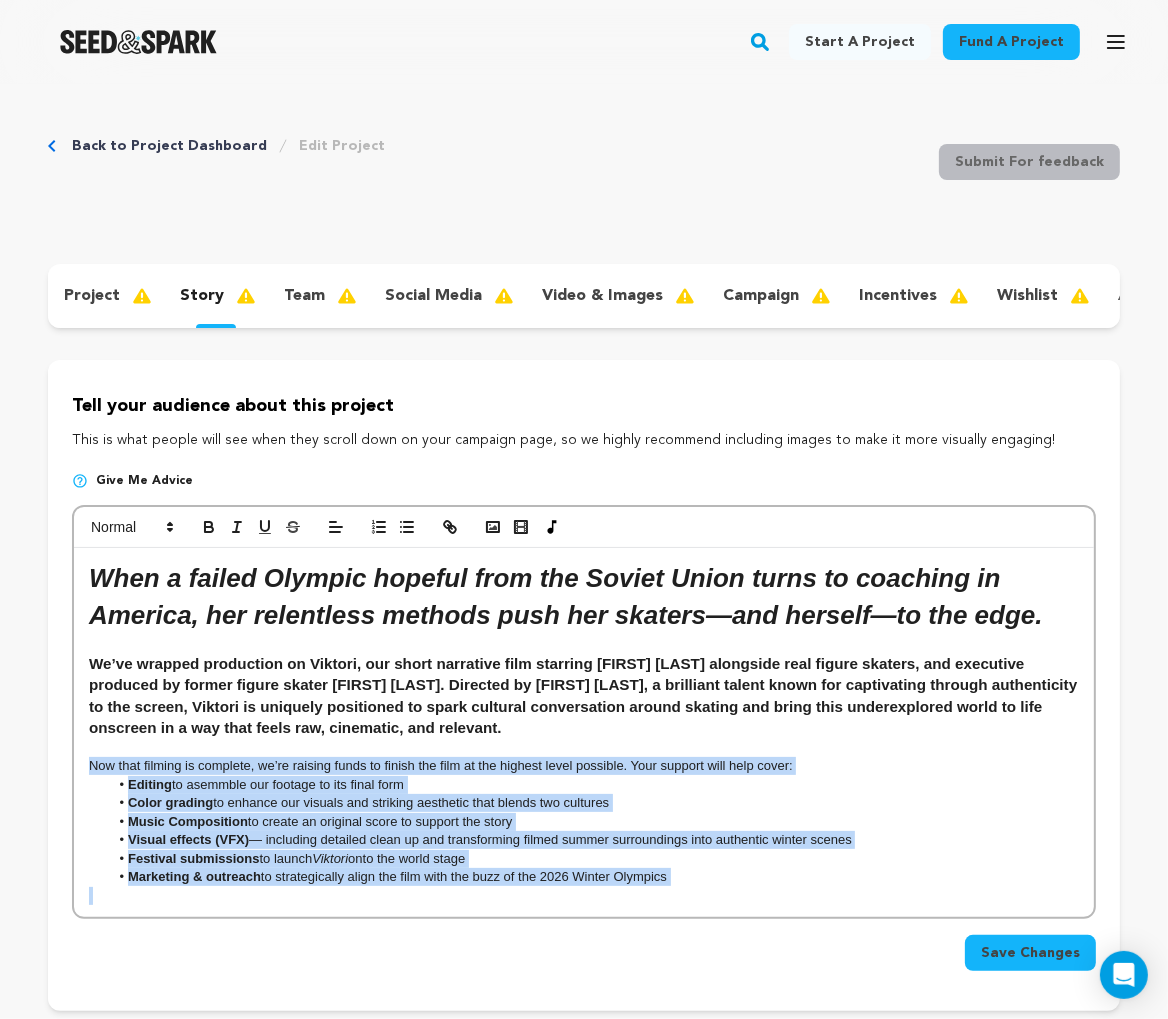 drag, startPoint x: 703, startPoint y: 910, endPoint x: 59, endPoint y: 761, distance: 661.0121 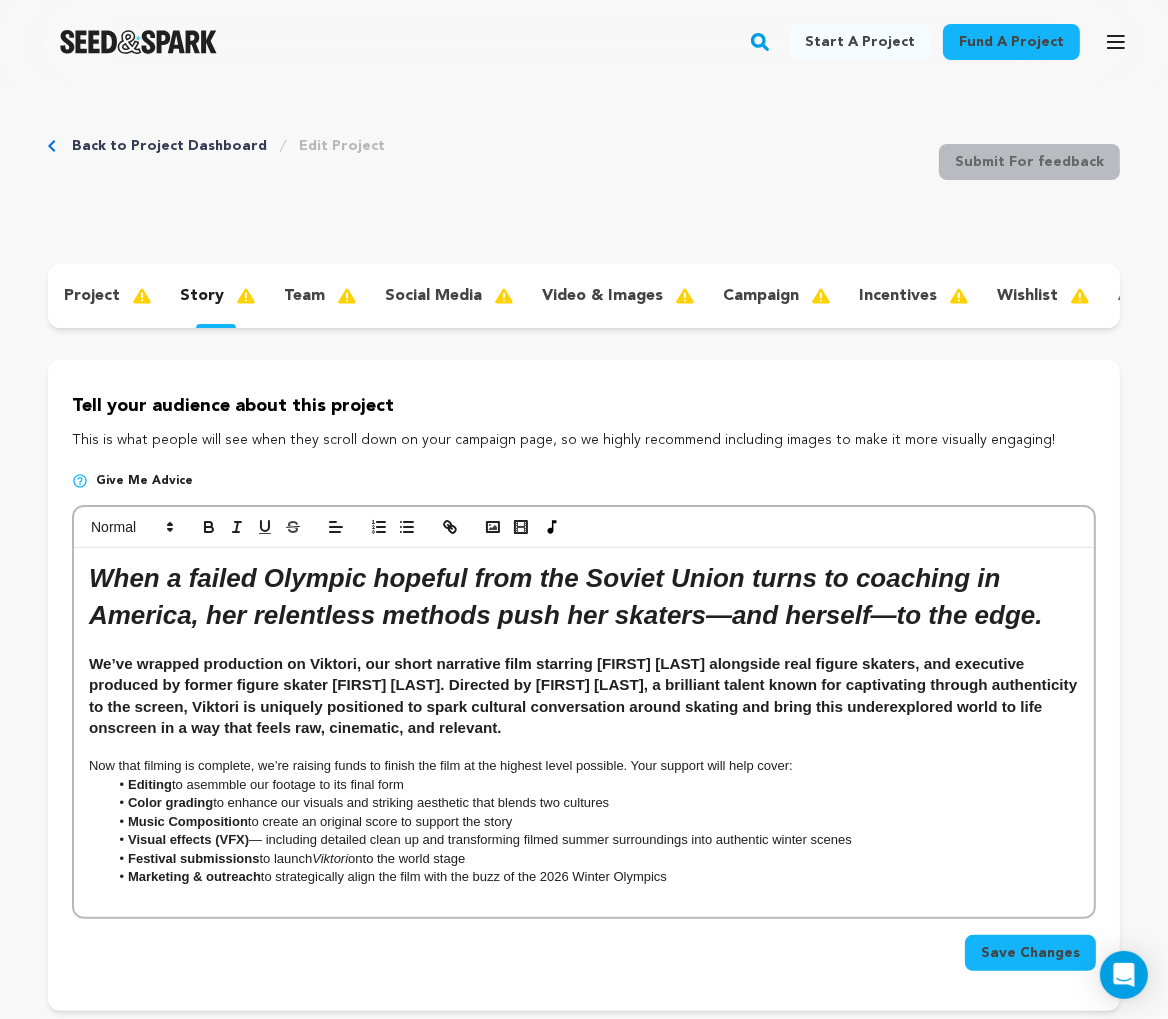 scroll, scrollTop: 0, scrollLeft: 0, axis: both 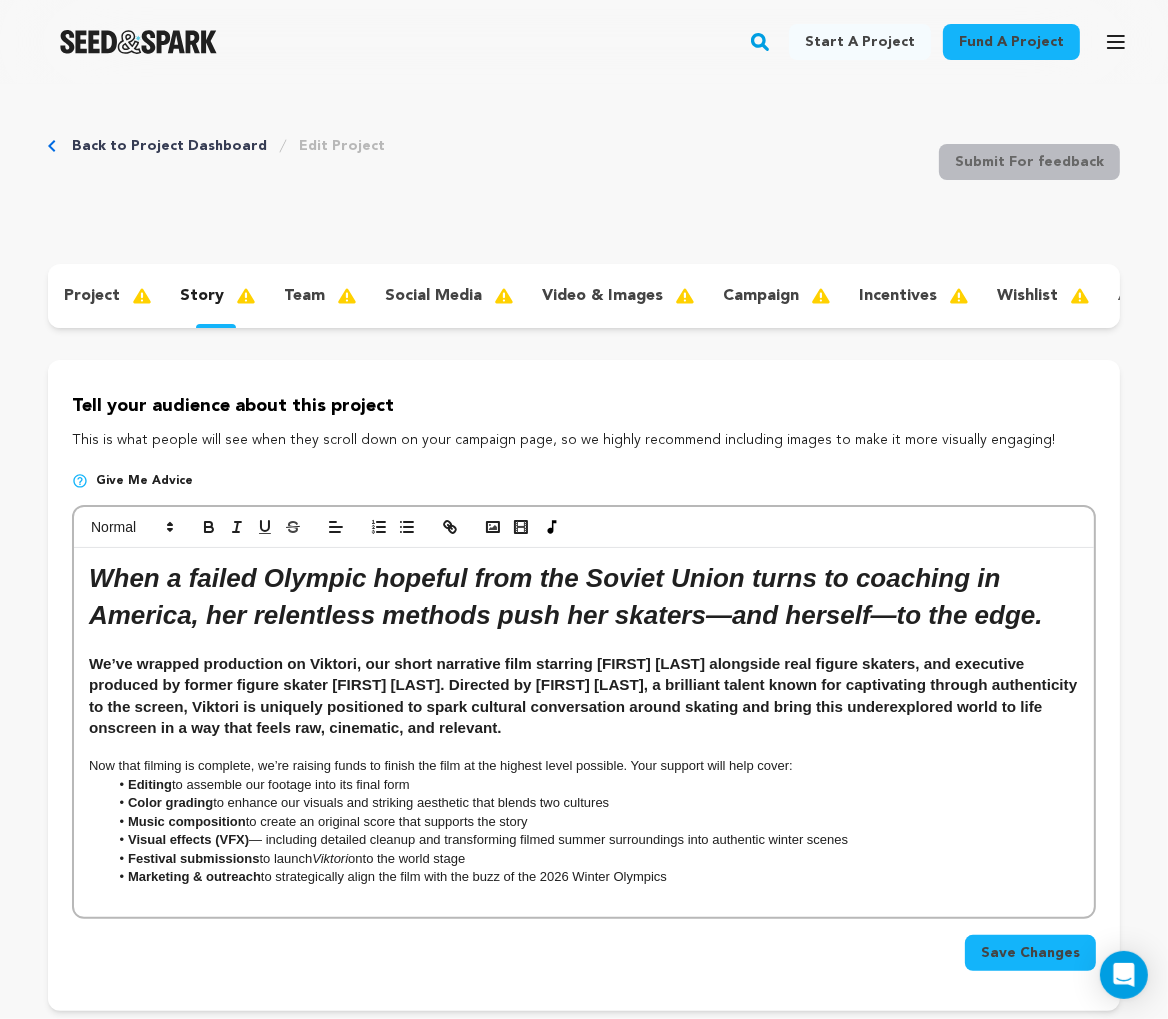 click on "Editing  to assemble our footage into its final form" at bounding box center (594, 785) 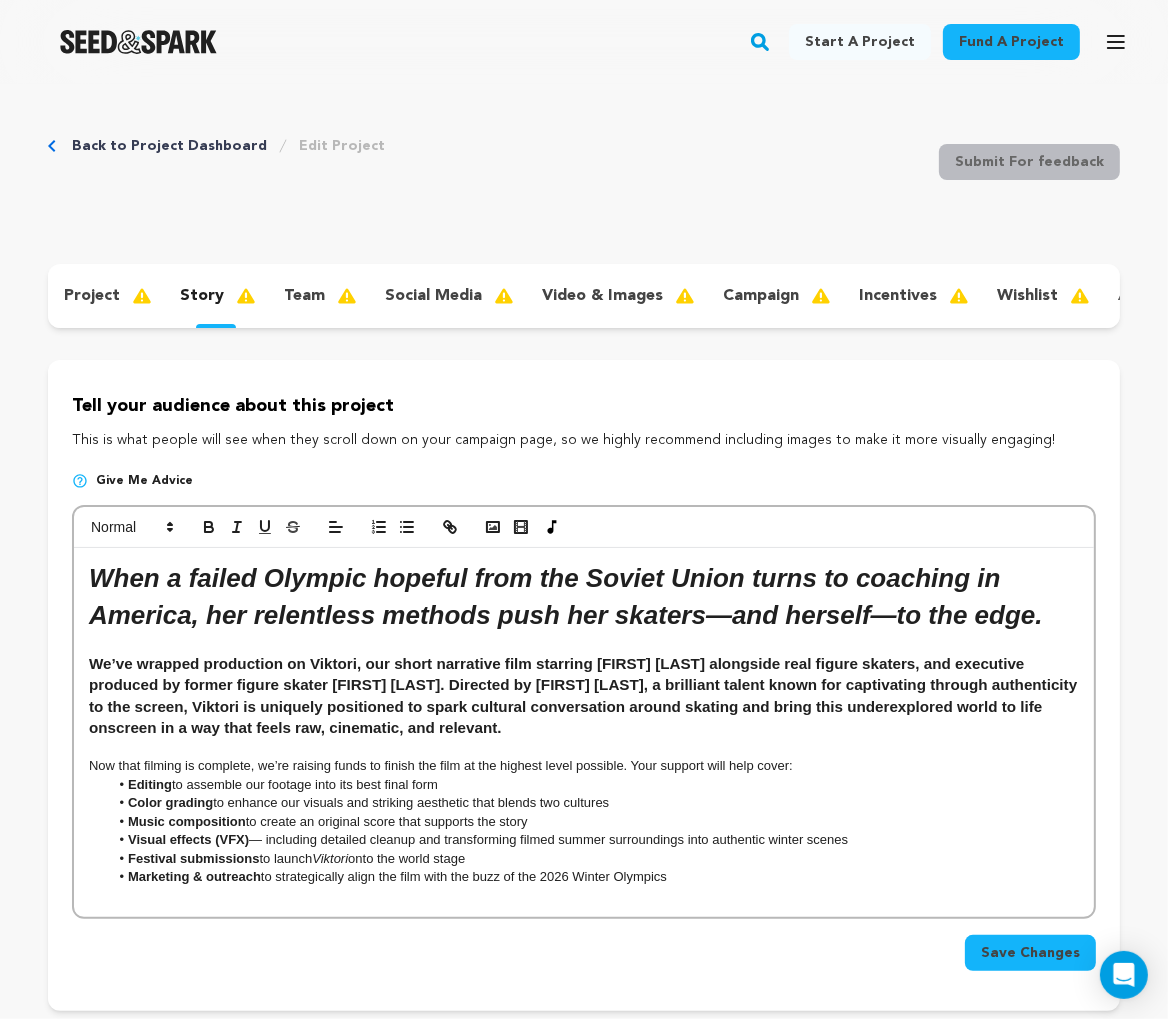 click on "Visual effects (VFX)  — including detailed cleanup and transforming filmed summer surroundings into authentic winter scenes" at bounding box center [594, 840] 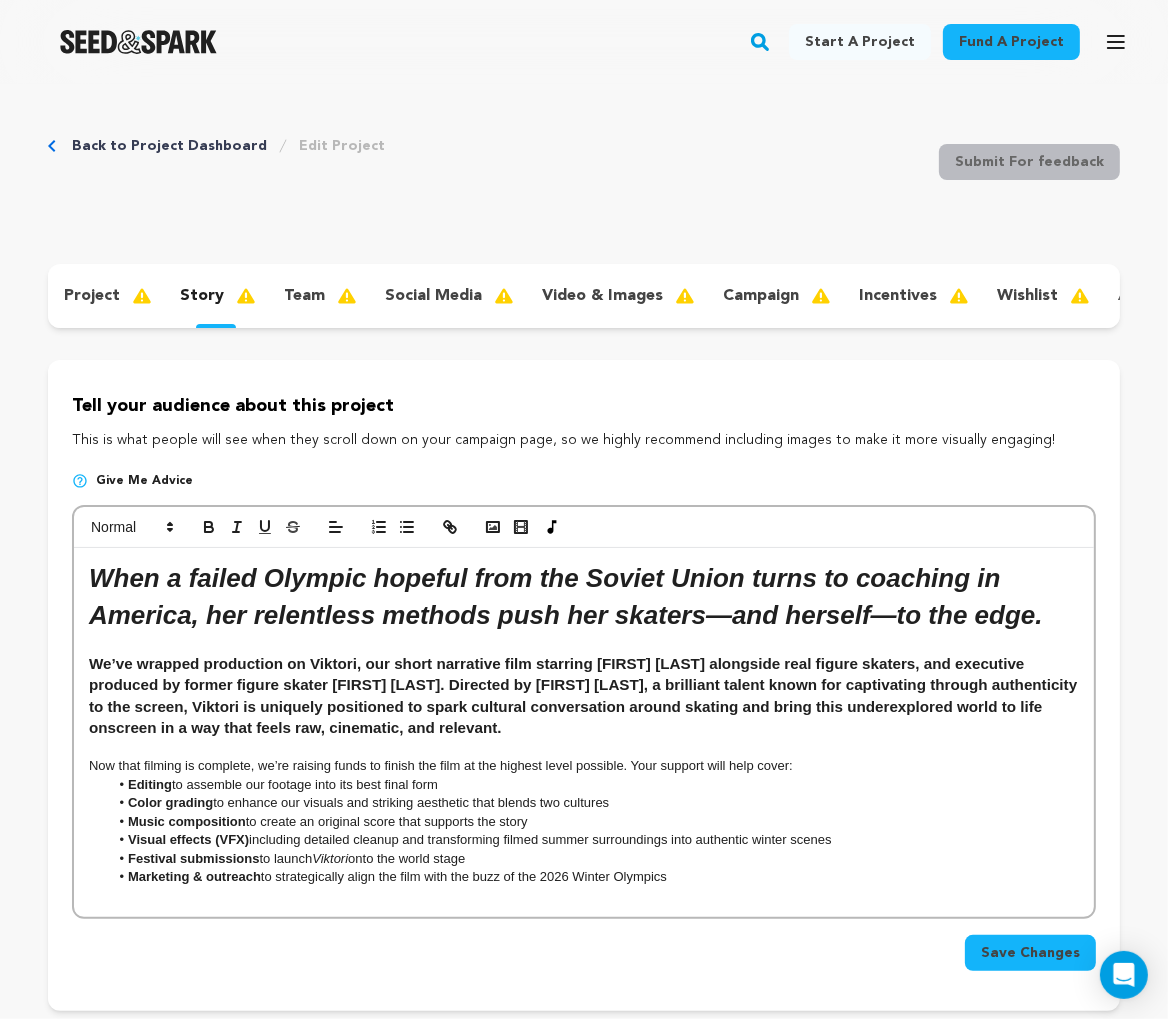 click on "Visual effects (VFX)   including detailed cleanup and transforming filmed summer surroundings into authentic winter scenes" at bounding box center [594, 840] 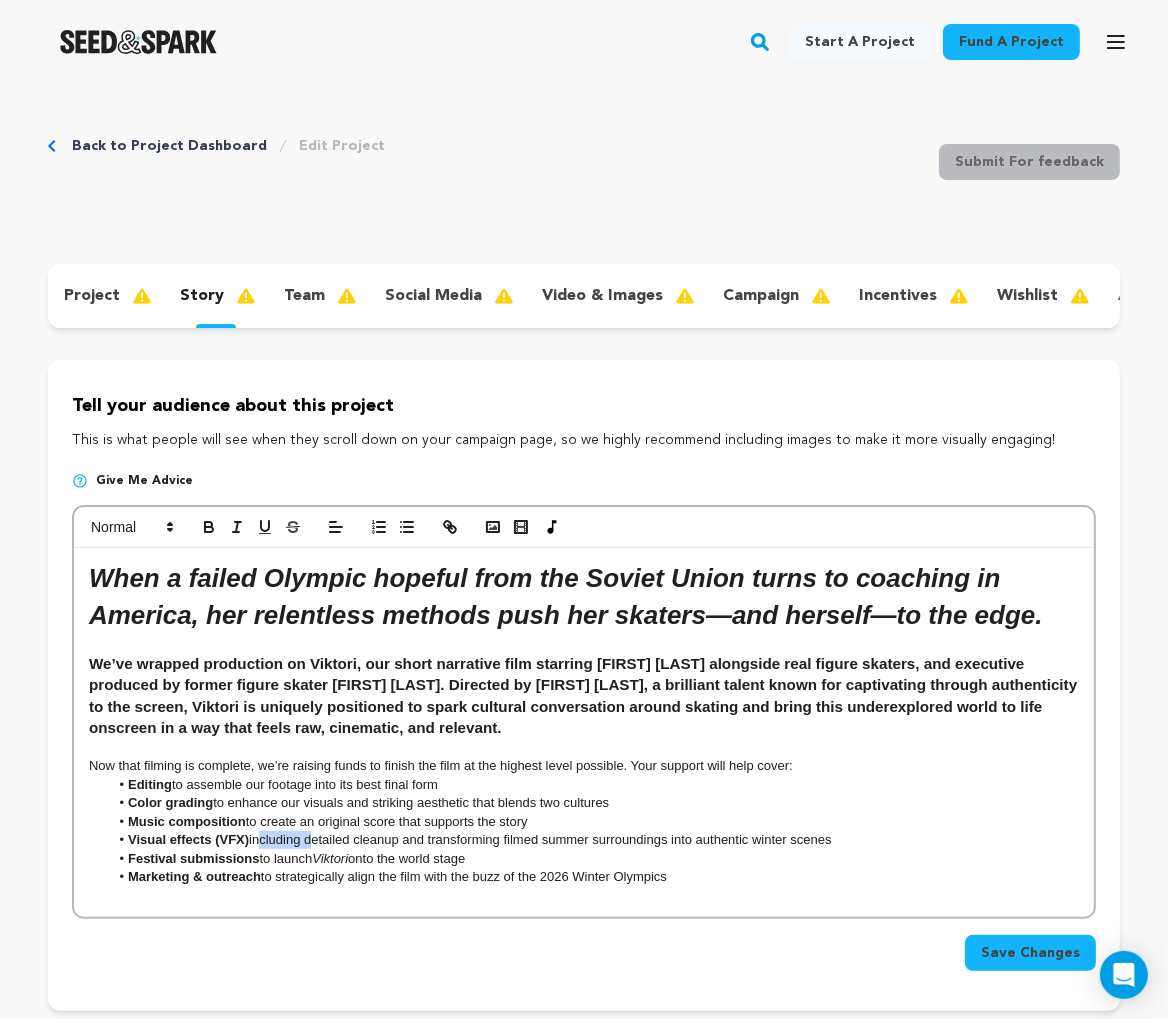 click on "Visual effects (VFX)   including detailed cleanup and transforming filmed summer surroundings into authentic winter scenes" at bounding box center [594, 840] 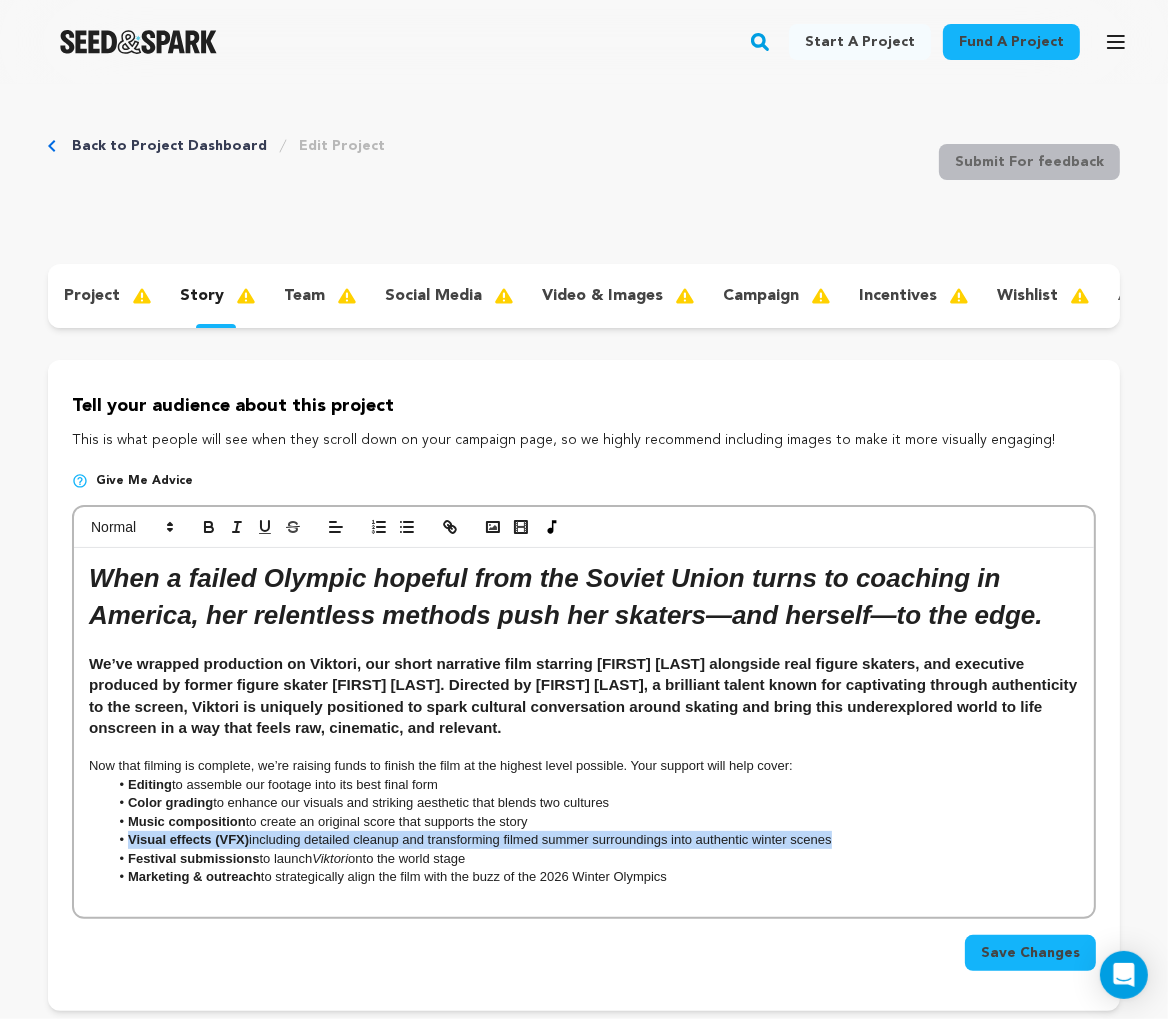 click on "Visual effects (VFX)   including detailed cleanup and transforming filmed summer surroundings into authentic winter scenes" at bounding box center (594, 840) 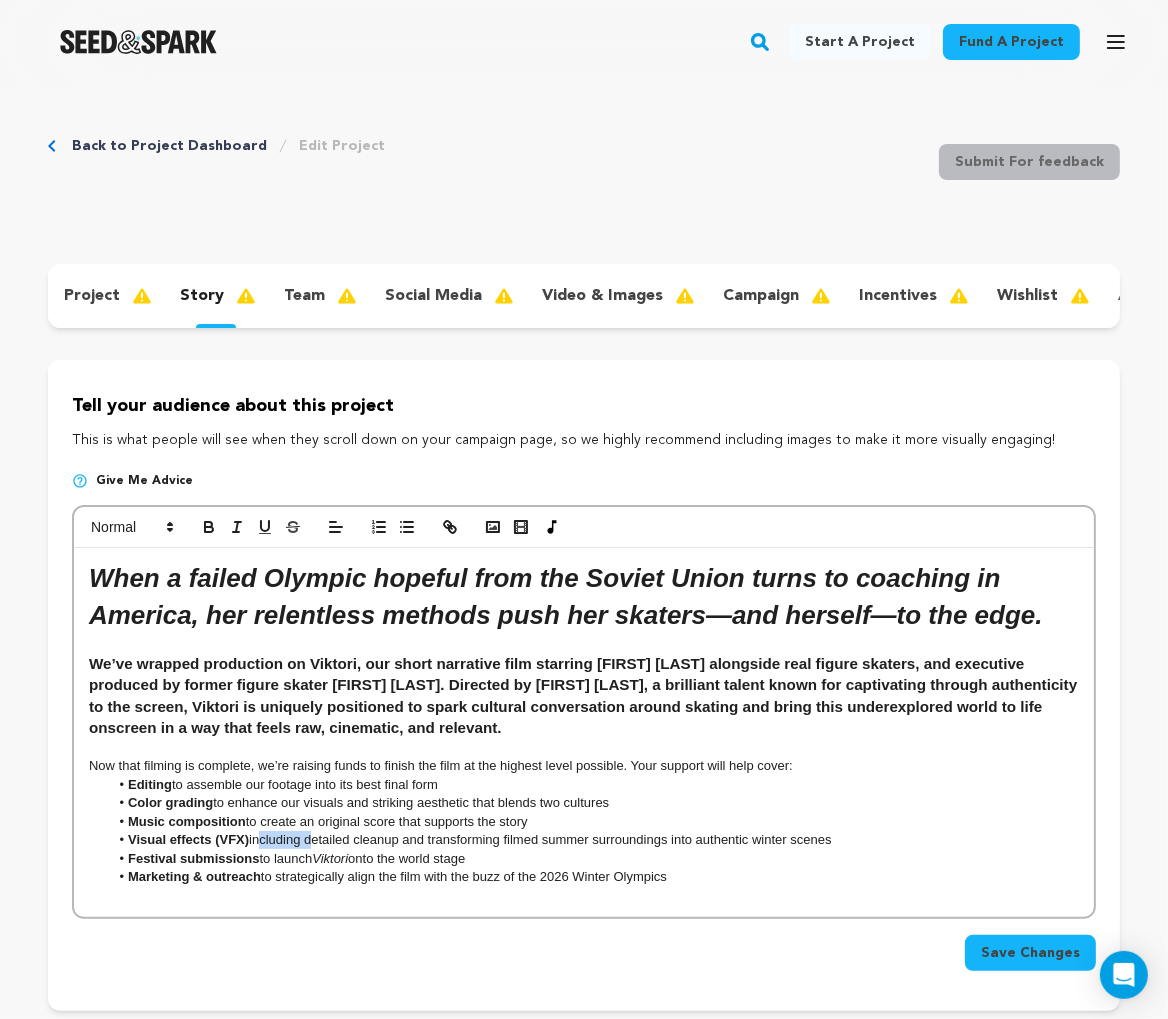 click on "Visual effects (VFX)   including detailed cleanup and transforming filmed summer surroundings into authentic winter scenes" at bounding box center (594, 840) 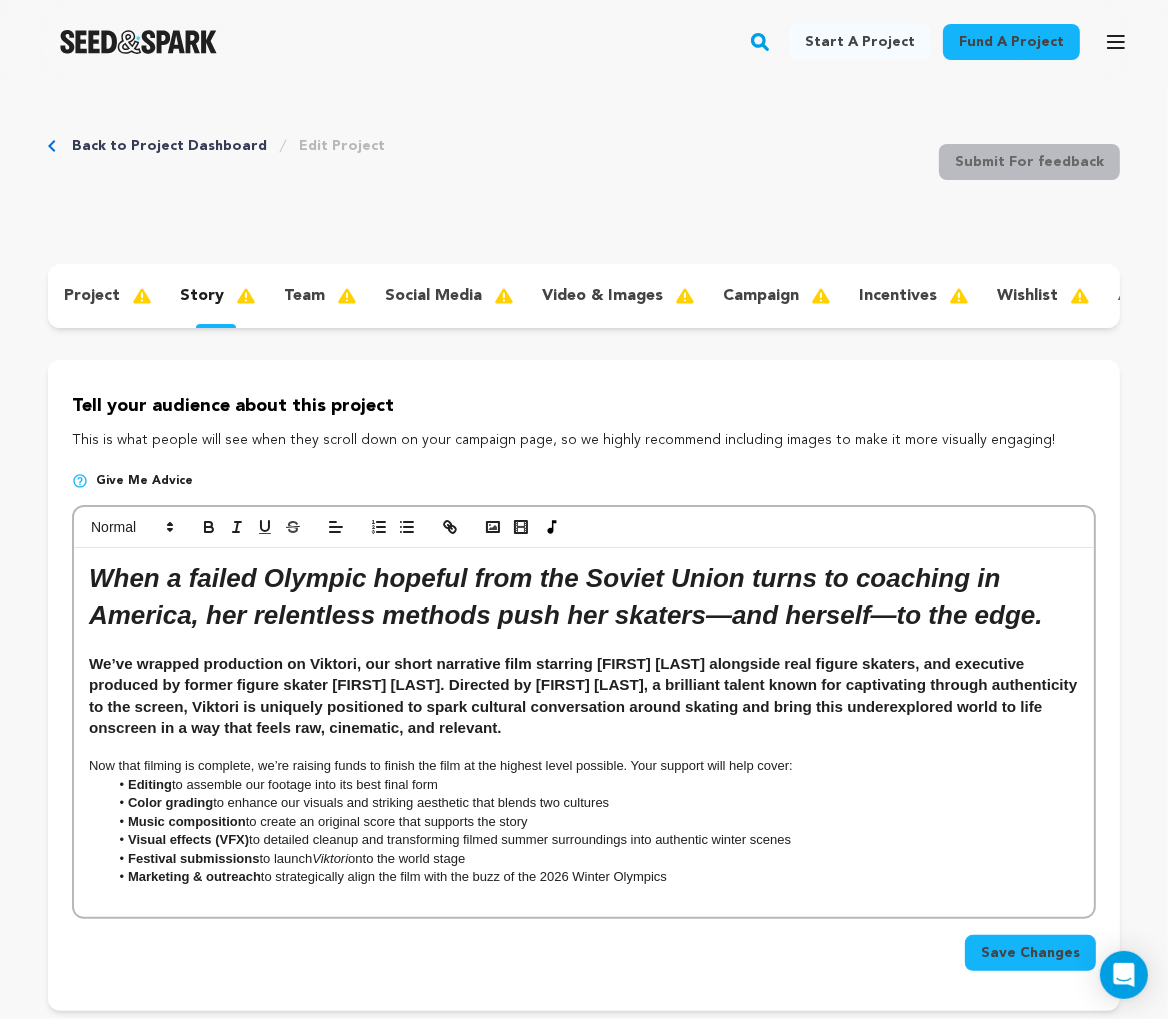 click on "Visual effects (VFX)   to detailed cleanup and transforming filmed summer surroundings into authentic winter scenes" at bounding box center [594, 840] 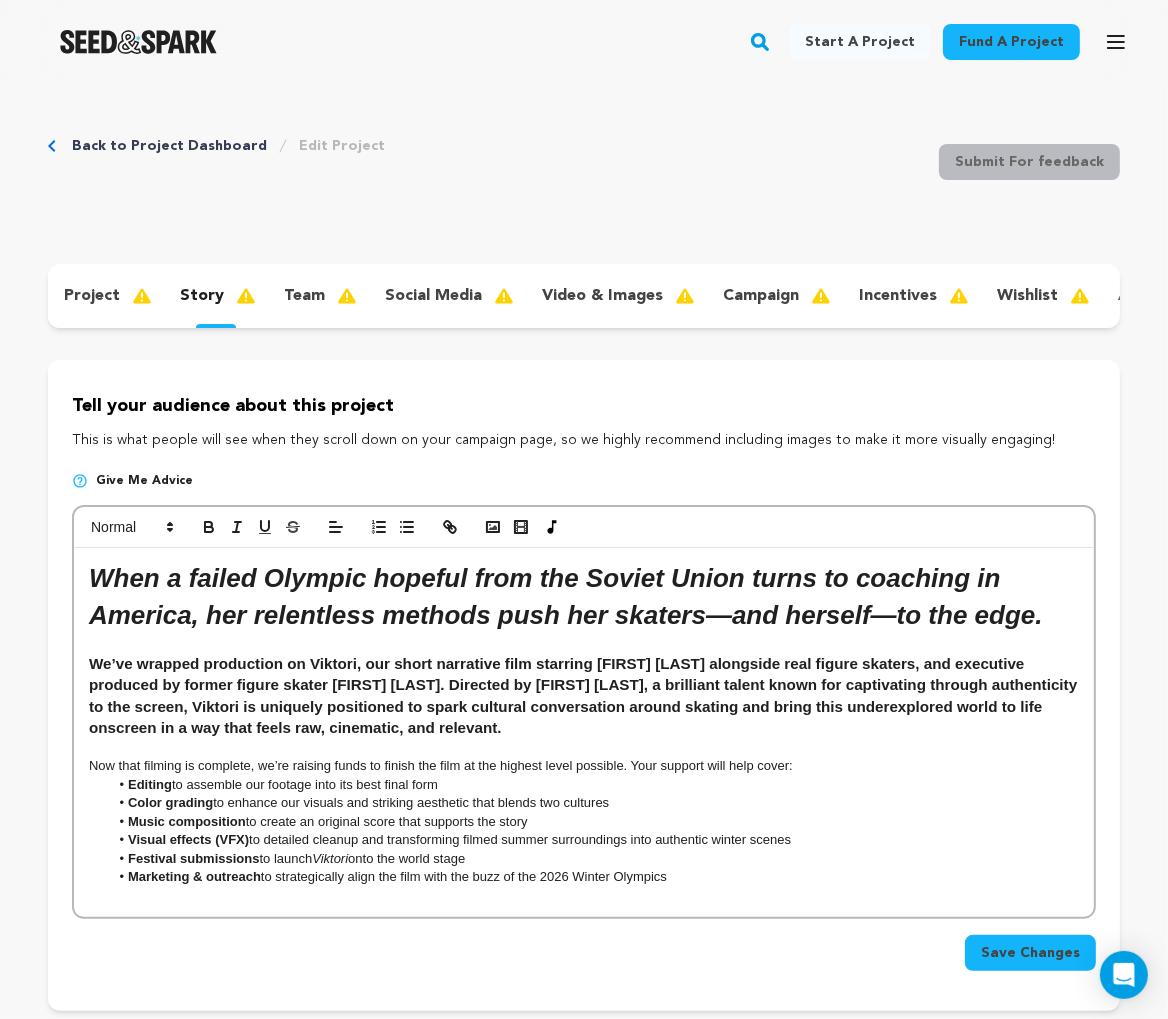 click on "Visual effects (VFX)   to detailed cleanup and transforming filmed summer surroundings into authentic winter scenes" at bounding box center [594, 840] 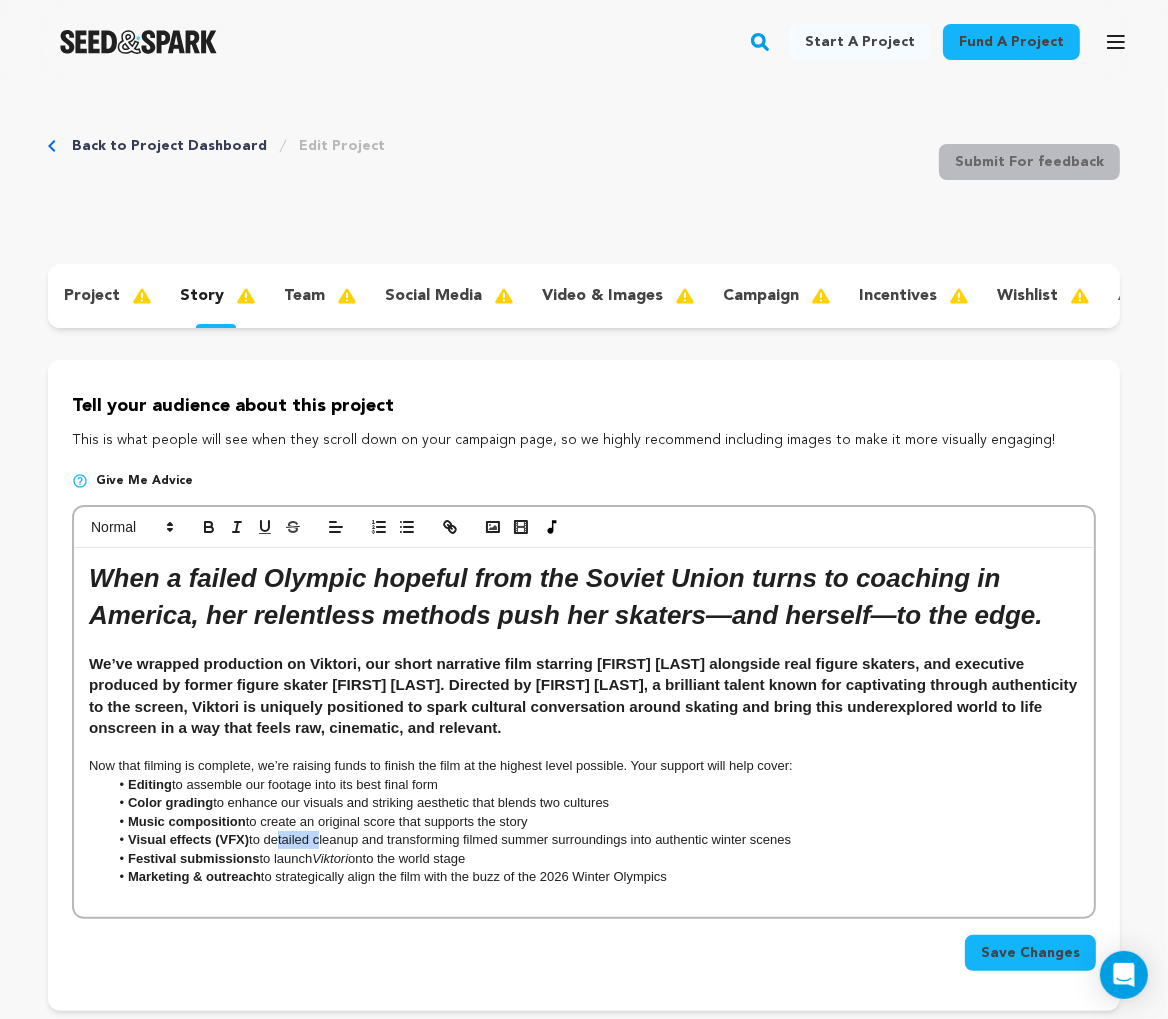 click on "Visual effects (VFX)   to detailed cleanup and transforming filmed summer surroundings into authentic winter scenes" at bounding box center [594, 840] 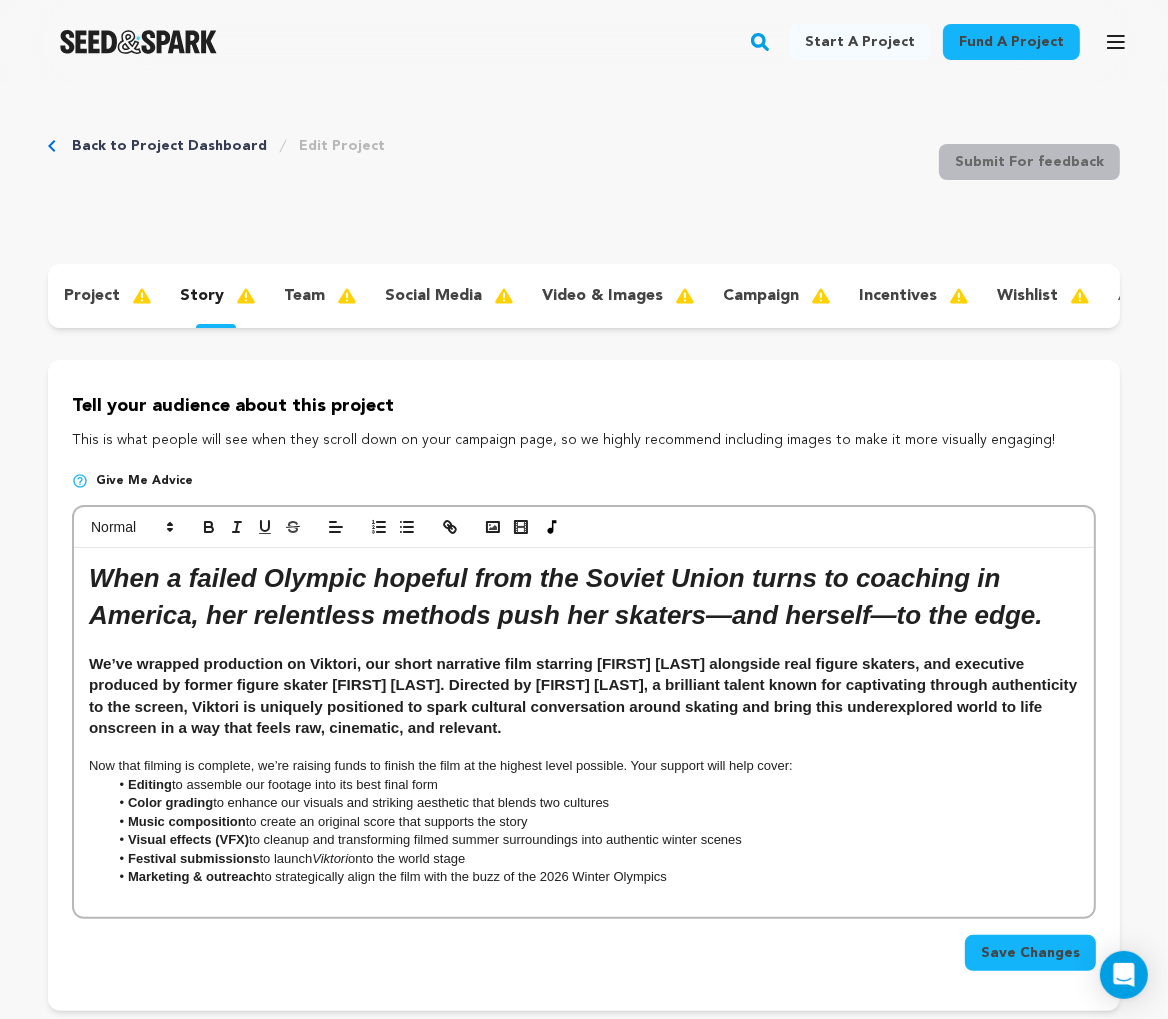 click on "Visual effects (VFX)   to cleanup and transforming filmed summer surroundings into authentic winter scenes" at bounding box center [594, 840] 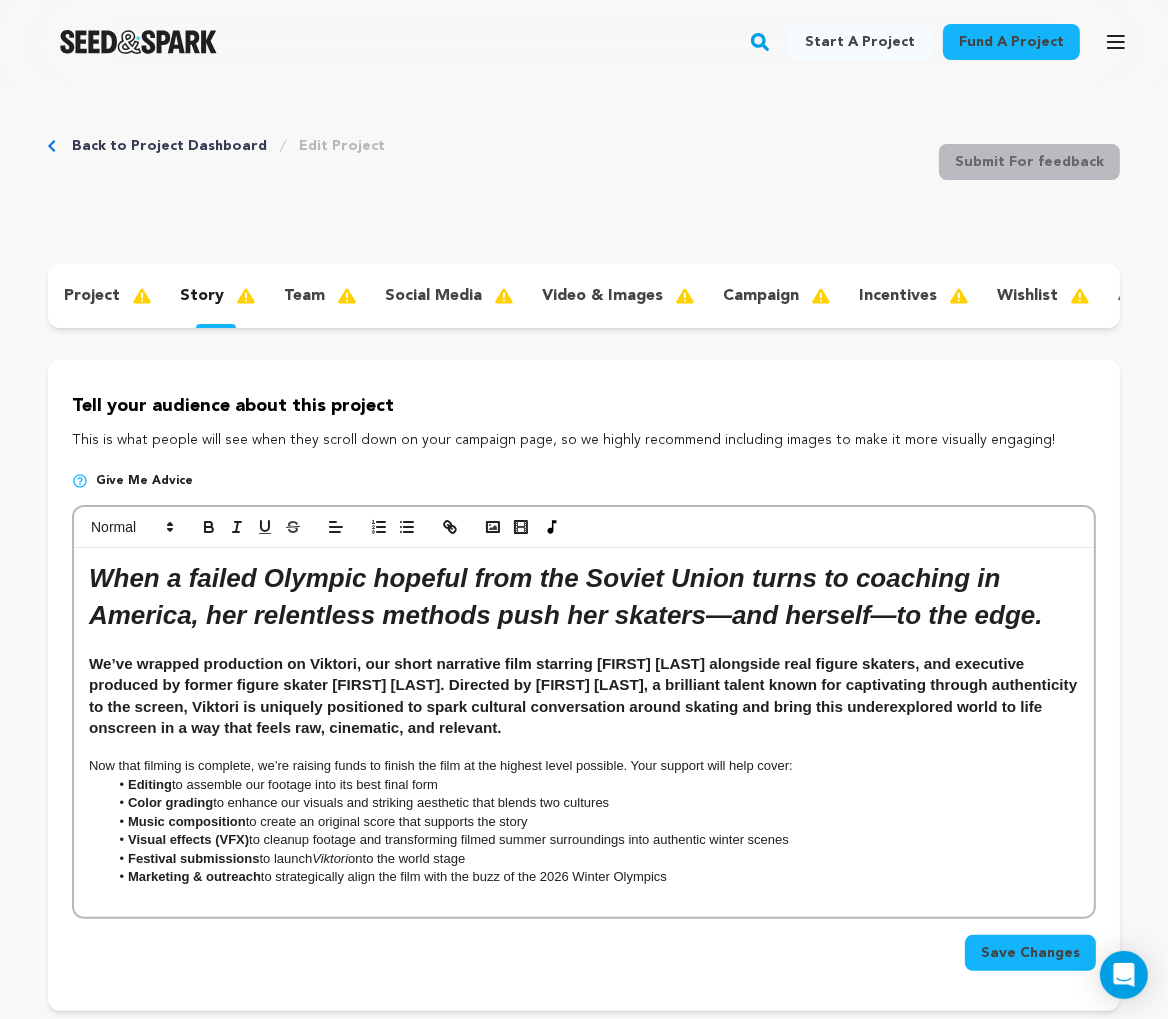 click on "Visual effects (VFX)   to cleanup footage and transforming filmed summer surroundings into authentic winter scenes" at bounding box center [594, 840] 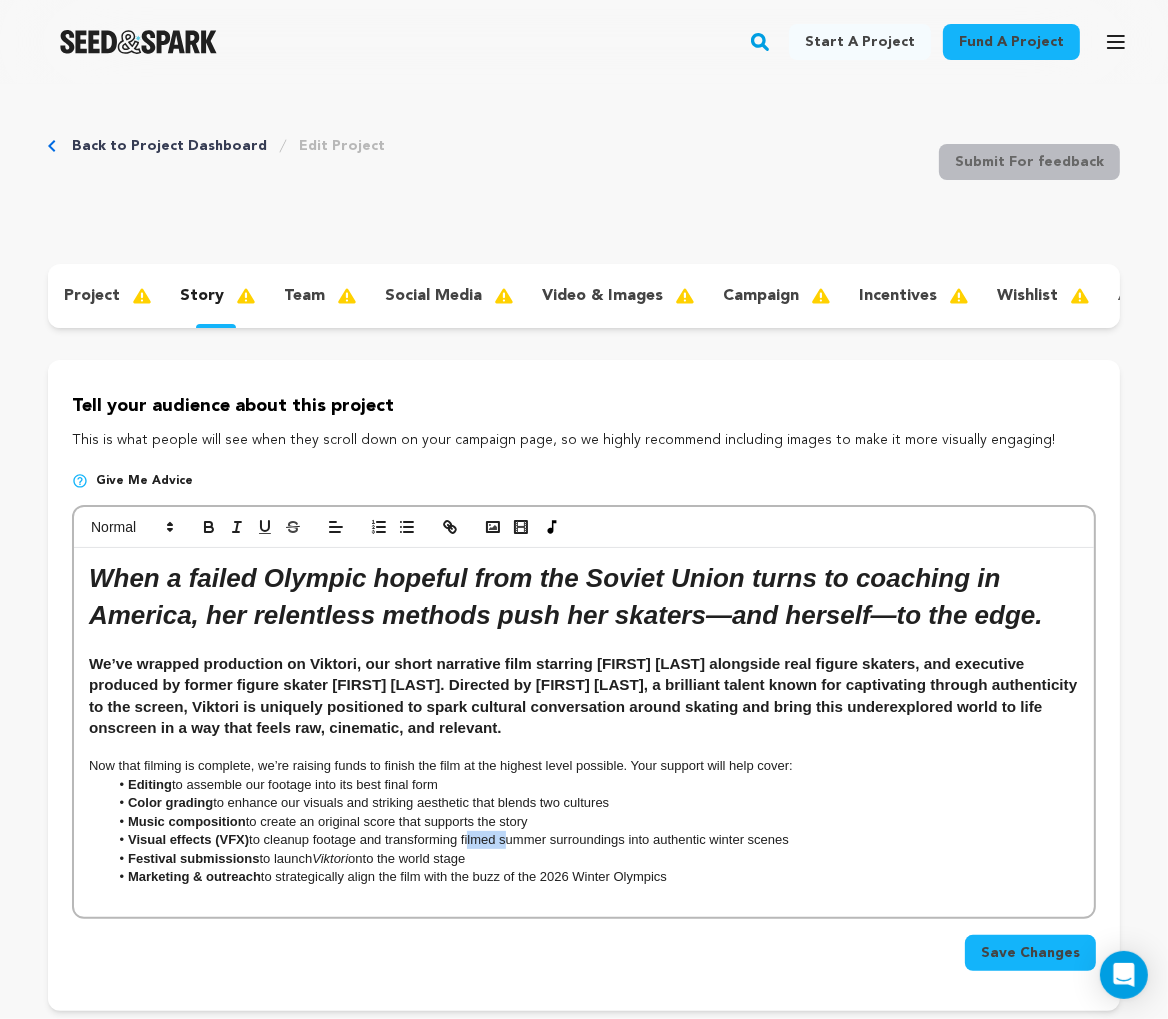 click on "Visual effects (VFX)   to cleanup footage and transforming filmed summer surroundings into authentic winter scenes" at bounding box center [594, 840] 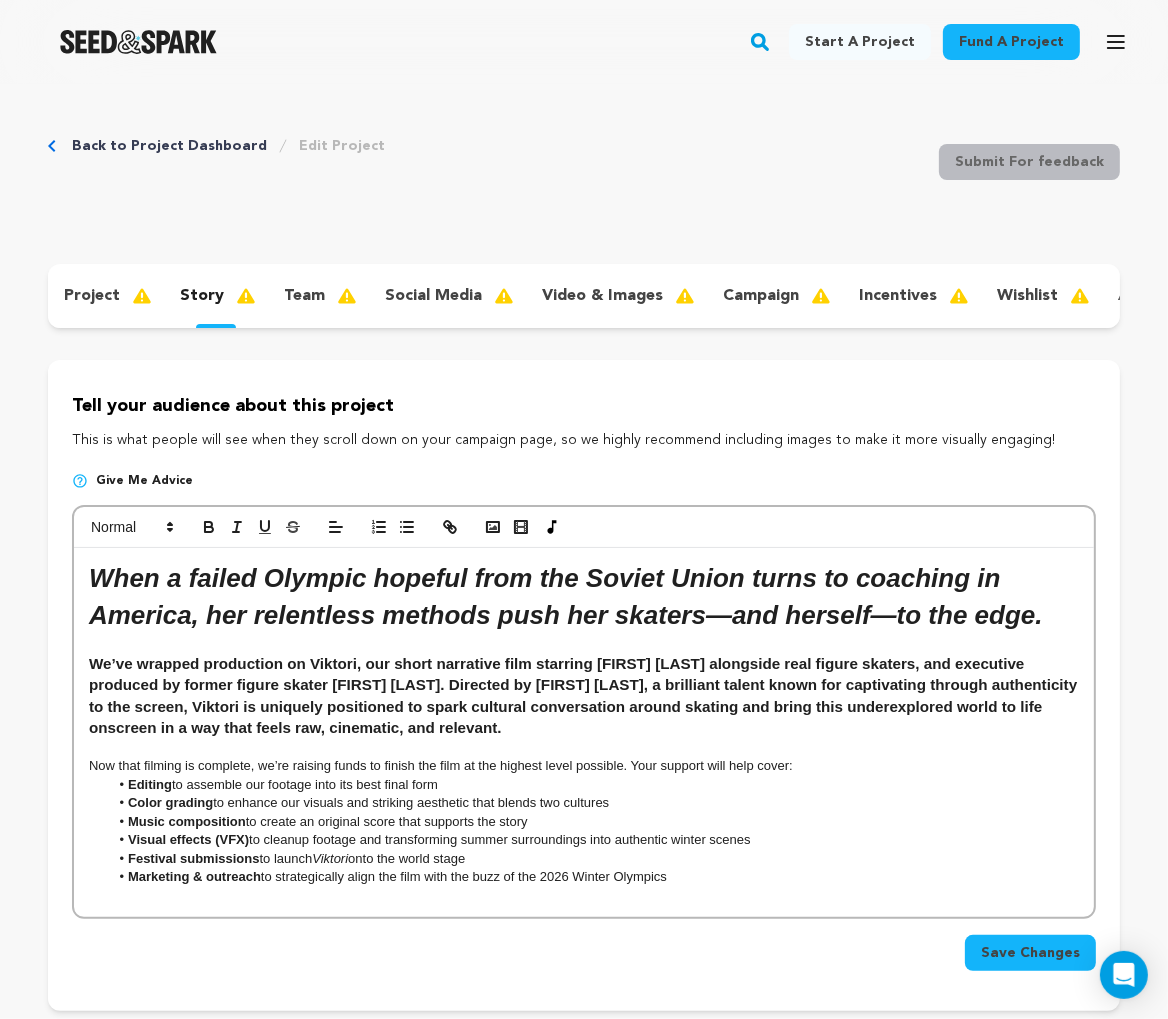 click on "Festival submissions  to launch  Viktori  onto the world stage" at bounding box center (594, 859) 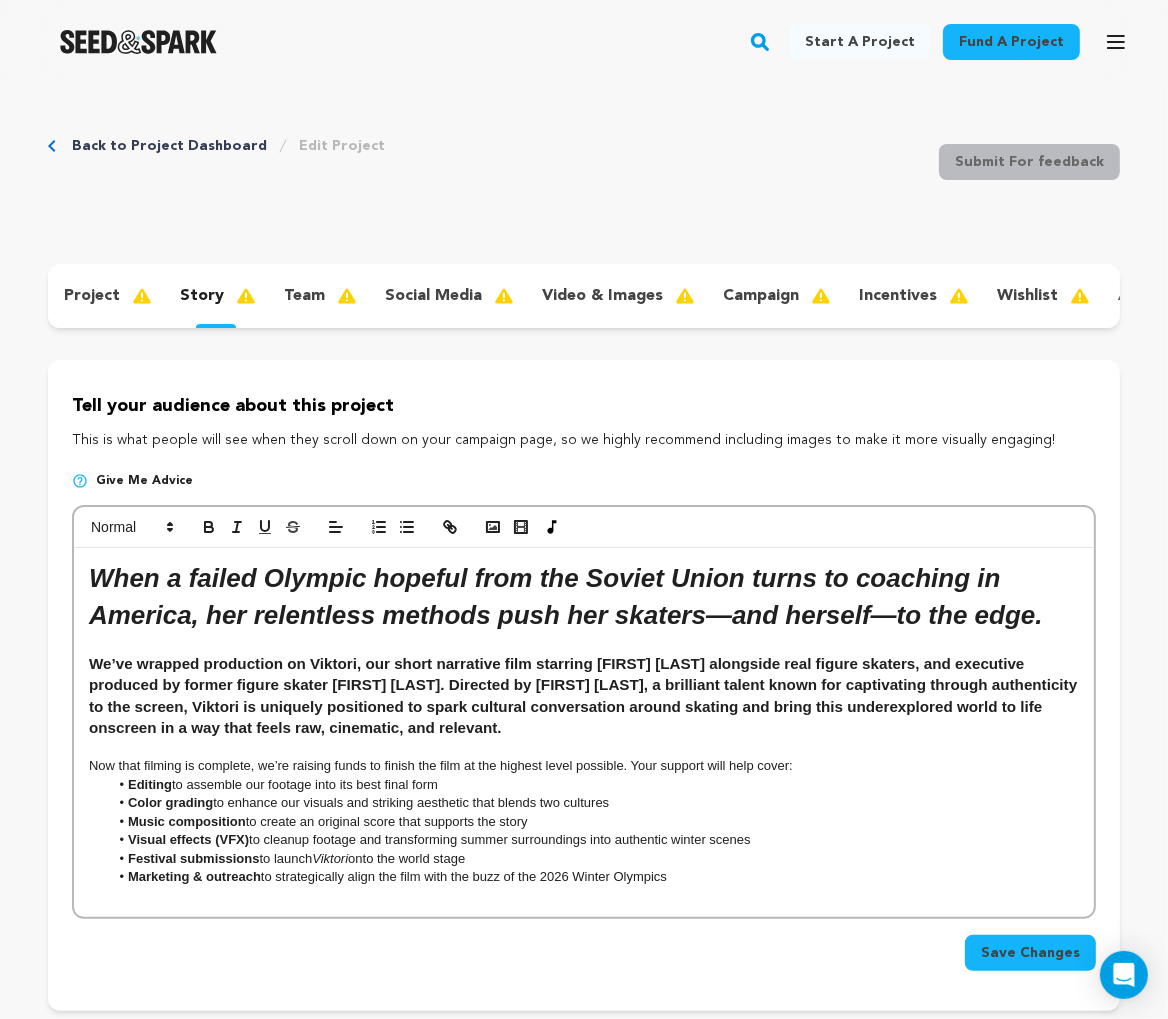 click on "Music composition  to create an original score that supports the story" at bounding box center (594, 822) 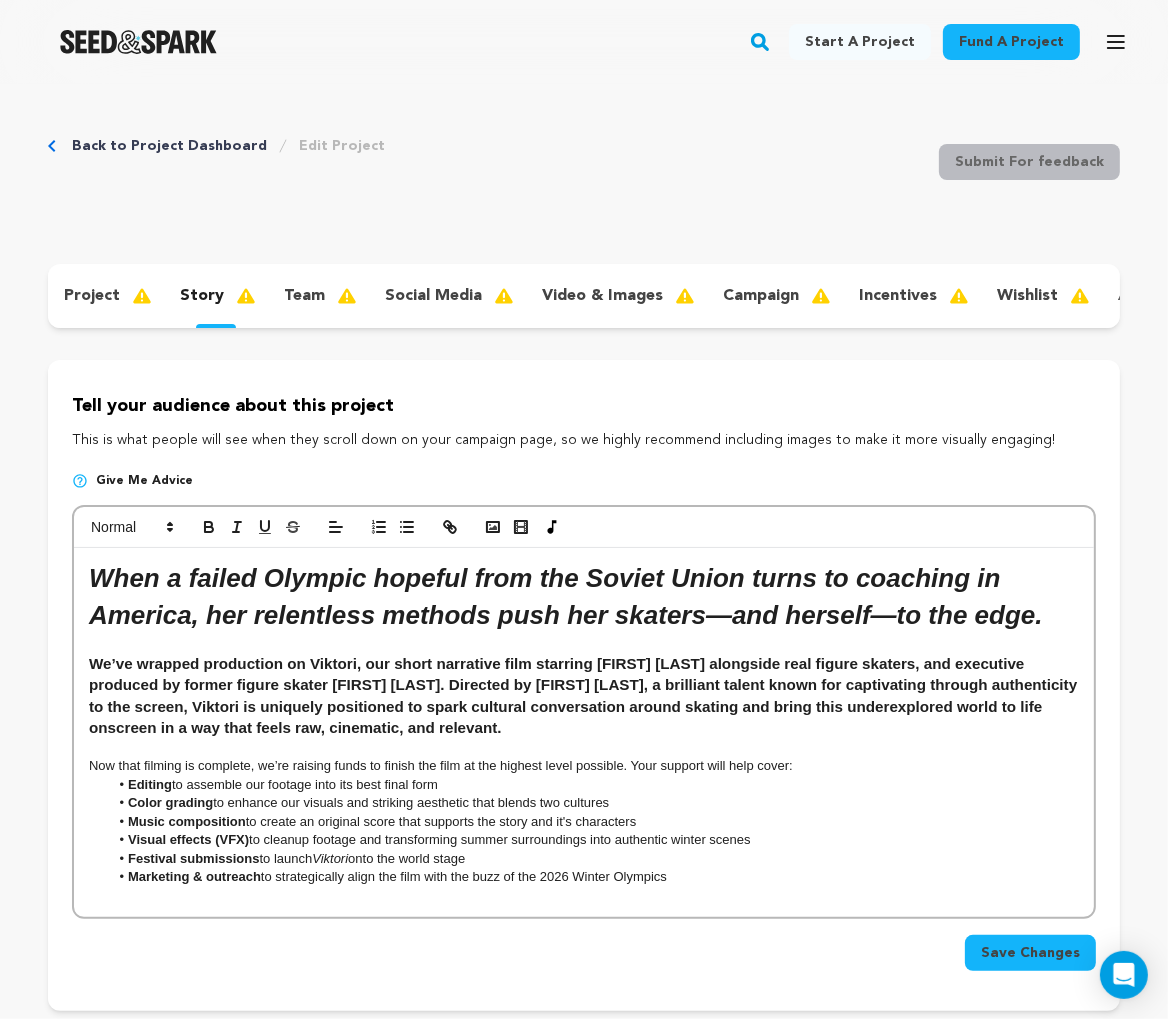 click on "Editing  to assemble our footage into its best final form" at bounding box center [594, 785] 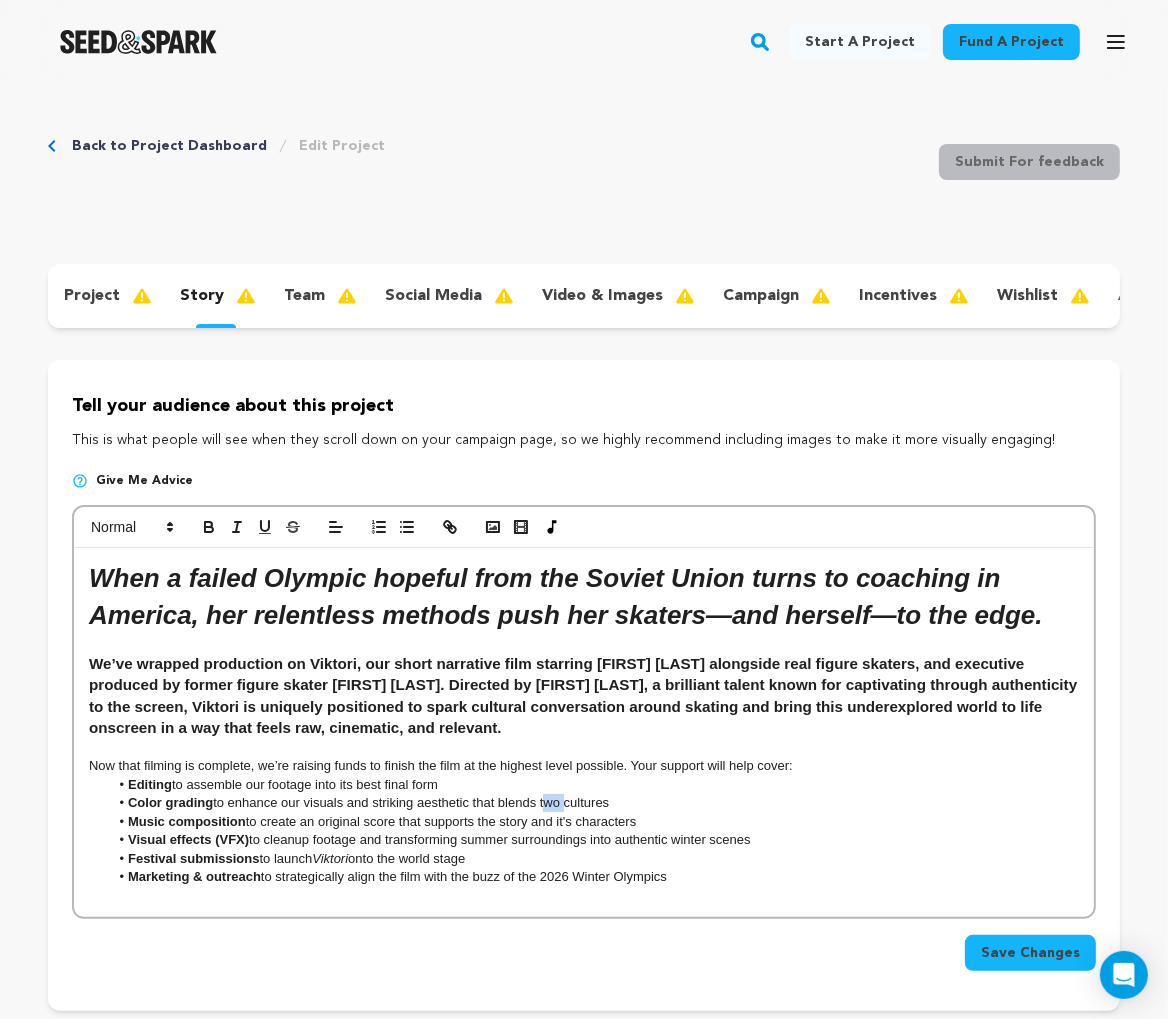 click on "Color grading  to enhance our visuals and striking aesthetic that blends two cultures" at bounding box center (594, 803) 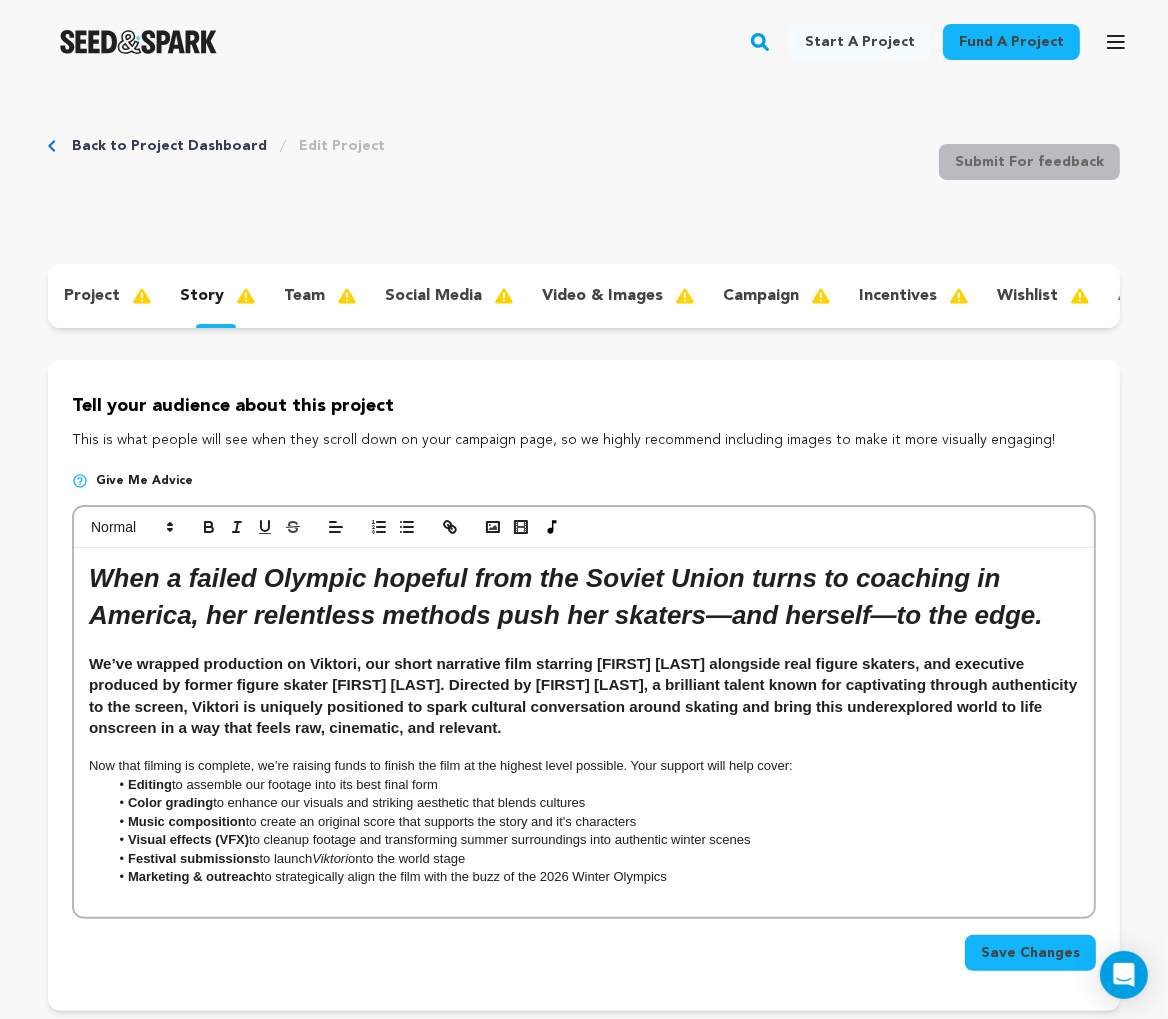 click on "Now that filming is complete, we’re raising funds to finish the film at the highest level possible. Your support will help cover:" at bounding box center (584, 766) 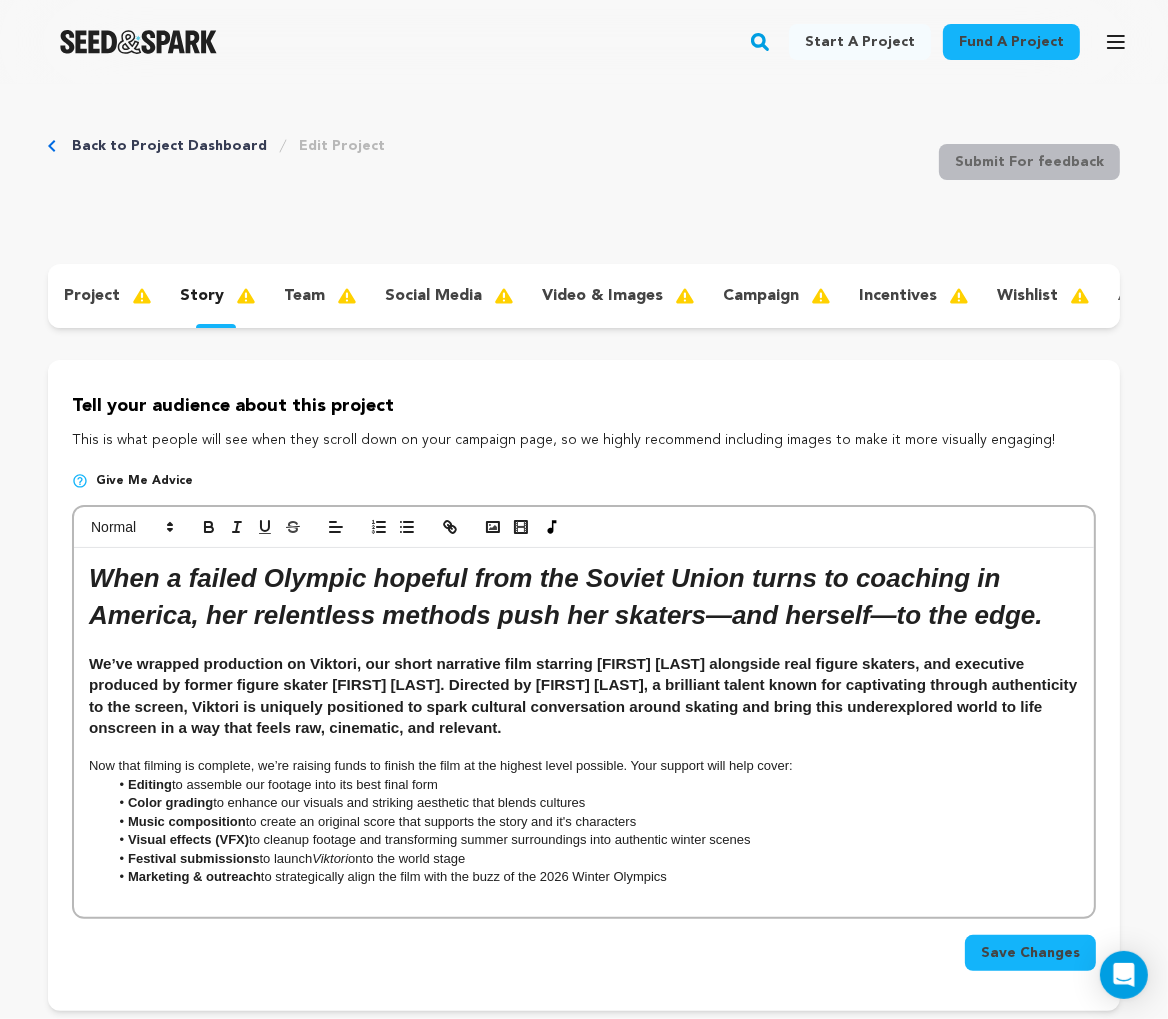 click on "We’ve wrapped production on Viktori, our short narrative film starring Ana Bergman alongside real figure skaters, and executive produced by former figure skater Jessica Trombatore. Directed by Carlos Cardona, a brilliant talent known for captivating through authenticity to the screen, Viktori is uniquely positioned to spark cultural conversation around skating and bring this underexplored world to life onscreen in a way that feels raw, cinematic, and relevant." at bounding box center [584, 696] 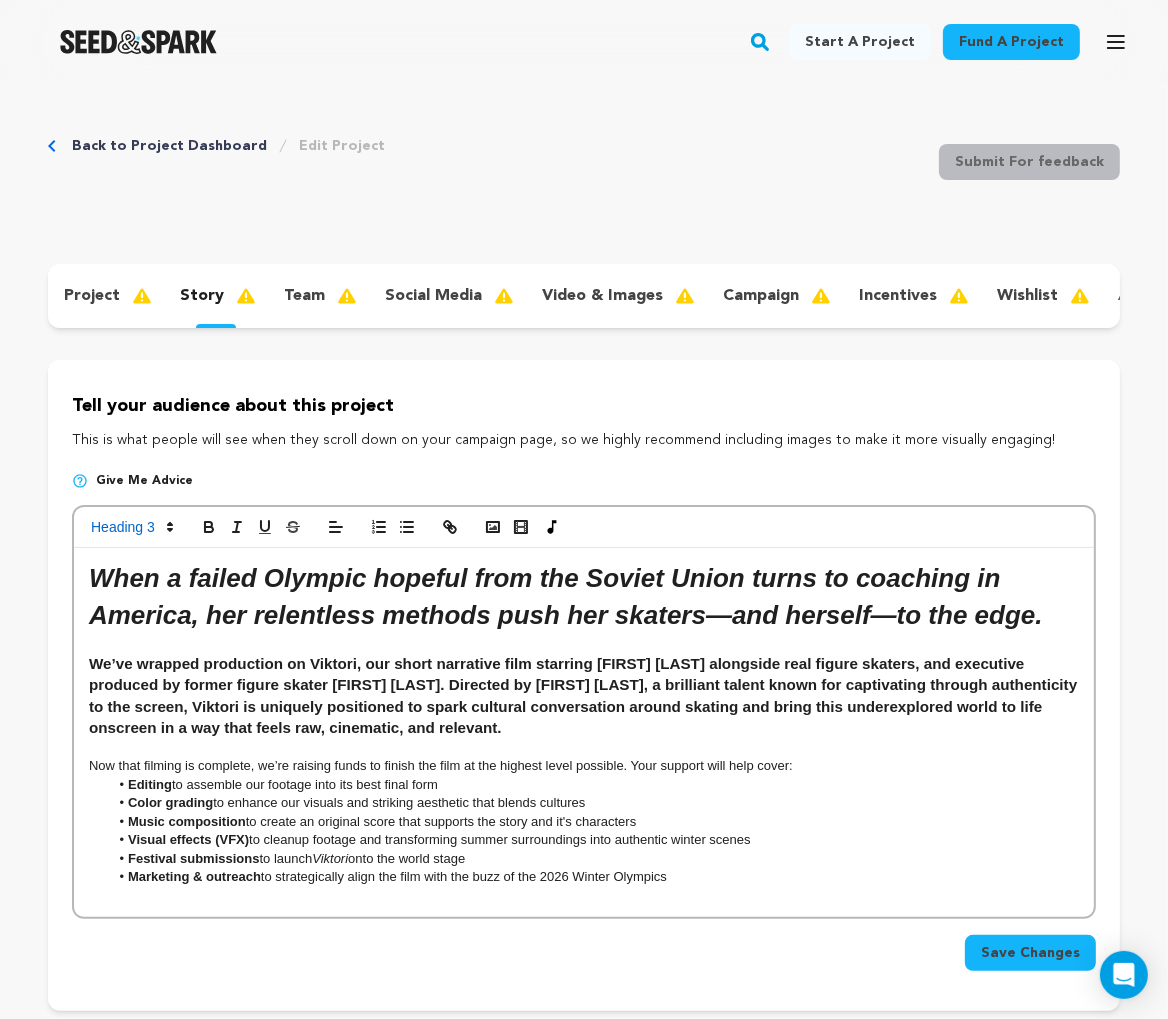 click on "Save Changes" at bounding box center (1030, 953) 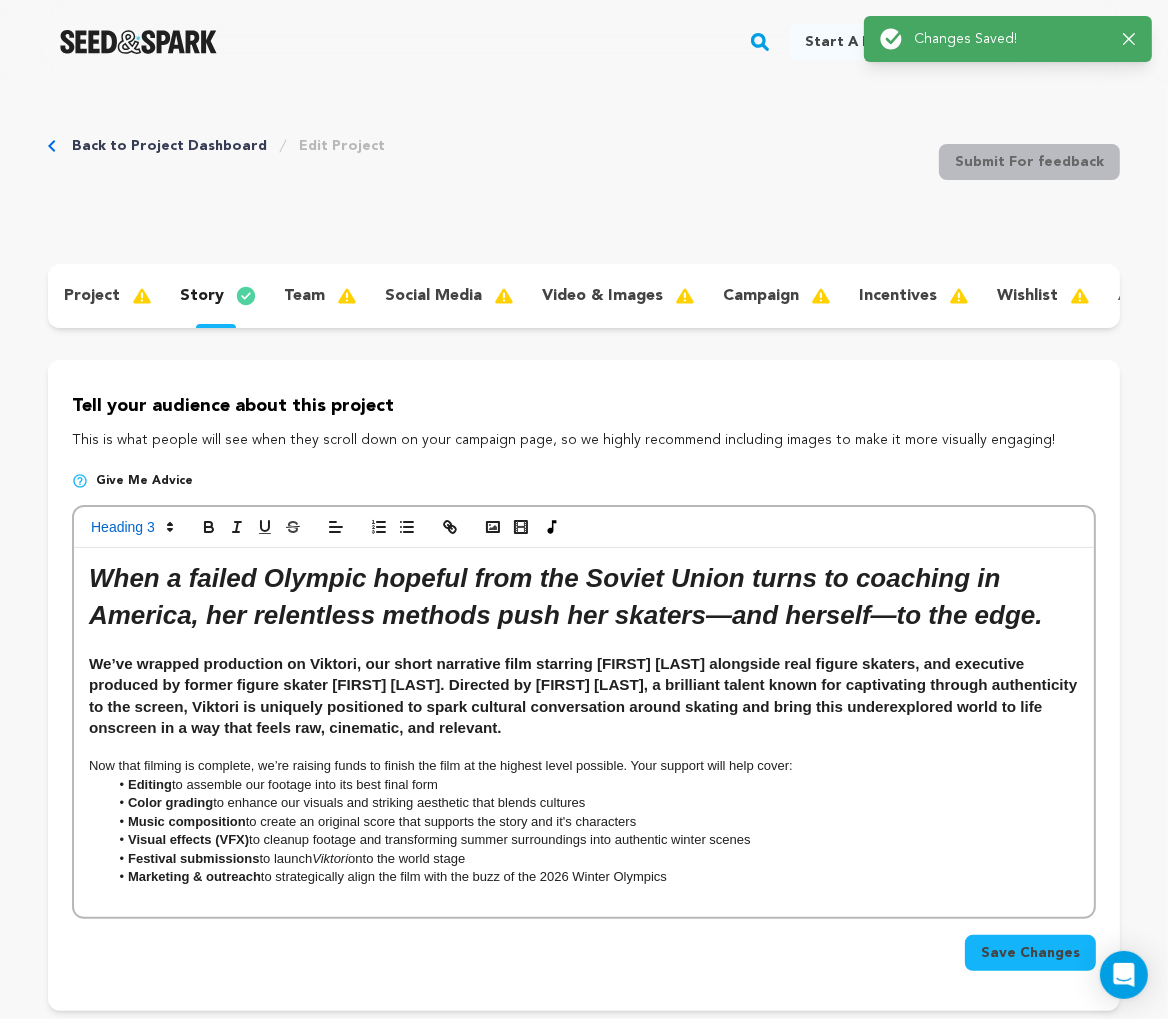 click on "team" at bounding box center (318, 296) 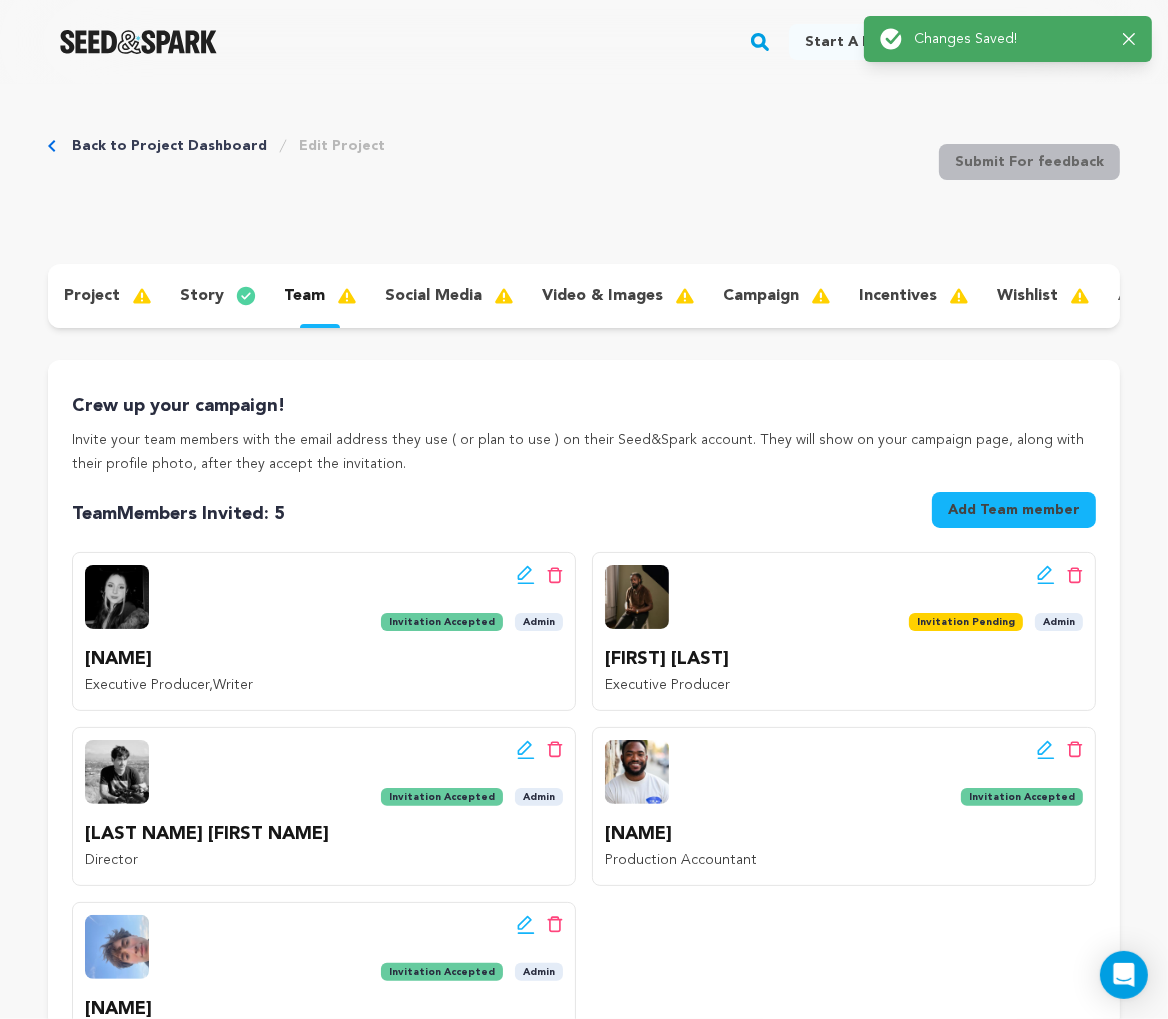 scroll, scrollTop: 30, scrollLeft: 0, axis: vertical 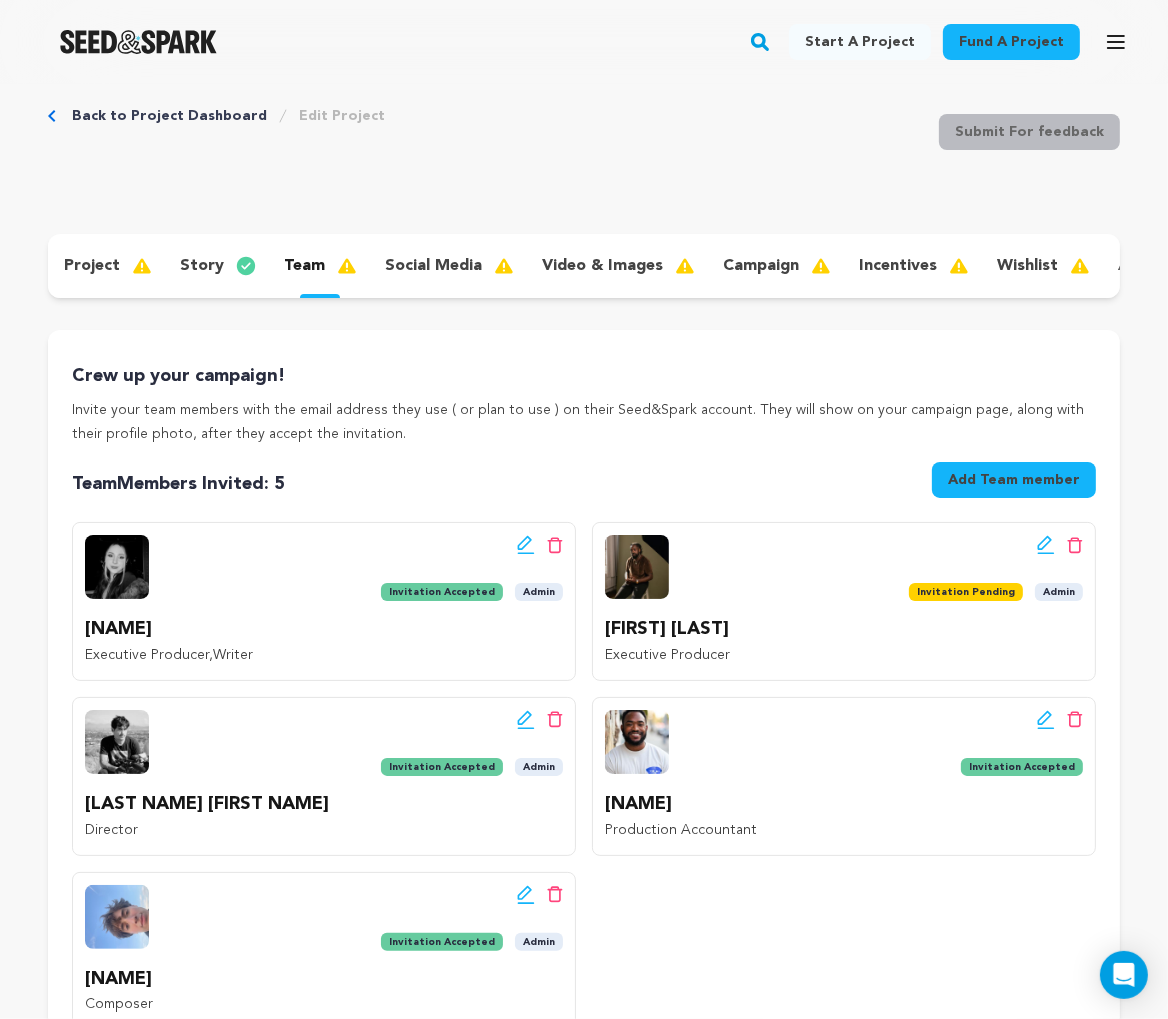 click on "social media" at bounding box center (447, 266) 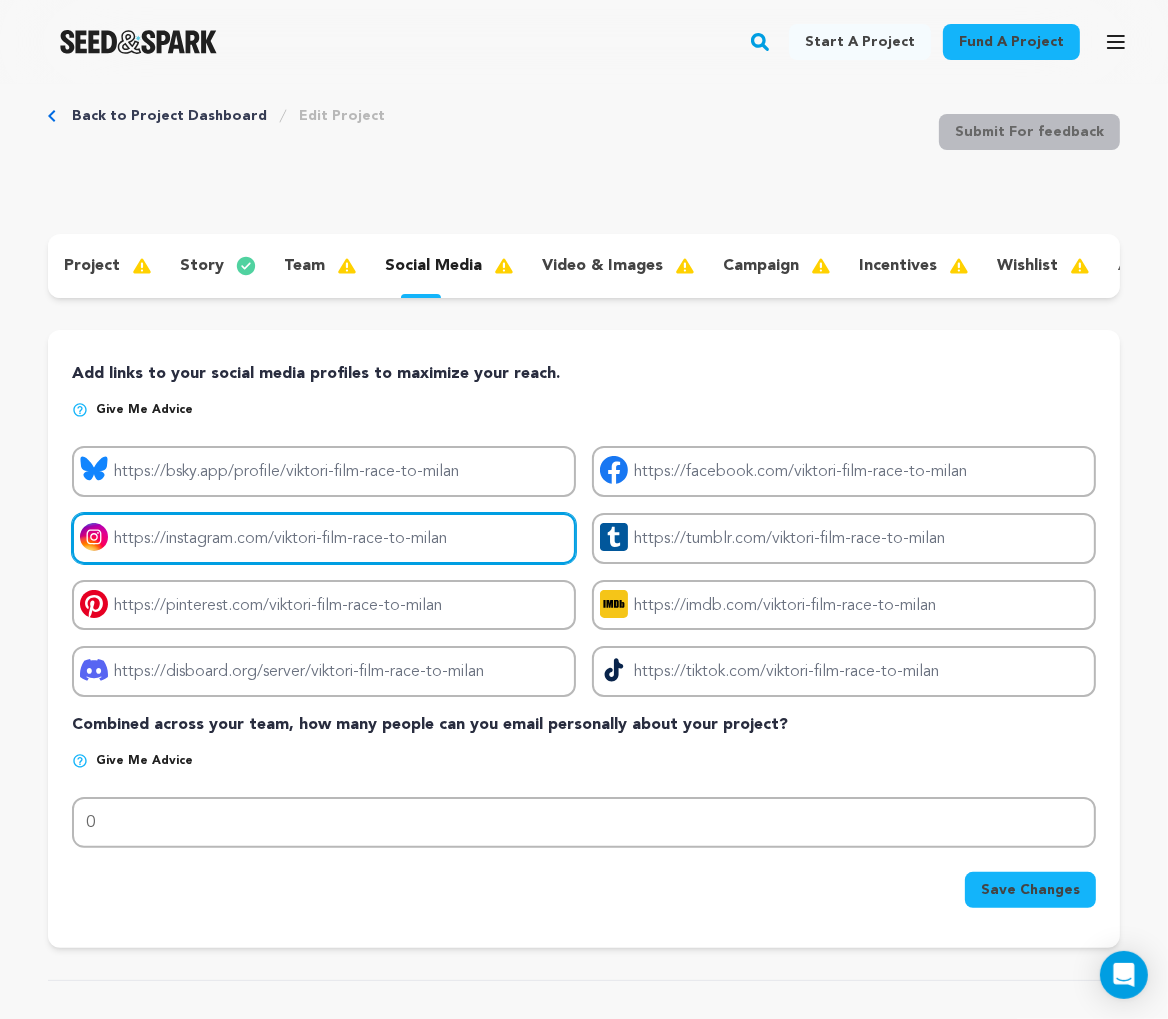 click on "Project instagram link" at bounding box center [324, 538] 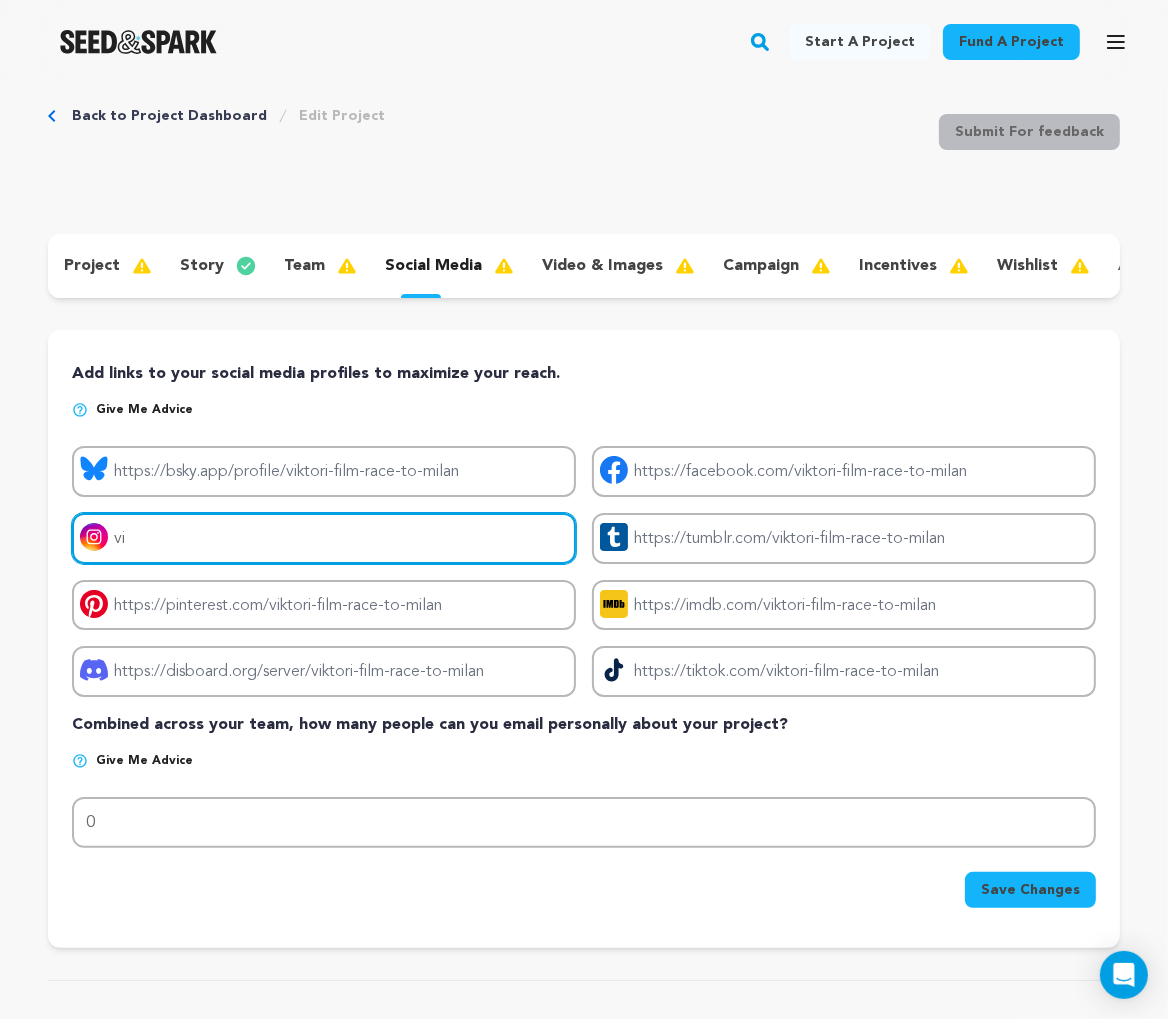 type on "vik" 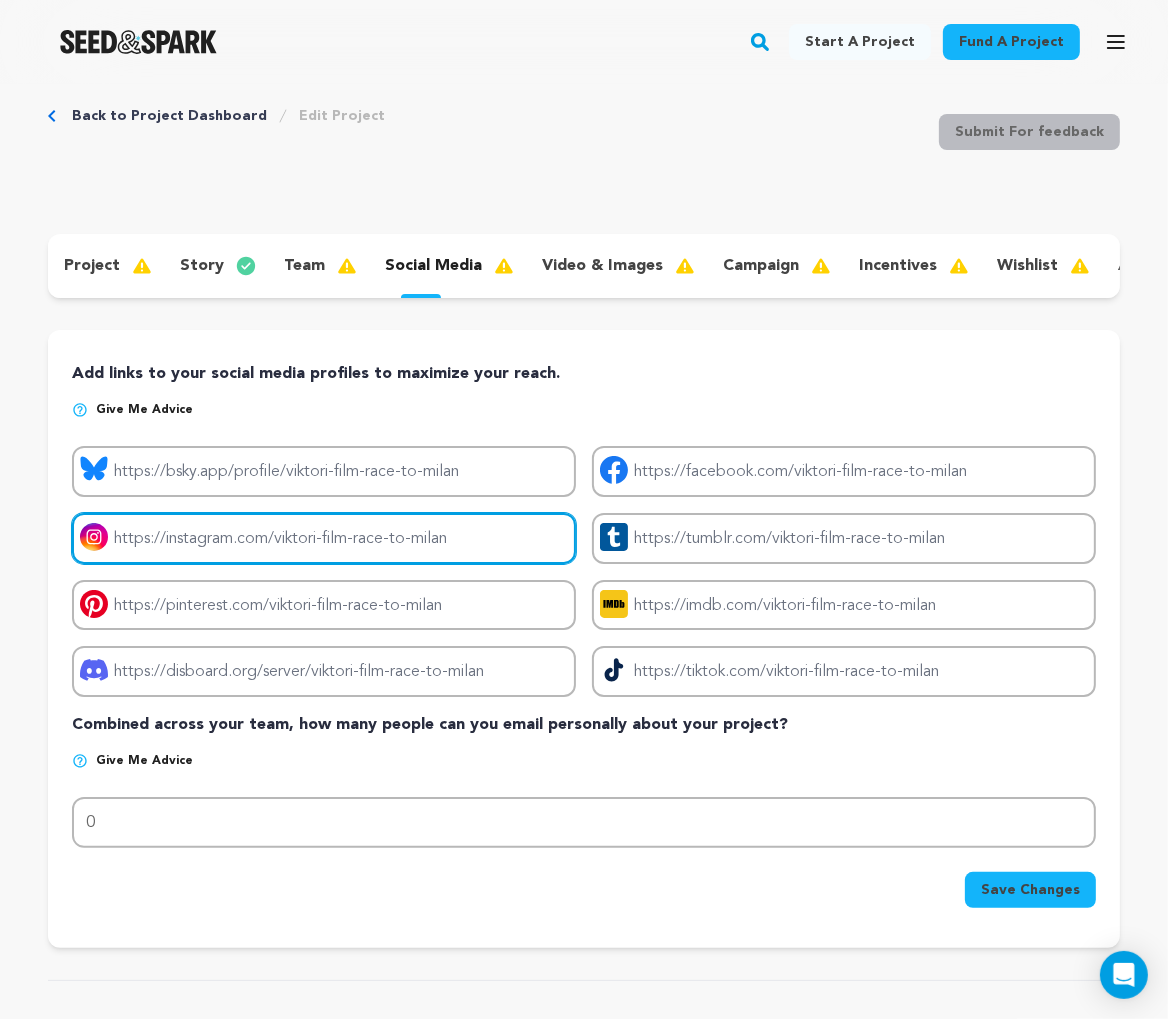 click on "Project instagram link" at bounding box center [324, 538] 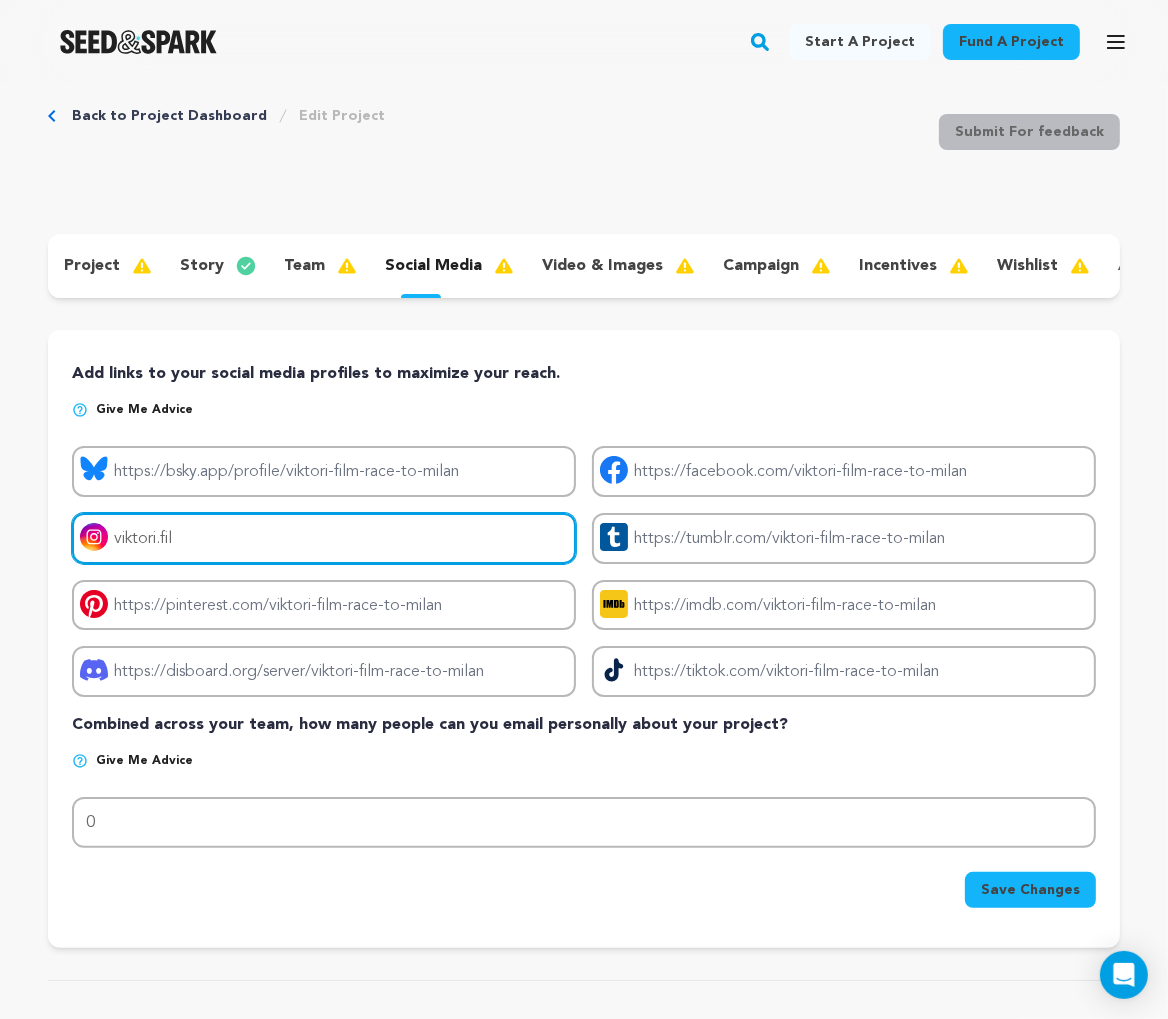 type on "viktori.film" 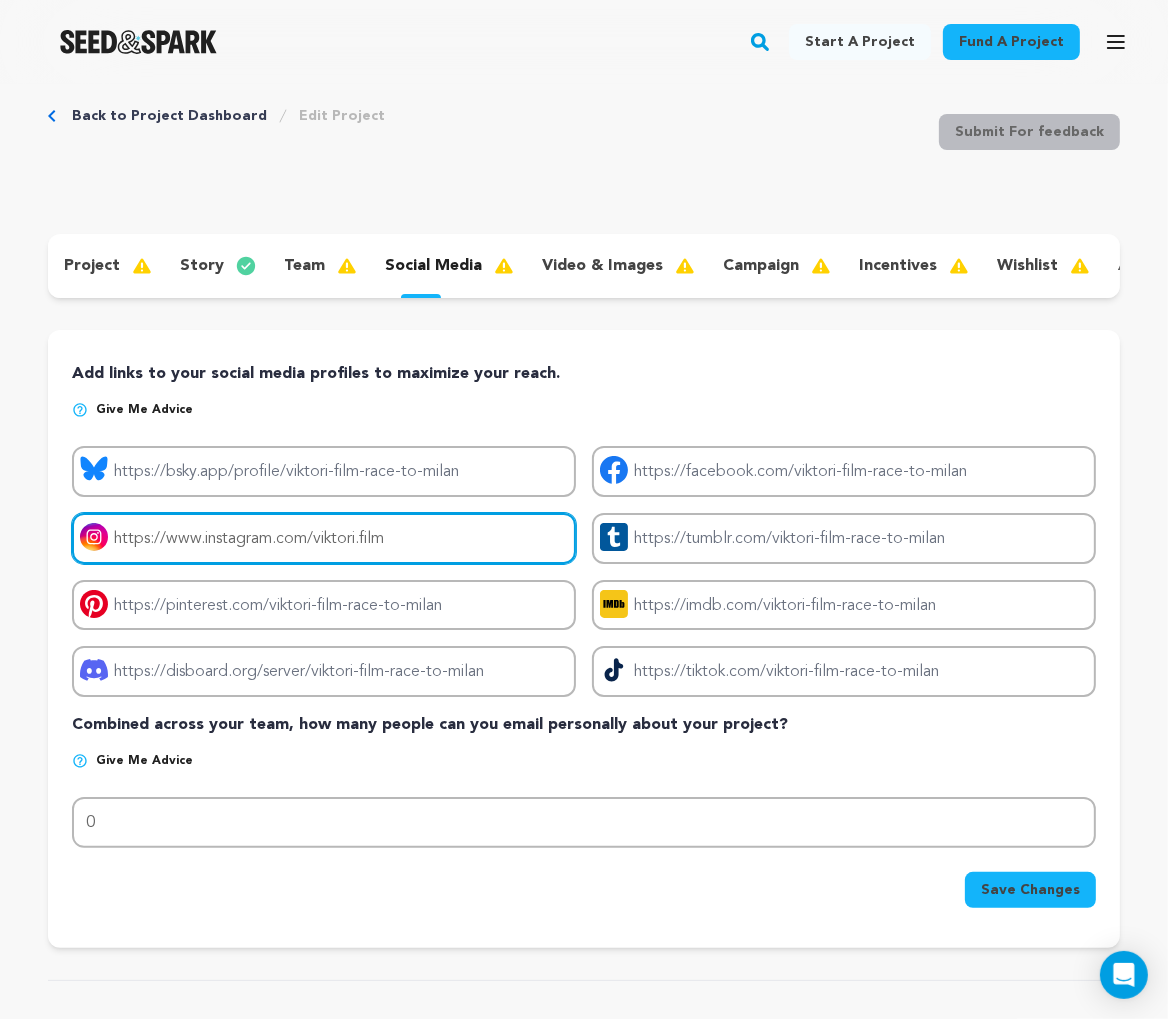 click on "https://www.instagram.com/viktori.film" at bounding box center (324, 538) 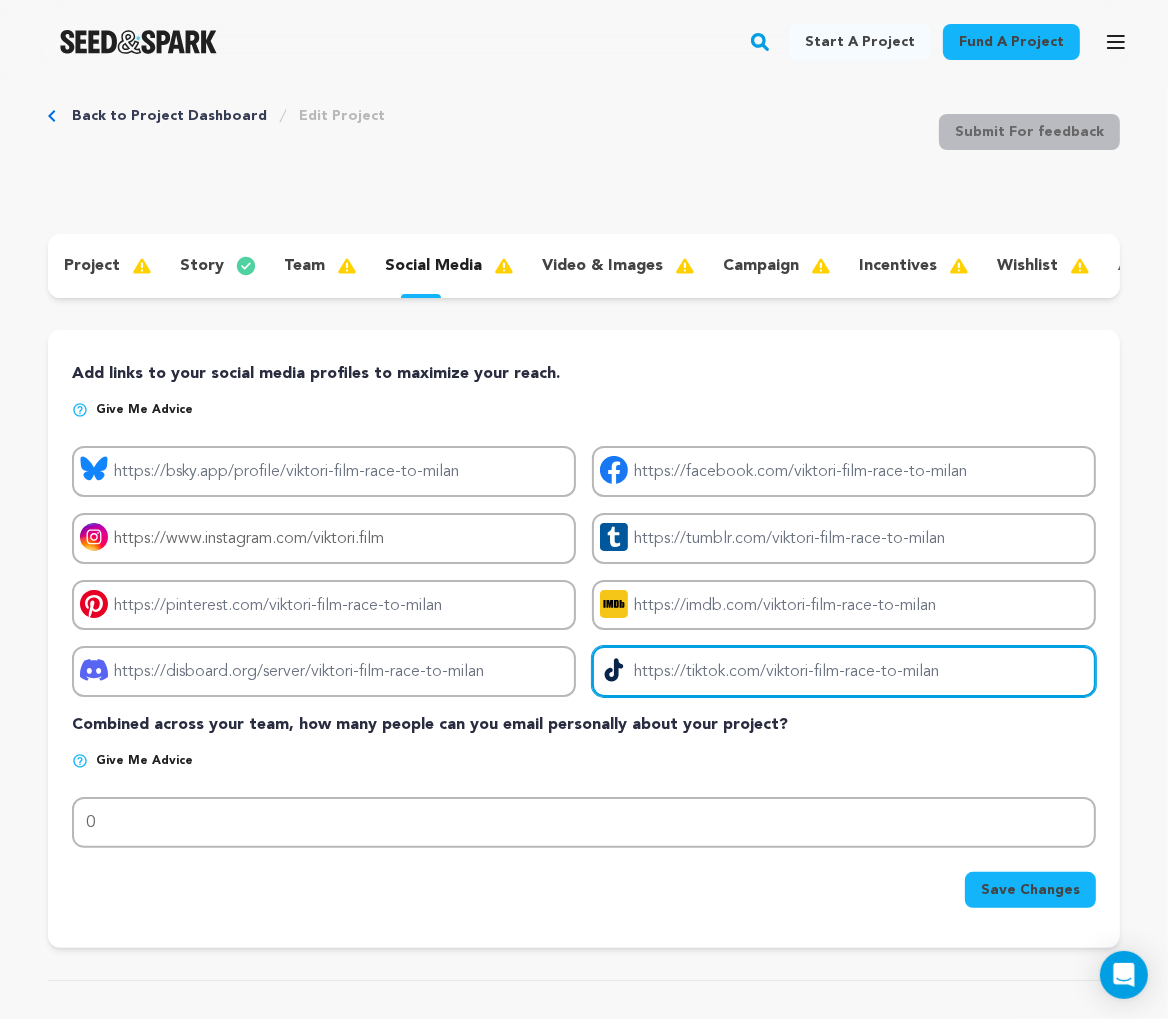 click on "Project tiktok link" at bounding box center [844, 671] 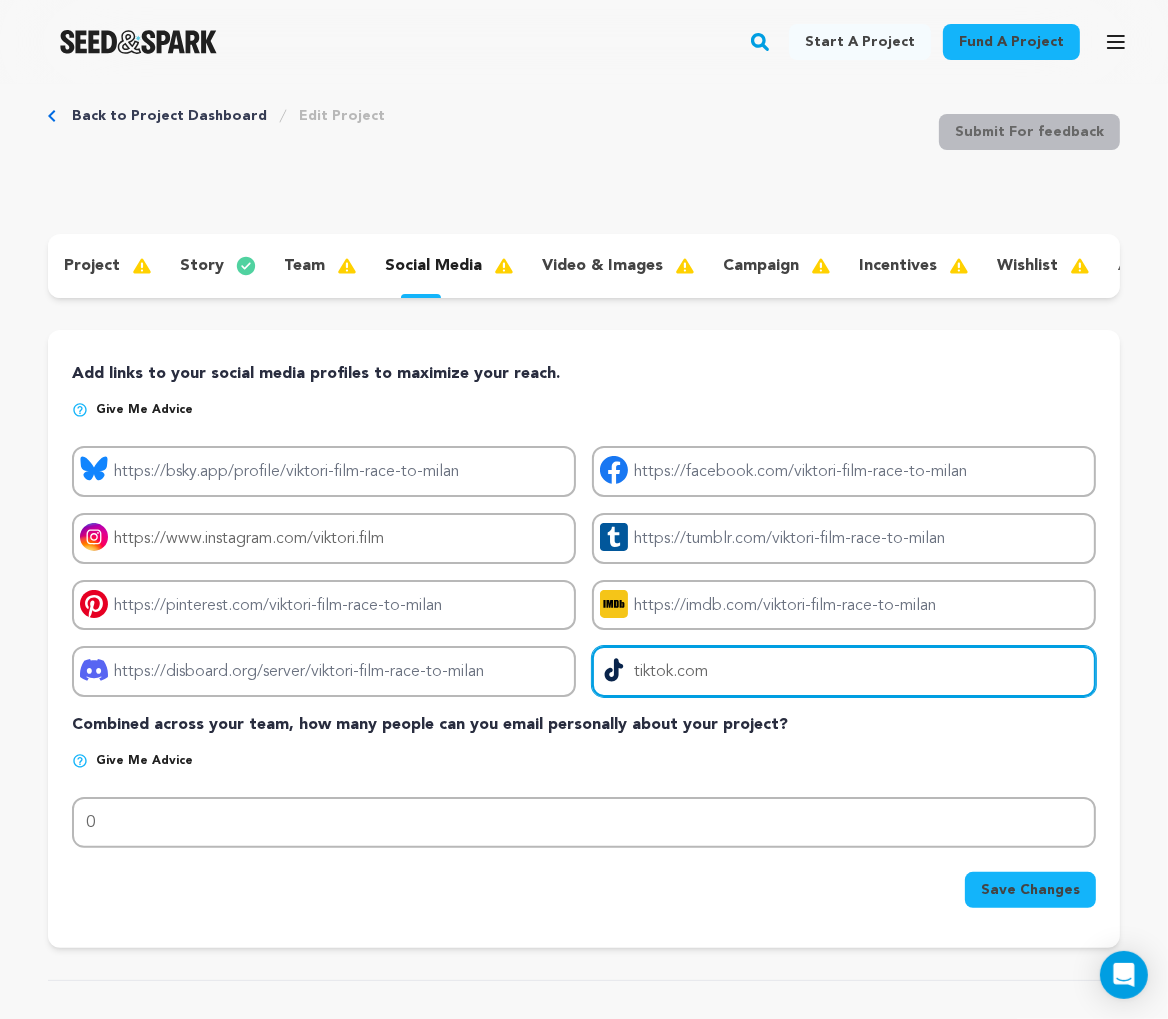 click on "tiktok.com" at bounding box center (844, 671) 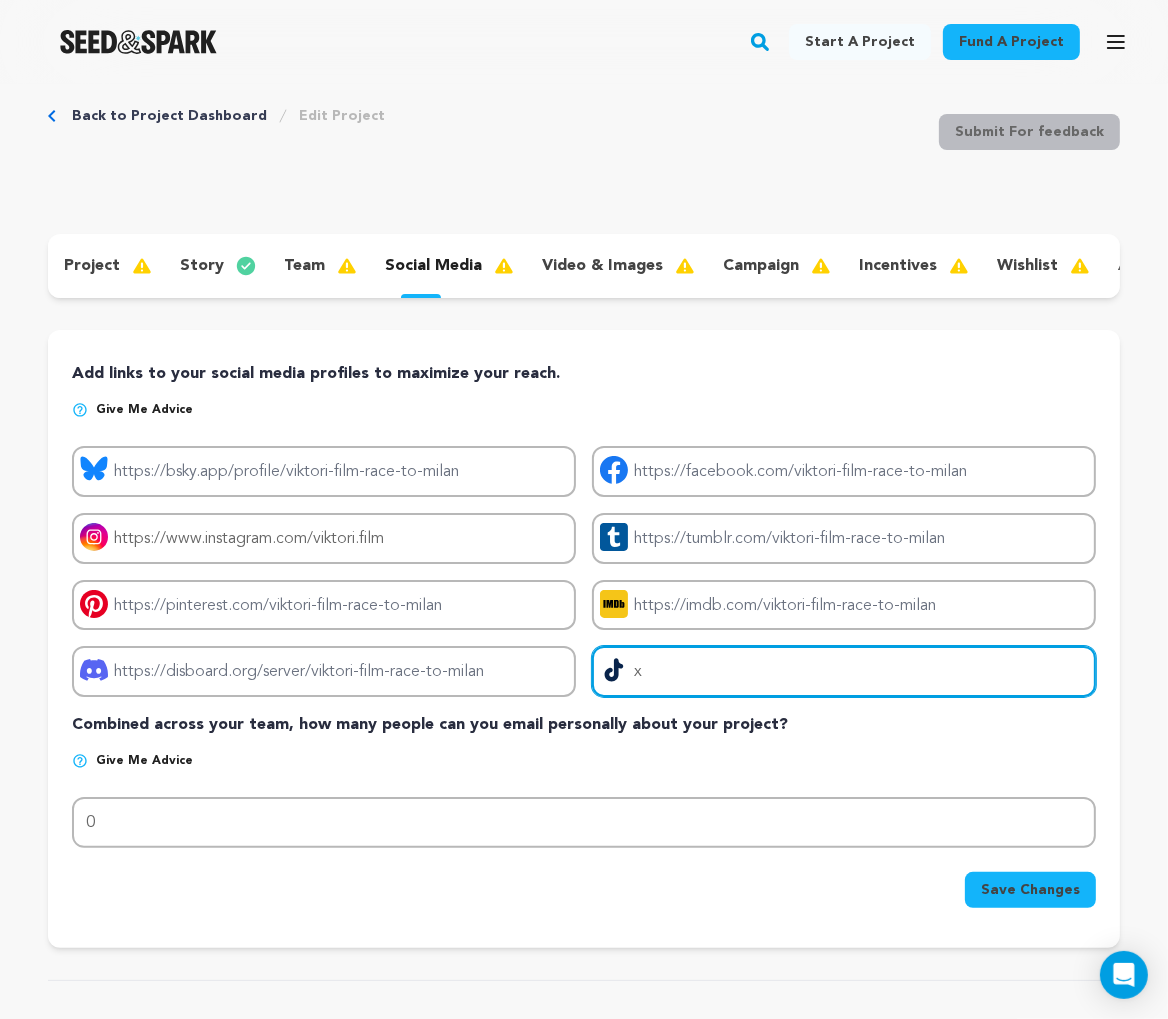 type on "tiktok.com" 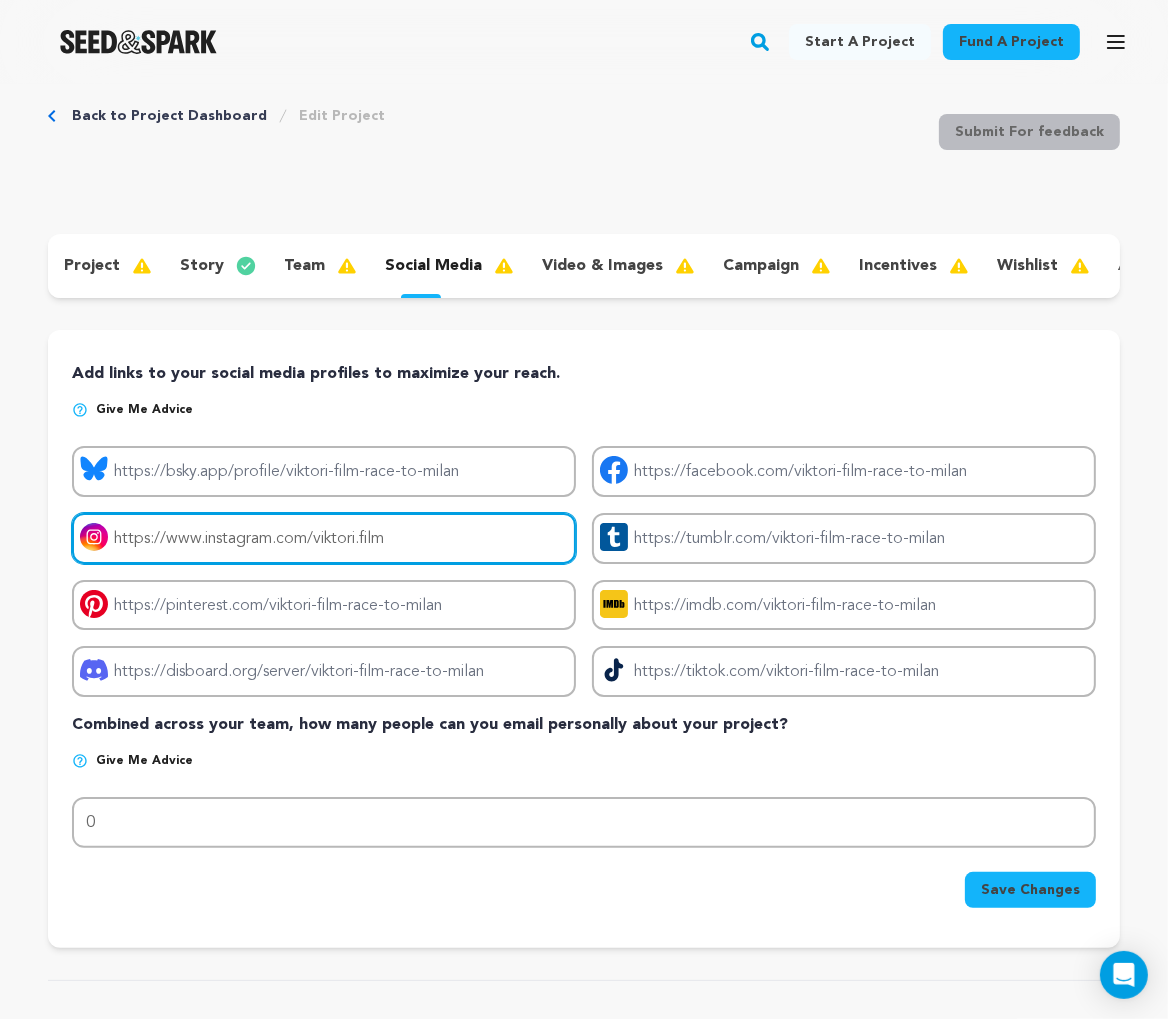 click on "https://www.instagram.com/viktori.film" at bounding box center [324, 538] 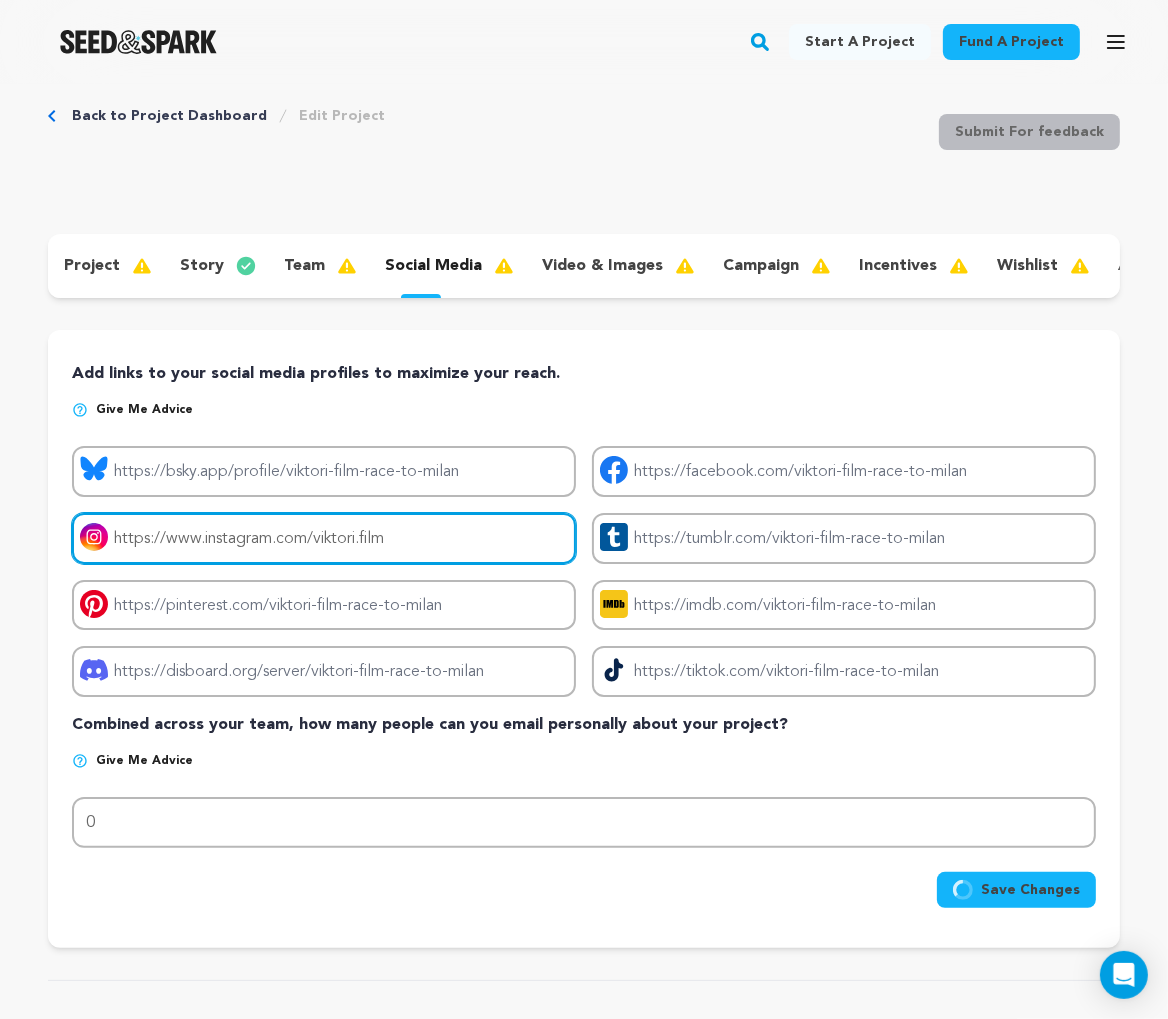 click on "https://www.instagram.com/viktori.film" at bounding box center [324, 538] 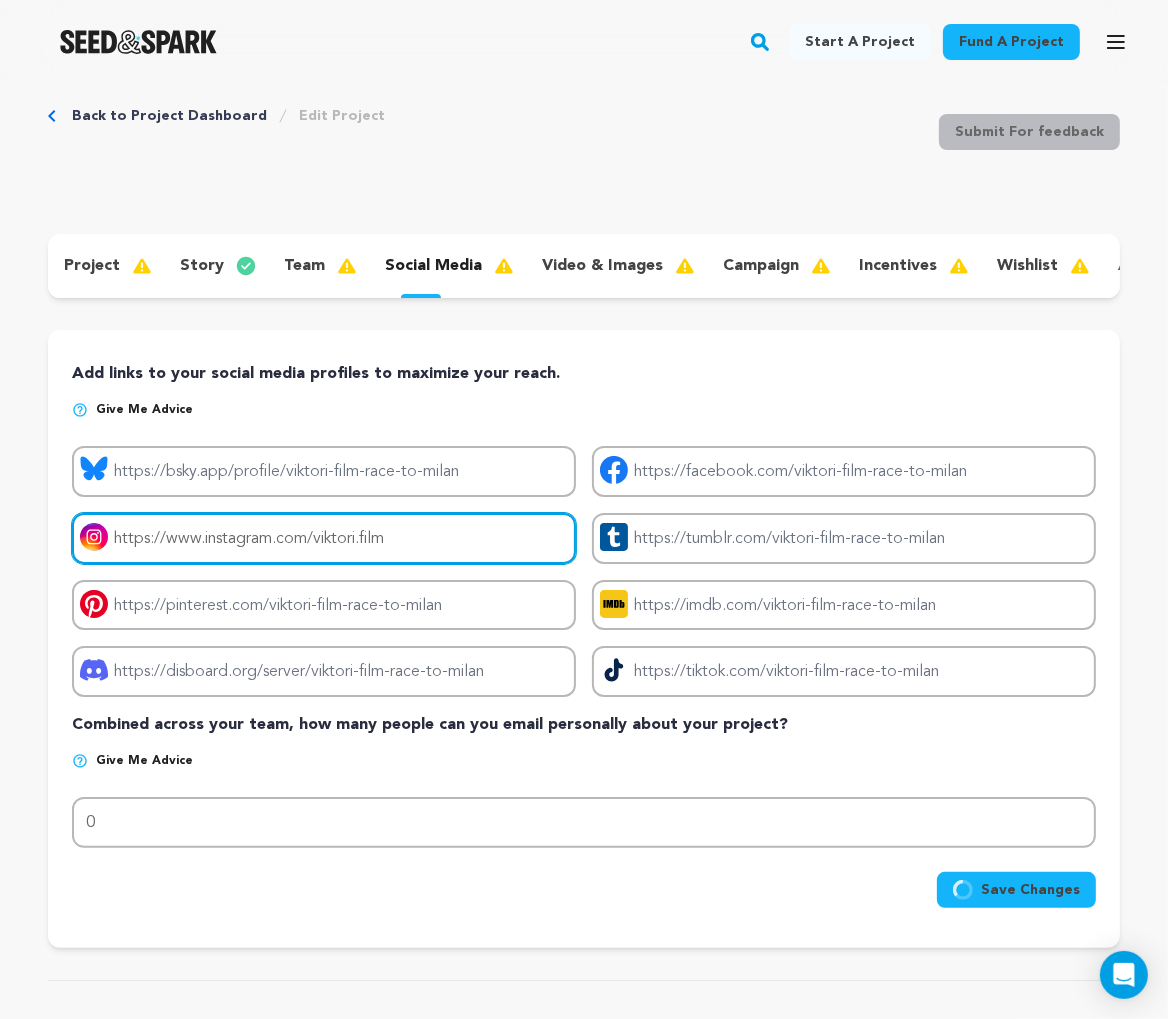 click on "https://www.instagram.com/viktori.film" at bounding box center (324, 538) 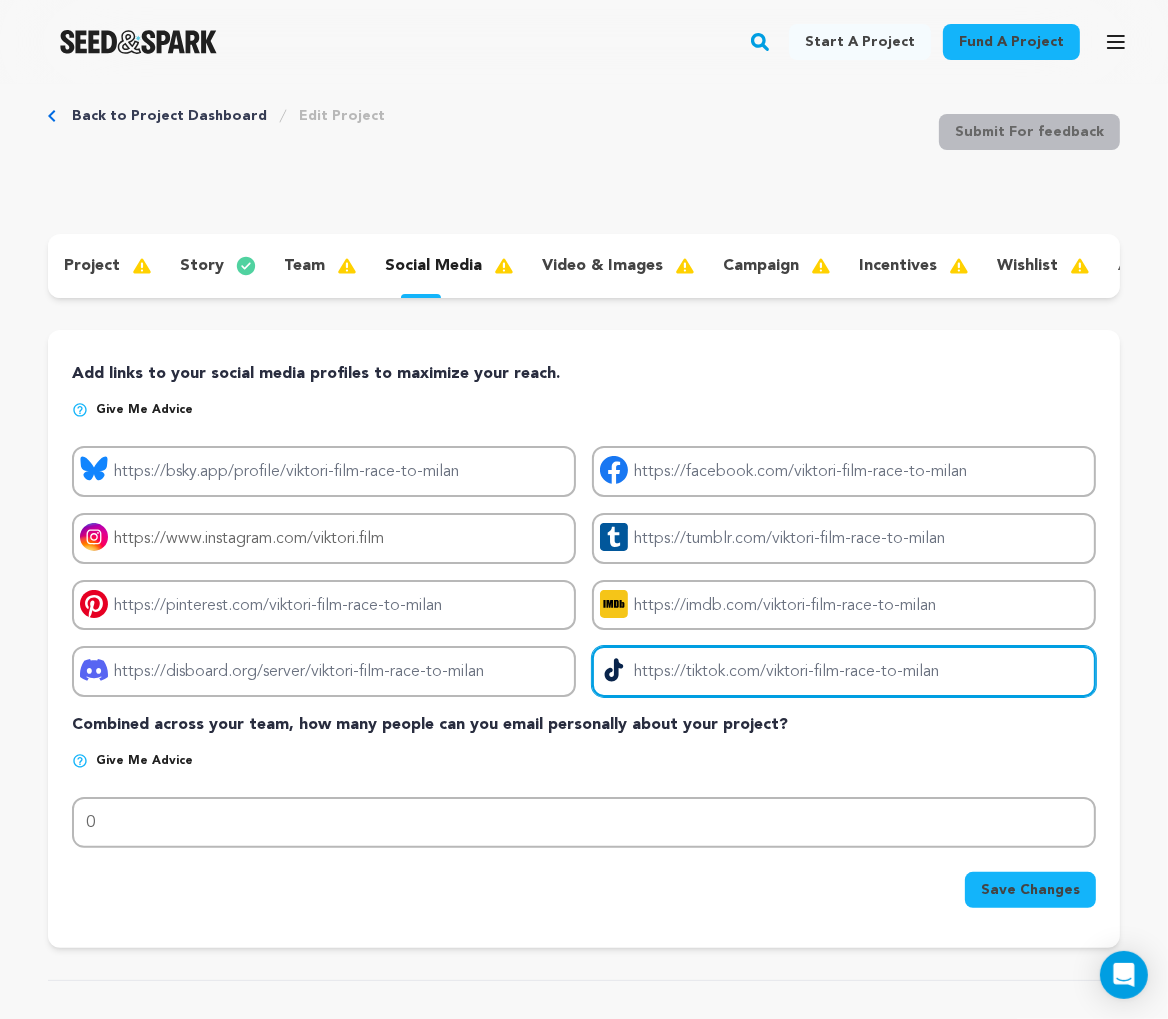 click on "Project tiktok link" at bounding box center (844, 671) 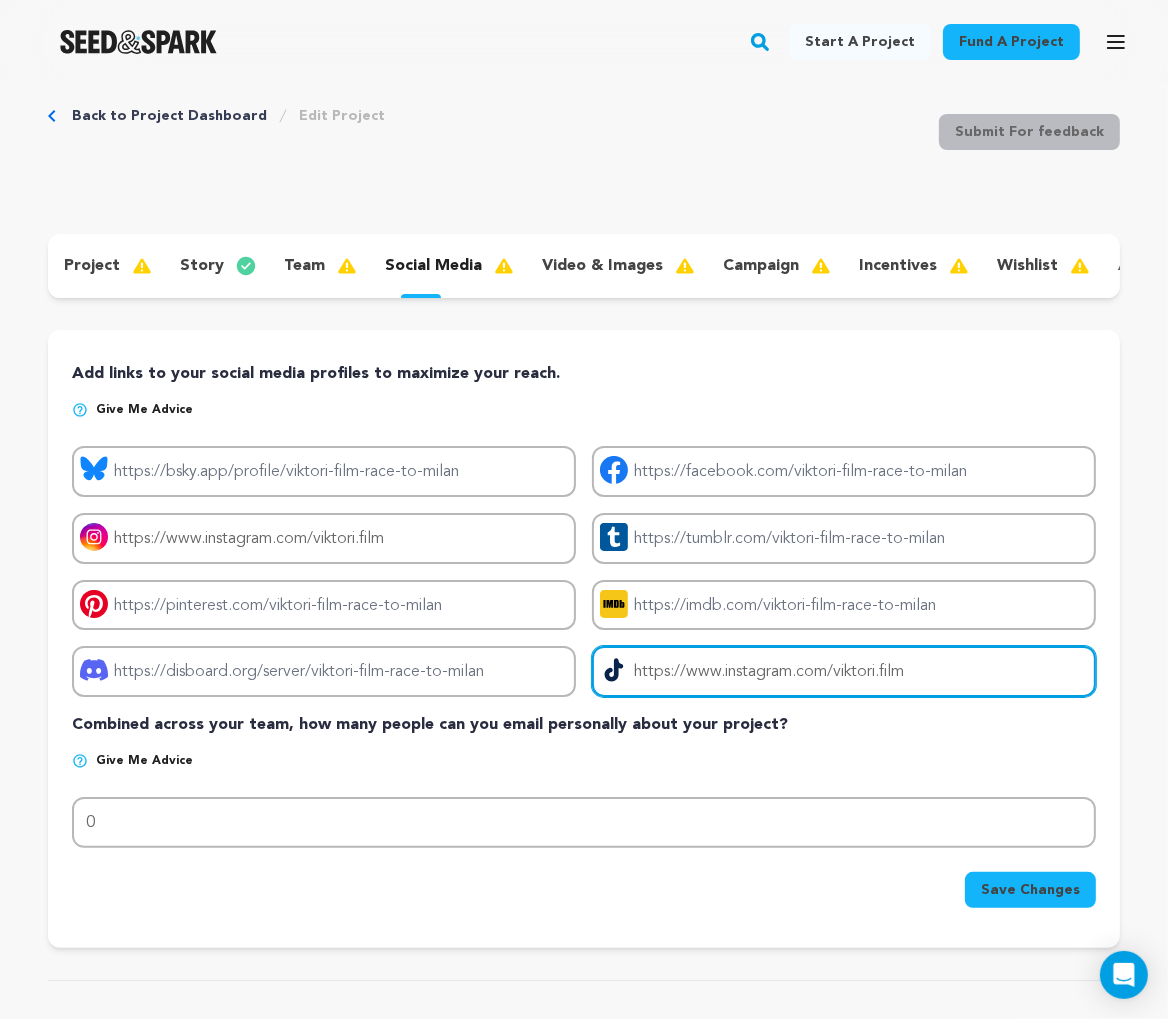 click on "https://www.instagram.com/viktori.film" at bounding box center (844, 671) 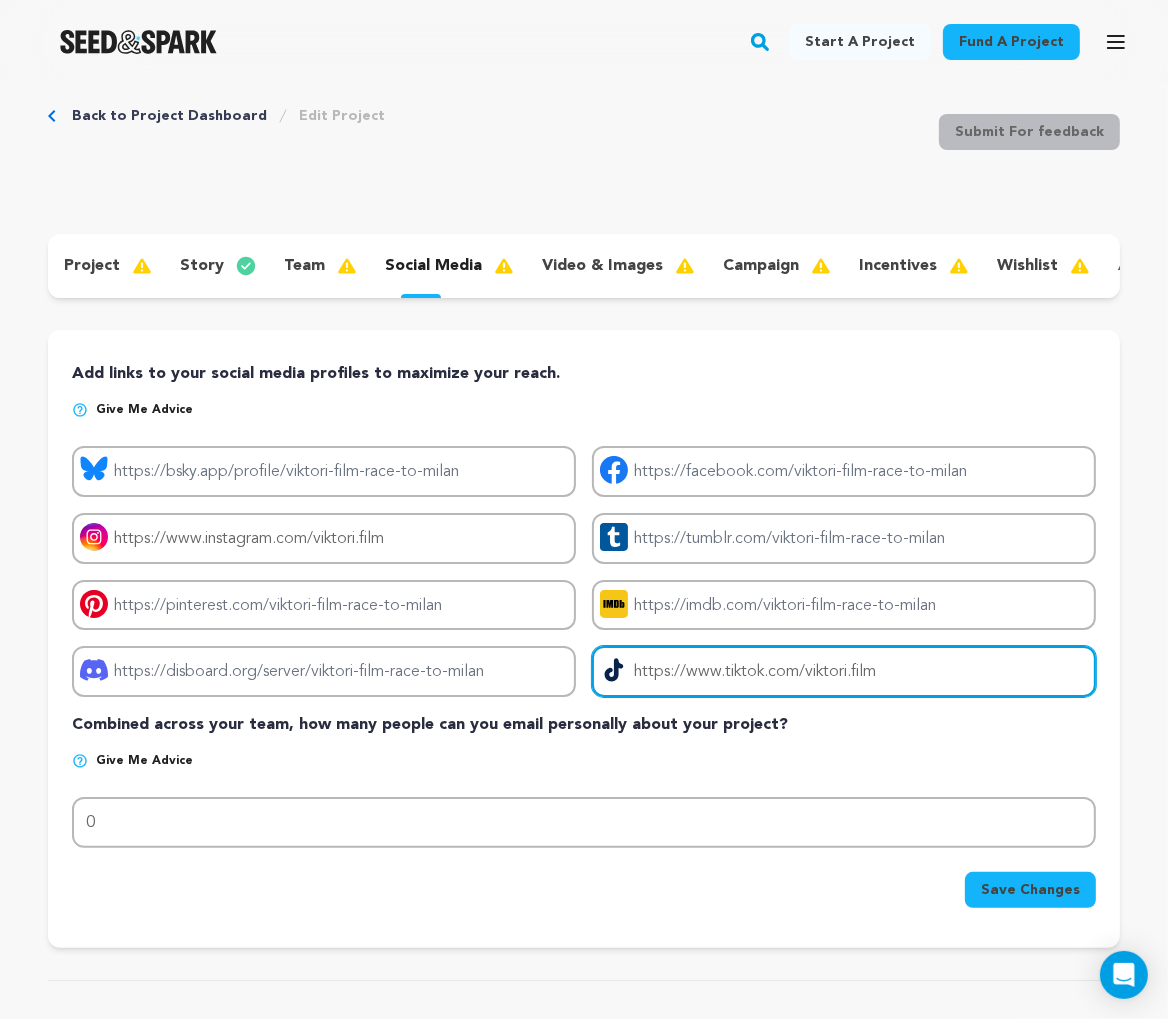 type on "https://www.tiktok.com/viktori.film" 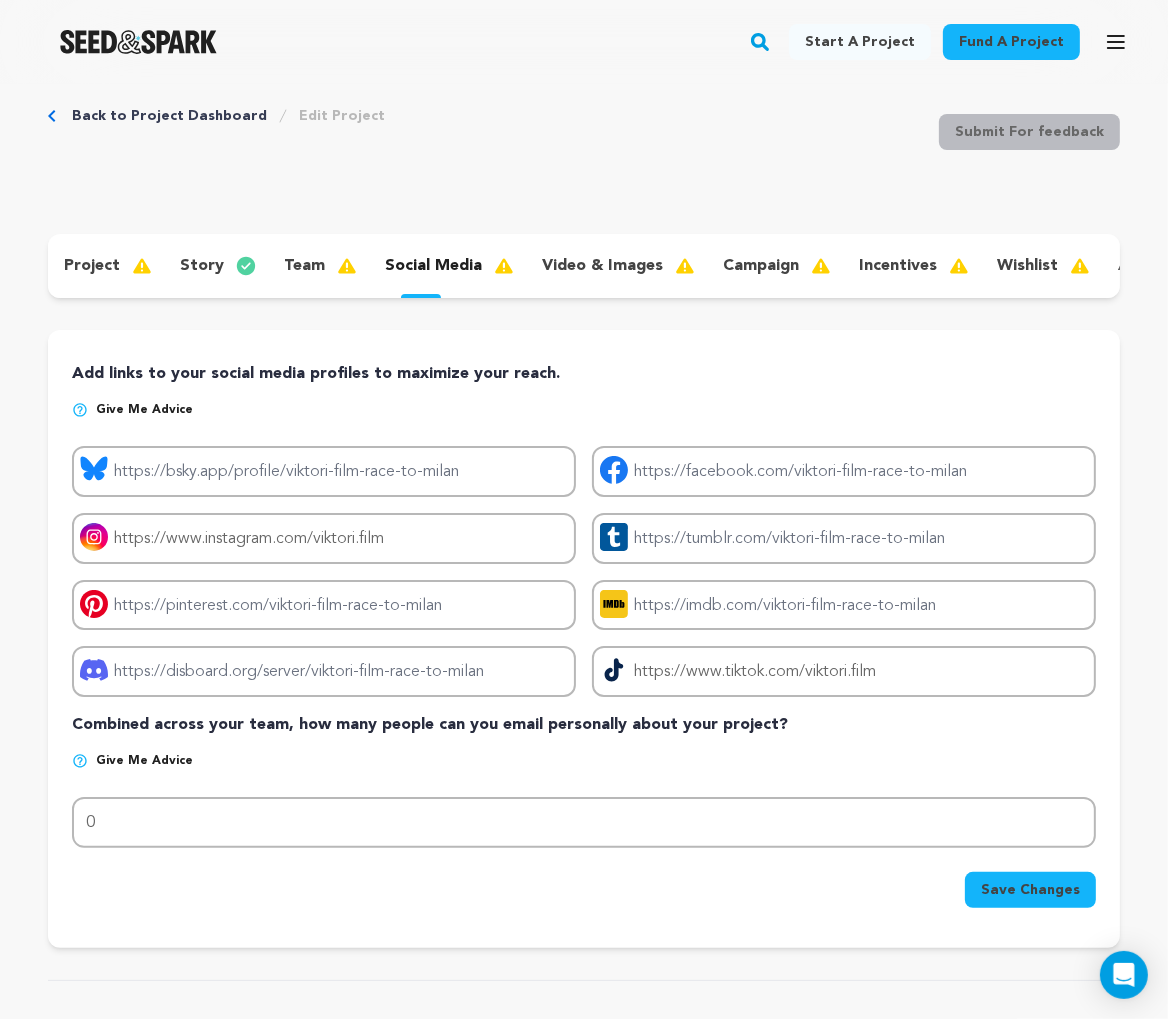 click on "Save Changes" at bounding box center (1030, 890) 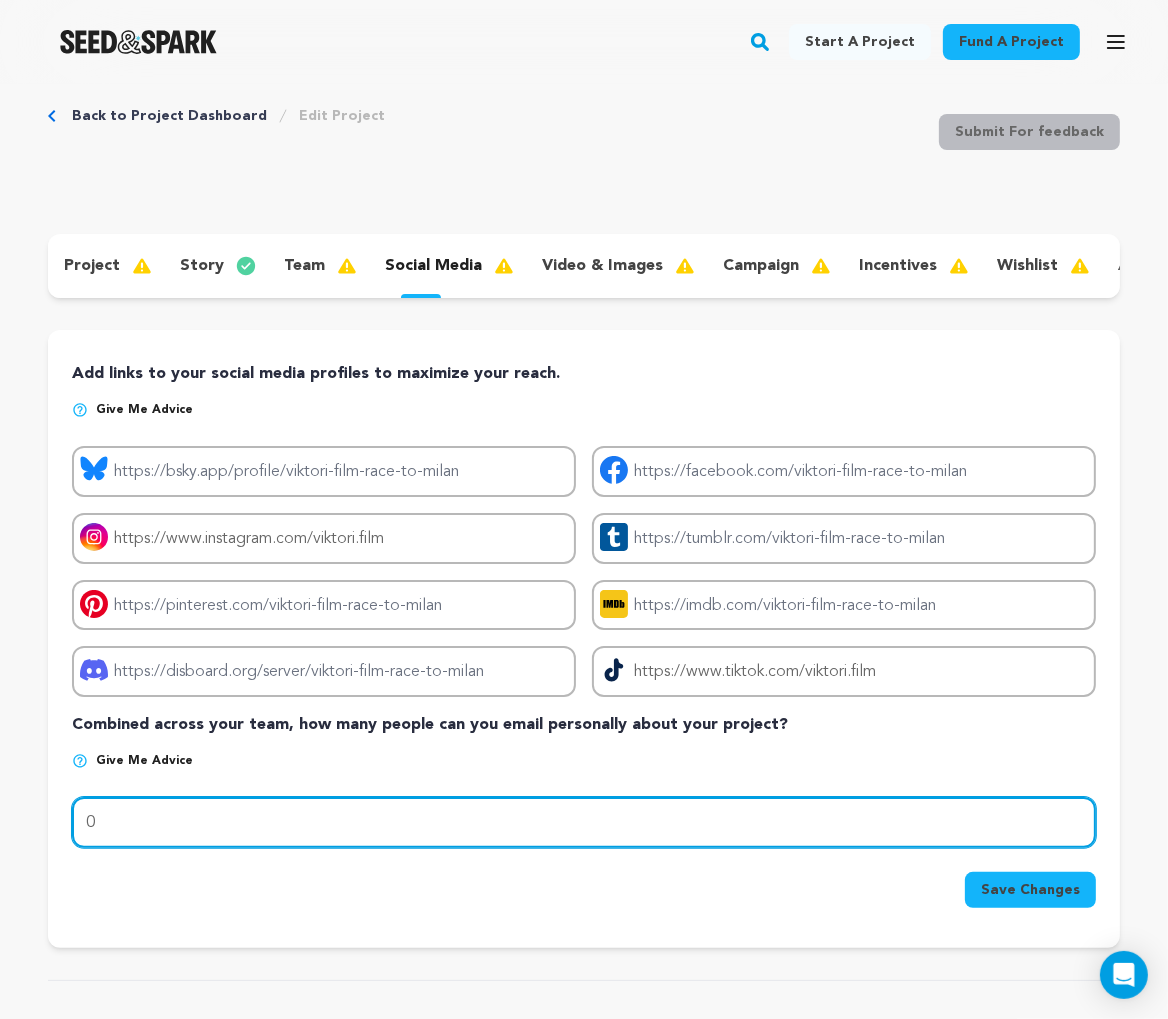 click on "0" at bounding box center [584, 822] 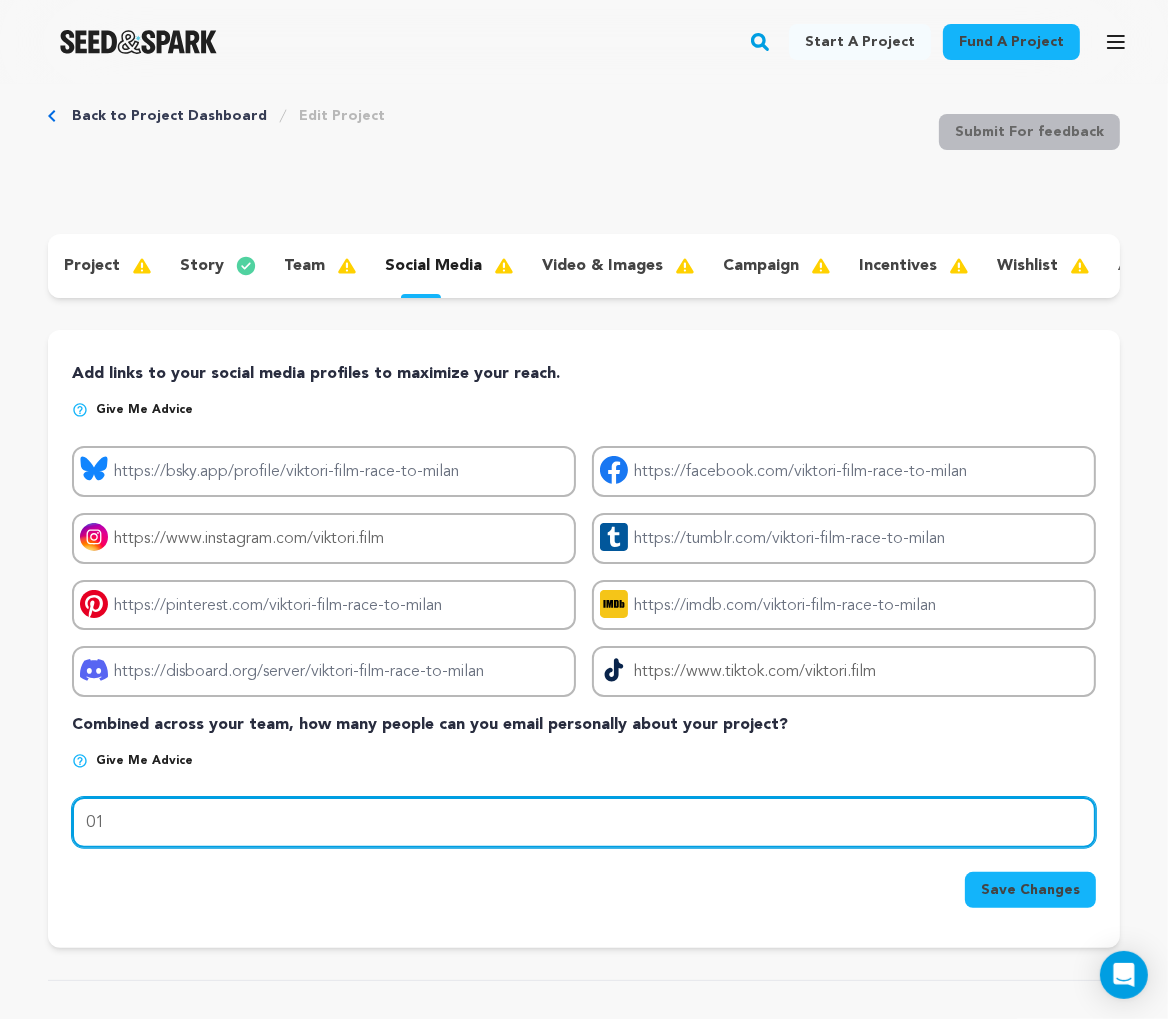 type on "0" 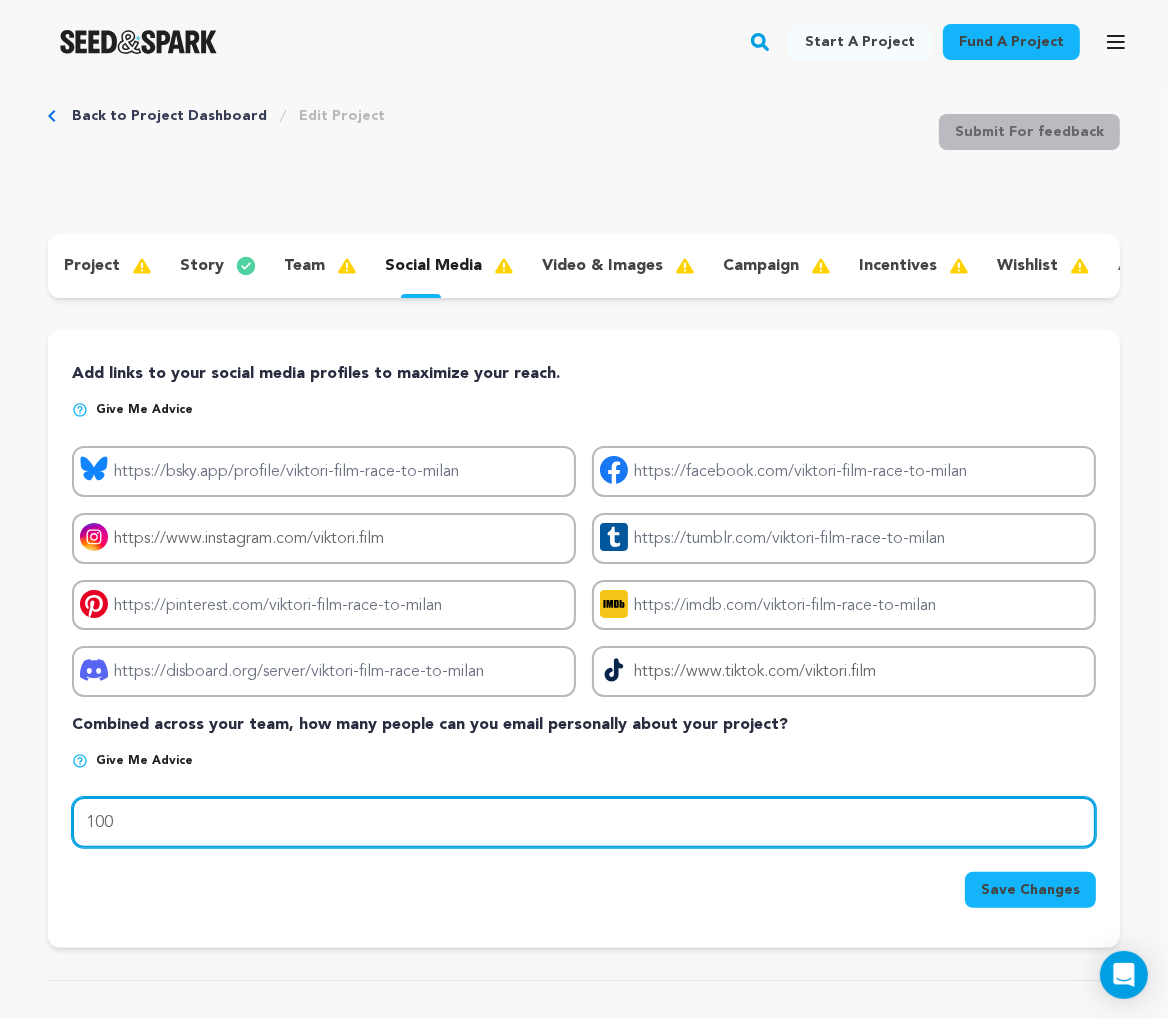 type on "100" 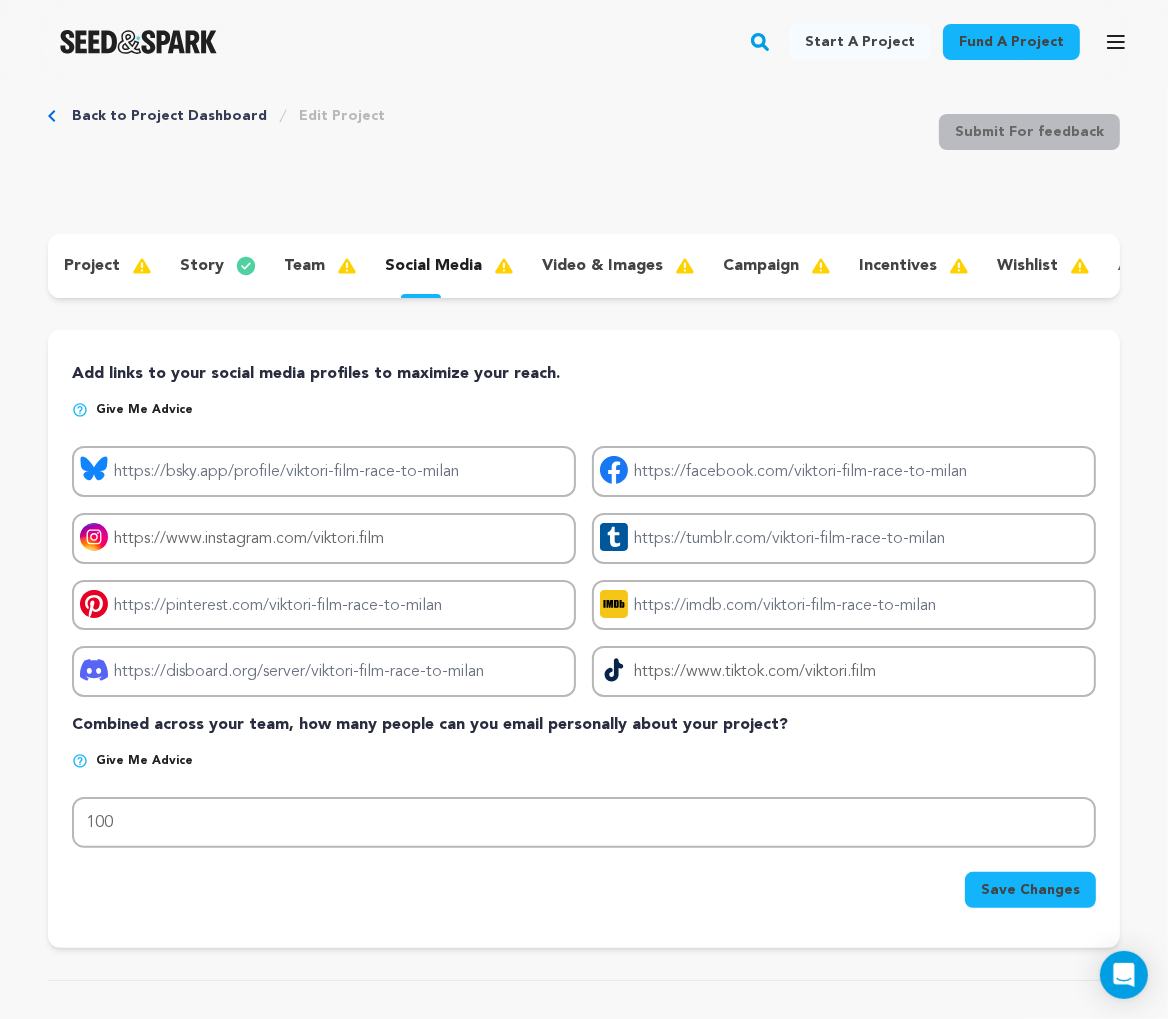 click on "Save Changes" at bounding box center [1030, 890] 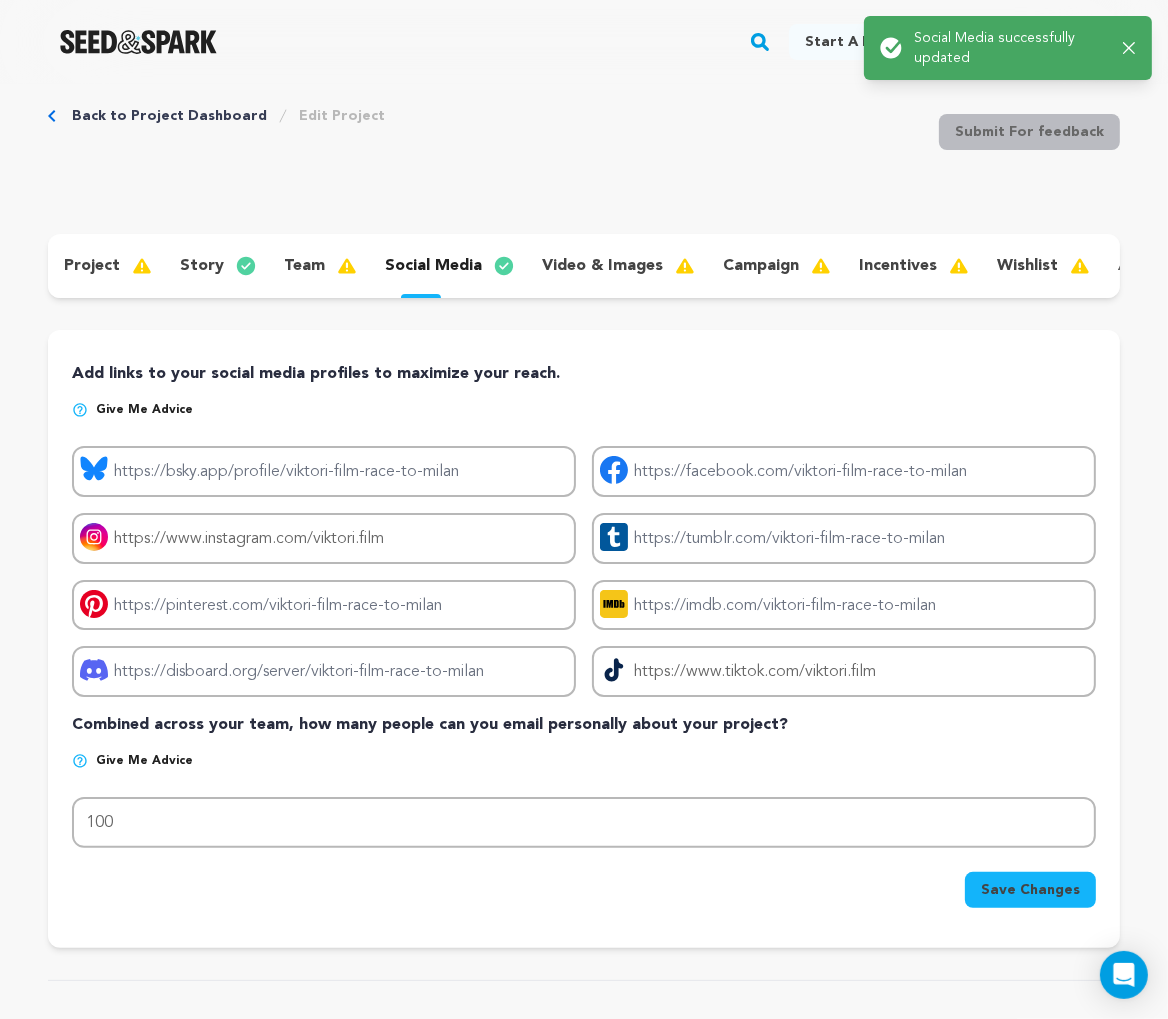 scroll, scrollTop: 0, scrollLeft: 0, axis: both 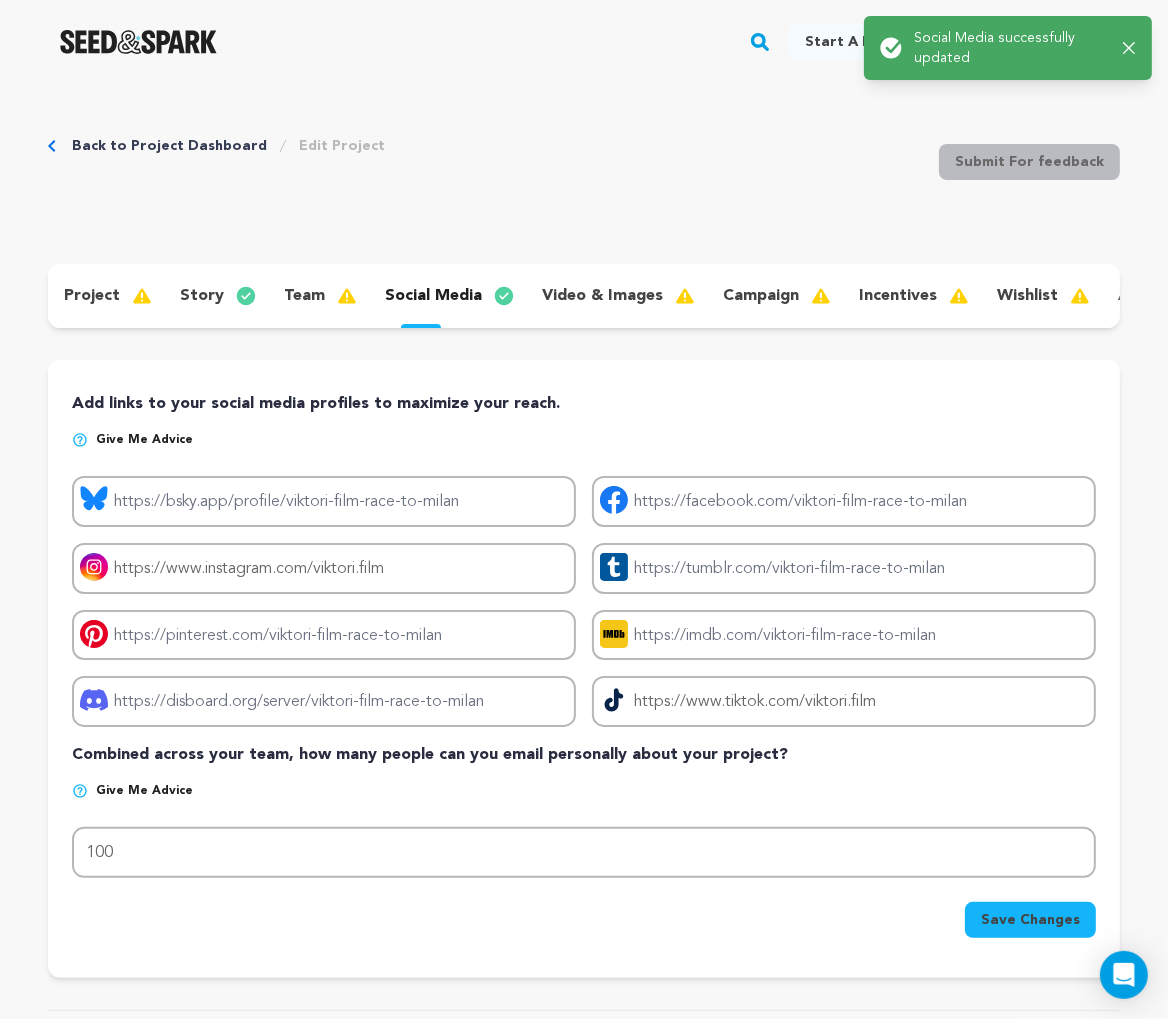 click on "video & images" at bounding box center (602, 296) 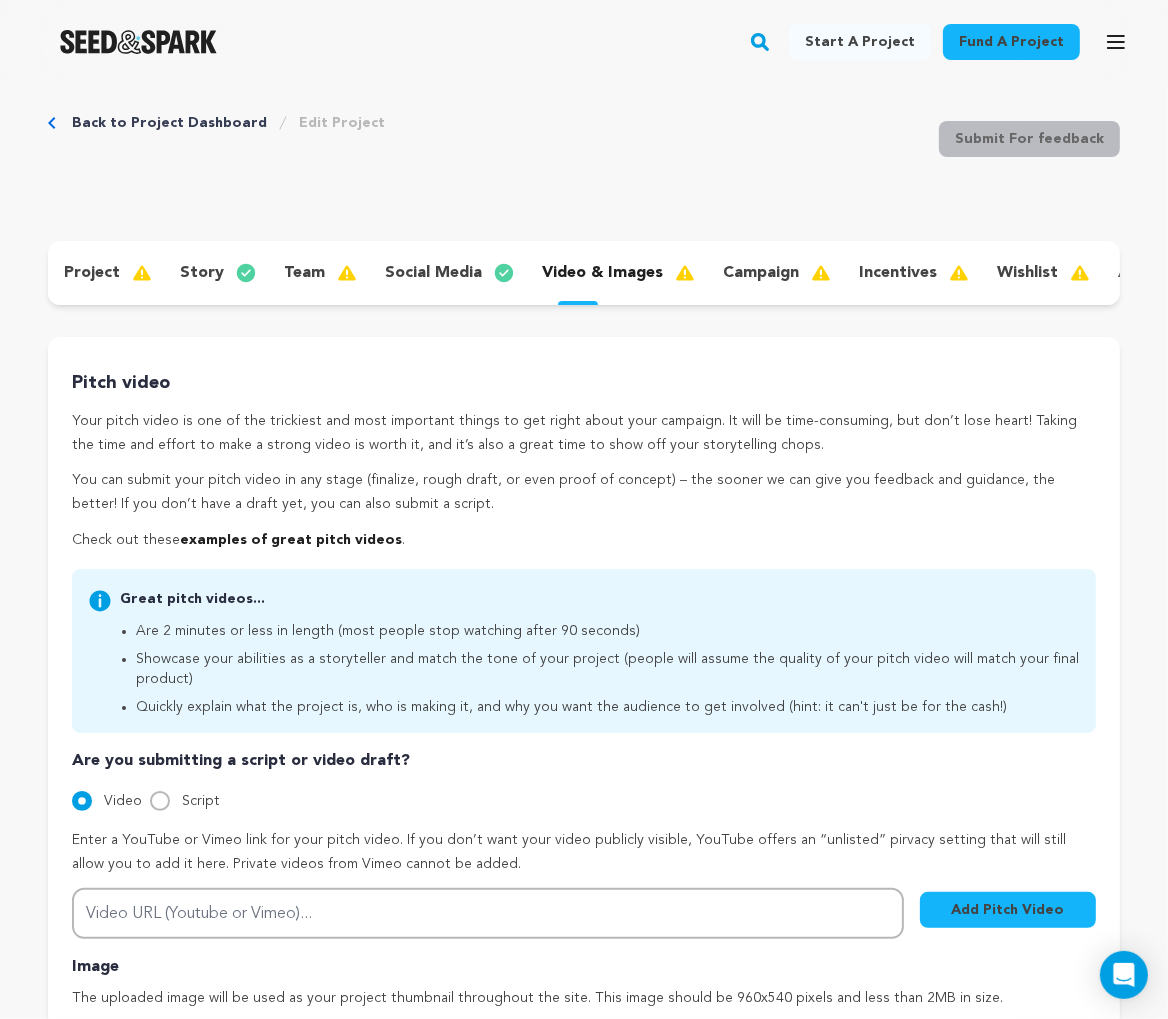 scroll, scrollTop: 0, scrollLeft: 0, axis: both 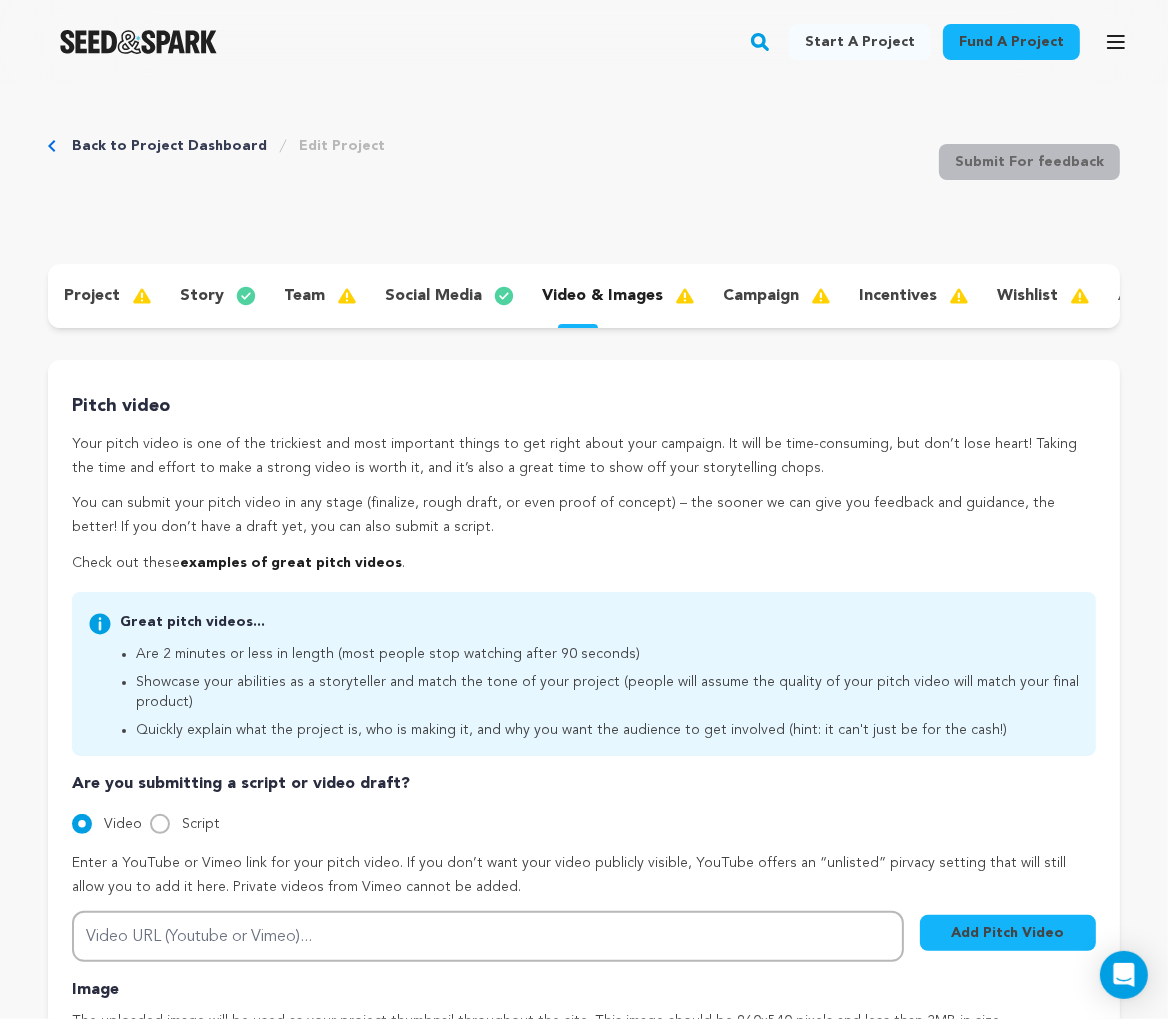 click on "campaign" at bounding box center [761, 296] 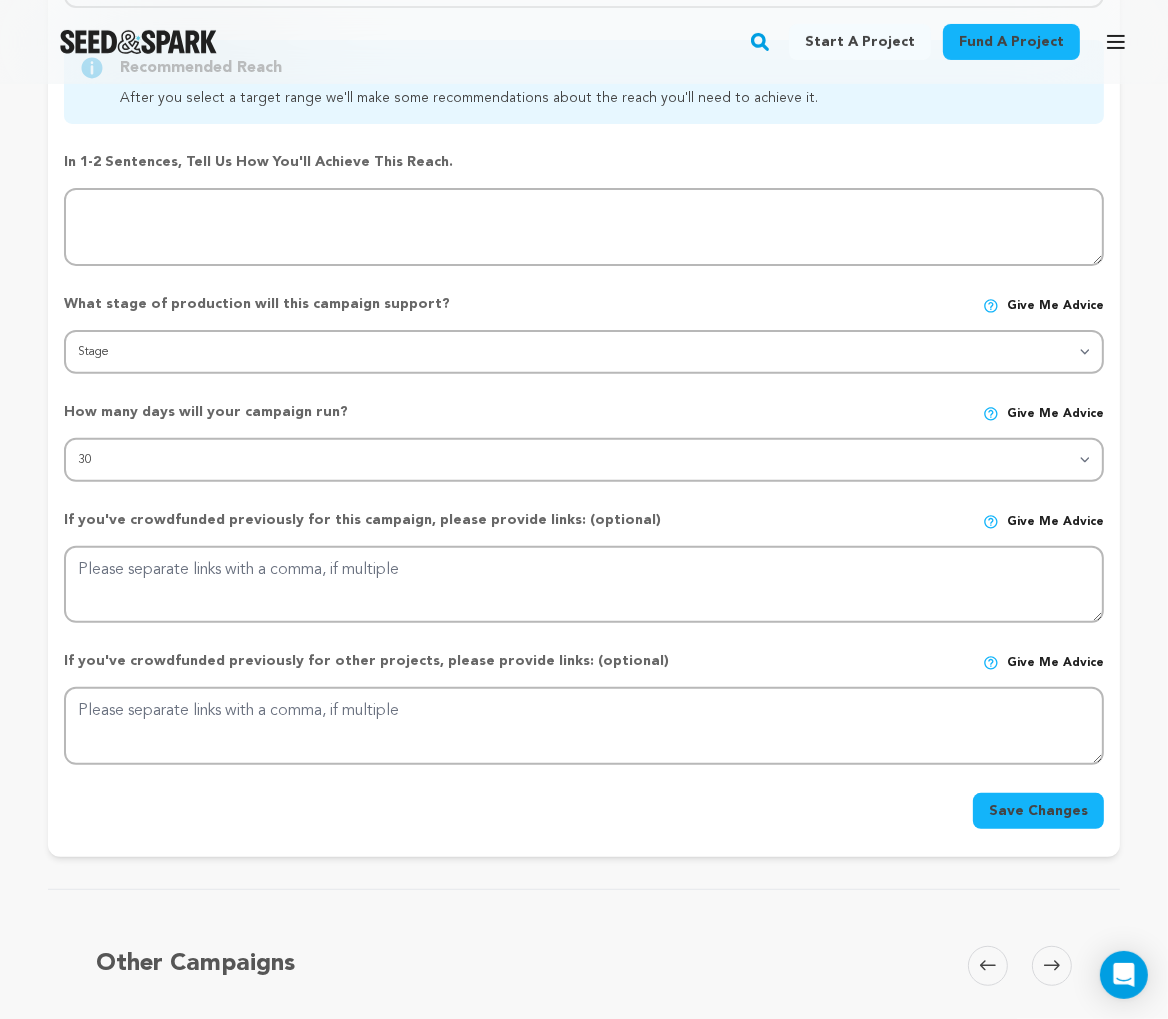 scroll, scrollTop: 460, scrollLeft: 0, axis: vertical 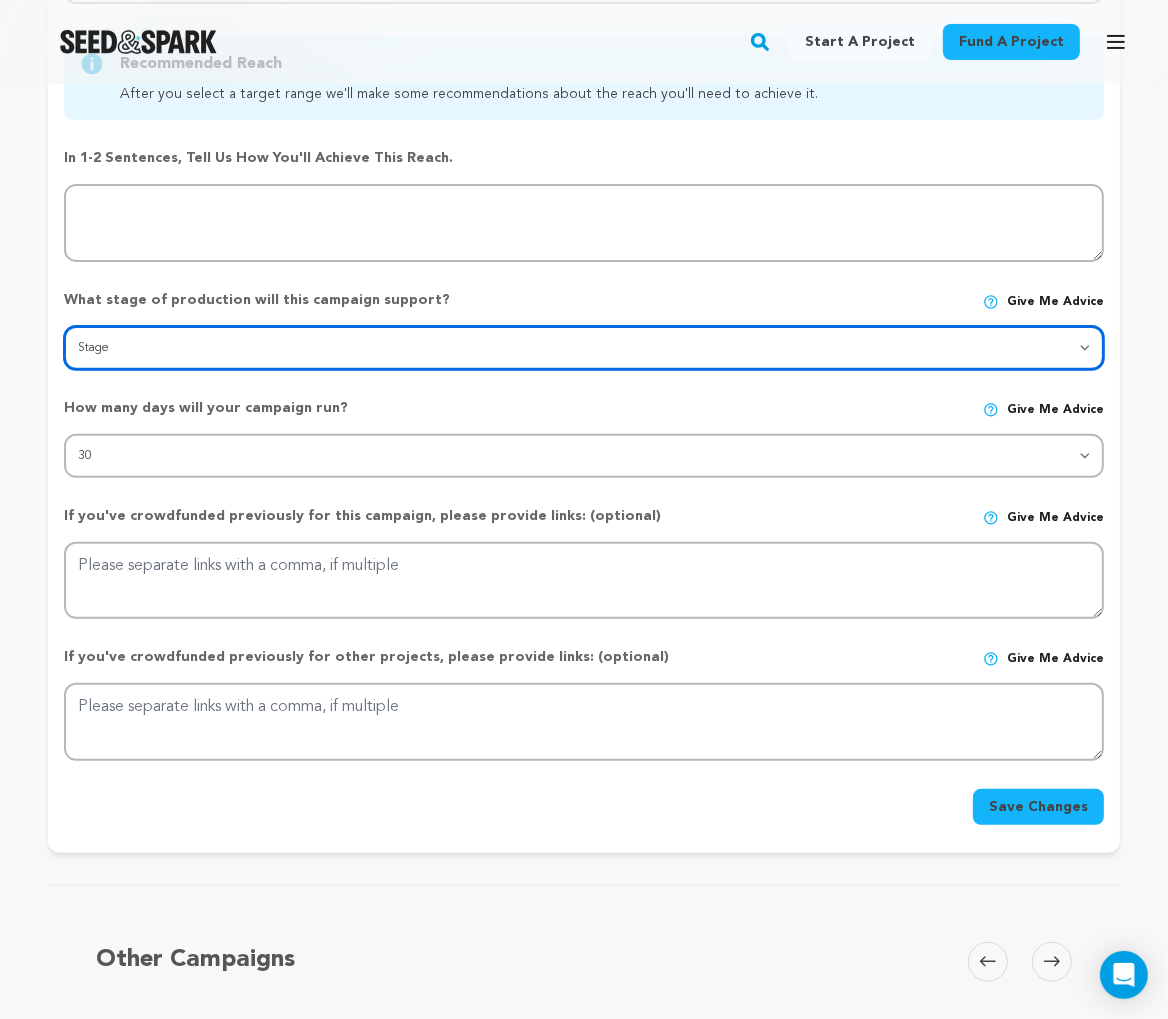 click on "Stage
DEVELOPMENT
PRODUCTION
POST-PRODUCTION
DISTRIBUTION
PRE-PRODUCTION
ENHANCEMENT
PRODUCTION PHASE 2
FESTIVALS
PR/MARKETING
TOUR
IMPACT CAMPAIGN" at bounding box center [584, 348] 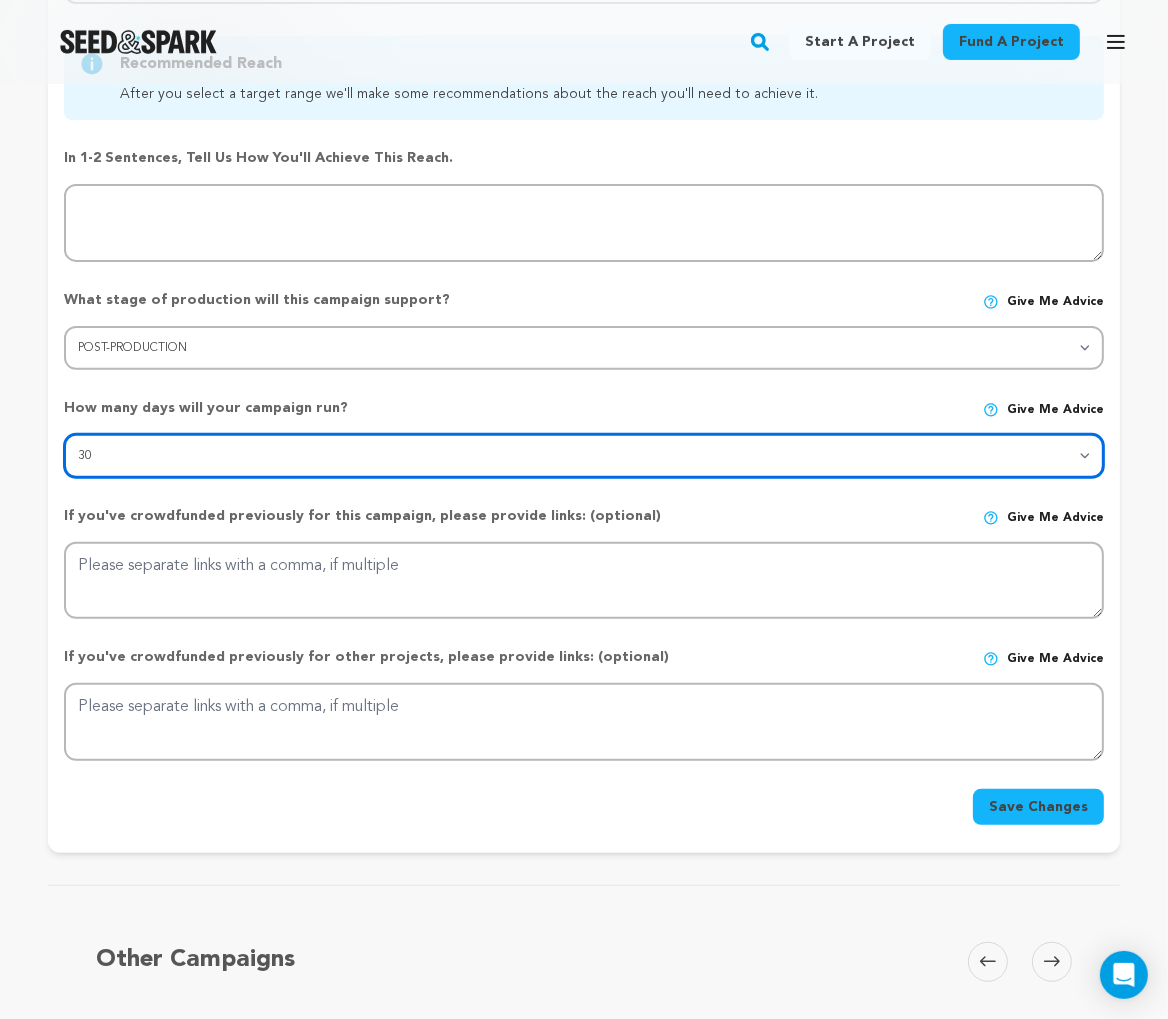 click on "30
45
60" at bounding box center [584, 456] 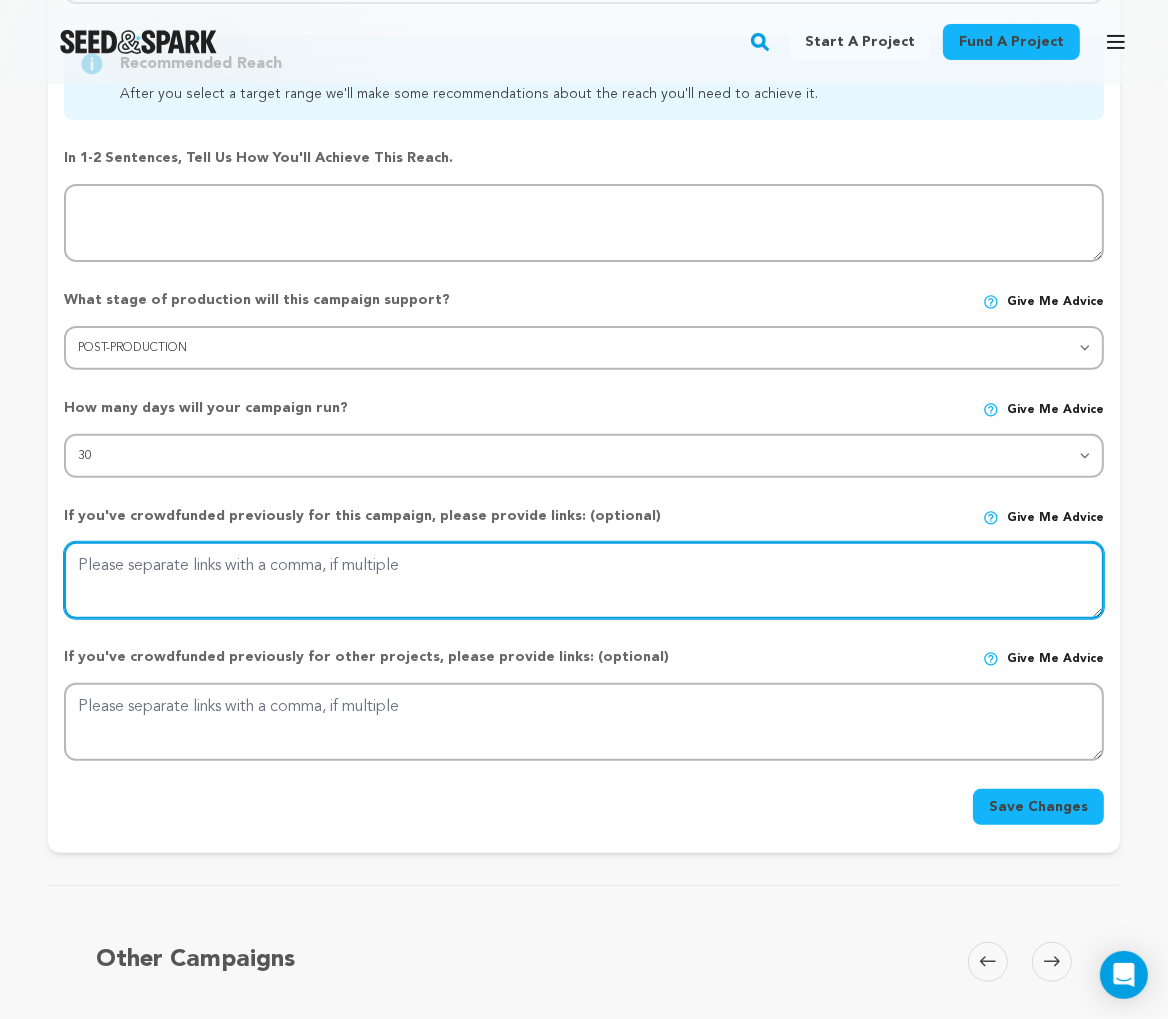 click at bounding box center [584, 581] 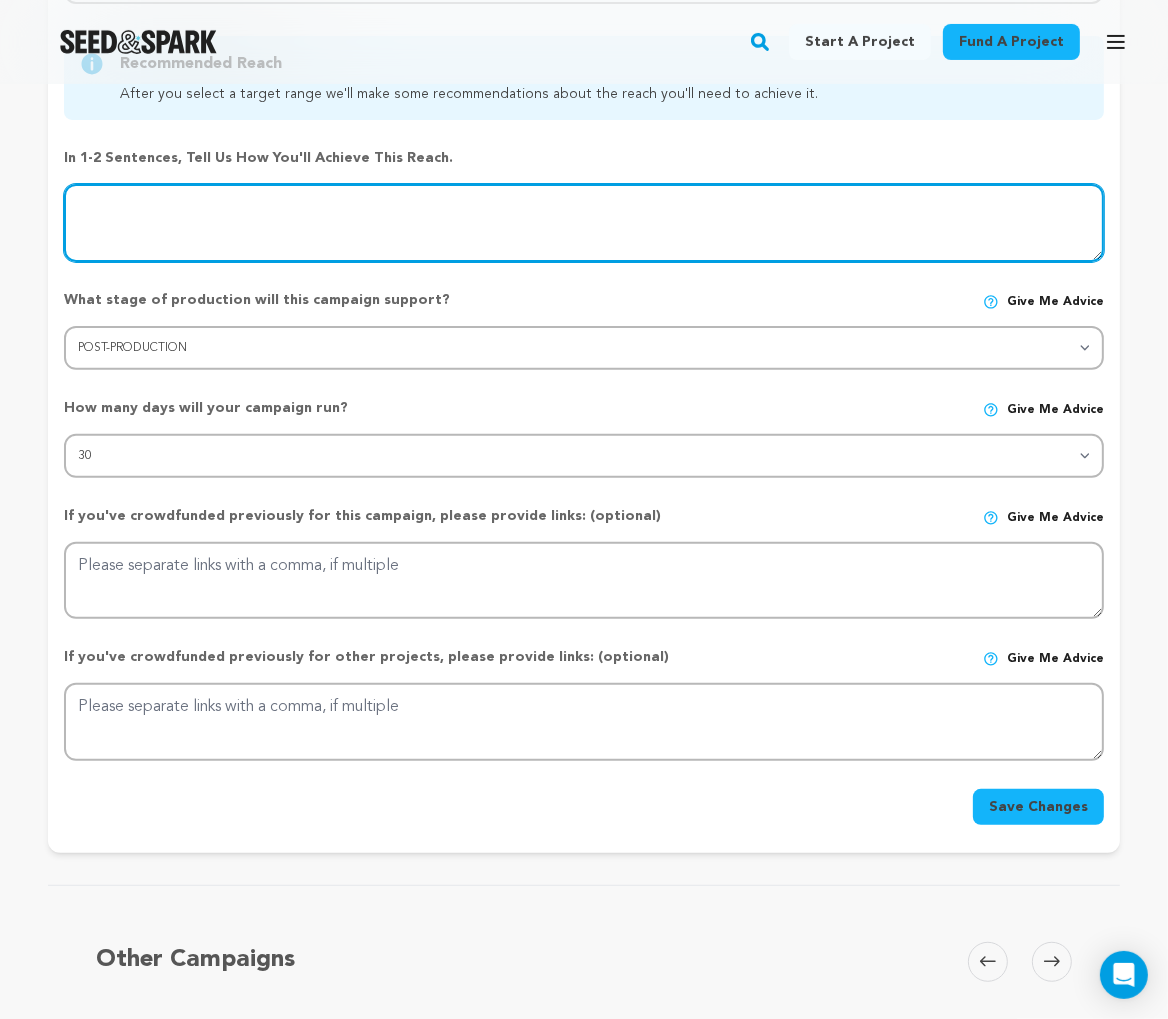 click at bounding box center (584, 223) 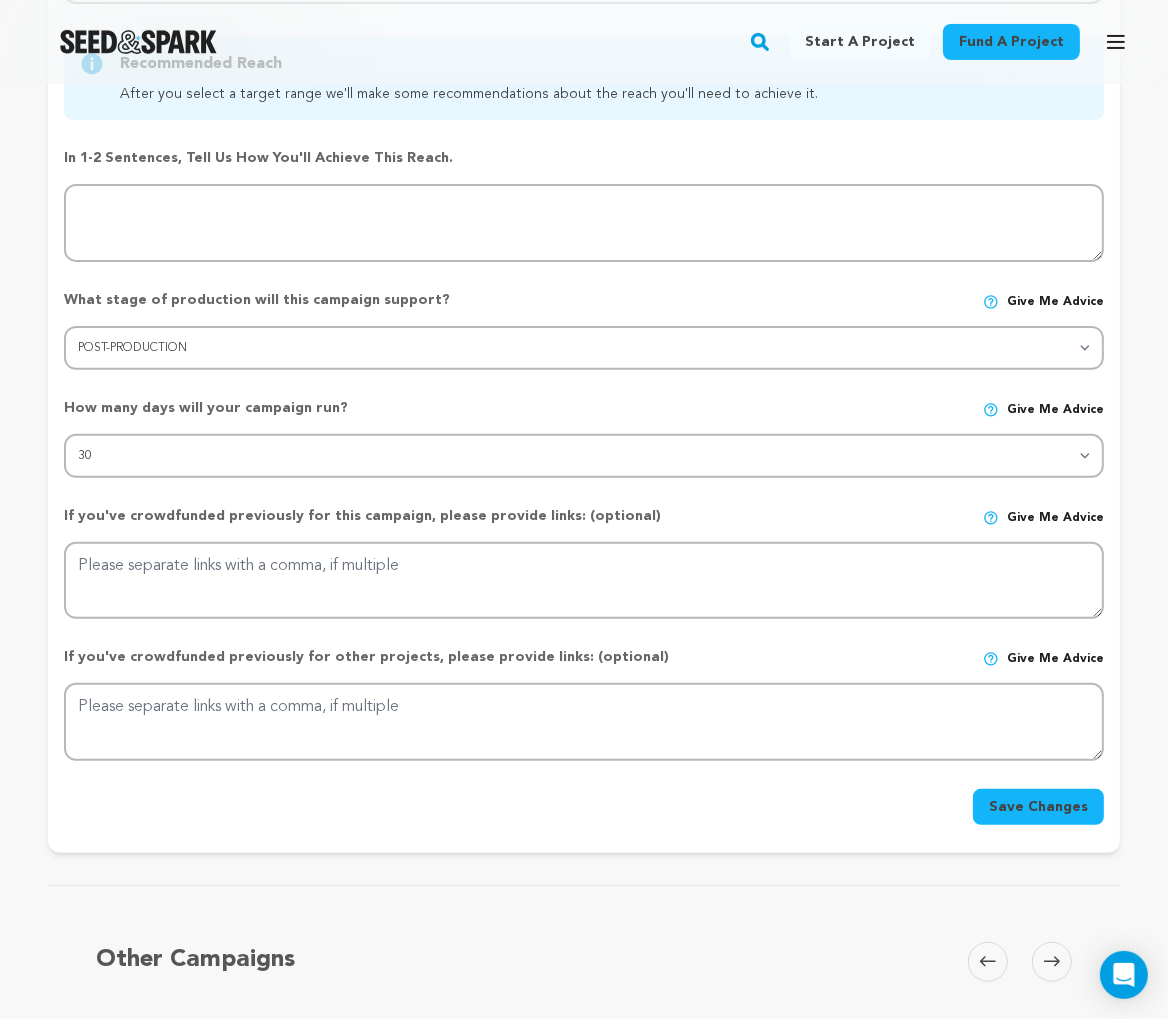 click on "Save Changes" at bounding box center [1038, 807] 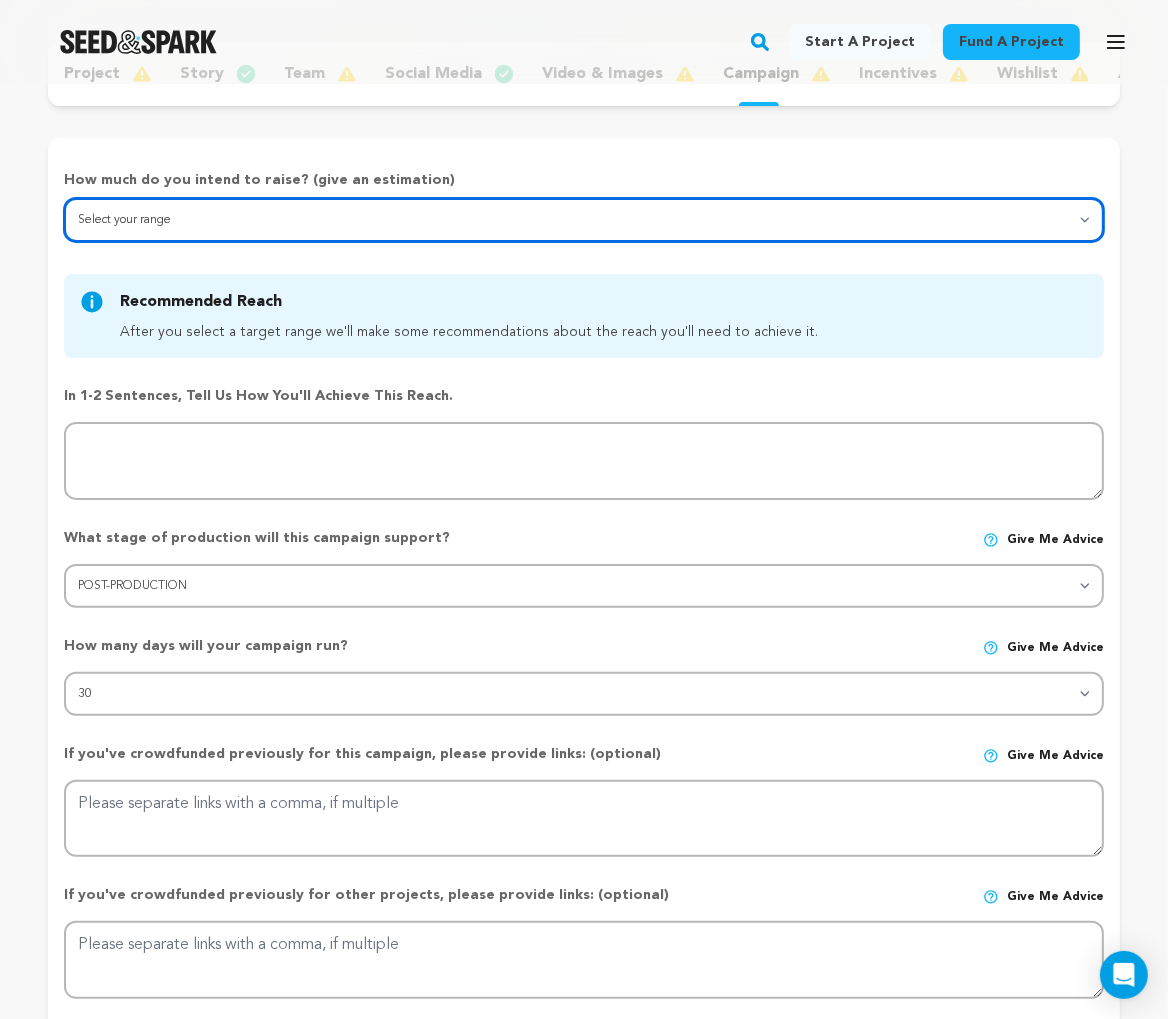 scroll, scrollTop: 0, scrollLeft: 0, axis: both 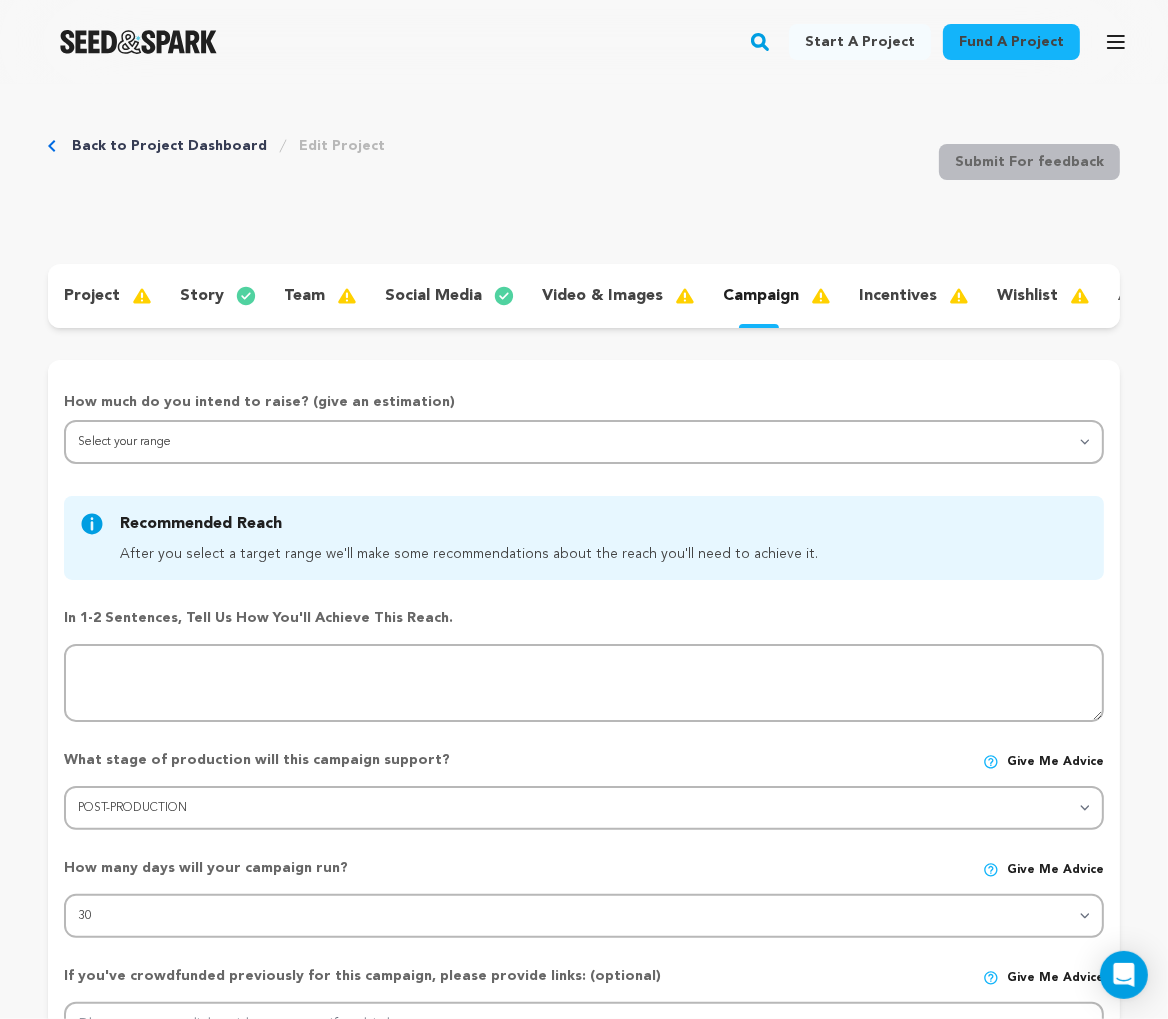 click on "incentives" at bounding box center (912, 296) 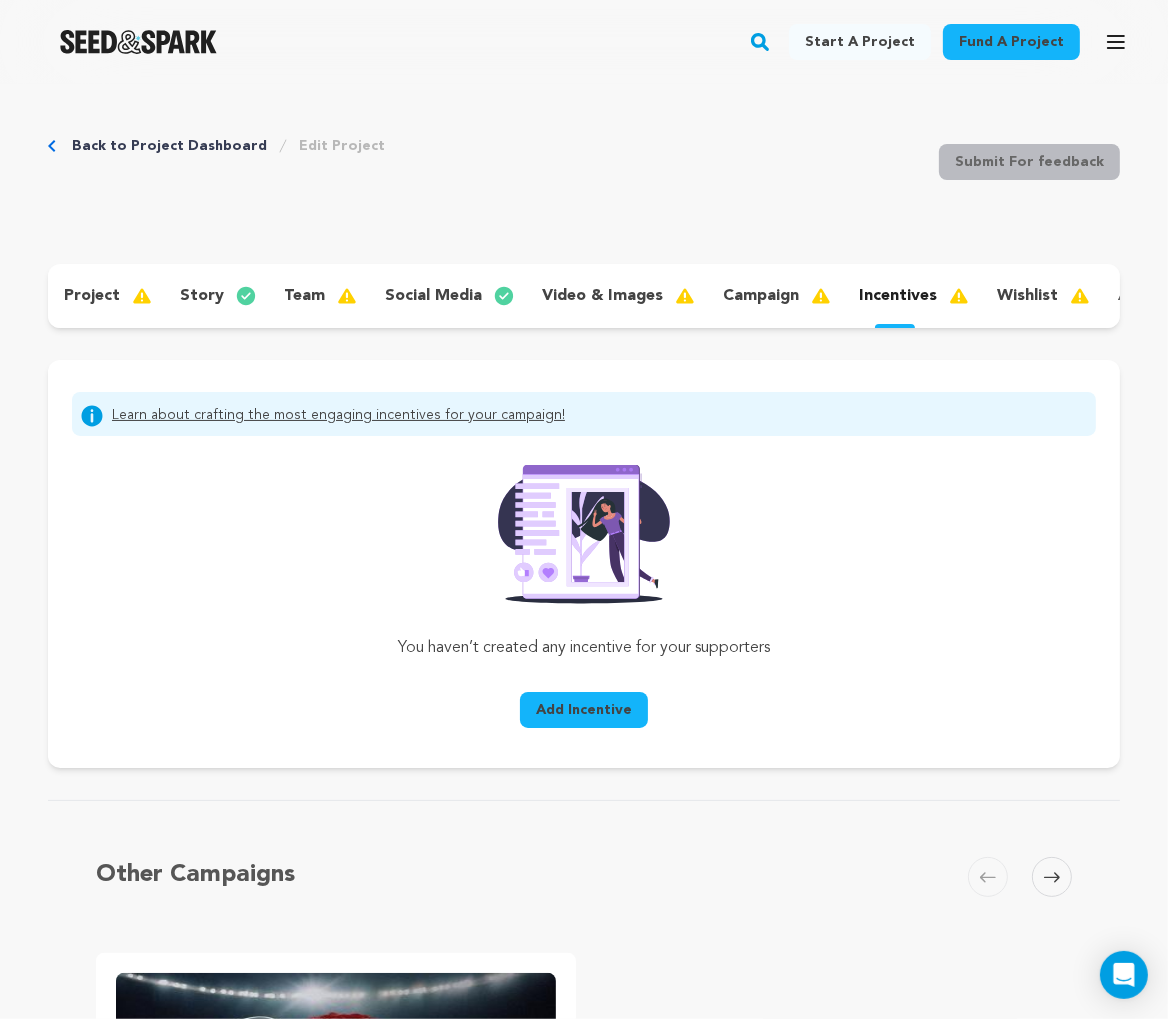 click at bounding box center (967, 296) 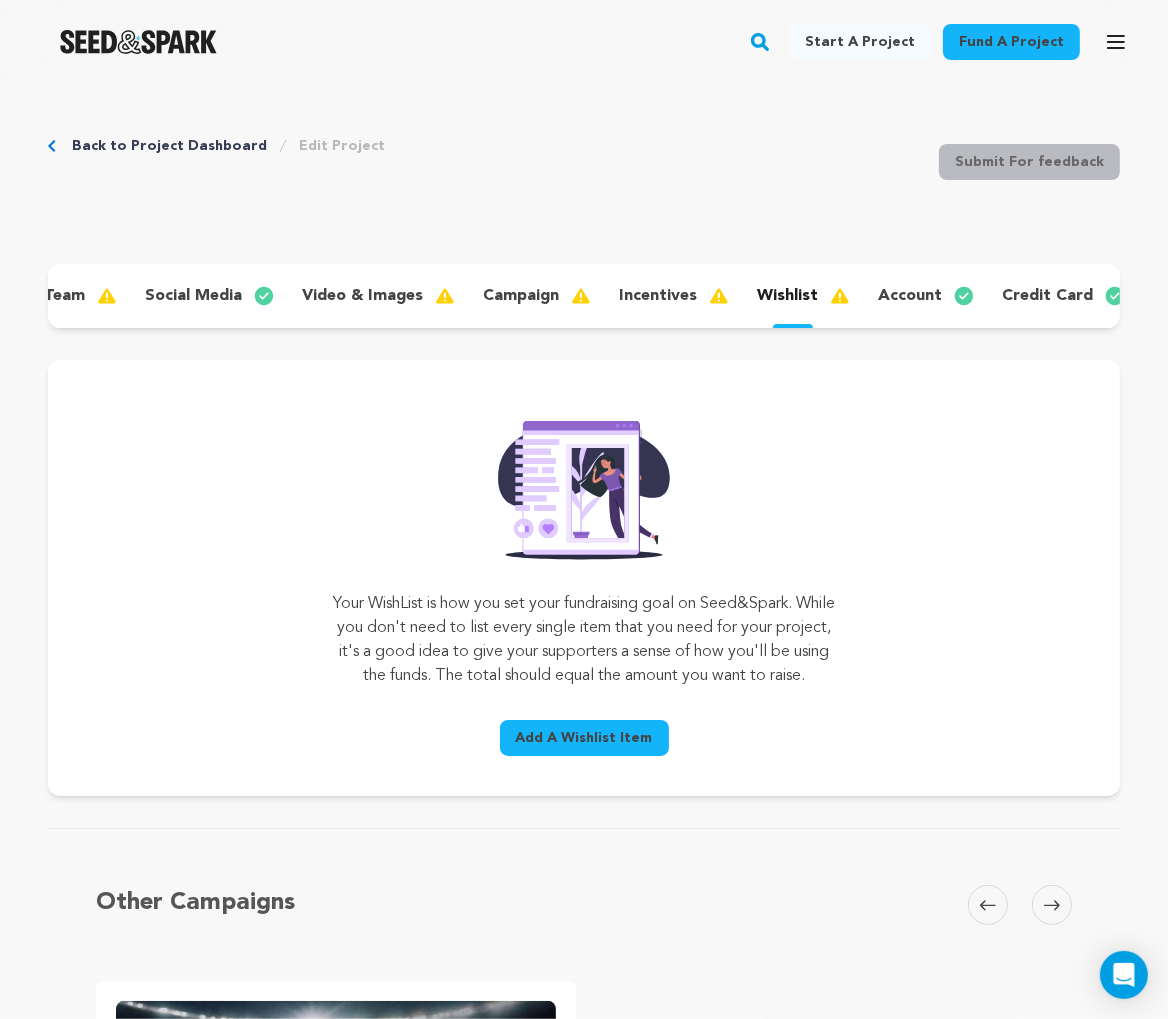 scroll, scrollTop: 0, scrollLeft: 0, axis: both 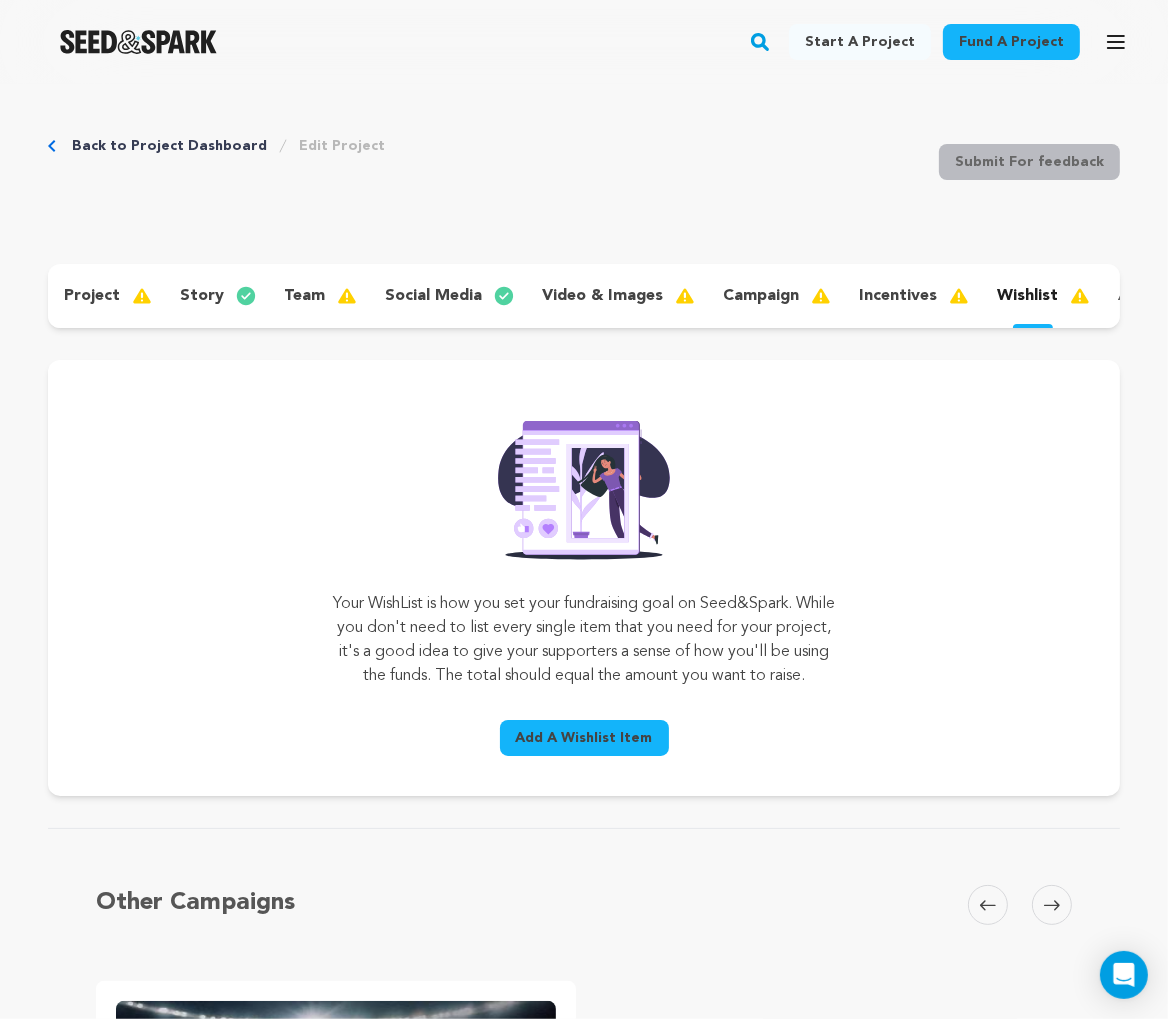 click on "project" at bounding box center (92, 296) 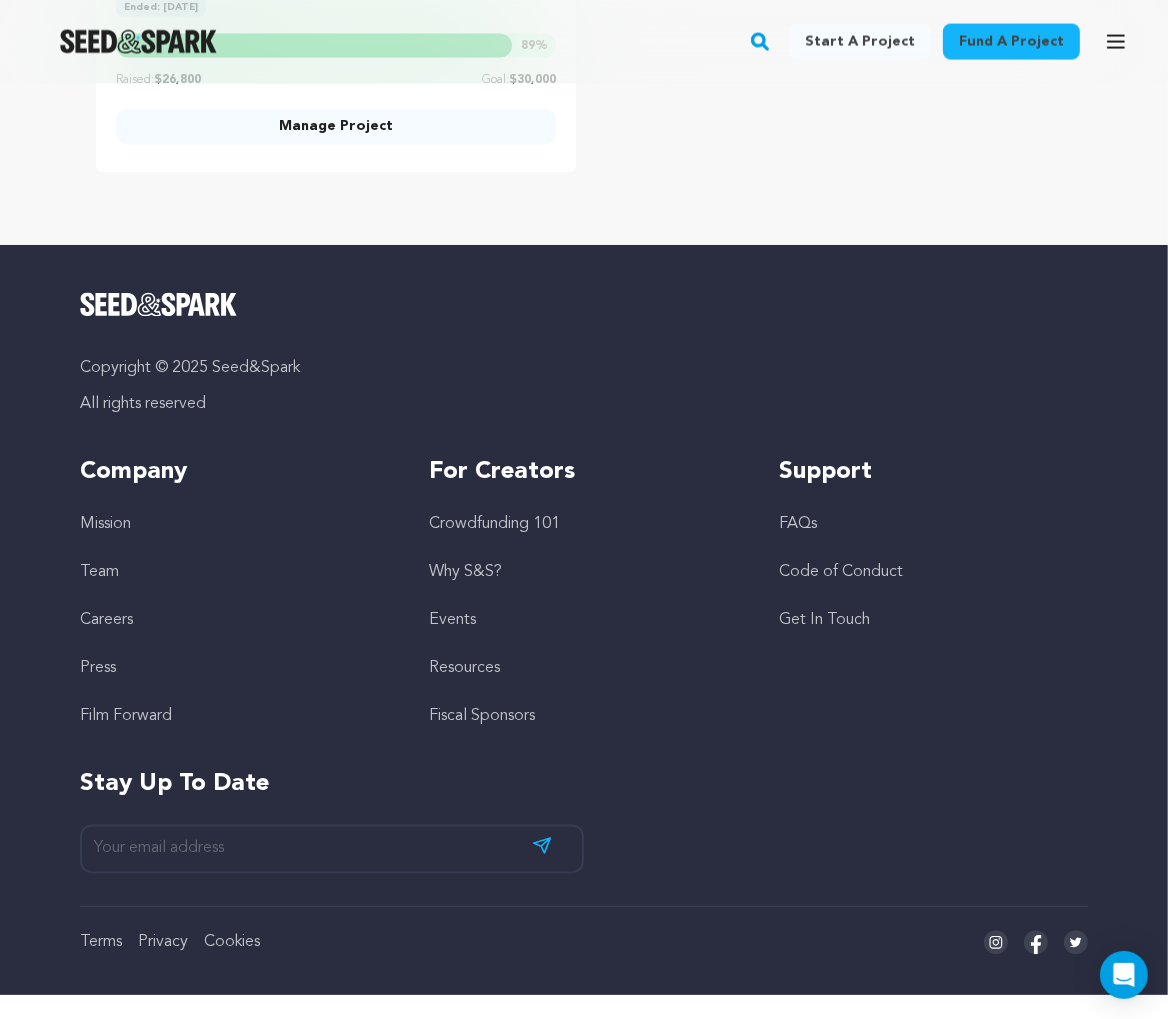 scroll, scrollTop: 2331, scrollLeft: 0, axis: vertical 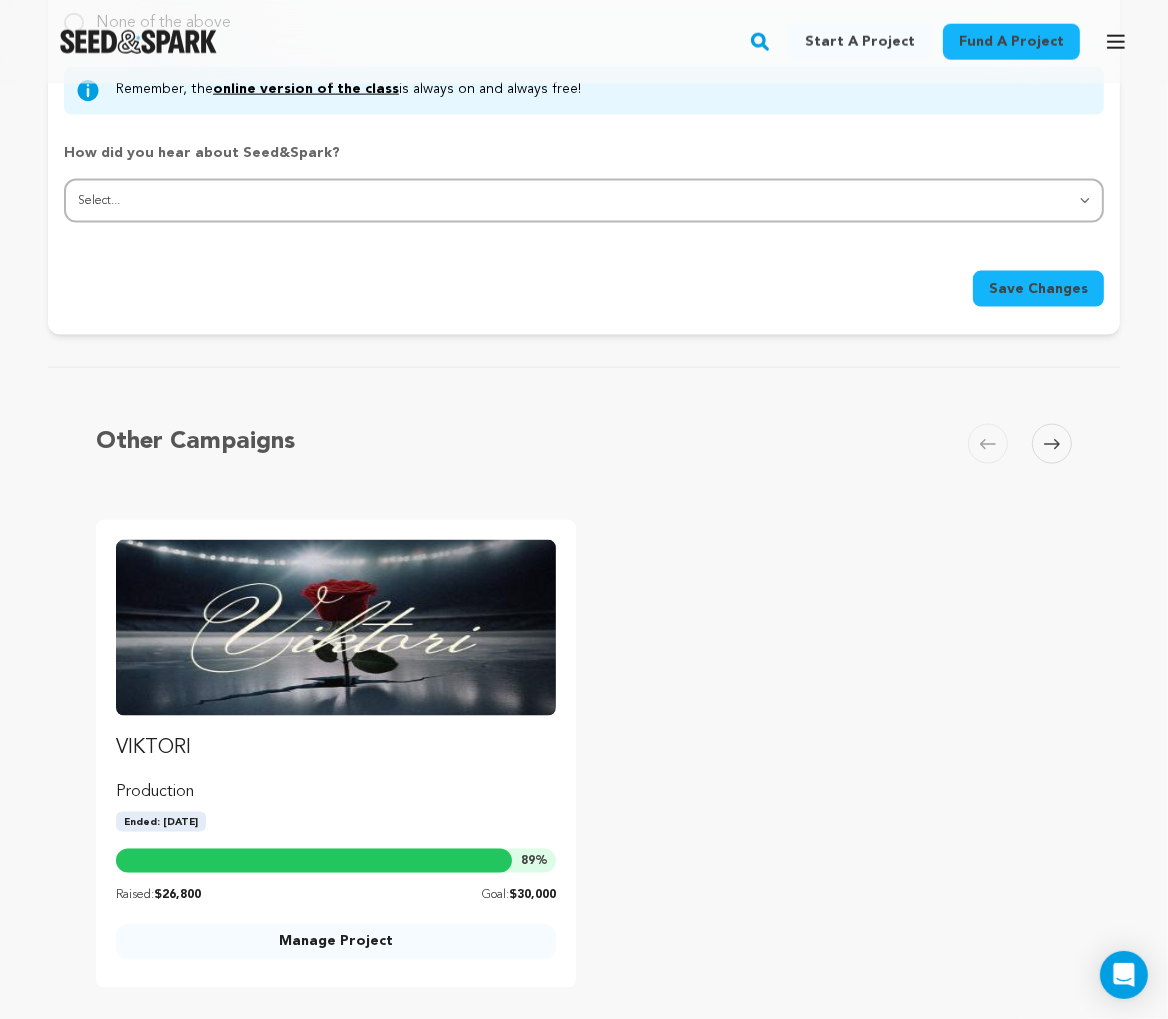 click at bounding box center [336, 628] 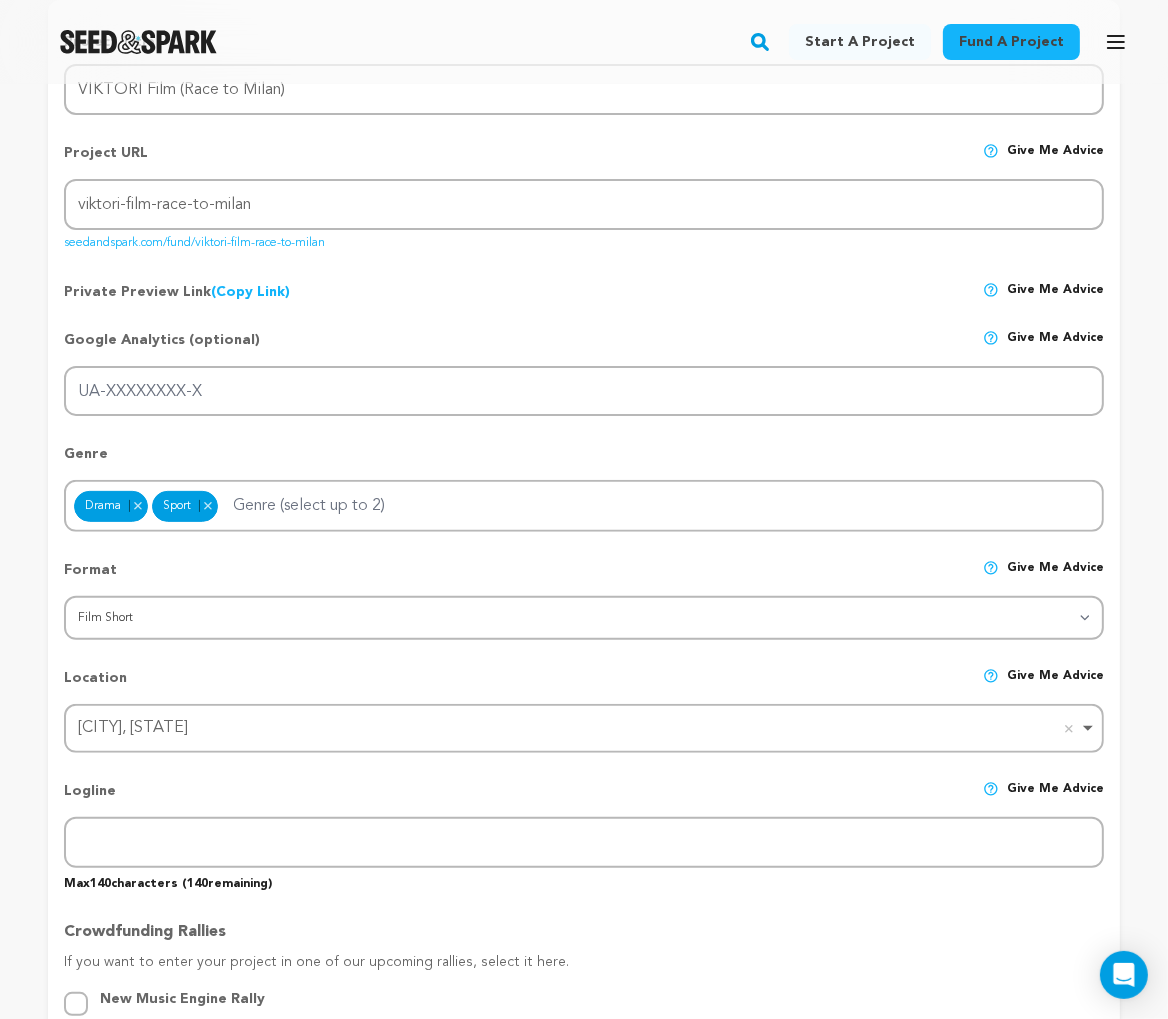 scroll, scrollTop: 0, scrollLeft: 0, axis: both 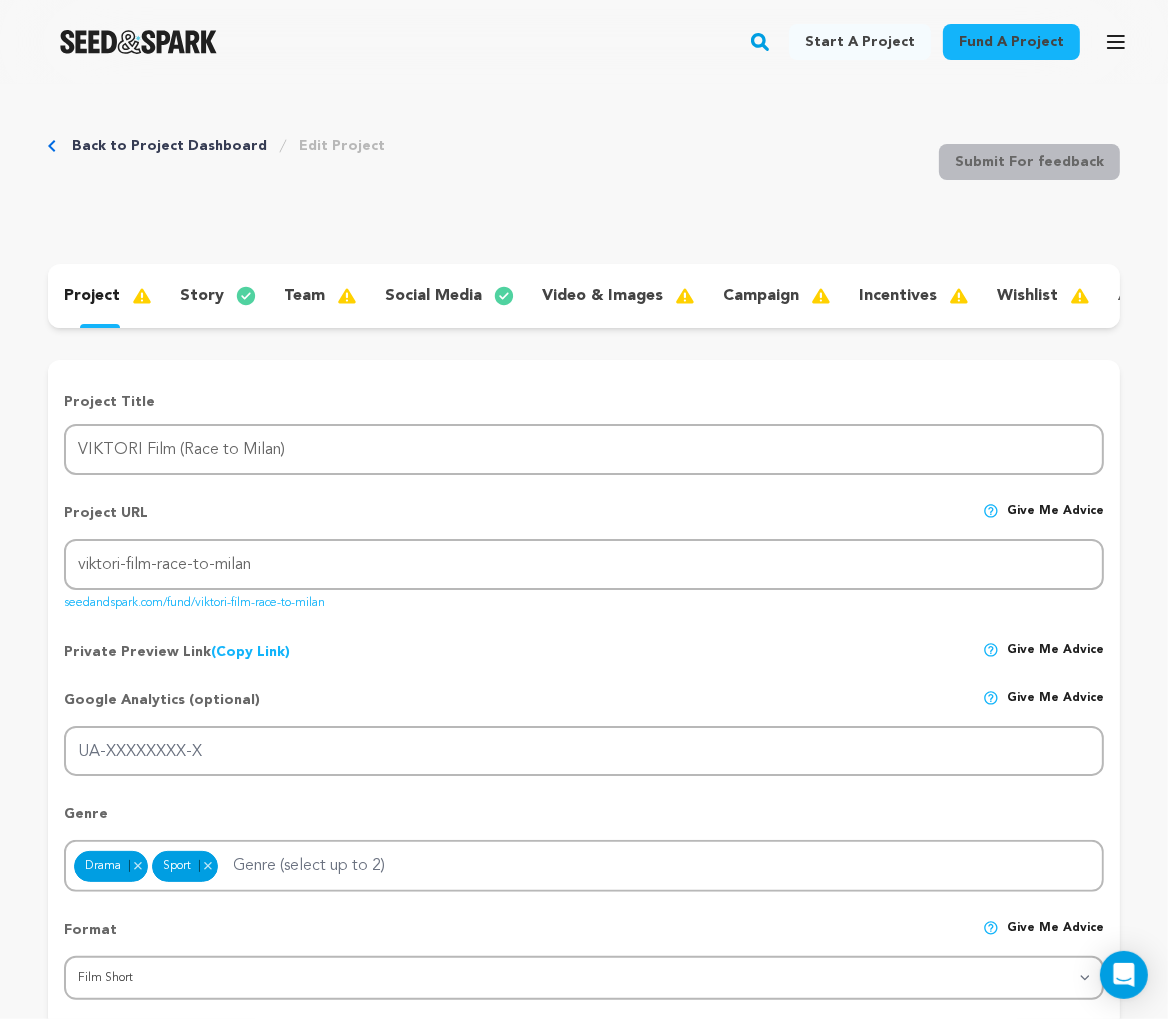 click on "project
story
team
social media
video & images
campaign
incentives
wishlist account" at bounding box center [584, 296] 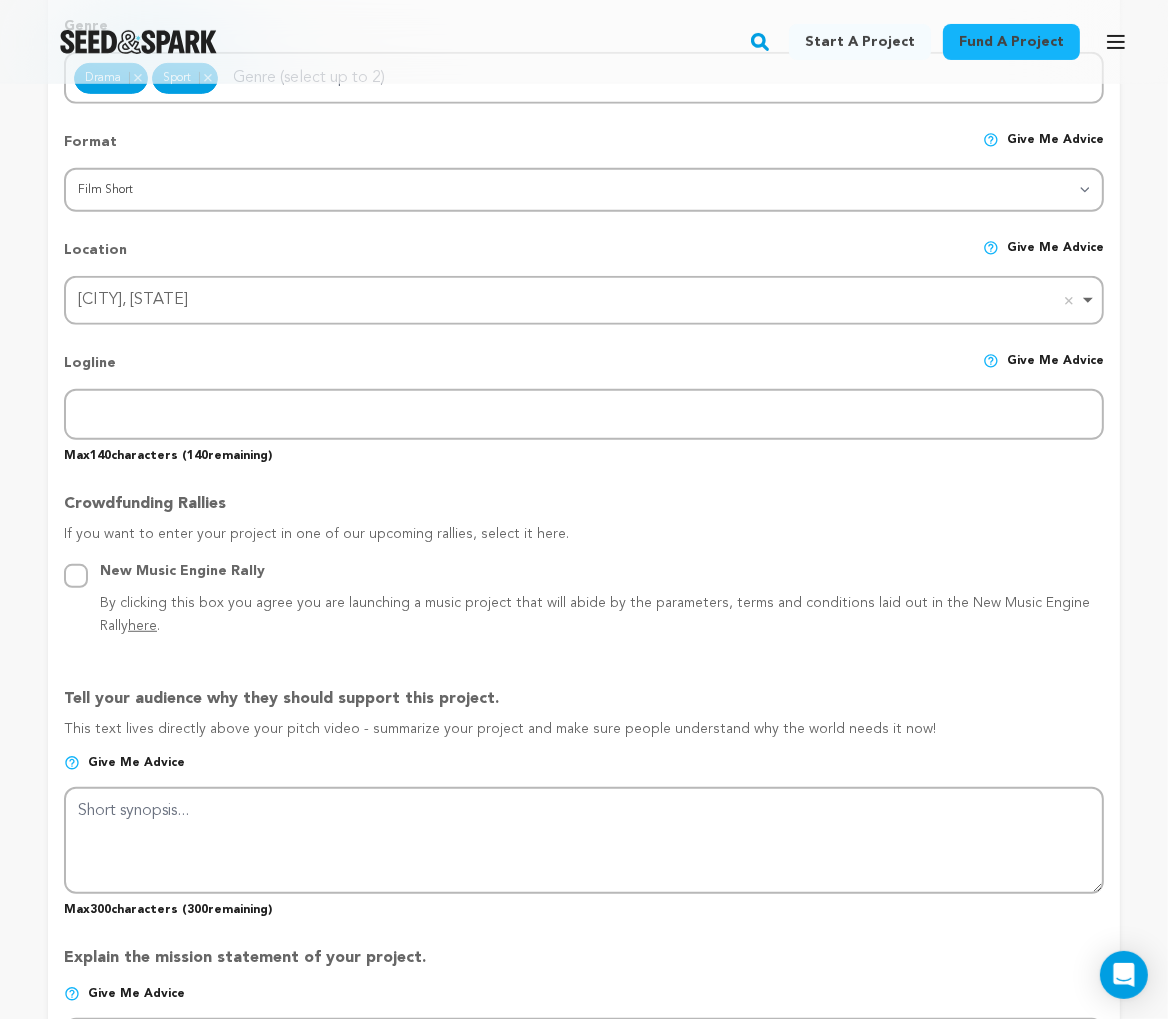 click on "New York City, New York Remove item" at bounding box center (578, 300) 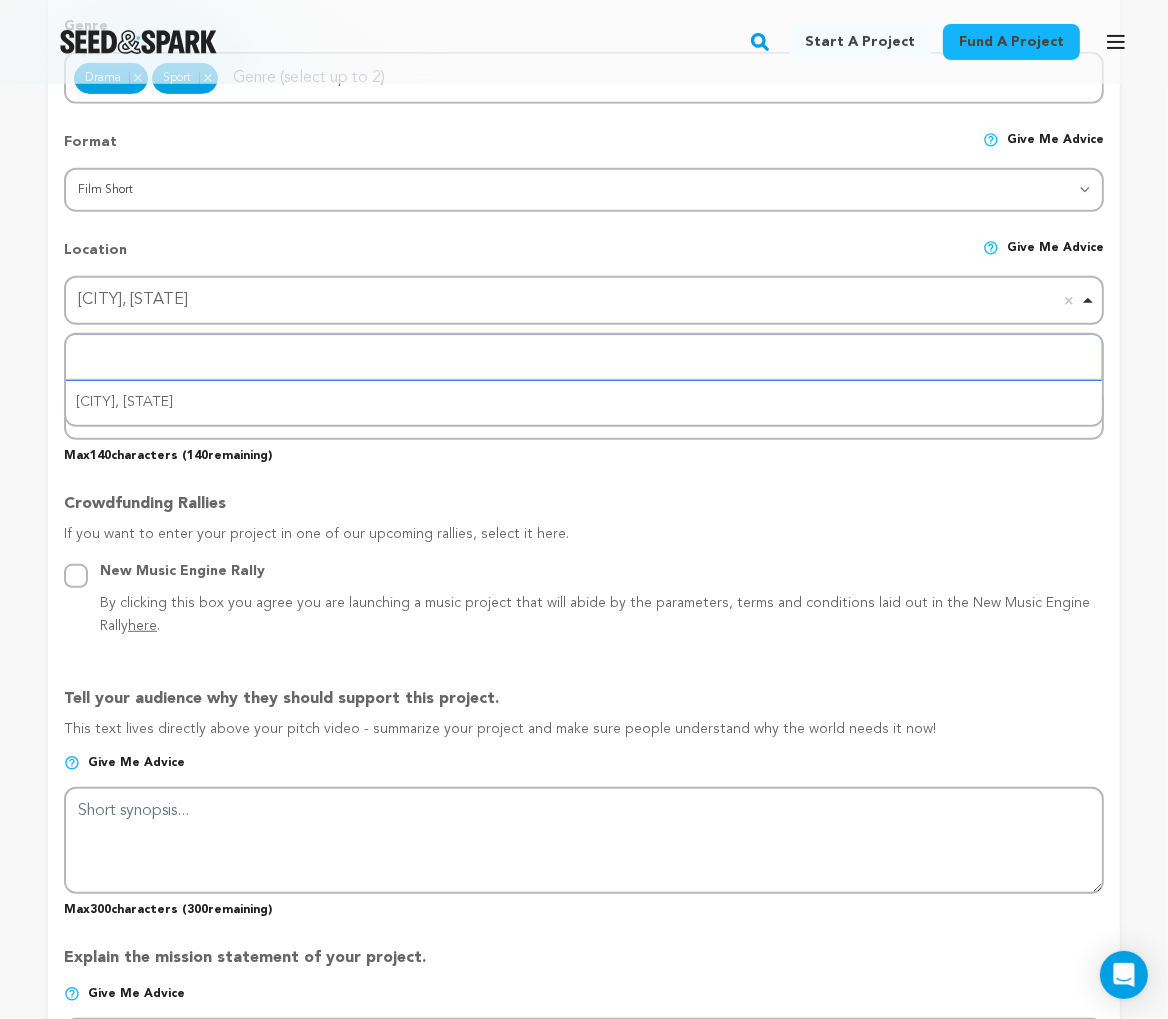 click on "New York City, New York Remove item" at bounding box center (578, 300) 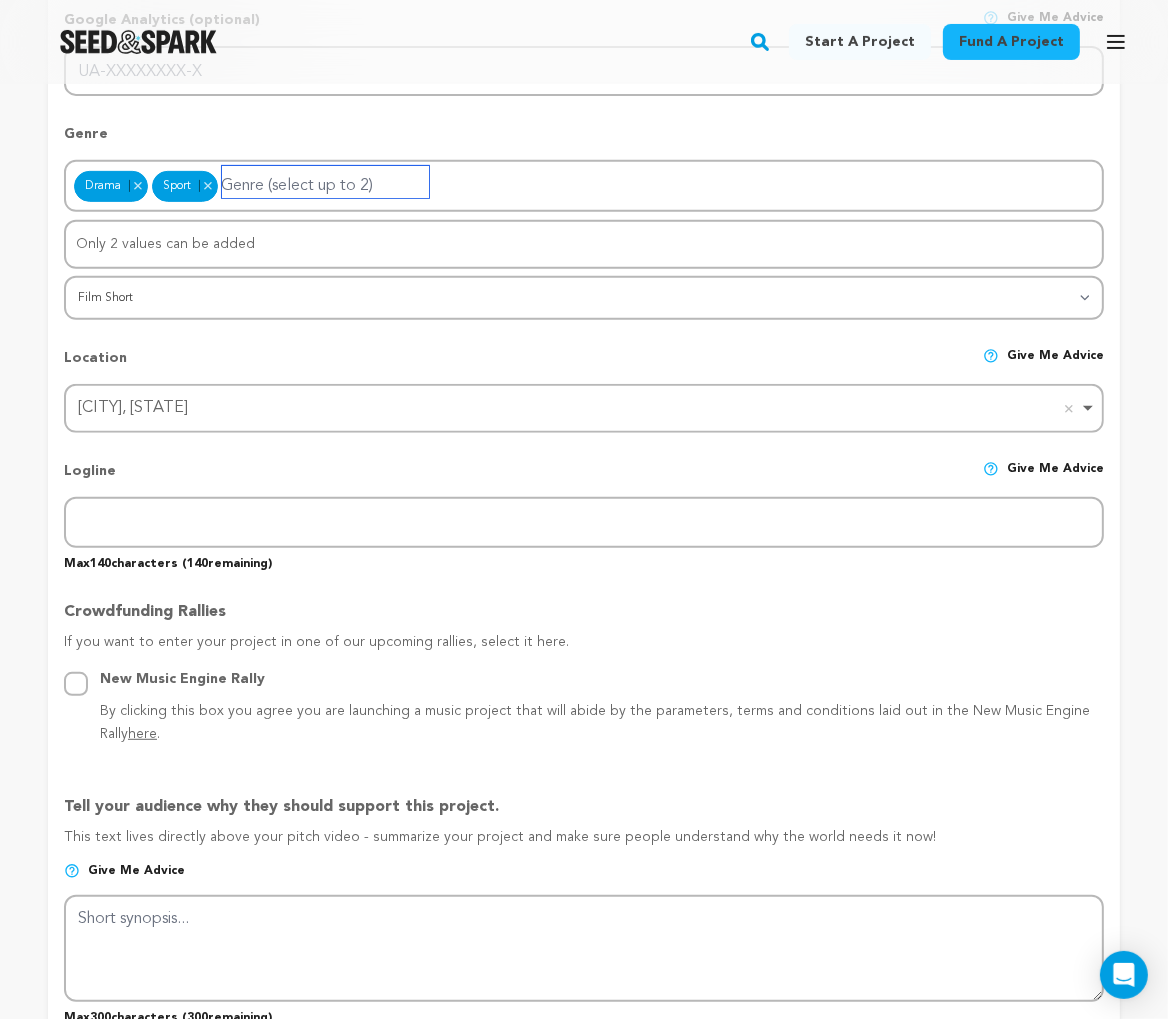 click at bounding box center (325, 182) 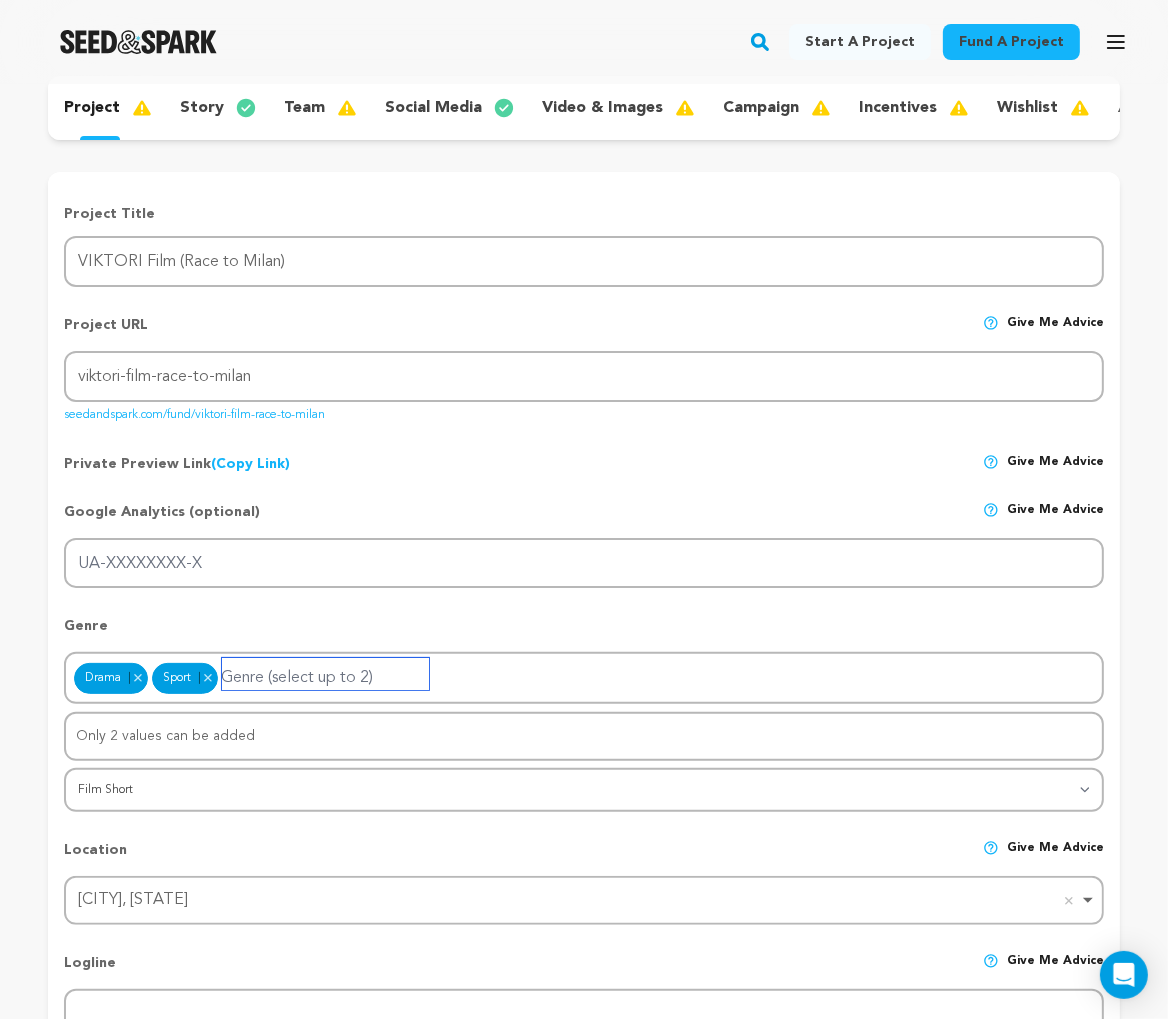 scroll, scrollTop: 106, scrollLeft: 0, axis: vertical 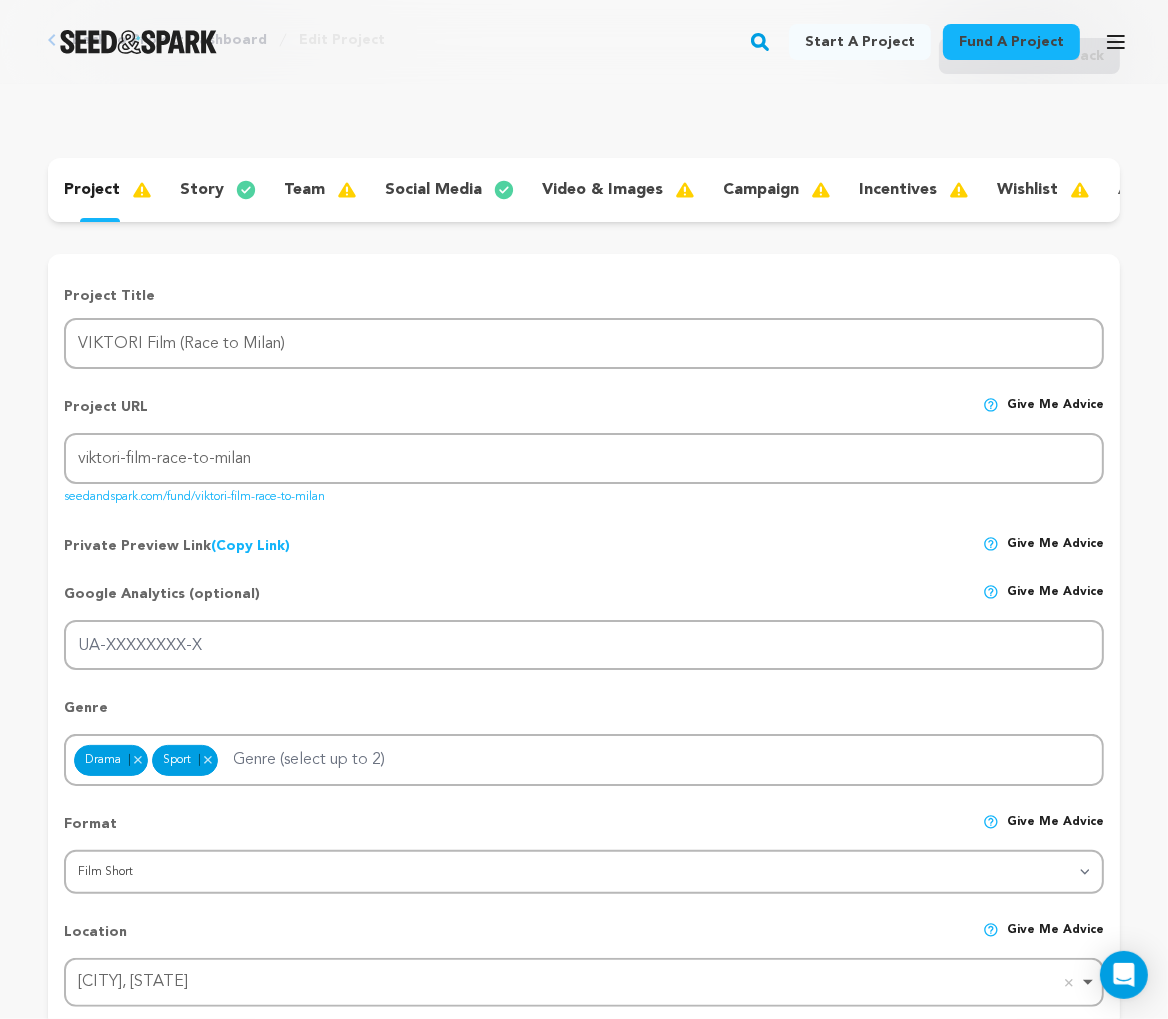 click on "Google Analytics
(optional)
Give me advice
UA-XXXXXXXX-X" at bounding box center [584, 619] 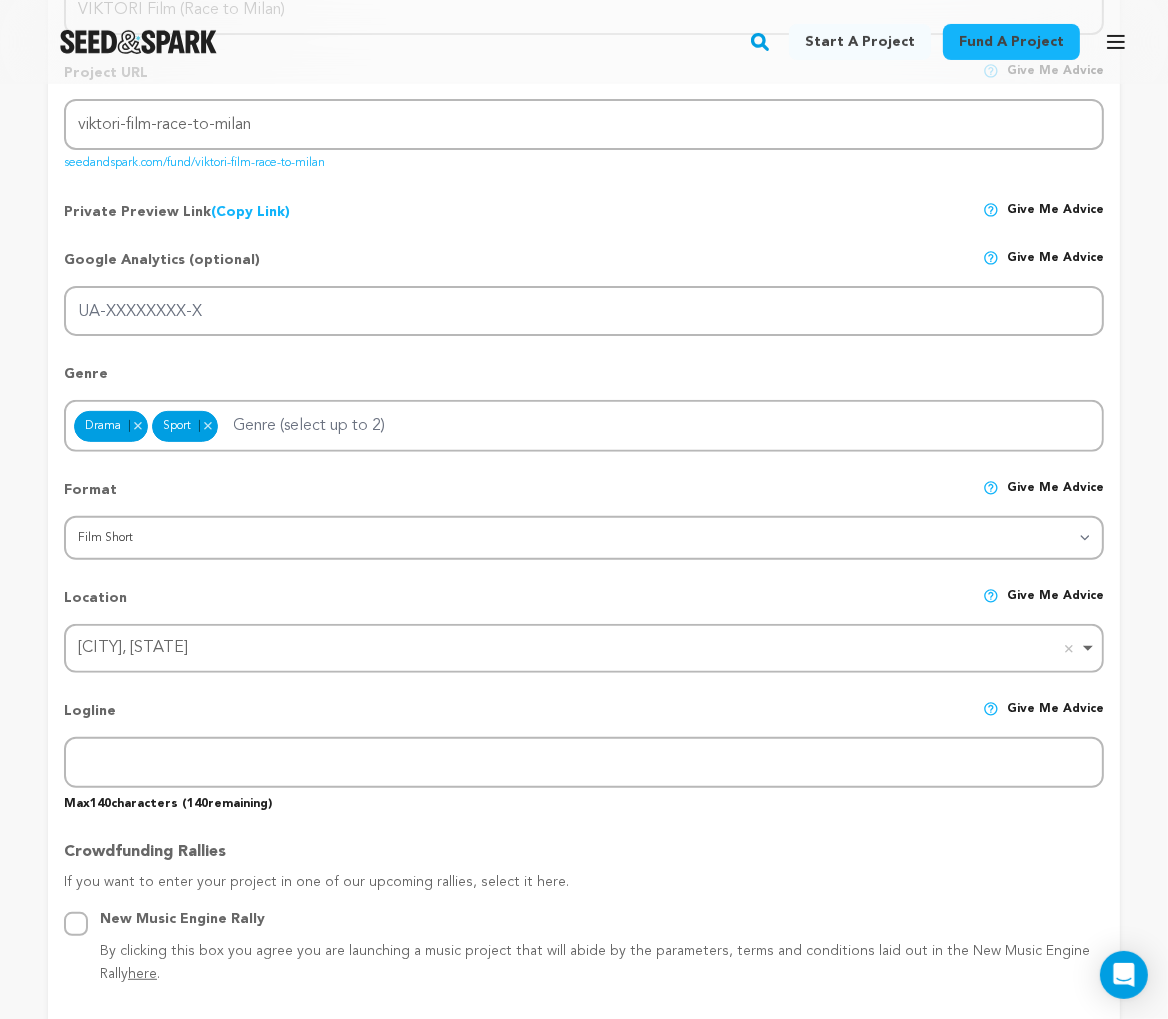 scroll, scrollTop: 569, scrollLeft: 0, axis: vertical 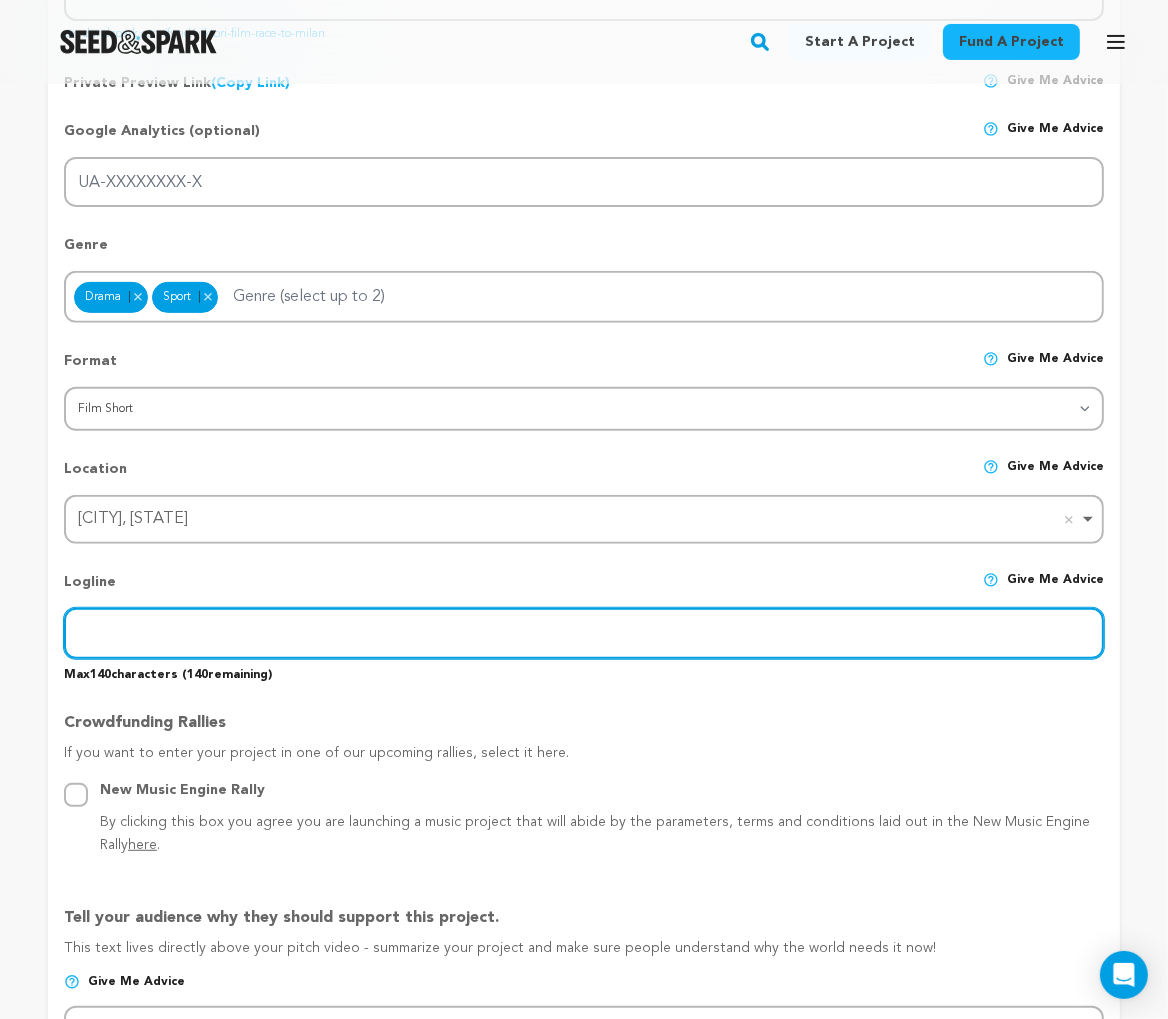 click at bounding box center [584, 633] 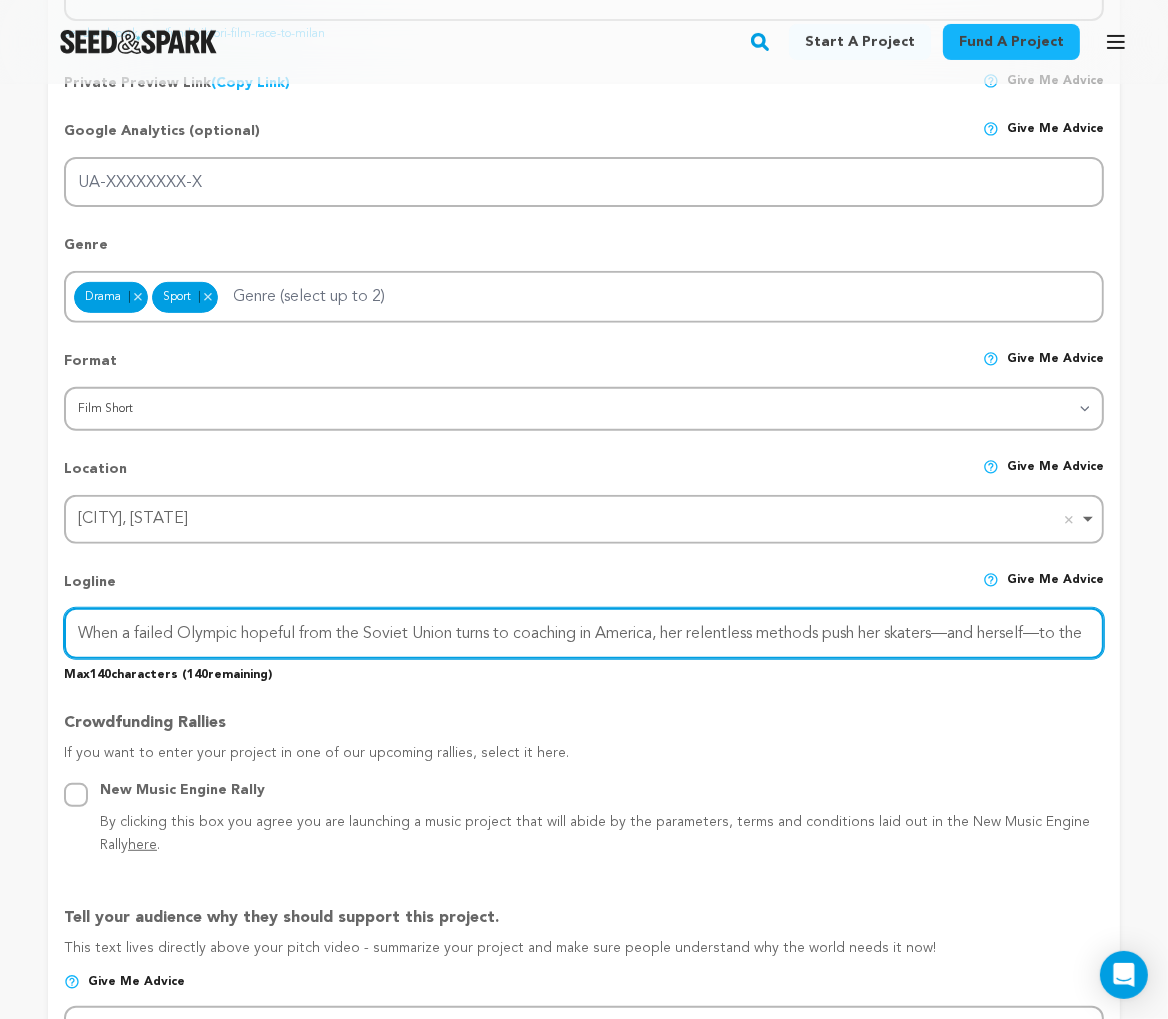 scroll, scrollTop: 0, scrollLeft: 20, axis: horizontal 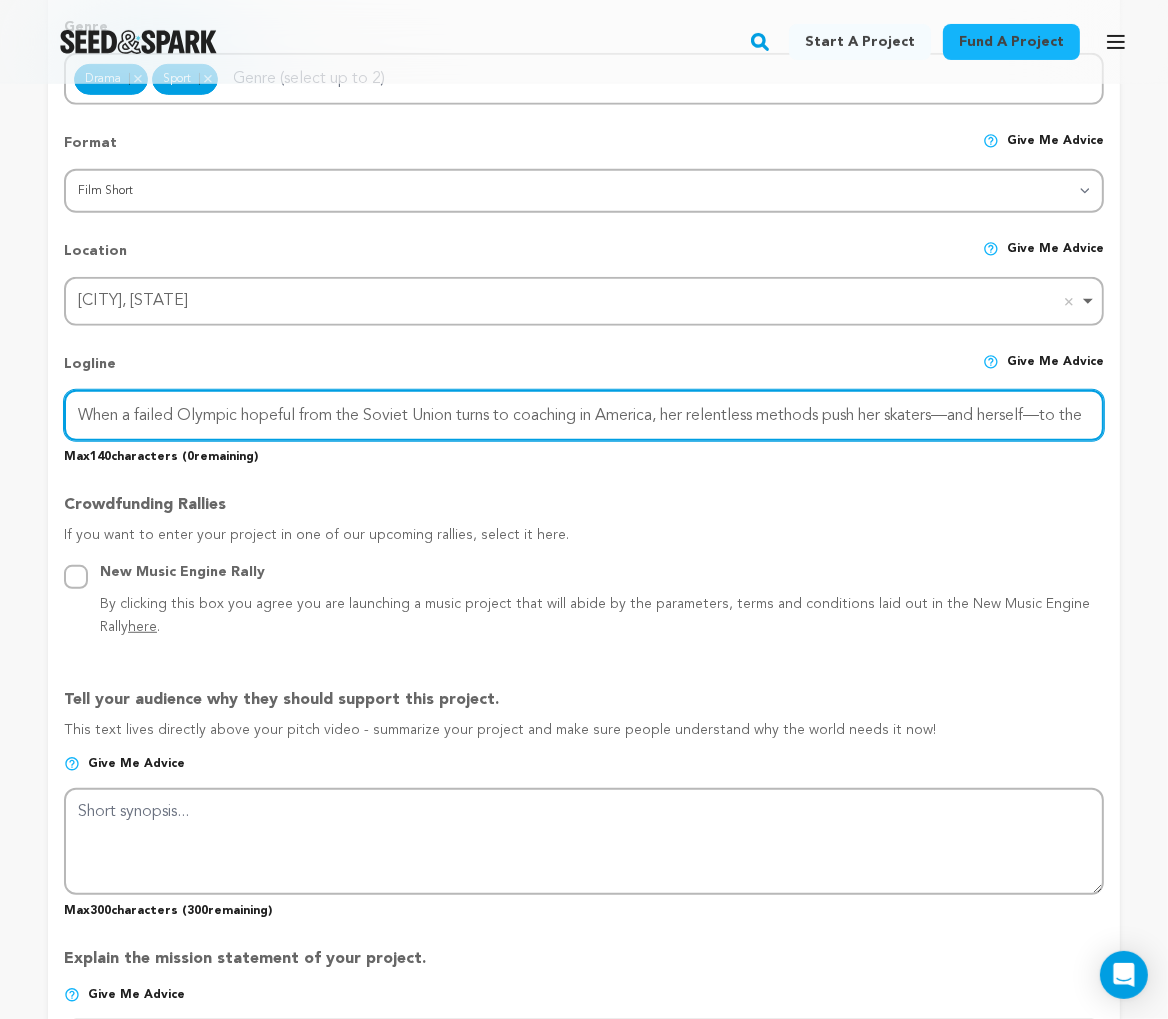 type on "When a failed Olympic hopeful from the Soviet Union turns to coaching in America, her relentless methods push her skaters—and herself—to the" 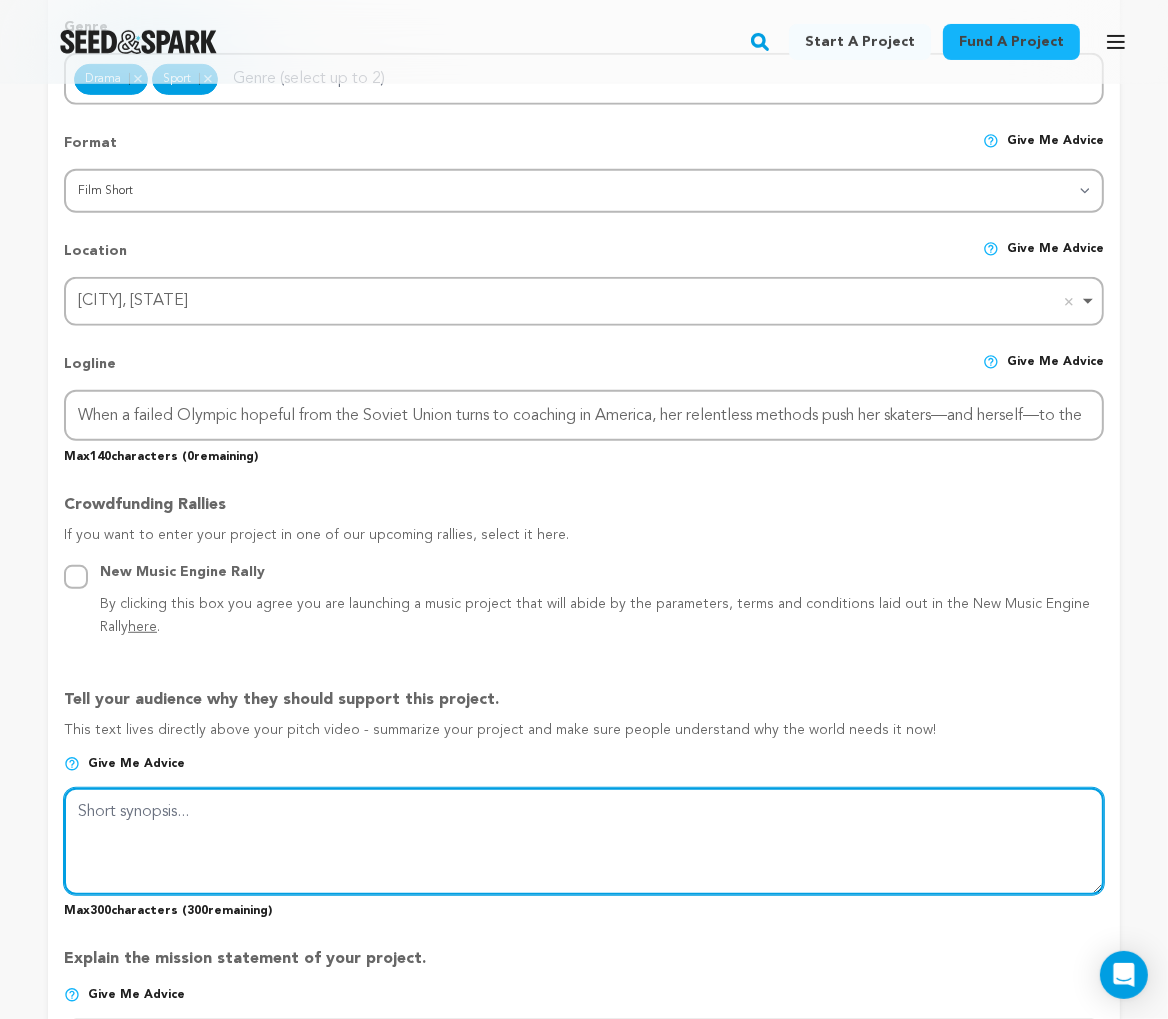 scroll, scrollTop: 0, scrollLeft: 0, axis: both 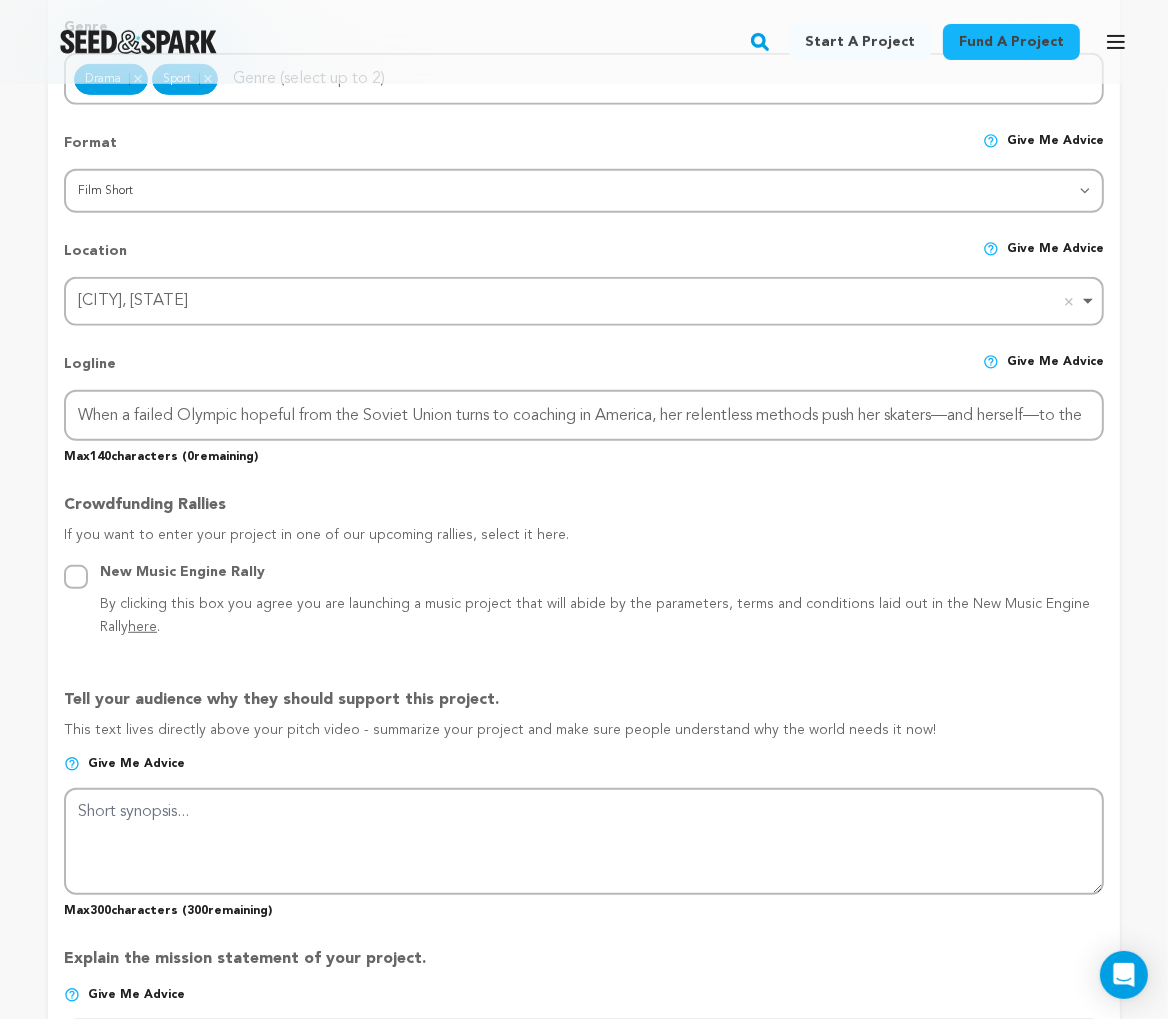 click on "Tell your audience why they should support this project." at bounding box center [584, 704] 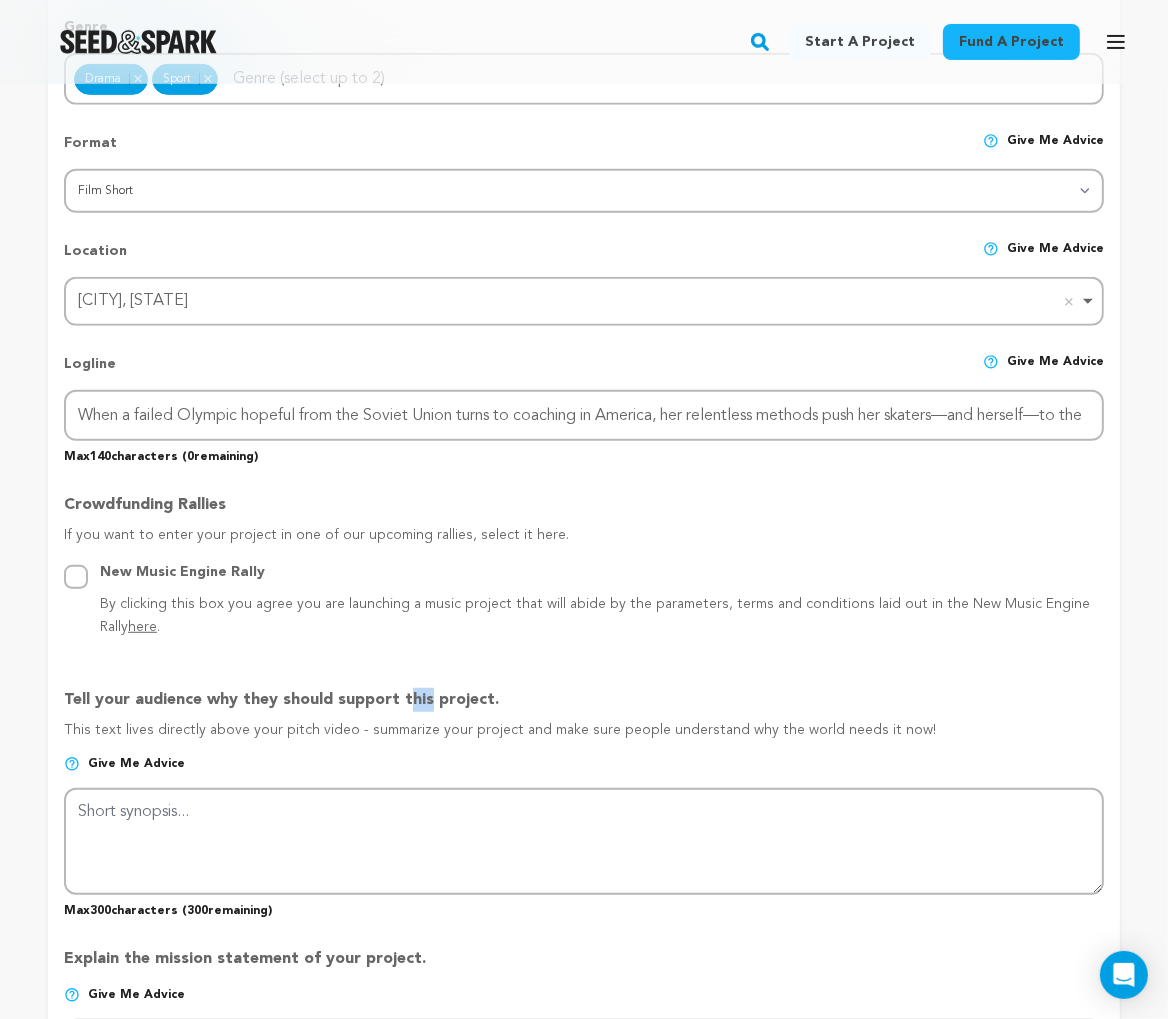 click on "Tell your audience why they should support this project." at bounding box center [584, 704] 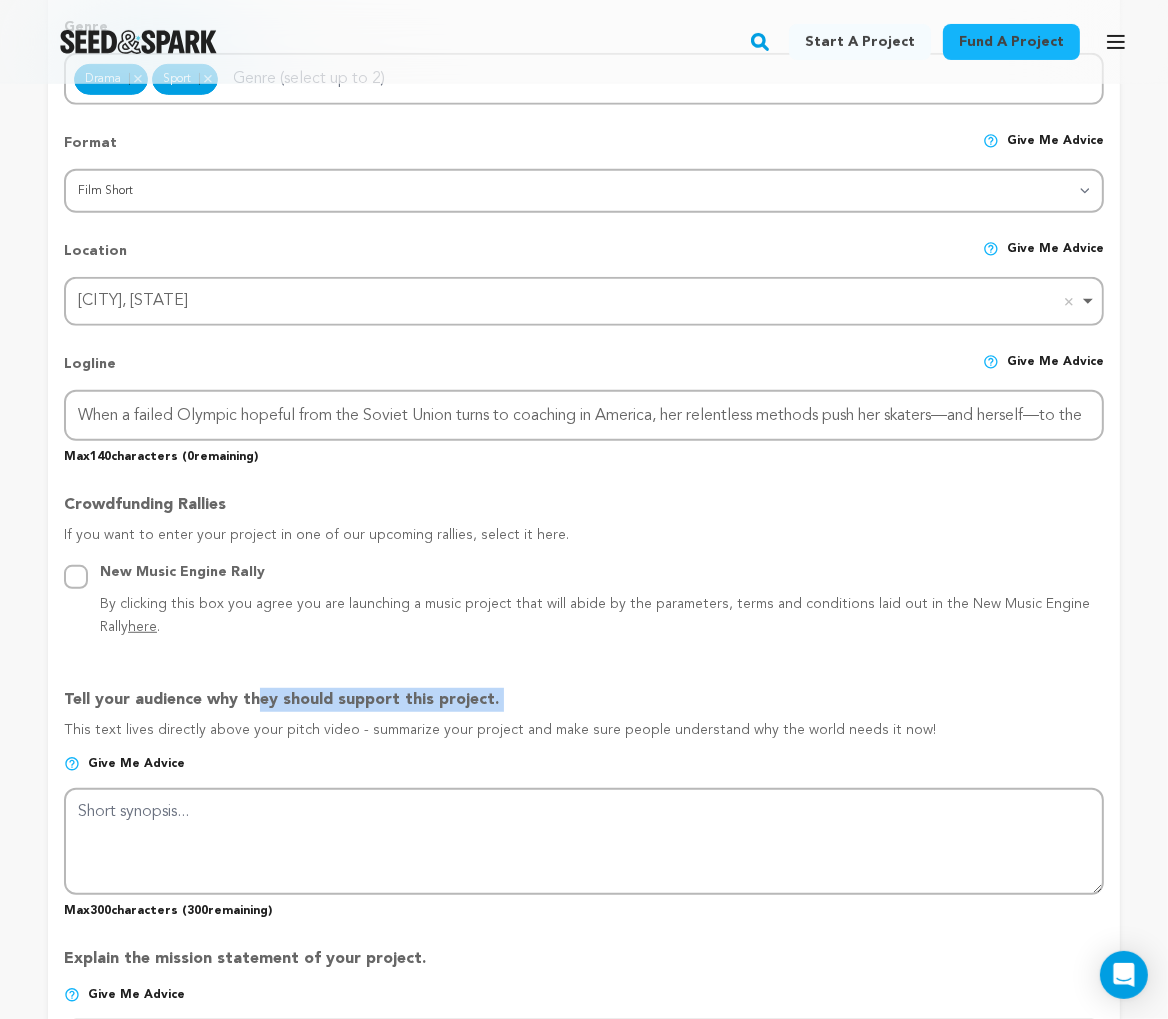 click on "Tell your audience why they should support this project." at bounding box center [584, 704] 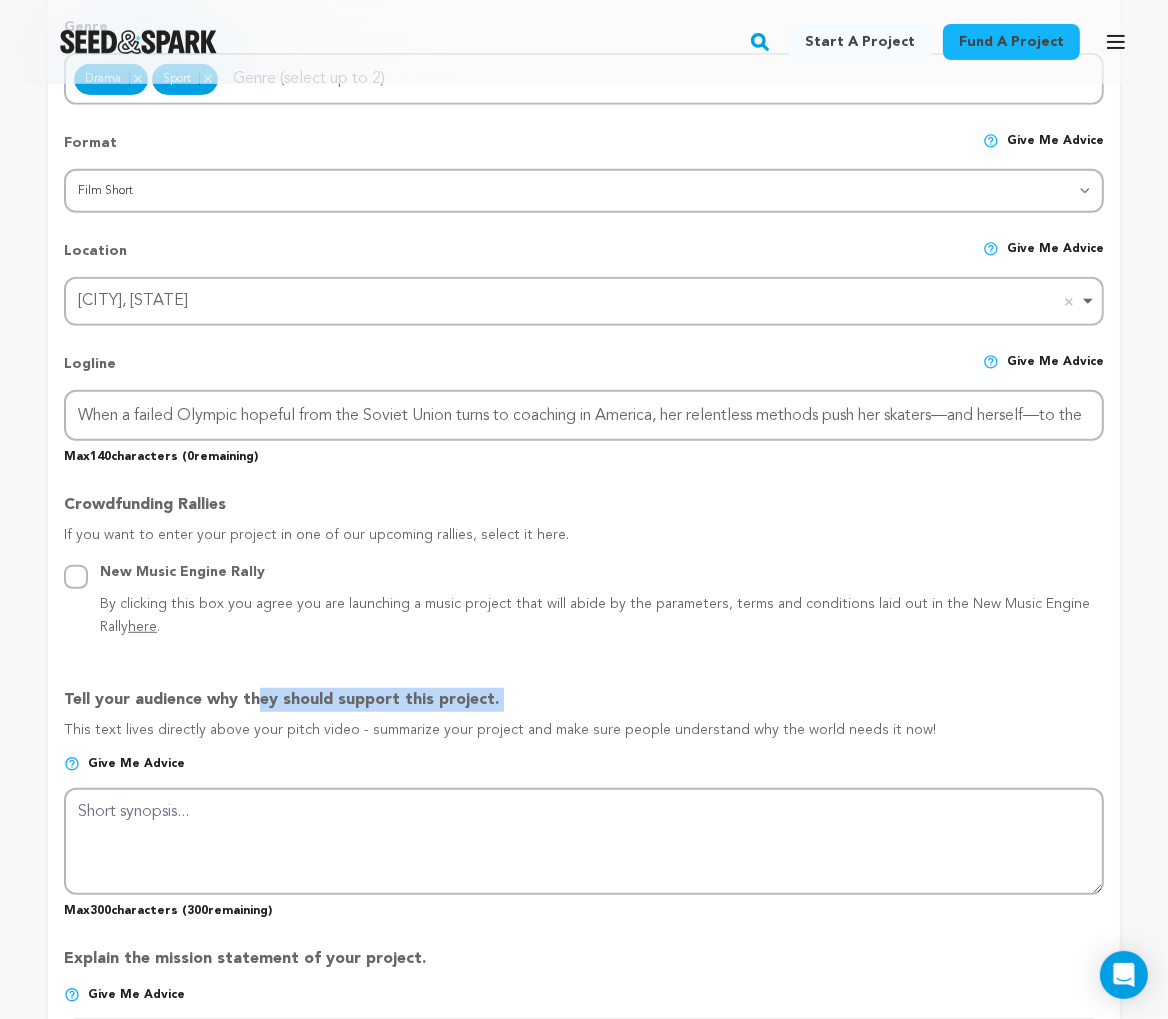 click on "Project Title
Project Name
VIKTORI Film (Race to Milan)
Project URL
Give me advice
Project URL
viktori-film-race-to-milan
seedandspark.com/fund/viktori-film-race-to-milan
Private Preview Link
(Copy Link)
Copy private preview link
Give me advice" at bounding box center (584, 728) 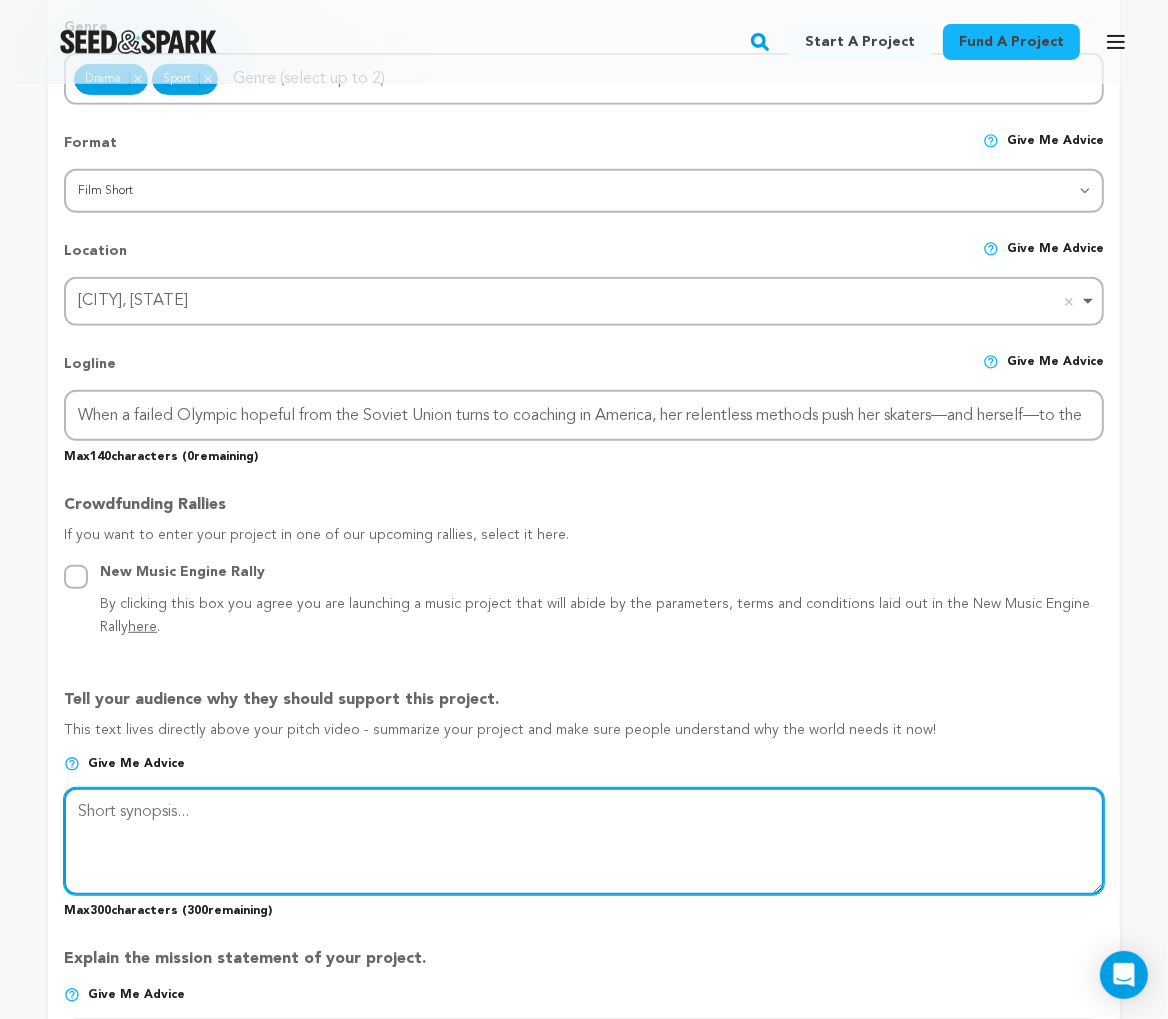 paste on "Viktori is more than just a film — it’s a raw, authentic glimpse into the often unseen pressures and sacrifices behind the beauty of figure skating. By supporting this project, you’re helping us shine a light on a world that blends artistry, grit, and immigrant resilience in a way that’s rarely expl" 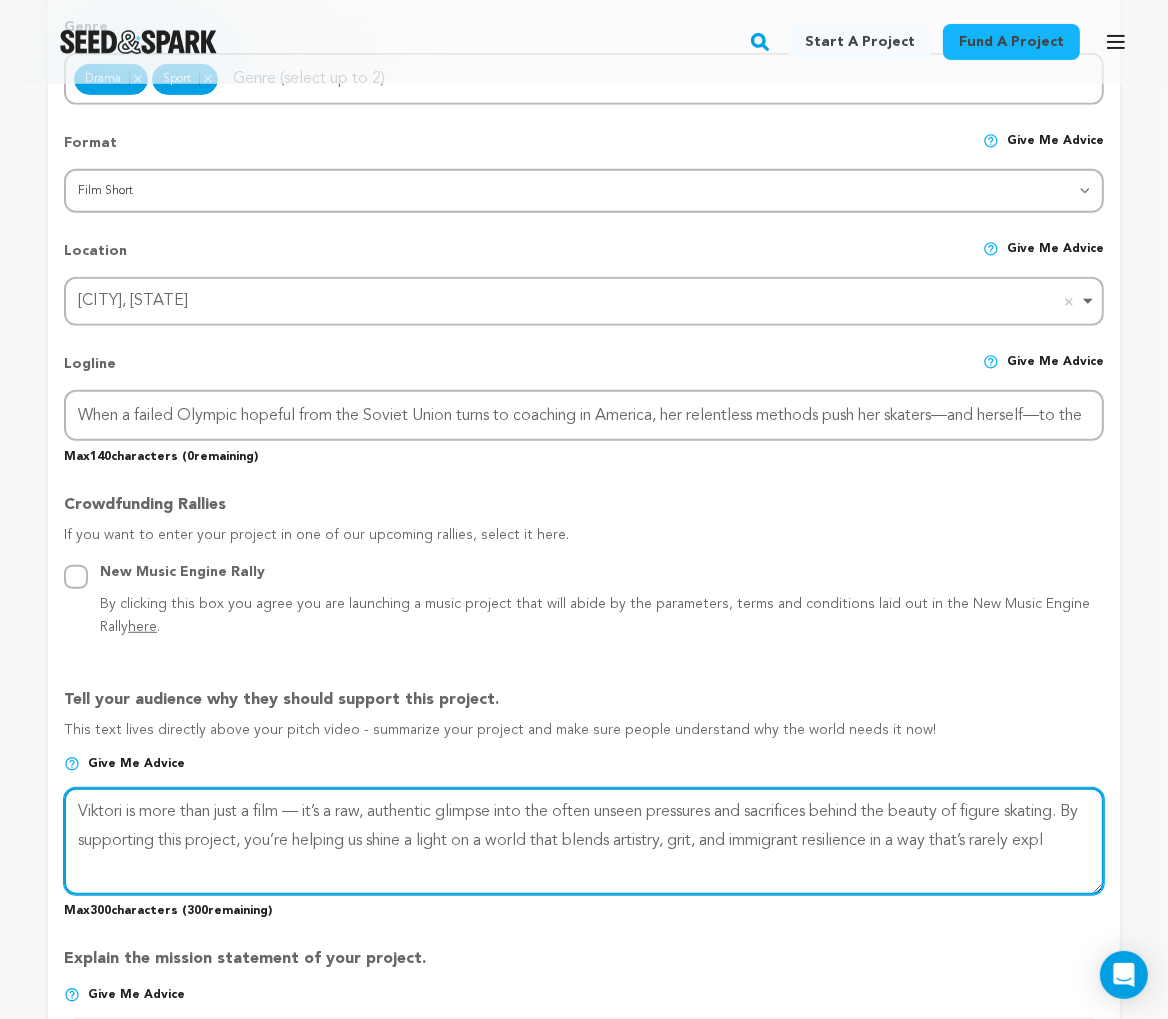 click at bounding box center (584, 841) 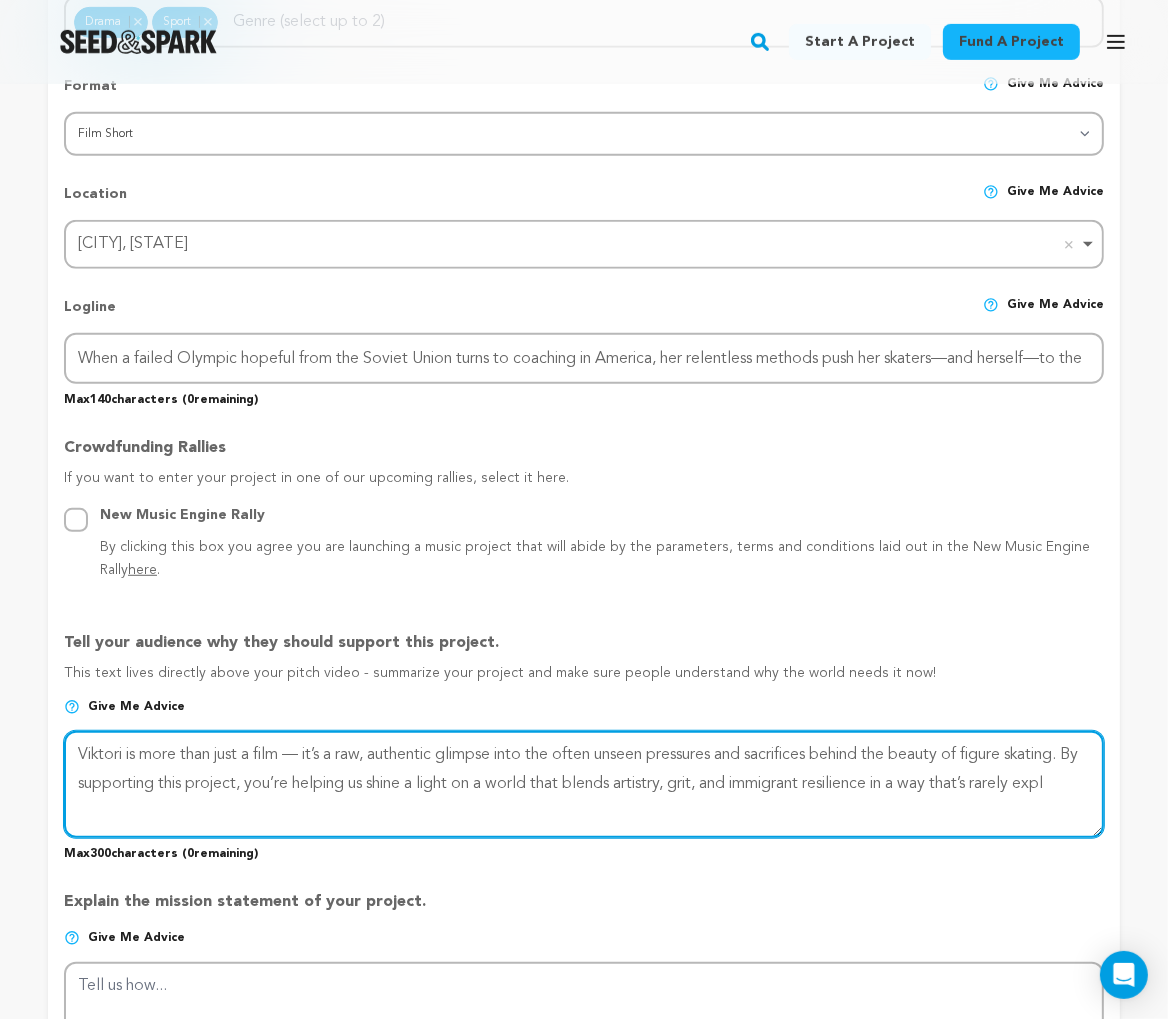 scroll, scrollTop: 845, scrollLeft: 0, axis: vertical 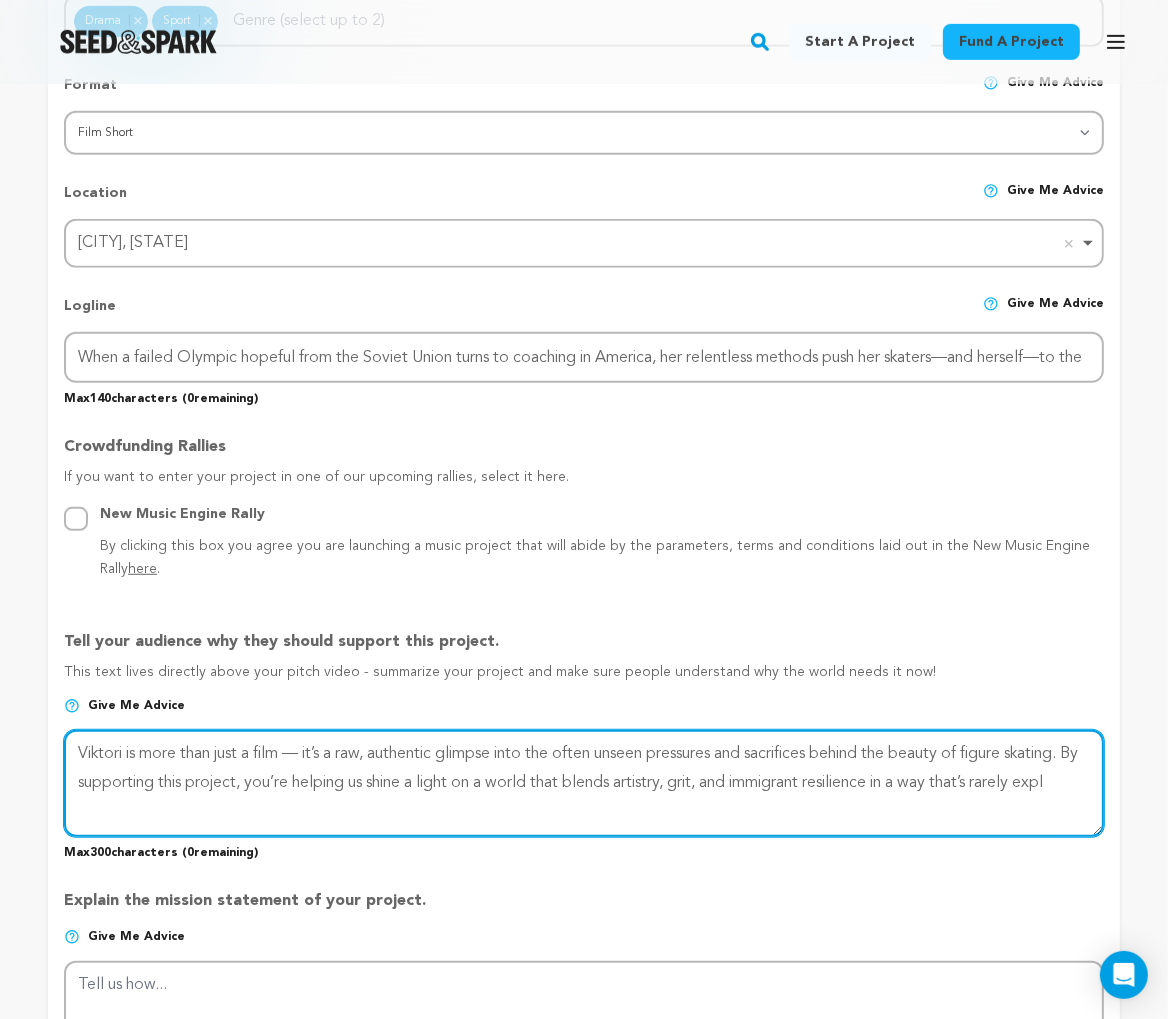 click at bounding box center (584, 783) 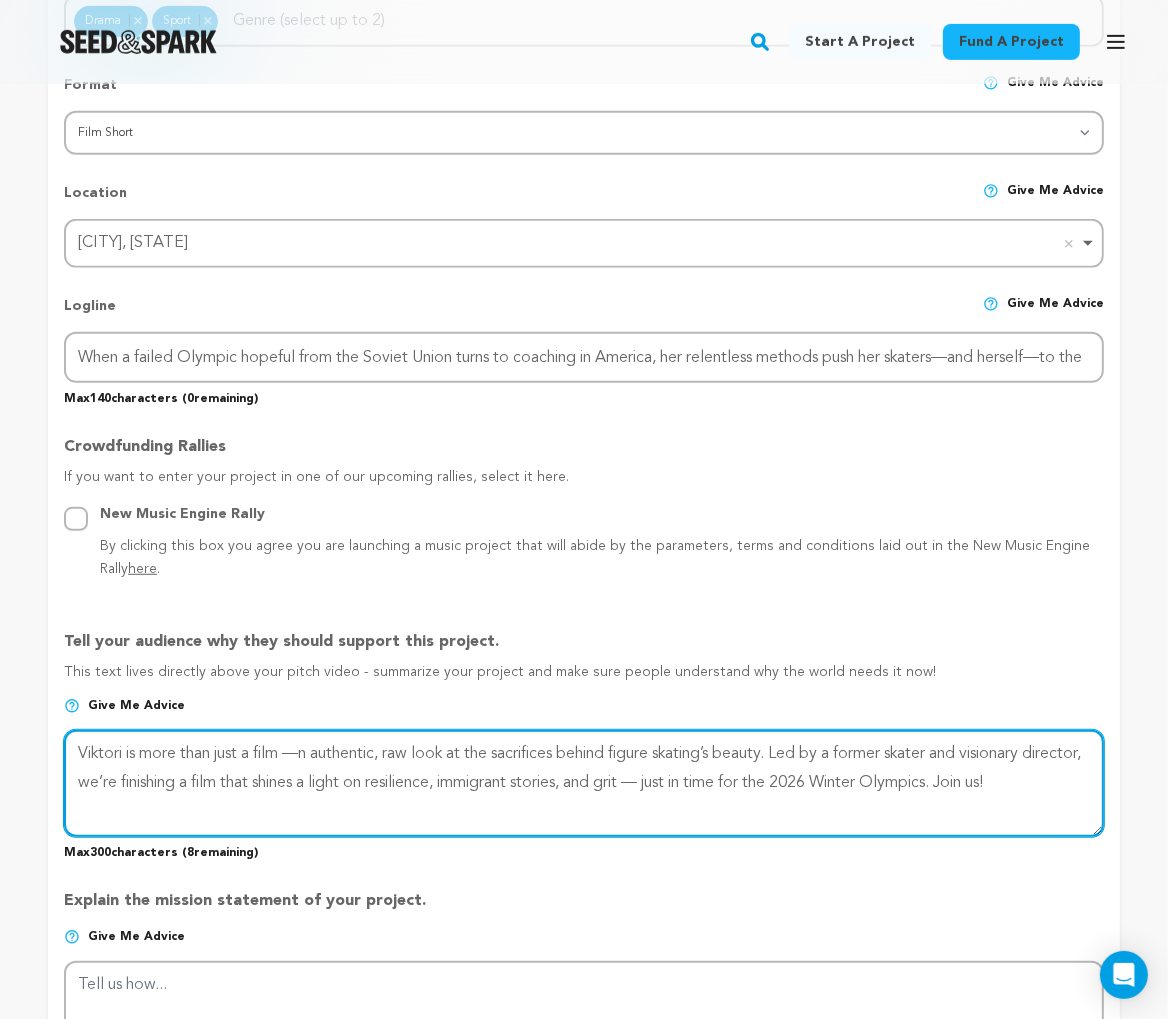 click at bounding box center [584, 783] 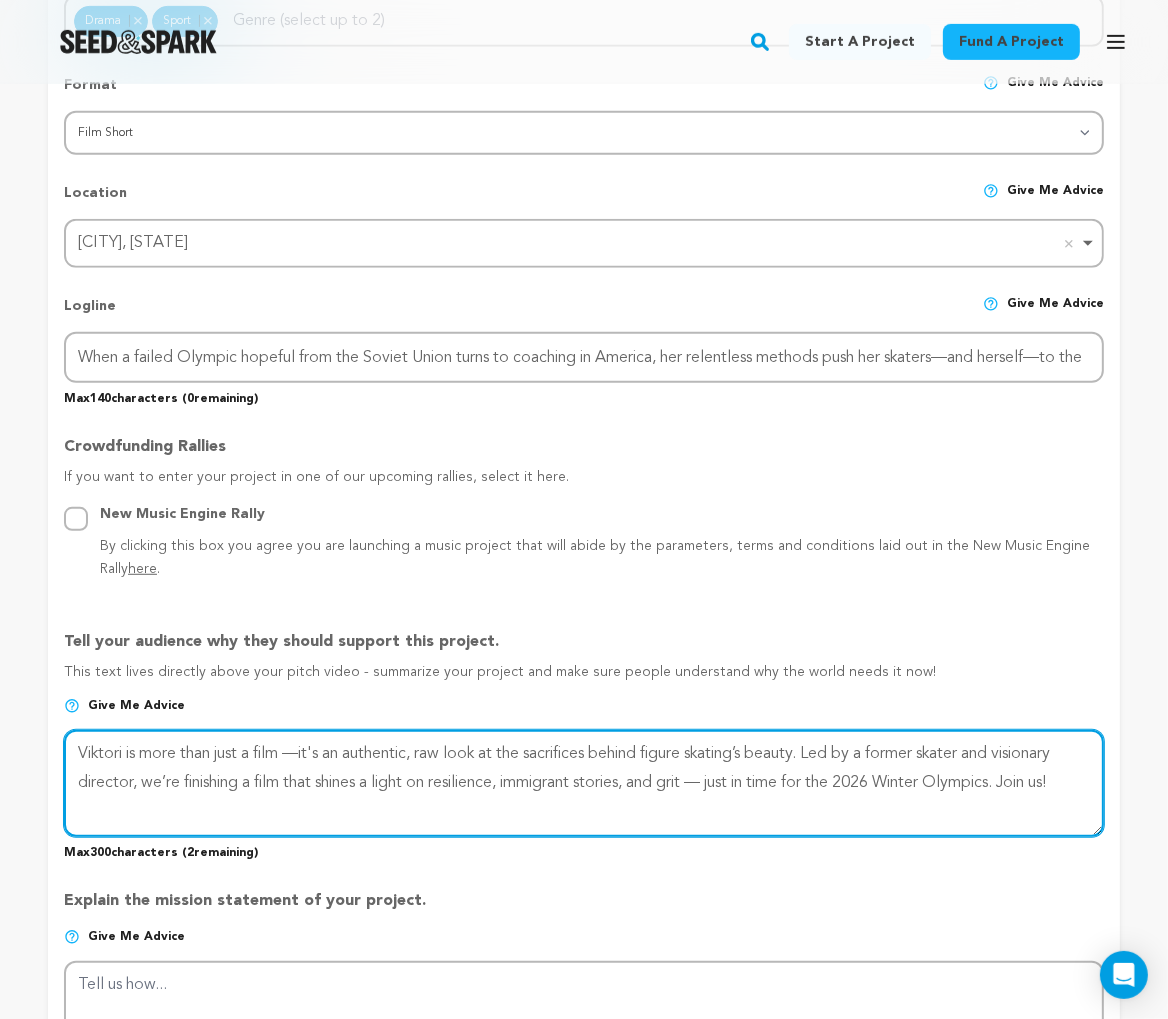 click at bounding box center (584, 783) 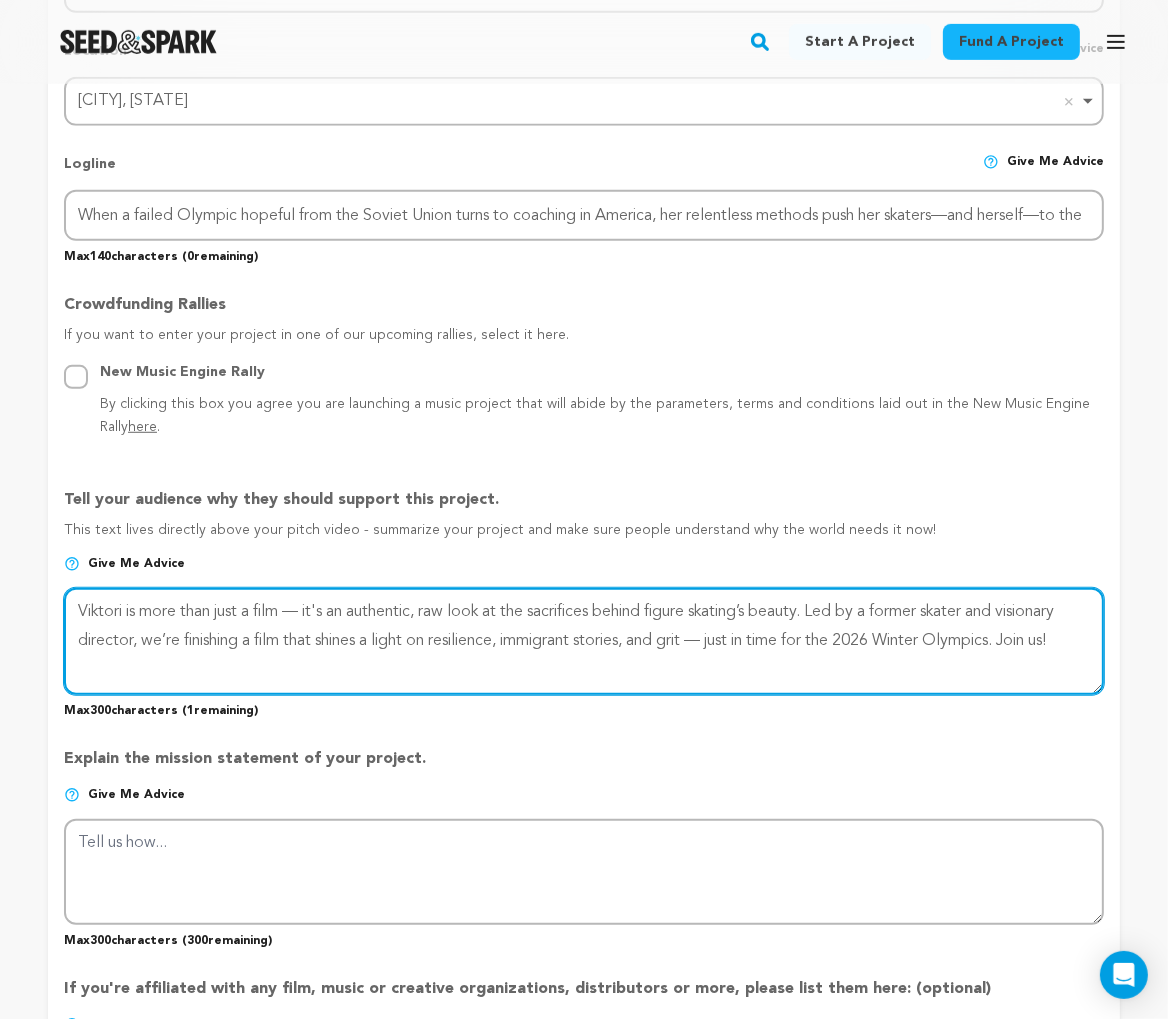 scroll, scrollTop: 993, scrollLeft: 0, axis: vertical 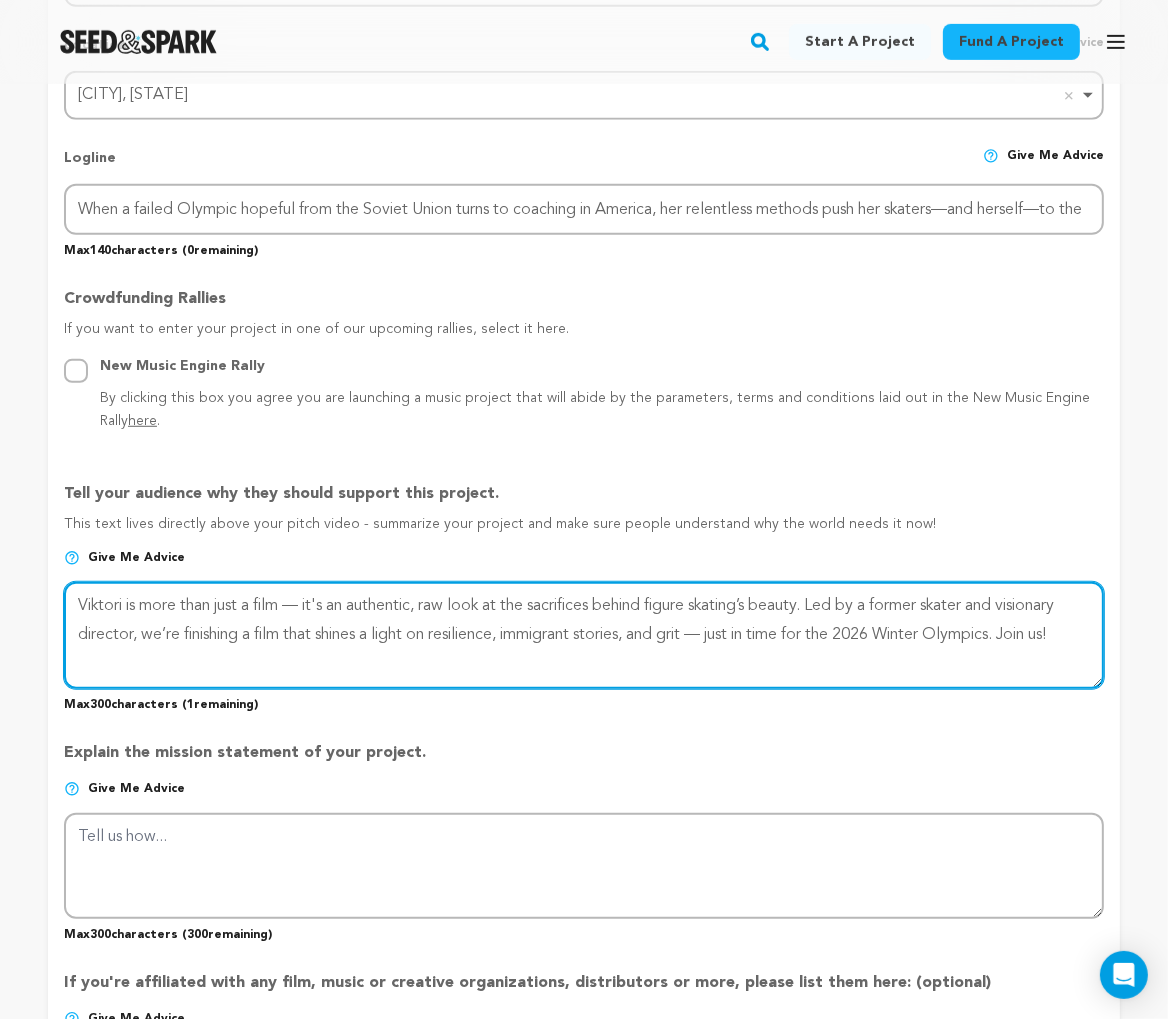 type on "Viktori is more than just a film — it's an authentic, raw look at the sacrifices behind figure skating’s beauty. Led by a former skater and visionary director, we’re finishing a film that shines a light on resilience, immigrant stories, and grit — just in time for the 2026 Winter Olympics. Join us!" 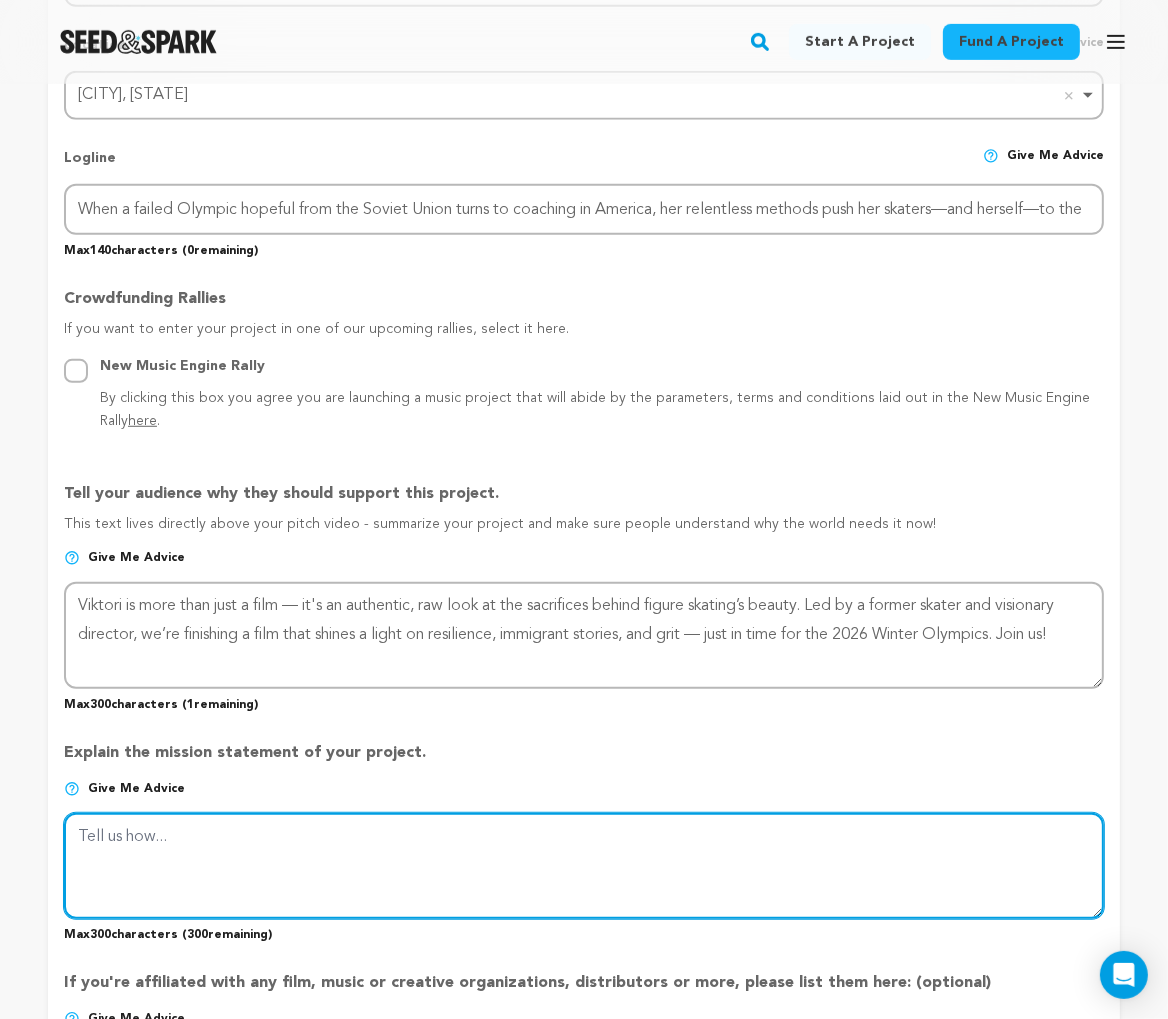 click at bounding box center [584, 866] 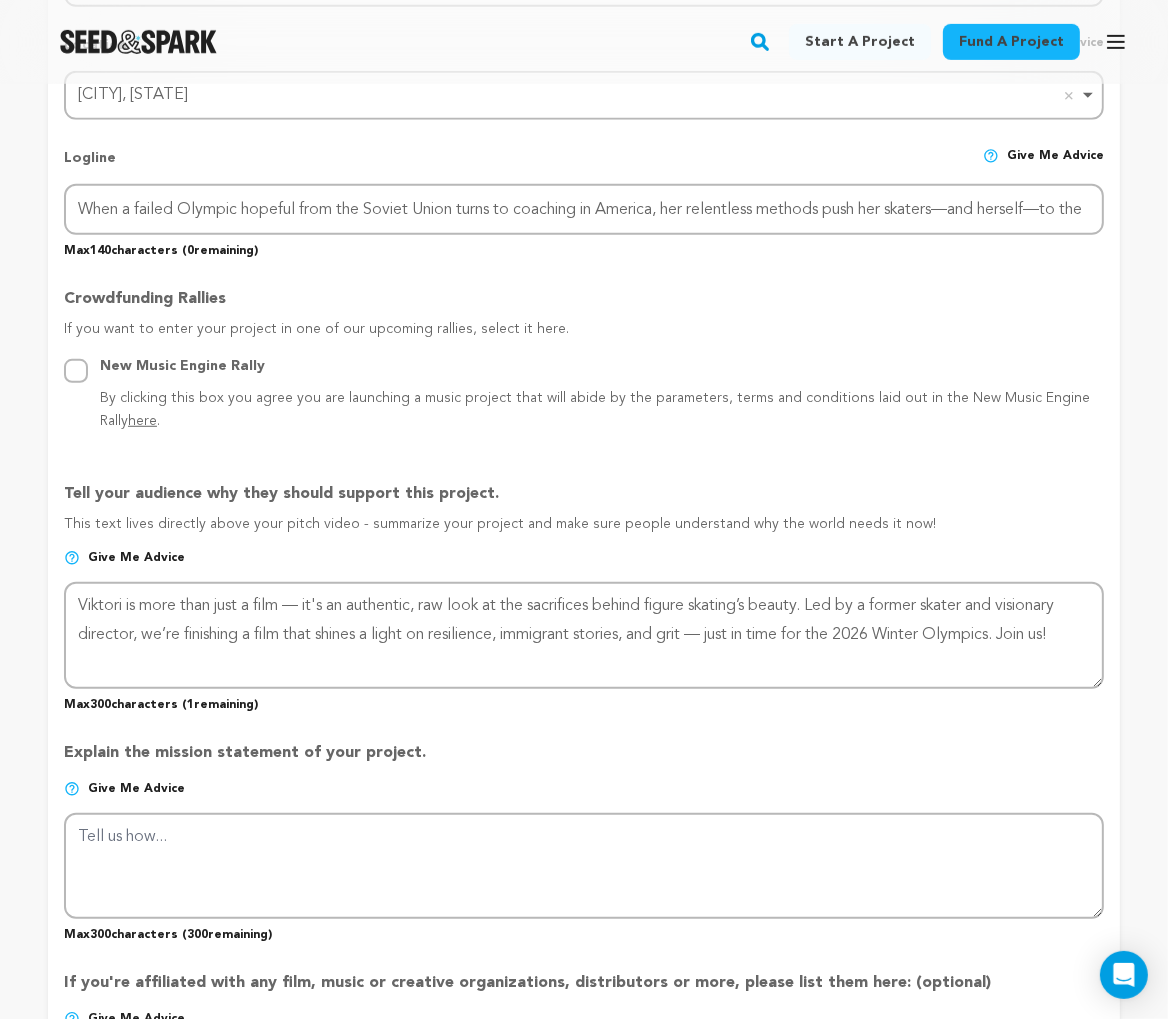 click on "Explain the mission statement of your project." at bounding box center (584, 761) 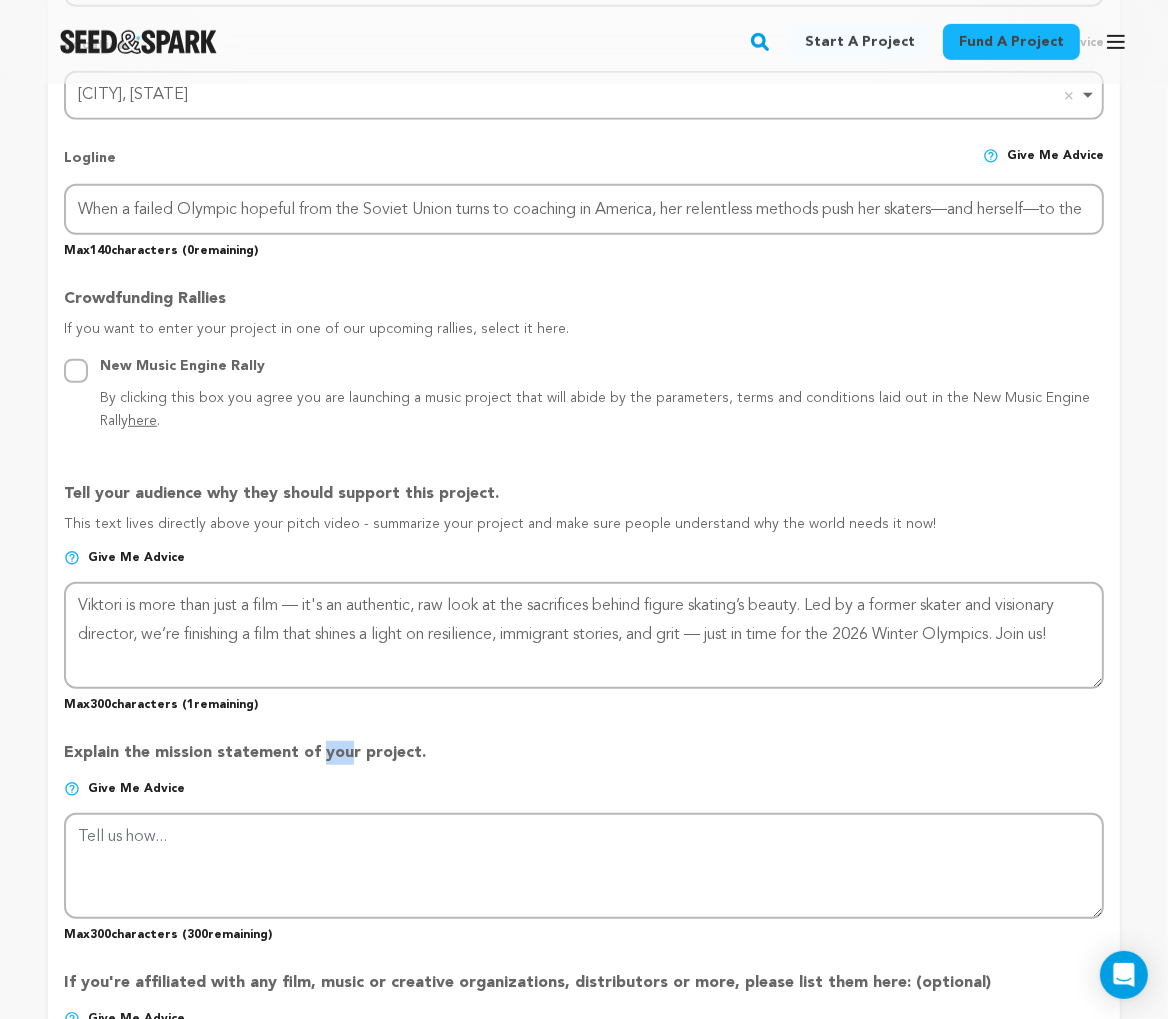 click on "Explain the mission statement of your project." at bounding box center [584, 761] 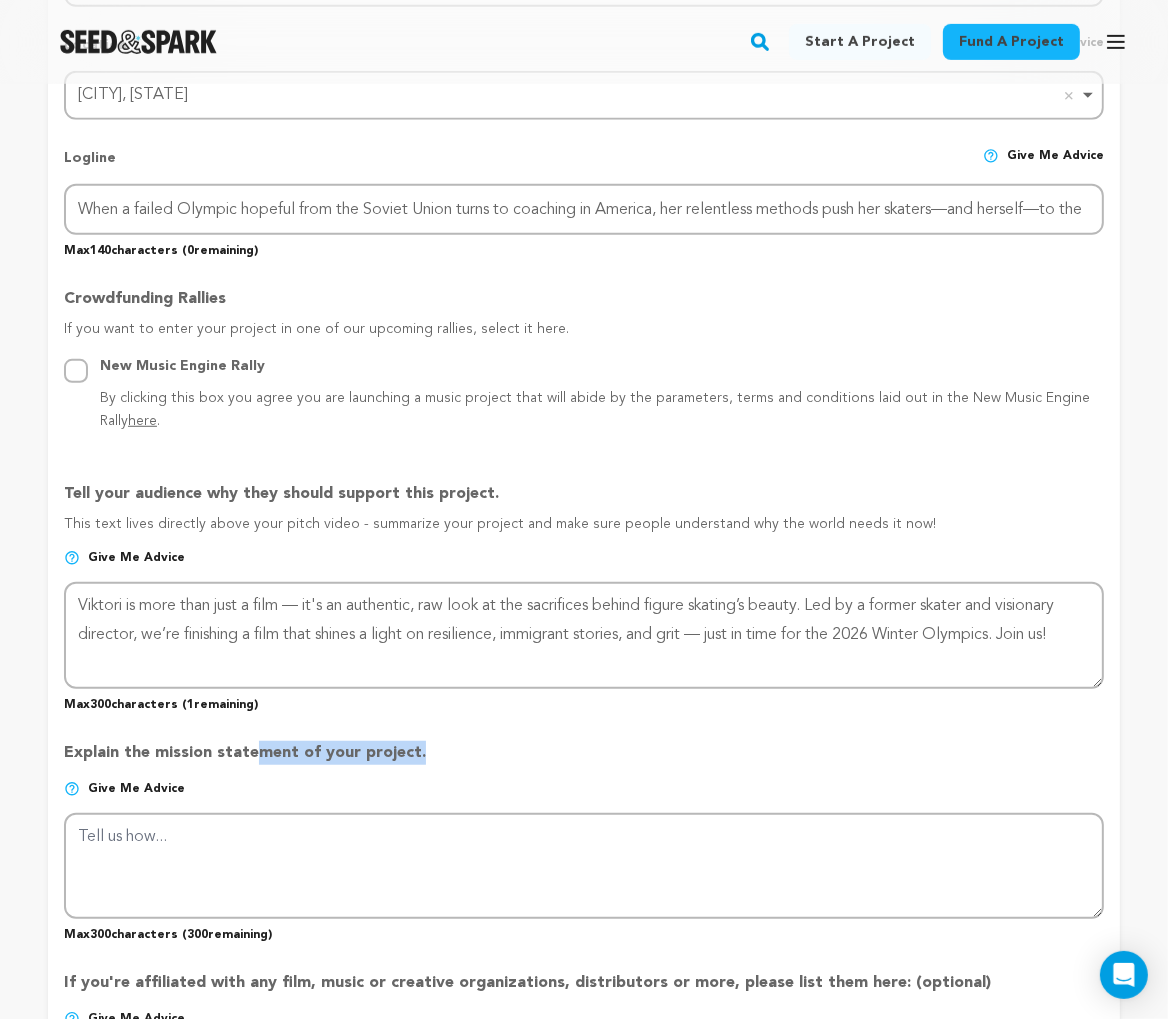 click on "Explain the mission statement of your project." at bounding box center [584, 761] 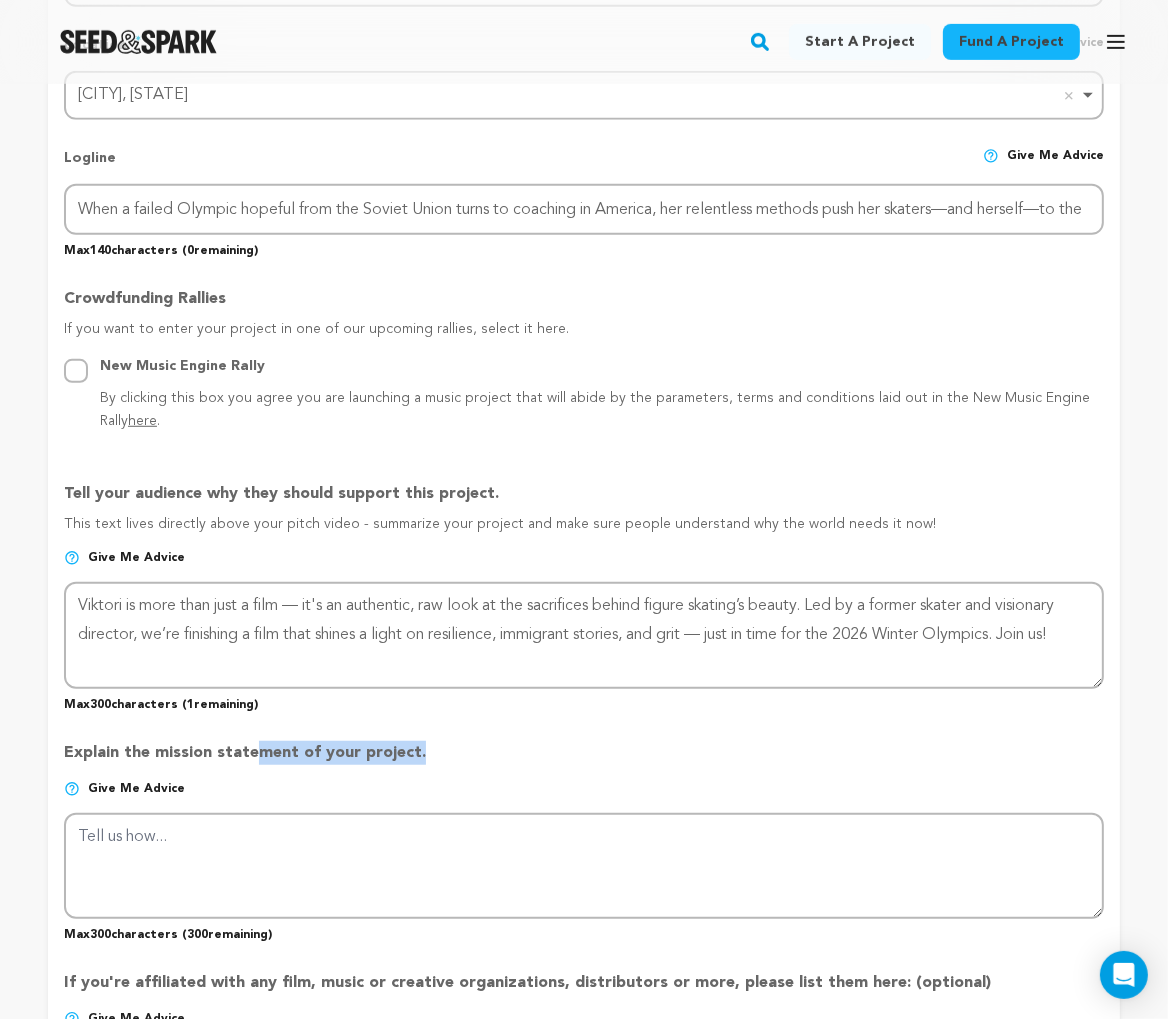 copy on "Explain the mission statement of your project." 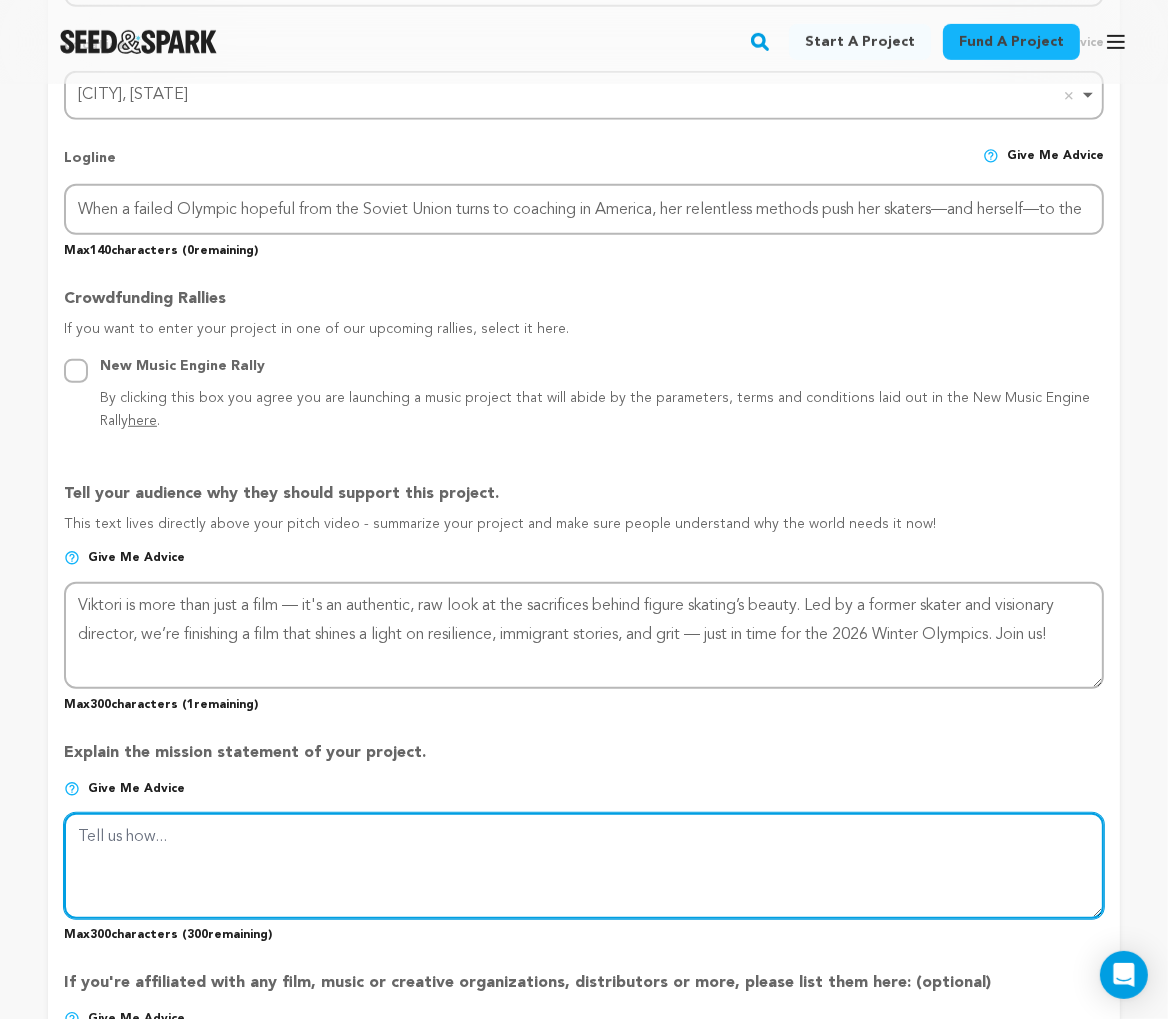 click at bounding box center [584, 866] 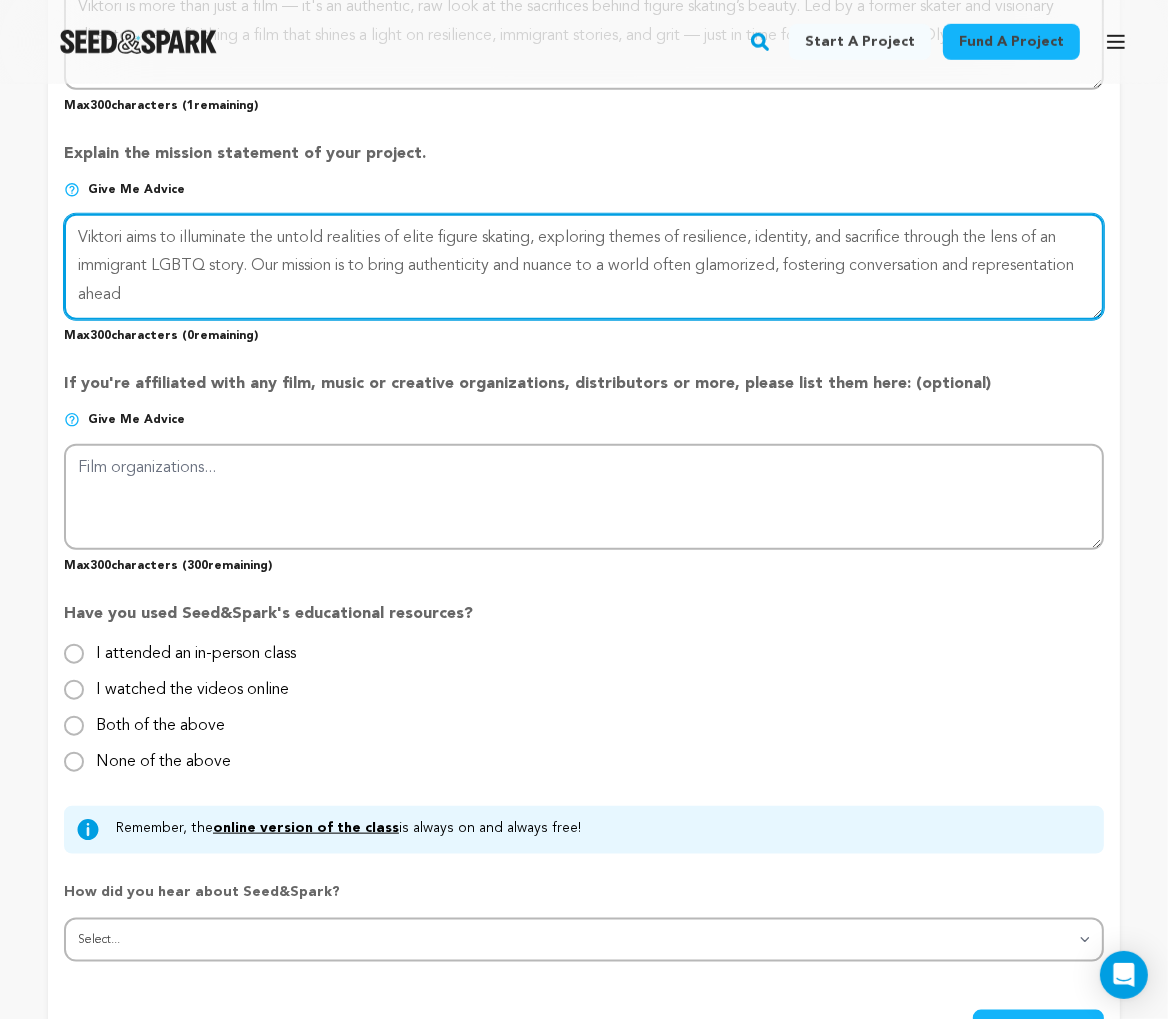 scroll, scrollTop: 1597, scrollLeft: 0, axis: vertical 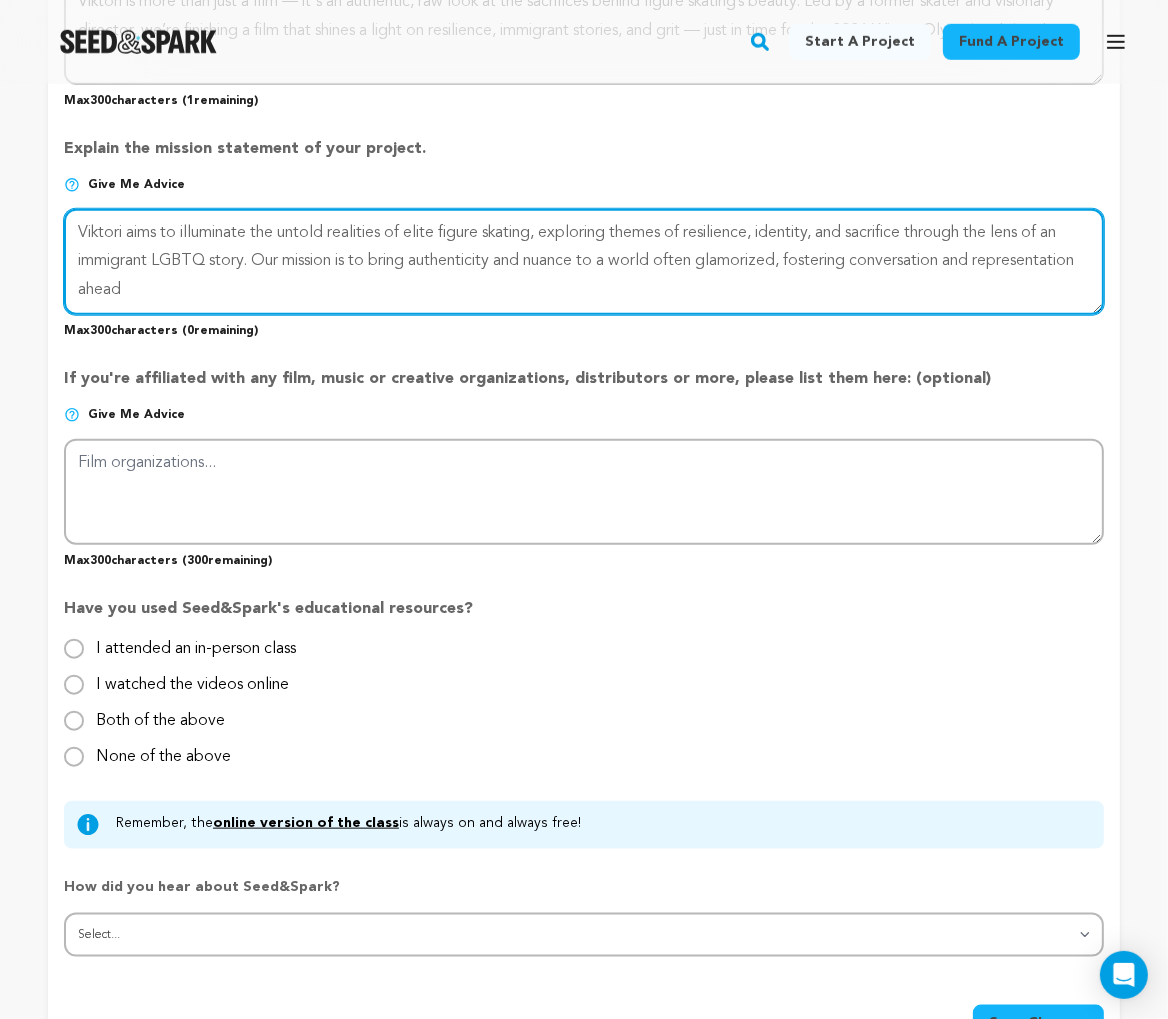 type on "Viktori aims to illuminate the untold realities of elite figure skating, exploring themes of resilience, identity, and sacrifice through the lens of an immigrant LGBTQ story. Our mission is to bring authenticity and nuance to a world often glamorized, fostering conversation and representation ahead" 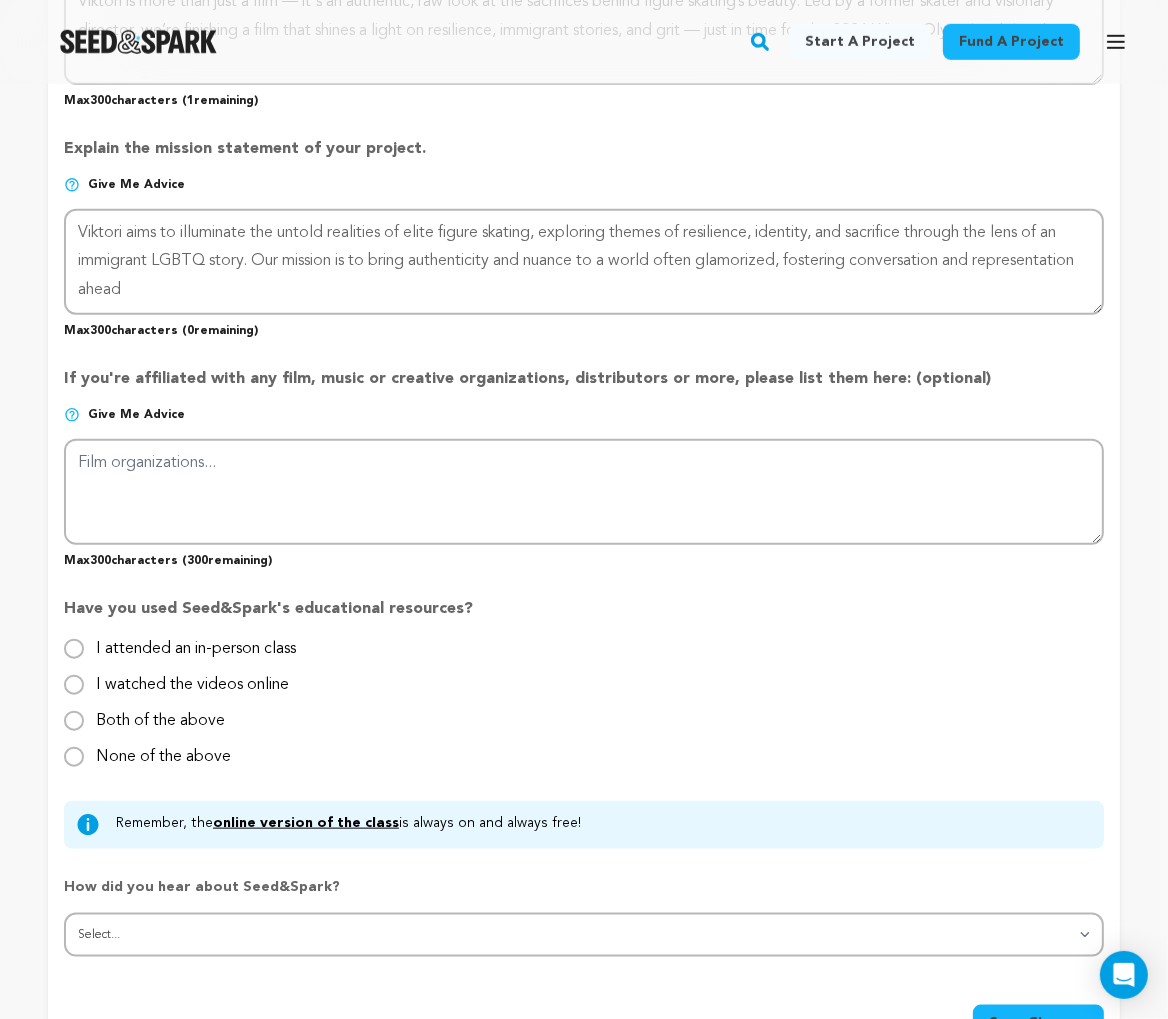 click on "I watched the videos online" at bounding box center (192, 677) 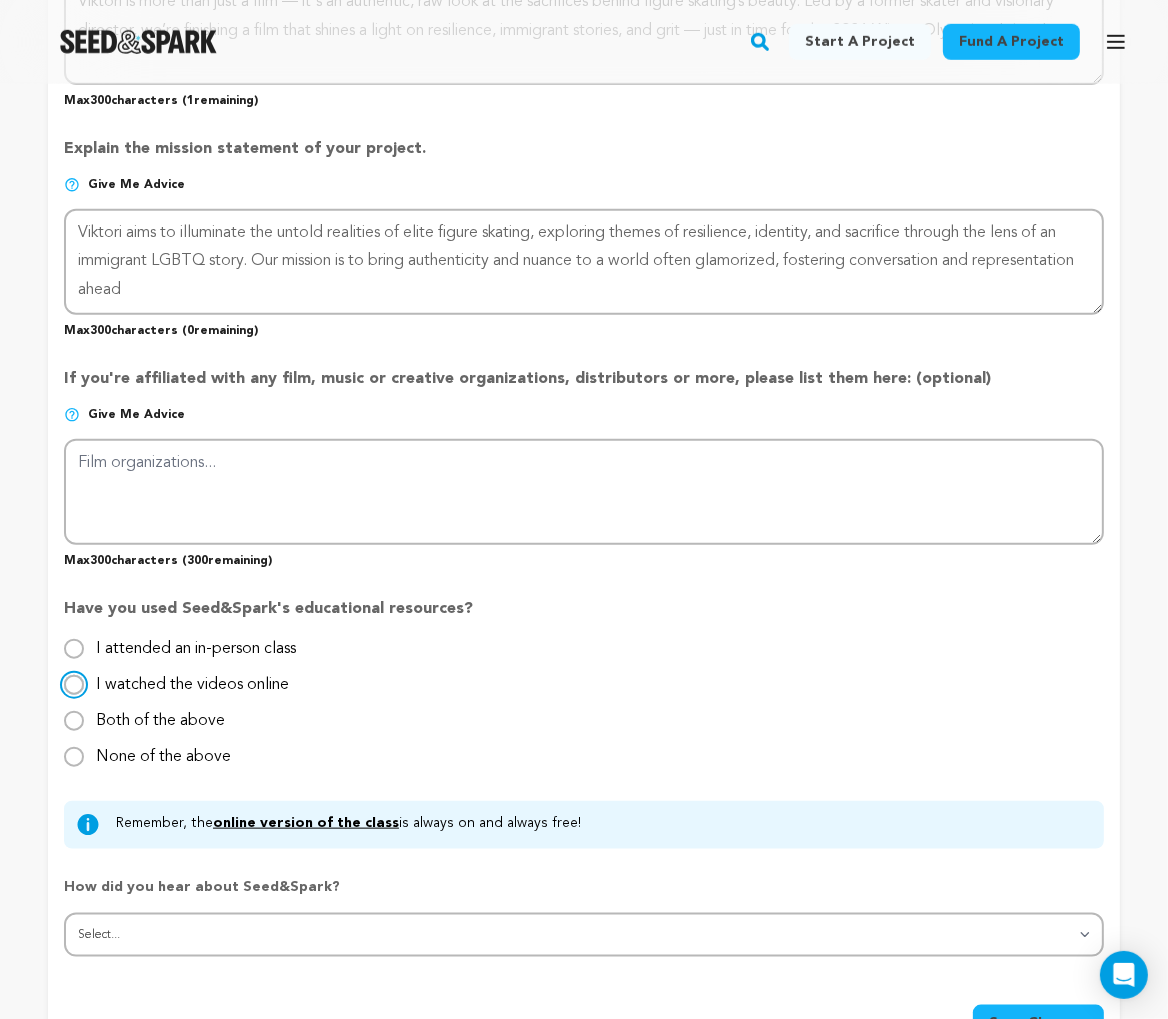 click on "I watched the videos online" at bounding box center (74, 685) 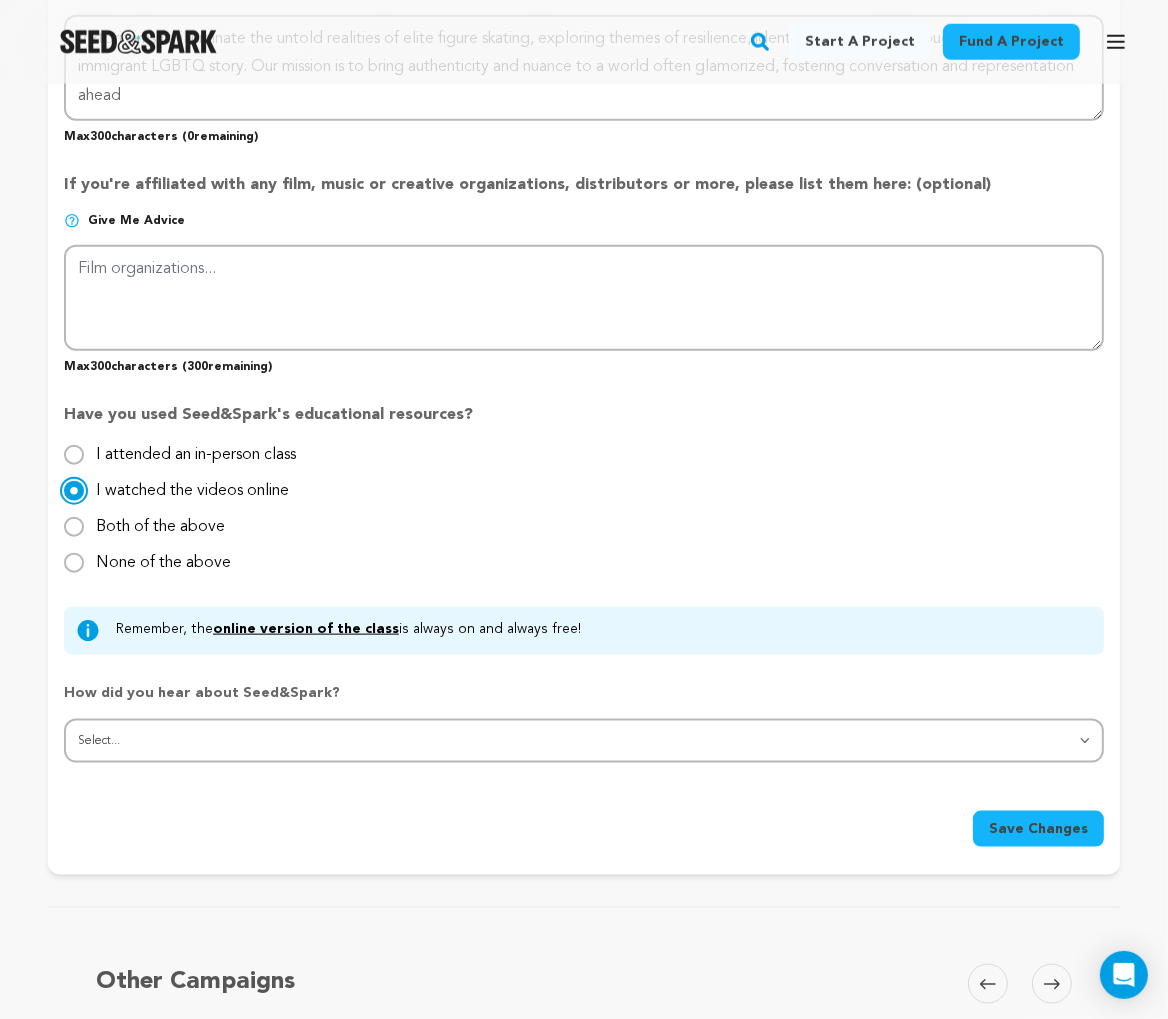 scroll, scrollTop: 1792, scrollLeft: 0, axis: vertical 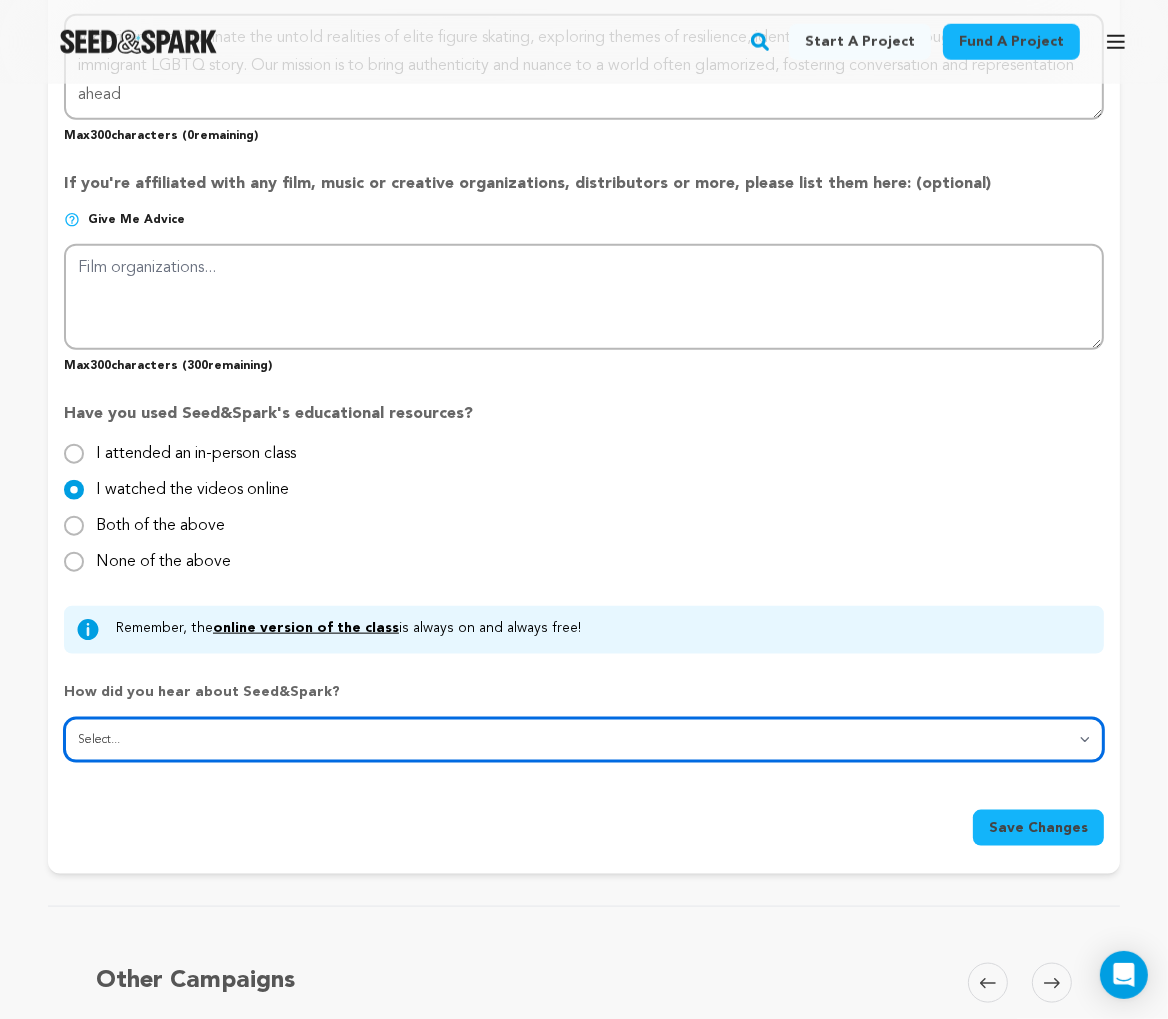 click on "Select...
From a friend Social media Film festival or film organization Took an in-person class Online search Article or podcast Email Other" at bounding box center [584, 740] 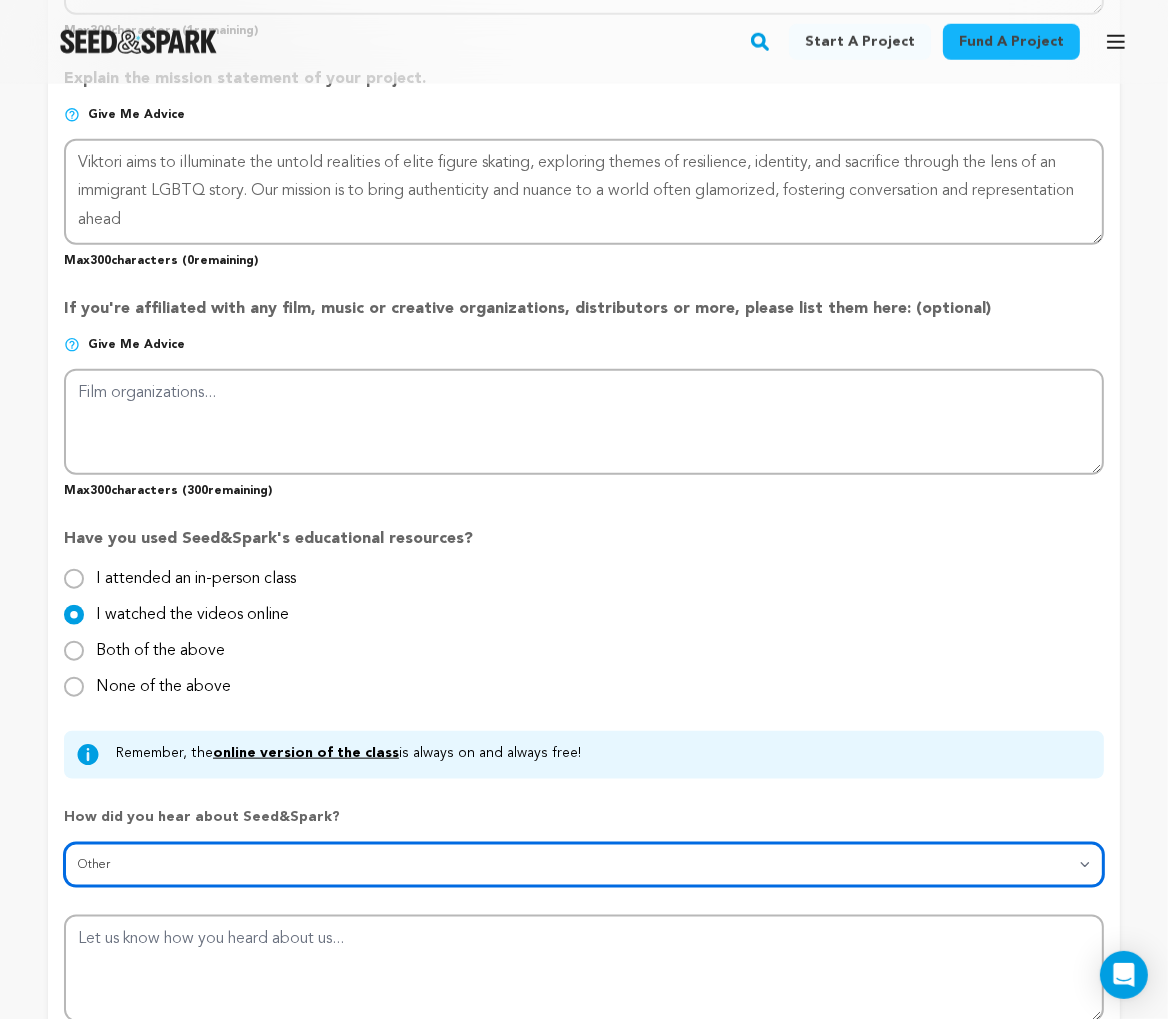 scroll, scrollTop: 2022, scrollLeft: 0, axis: vertical 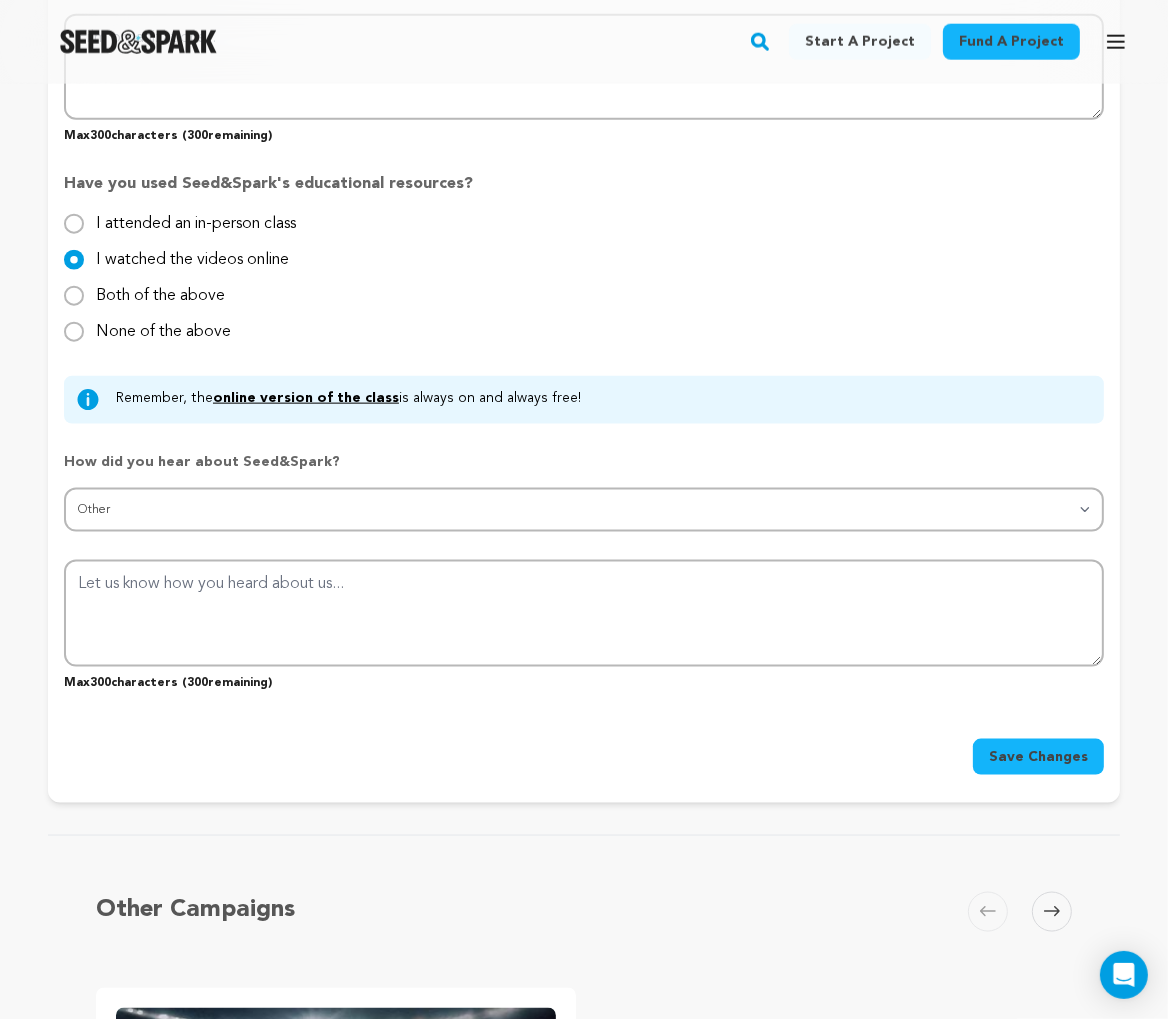 click on "Save Changes" at bounding box center (1038, 757) 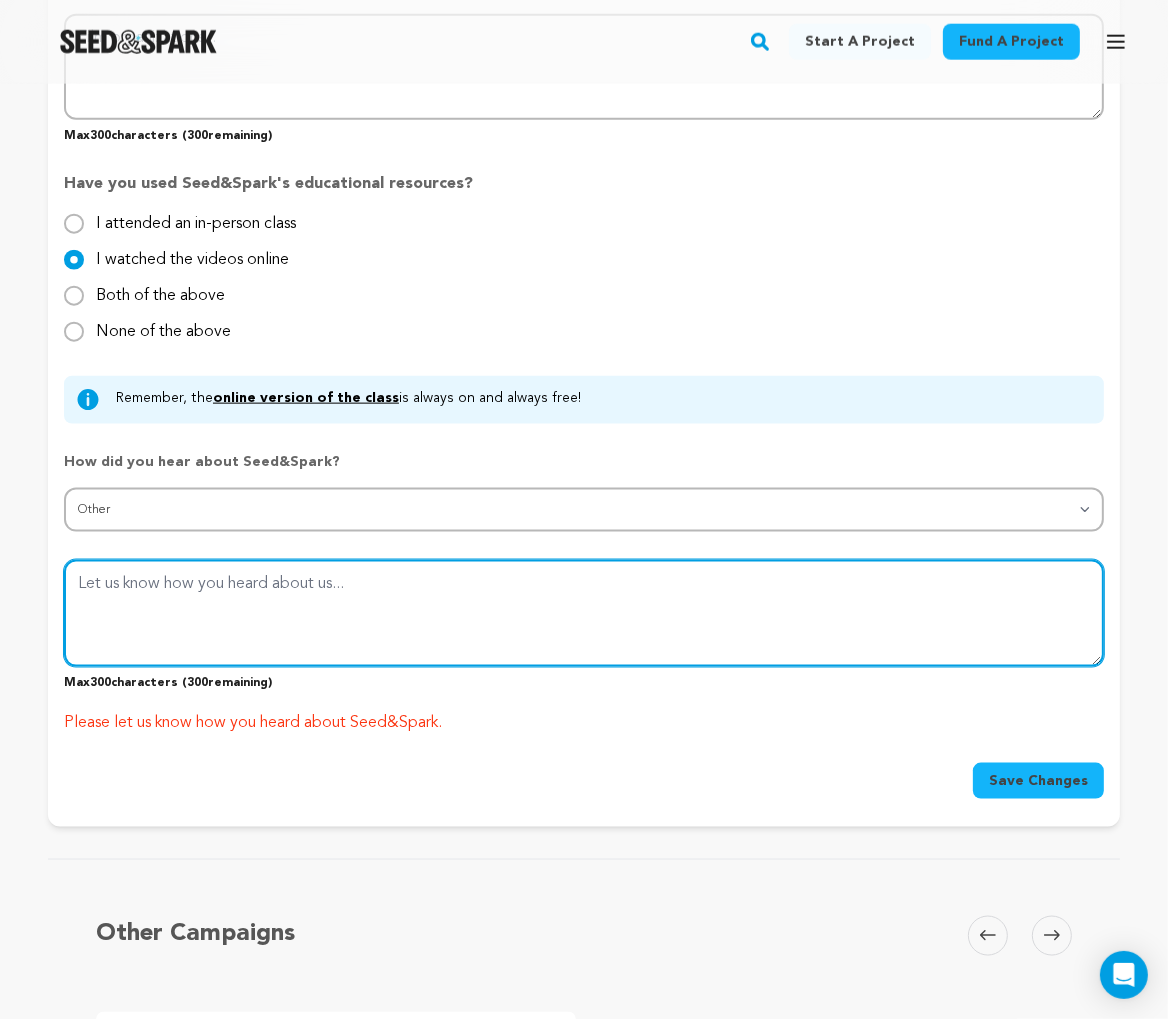 click at bounding box center [584, 613] 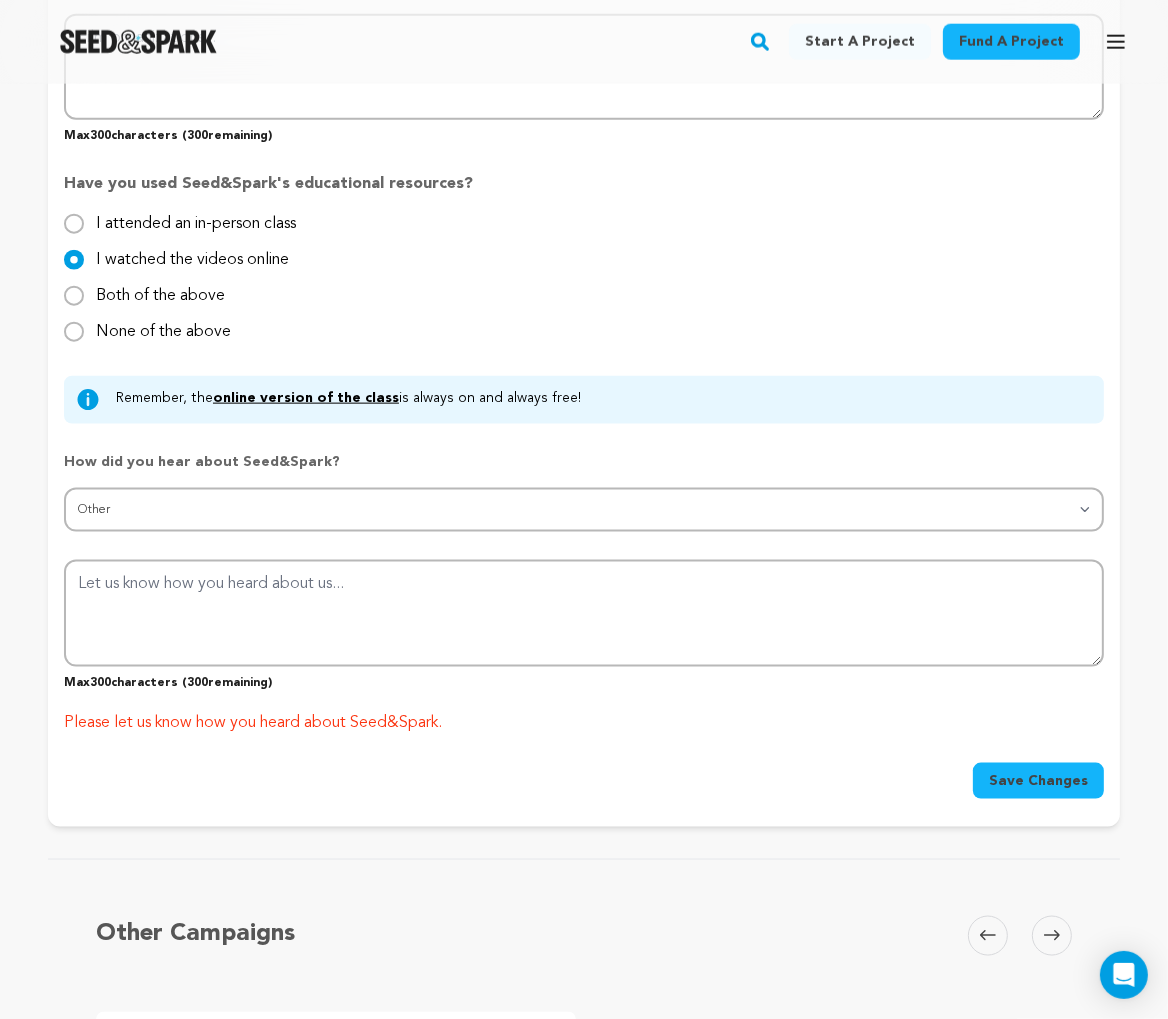 click on "Project Title
Project Name
VIKTORI Film (Race to Milan)
Project URL
Give me advice
Project URL
viktori-film-race-to-milan
seedandspark.com/fund/viktori-film-race-to-milan
Private Preview Link
(Copy Link)
Copy private preview link
Give me advice" at bounding box center (584, -416) 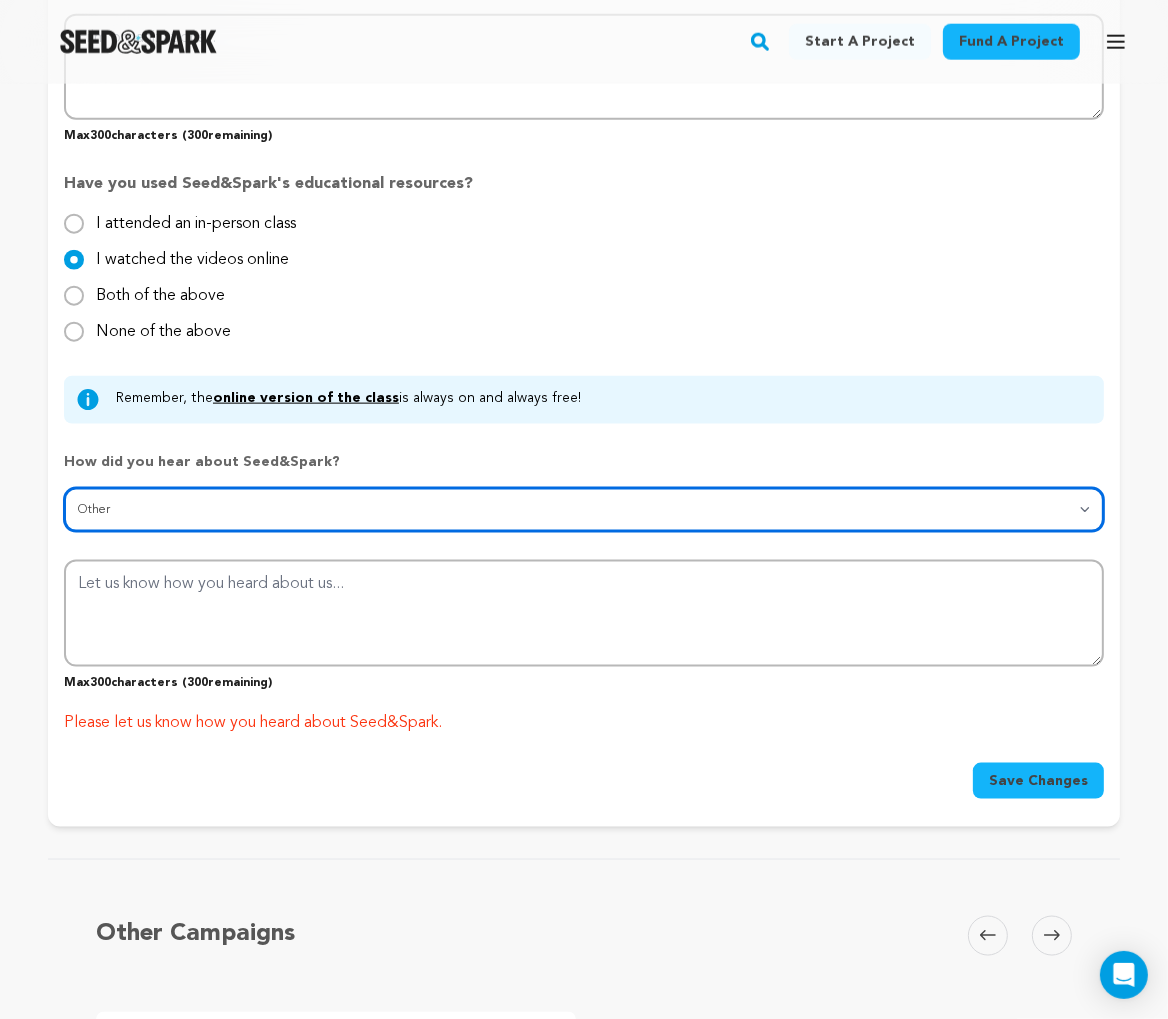 click on "Select...
From a friend Social media Film festival or film organization Took an in-person class Online search Article or podcast Email Other" at bounding box center [584, 510] 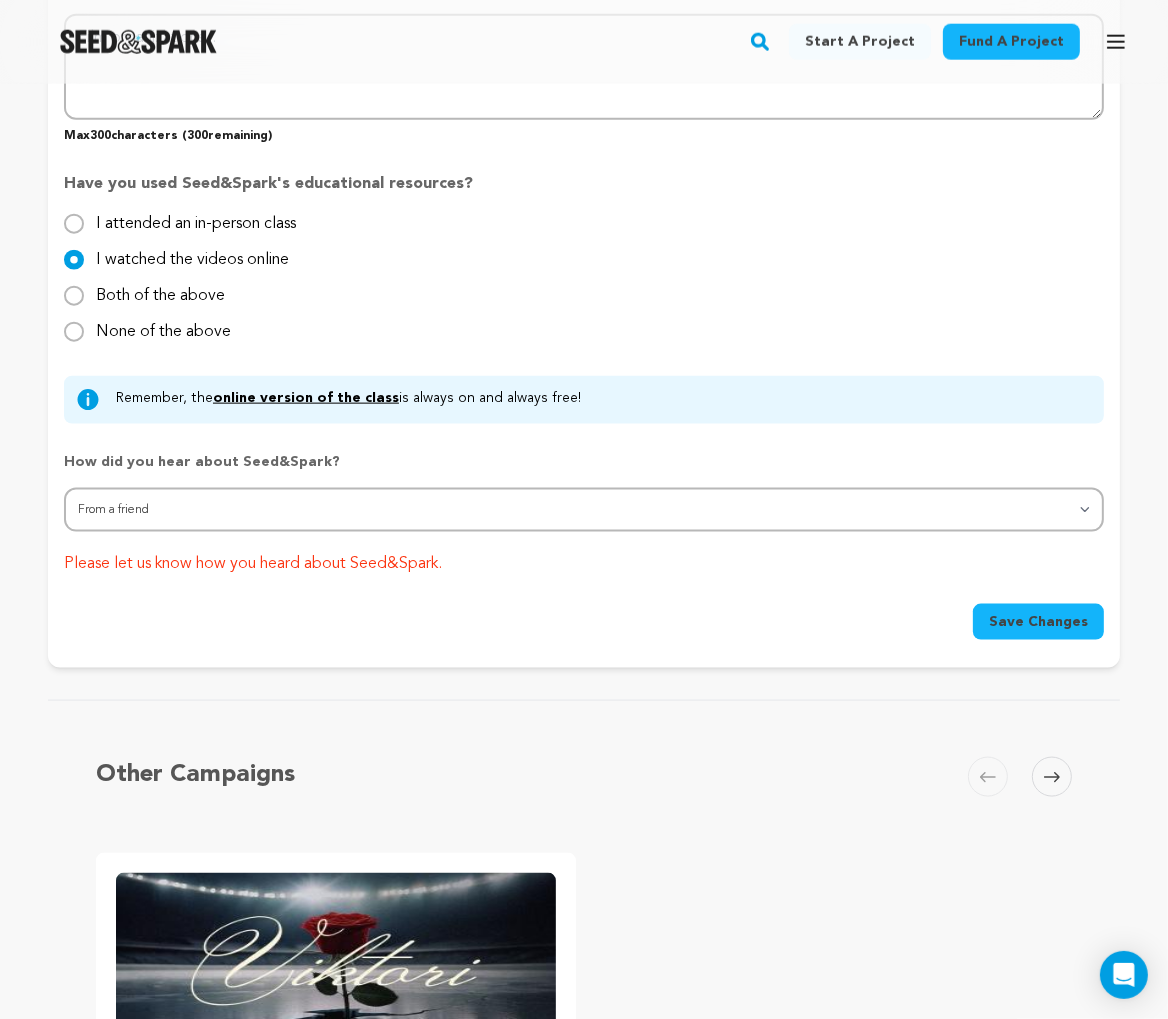 click on "Save Changes" at bounding box center (1038, 622) 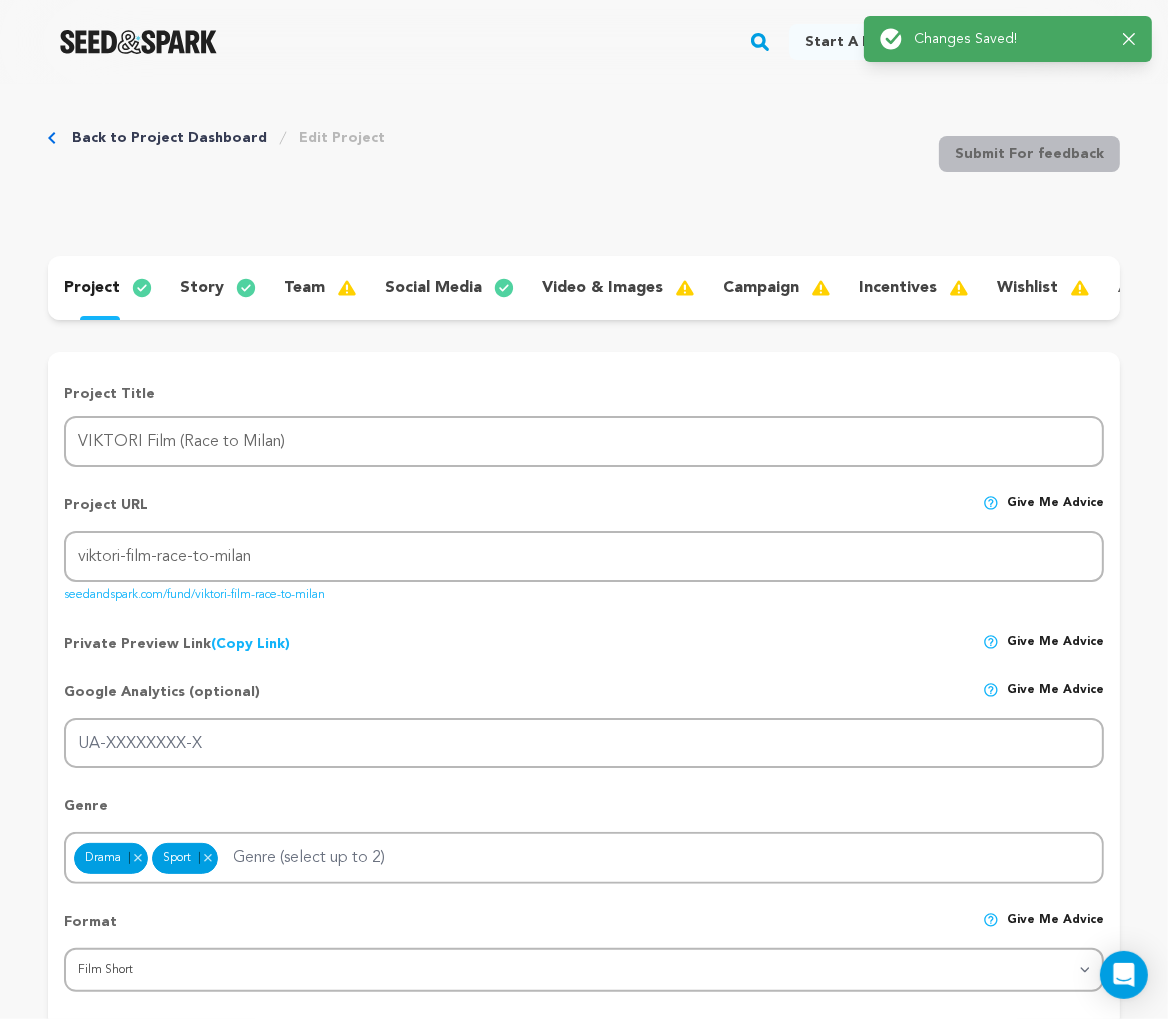scroll, scrollTop: 0, scrollLeft: 0, axis: both 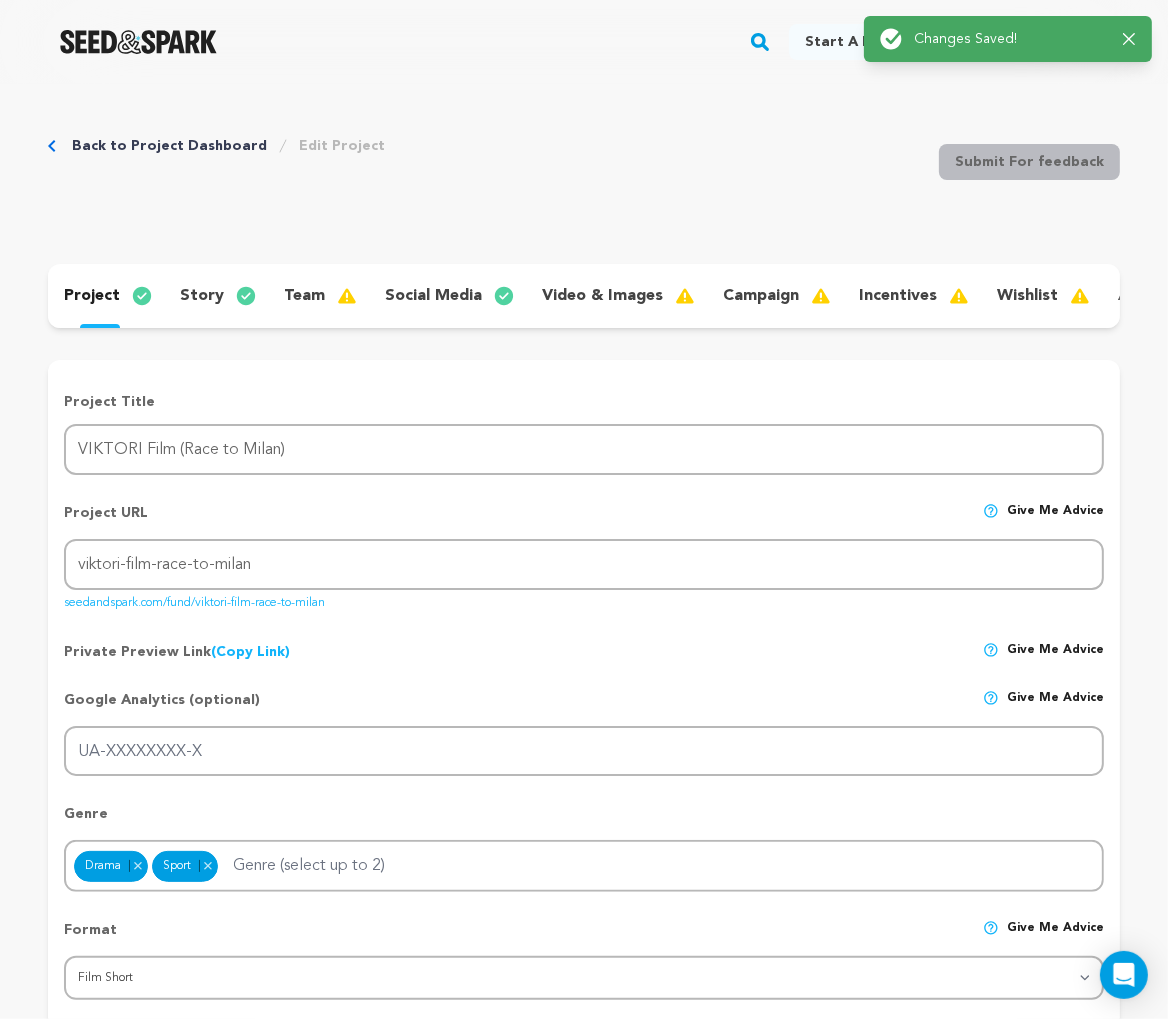 click on "team" at bounding box center [318, 296] 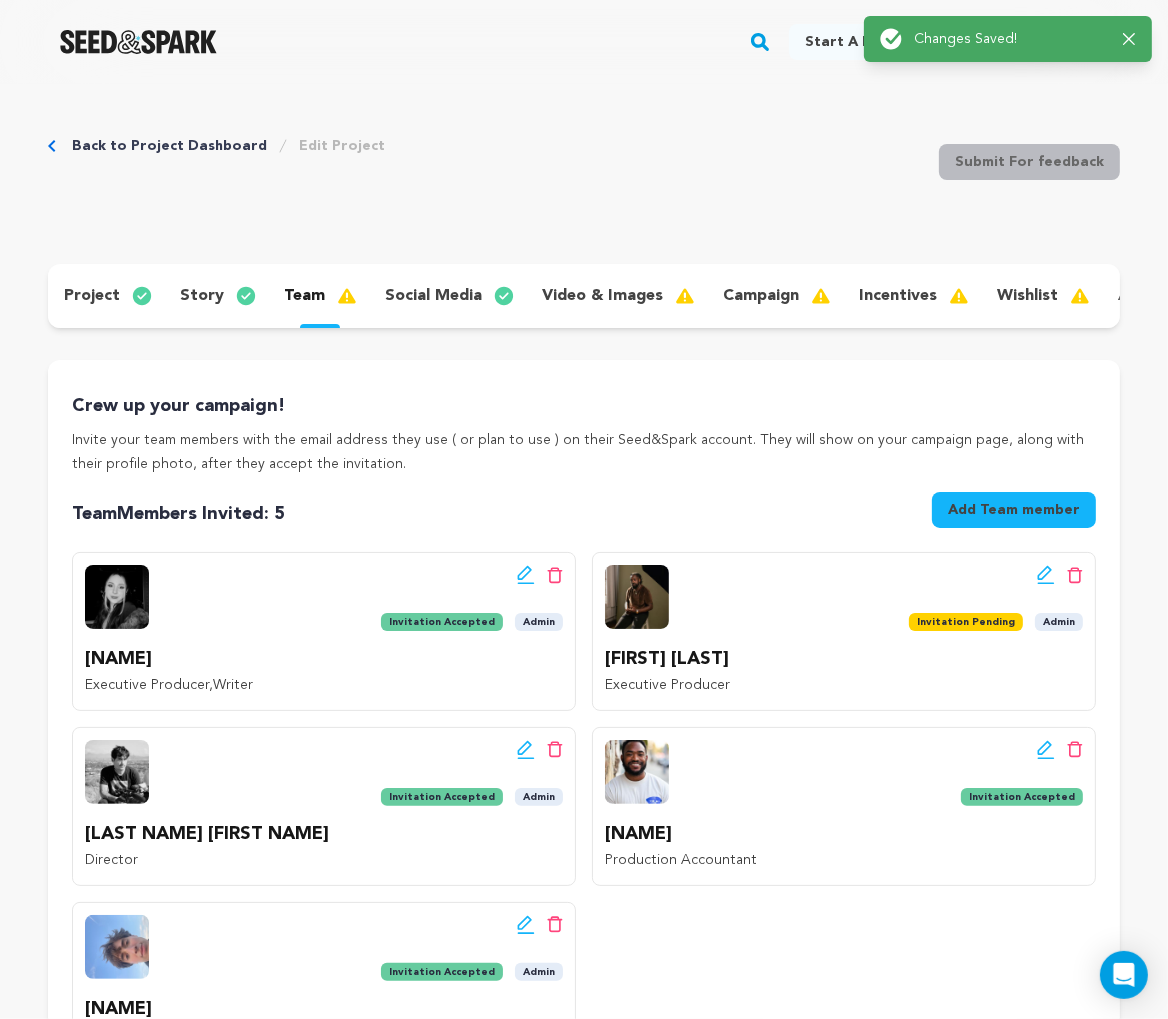click on "project
story
team
social media
video & images
campaign
incentives
wishlist account" at bounding box center [584, 296] 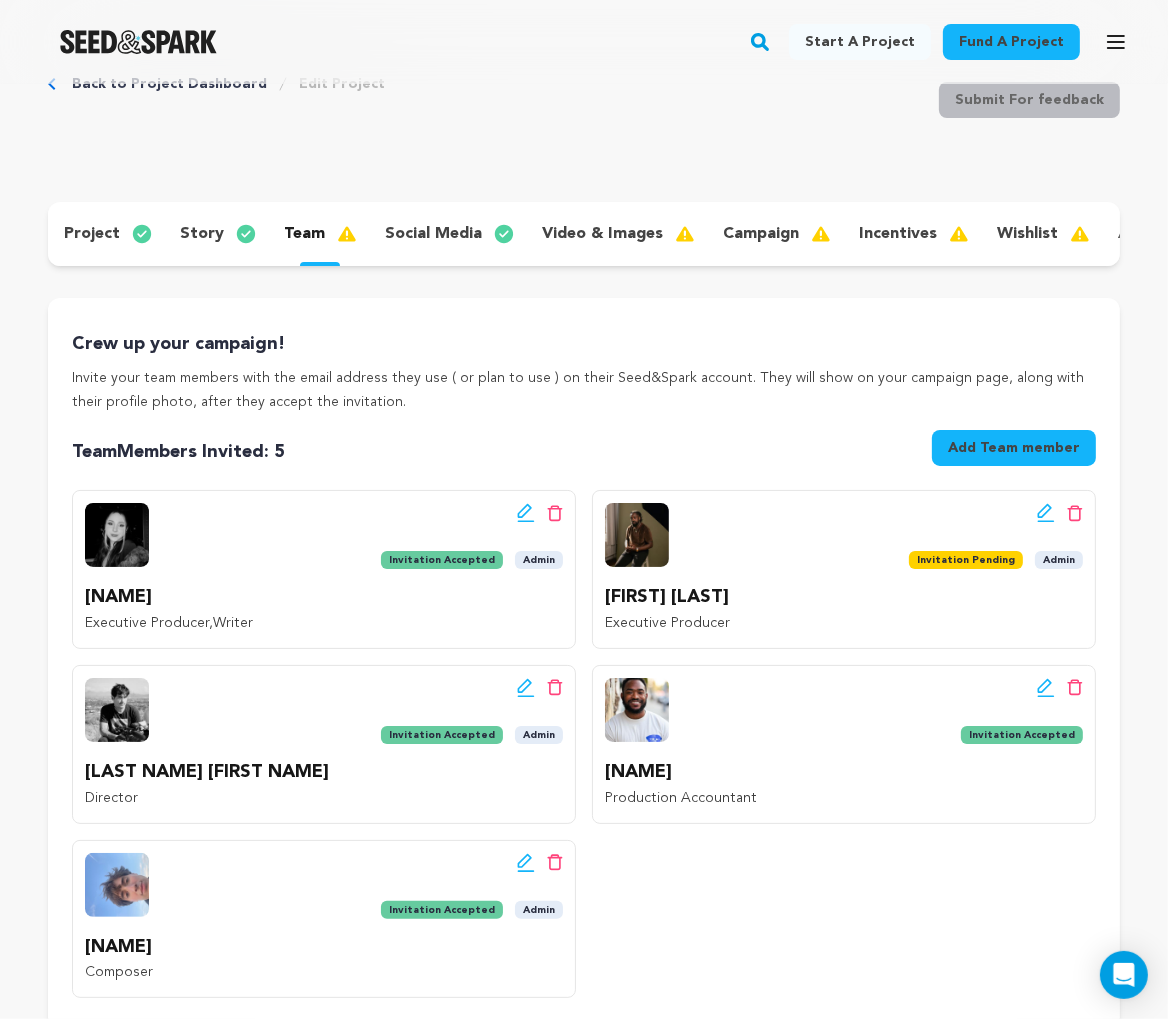 scroll, scrollTop: 0, scrollLeft: 0, axis: both 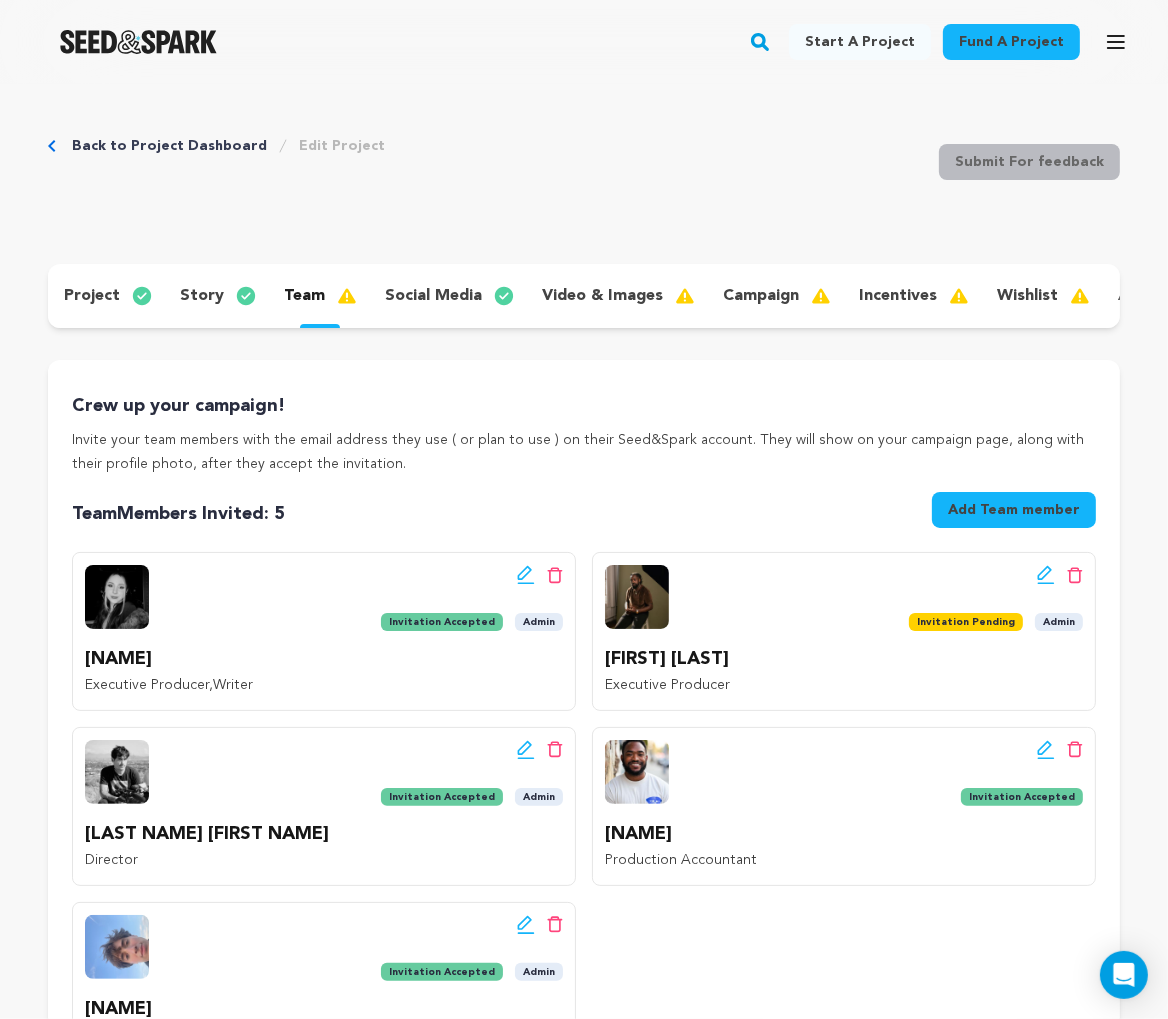 click on "video & images" at bounding box center [602, 296] 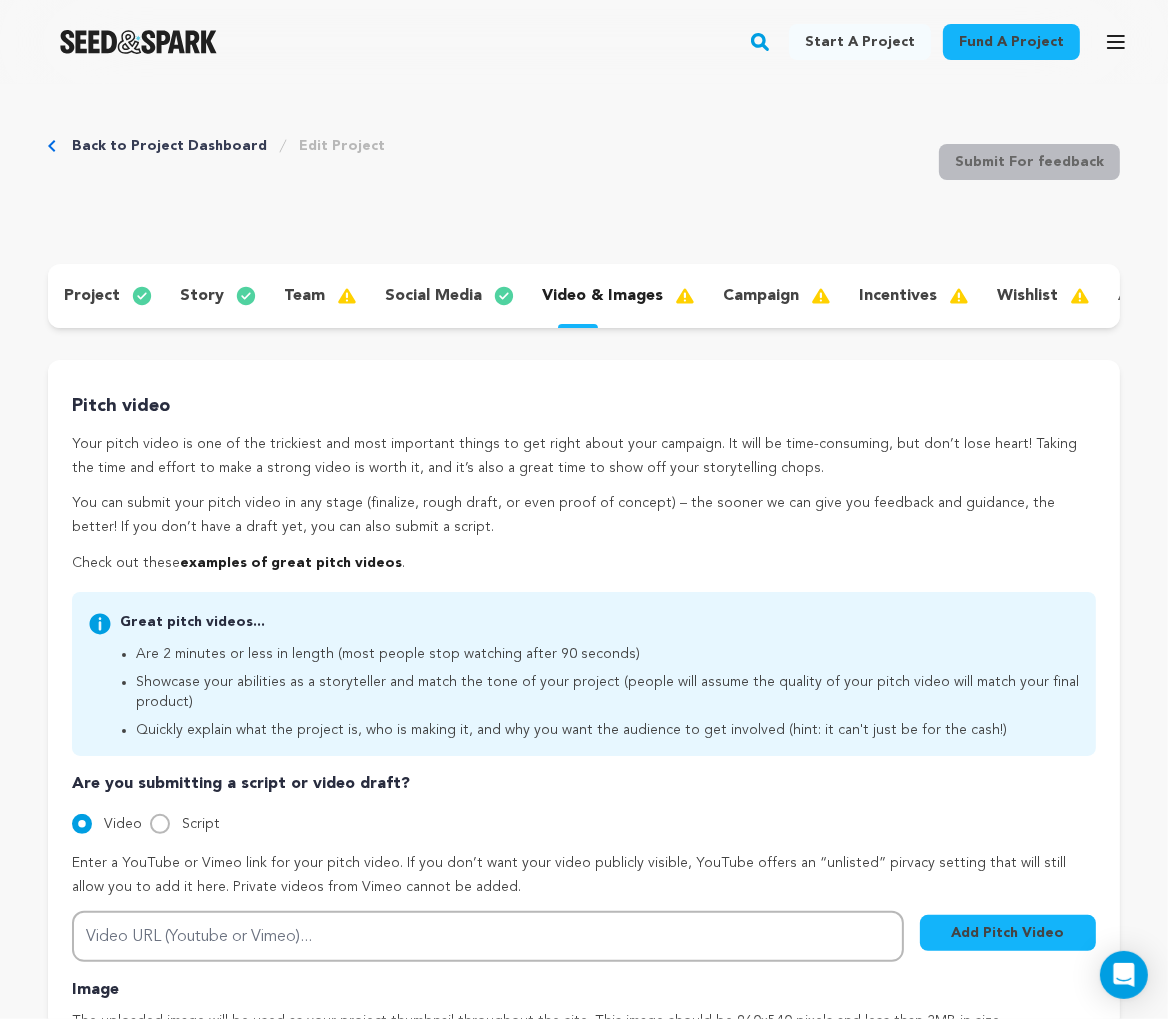 click on "campaign" at bounding box center [775, 296] 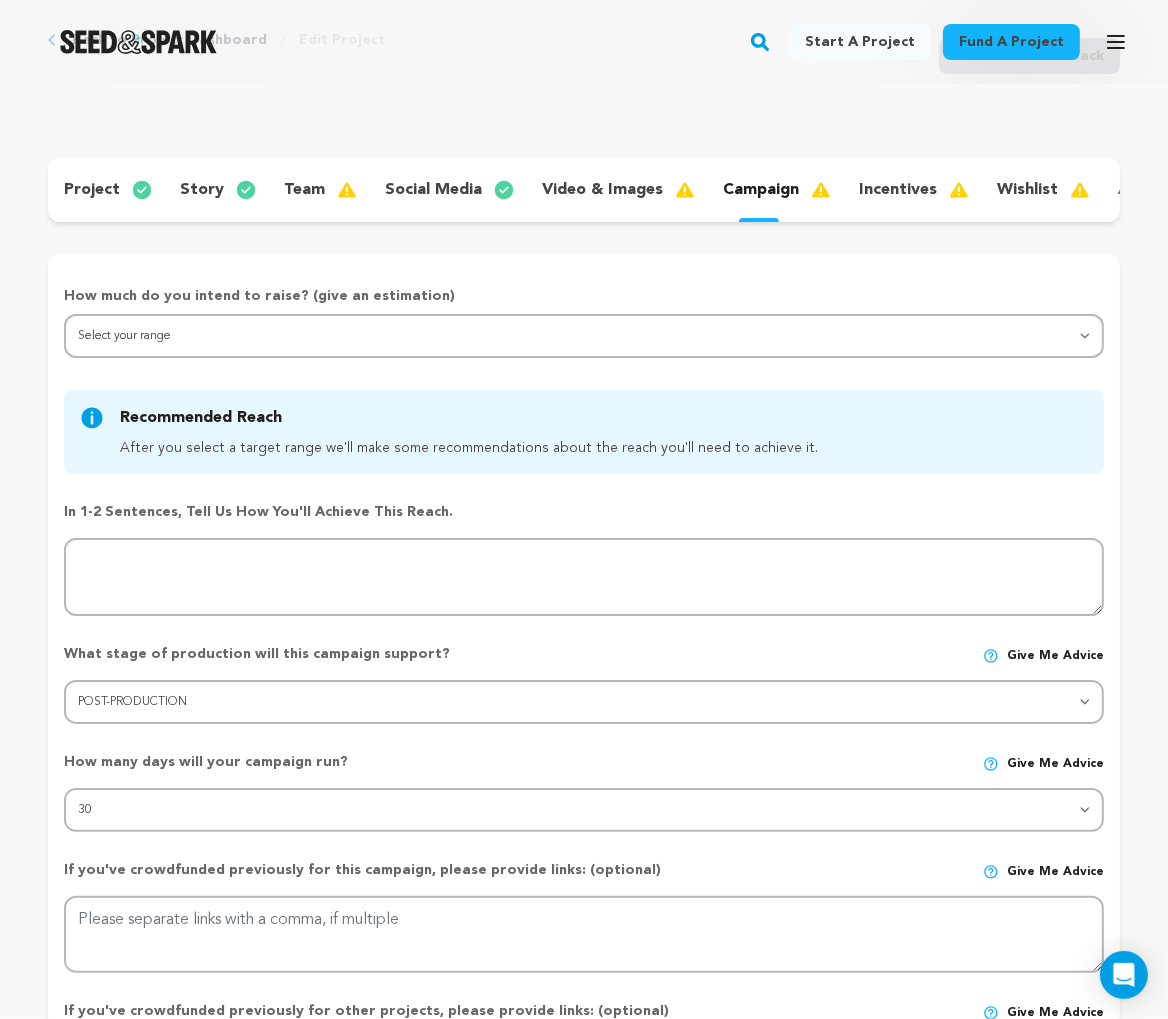 scroll, scrollTop: 139, scrollLeft: 0, axis: vertical 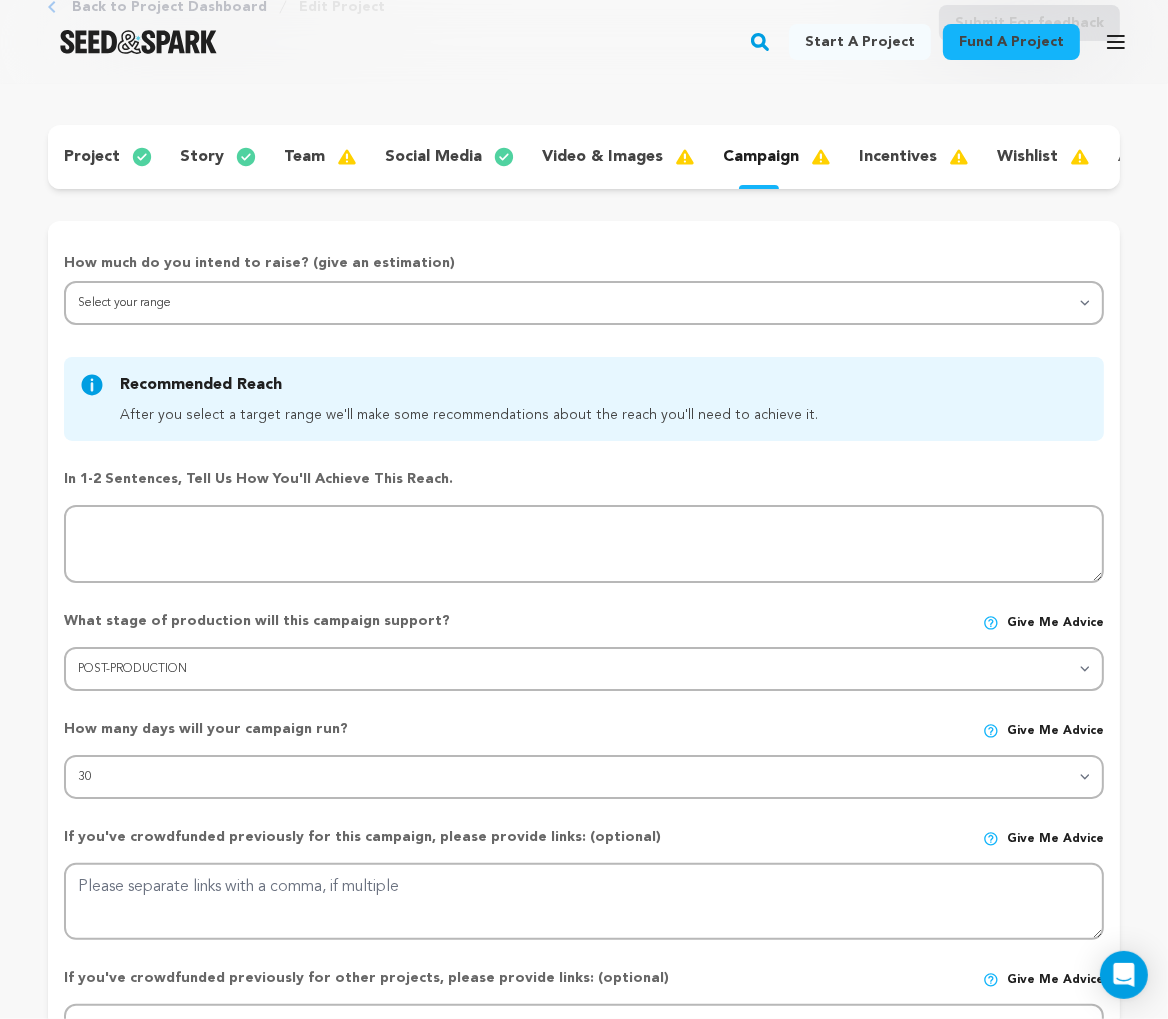 click on "In 1-2 sentences, tell us how you'll achieve this reach." at bounding box center [584, 479] 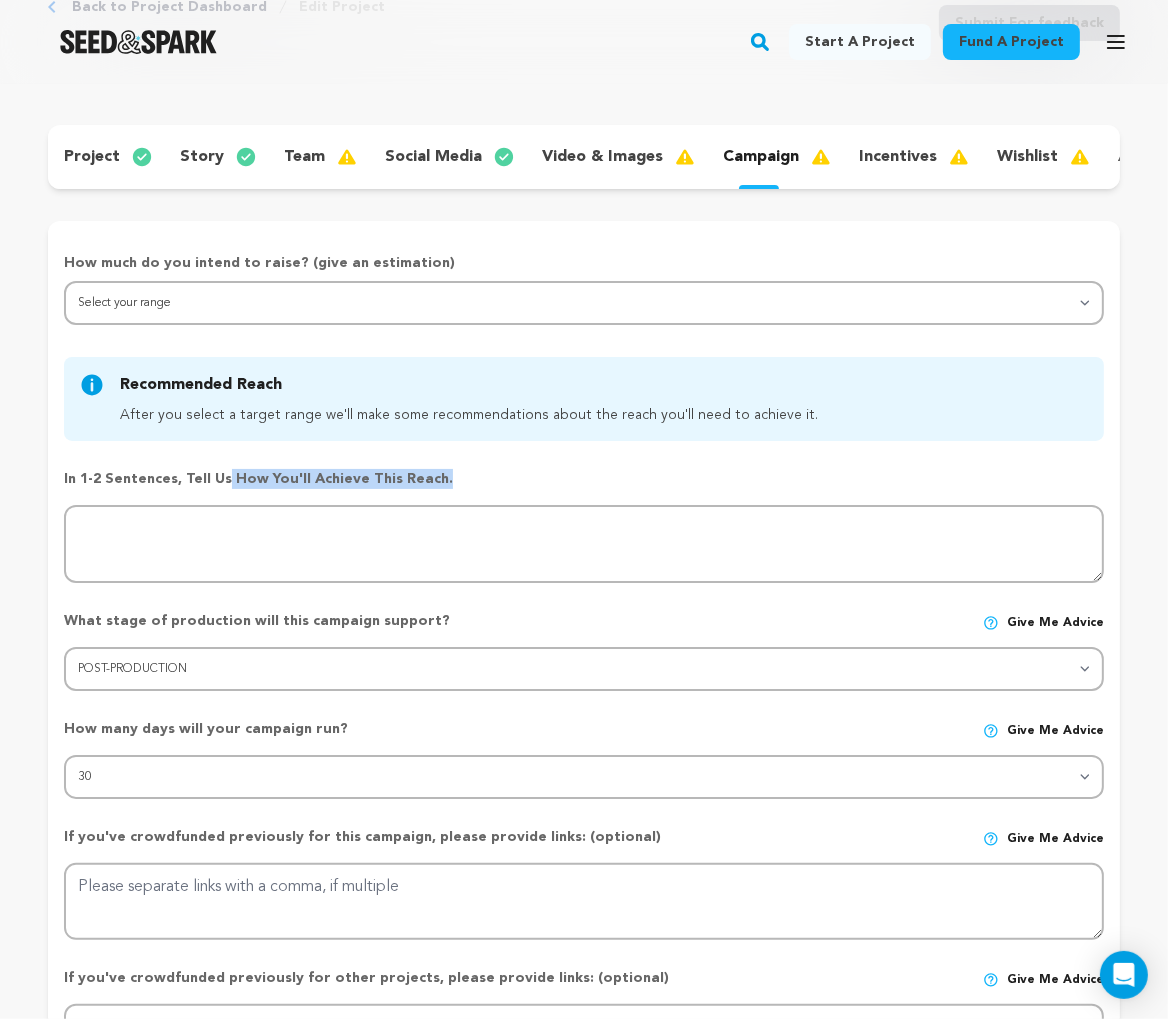 click on "In 1-2 sentences, tell us how you'll achieve this reach." at bounding box center (584, 479) 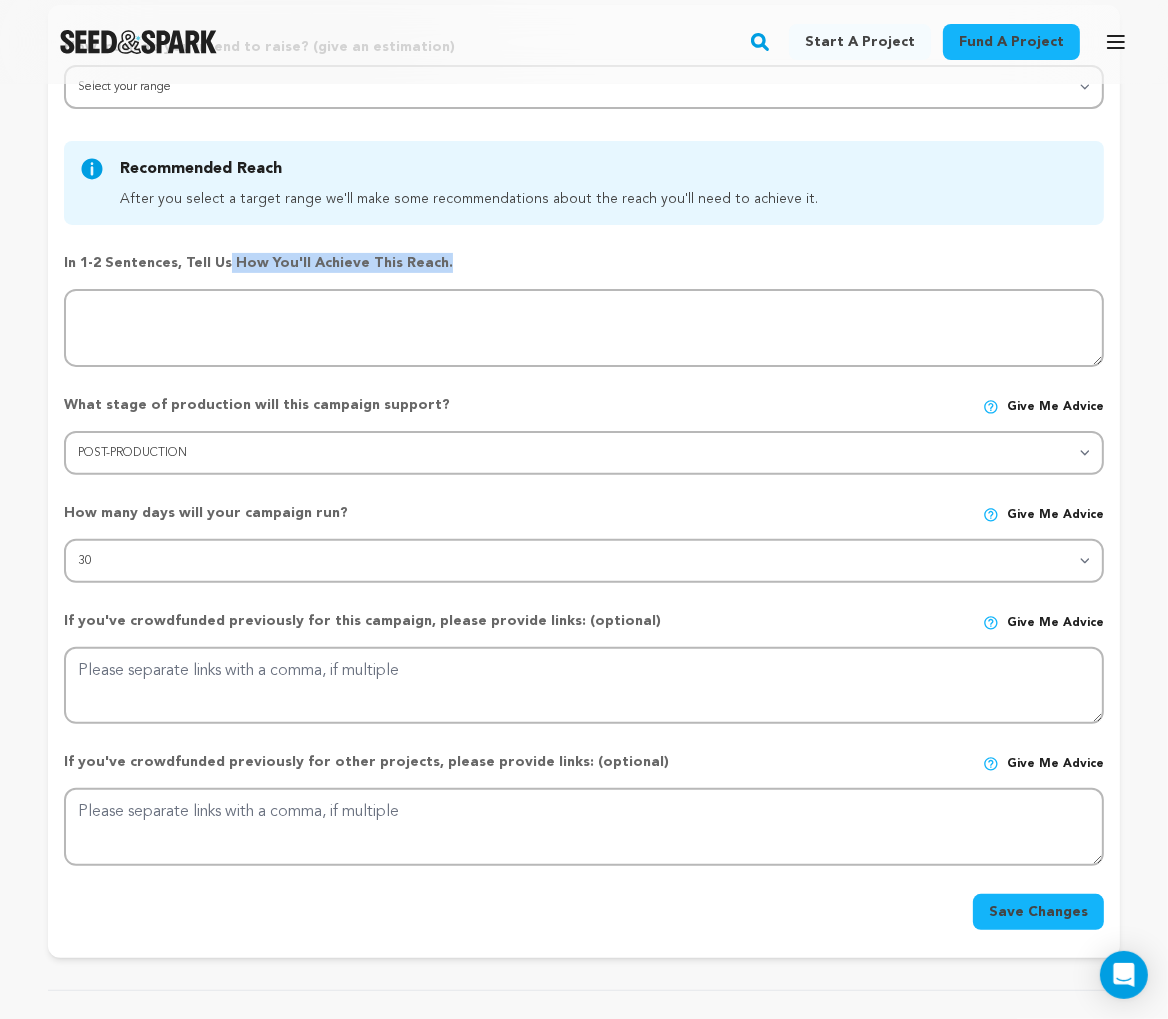 scroll, scrollTop: 0, scrollLeft: 0, axis: both 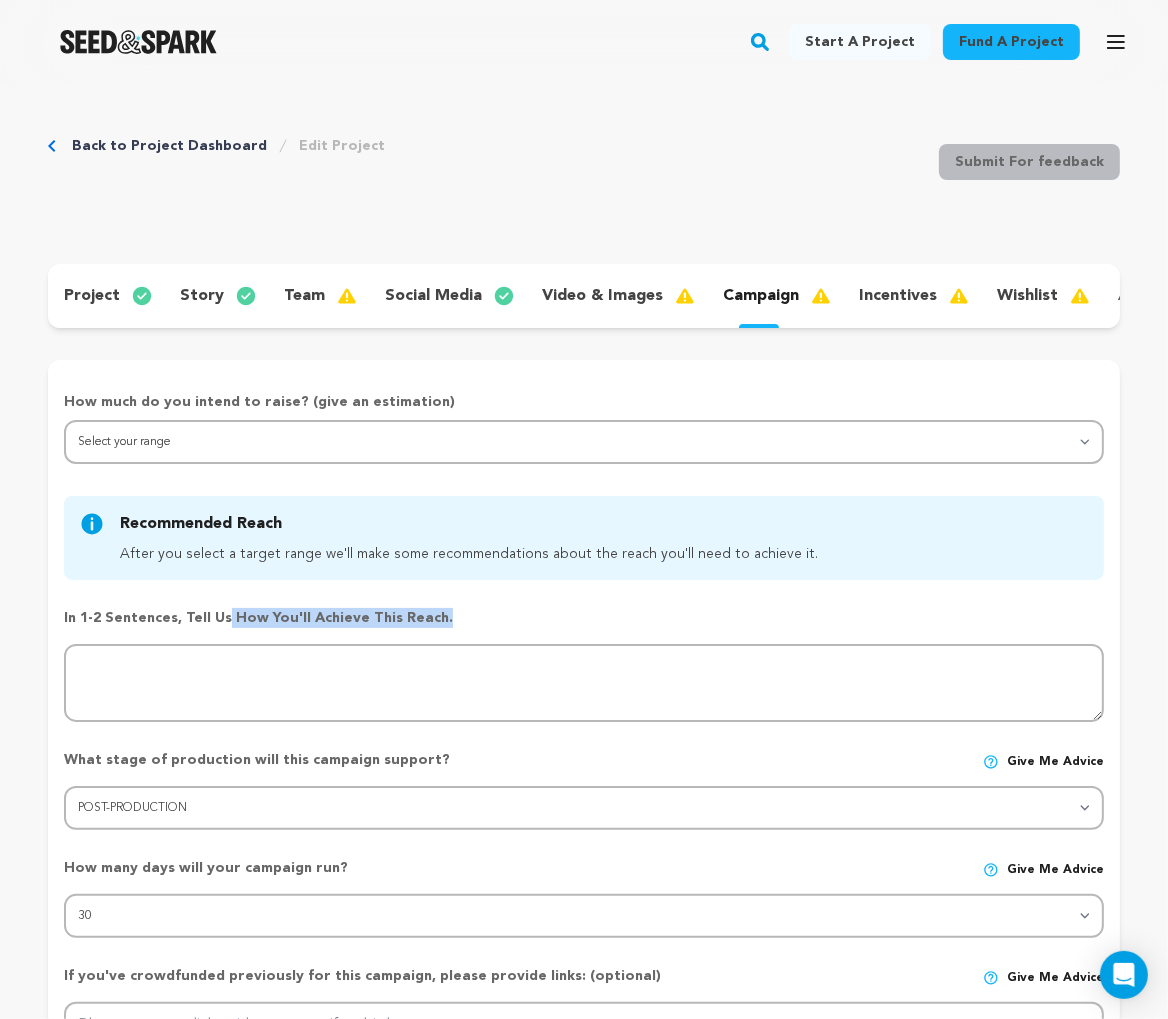 click on "story" at bounding box center [216, 296] 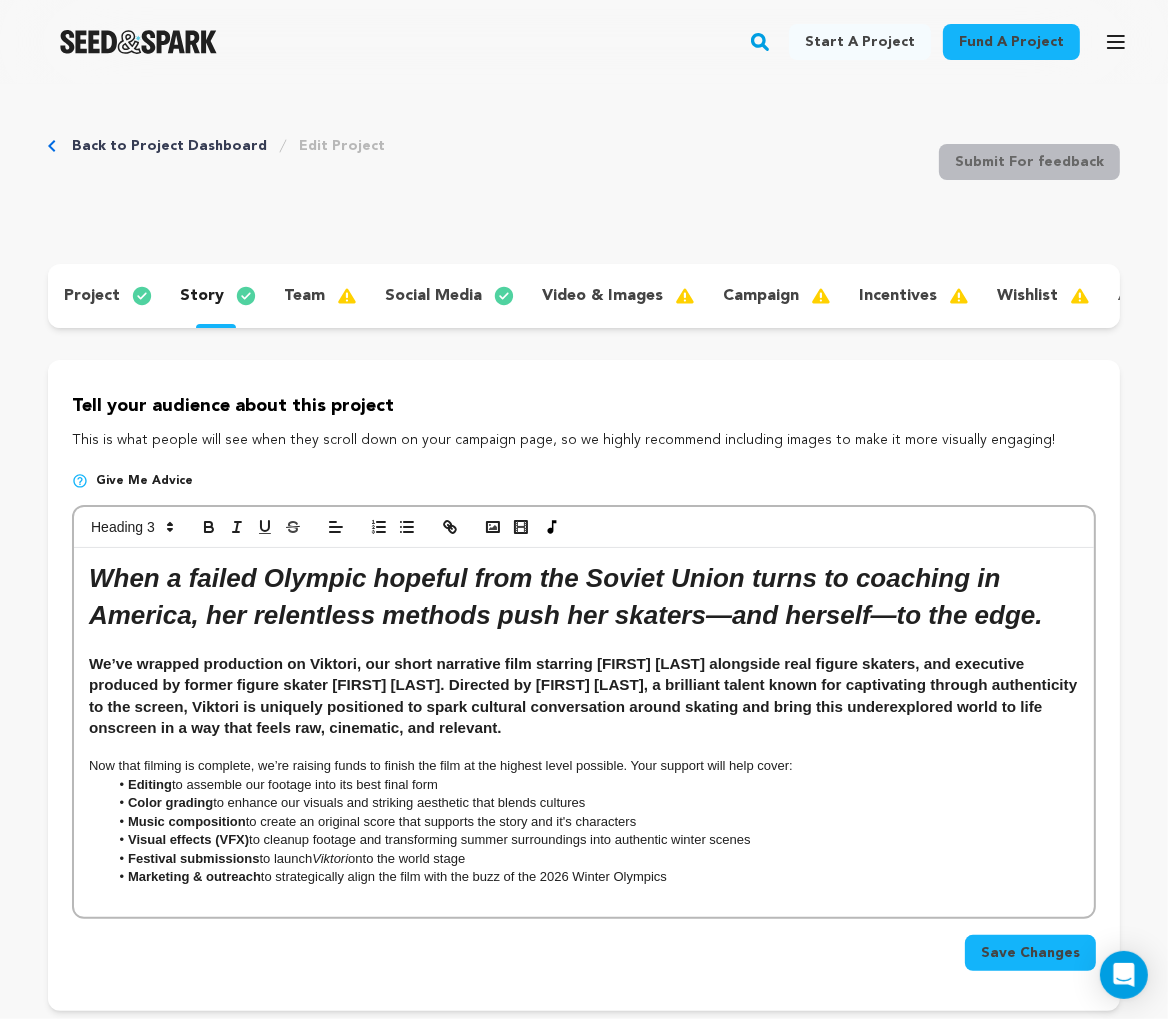 drag, startPoint x: 91, startPoint y: 654, endPoint x: 793, endPoint y: 883, distance: 738.40704 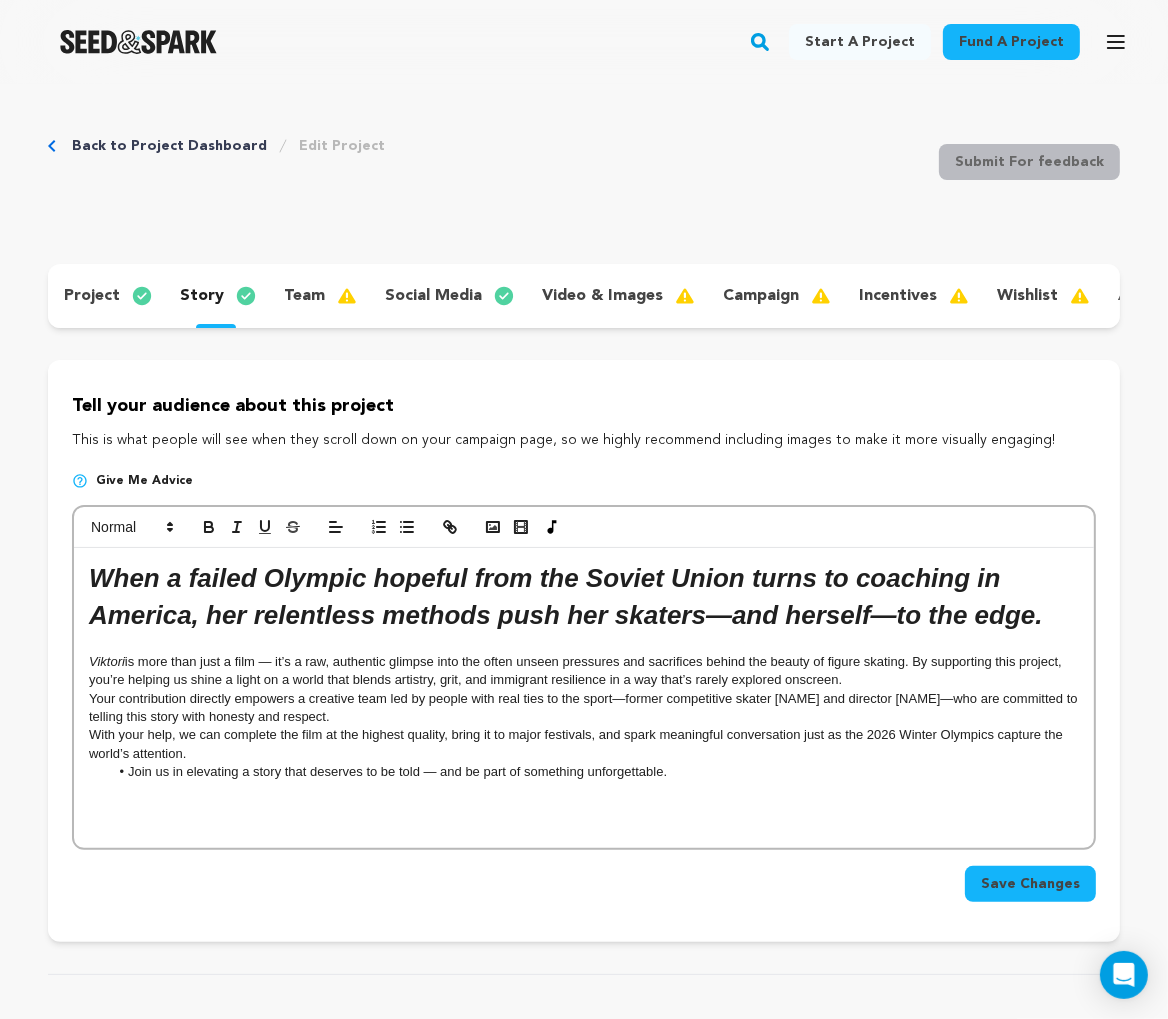 click on "Viktori  is more than just a film — it’s a raw, authentic glimpse into the often unseen pressures and sacrifices behind the beauty of figure skating. By supporting this project, you’re helping us shine a light on a world that blends artistry, grit, and immigrant resilience in a way that’s rarely explored onscreen." at bounding box center (584, 671) 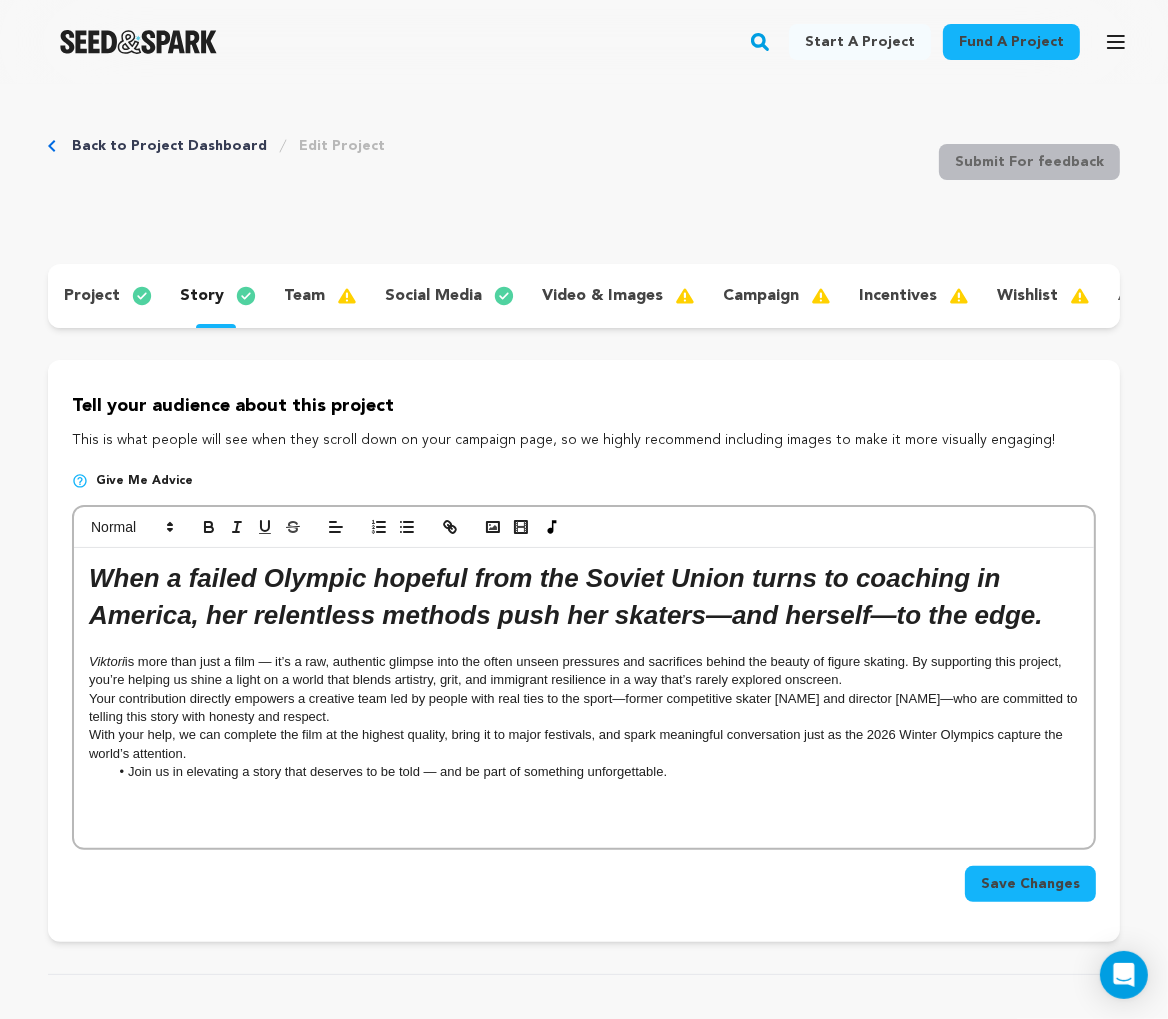 click on "Viktori  is more than just a film — it’s a raw, authentic glimpse into the often unseen pressures and sacrifices behind the beauty of figure skating. By supporting this project, you’re helping us shine a light on a world that blends artistry, grit, and immigrant resilience in a way that’s rarely explored onscreen." at bounding box center (584, 671) 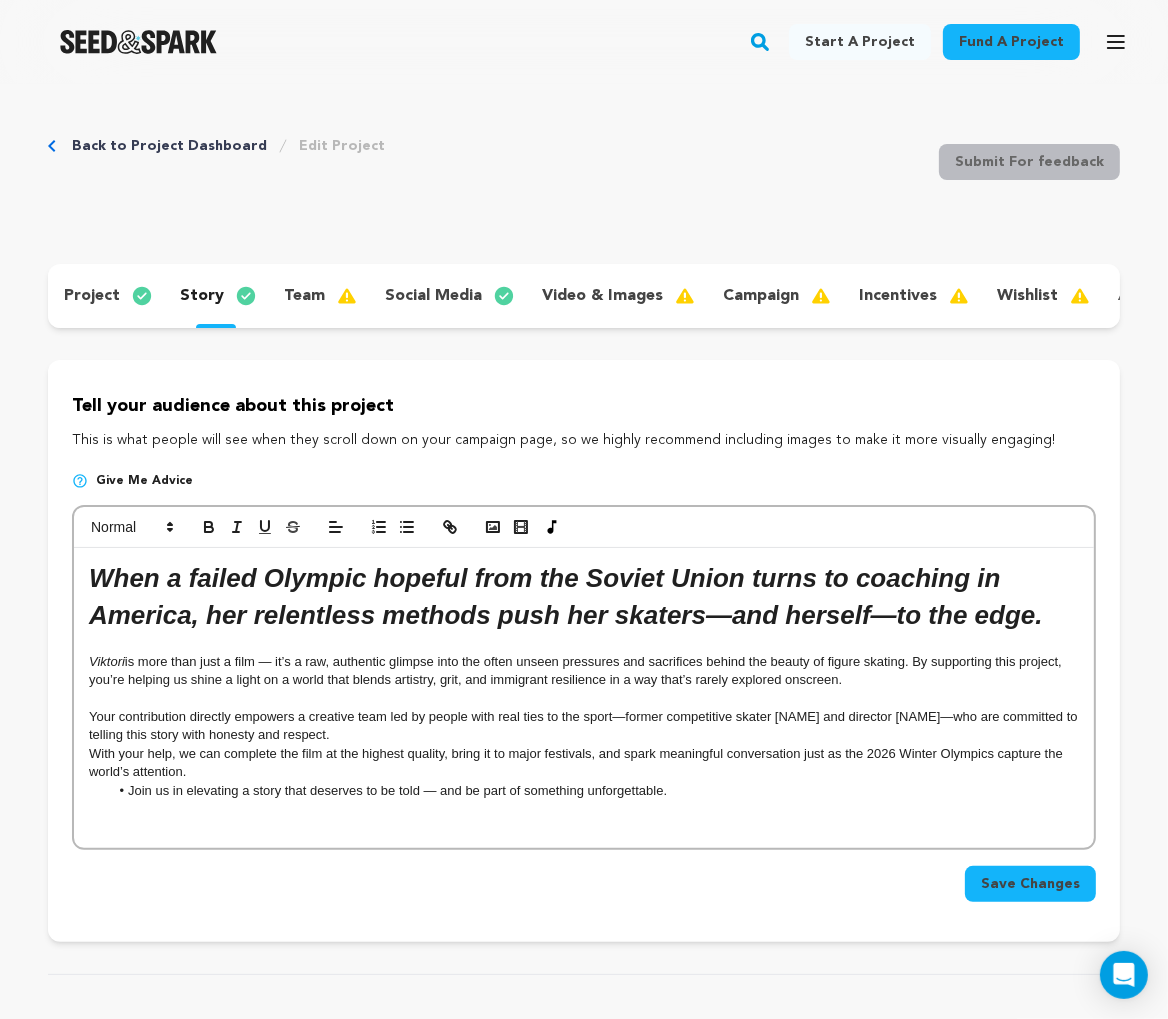 click on "Viktori  is more than just a film — it’s a raw, authentic glimpse into the often unseen pressures and sacrifices behind the beauty of figure skating. By supporting this project, you’re helping us shine a light on a world that blends artistry, grit, and immigrant resilience in a way that’s rarely explored onscreen." at bounding box center [584, 671] 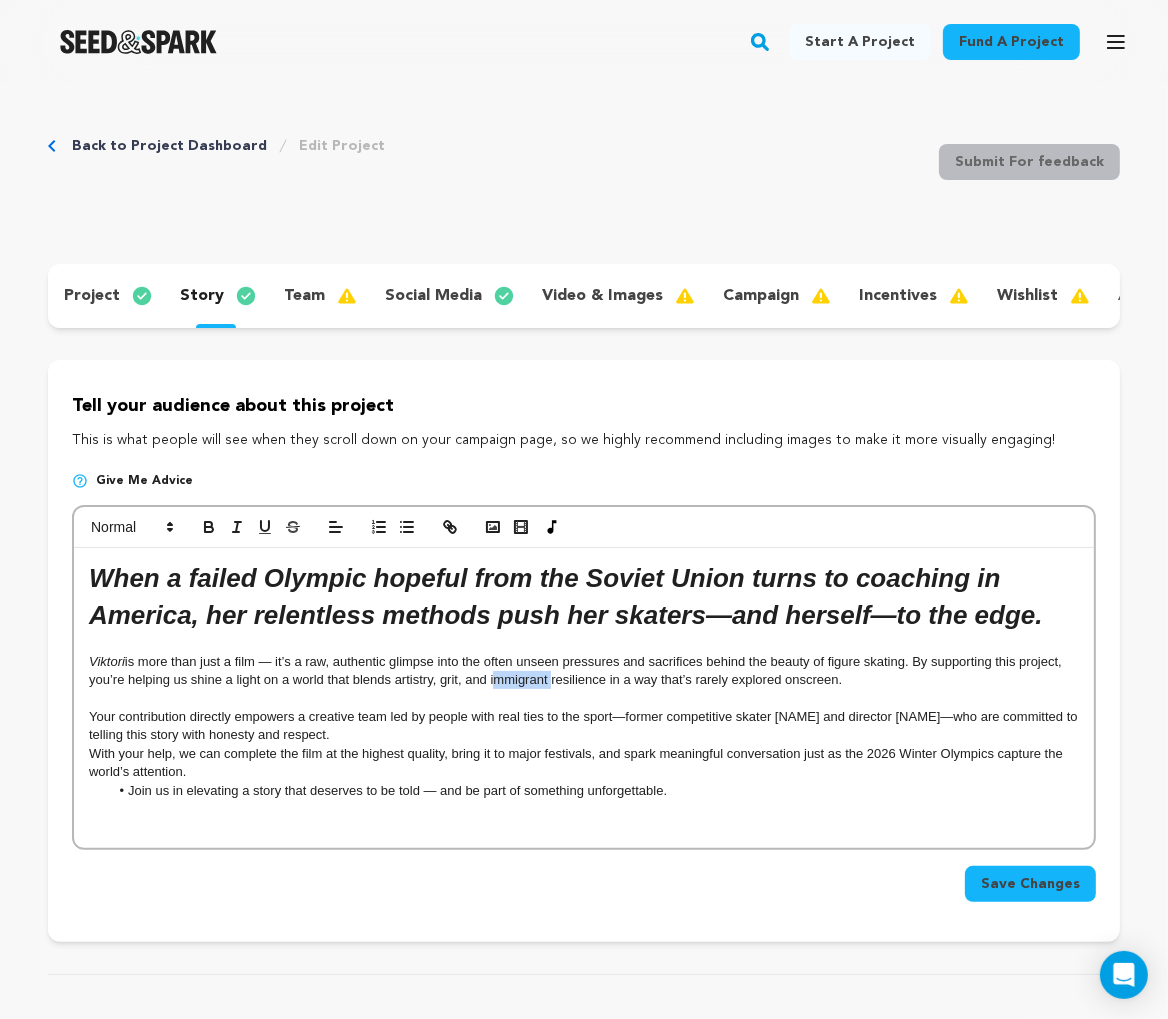 click on "Viktori  is more than just a film — it’s a raw, authentic glimpse into the often unseen pressures and sacrifices behind the beauty of figure skating. By supporting this project, you’re helping us shine a light on a world that blends artistry, grit, and immigrant resilience in a way that’s rarely explored onscreen." at bounding box center (584, 671) 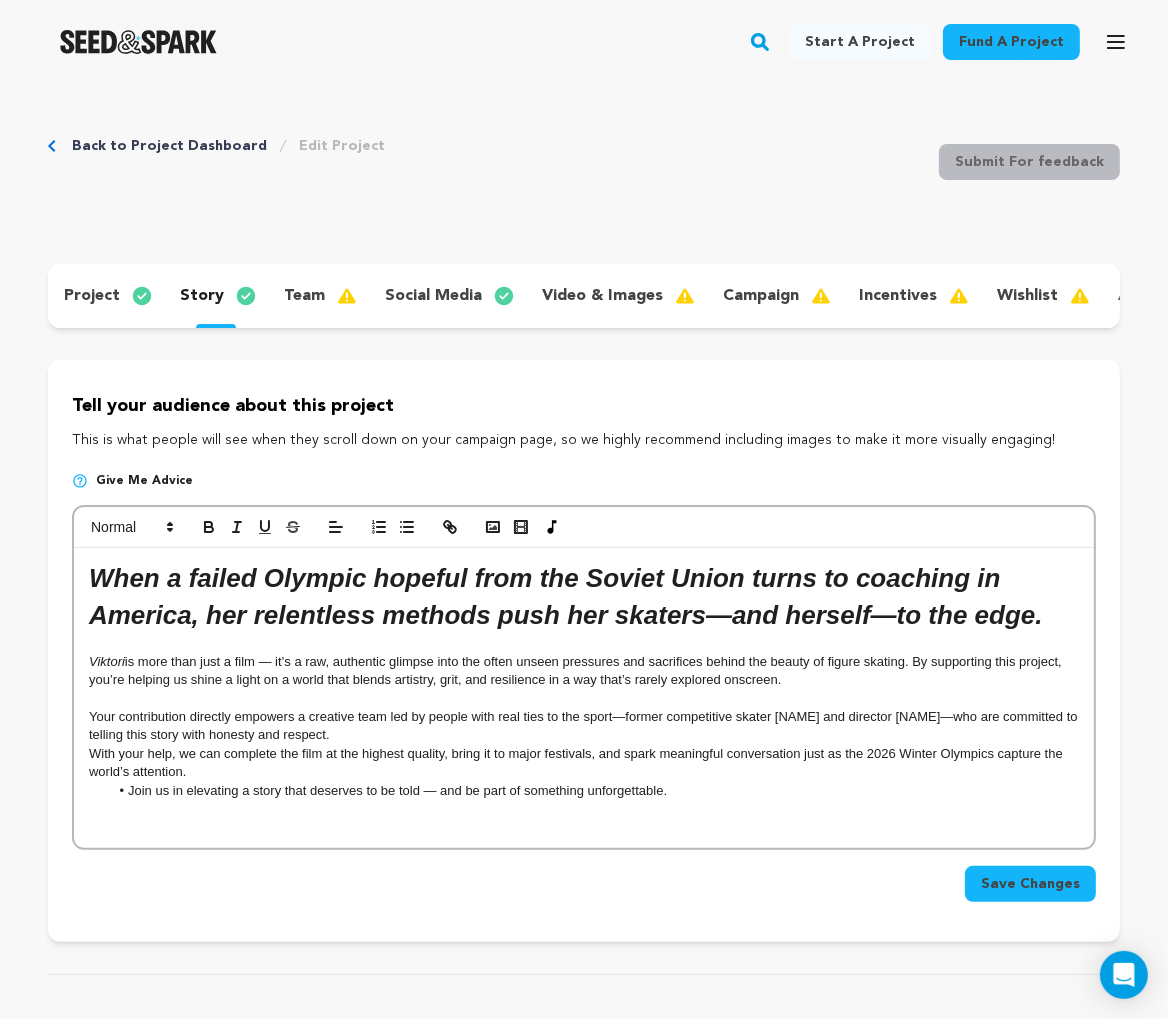 click on "Your contribution directly empowers a creative team led by people with real ties to the sport—former competitive skater Jessica Trombatore and director Carlos Cardona—who are committed to telling this story with honesty and respect." at bounding box center (584, 726) 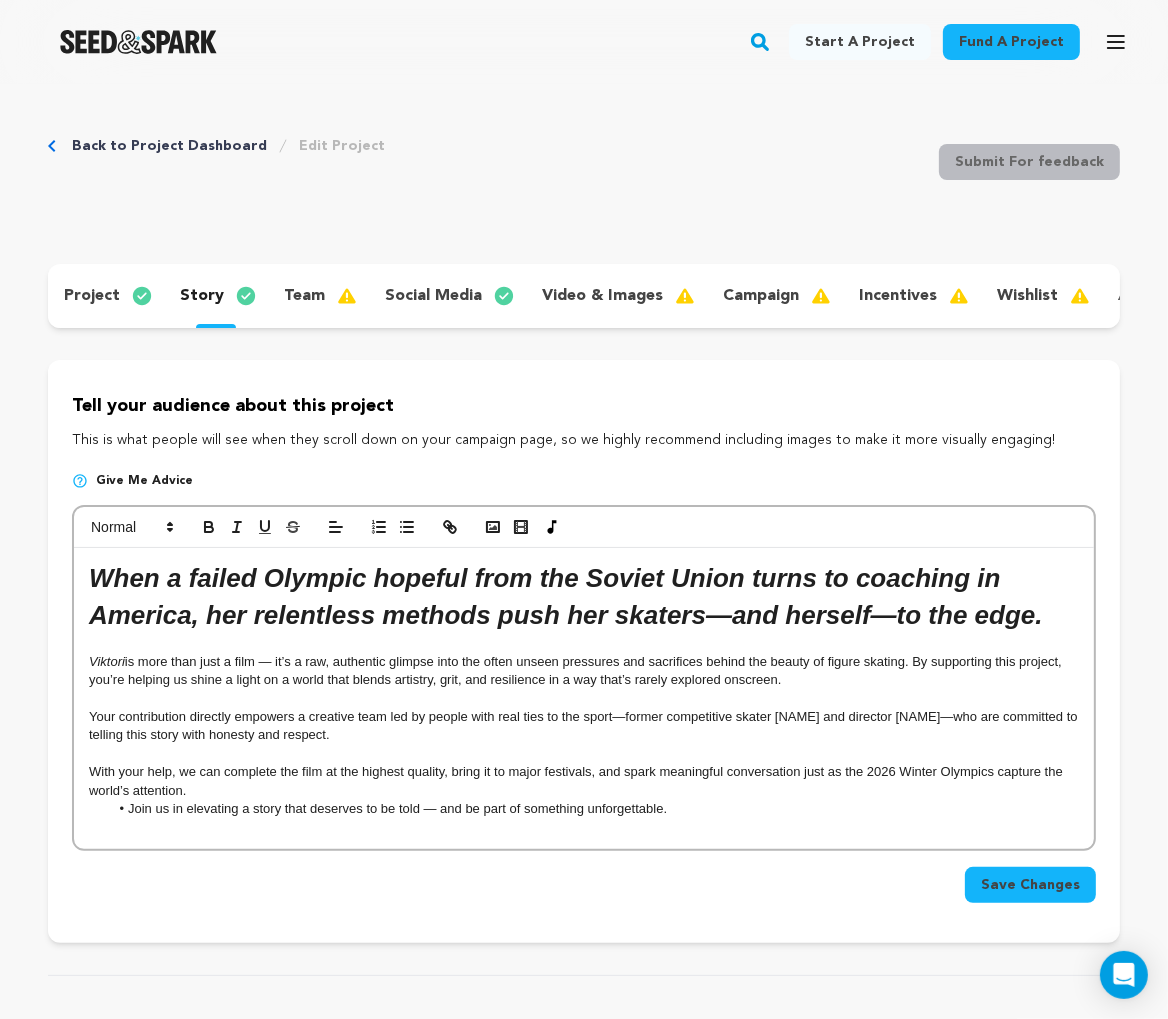 click on "With your help, we can complete the film at the highest quality, bring it to major festivals, and spark meaningful conversation just as the 2026 Winter Olympics capture the world’s attention." at bounding box center [584, 781] 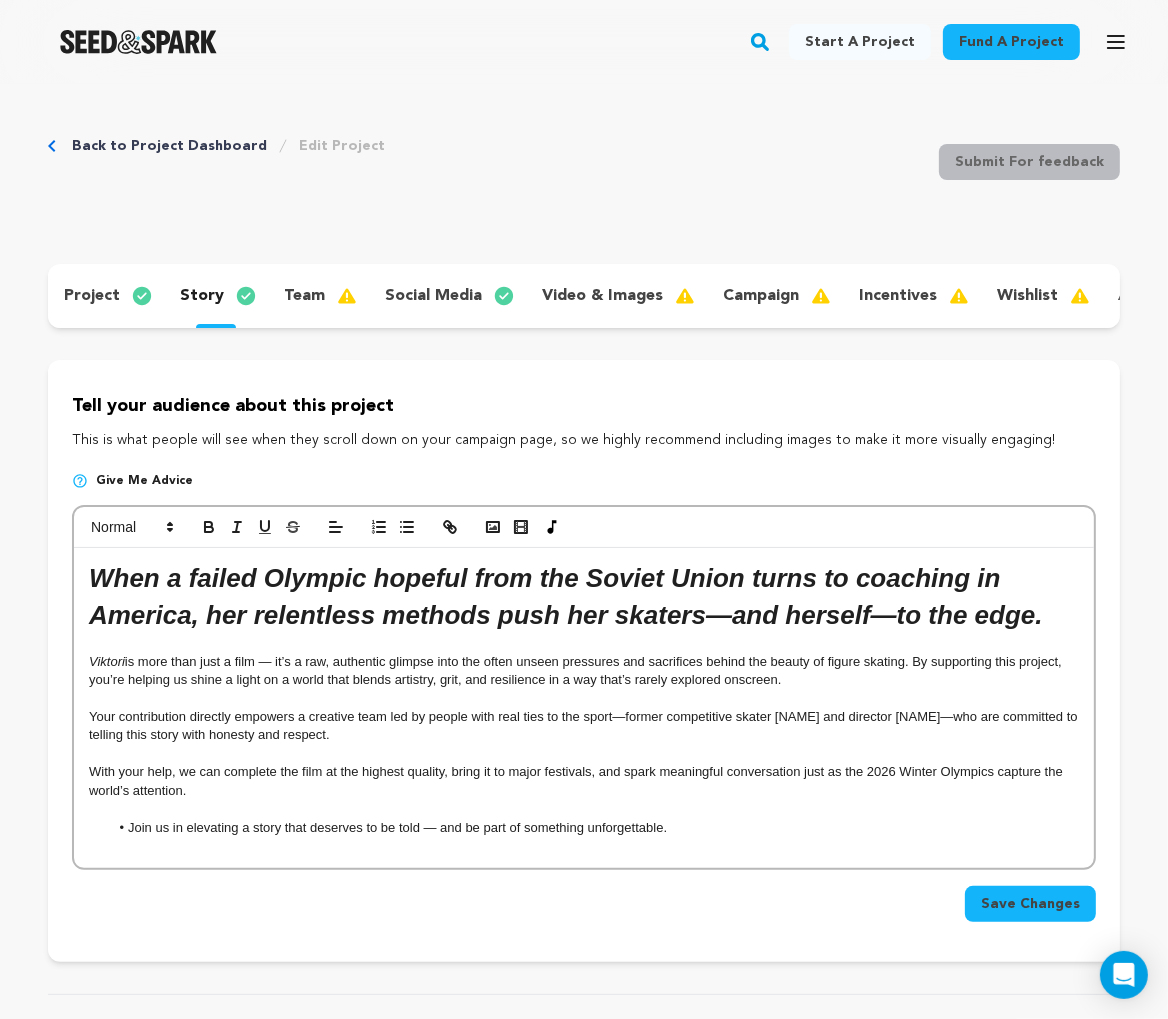 drag, startPoint x: 130, startPoint y: 830, endPoint x: 74, endPoint y: 828, distance: 56.0357 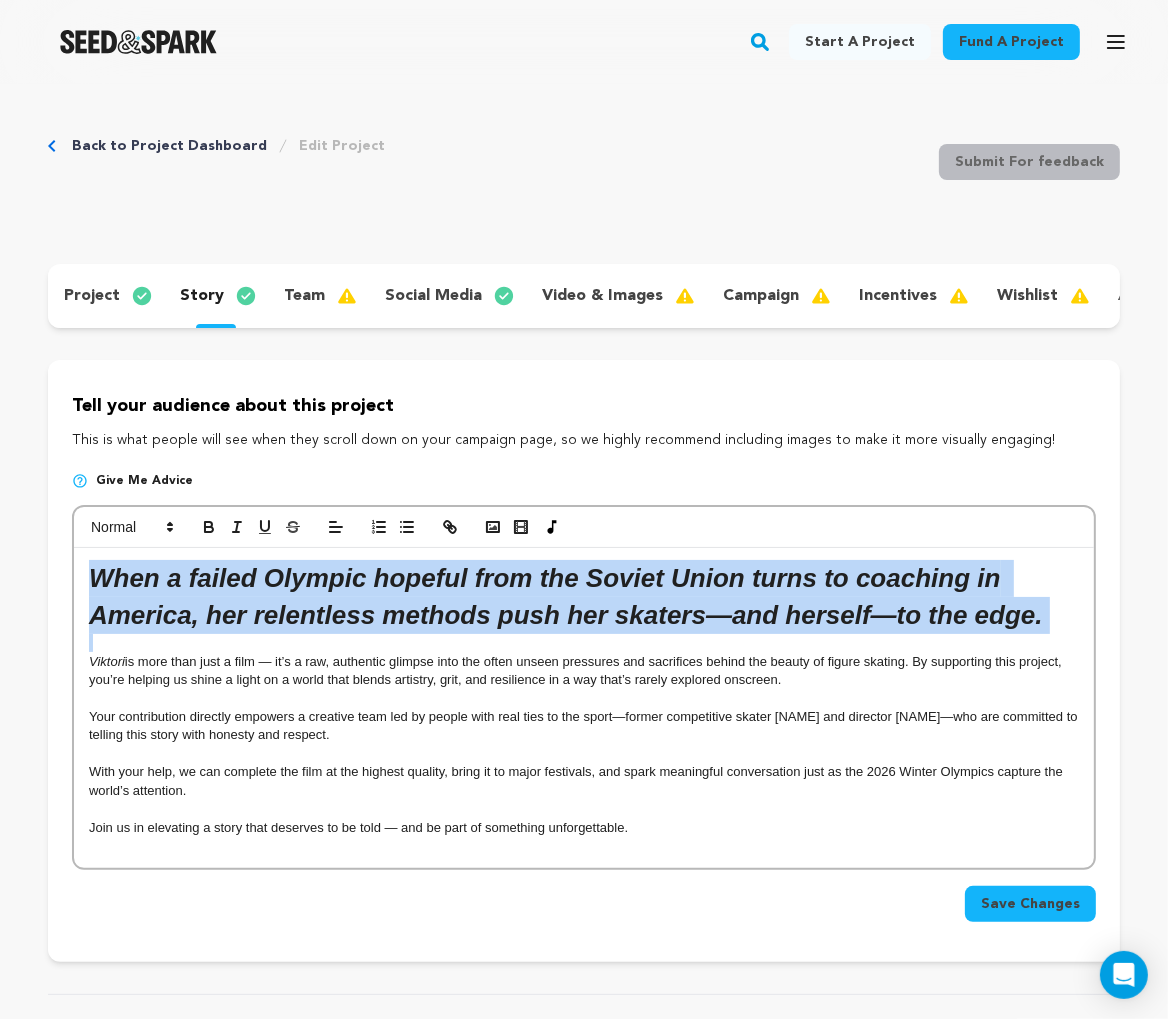 drag, startPoint x: 87, startPoint y: 652, endPoint x: 66, endPoint y: 559, distance: 95.34149 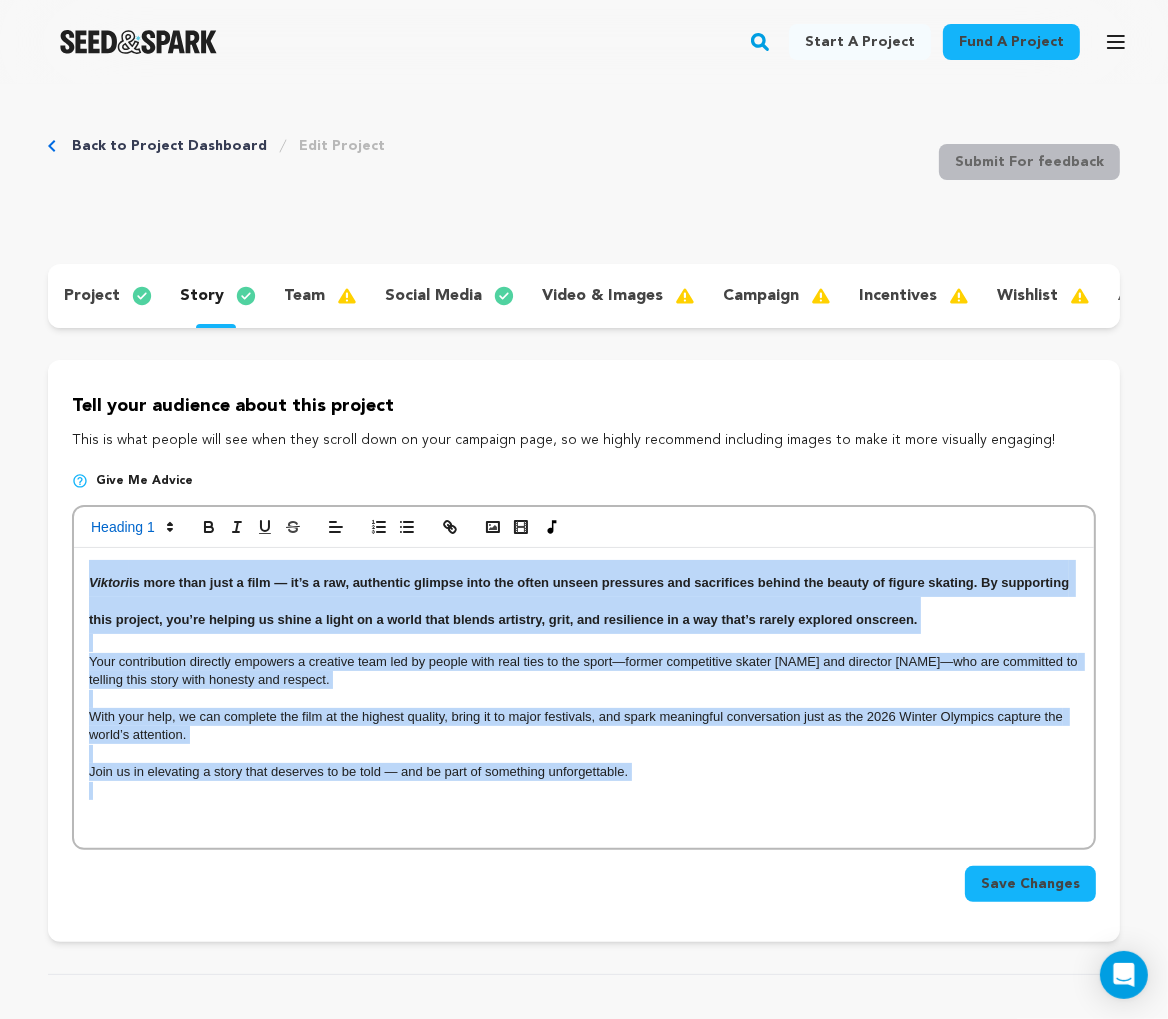drag, startPoint x: 654, startPoint y: 795, endPoint x: -8, endPoint y: 450, distance: 746.5045 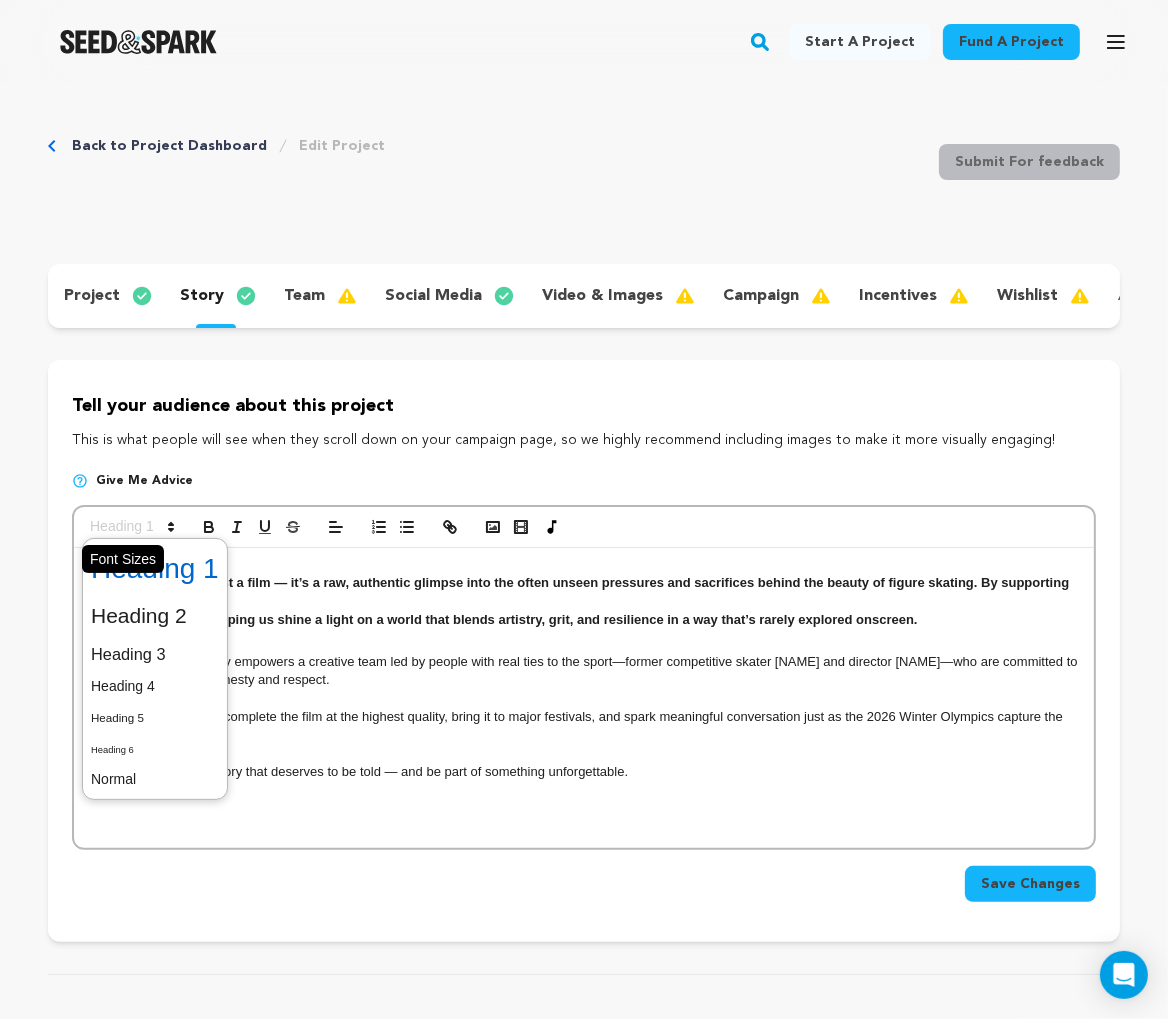 click at bounding box center (131, 527) 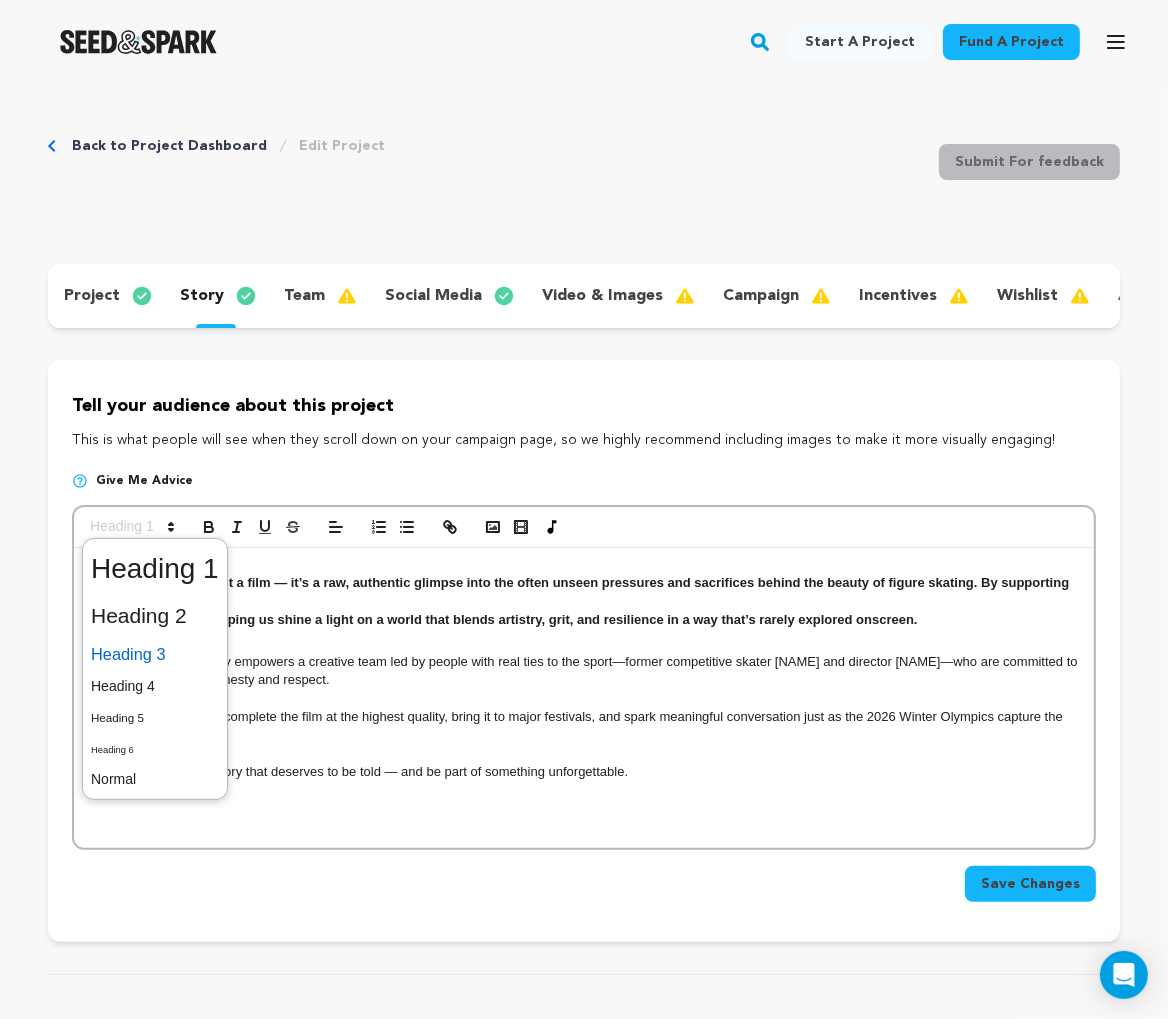 drag, startPoint x: 163, startPoint y: 605, endPoint x: 142, endPoint y: 654, distance: 53.310413 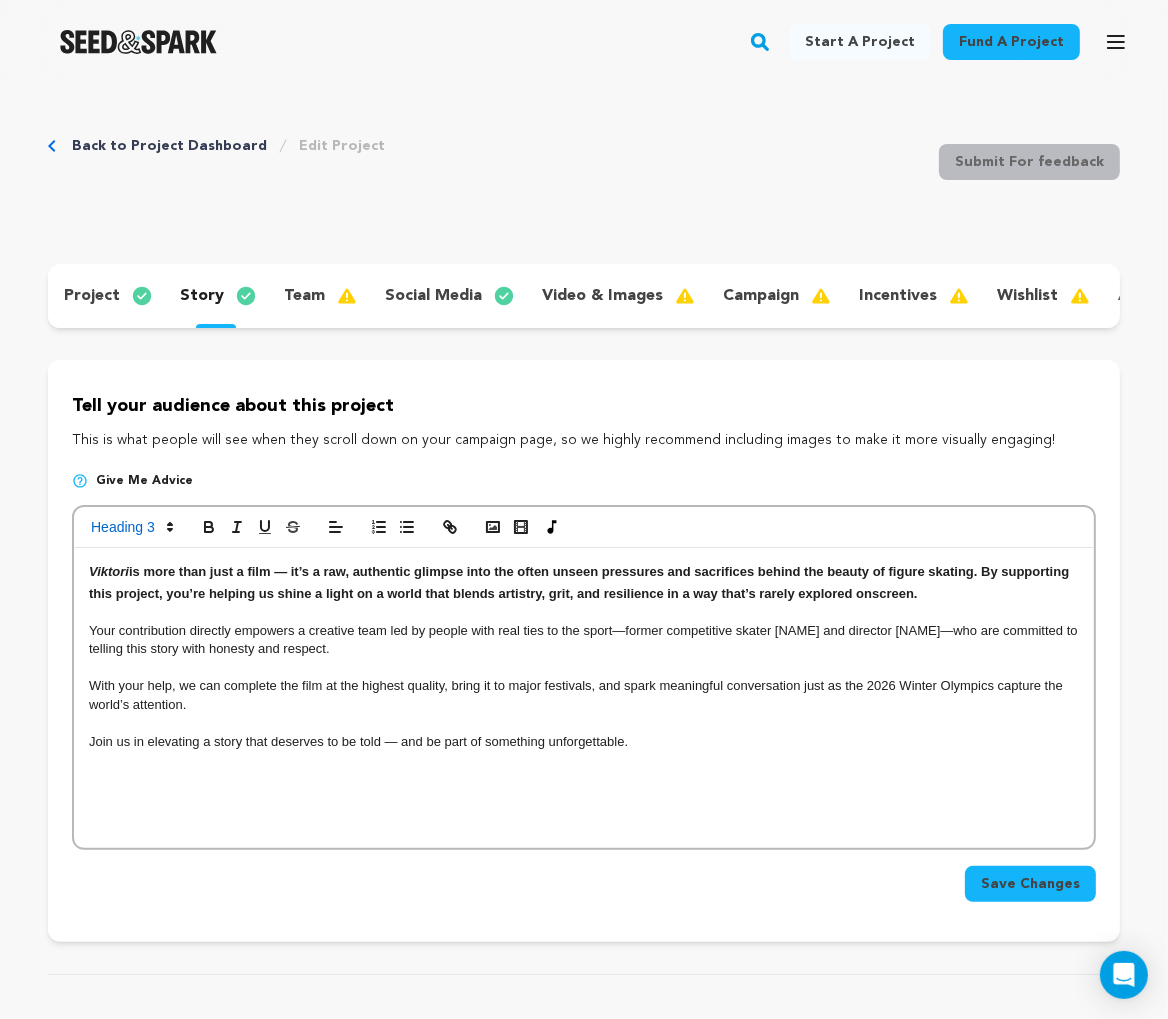 click on "is more than just a film — it’s a raw, authentic glimpse into the often unseen pressures and sacrifices behind the beauty of figure skating. By supporting this project, you’re helping us shine a light on a world that blends artistry, grit, and resilience in a way that’s rarely explored onscreen." at bounding box center [581, 582] 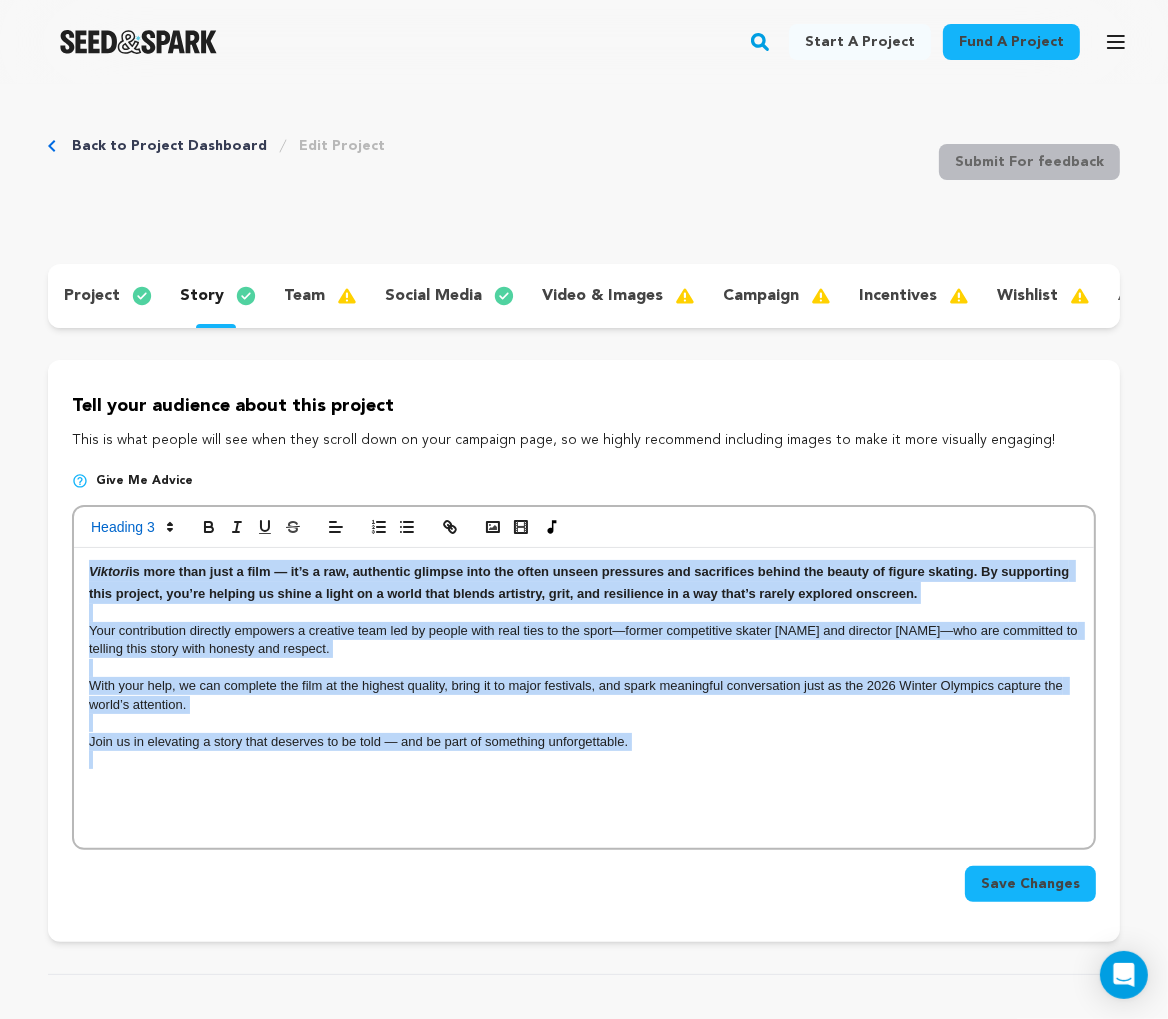 drag, startPoint x: 711, startPoint y: 797, endPoint x: 55, endPoint y: 465, distance: 735.22784 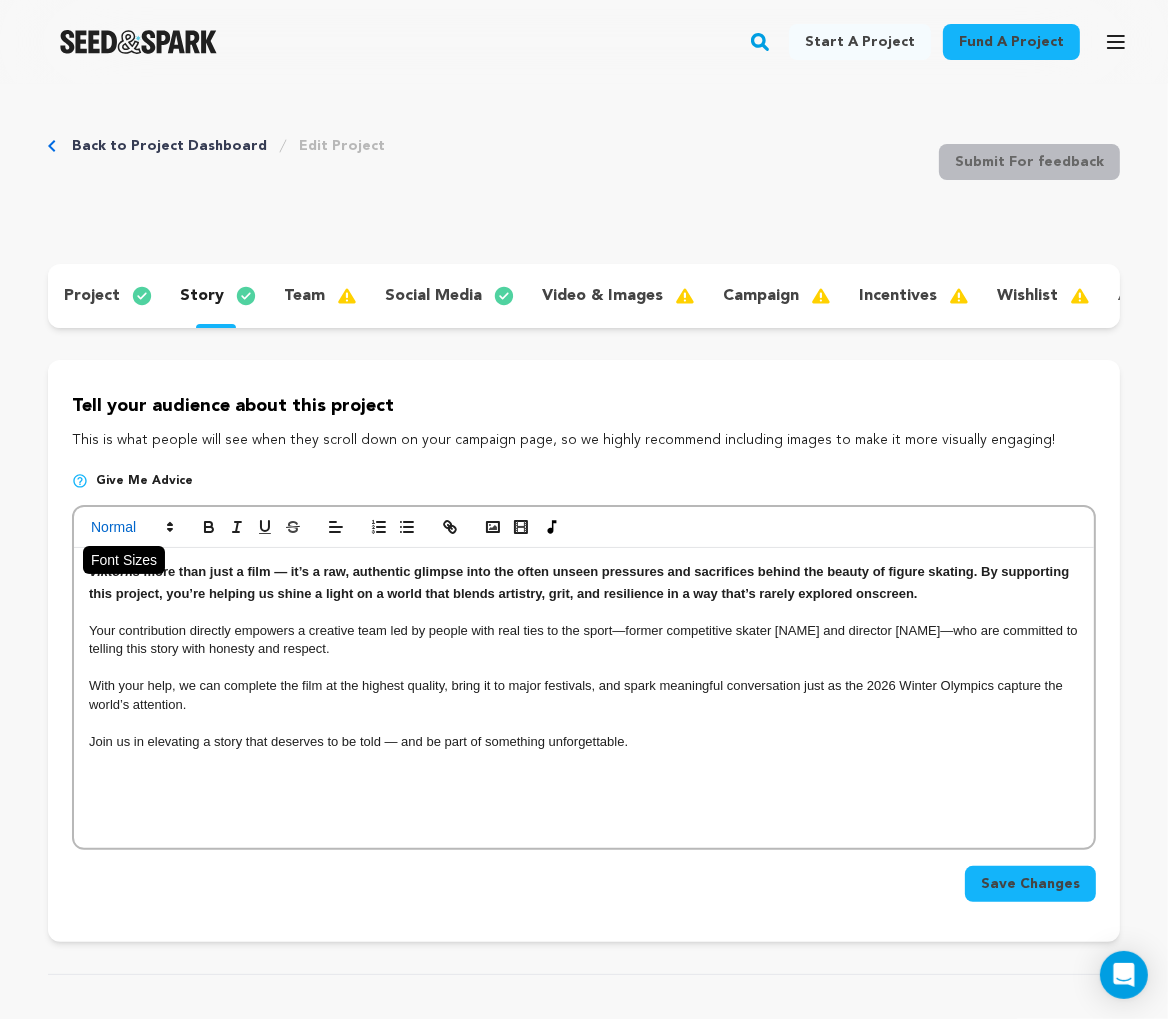 click at bounding box center (131, 527) 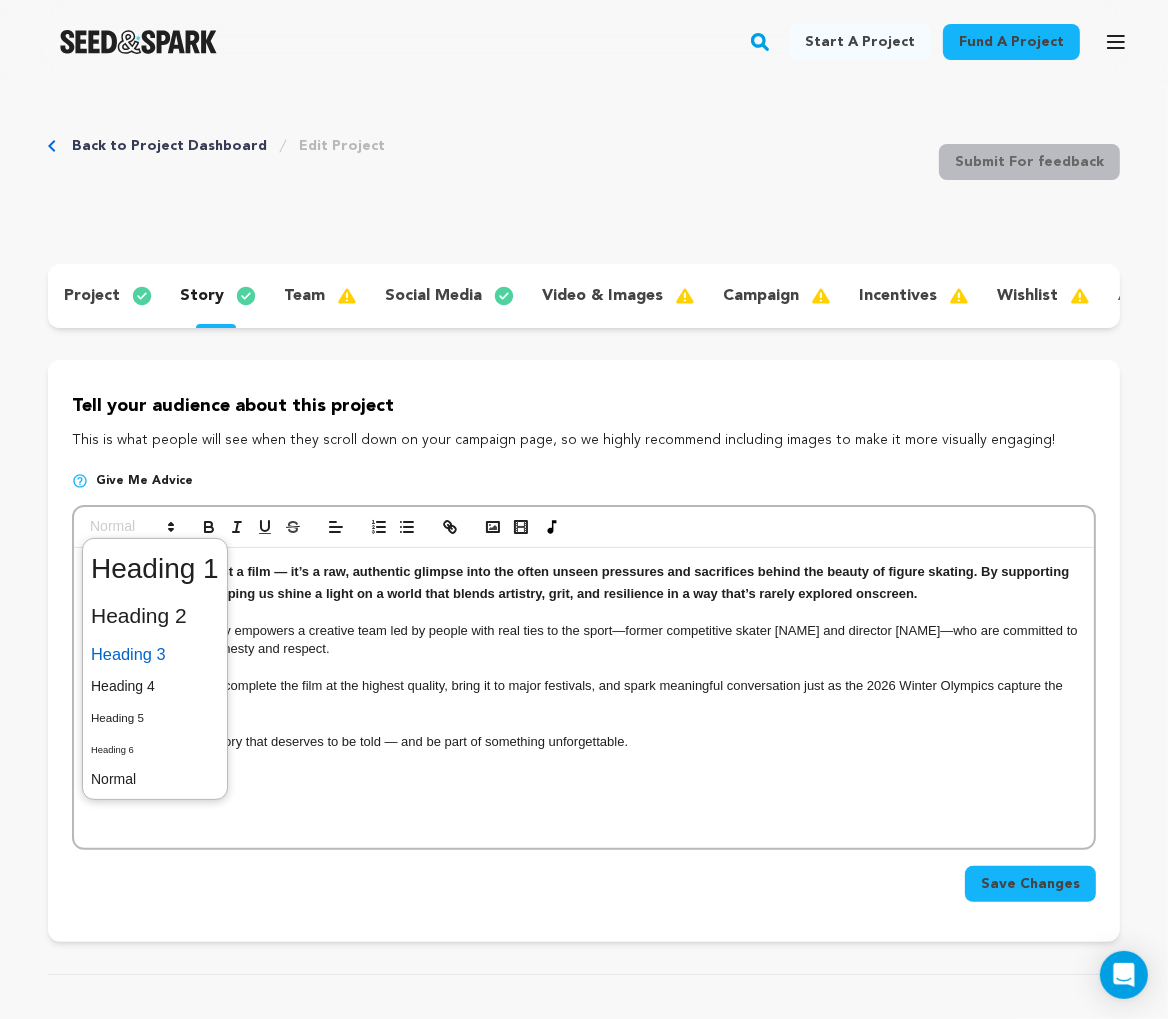 click at bounding box center (155, 654) 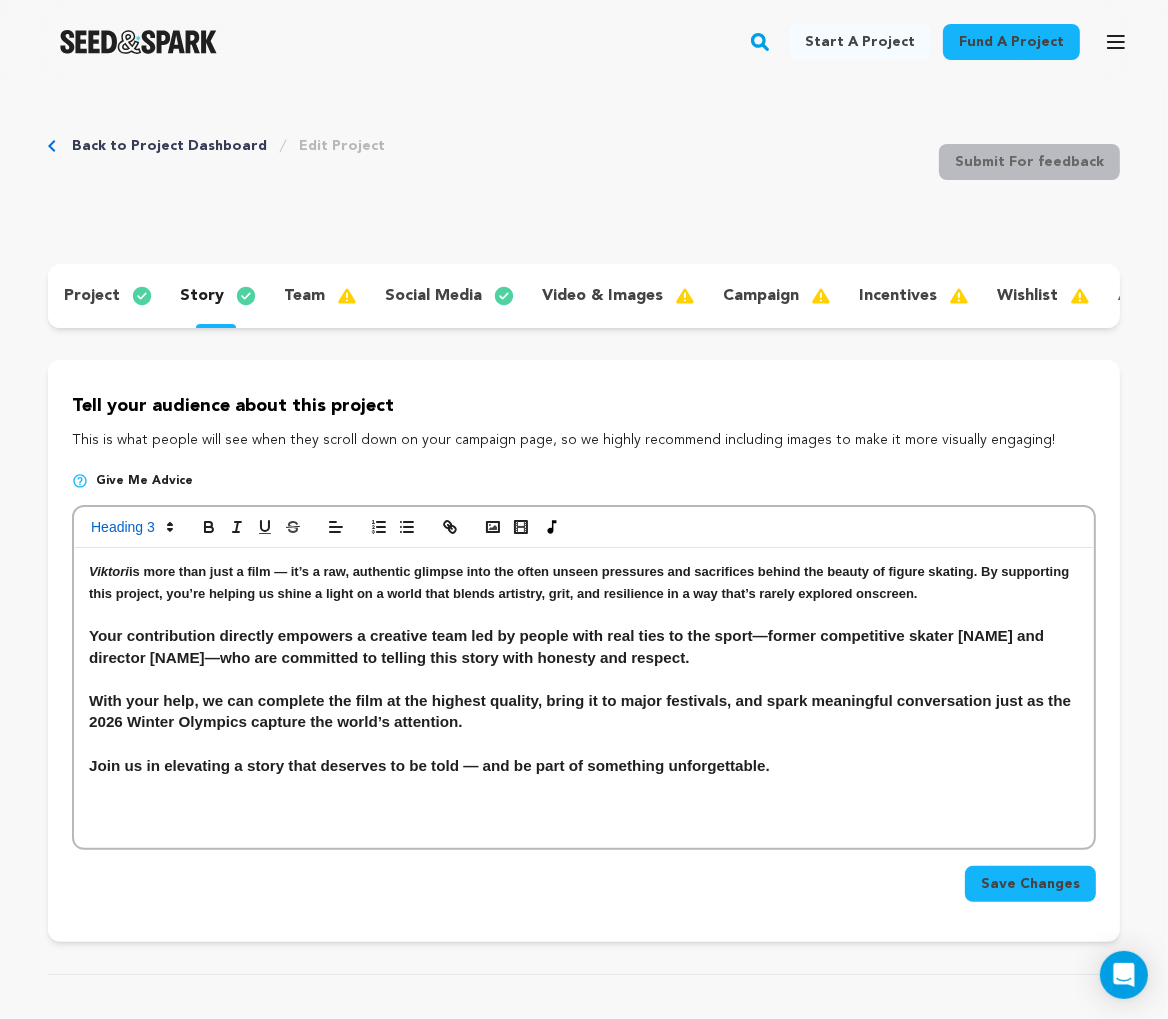 click at bounding box center [584, 679] 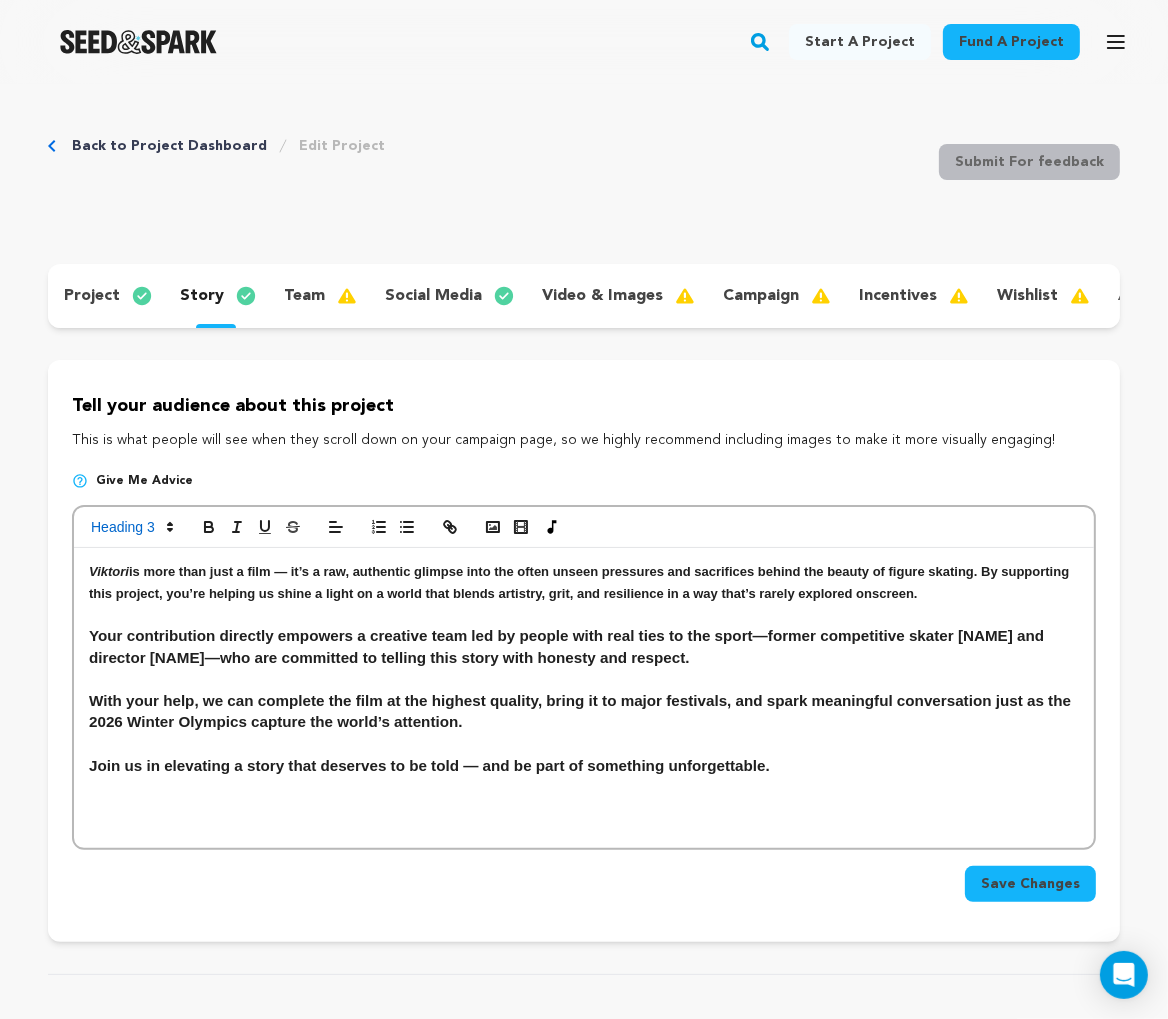 click on "is more than just a film — it’s a raw, authentic glimpse into the often unseen pressures and sacrifices behind the beauty of figure skating. By supporting this project, you’re helping us shine a light on a world that blends artistry, grit, and resilience in a way that’s rarely explored onscreen." at bounding box center (581, 582) 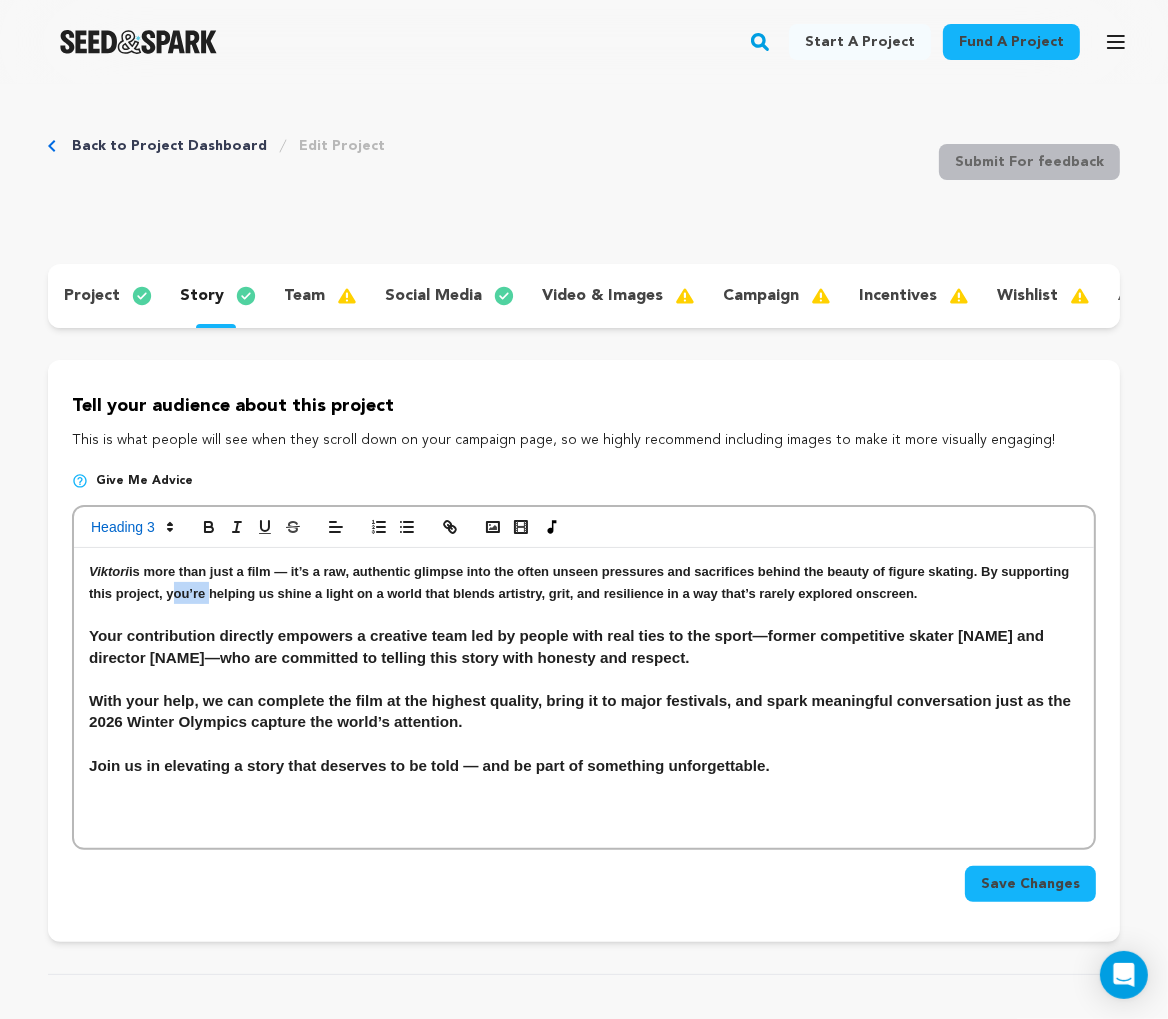 click on "is more than just a film — it’s a raw, authentic glimpse into the often unseen pressures and sacrifices behind the beauty of figure skating. By supporting this project, you’re helping us shine a light on a world that blends artistry, grit, and resilience in a way that’s rarely explored onscreen." at bounding box center (581, 582) 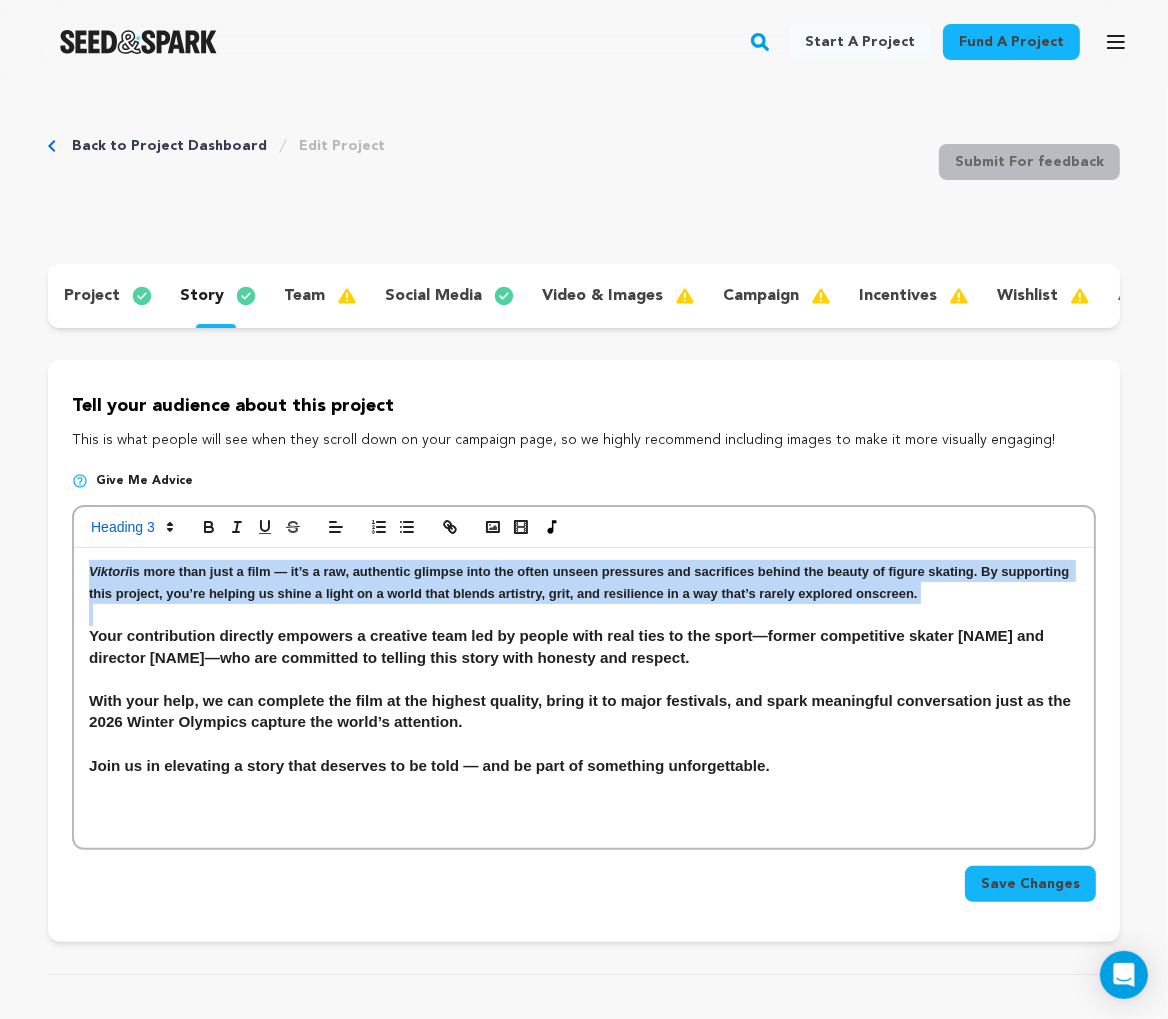 click on "is more than just a film — it’s a raw, authentic glimpse into the often unseen pressures and sacrifices behind the beauty of figure skating. By supporting this project, you’re helping us shine a light on a world that blends artistry, grit, and resilience in a way that’s rarely explored onscreen." at bounding box center (581, 582) 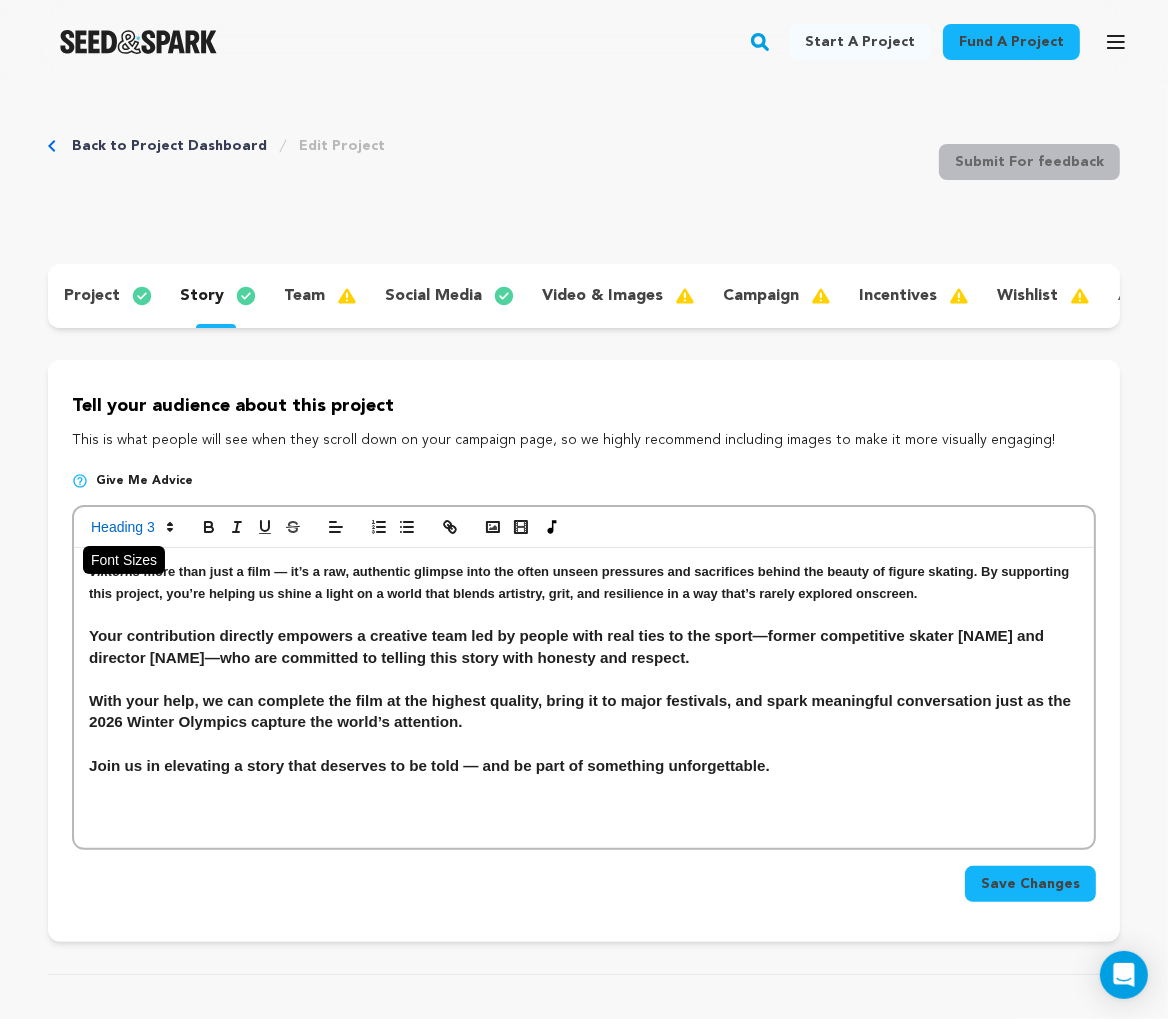 click at bounding box center (131, 527) 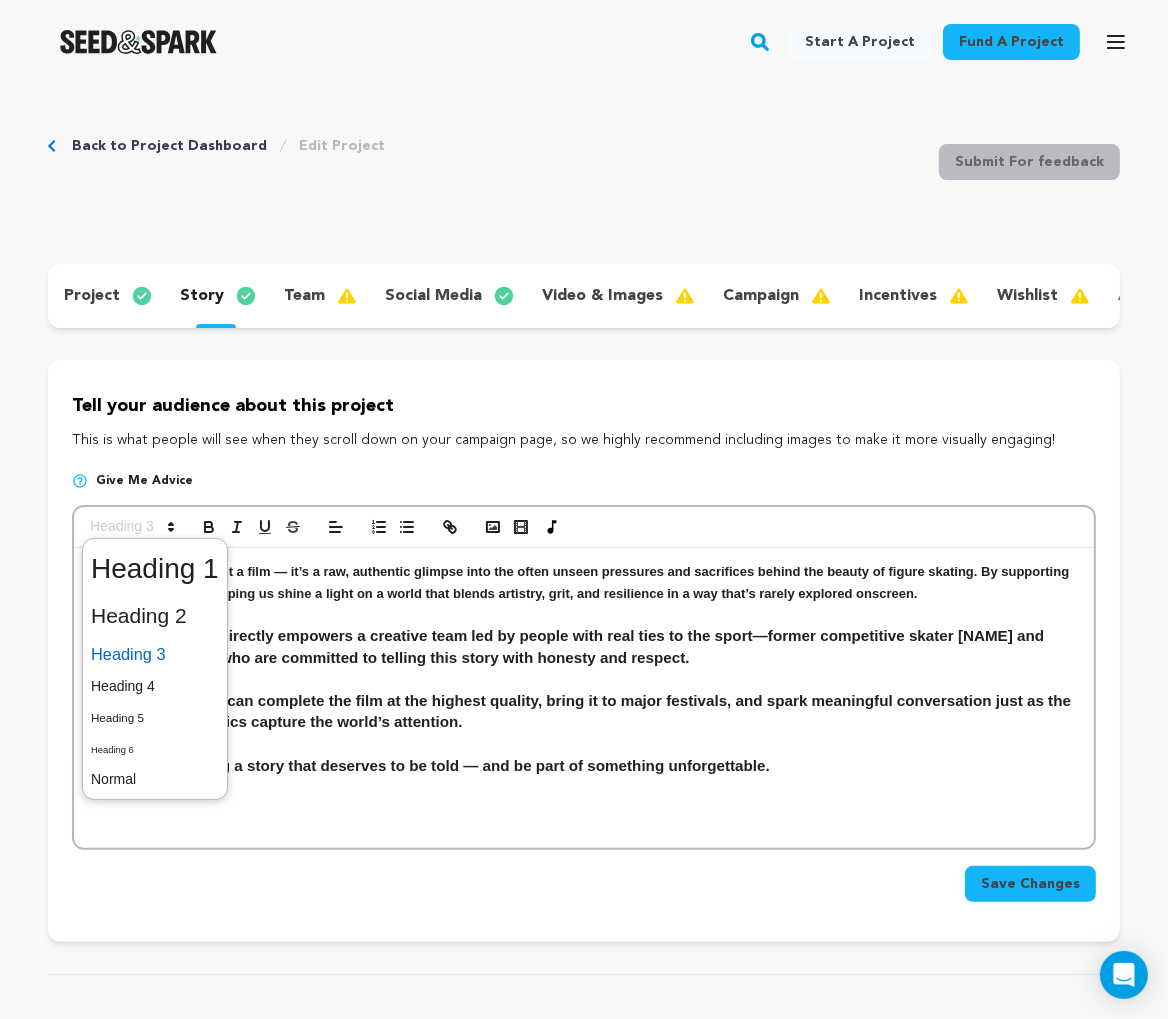 click at bounding box center [155, 654] 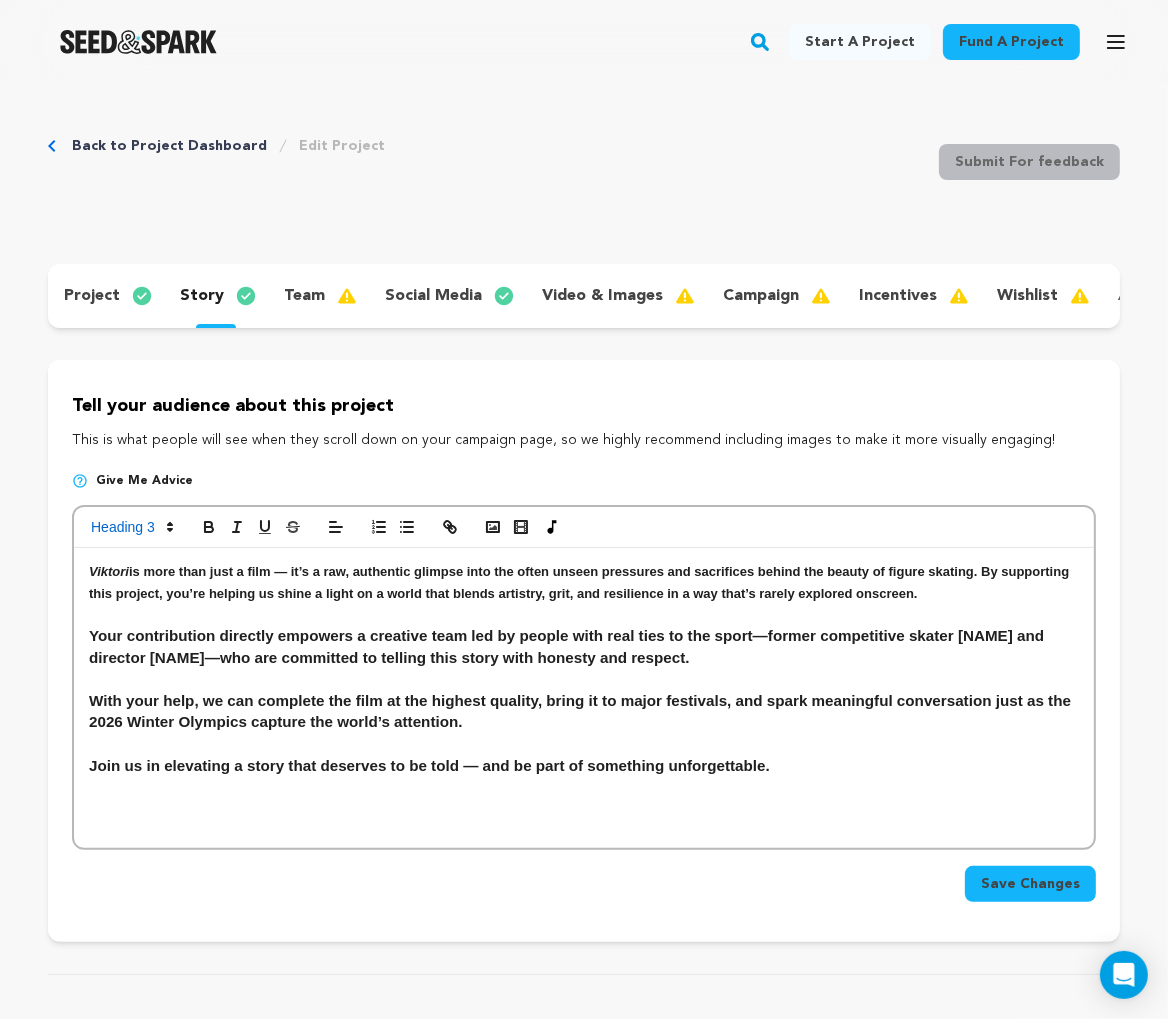 click on "Viktori  is more than just a film — it’s a raw, authentic glimpse into the often unseen pressures and sacrifices behind the beauty of figure skating. By supporting this project, you’re helping us shine a light on a world that blends artistry, grit, and resilience in a way that’s rarely explored onscreen. Your contribution directly empowers a creative team led by people with real ties to the sport—former competitive skater Jessica Trombatore and director Carlos Cardona—who are committed to telling this story with honesty and respect. With your help, we can complete the film at the highest quality, bring it to major festivals, and spark meaningful conversation just as the 2026 Winter Olympics capture the world’s attention. Join us in elevating a story that deserves to be told — and be part of something unforgettable." at bounding box center (584, 698) 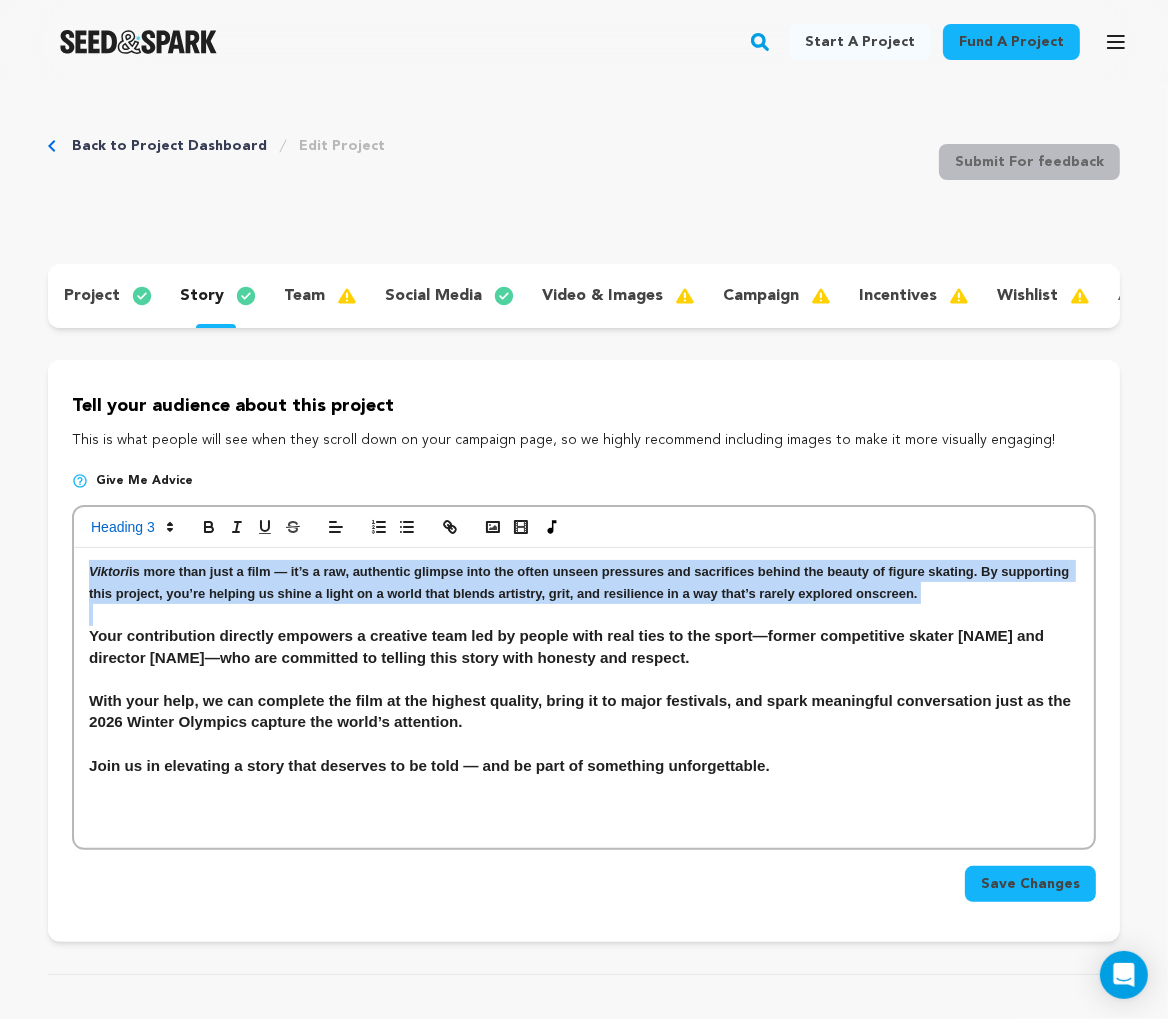 drag, startPoint x: 928, startPoint y: 616, endPoint x: 10, endPoint y: 467, distance: 930.0134 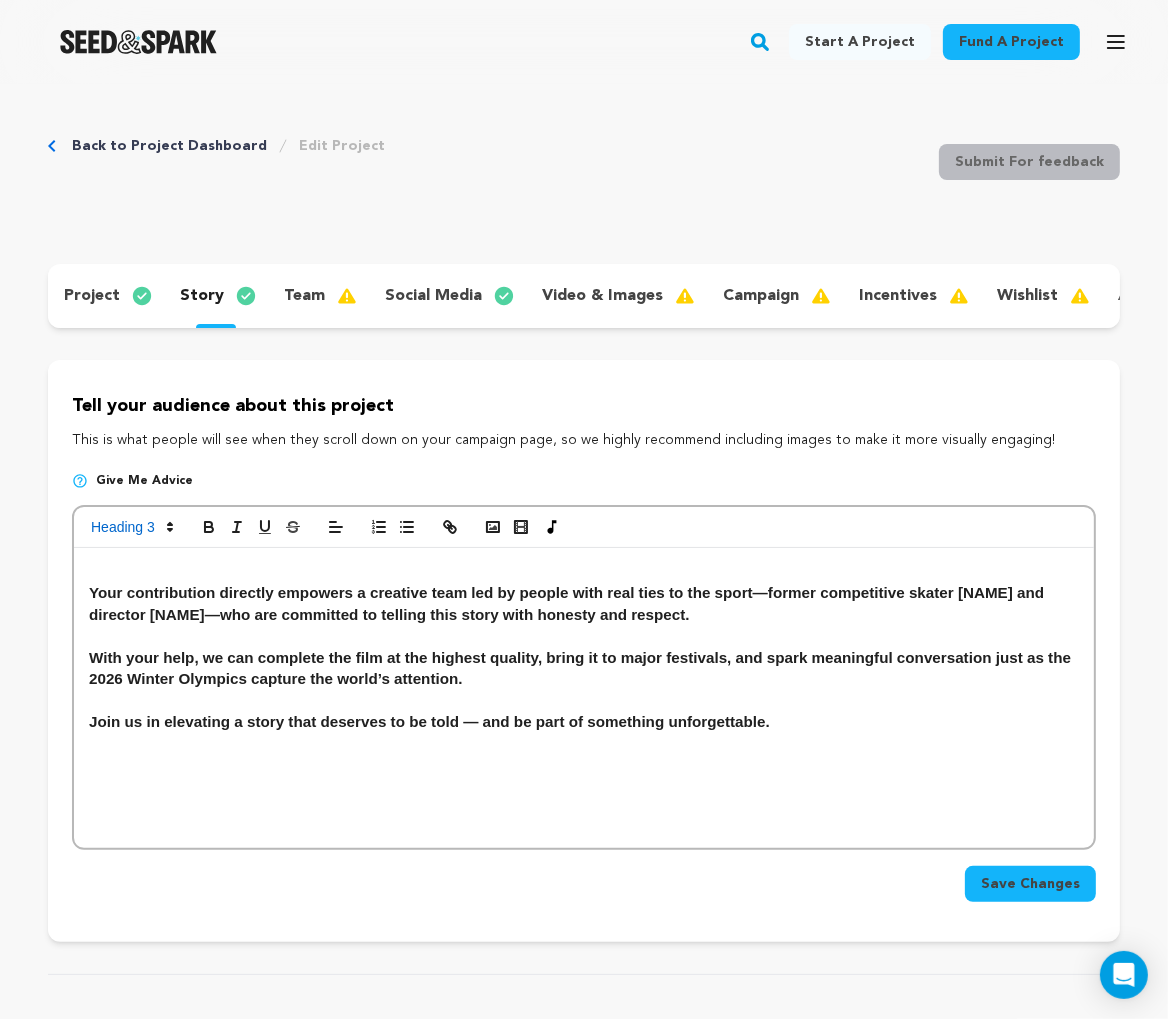 scroll, scrollTop: 0, scrollLeft: 0, axis: both 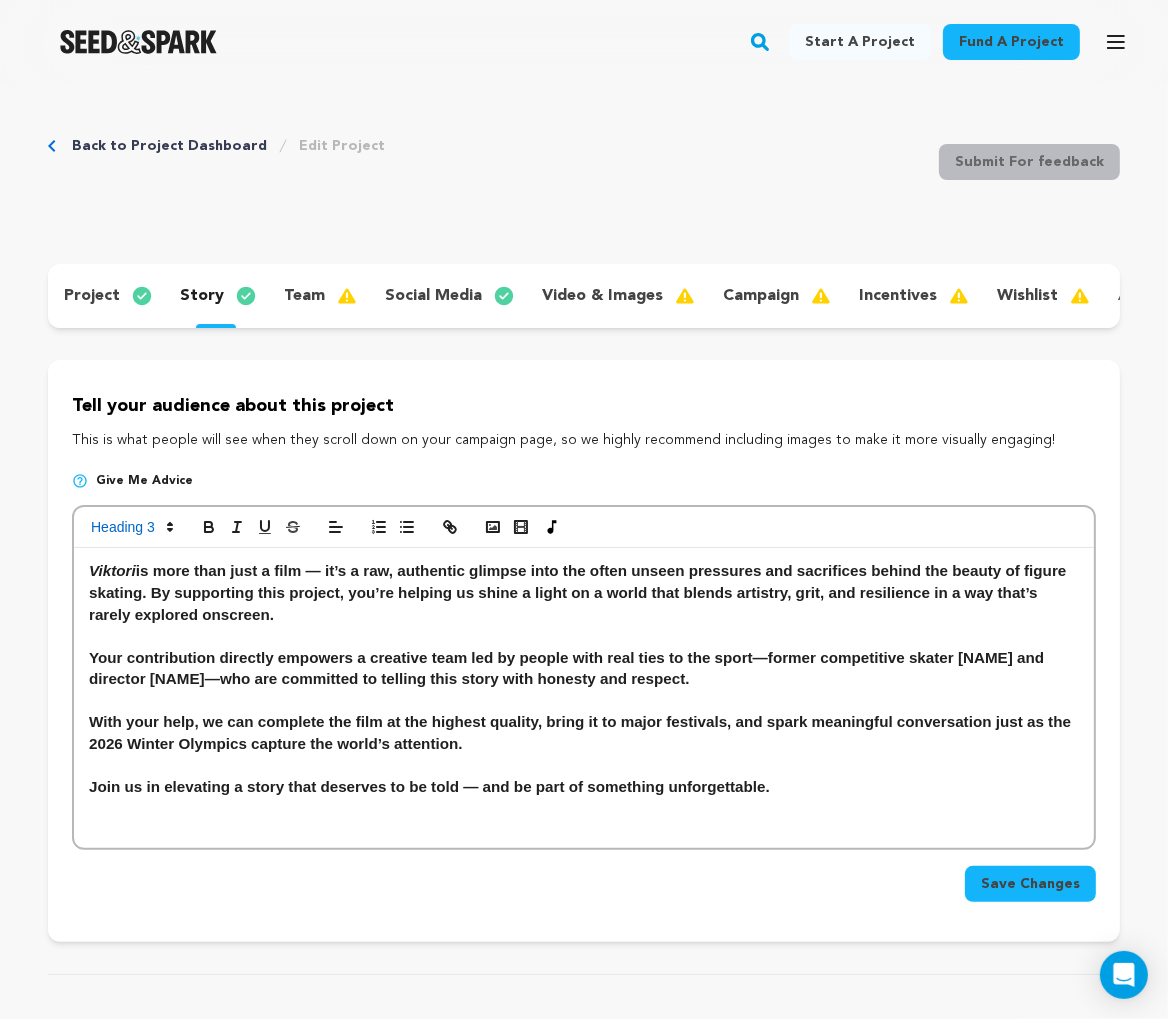 click on "Your contribution directly empowers a creative team led by people with real ties to the sport—former competitive skater Jessica Trombatore and director Carlos Cardona—who are committed to telling this story with honesty and respect." at bounding box center (584, 668) 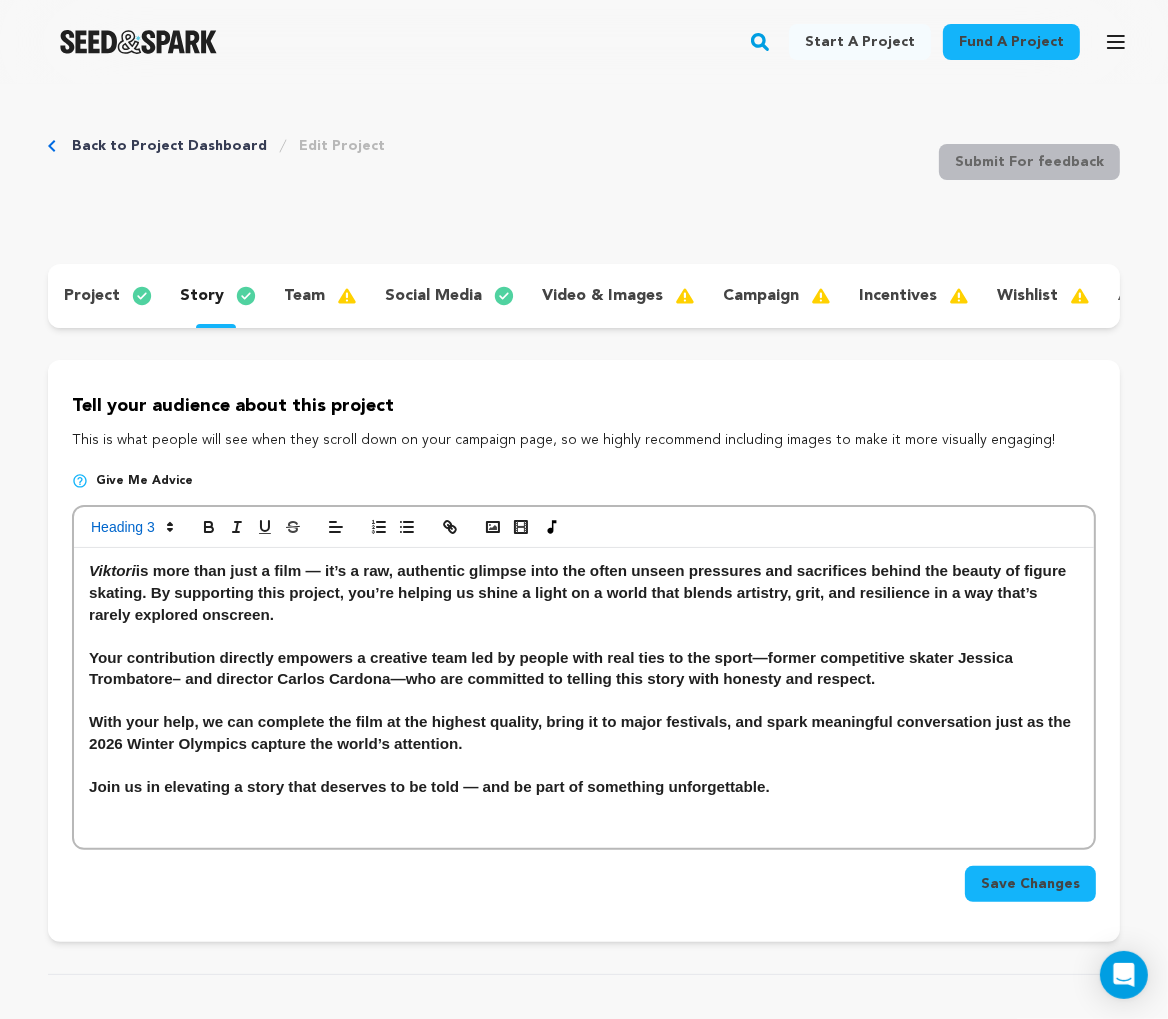 click on "Your contribution directly empowers a creative team led by people with real ties to the sport—former competitive skater Jessica Trombatore– and director Carlos Cardona—who are committed to telling this story with honesty and respect." at bounding box center [584, 668] 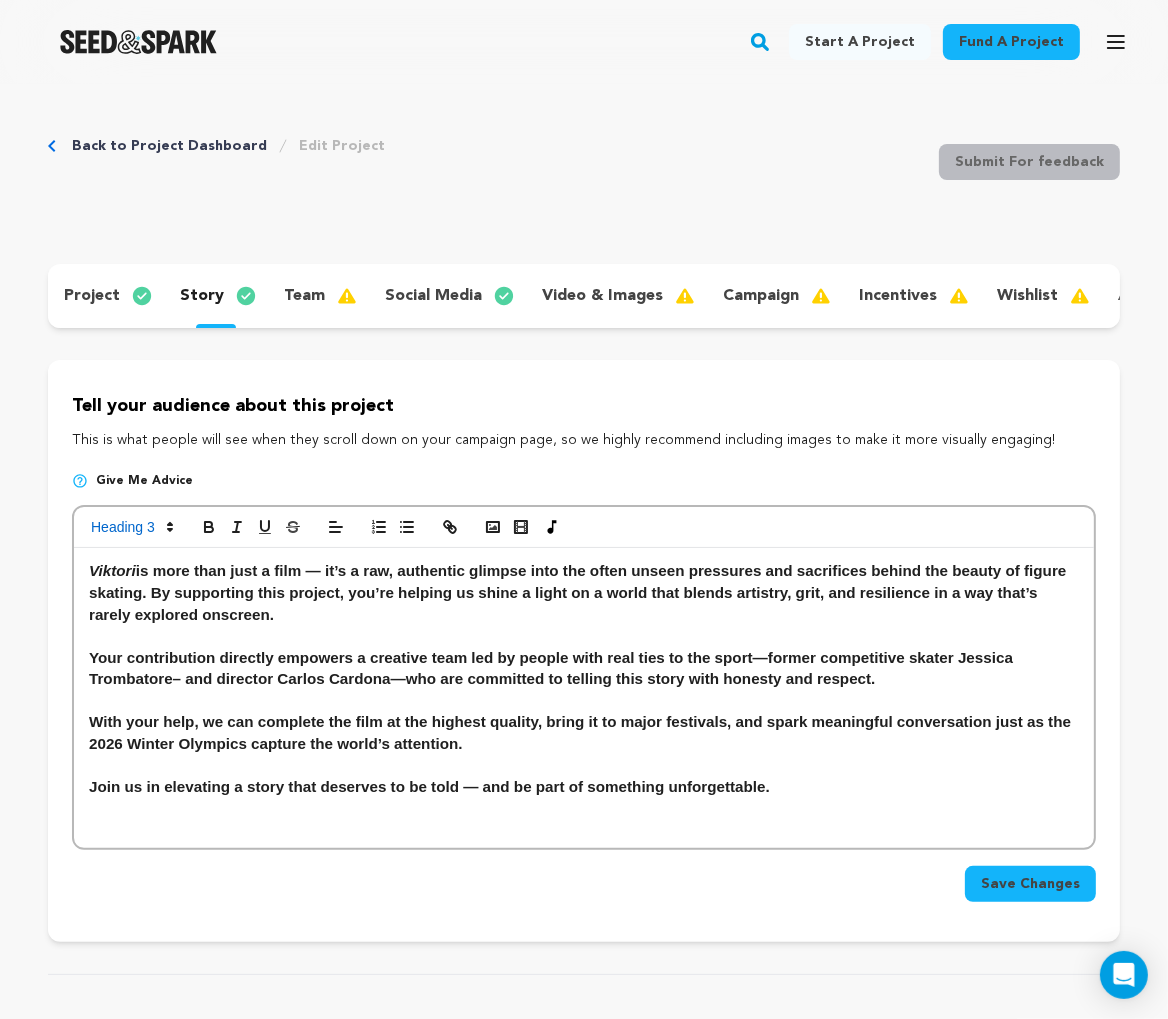 click on "Your contribution directly empowers a creative team led by people with real ties to the sport—former competitive skater Jessica Trombatore– and director Carlos Cardona—who are committed to telling this story with honesty and respect." at bounding box center (584, 668) 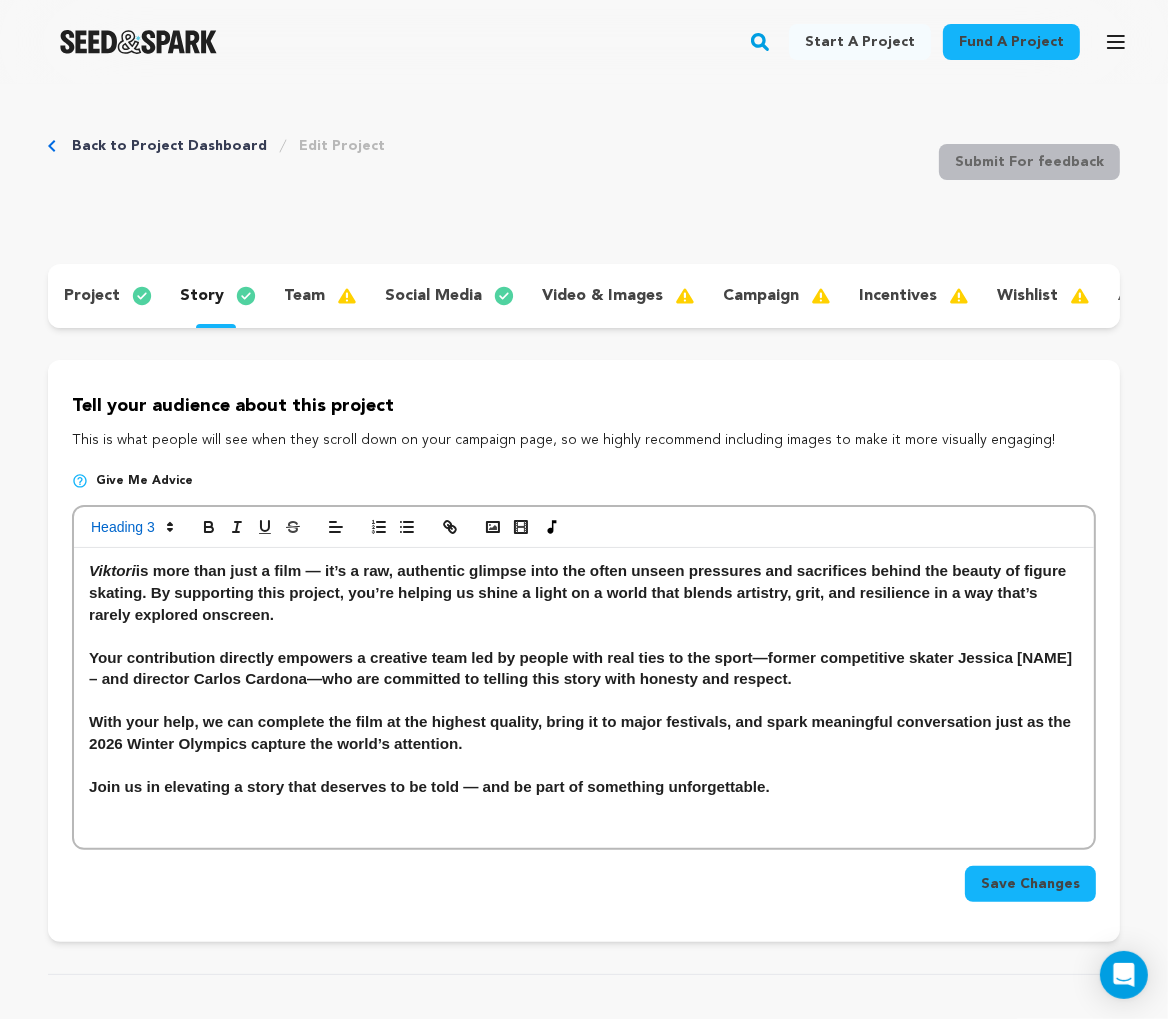 click on "Your contribution directly empowers a creative team led by people with real ties to the sport—former competitive skater Jessica Trombatore – and director Carlos Cardona—who are committed to telling this story with honesty and respect." at bounding box center [584, 668] 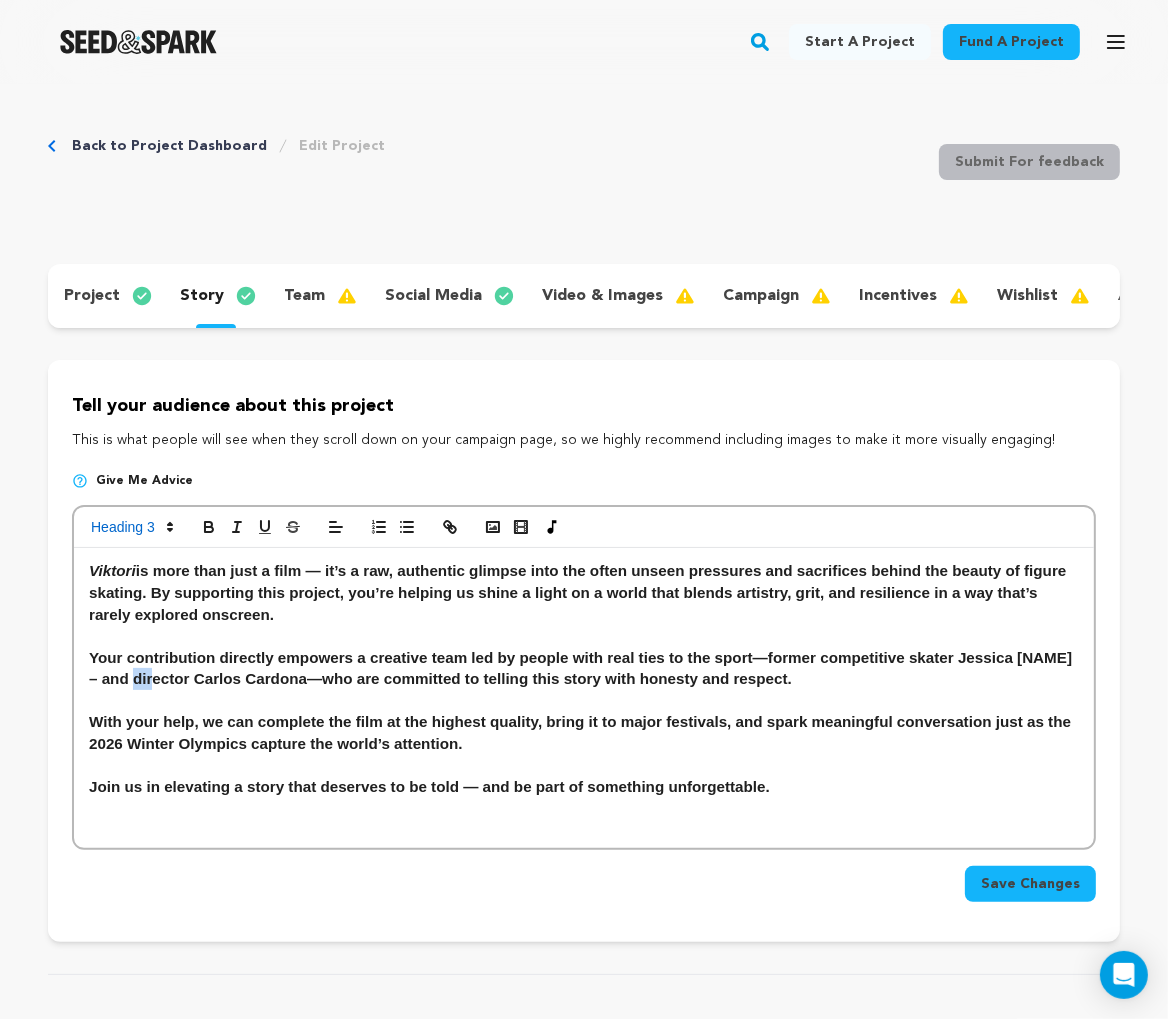 click on "Your contribution directly empowers a creative team led by people with real ties to the sport—former competitive skater Jessica Trombatore – and director Carlos Cardona—who are committed to telling this story with honesty and respect." at bounding box center (584, 668) 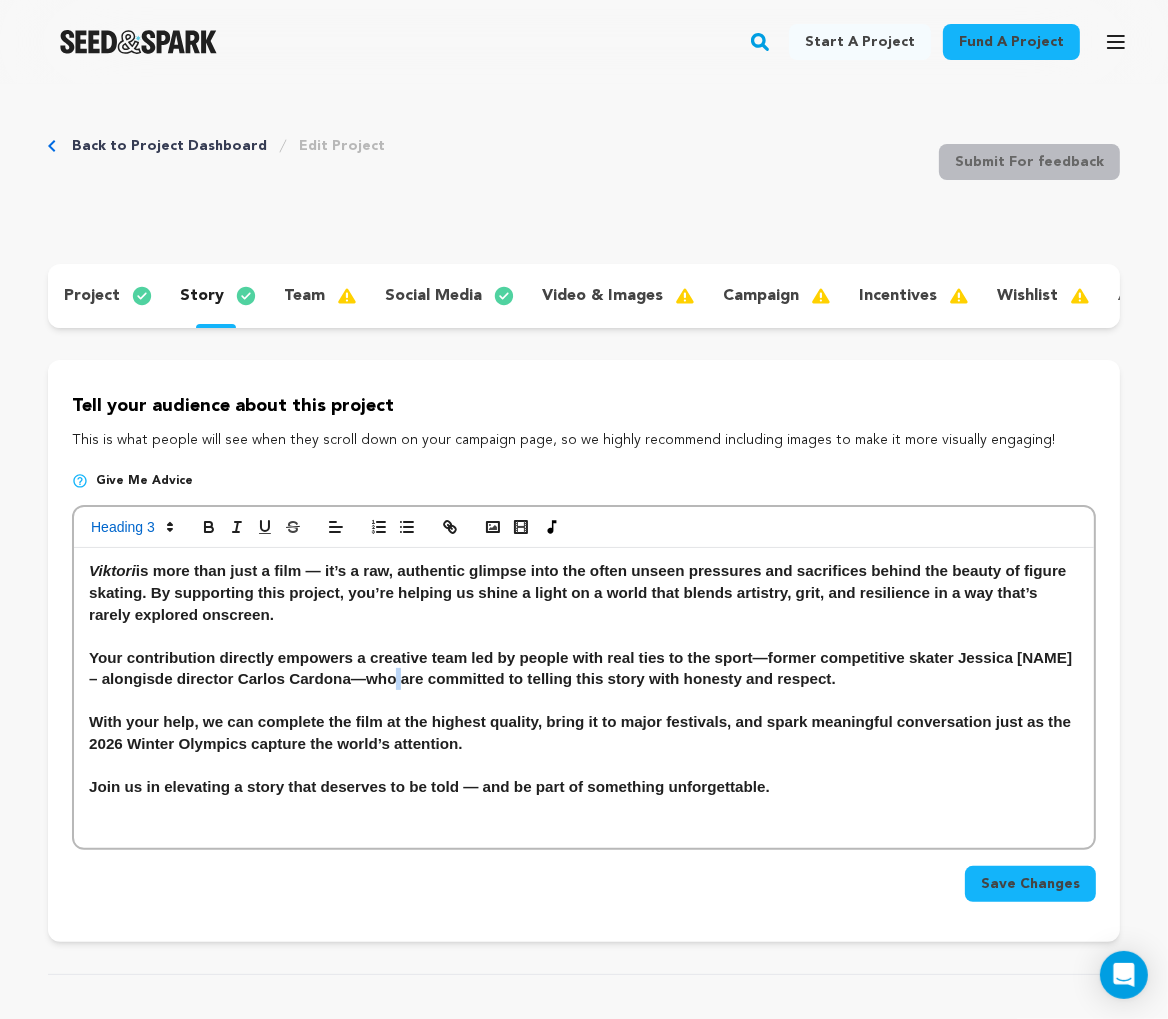 drag, startPoint x: 456, startPoint y: 681, endPoint x: 441, endPoint y: 679, distance: 15.132746 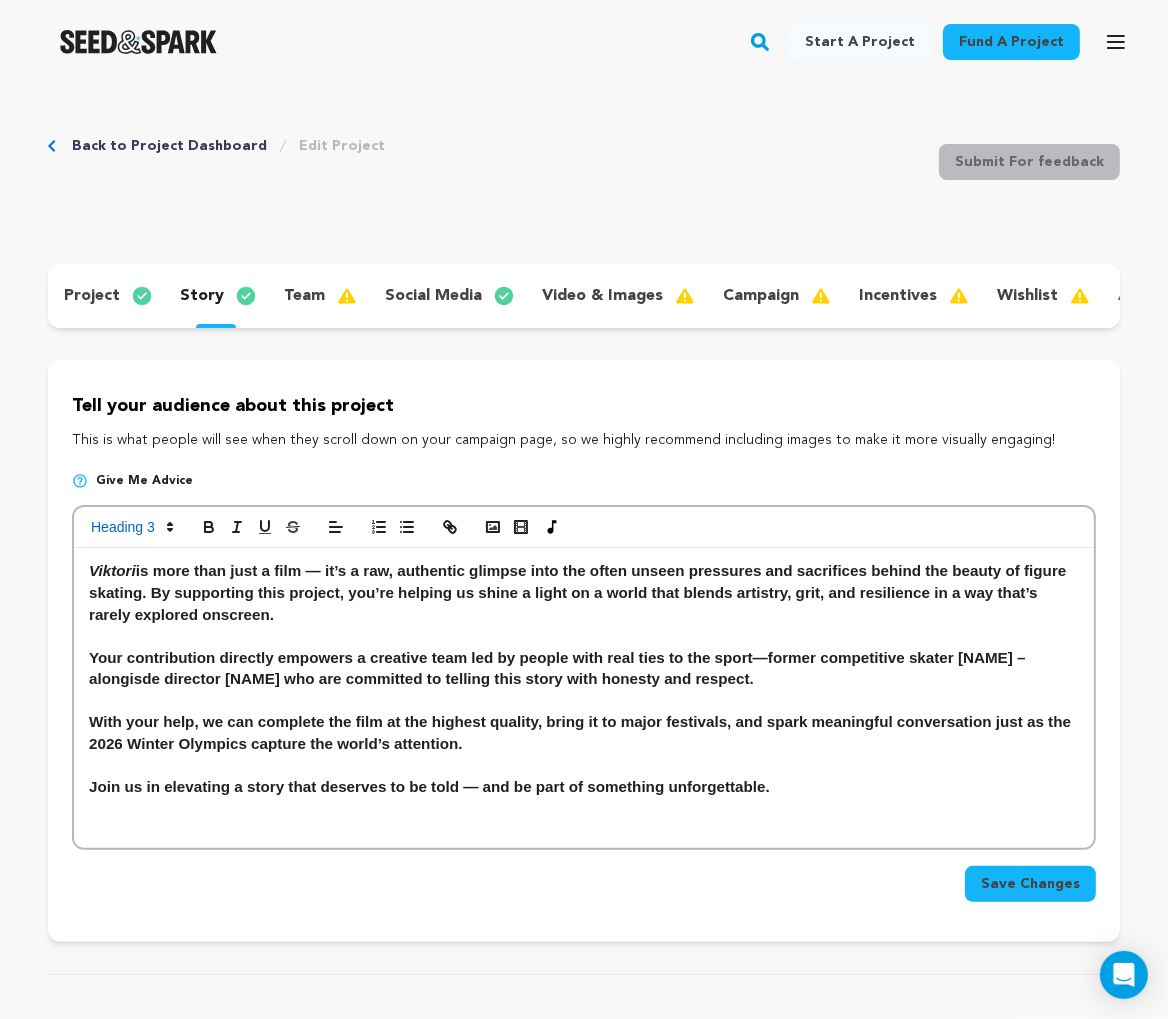 click on "Your contribution directly empowers a creative team led by people with real ties to the sport—former competitive skater Jessica Trombatore – alongisde director Carlos Cardona who are committed to telling this story with honesty and respect." at bounding box center [584, 668] 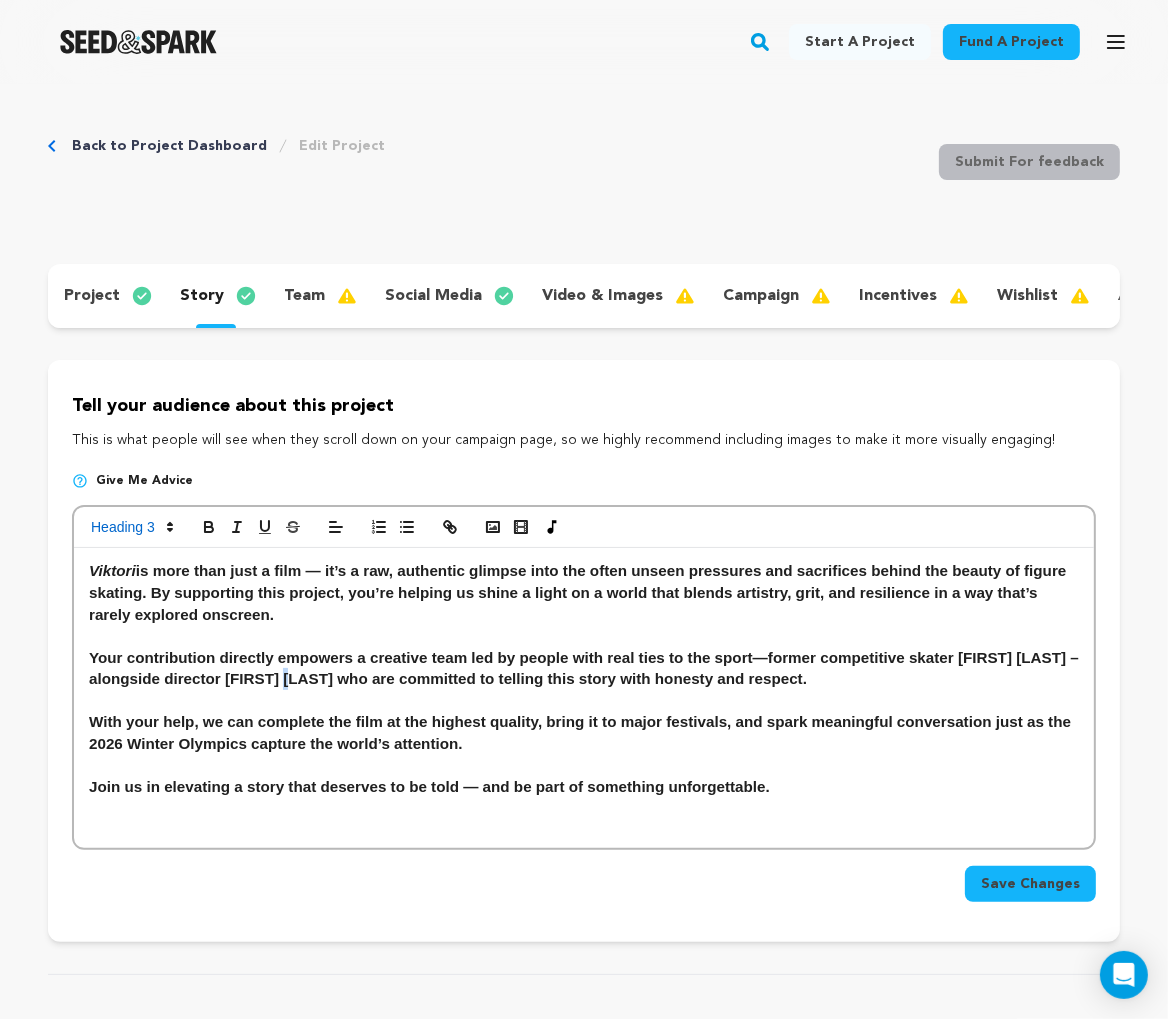 click on "Your contribution directly empowers a creative team led by people with real ties to the sport—former competitive skater Jessica Trombatore – alongside director Carlos Cardona who are committed to telling this story with honesty and respect." at bounding box center [584, 668] 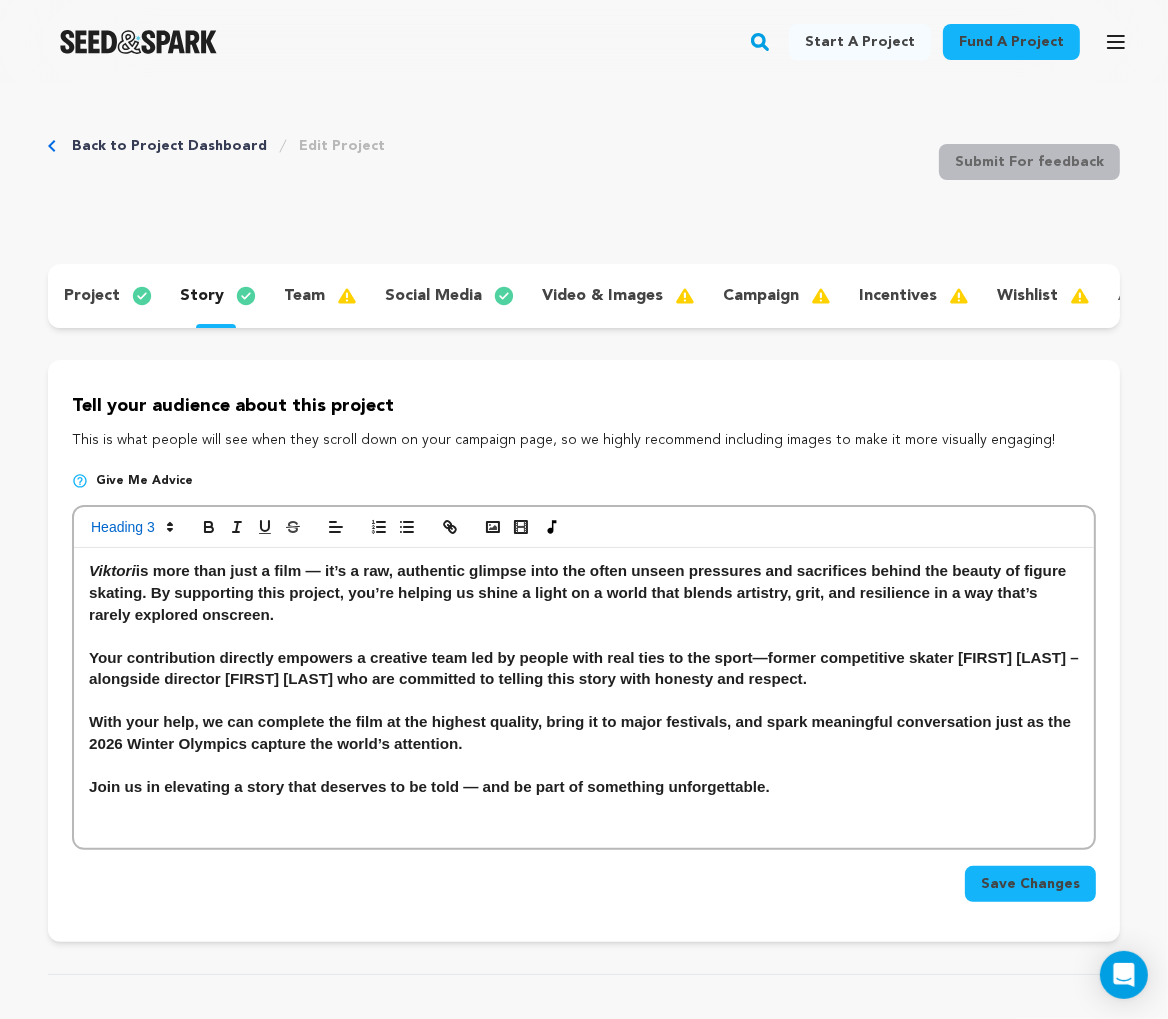 click on "Your contribution directly empowers a creative team led by people with real ties to the sport—former competitive skater Jessica Trombatore – alongside director Carlos Cardona who are committed to telling this story with honesty and respect." at bounding box center (584, 668) 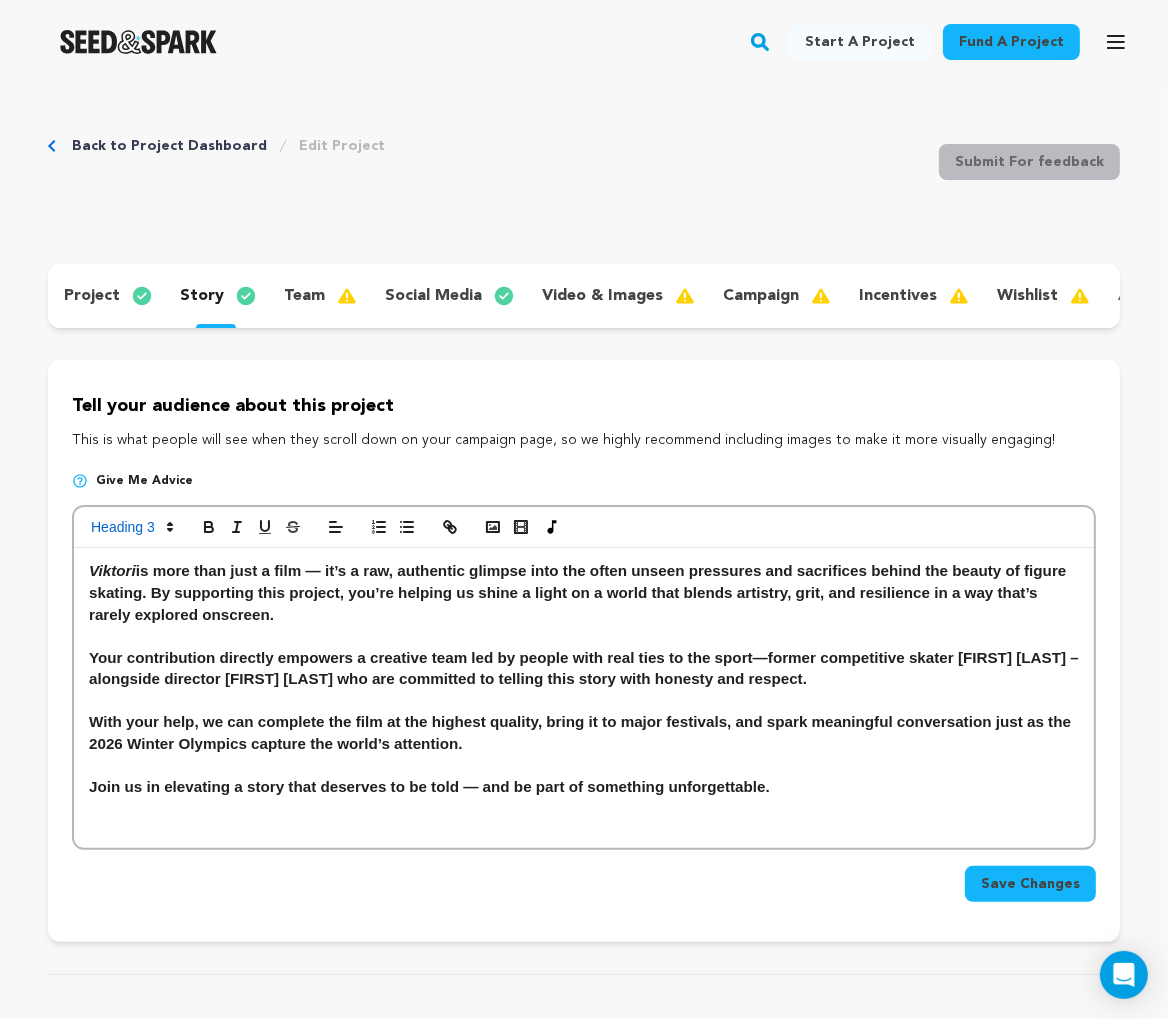 click on "Your contribution directly empowers a creative team led by people with real ties to the sport—former competitive skater Jessica Trombatore – alongside director Carlos Cardona who are committed to telling this story with honesty and respect." at bounding box center (584, 668) 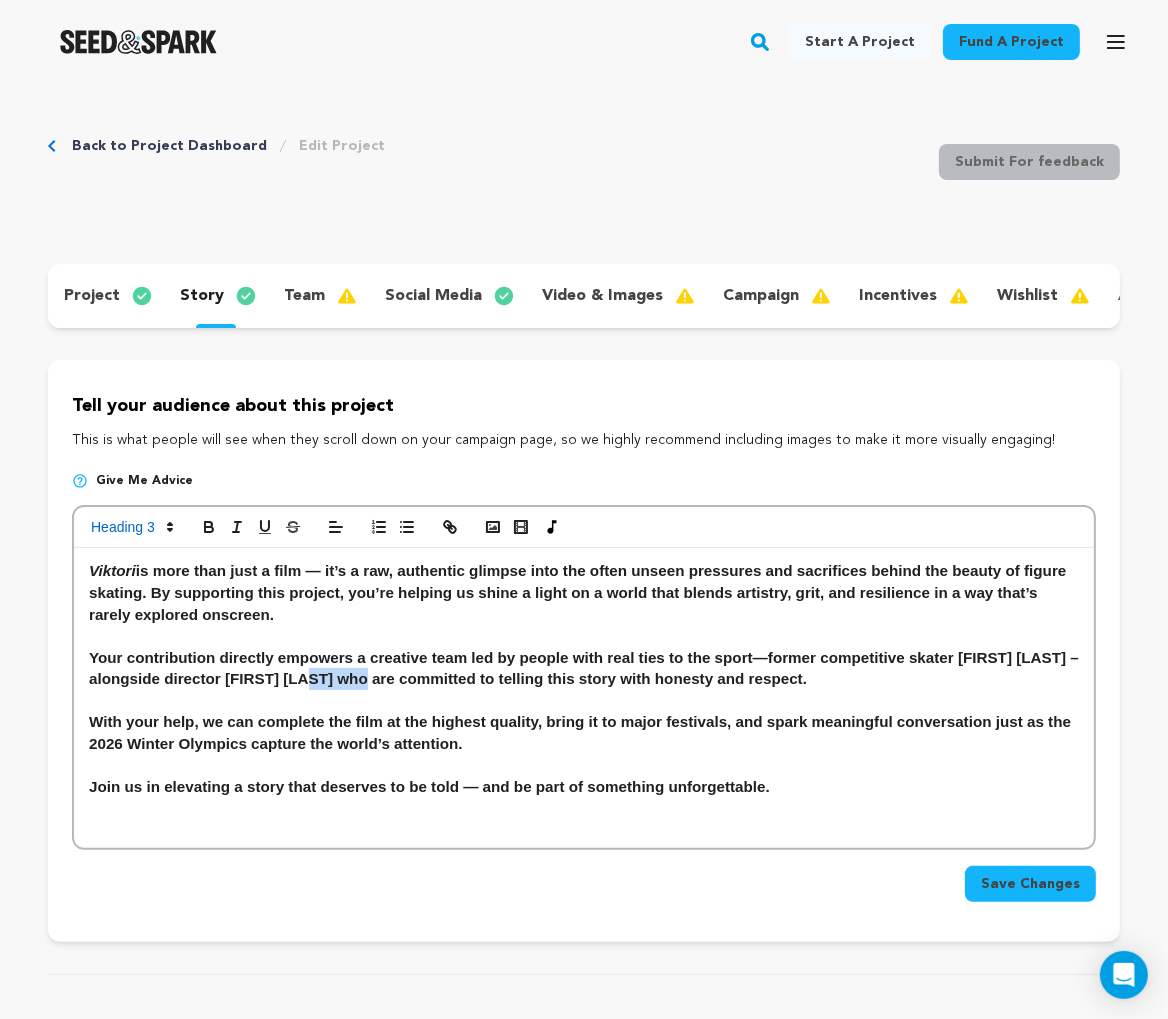 click on "Your contribution directly empowers a creative team led by people with real ties to the sport—former competitive skater Jessica Trombatore – alongside director Carlos Cardona who are committed to telling this story with honesty and respect." at bounding box center (584, 668) 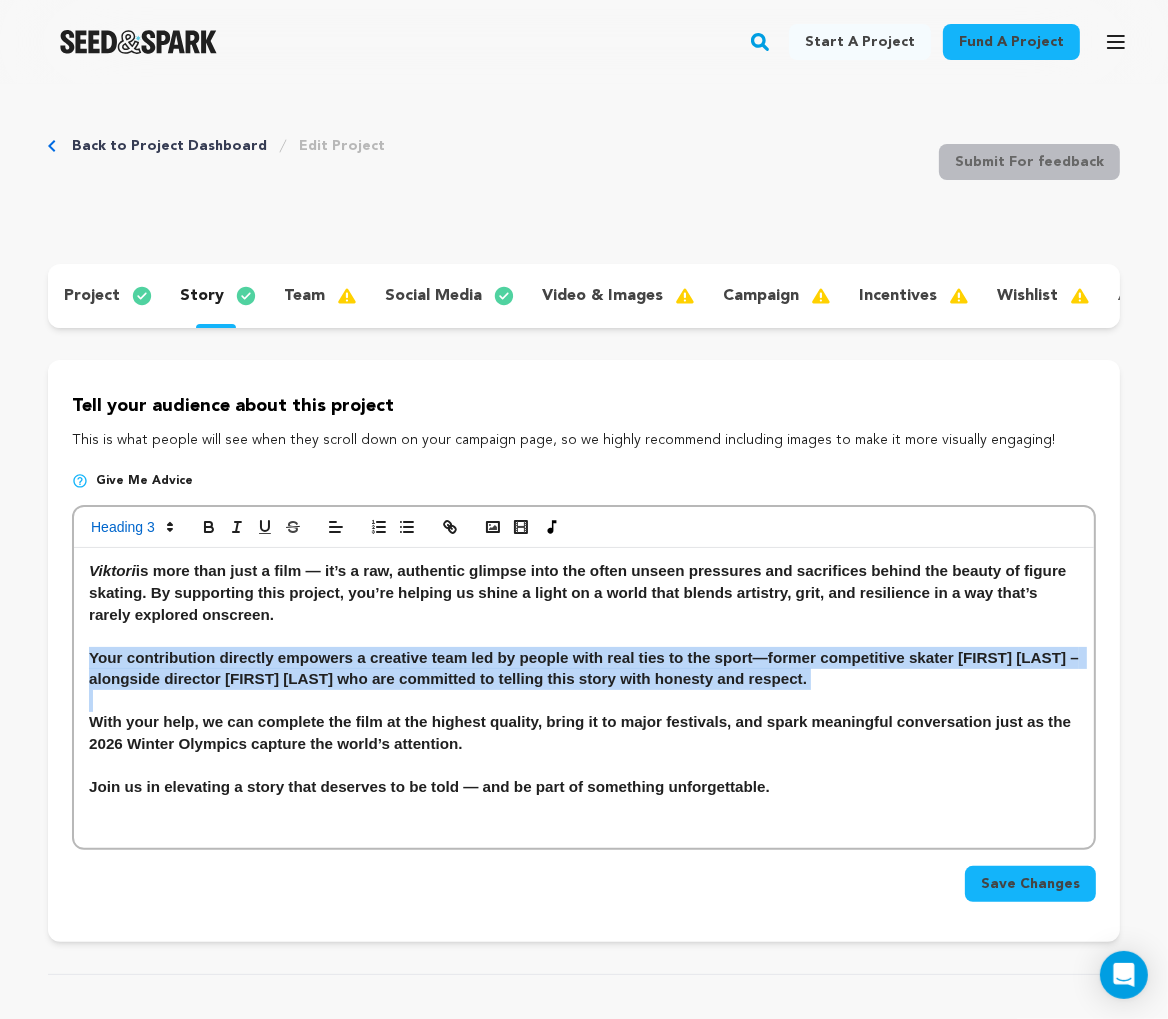 click on "Your contribution directly empowers a creative team led by people with real ties to the sport—former competitive skater Jessica Trombatore – alongside director Carlos Cardona who are committed to telling this story with honesty and respect." at bounding box center [584, 668] 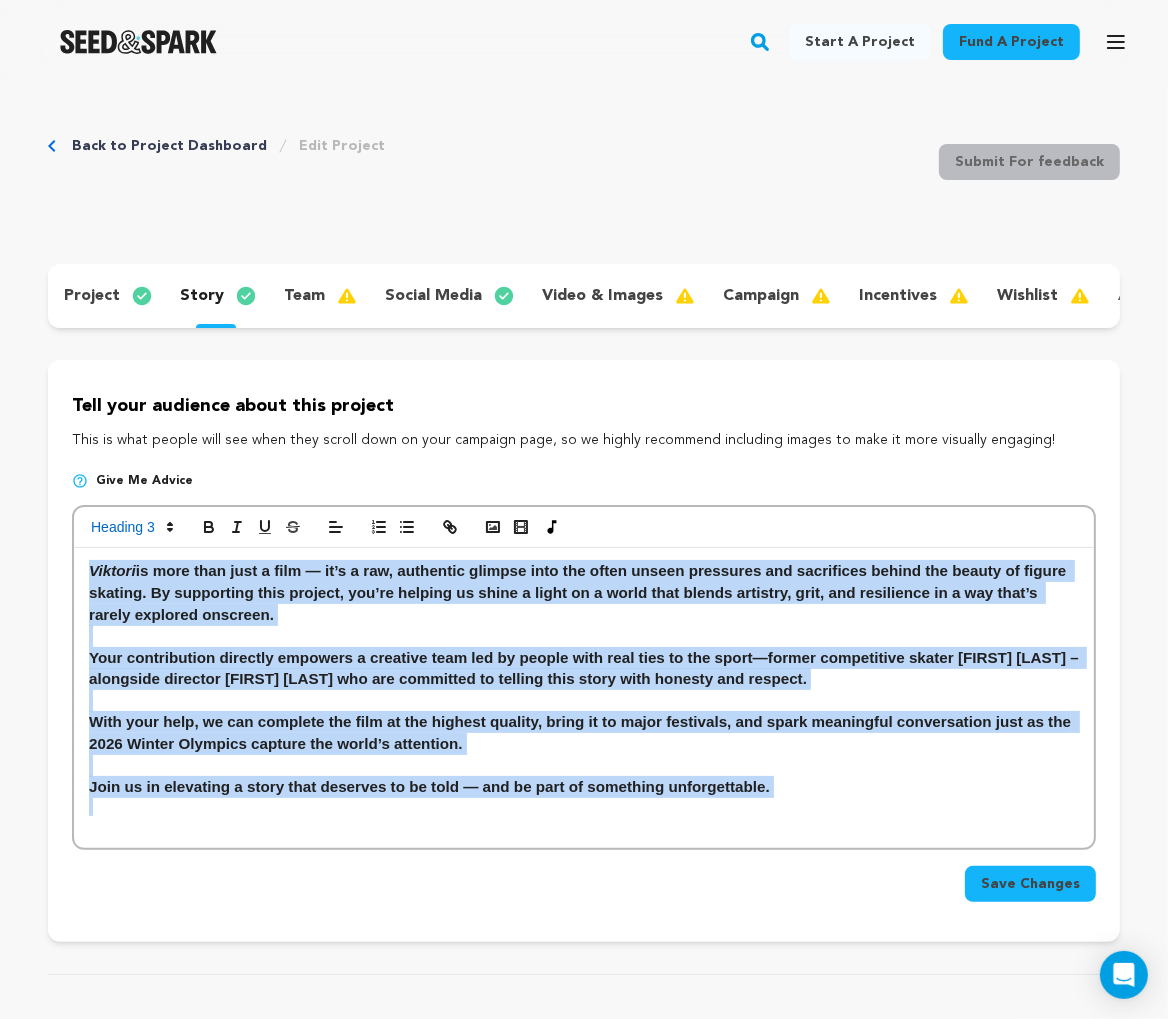 drag, startPoint x: 827, startPoint y: 804, endPoint x: -9, endPoint y: 383, distance: 936.0219 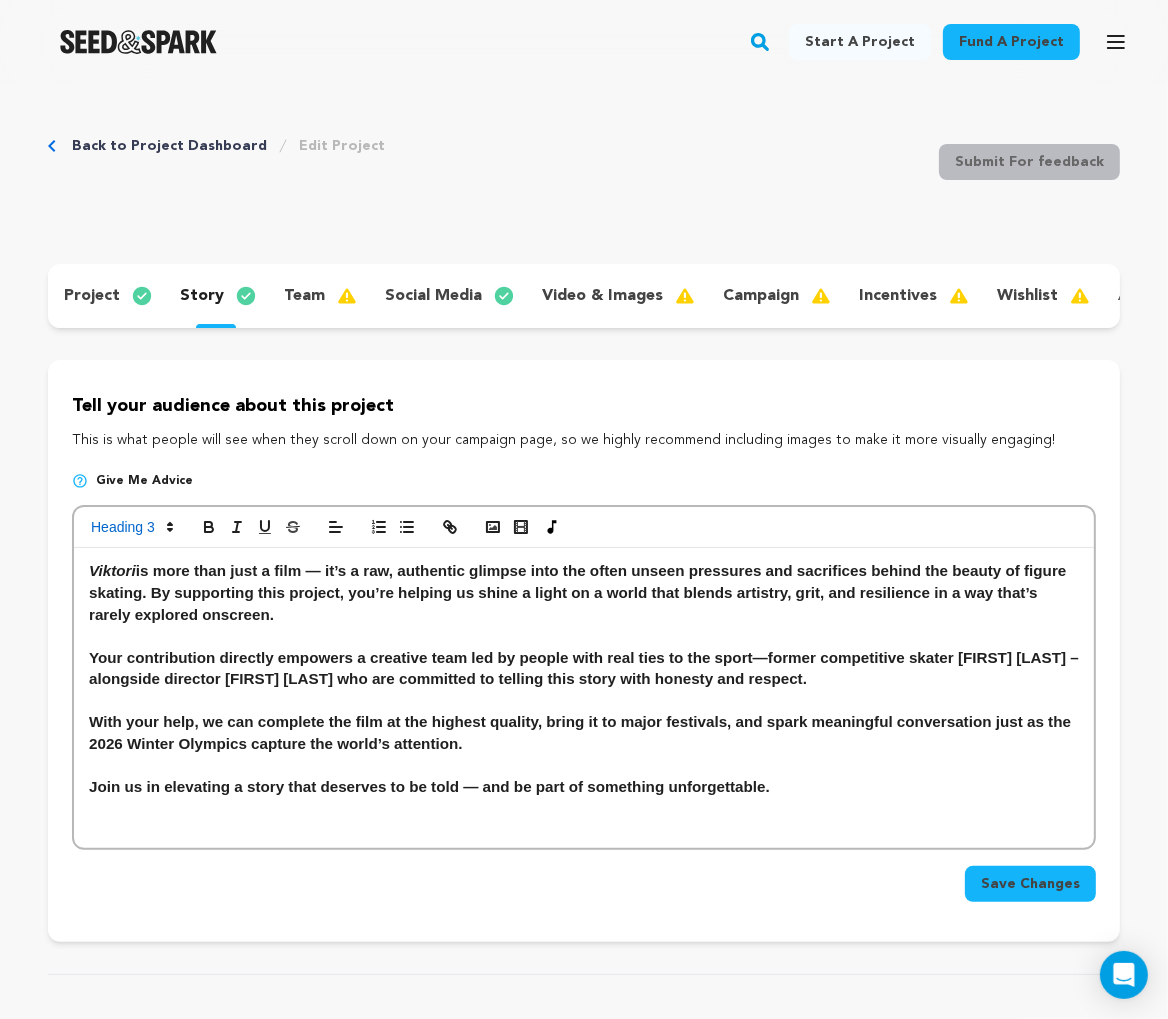 scroll, scrollTop: 0, scrollLeft: 0, axis: both 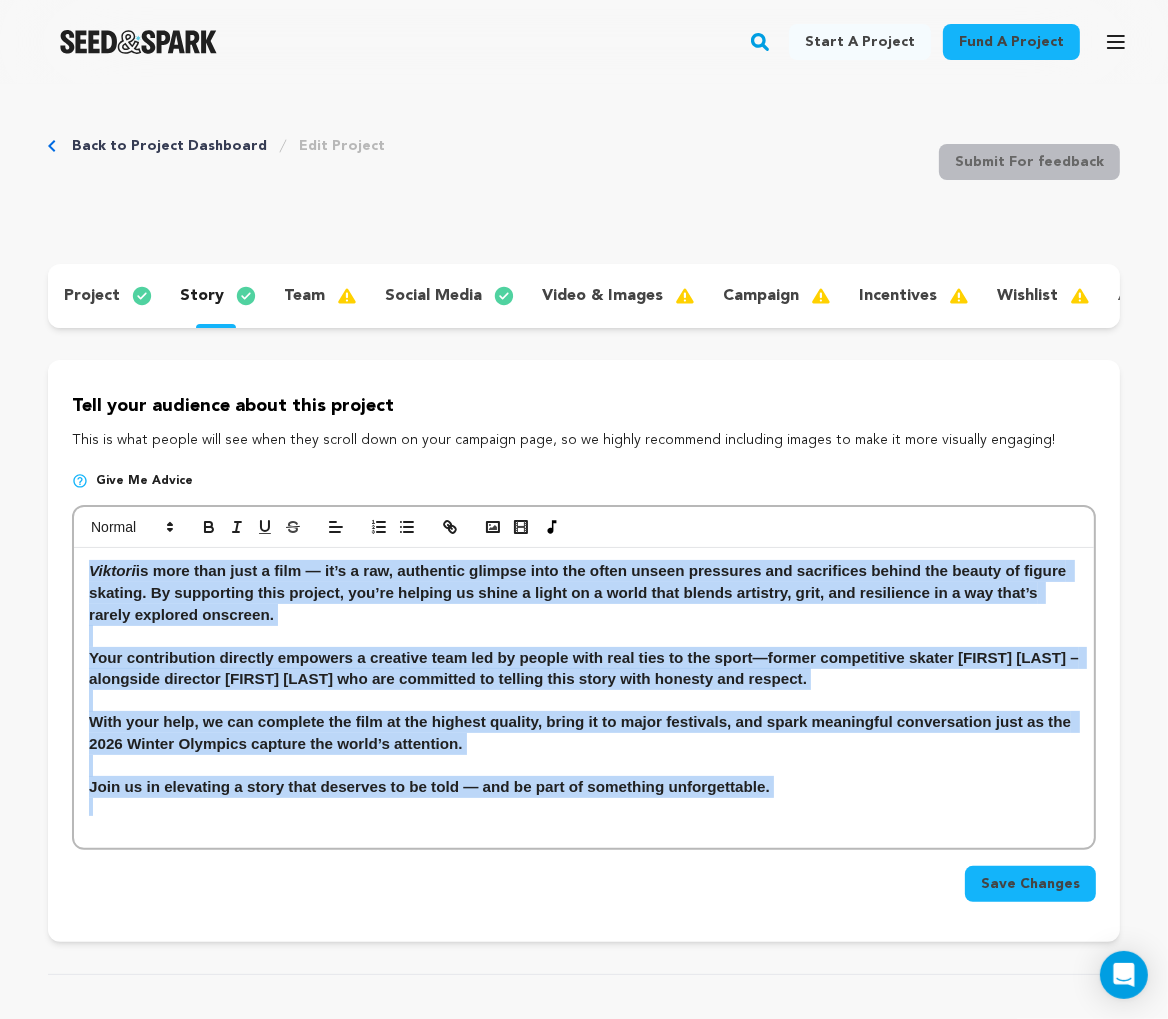 drag, startPoint x: 80, startPoint y: 568, endPoint x: 893, endPoint y: 858, distance: 863.17377 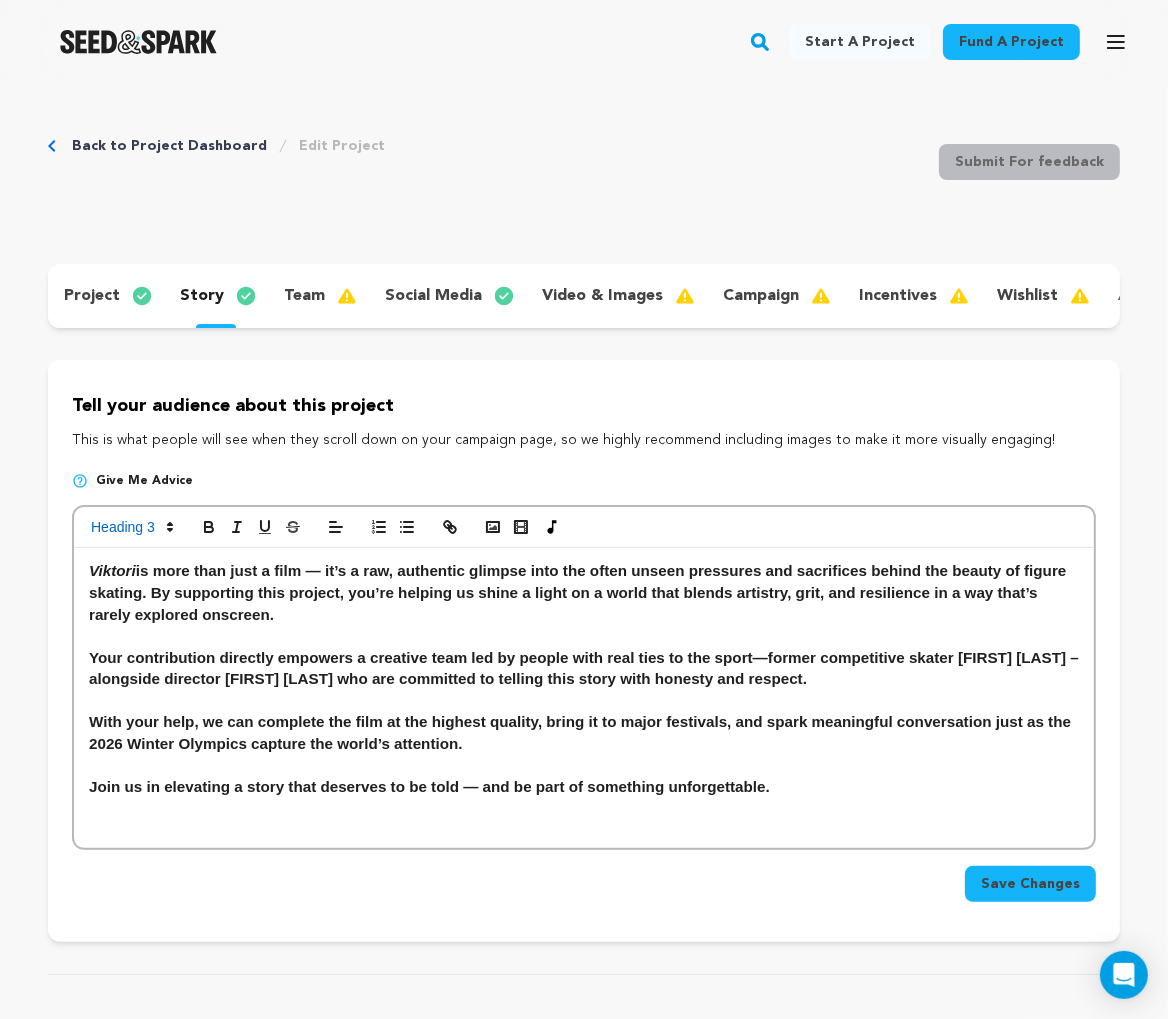 click on "Join us in elevating a story that deserves to be told — and be part of something unforgettable." at bounding box center (584, 787) 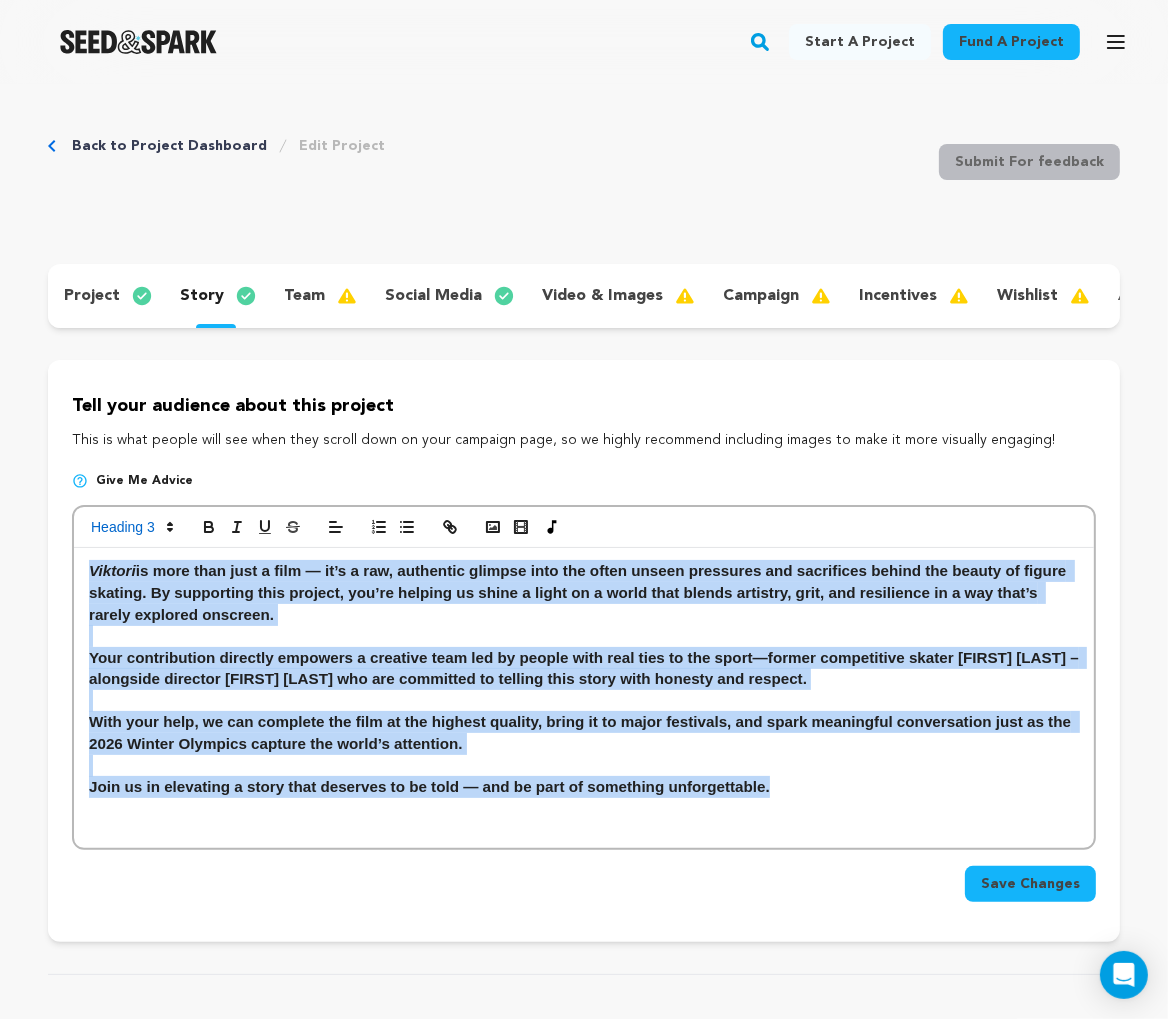 drag, startPoint x: 777, startPoint y: 787, endPoint x: 10, endPoint y: 463, distance: 832.62537 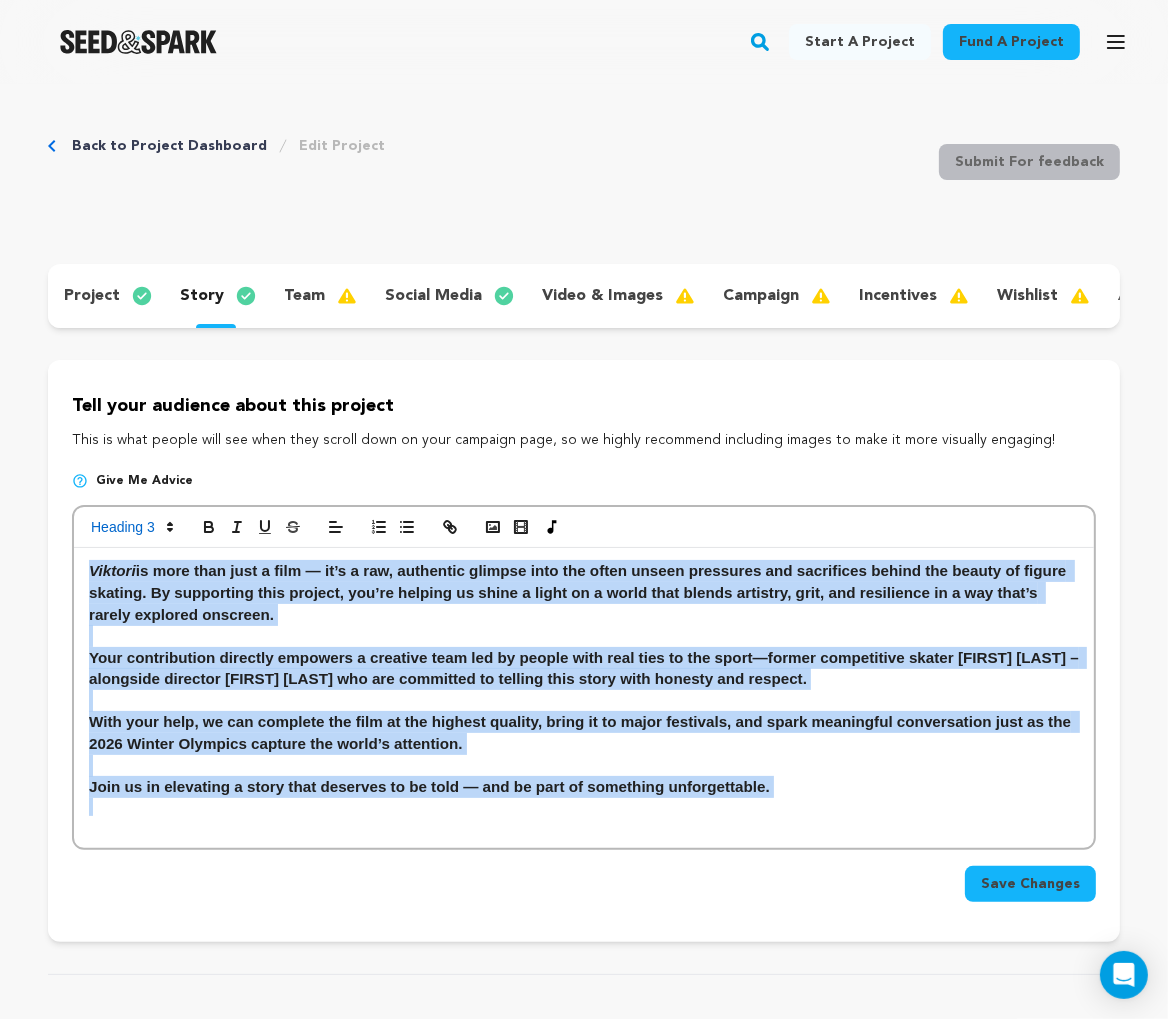 drag, startPoint x: 90, startPoint y: 567, endPoint x: 711, endPoint y: 808, distance: 666.12463 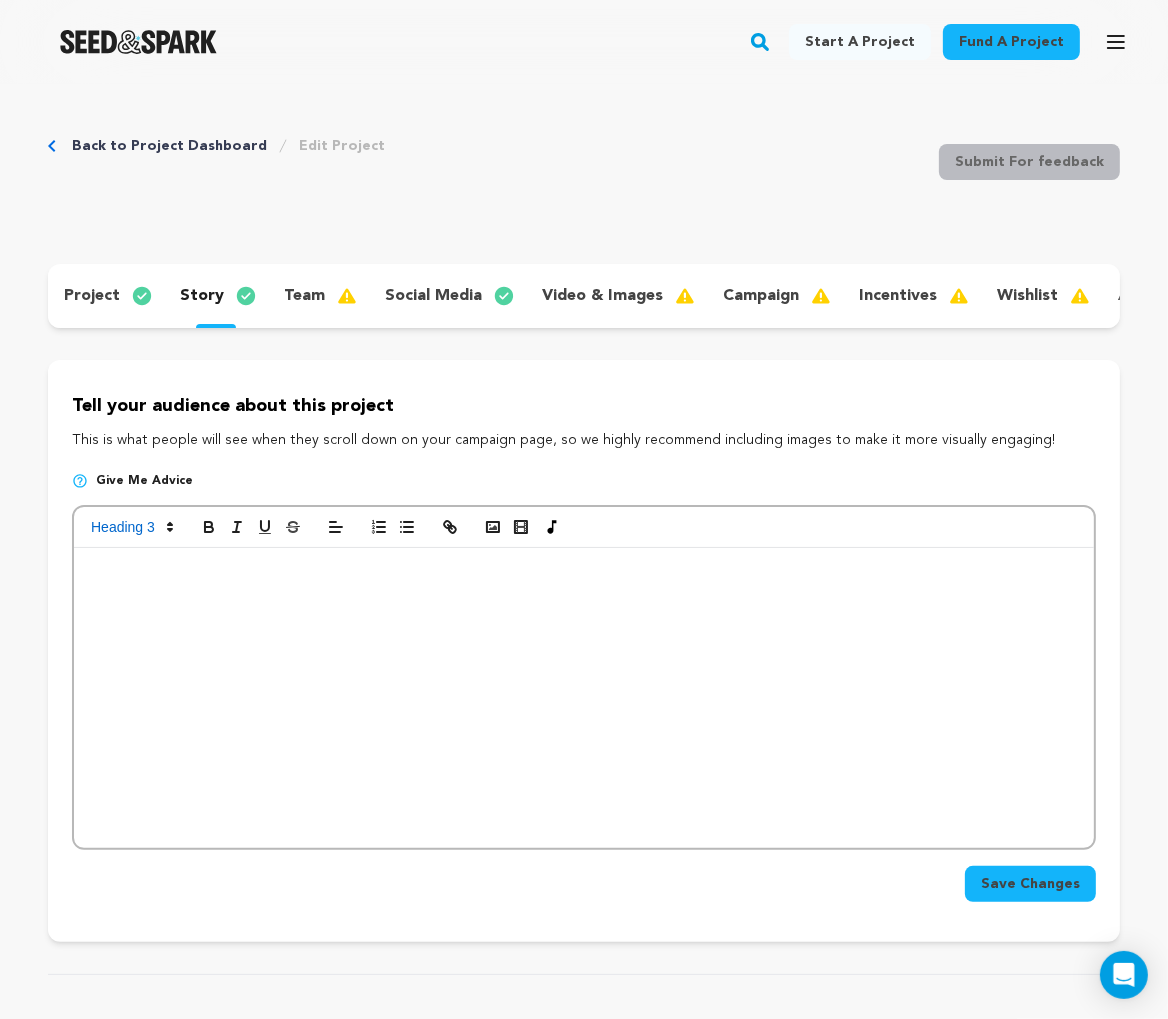 scroll, scrollTop: 0, scrollLeft: 0, axis: both 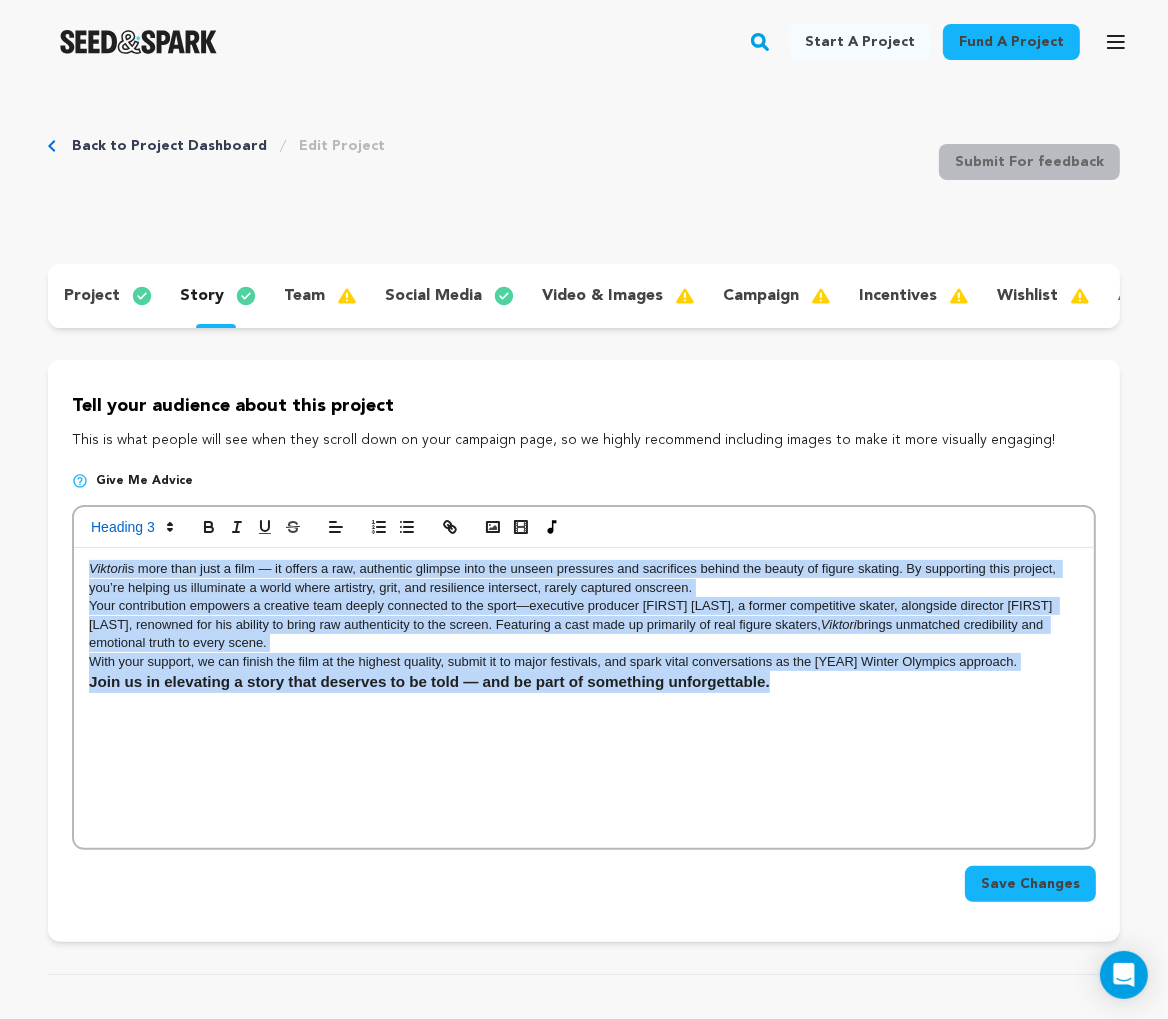 drag, startPoint x: 809, startPoint y: 809, endPoint x: -109, endPoint y: 369, distance: 1018 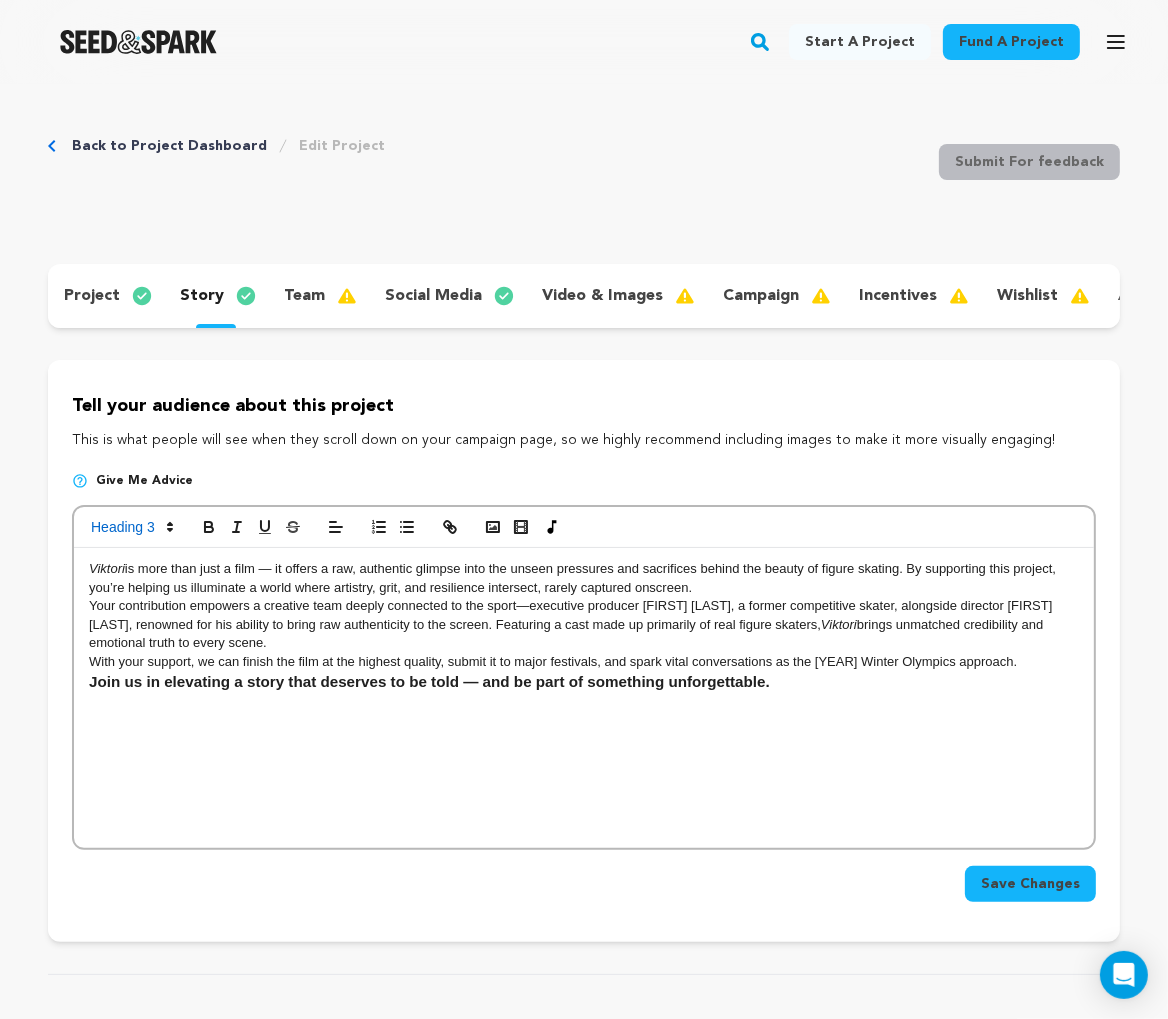 click at bounding box center (584, 528) 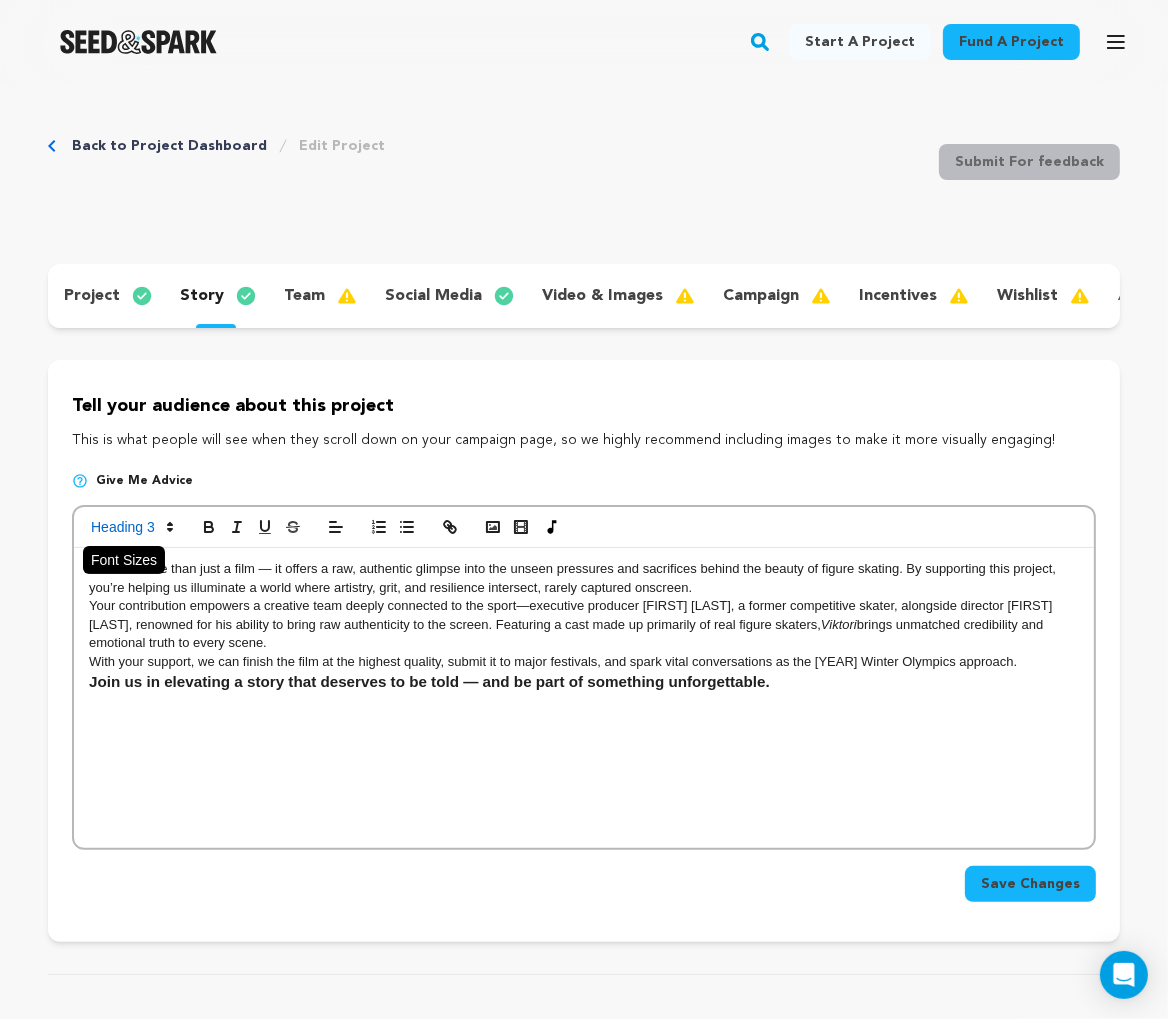 click at bounding box center [131, 527] 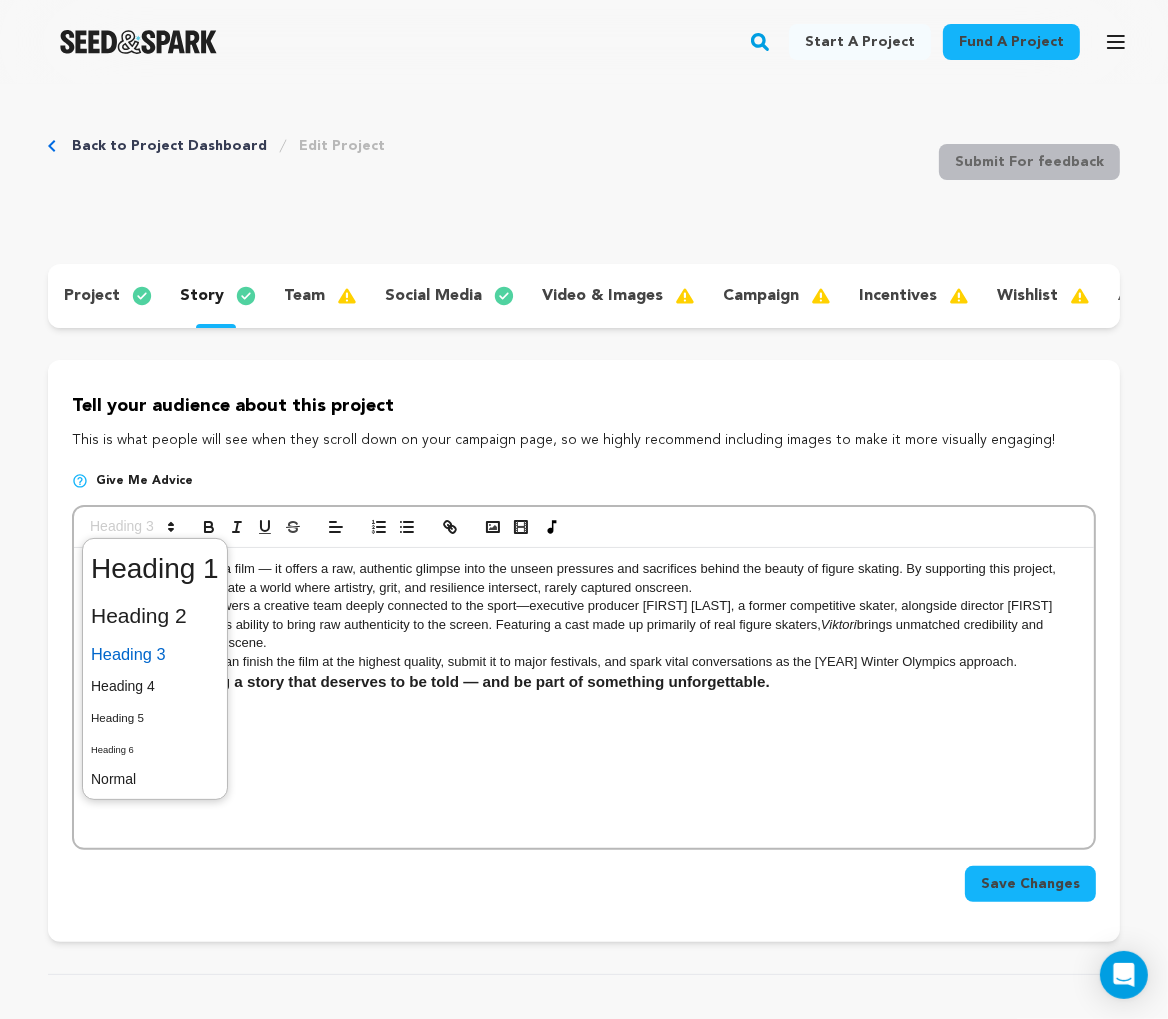 click at bounding box center (155, 654) 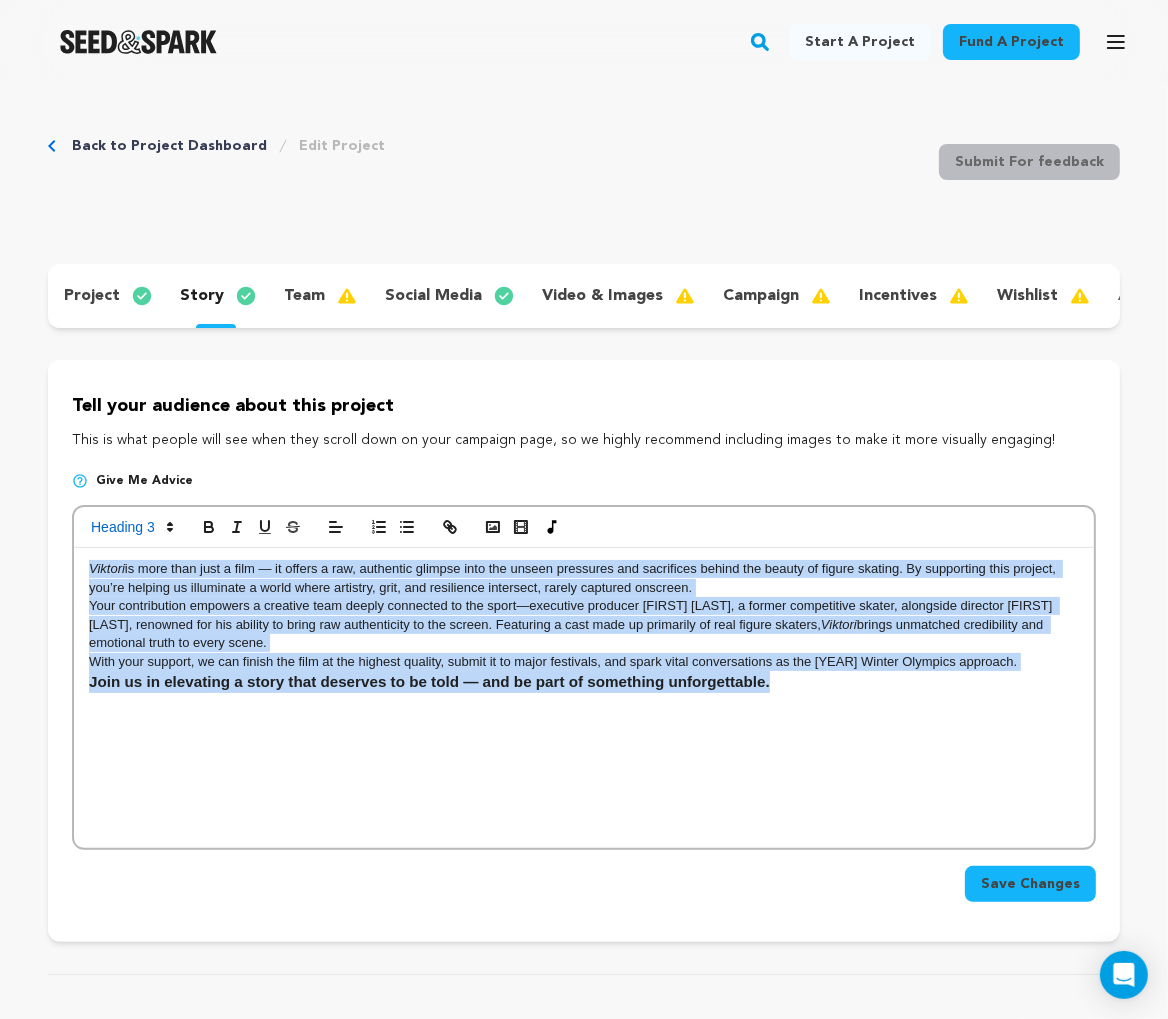 drag, startPoint x: 802, startPoint y: 692, endPoint x: 19, endPoint y: 415, distance: 830.55286 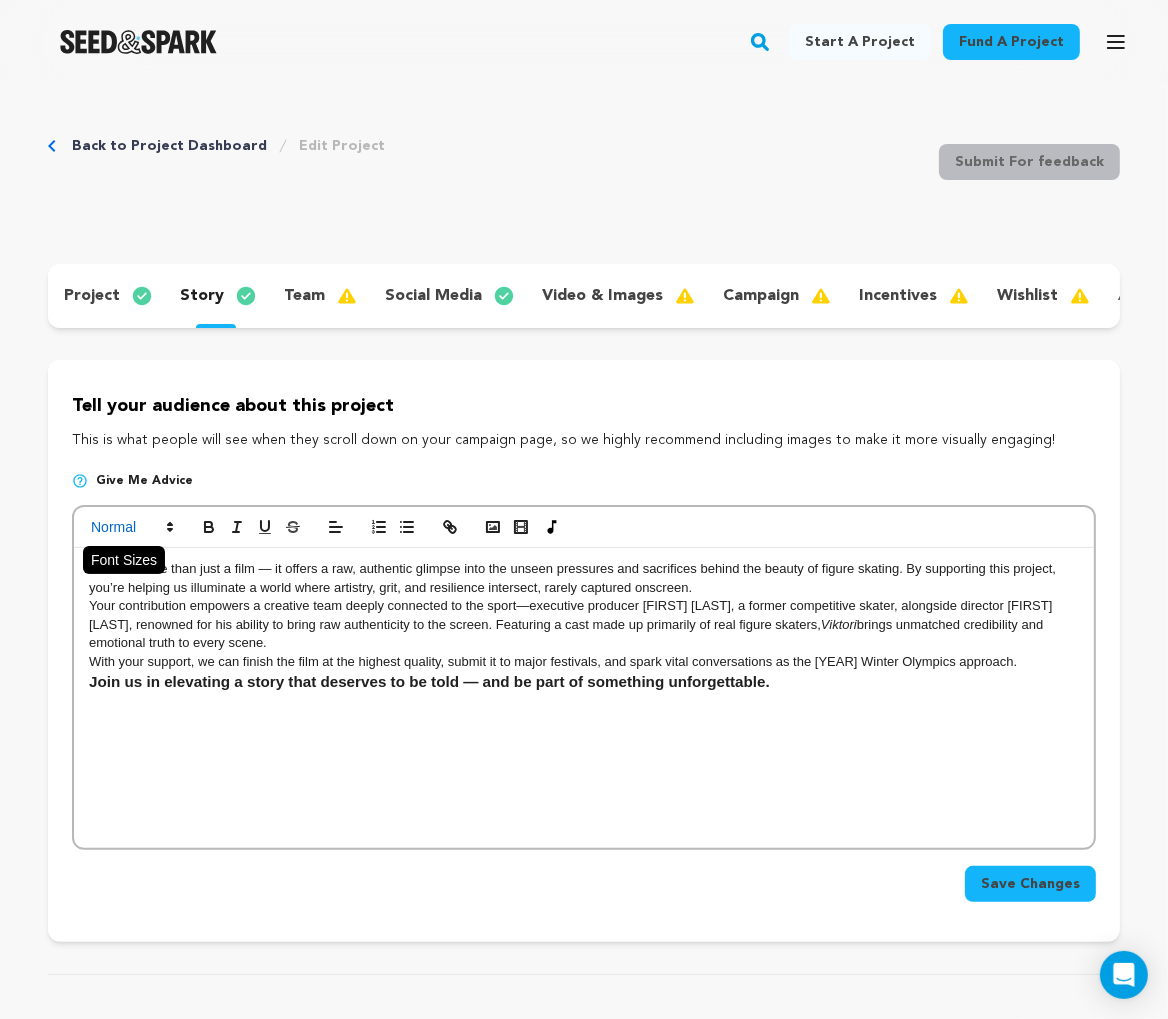 click at bounding box center (131, 527) 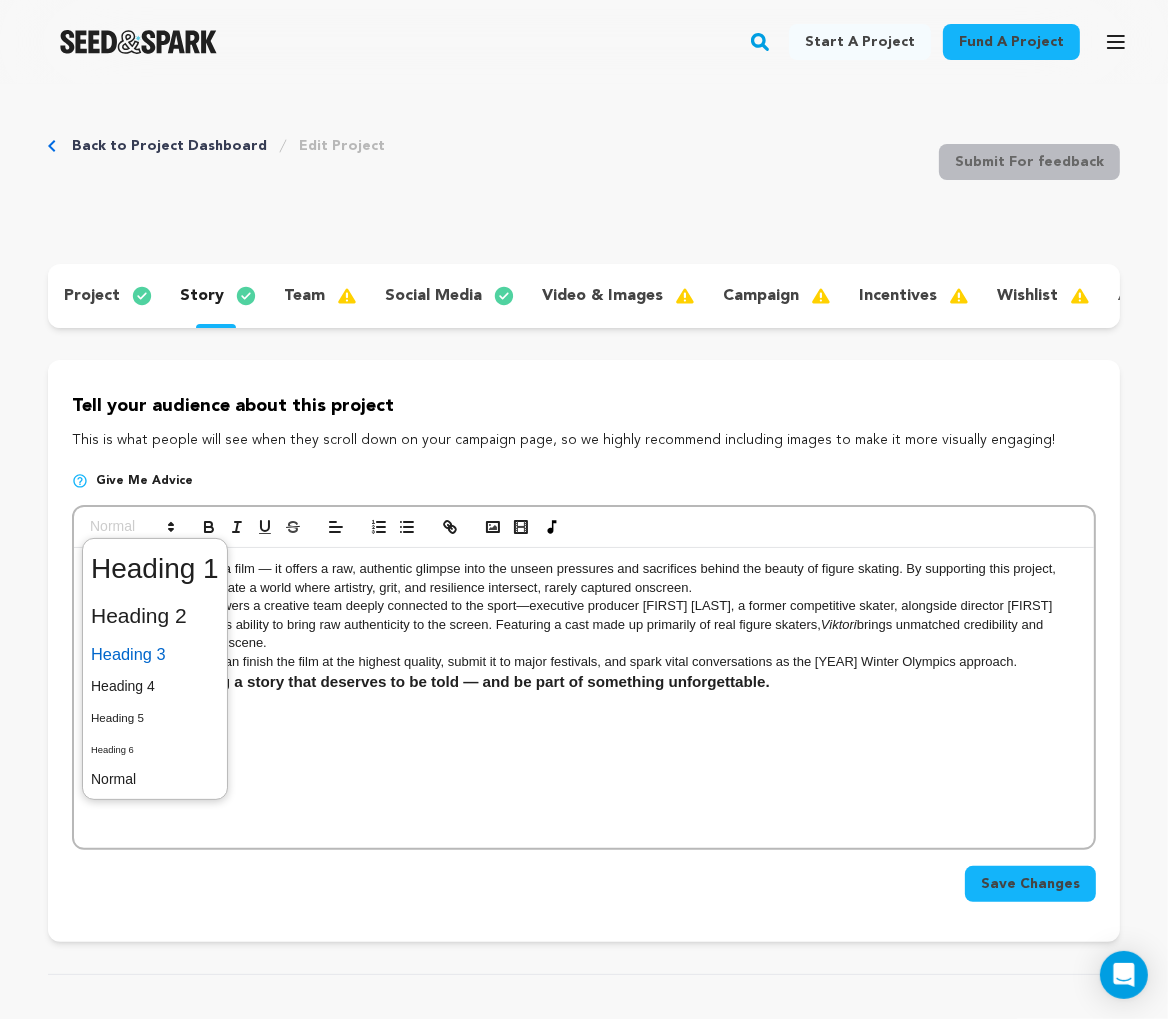 click at bounding box center [155, 654] 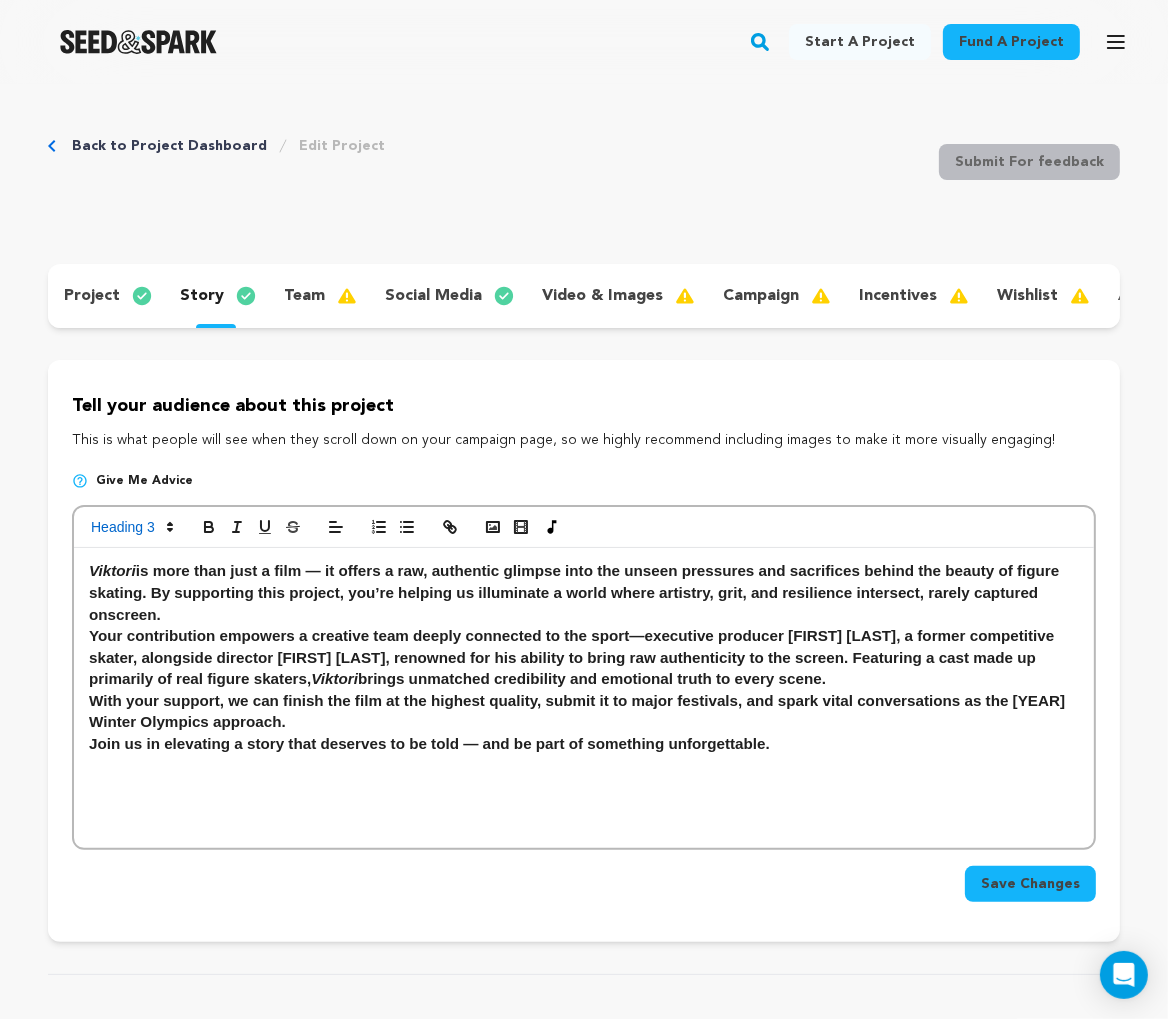 click on "With your support, we can finish the film at the highest quality, submit it to major festivals, and spark vital conversations as the 2026 Winter Olympics approach." at bounding box center [584, 711] 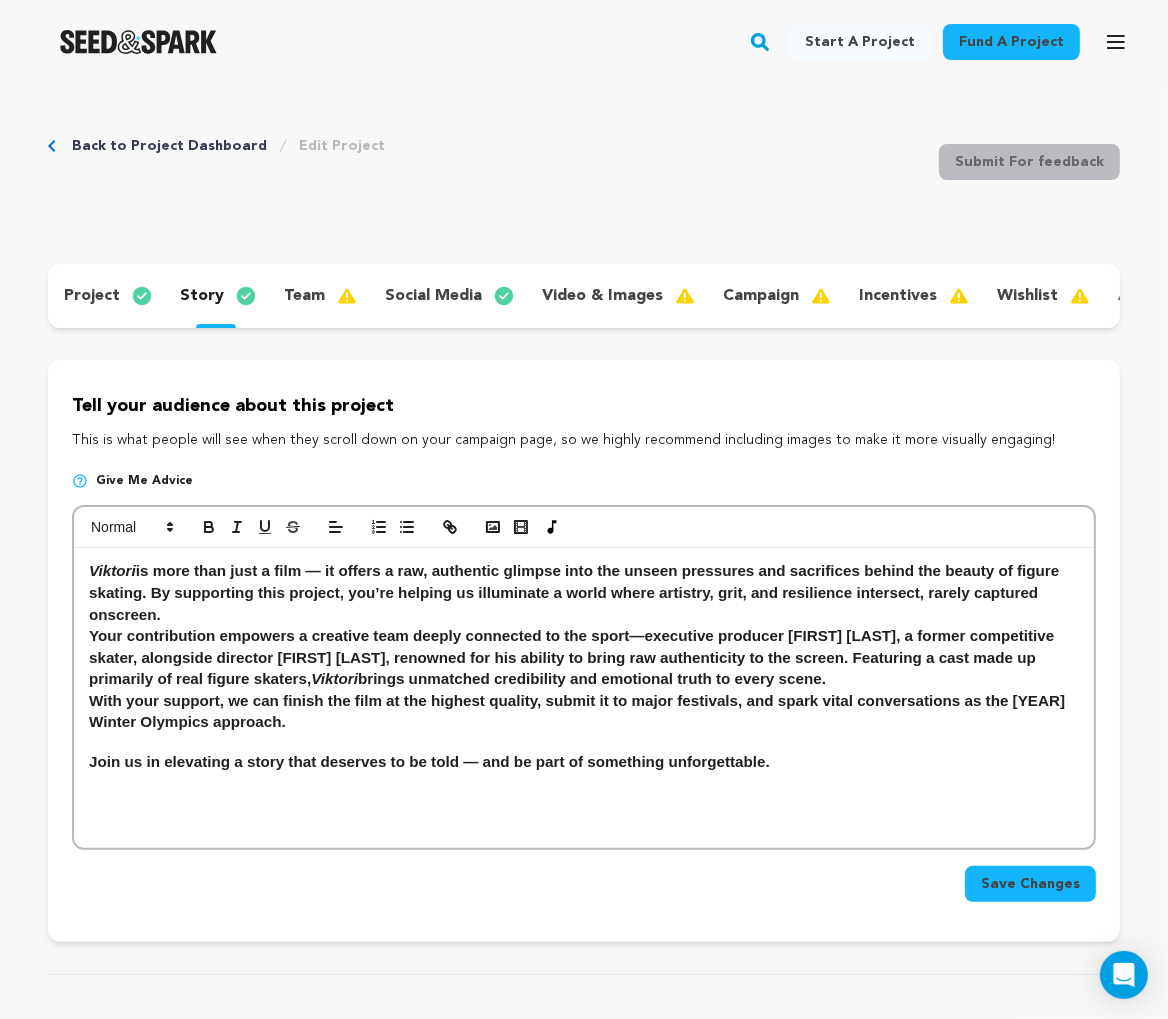 click on "Viktori  is more than just a film — it offers a raw, authentic glimpse into the unseen pressures and sacrifices behind the beauty of figure skating. By supporting this project, you’re helping us illuminate a world where artistry, grit, and resilience intersect, rarely captured onscreen." at bounding box center [584, 592] 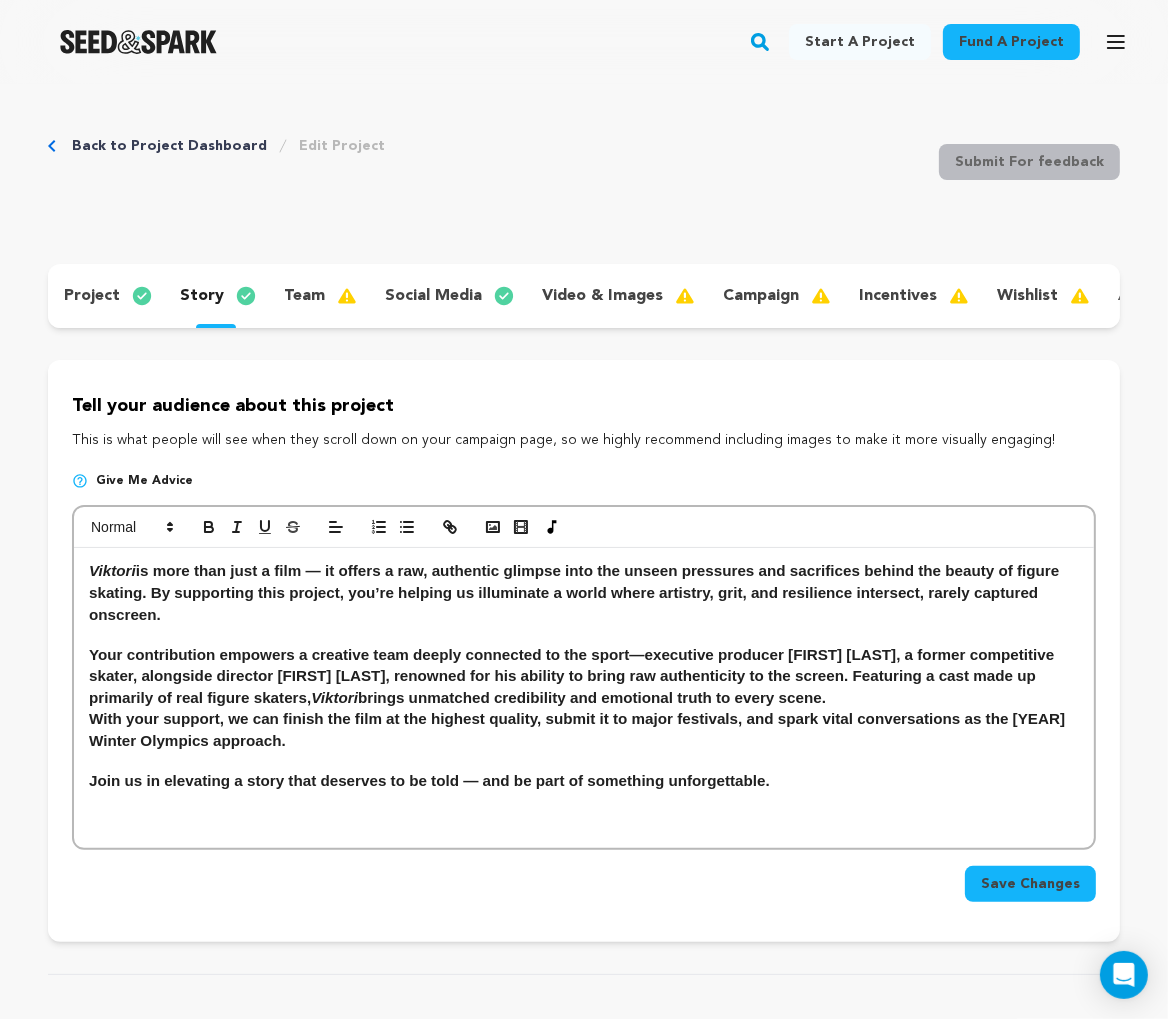 click on "Viktori  is more than just a film — it offers a raw, authentic glimpse into the unseen pressures and sacrifices behind the beauty of figure skating. By supporting this project, you’re helping us illuminate a world where artistry, grit, and resilience intersect, rarely captured onscreen." at bounding box center (584, 592) 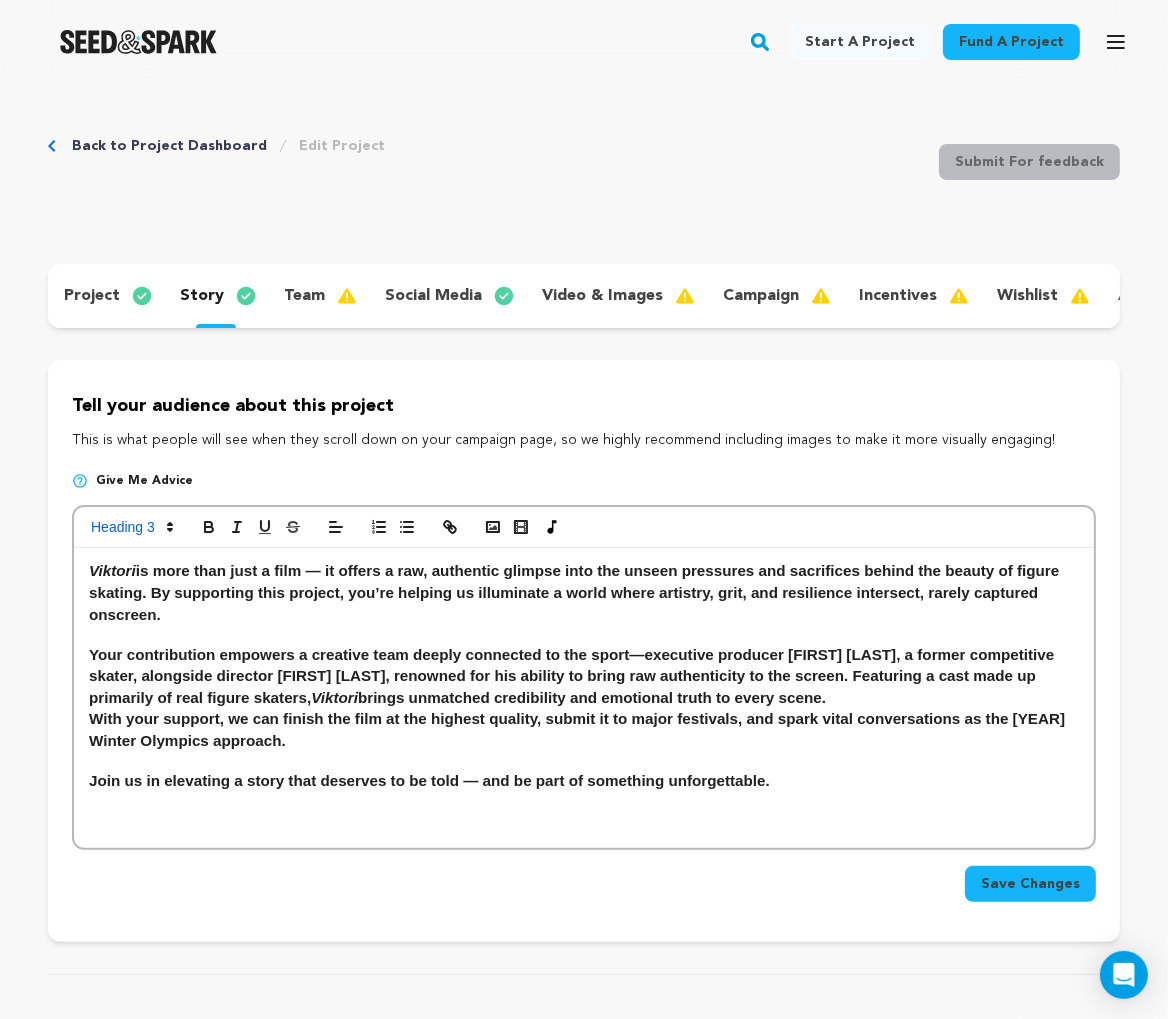click on "Viktori  is more than just a film — it offers a raw, authentic glimpse into the unseen pressures and sacrifices behind the beauty of figure skating. By supporting this project, you’re helping us illuminate a world where artistry, grit, and resilience intersect, rarely captured onscreen." at bounding box center [584, 592] 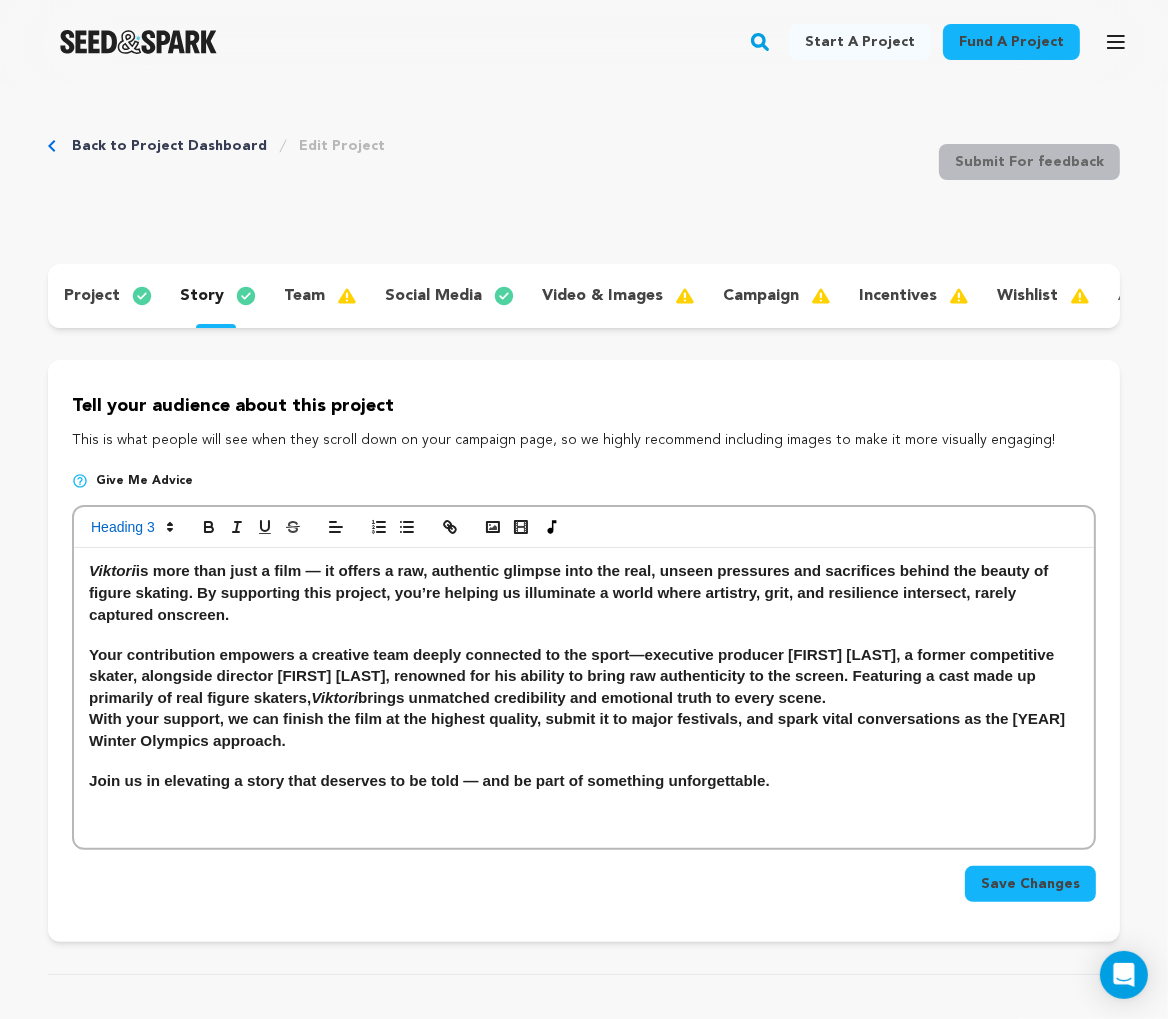 click on "Viktori  is more than just a film — it offers a raw, authentic glimpse into the real, unseen pressures and sacrifices behind the beauty of figure skating. By supporting this project, you’re helping us illuminate a world where artistry, grit, and resilience intersect, rarely captured onscreen." at bounding box center (584, 592) 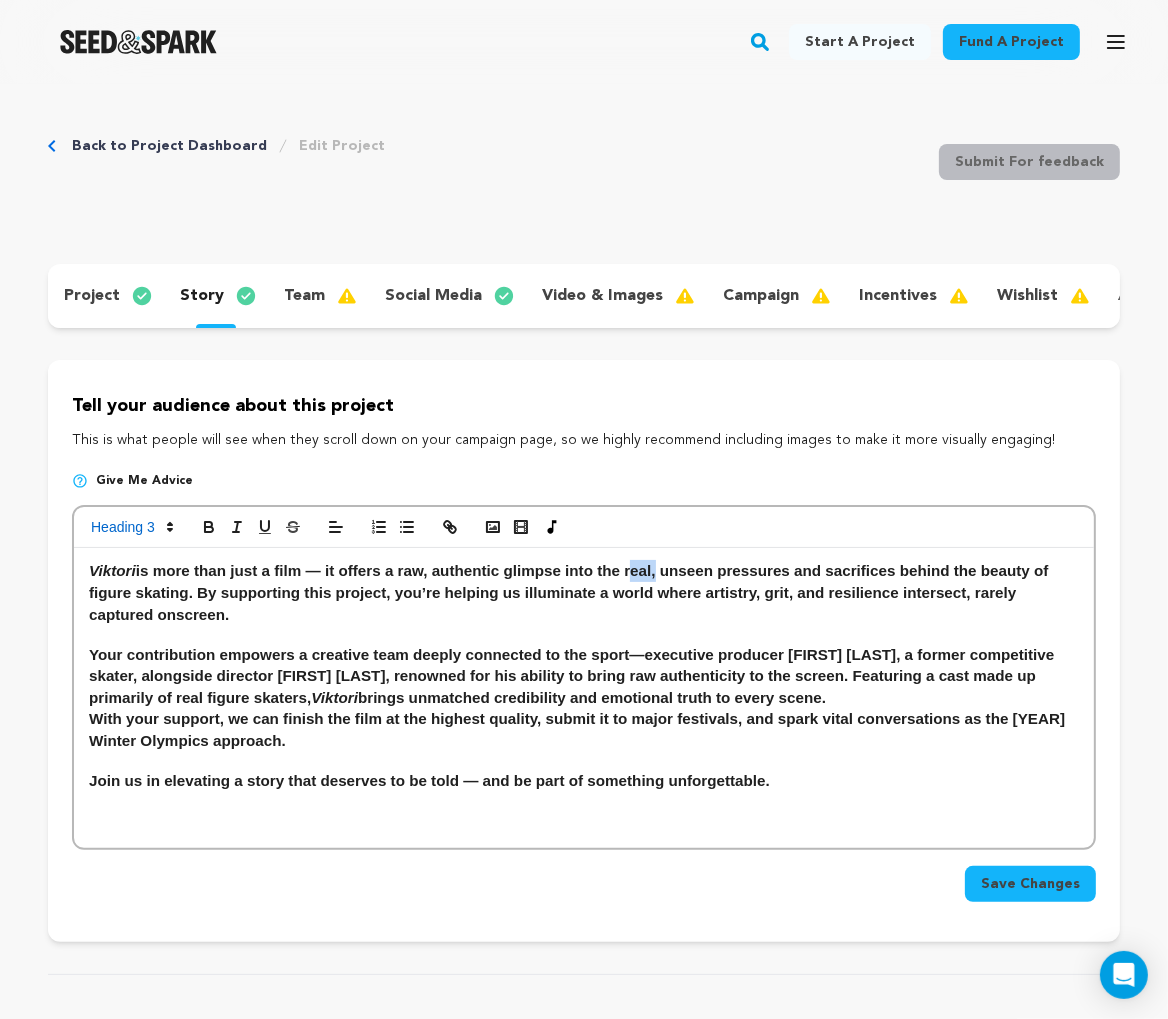 click on "Viktori  is more than just a film — it offers a raw, authentic glimpse into the real, unseen pressures and sacrifices behind the beauty of figure skating. By supporting this project, you’re helping us illuminate a world where artistry, grit, and resilience intersect, rarely captured onscreen." at bounding box center [584, 592] 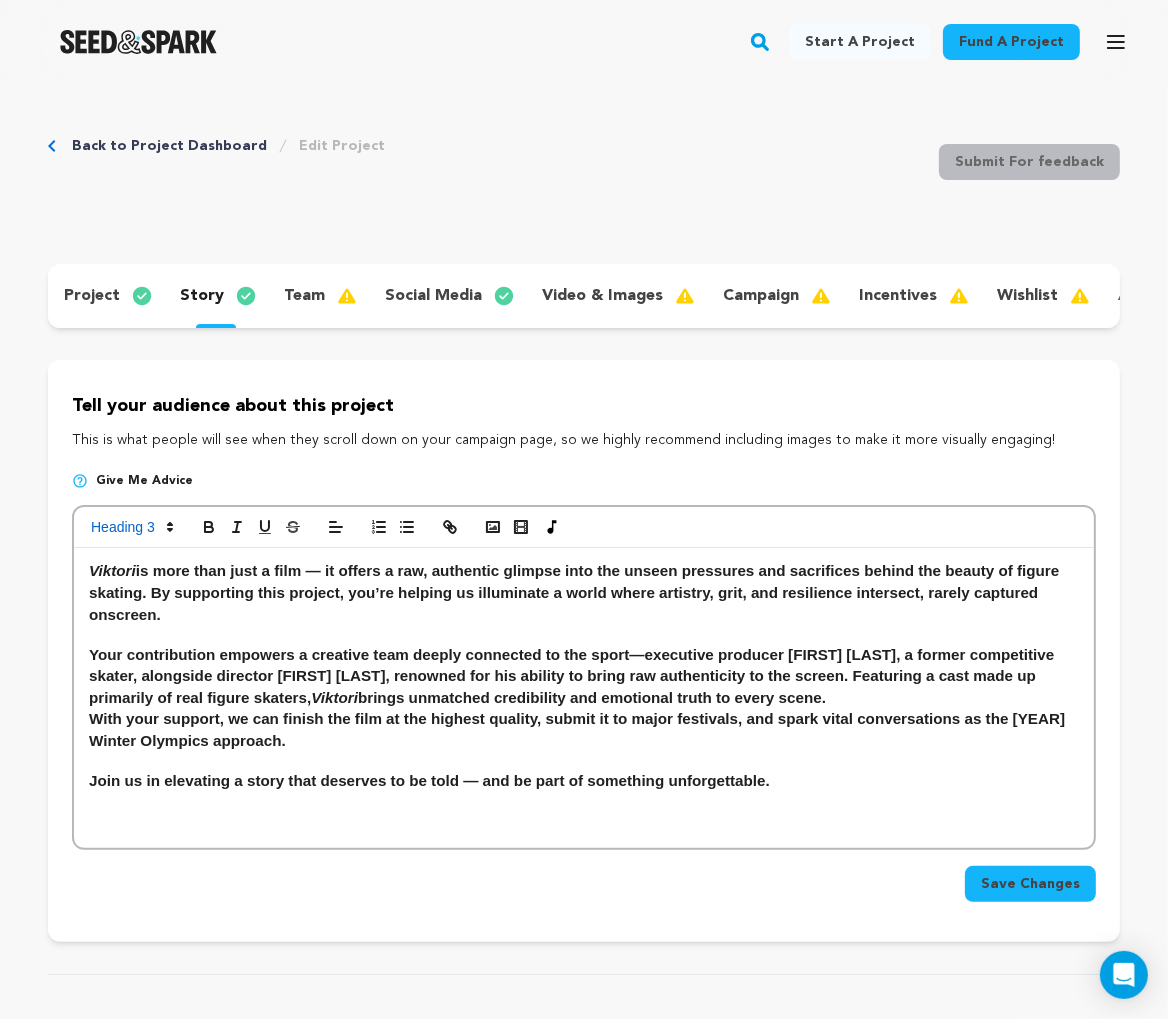 click on "Your contribution empowers a creative team deeply connected to the sport—executive producer Jessica Trombatore, a former competitive skater, alongside director Carlos Cardona, renowned for his ability to bring raw authenticity to the screen. Featuring a cast made up primarily of real figure skaters,  Viktori  brings unmatched credibility and emotional truth to every scene." at bounding box center (584, 676) 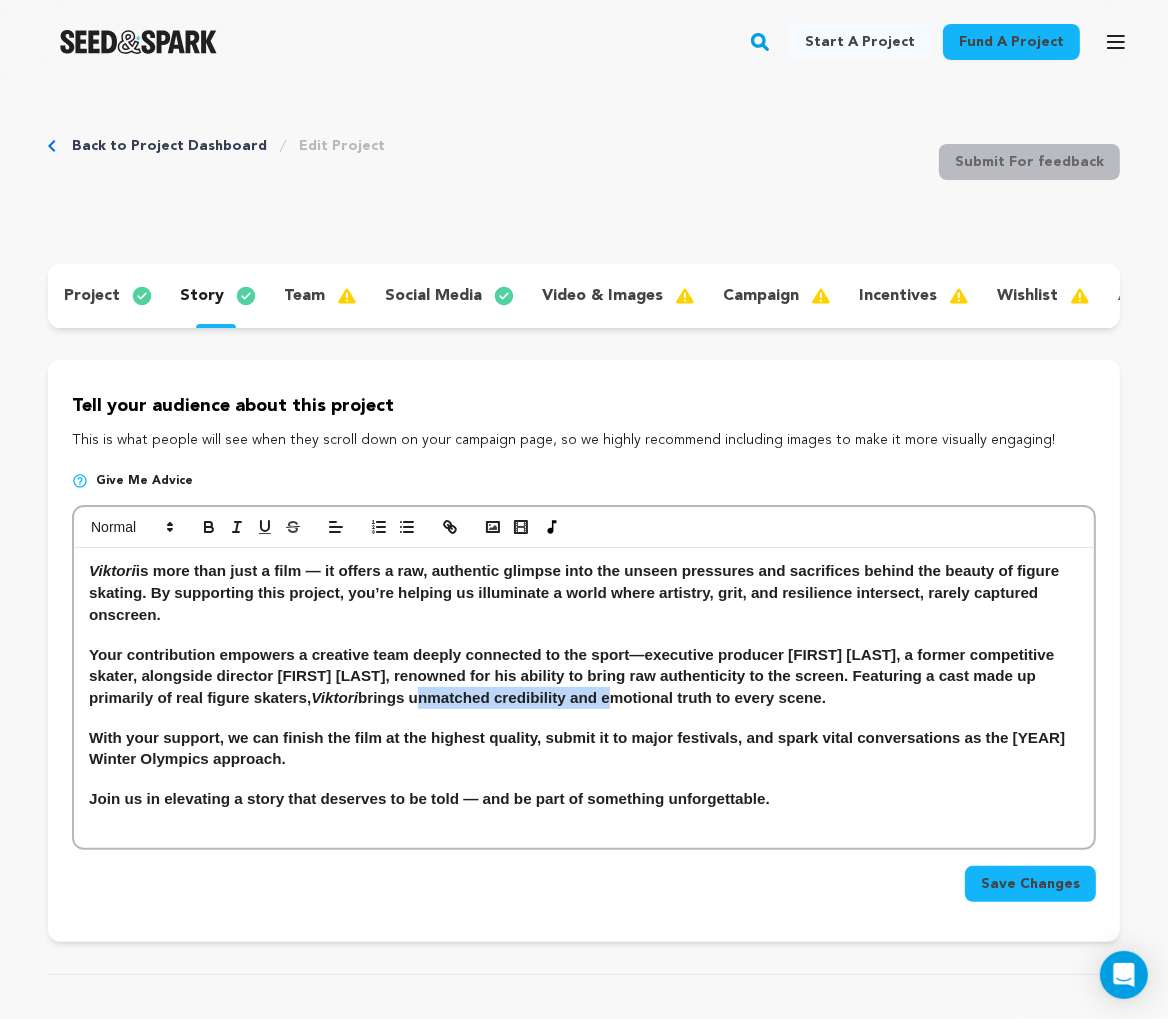 drag, startPoint x: 486, startPoint y: 700, endPoint x: 676, endPoint y: 698, distance: 190.01053 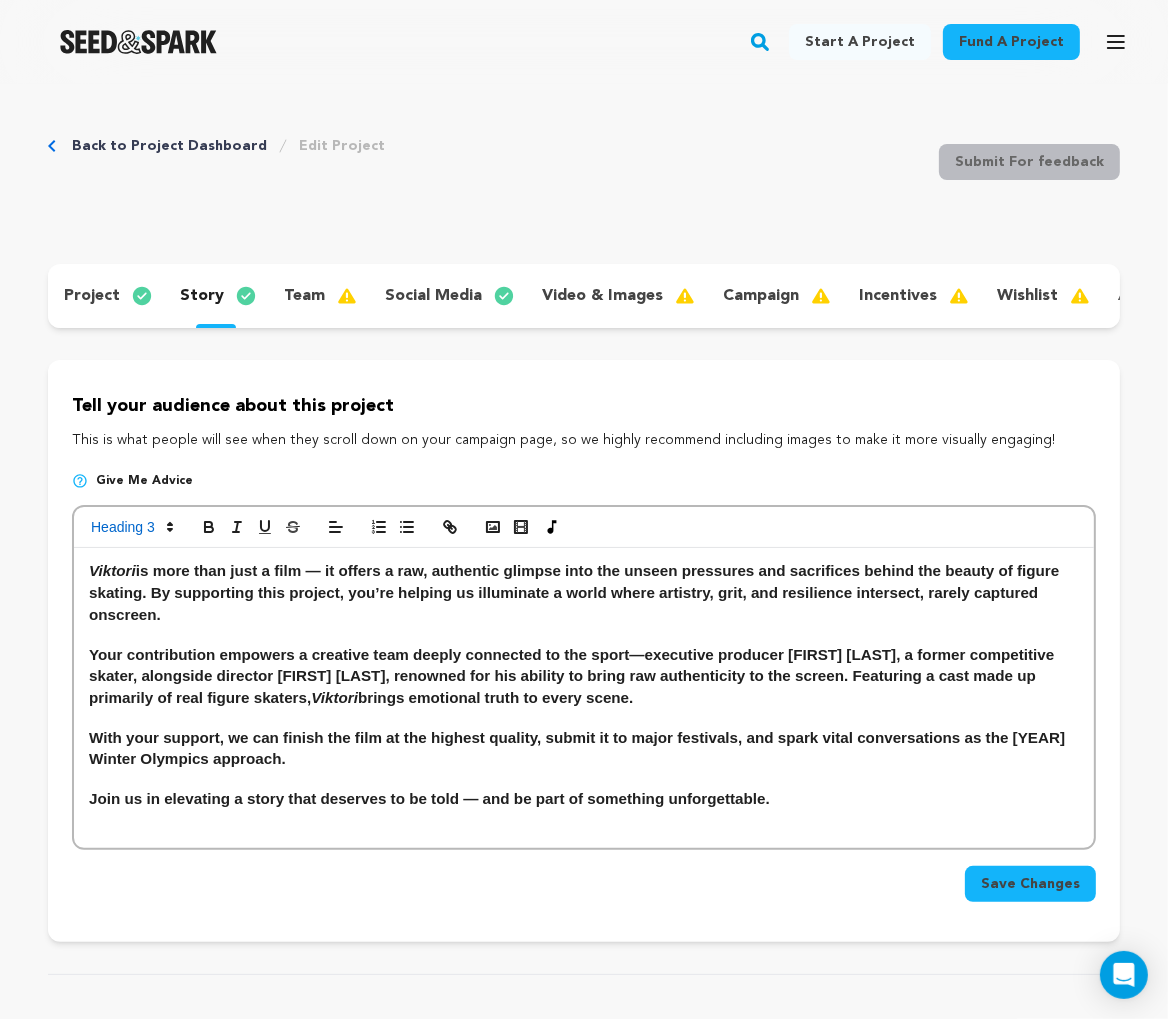 click on "Your contribution empowers a creative team deeply connected to the sport—executive producer Jessica Trombatore, a former competitive skater, alongside director Carlos Cardona, renowned for his ability to bring raw authenticity to the screen. Featuring a cast made up primarily of real figure skaters,  Viktori  brings emotional truth to every scene." at bounding box center (584, 676) 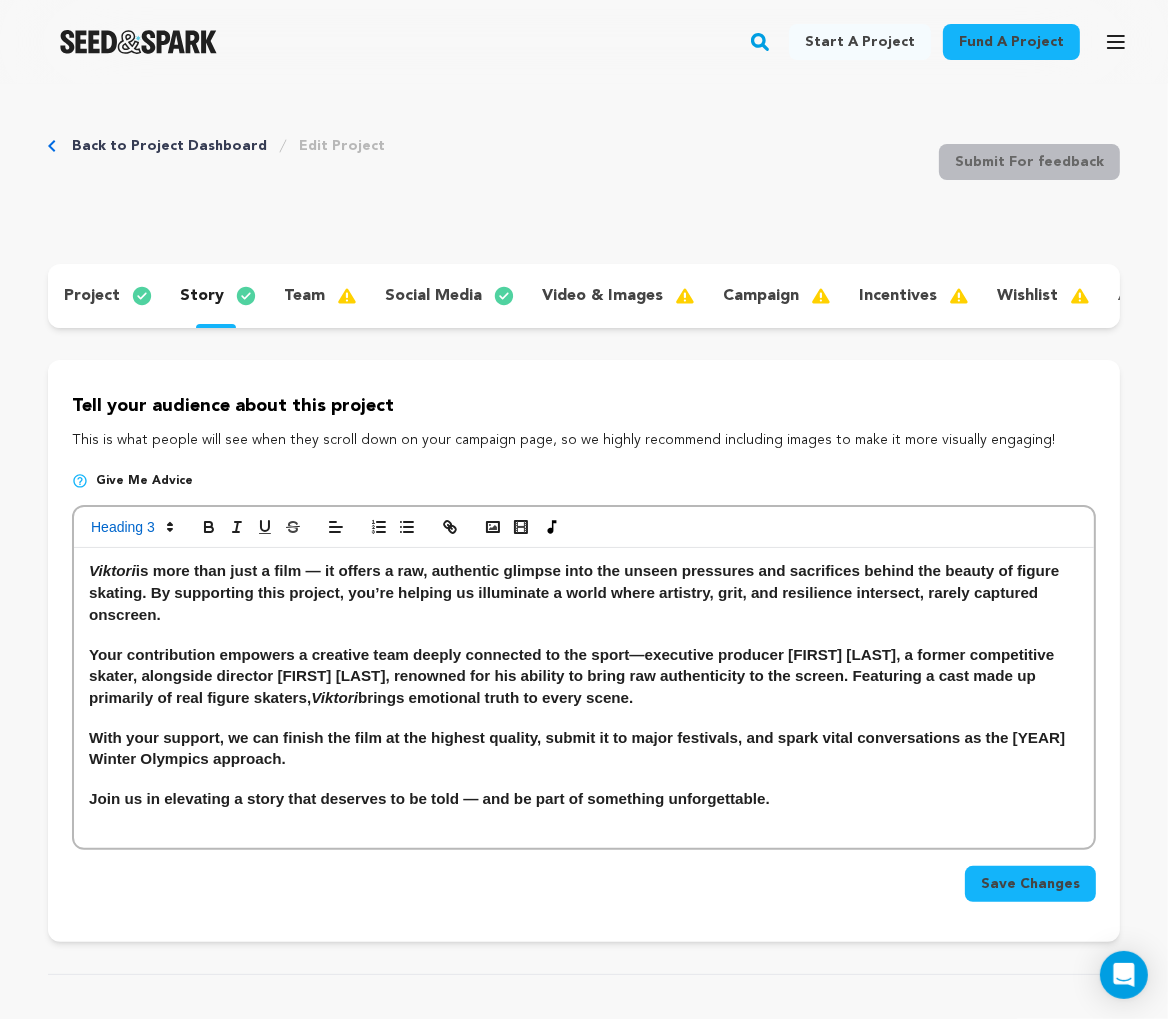 click on "Viktori  is more than just a film — it offers a raw, authentic glimpse into the unseen pressures and sacrifices behind the beauty of figure skating. By supporting this project, you’re helping us illuminate a world where artistry, grit, and resilience intersect, rarely captured onscreen." at bounding box center [584, 592] 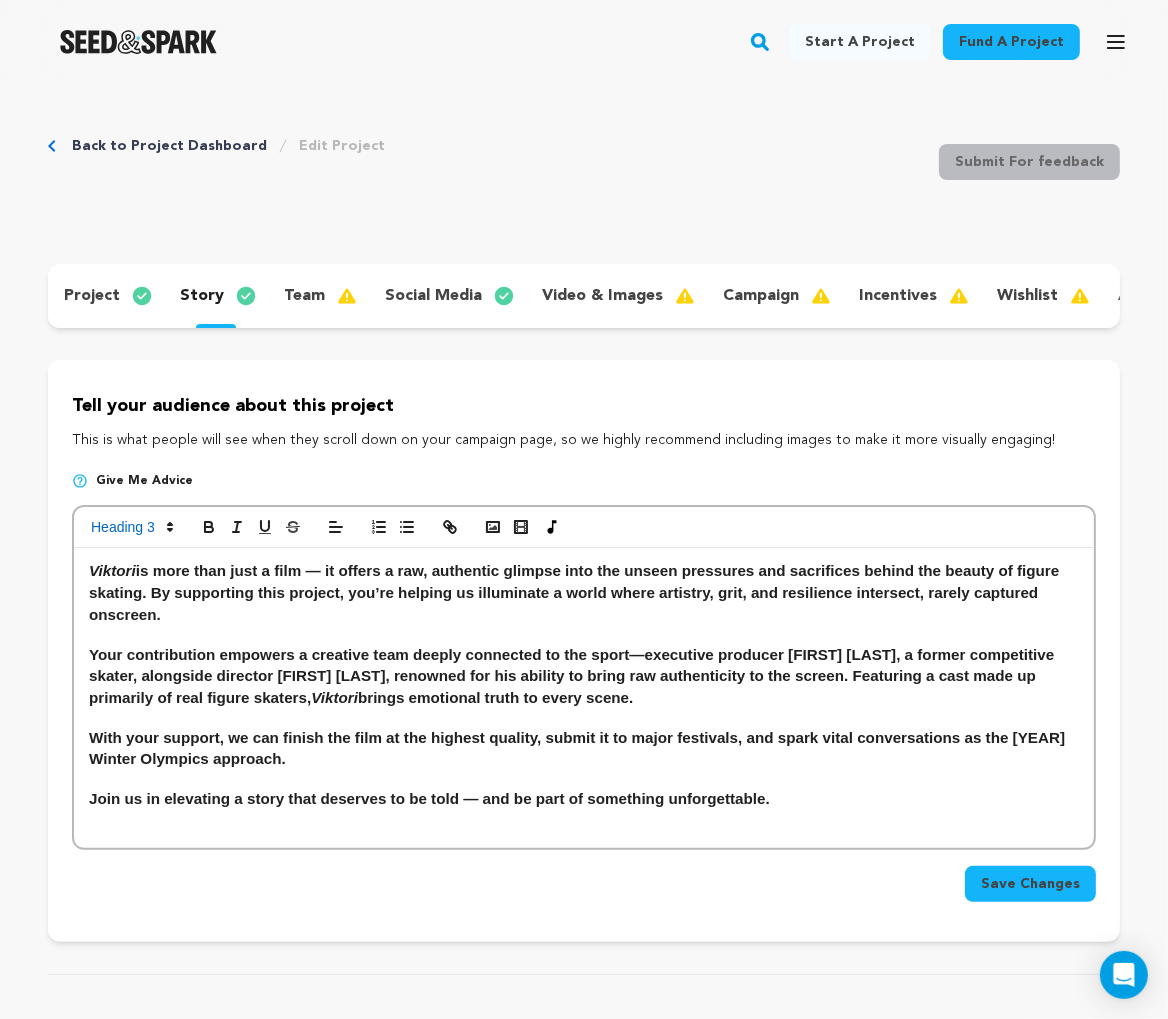 drag, startPoint x: 821, startPoint y: 809, endPoint x: 821, endPoint y: 880, distance: 71 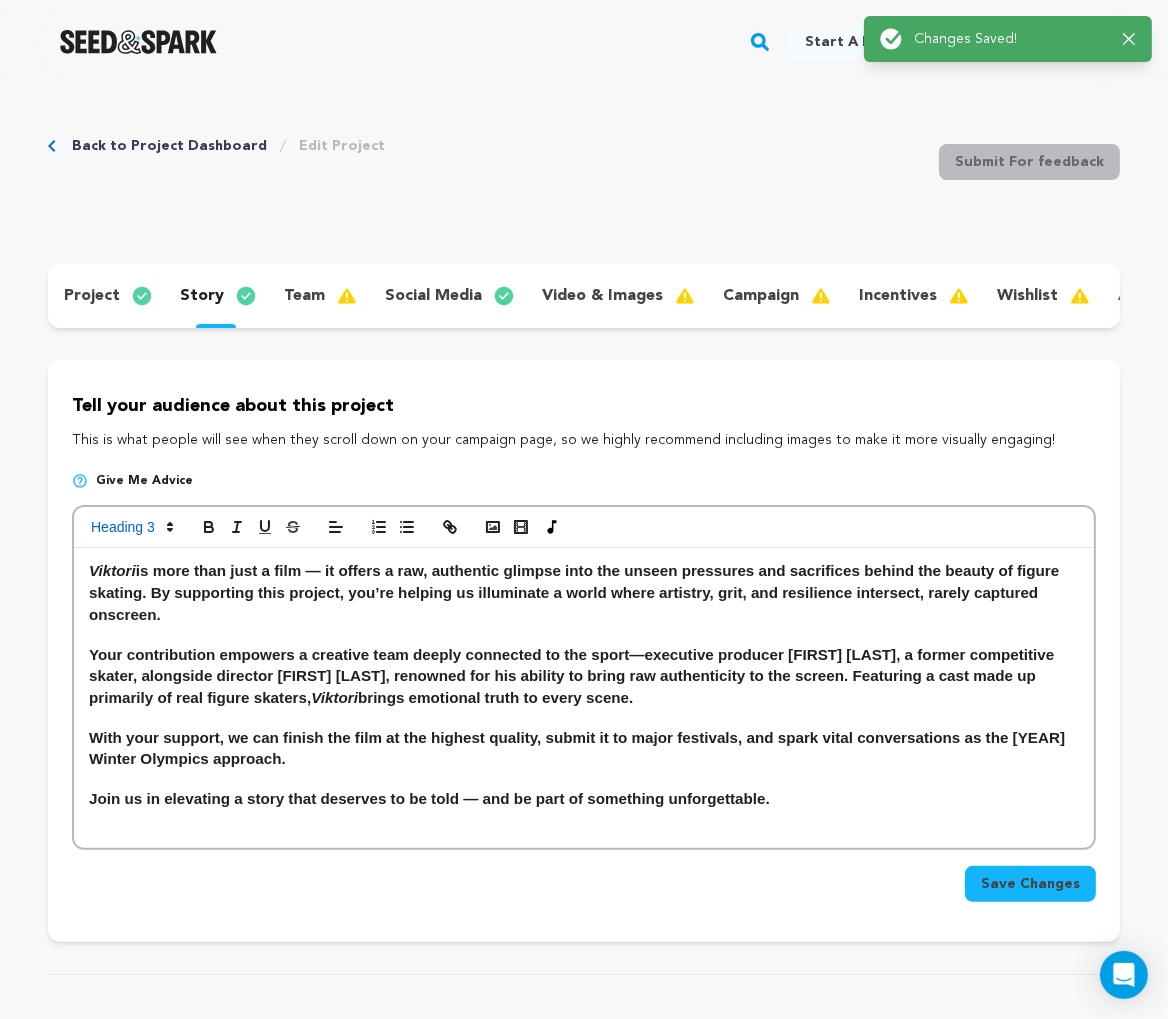 click 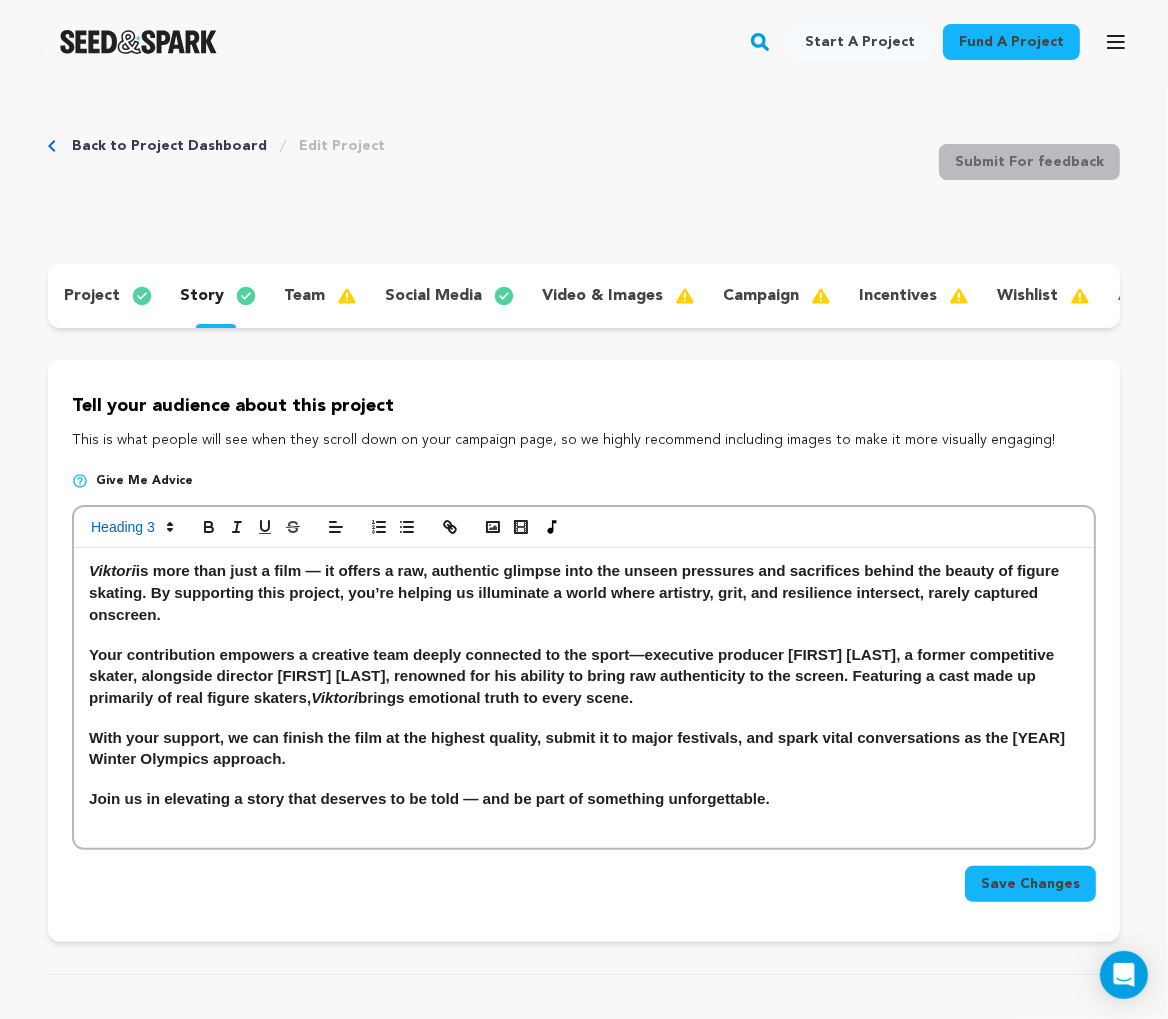 click 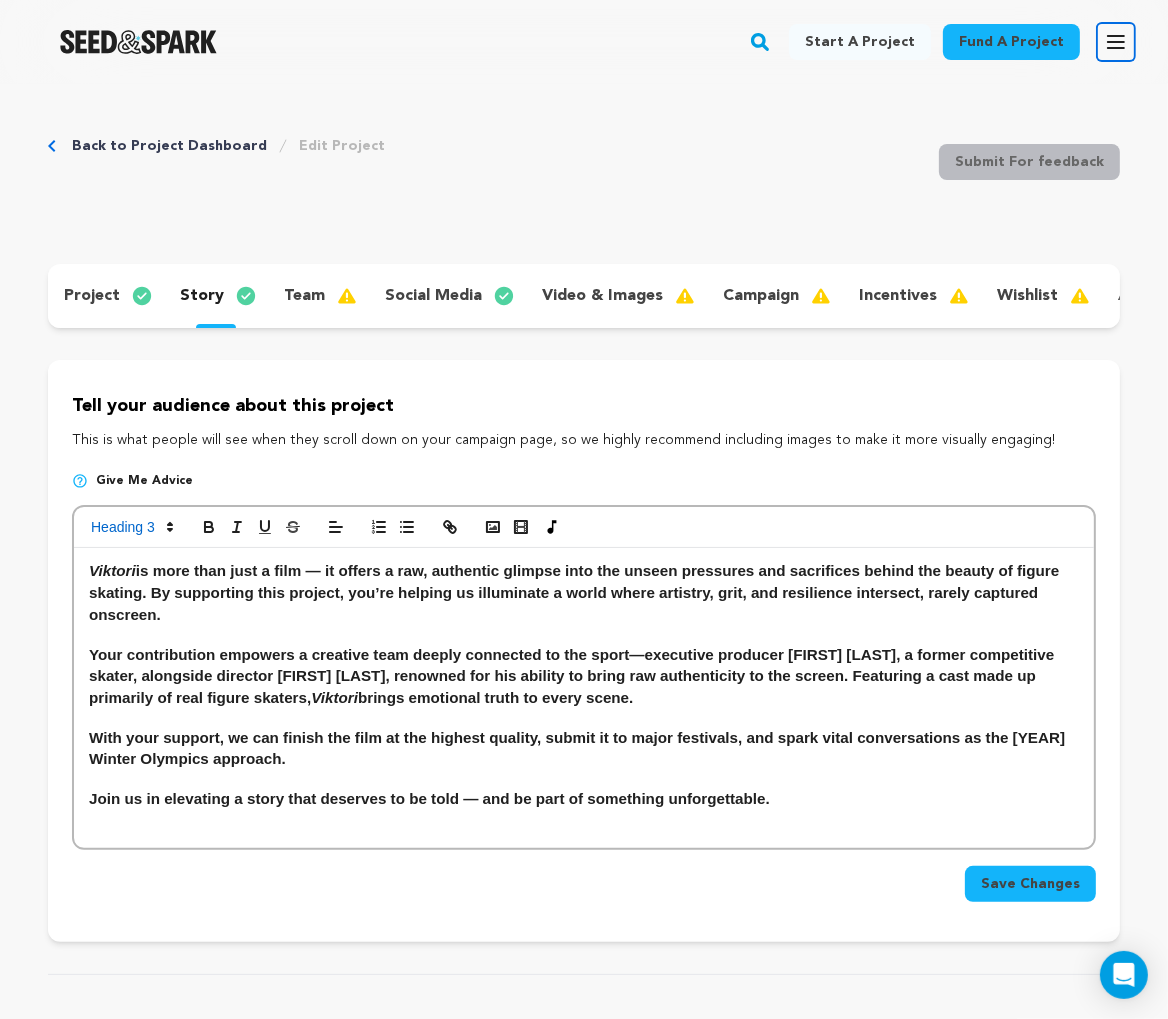 click 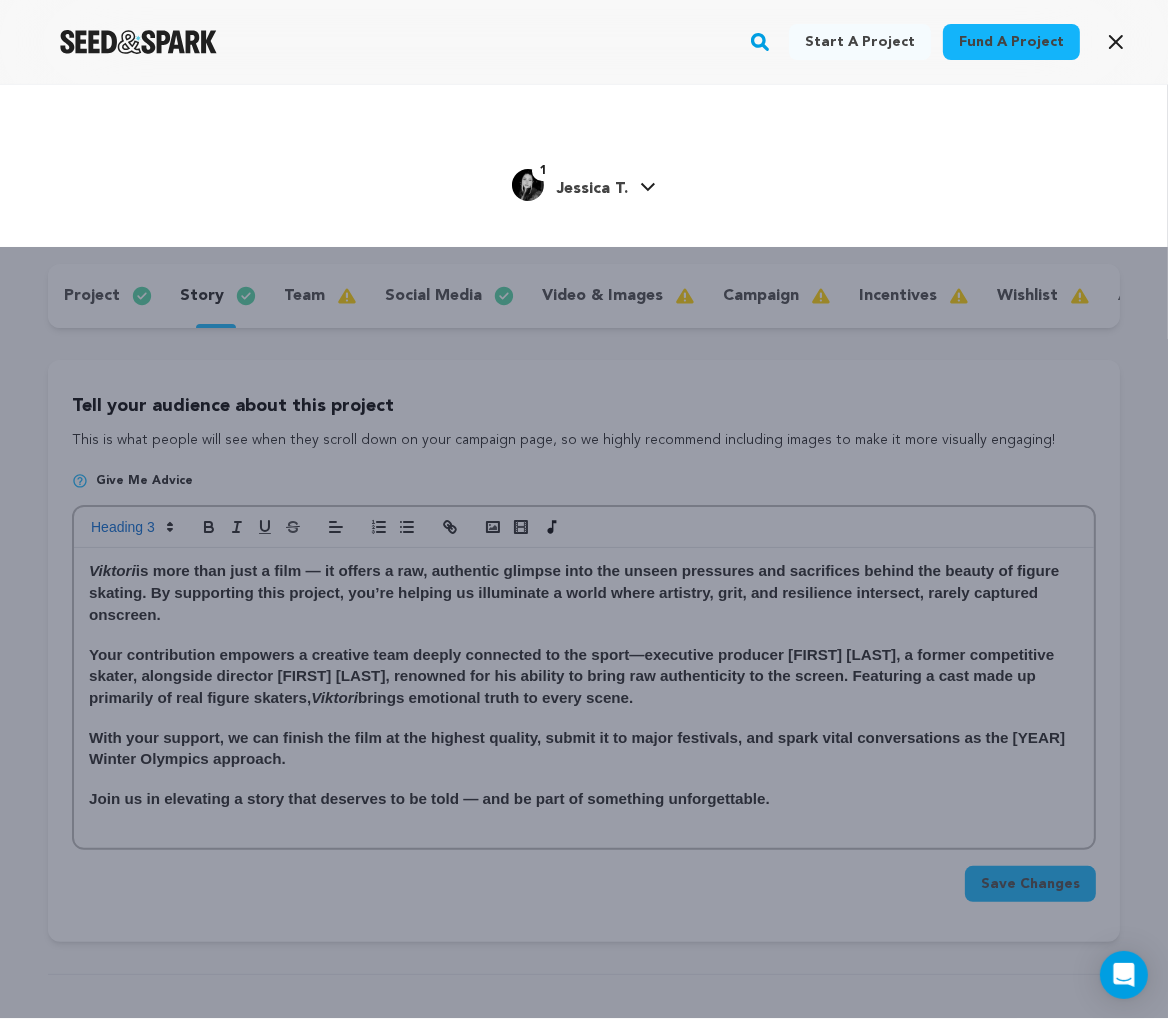 click on "Start a project
Fund a project
1" at bounding box center [584, 166] 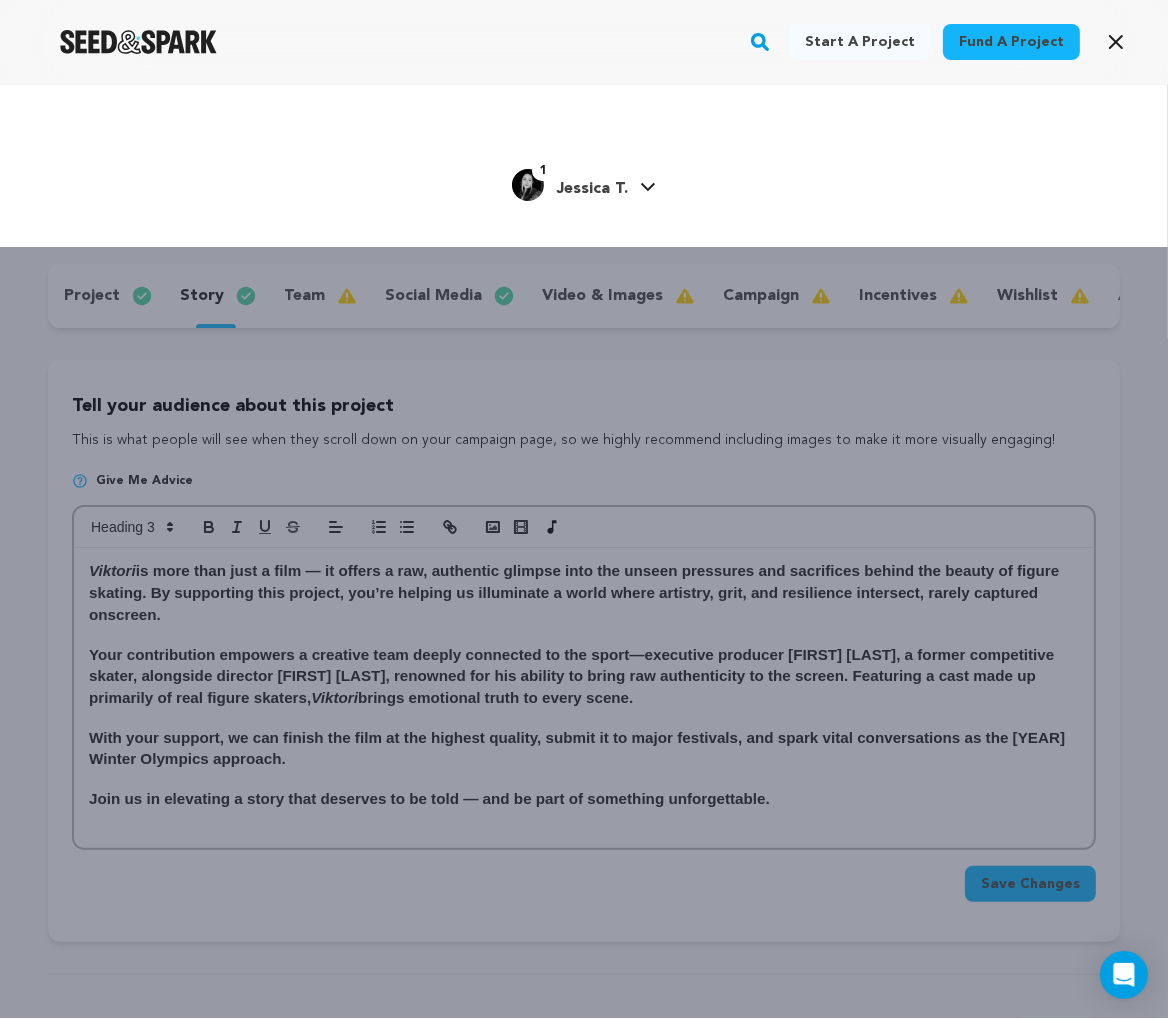 click on "Start a project
Fund a project
1" at bounding box center (584, 166) 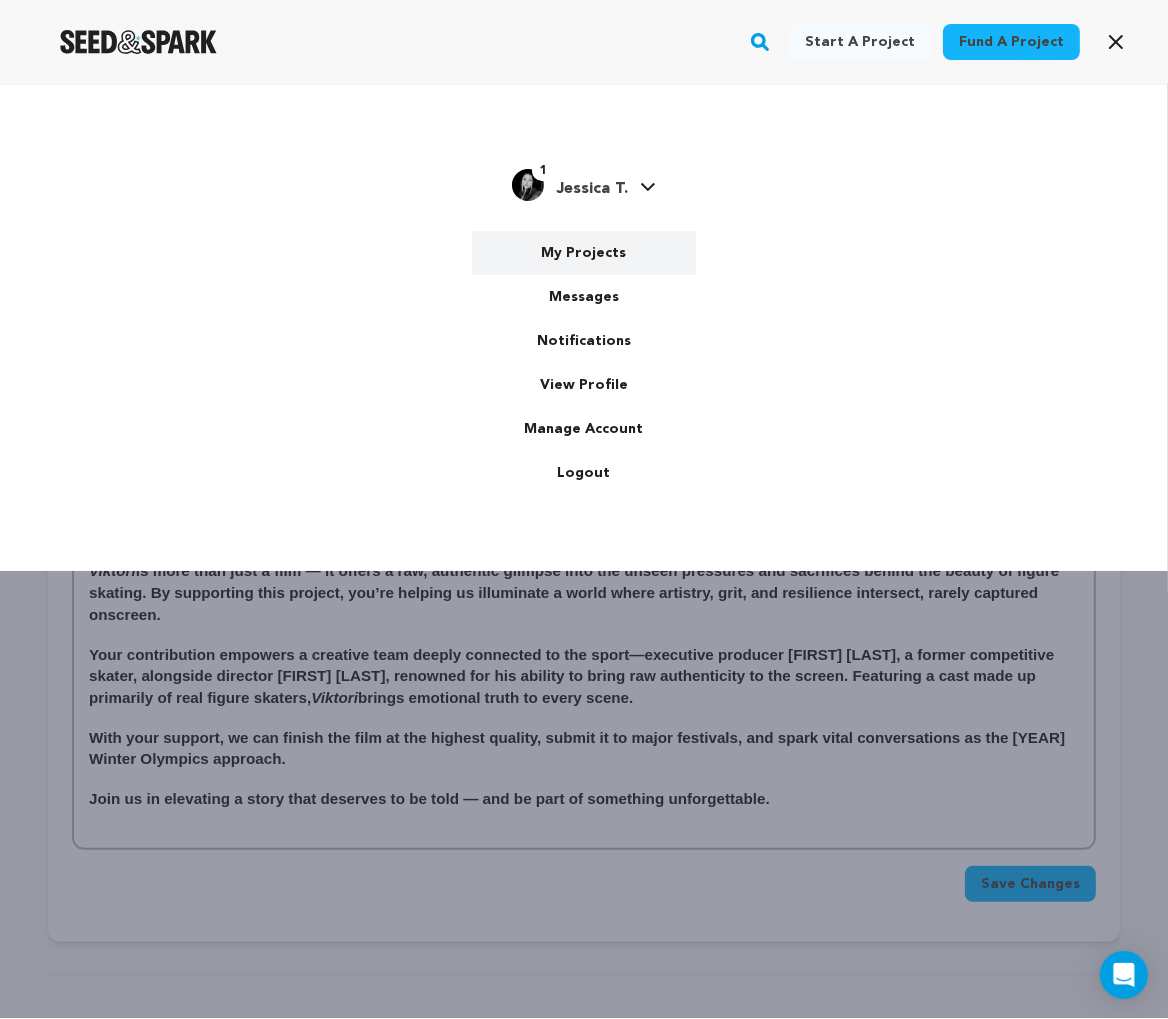 click on "My Projects" at bounding box center (584, 253) 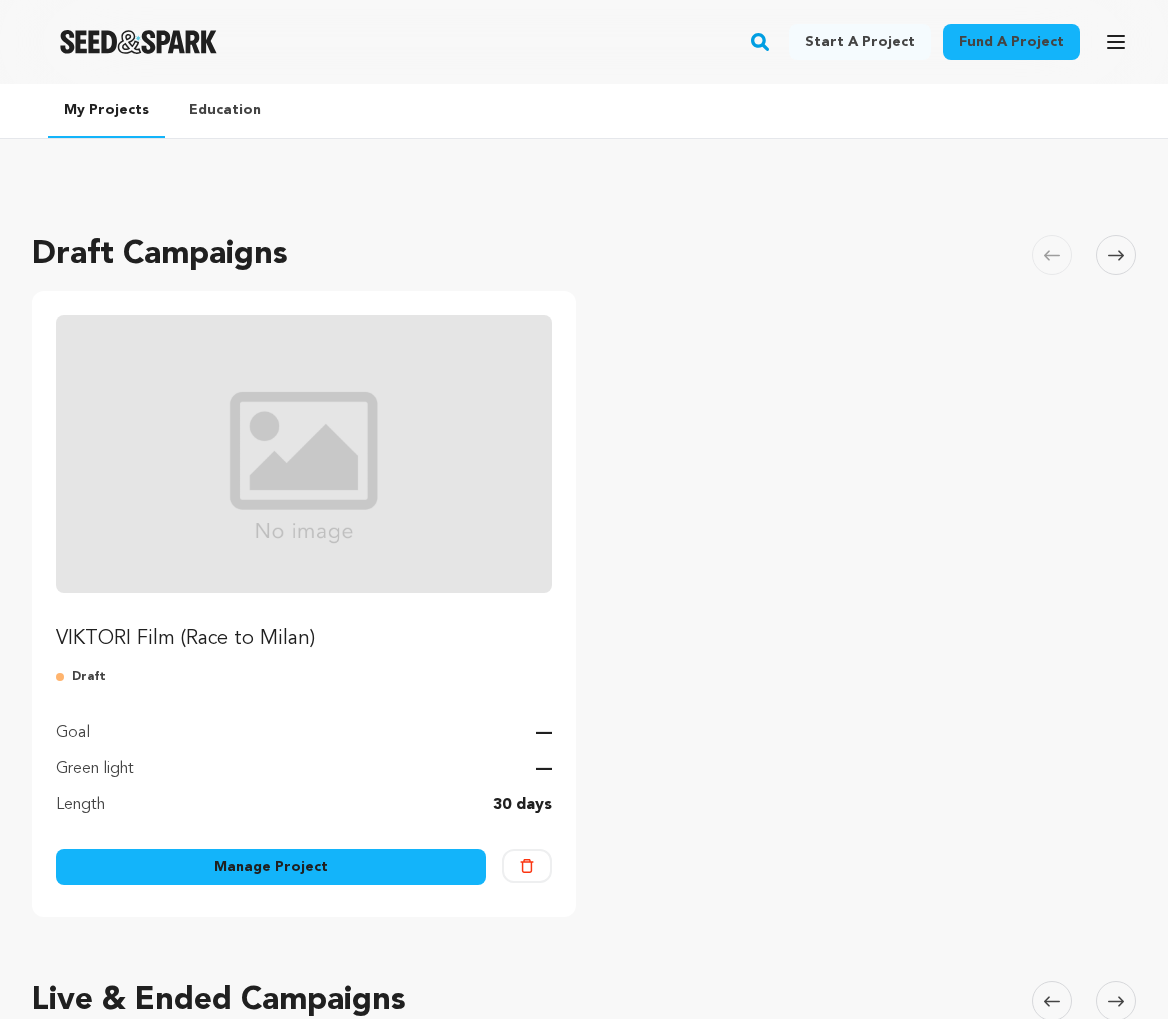 scroll, scrollTop: 0, scrollLeft: 0, axis: both 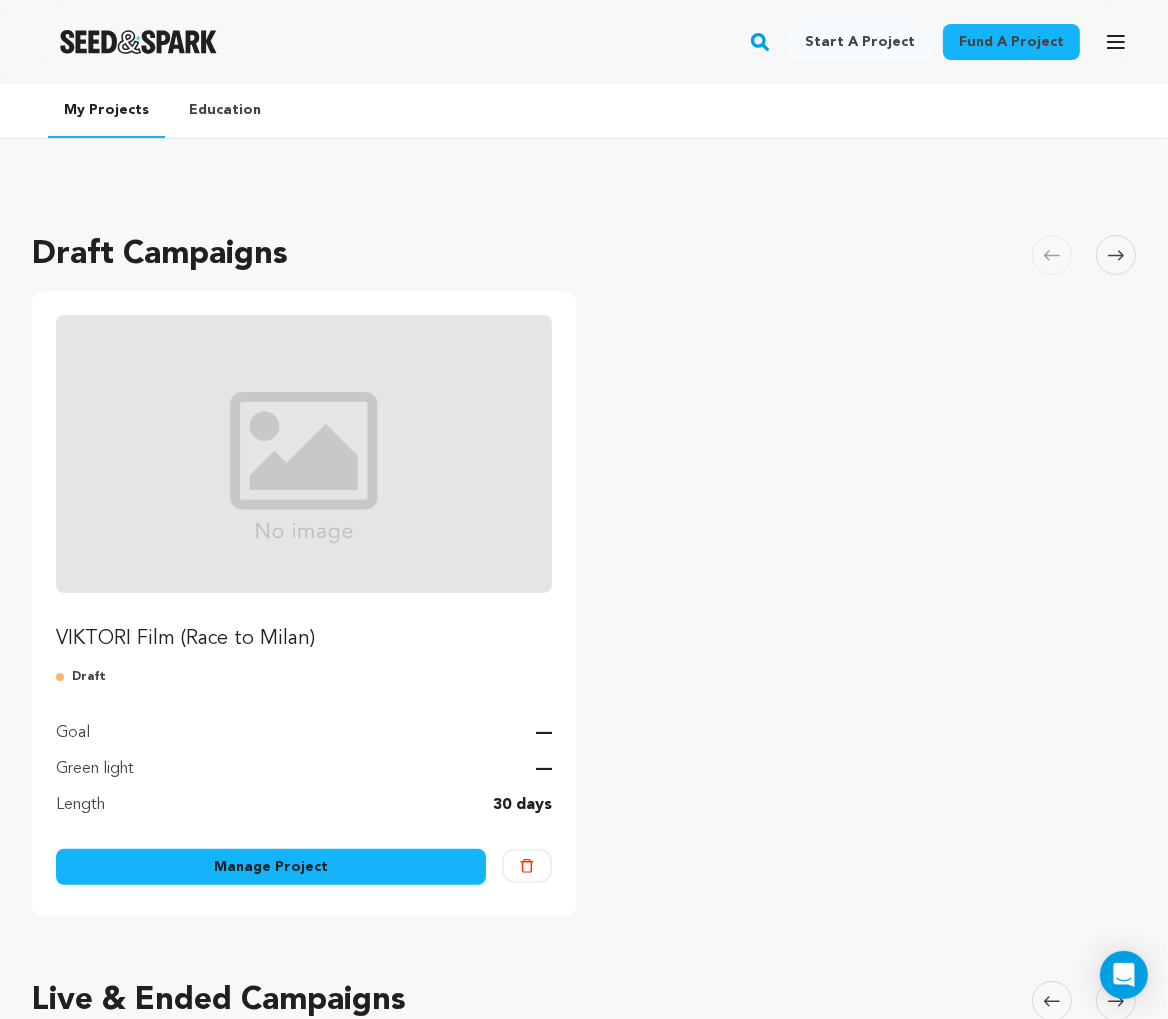 click on "Manage Project" at bounding box center (271, 867) 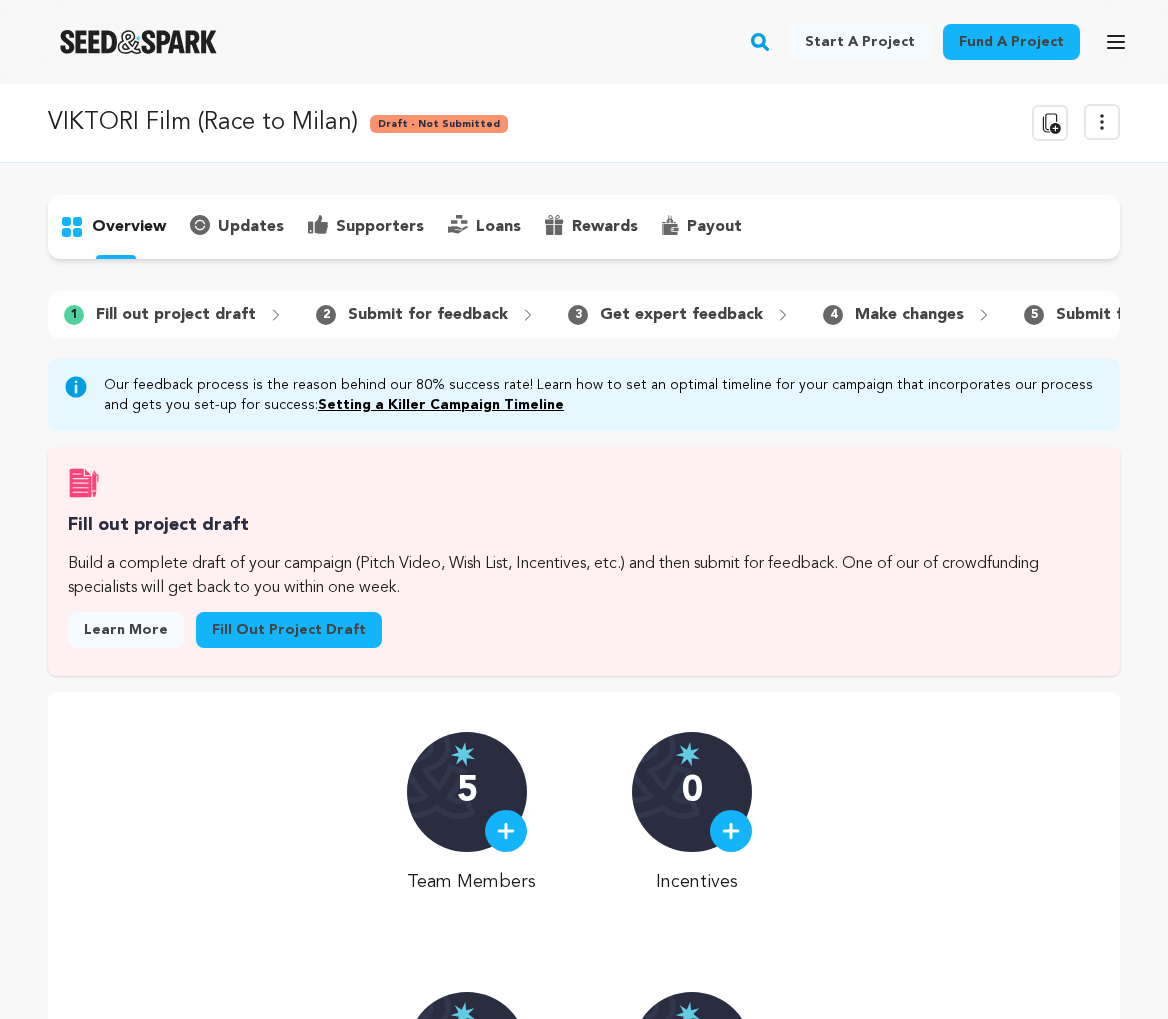 scroll, scrollTop: 0, scrollLeft: 0, axis: both 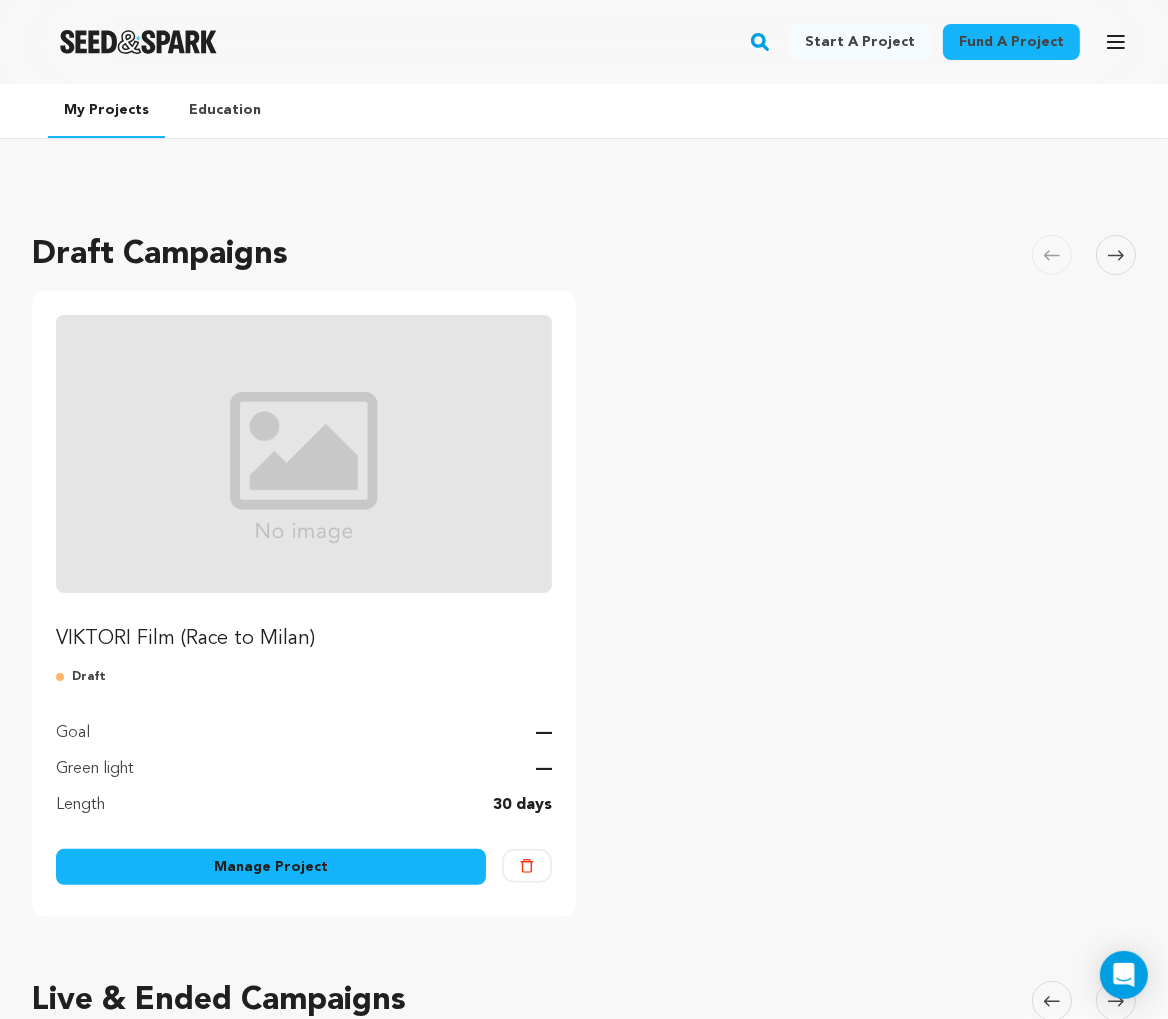 click on "Goal
—" at bounding box center (304, 721) 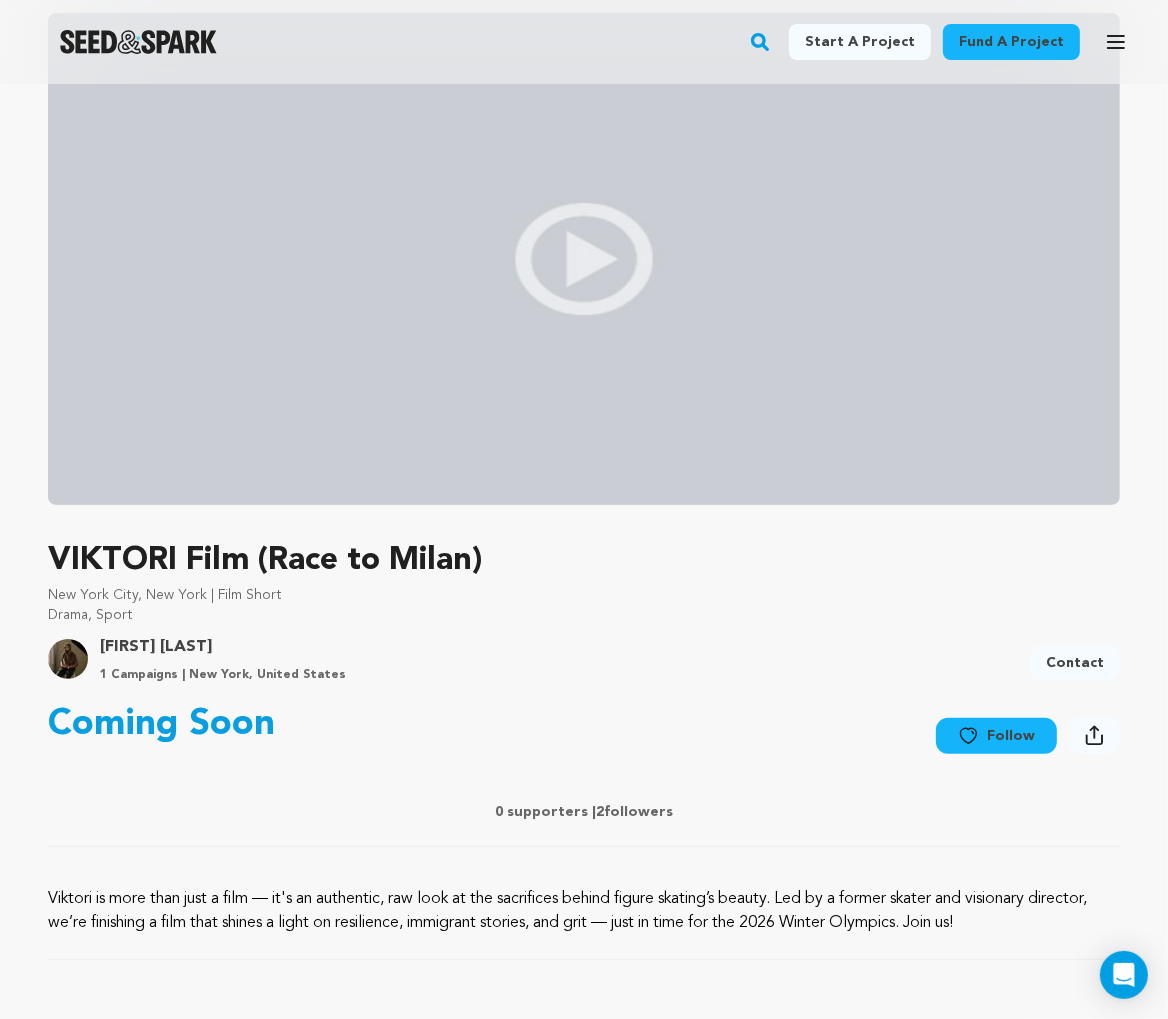 scroll, scrollTop: 641, scrollLeft: 0, axis: vertical 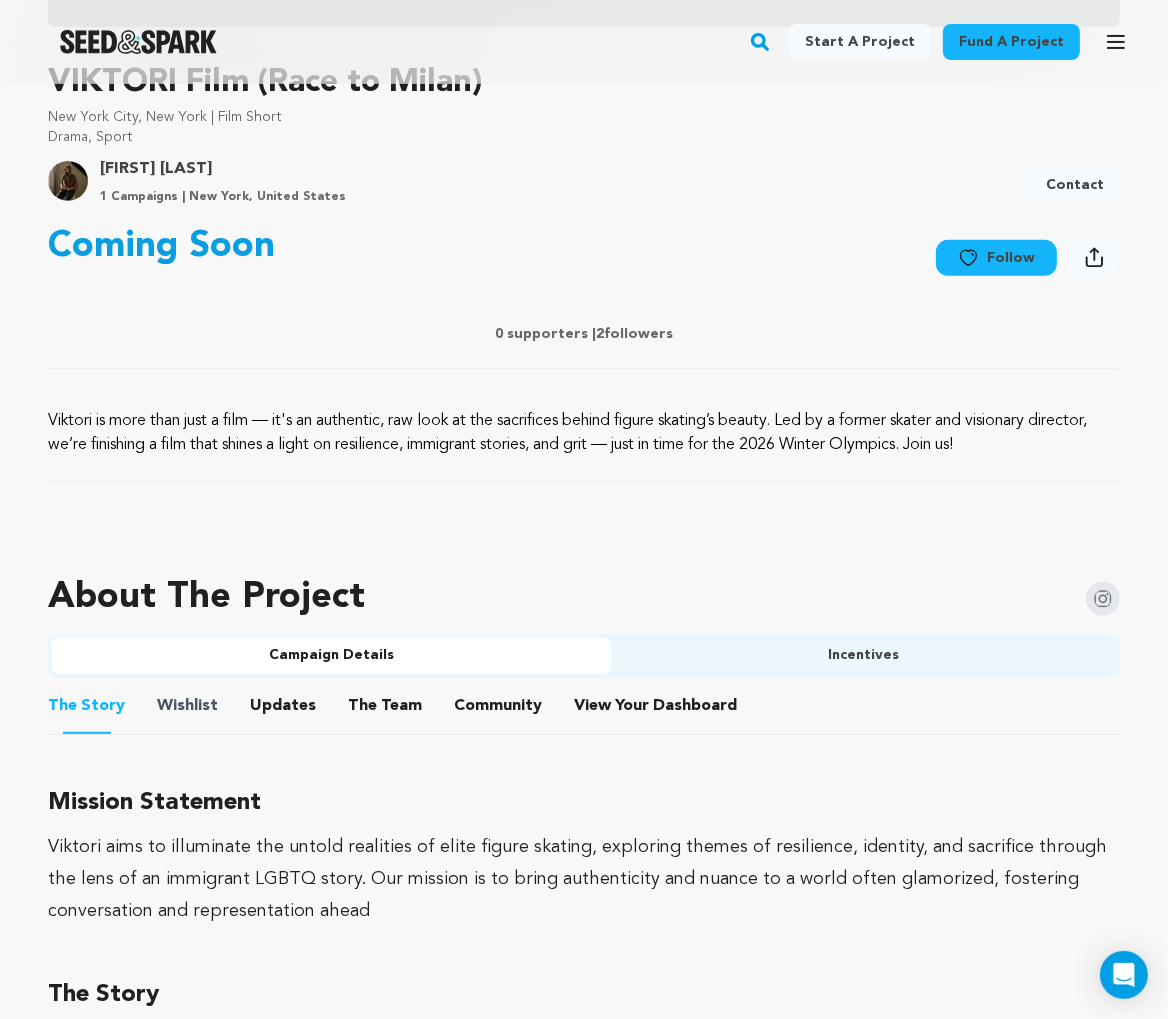 click on "The Story
The   Story
Wishlist
Wishlist
Updates
Updates
The Team
The   Team
Community
Community
View Your Dashboard
View   Your   Dashboard" at bounding box center (584, 706) 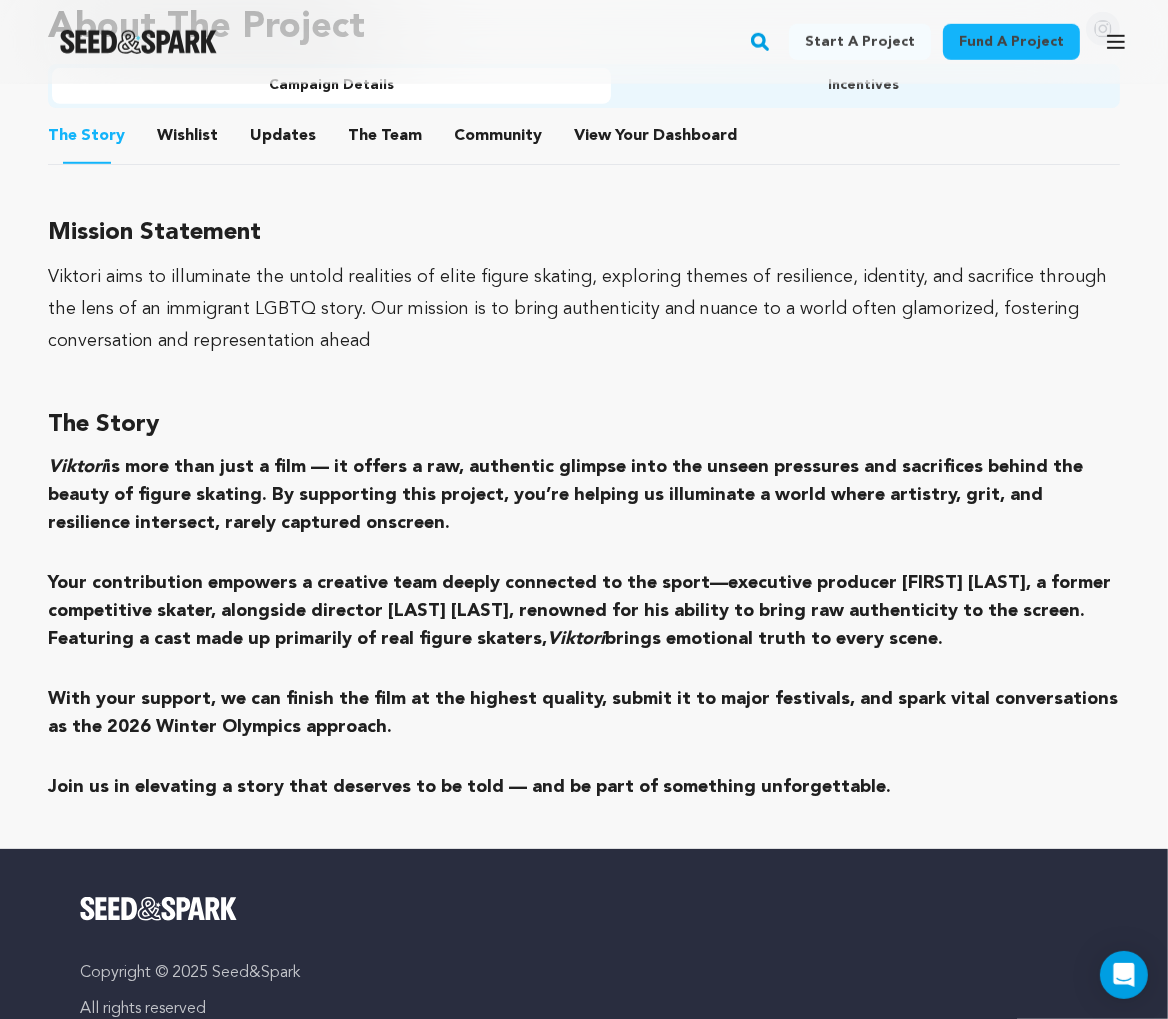 scroll, scrollTop: 1212, scrollLeft: 0, axis: vertical 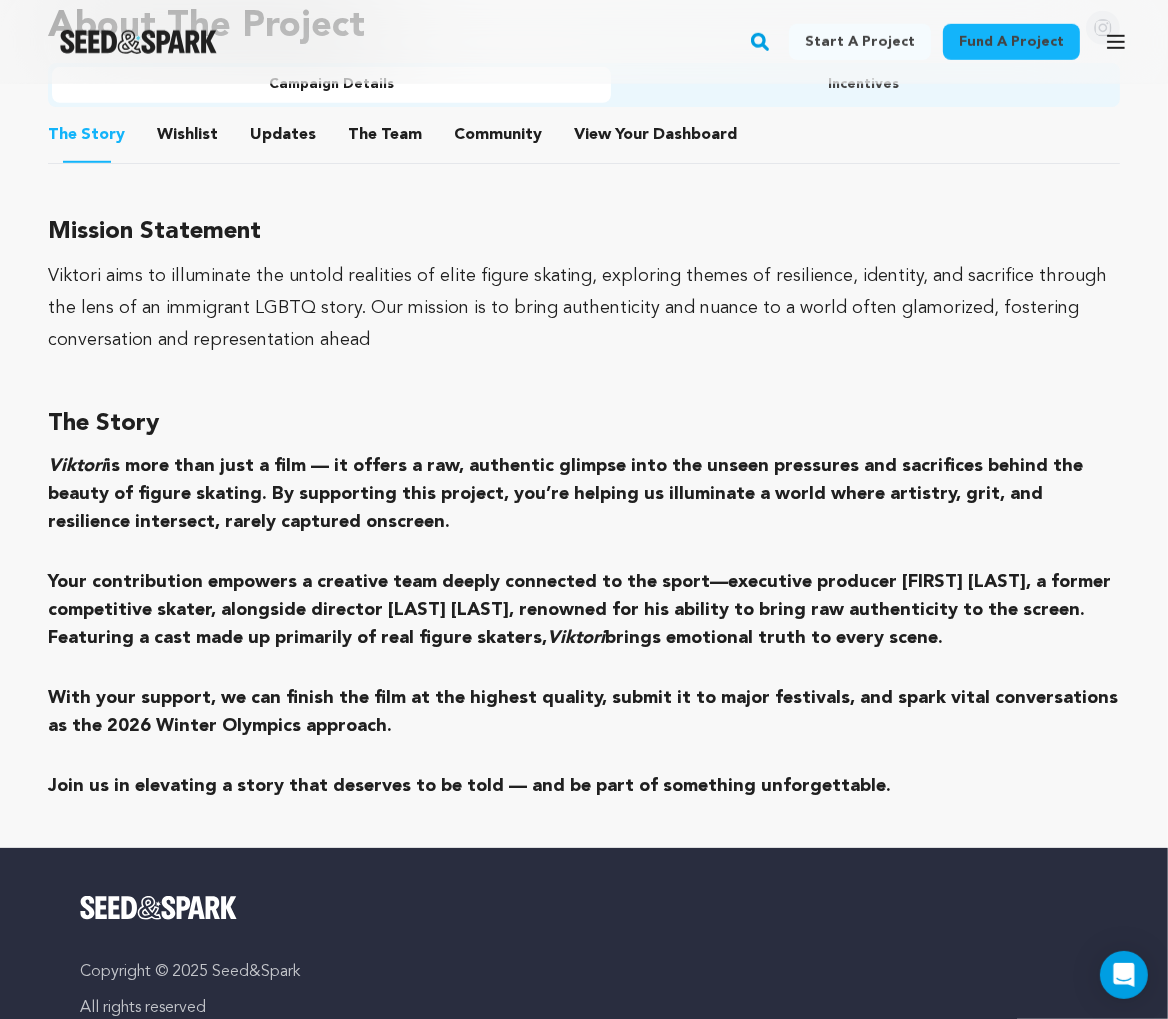 click on "Wishlist" at bounding box center [188, 139] 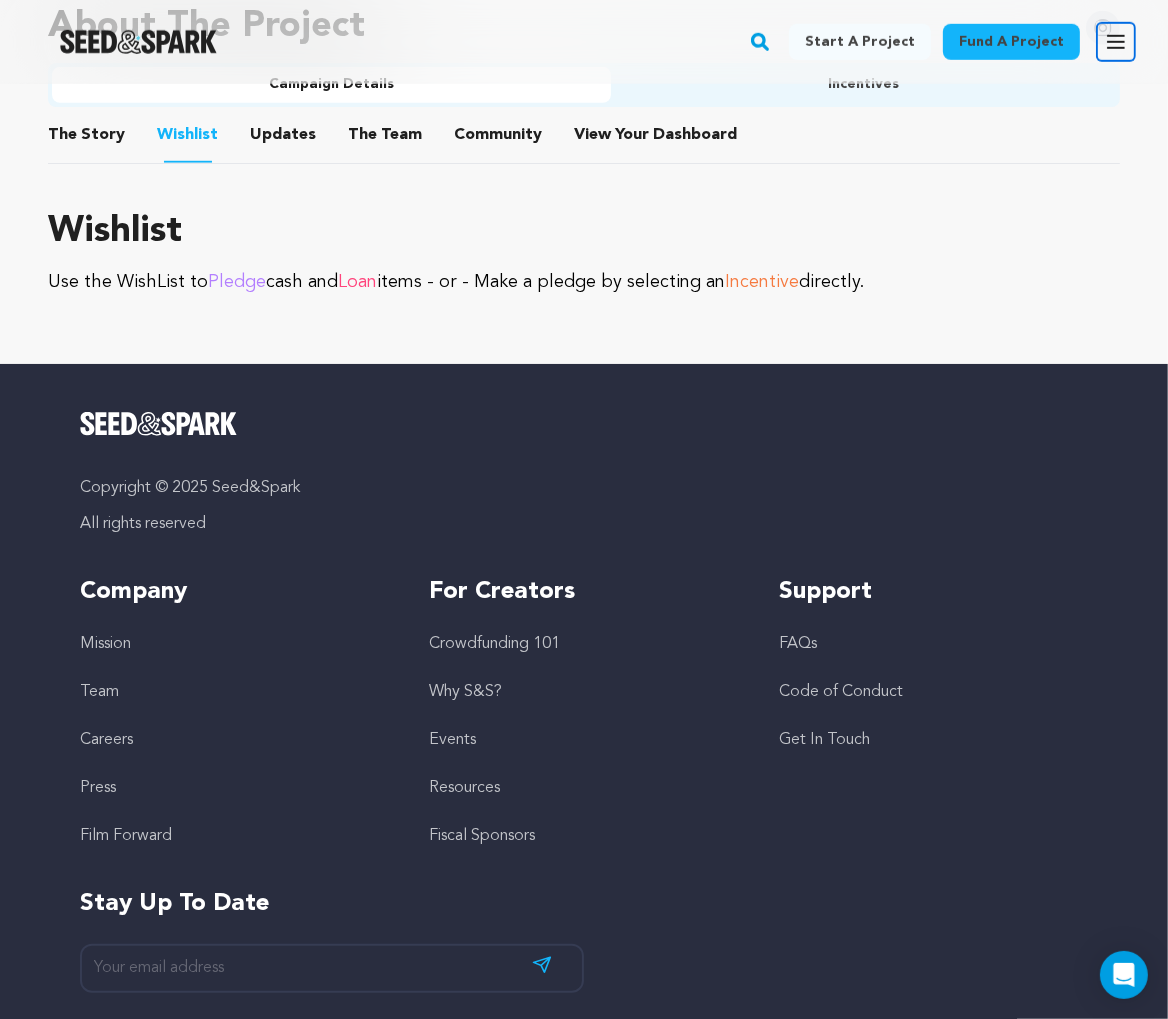 click 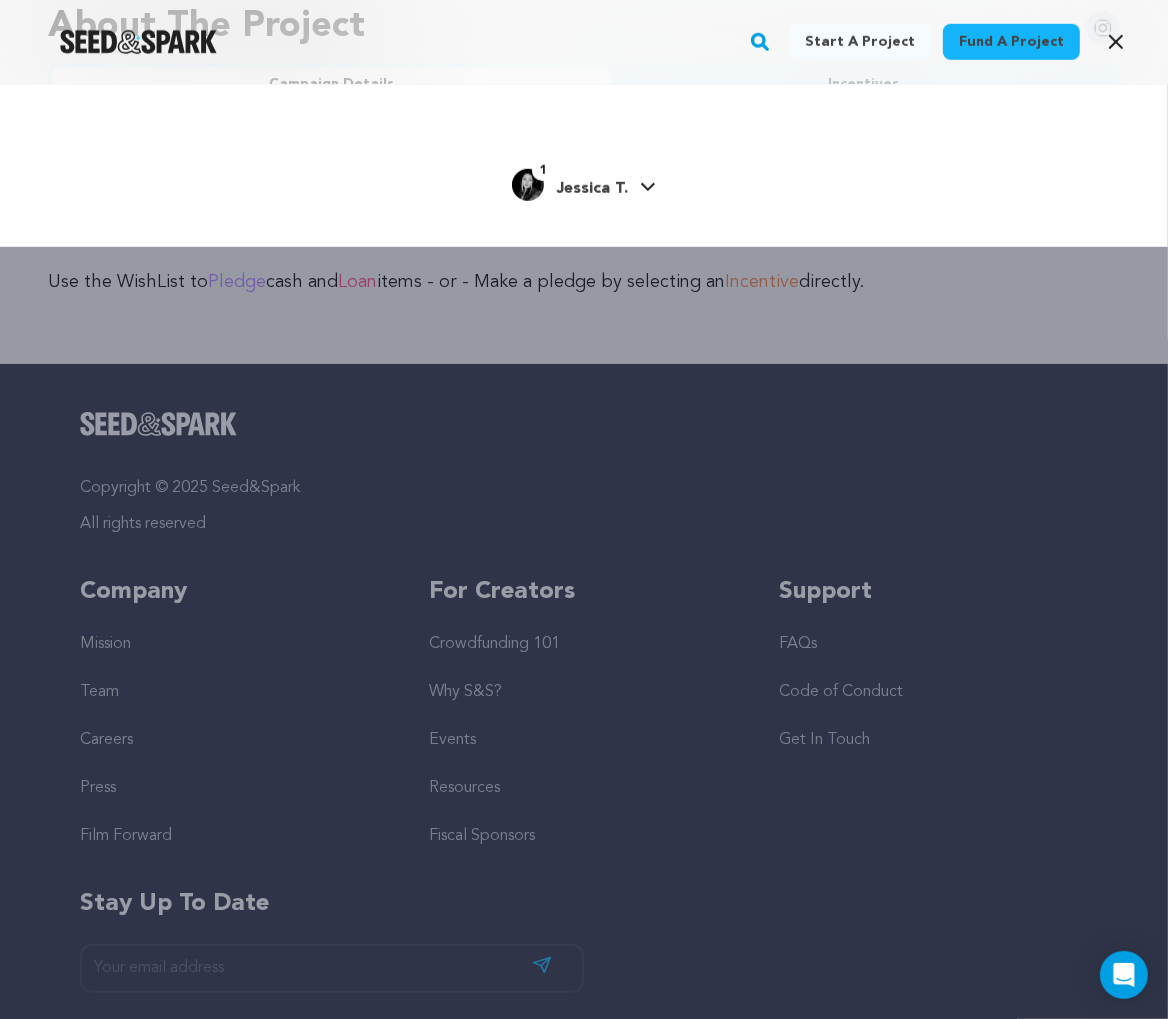 click on "Start a project
Fund a project
1" at bounding box center (584, 166) 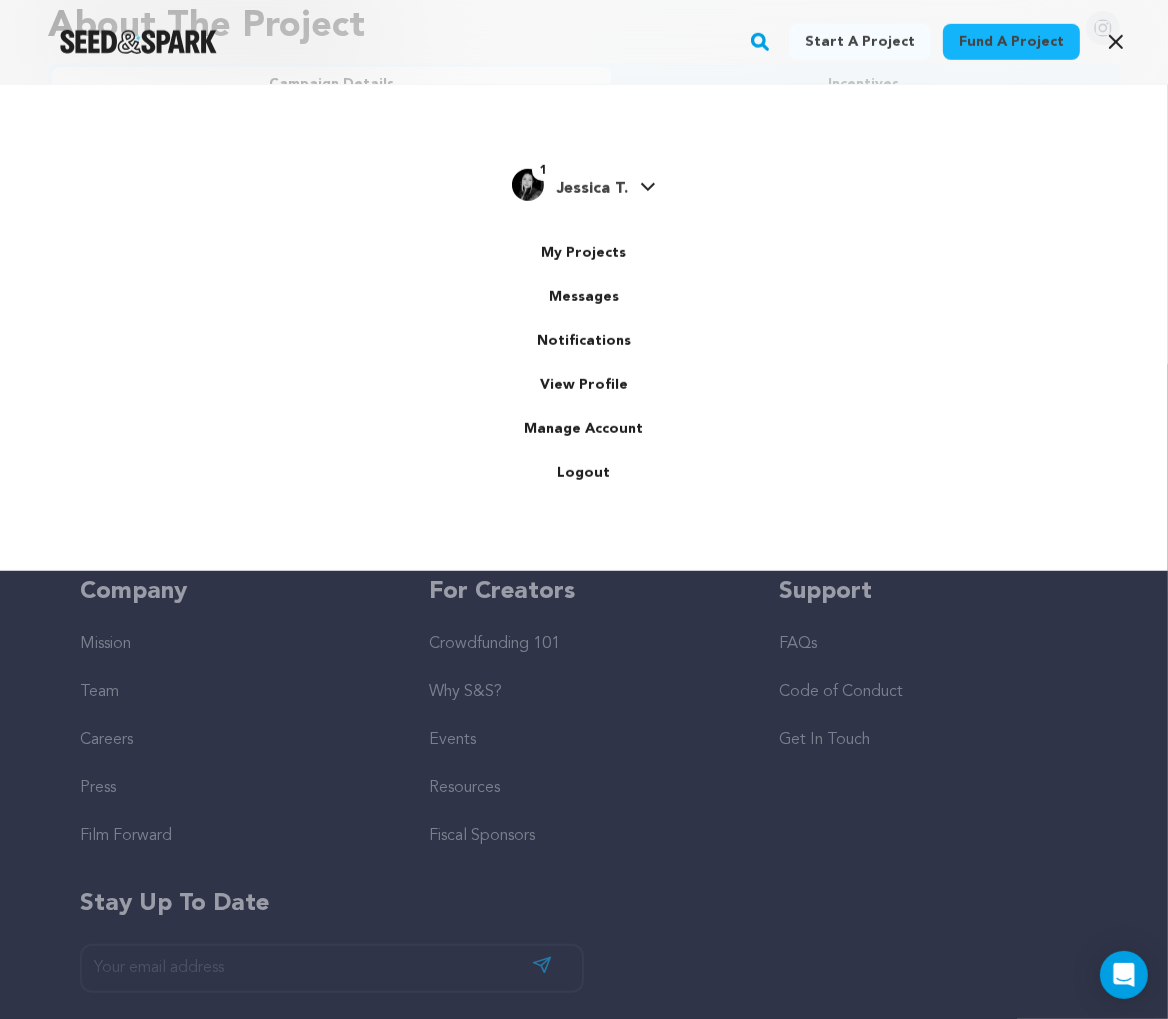 scroll, scrollTop: 0, scrollLeft: 0, axis: both 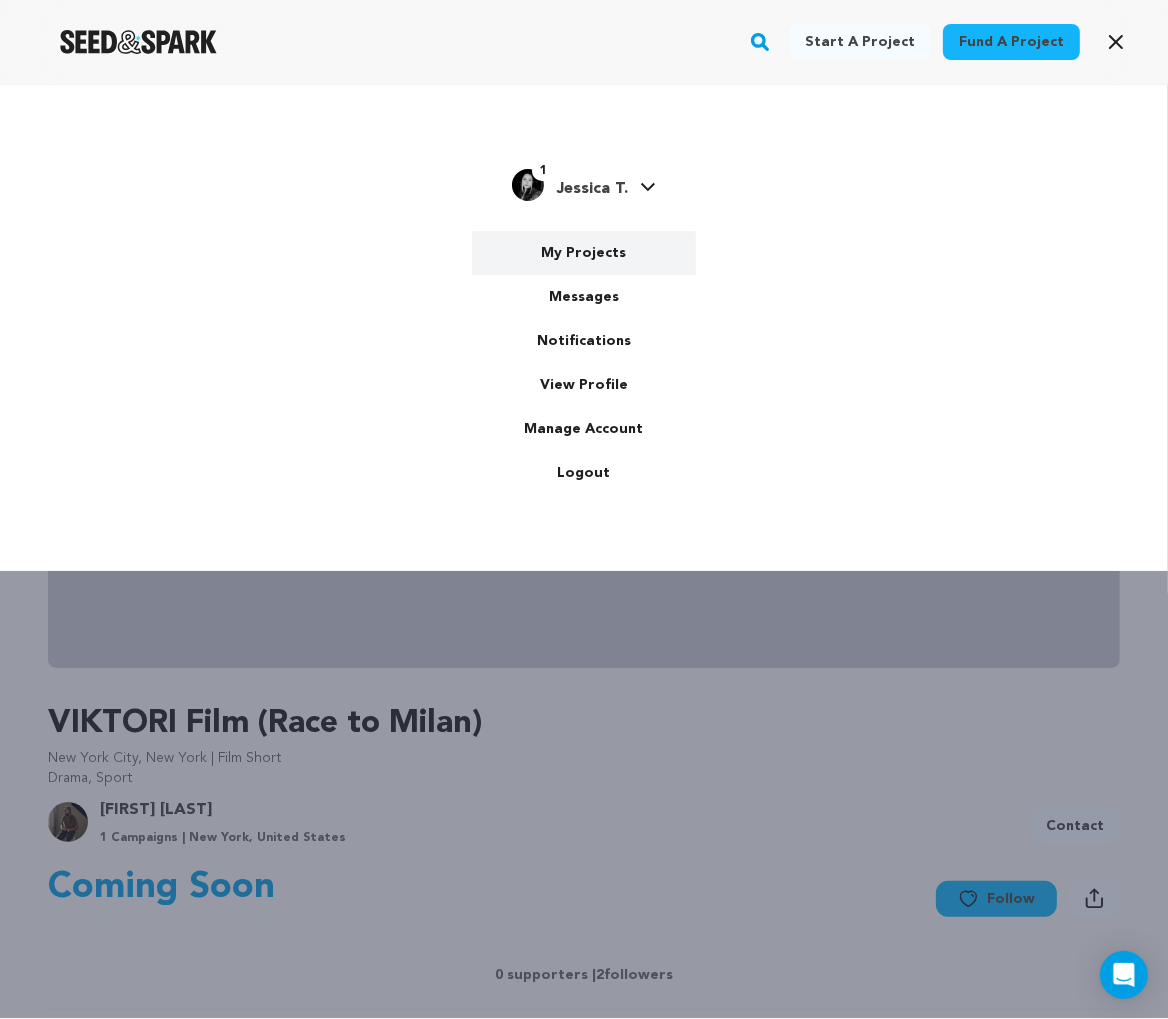 click on "My Projects" at bounding box center [584, 253] 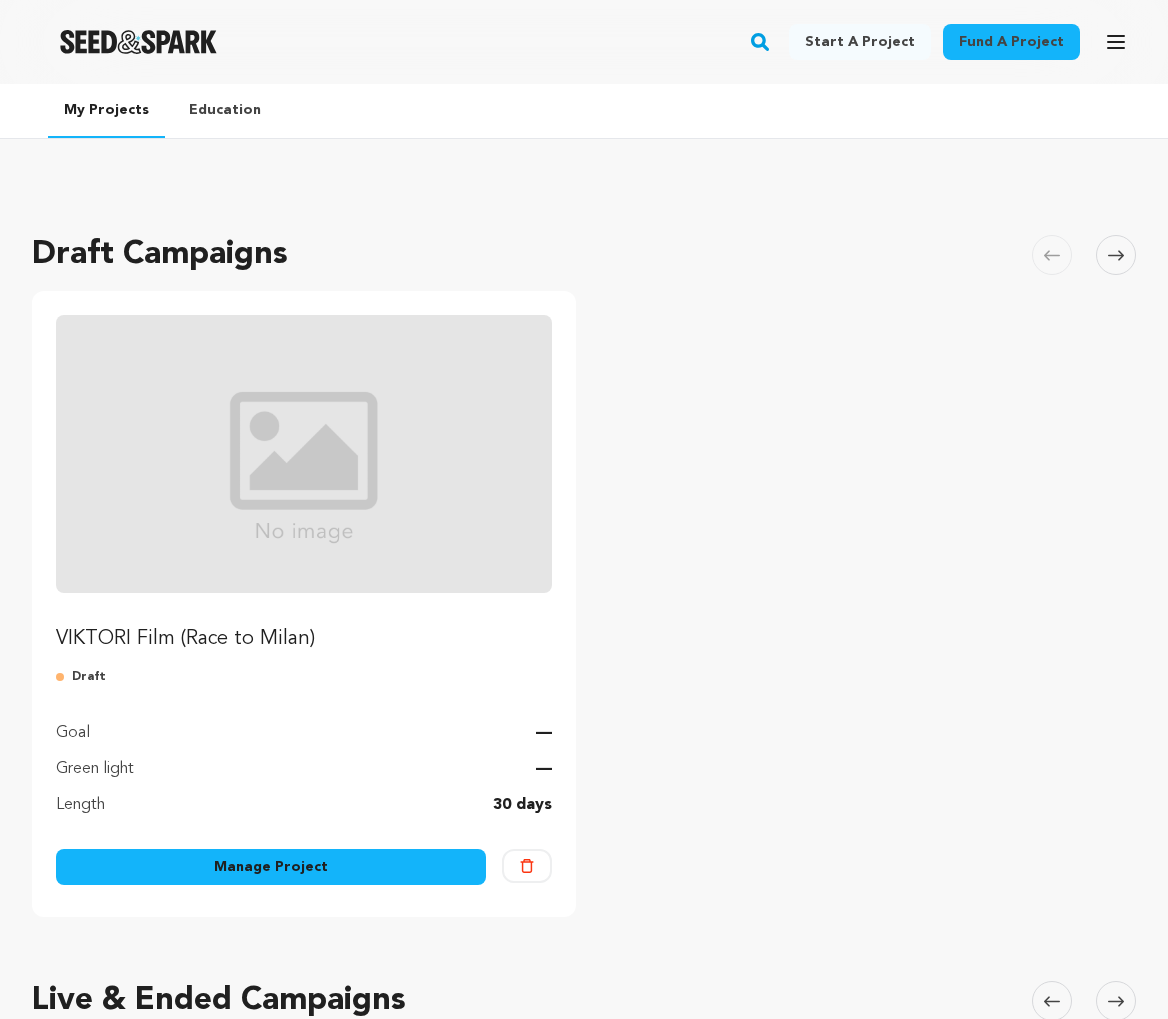 scroll, scrollTop: 0, scrollLeft: 0, axis: both 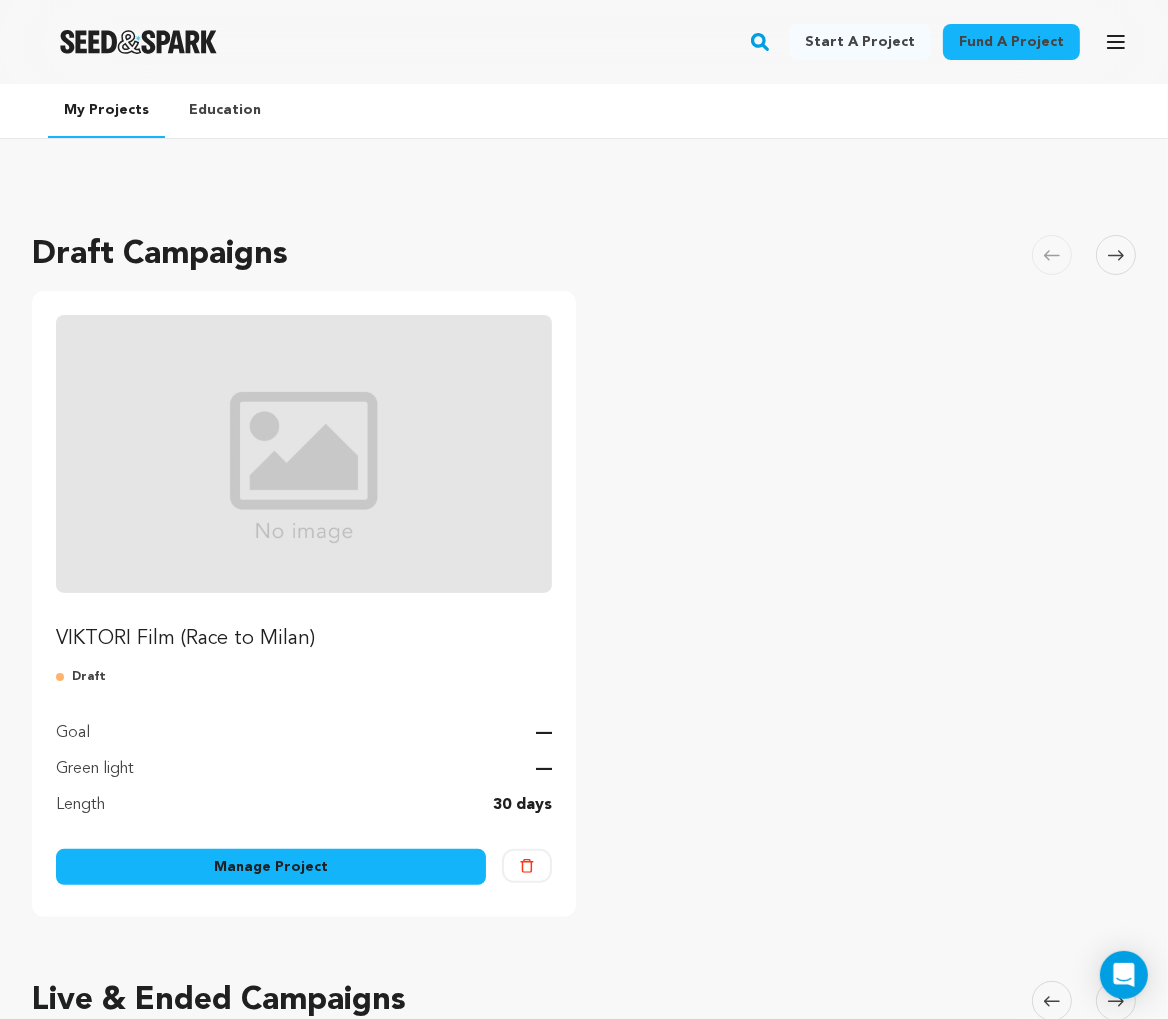 click on "Manage Project" at bounding box center (271, 867) 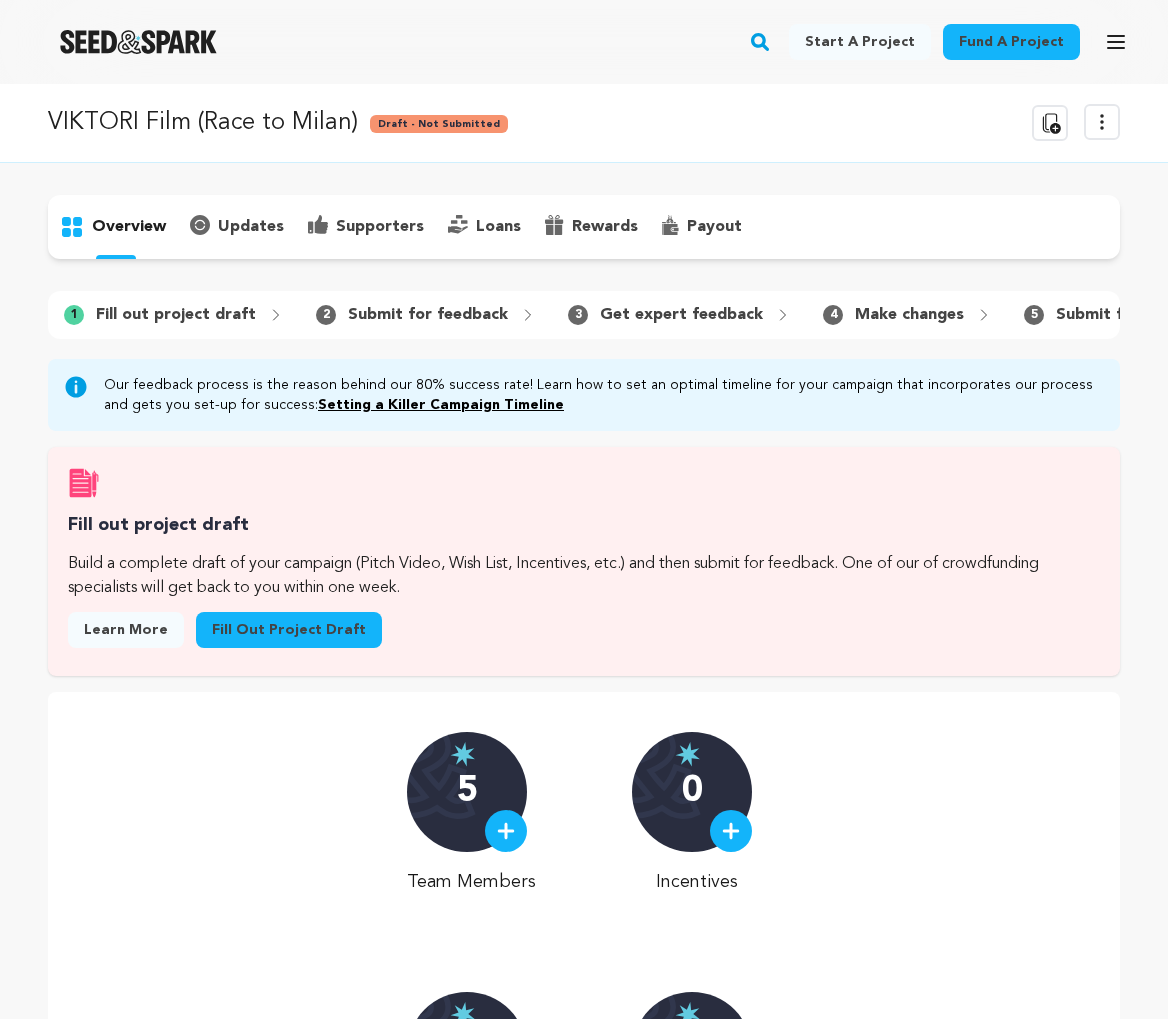 scroll, scrollTop: 0, scrollLeft: 0, axis: both 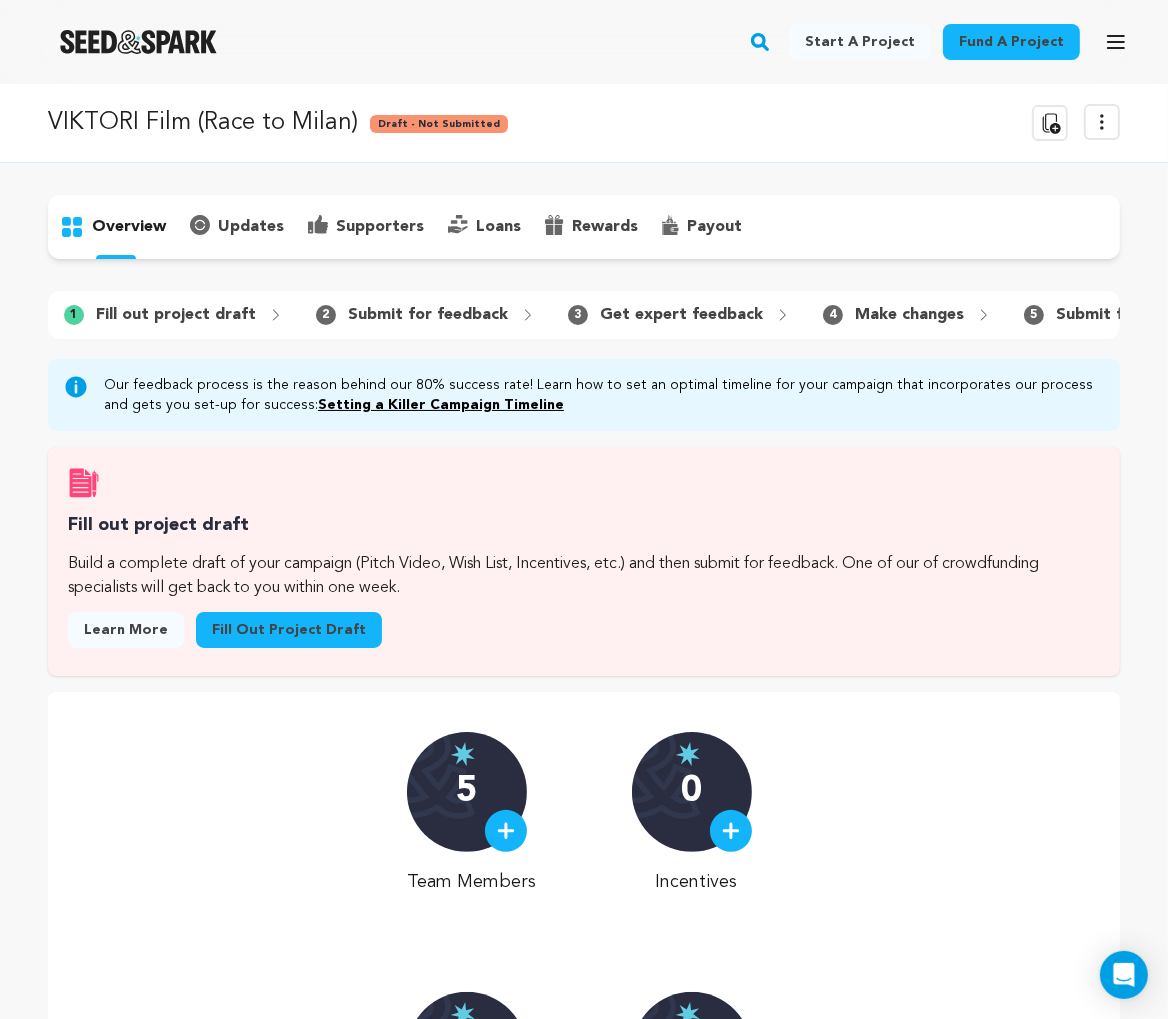 click on "Fill out project draft" at bounding box center [176, 315] 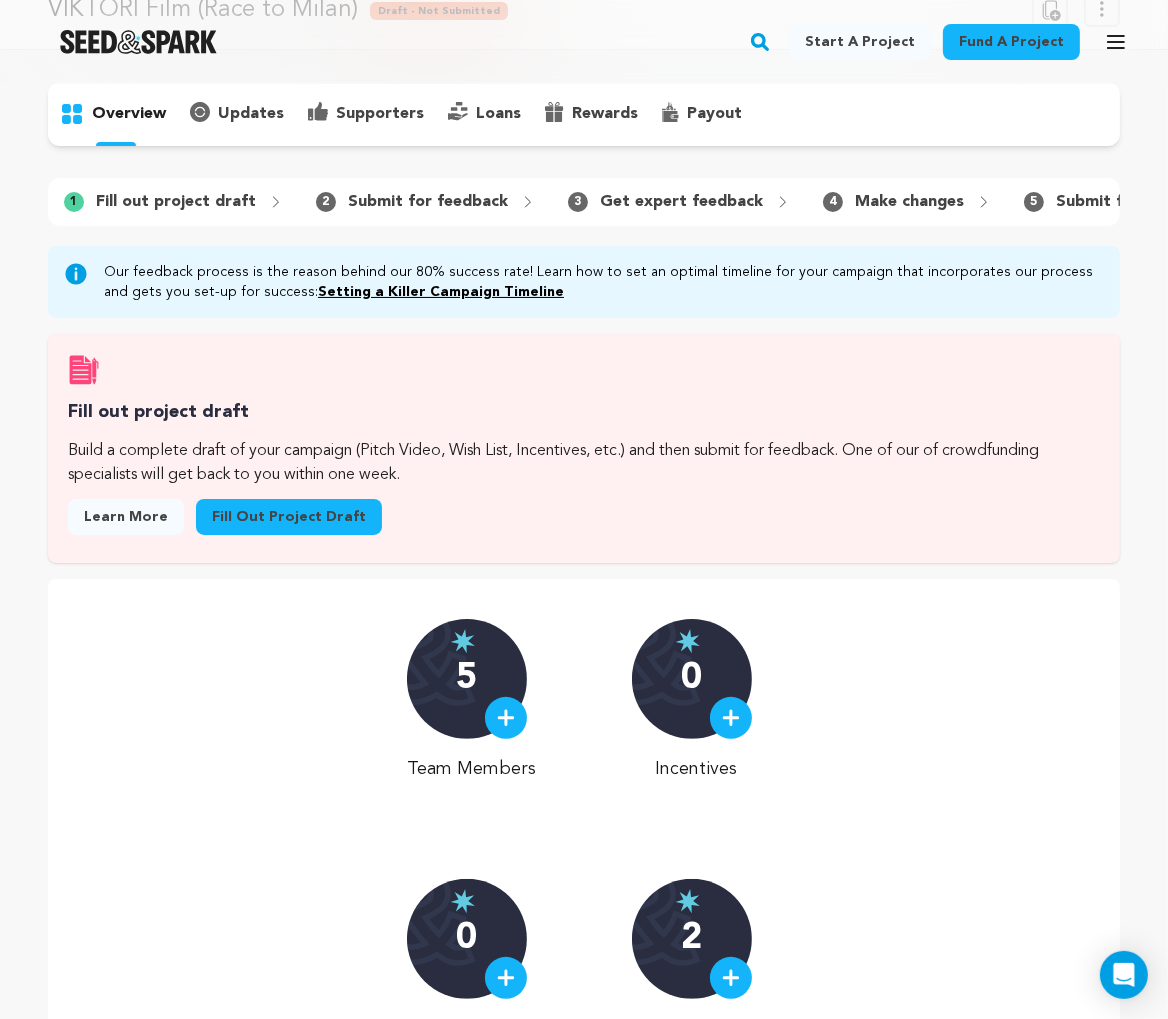 scroll, scrollTop: 106, scrollLeft: 0, axis: vertical 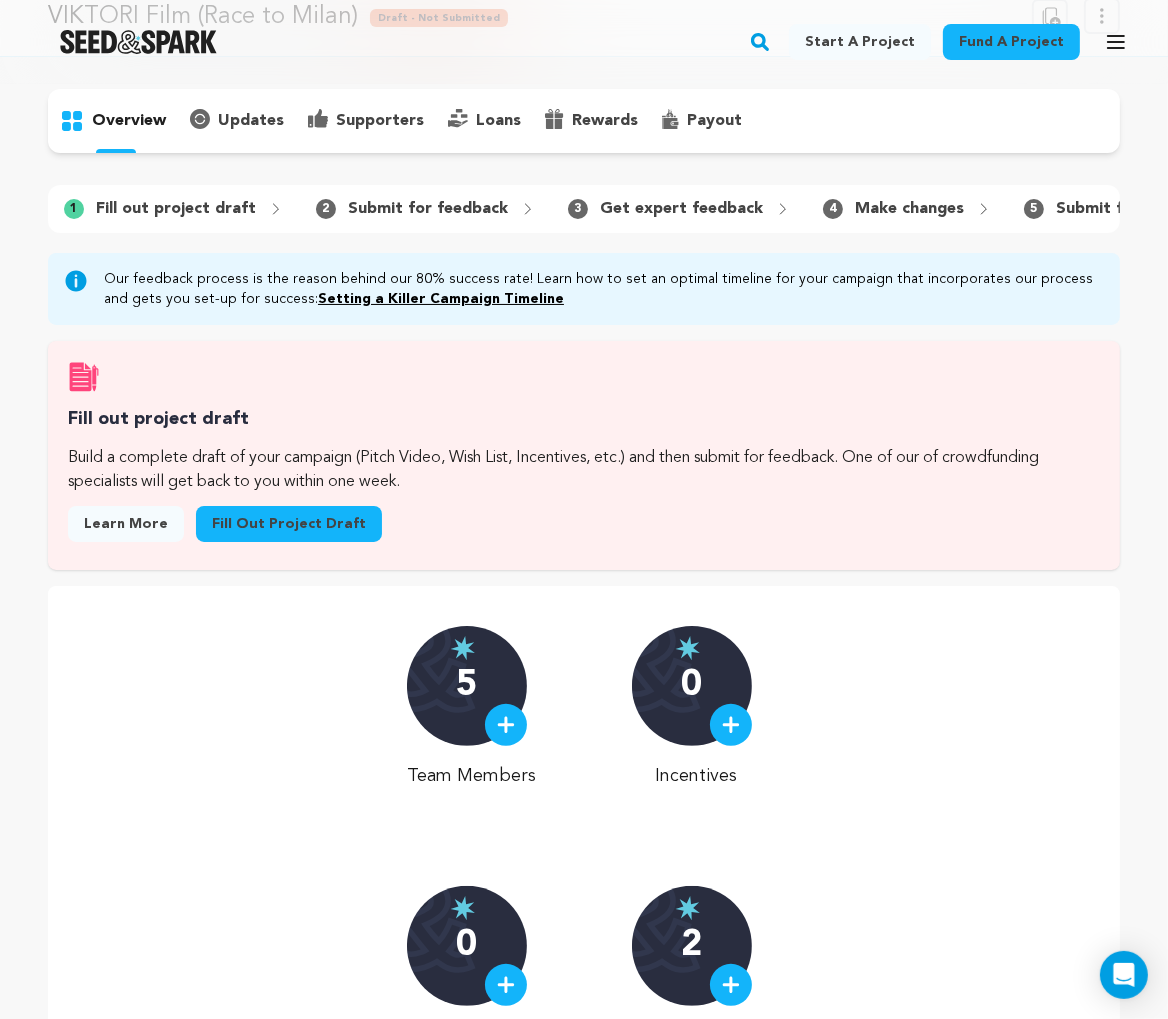 click on "Fill out project draft" at bounding box center [289, 524] 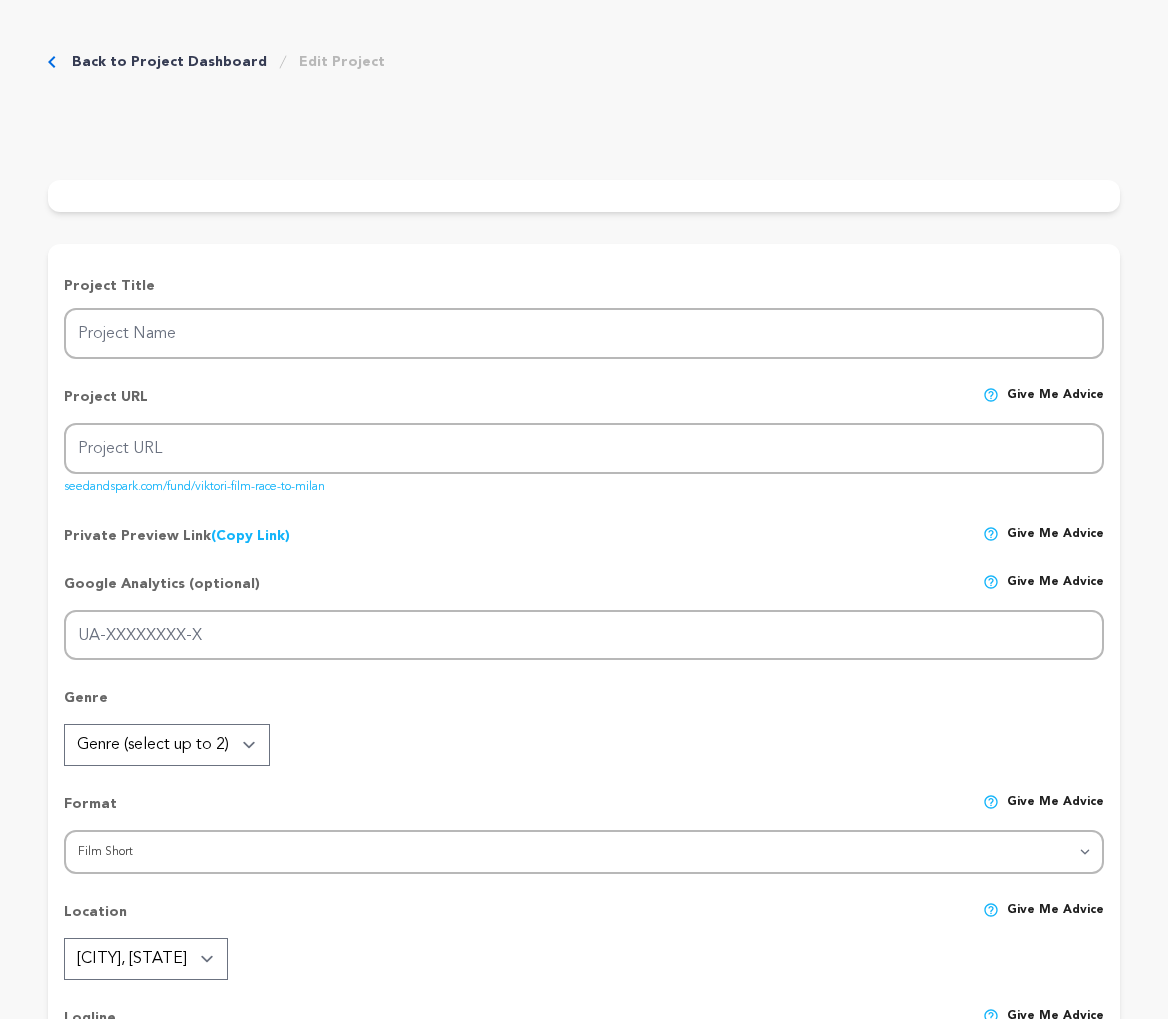 scroll, scrollTop: 0, scrollLeft: 0, axis: both 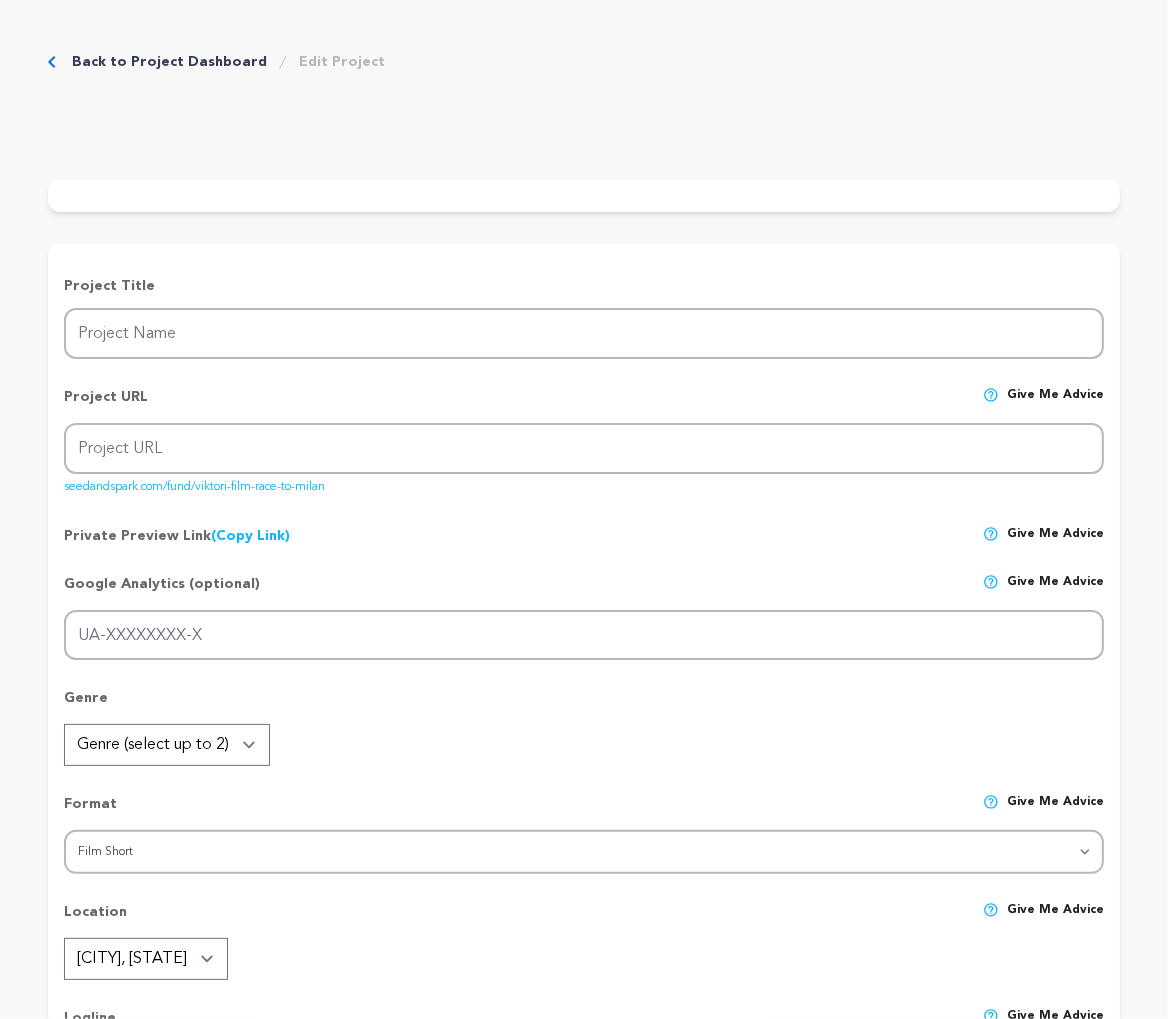 type on "VIKTORI Film (Race to Milan)" 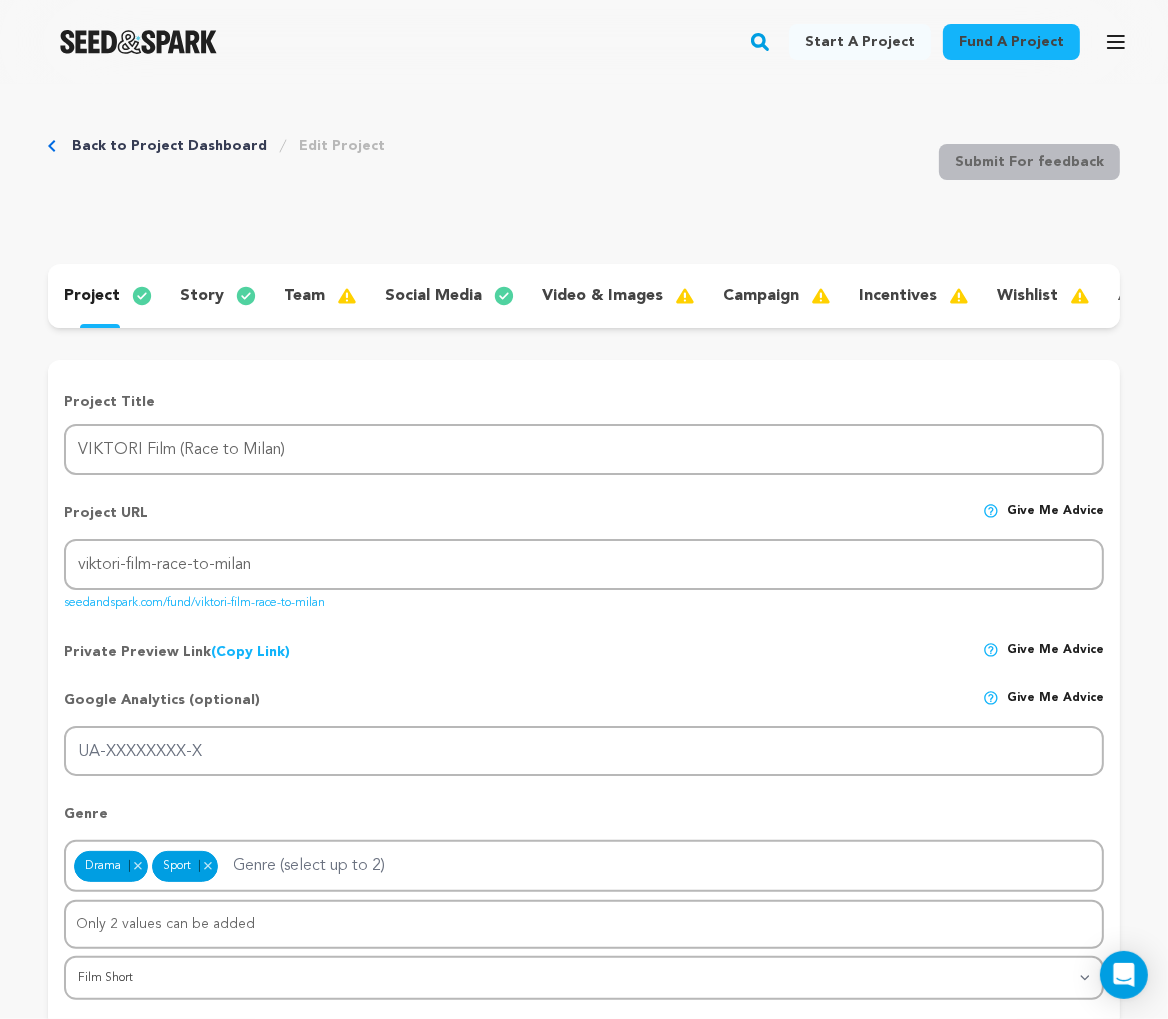 click on "story" at bounding box center (216, 296) 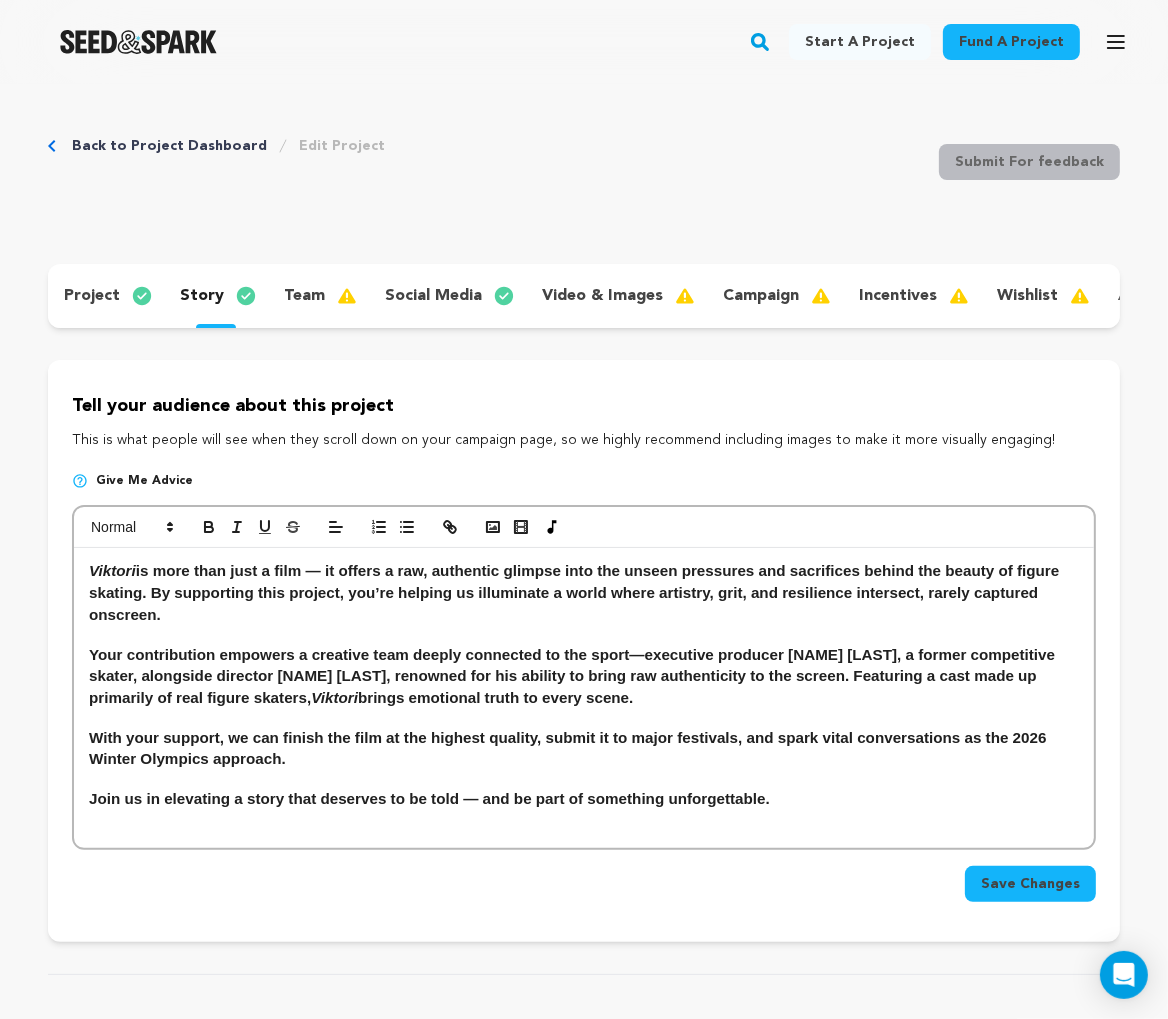 click on "story" at bounding box center (216, 296) 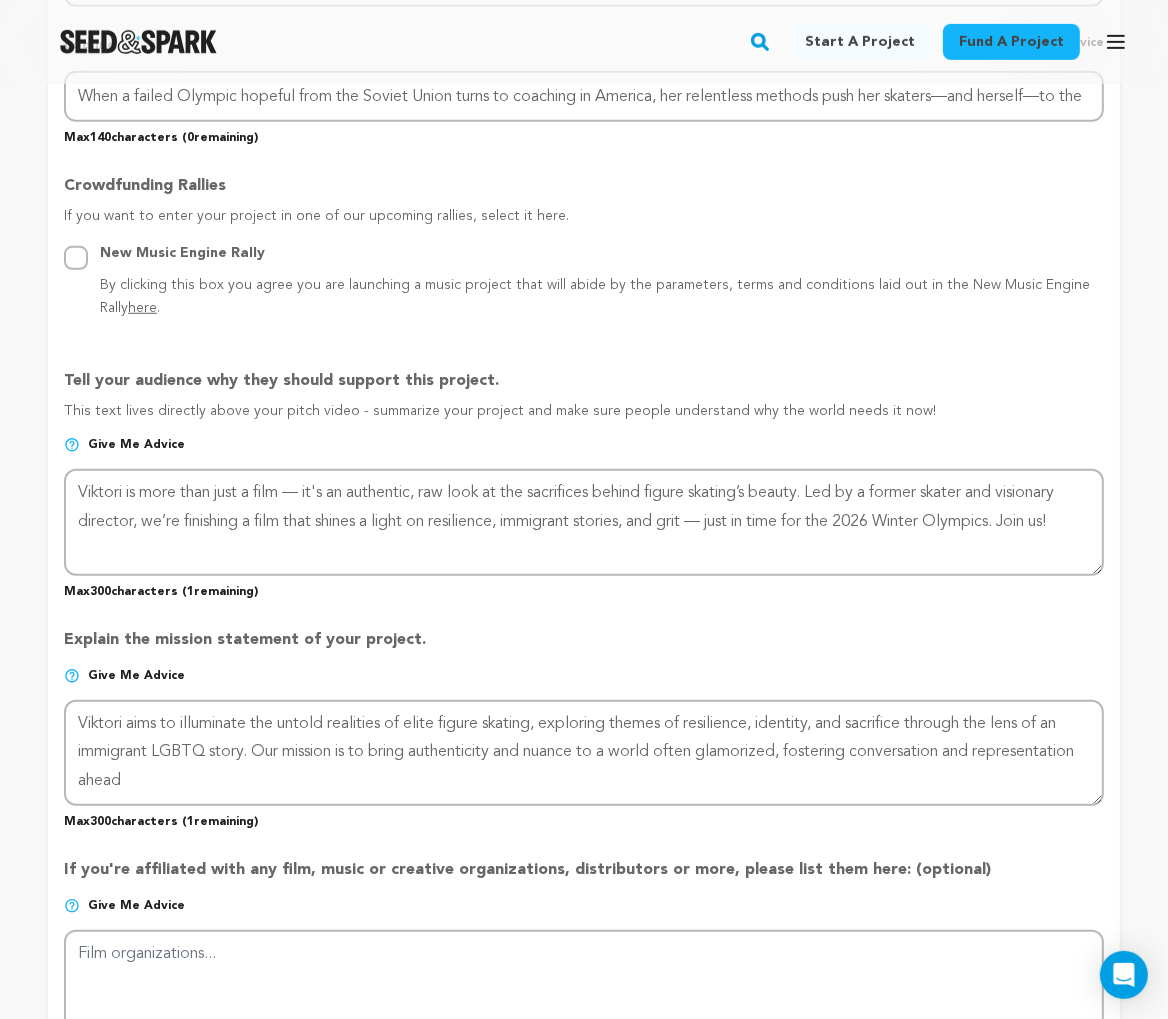 scroll, scrollTop: 1182, scrollLeft: 0, axis: vertical 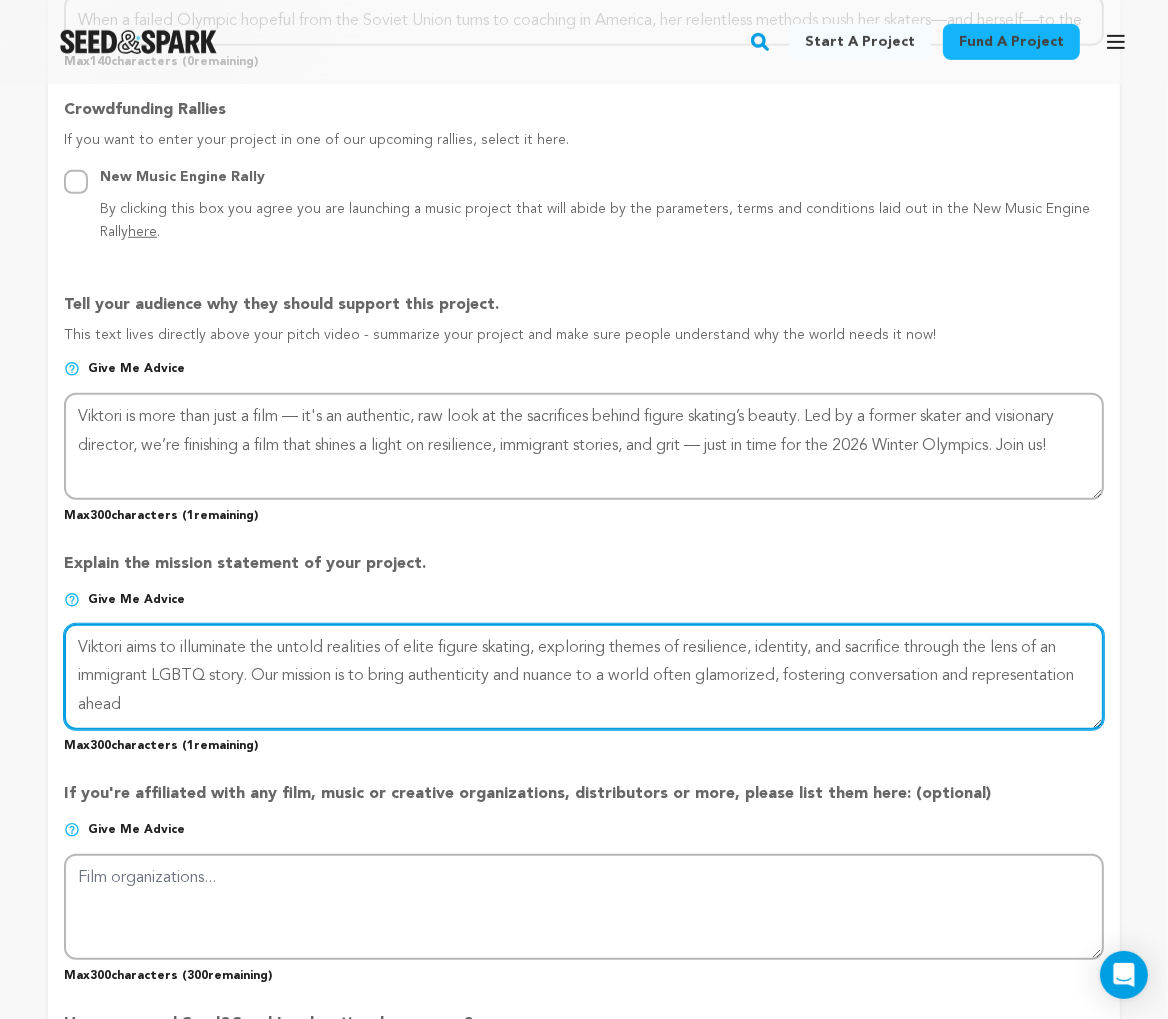 drag, startPoint x: 542, startPoint y: 643, endPoint x: 248, endPoint y: 661, distance: 294.5505 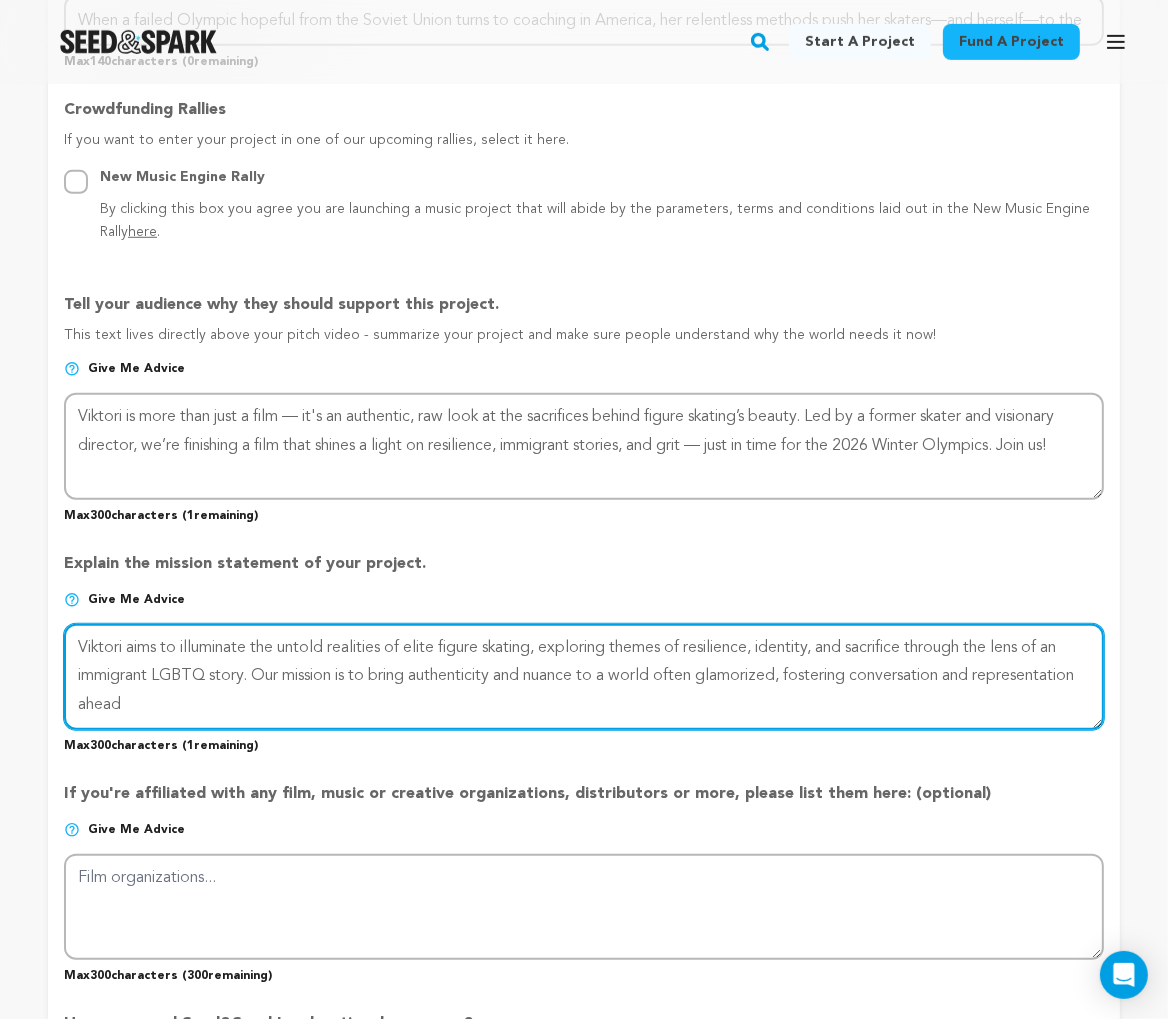 click at bounding box center (584, 677) 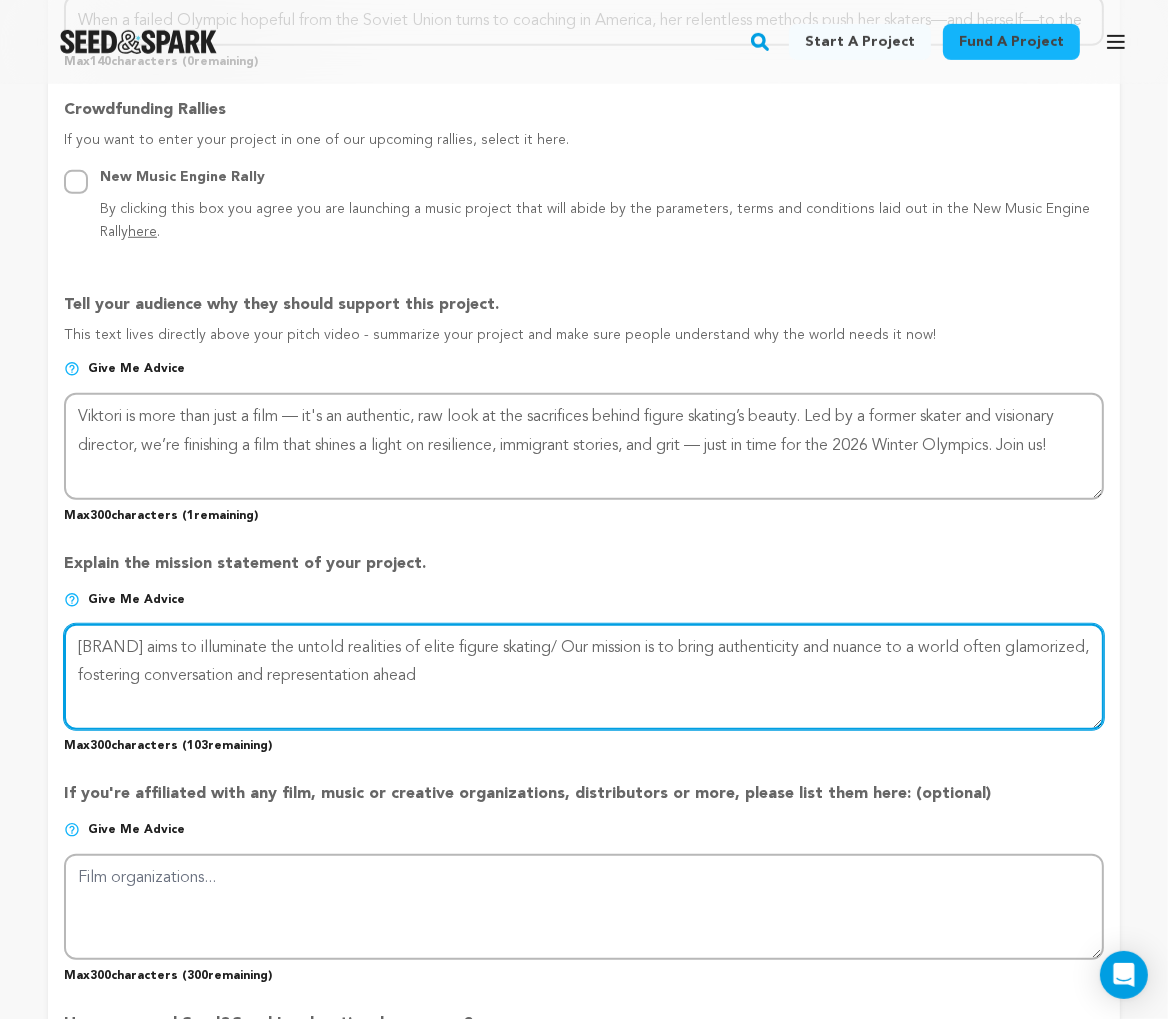 drag, startPoint x: 710, startPoint y: 677, endPoint x: 467, endPoint y: 690, distance: 243.34749 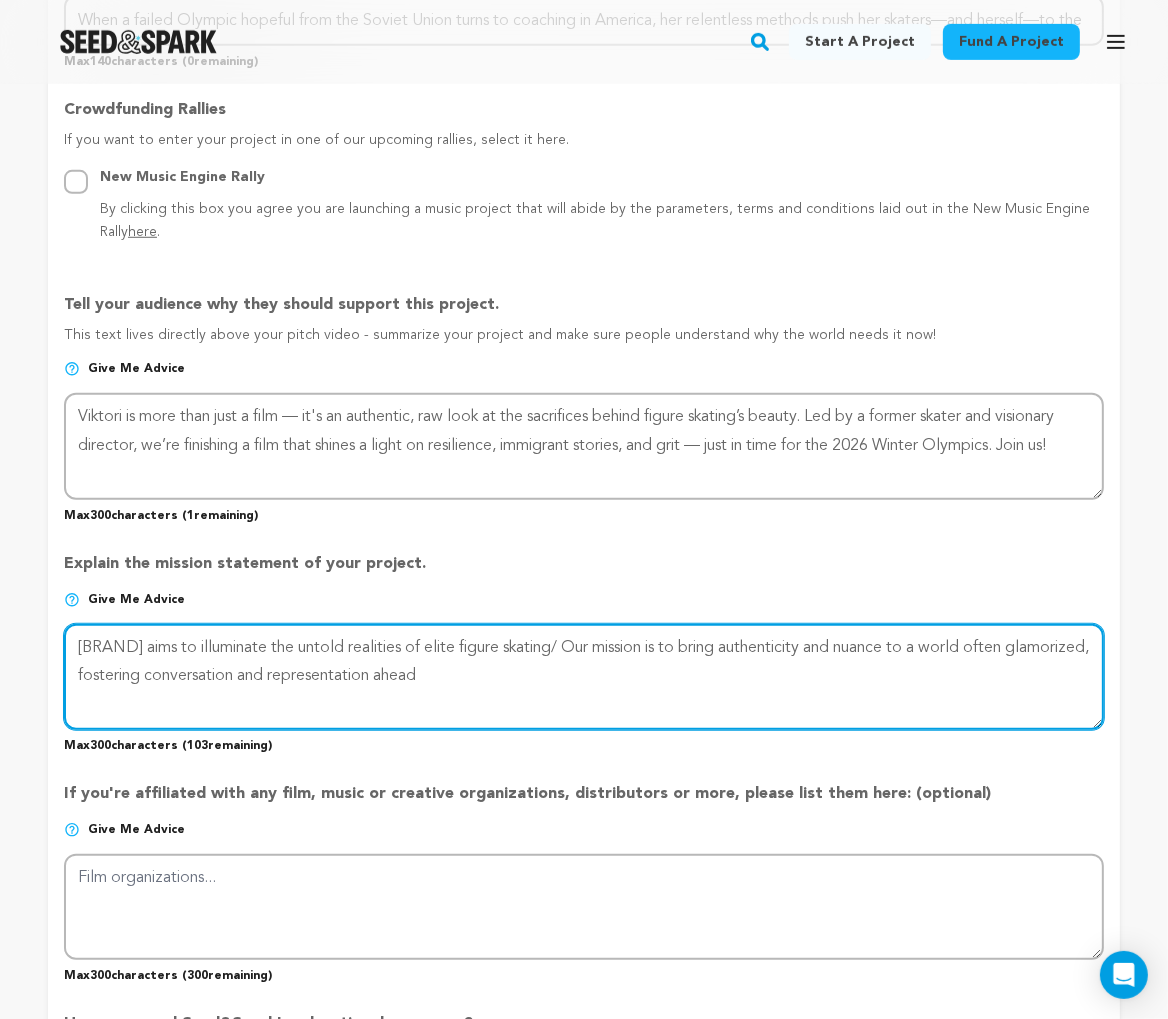 click at bounding box center [584, 677] 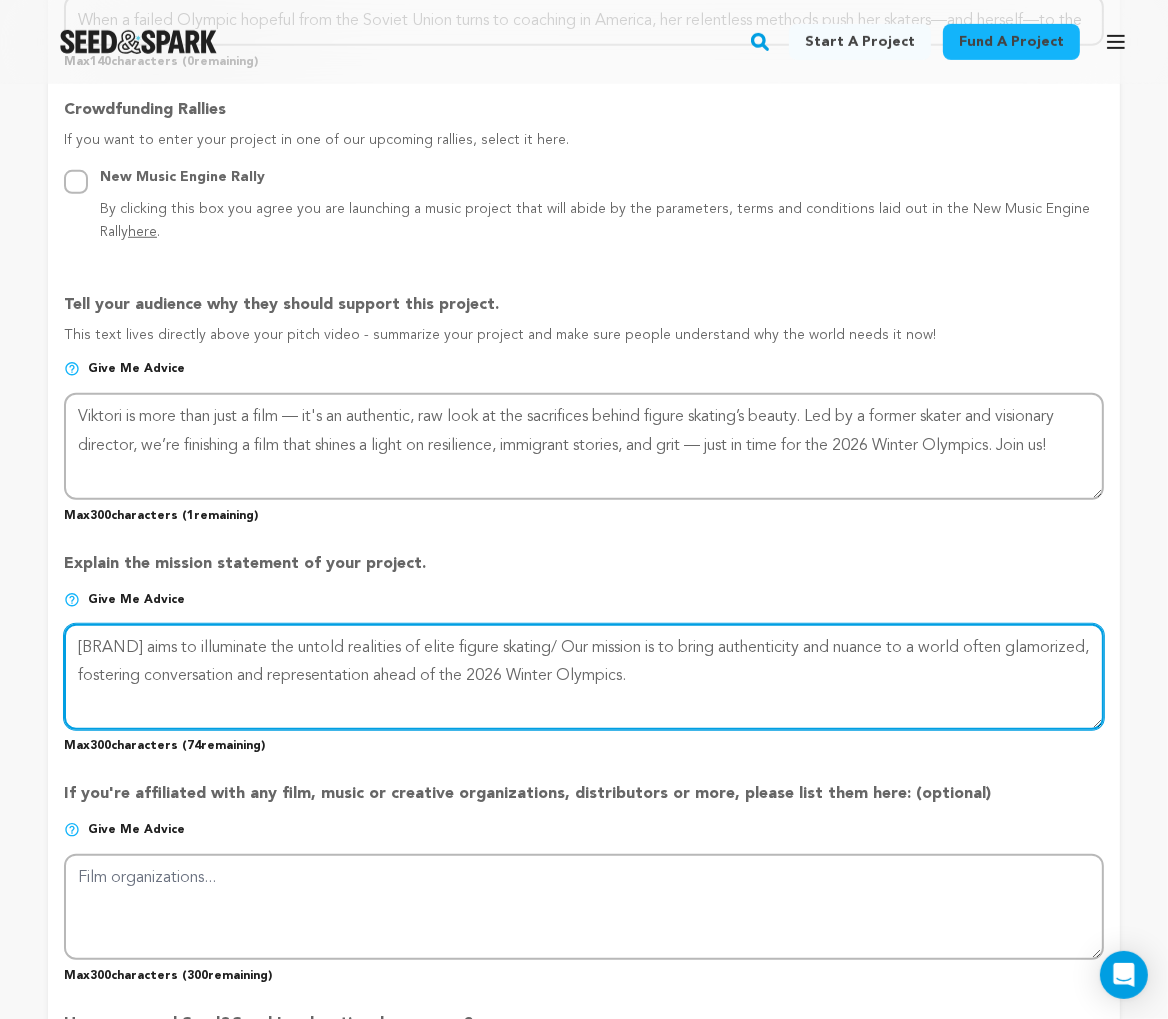 drag, startPoint x: 555, startPoint y: 635, endPoint x: 543, endPoint y: 635, distance: 12 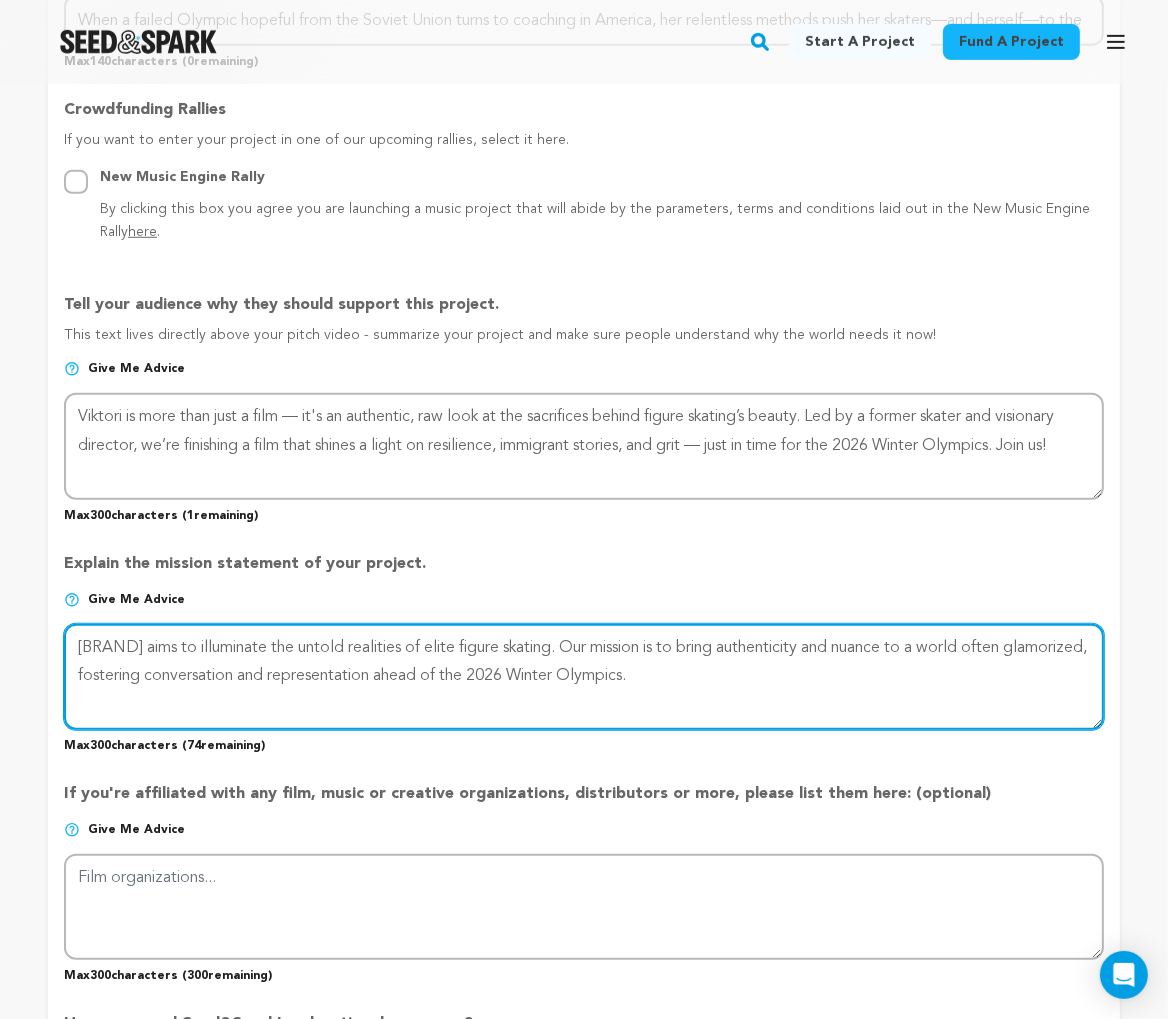 click at bounding box center (584, 677) 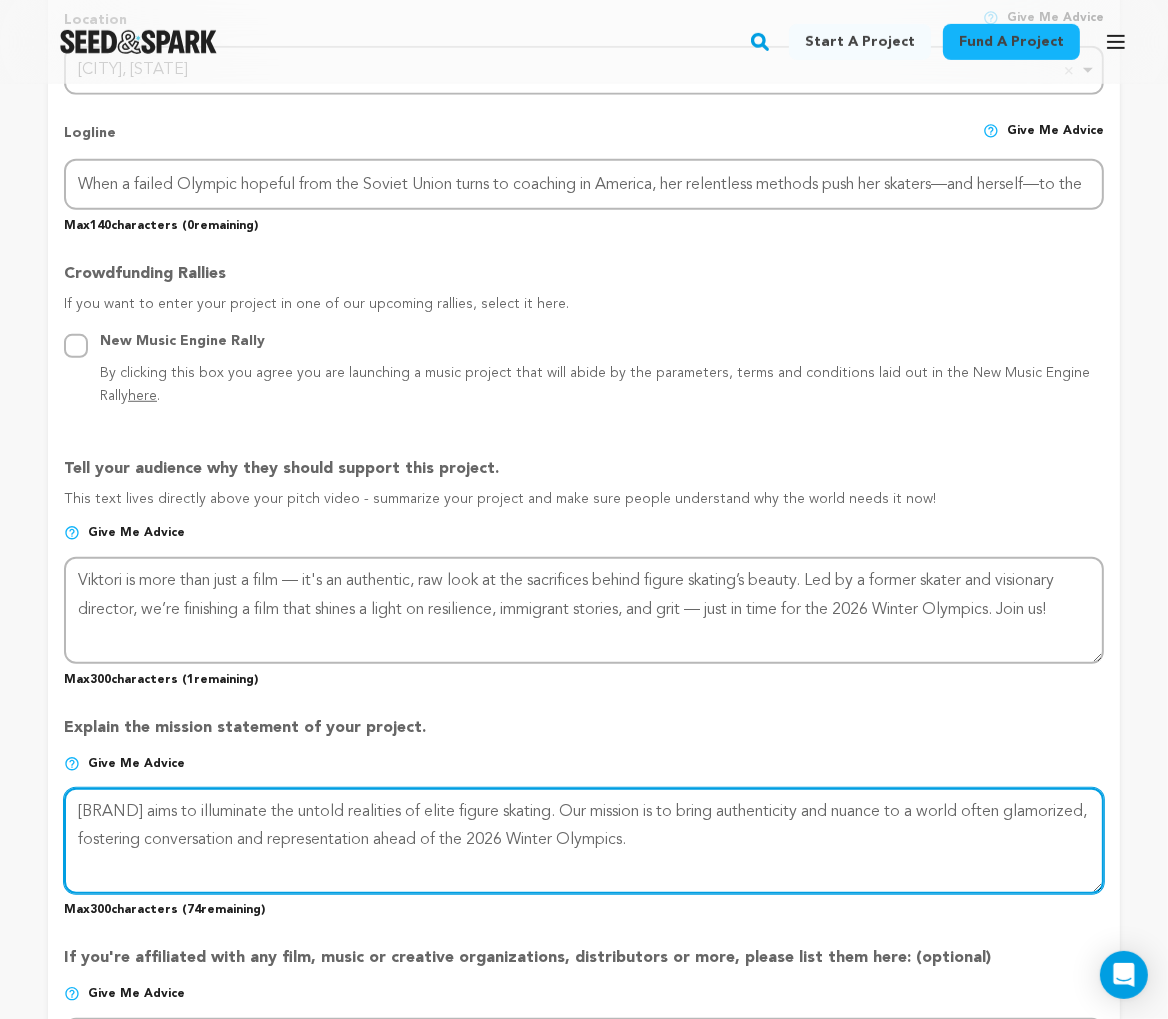 scroll, scrollTop: 0, scrollLeft: 0, axis: both 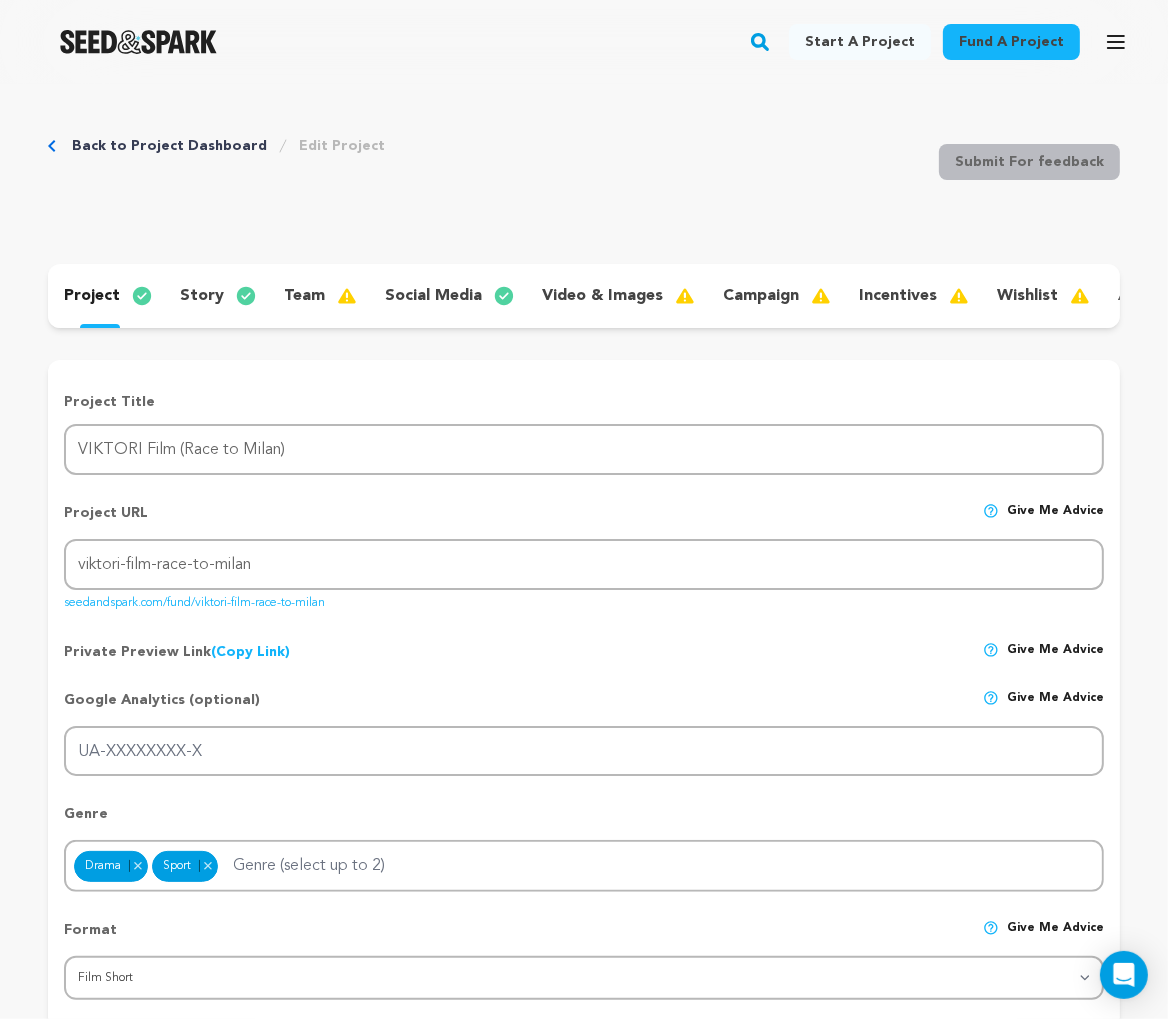 type on "[BRAND] aims to illuminate the untold realities of elite figure skating. Our mission is to bring authenticity and nuance to a world often glamorized, fostering conversation and representation ahead of the 2026 Winter Olympics." 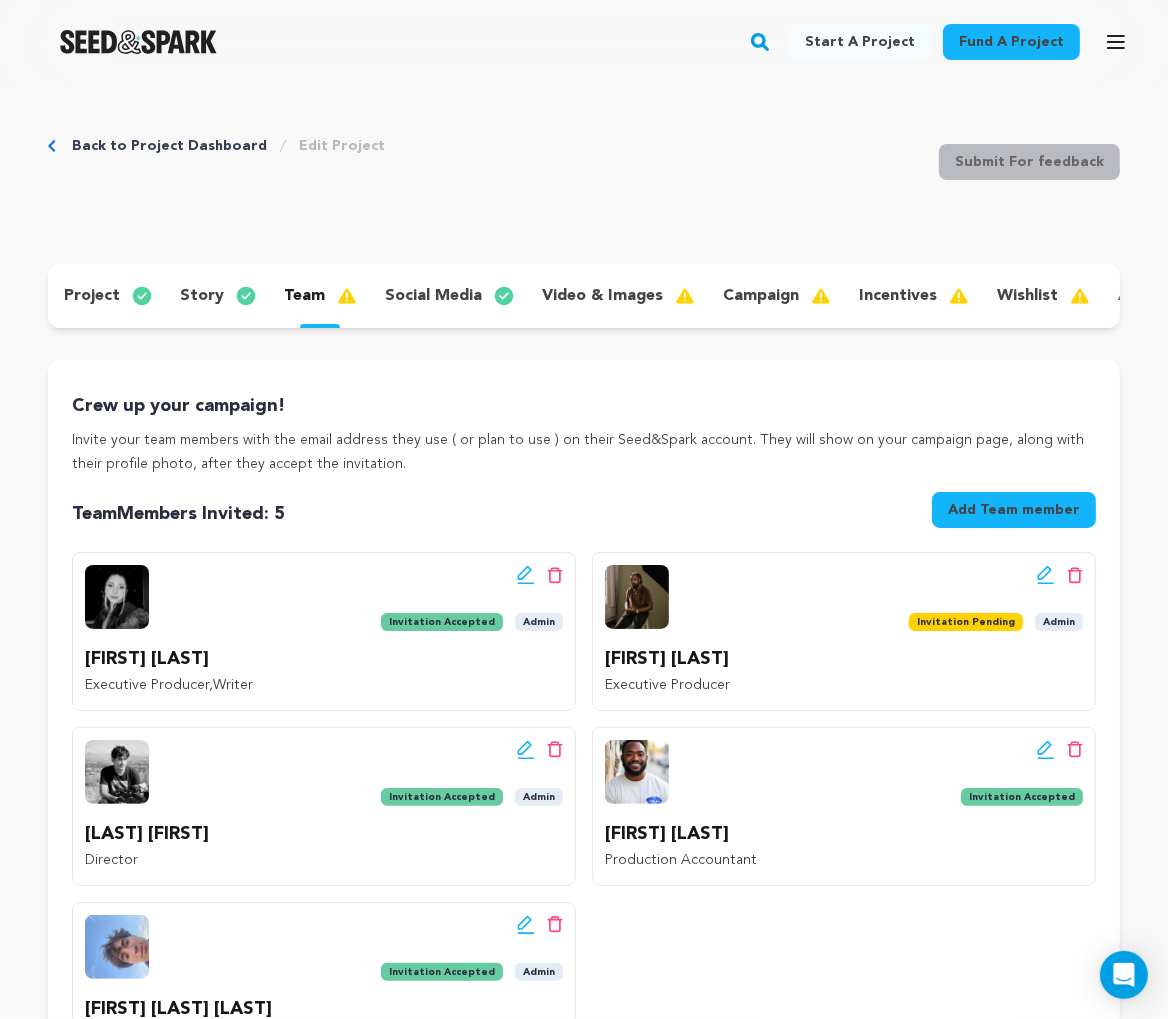 click on "campaign" at bounding box center [761, 296] 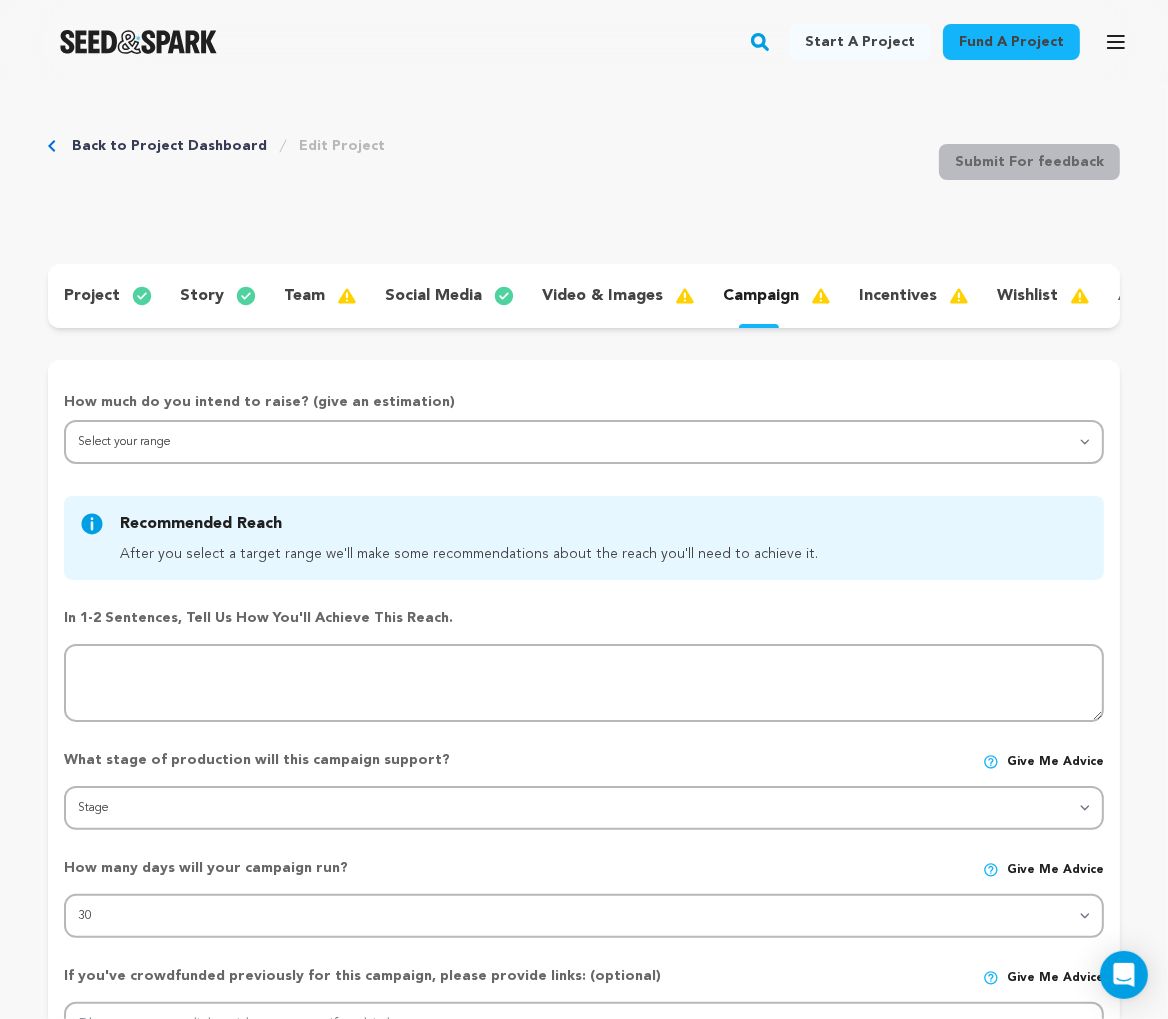click at bounding box center (1088, 296) 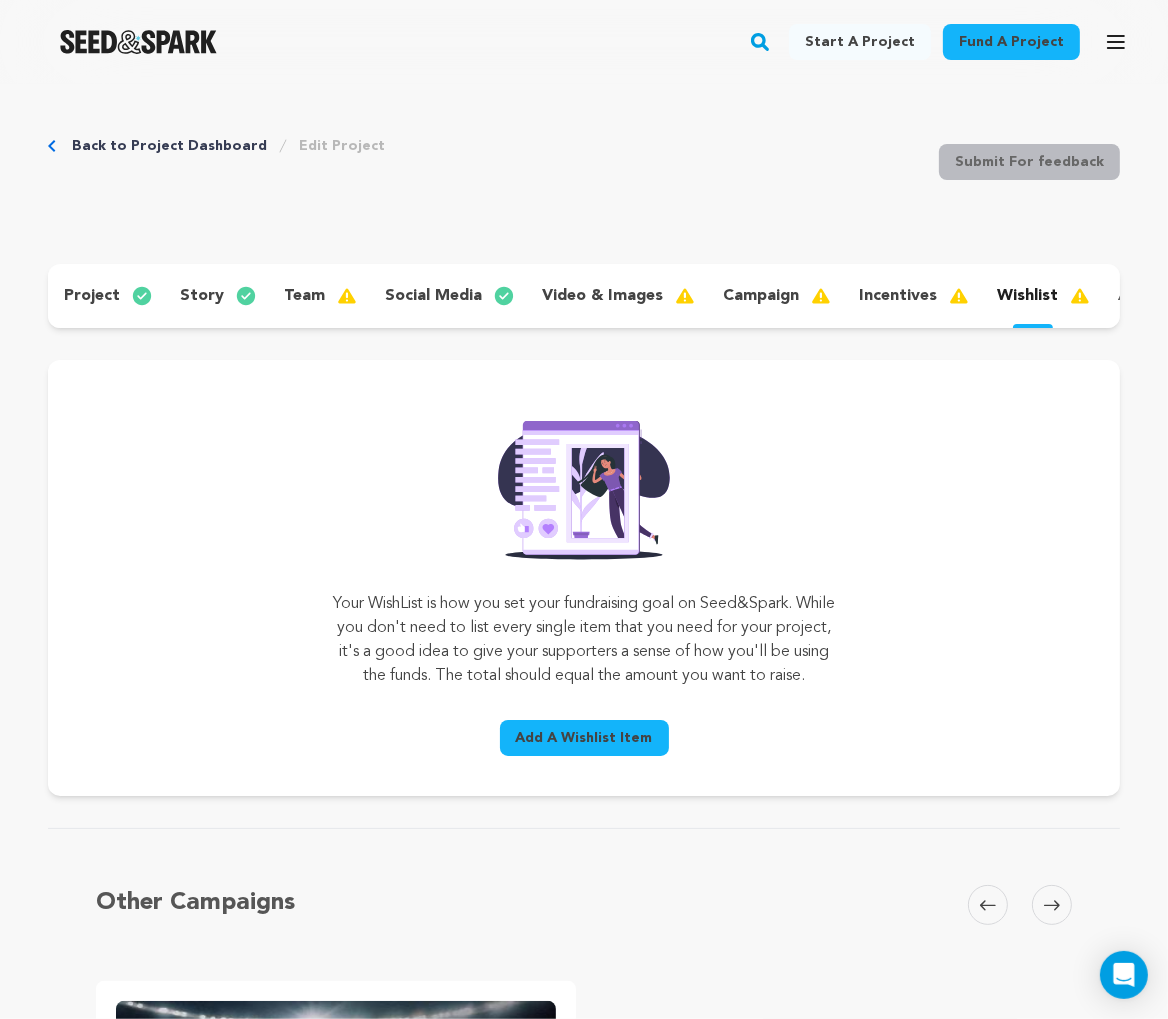 click on "Add A Wishlist Item" at bounding box center (584, 738) 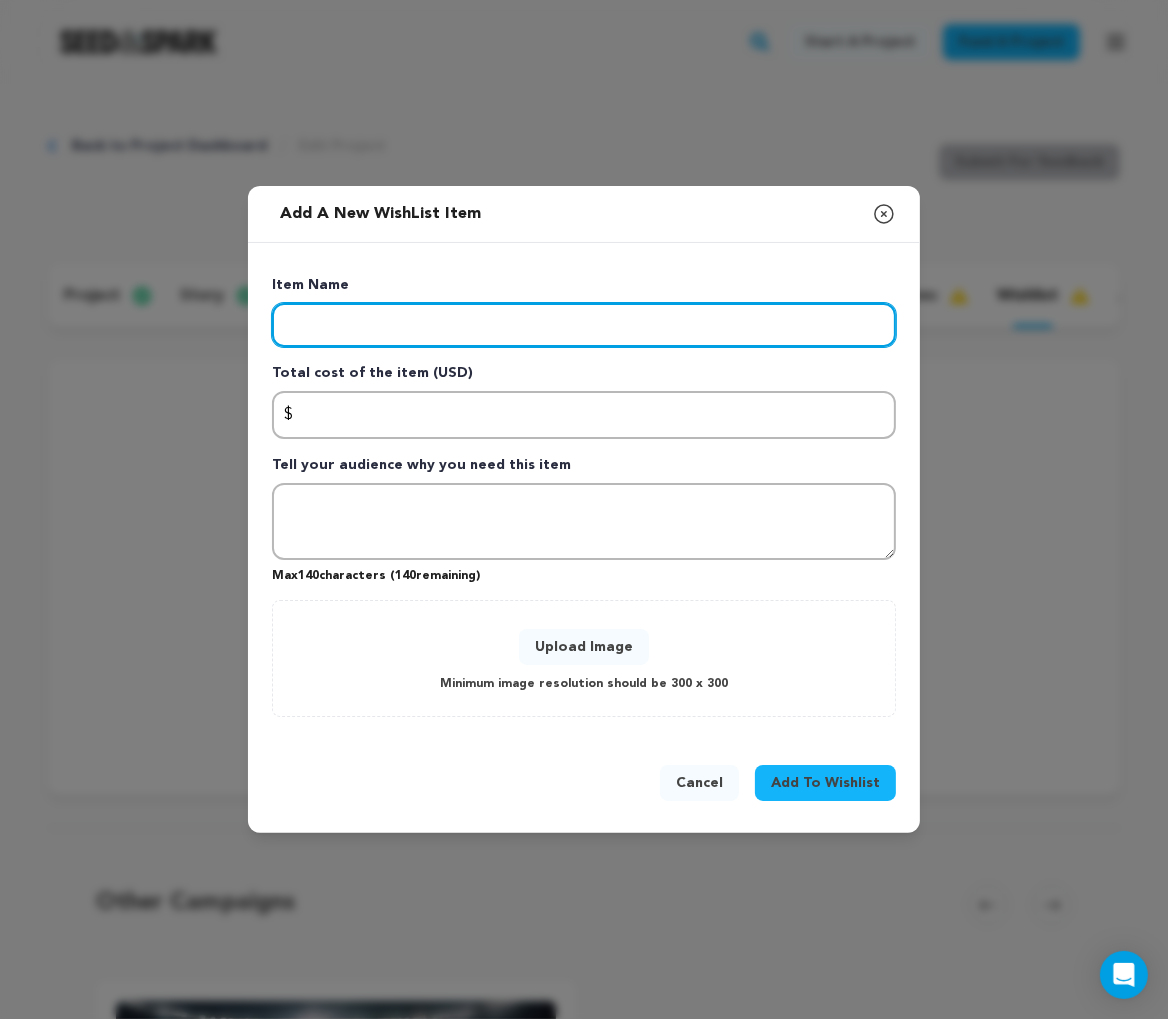 click at bounding box center (584, 325) 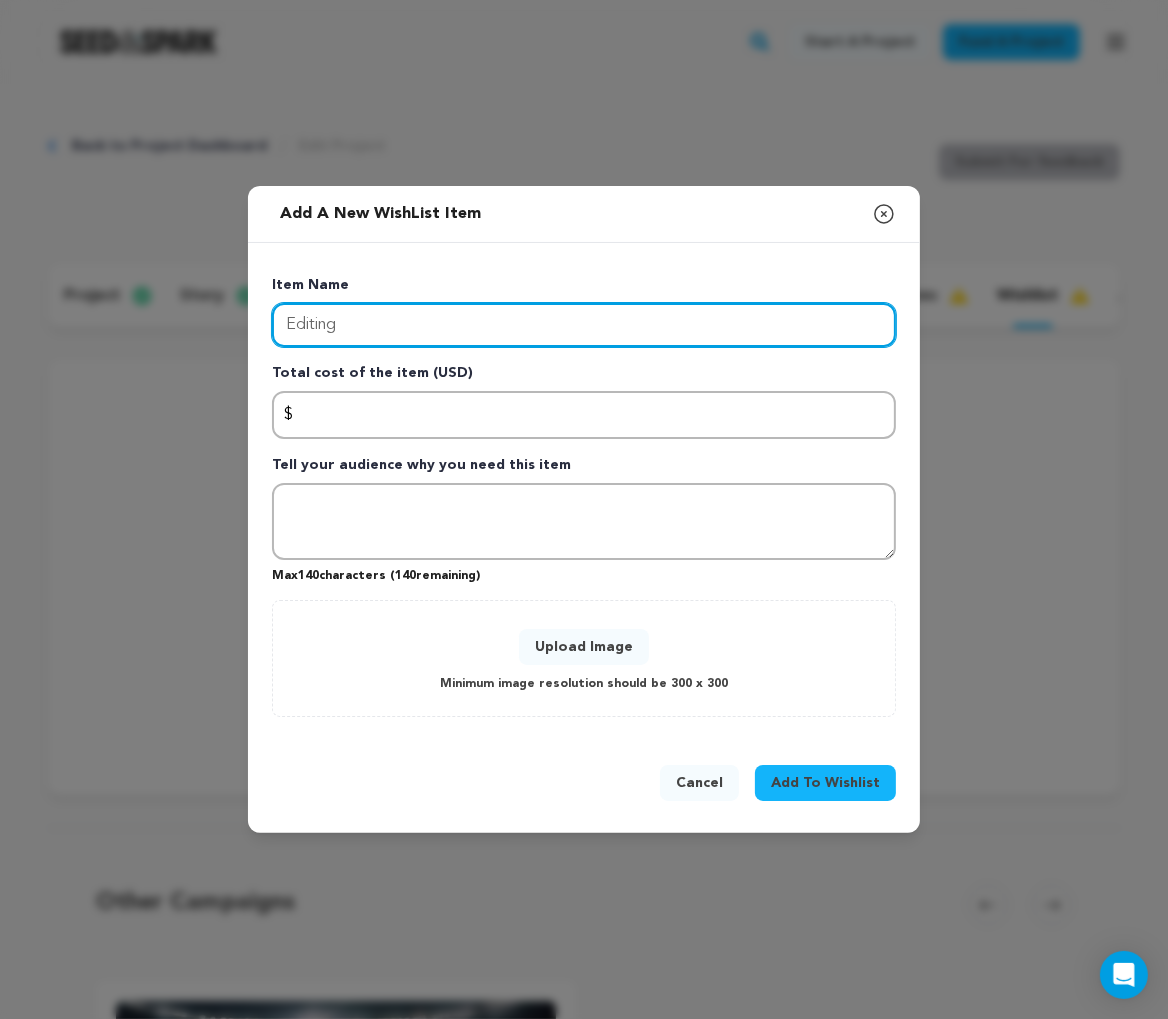 type on "Editing" 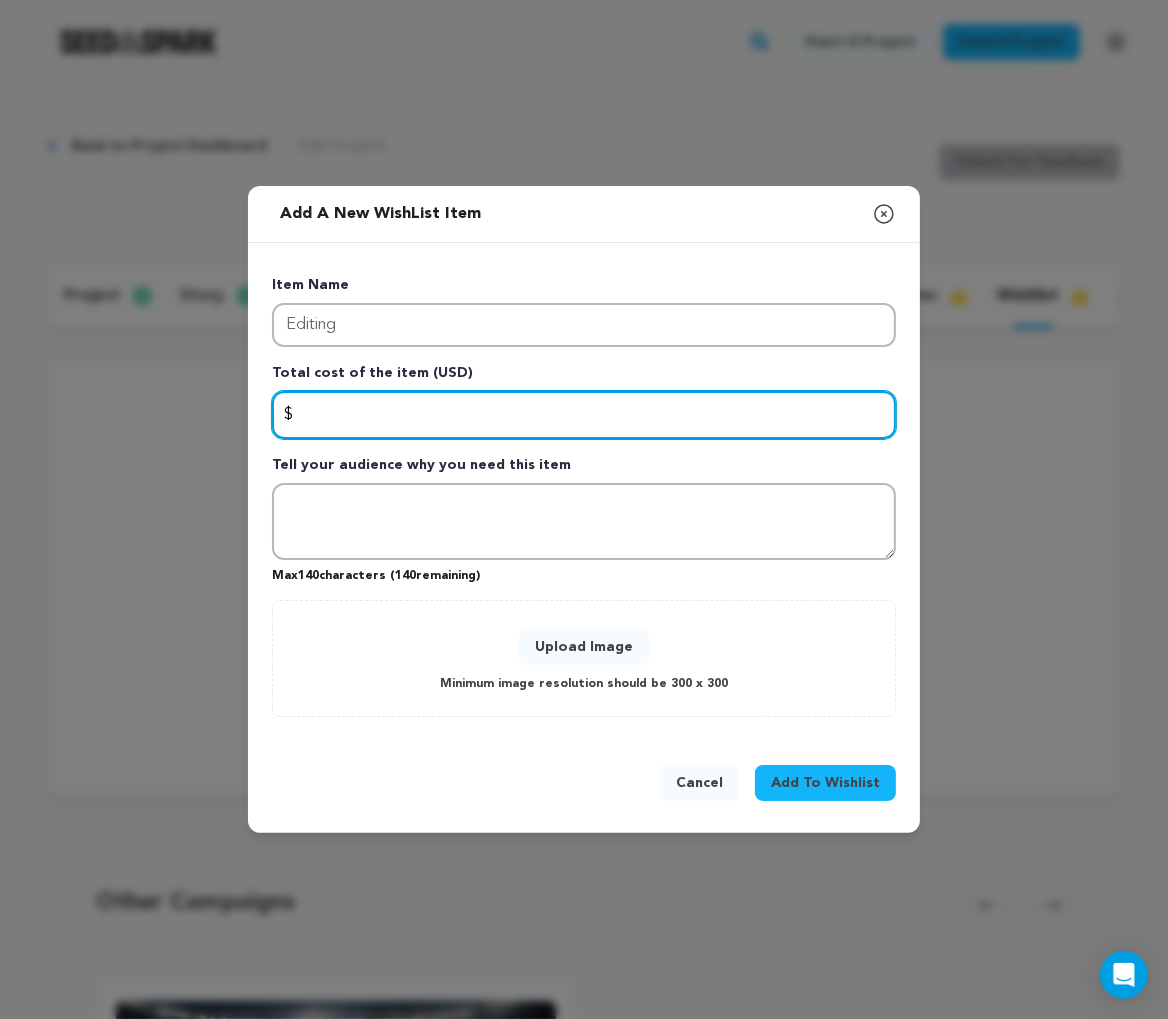 click at bounding box center [584, 415] 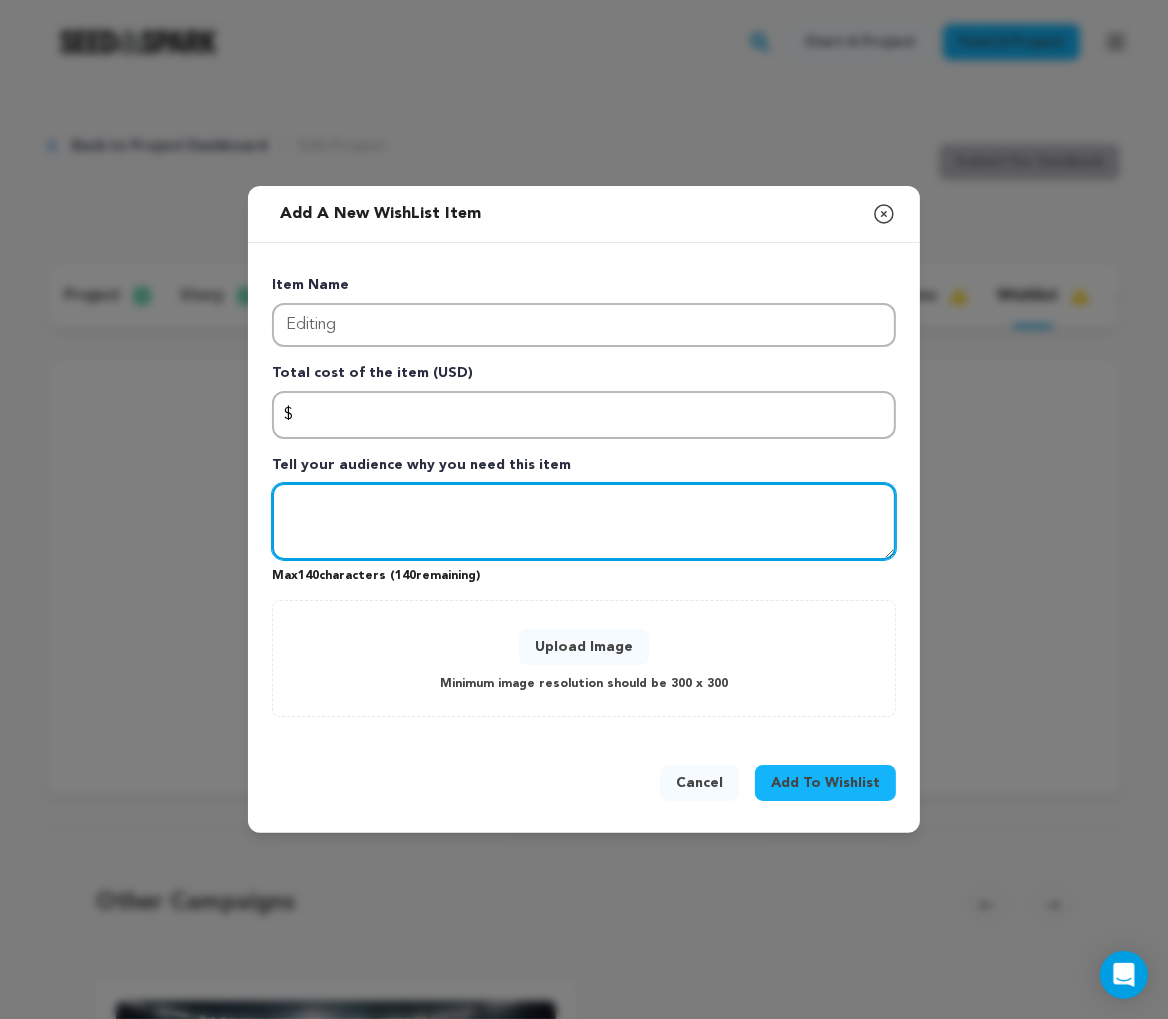 click at bounding box center [584, 522] 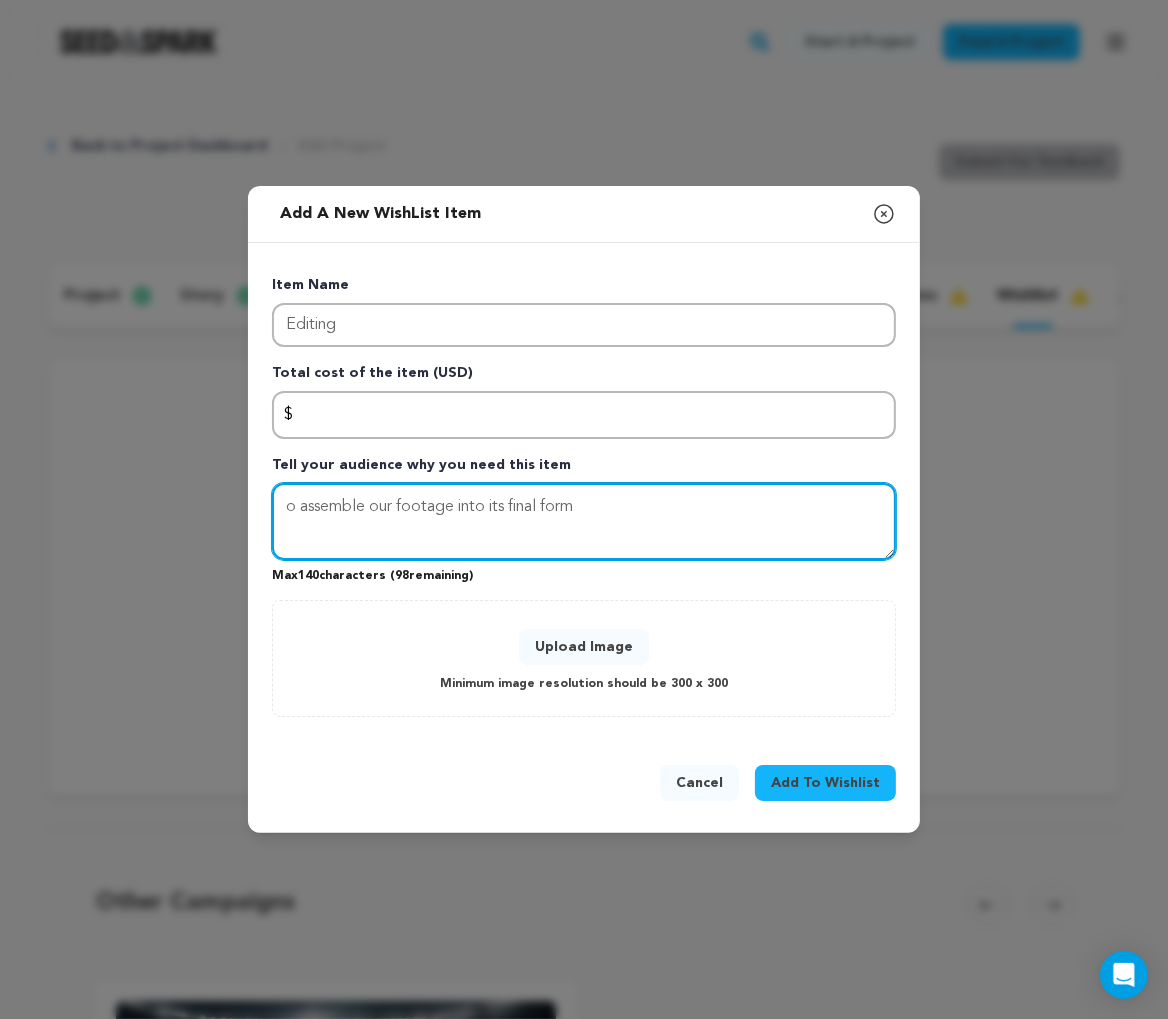 click on "o assemble our footage into its final form" at bounding box center (584, 522) 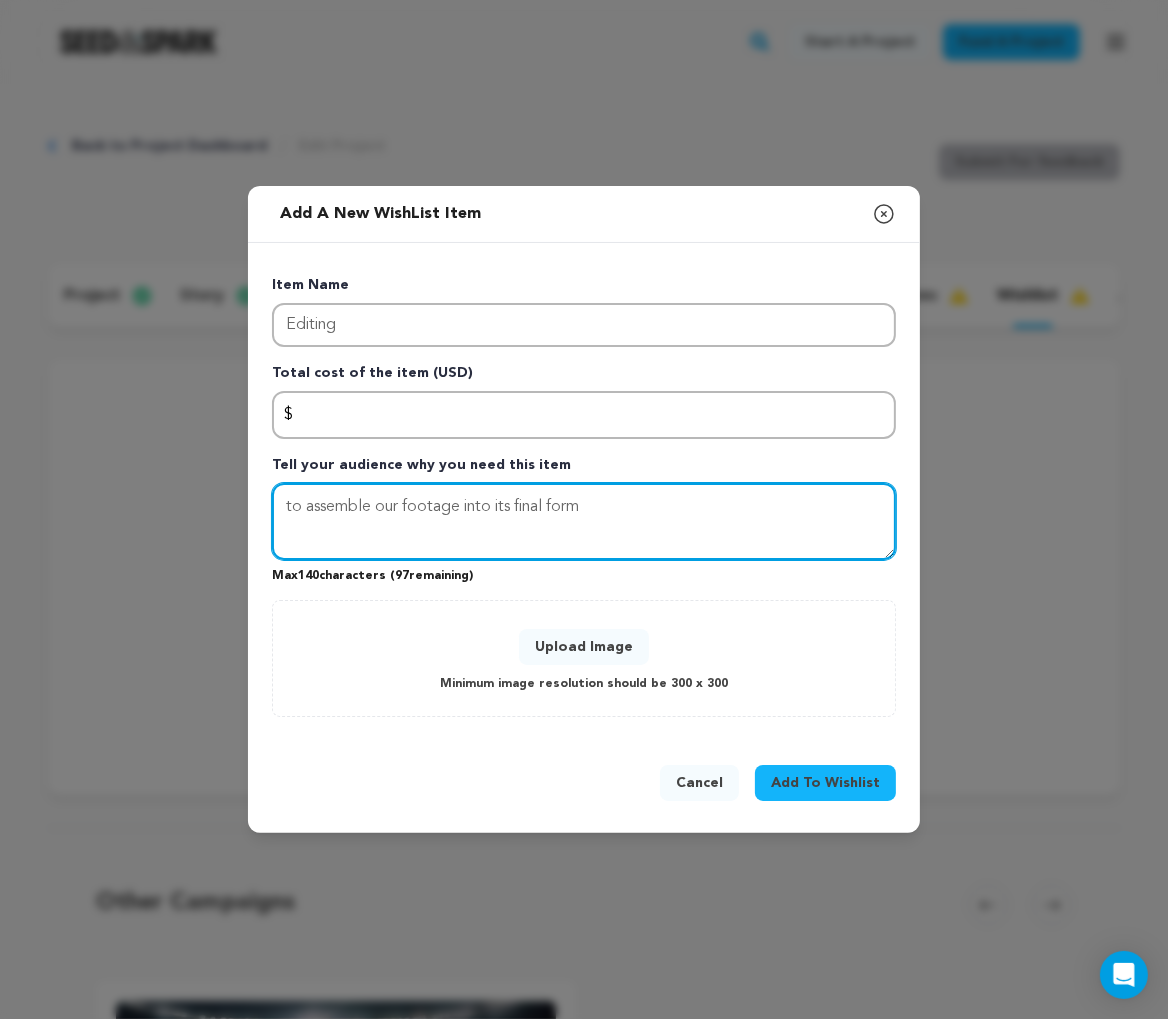 click on "to assemble our footage into its final form" at bounding box center [584, 522] 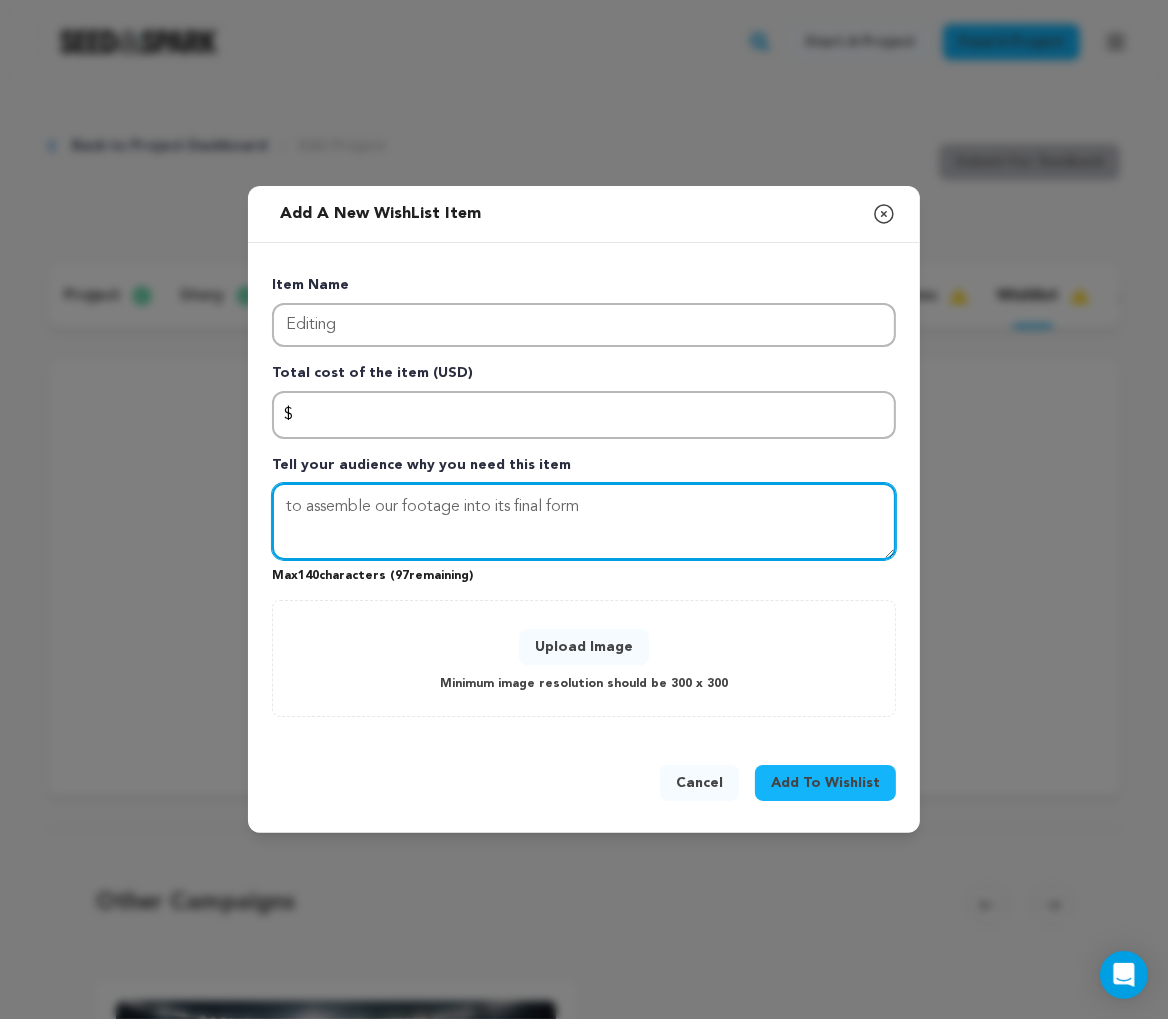 click on "to assemble our footage into its final form" at bounding box center (584, 522) 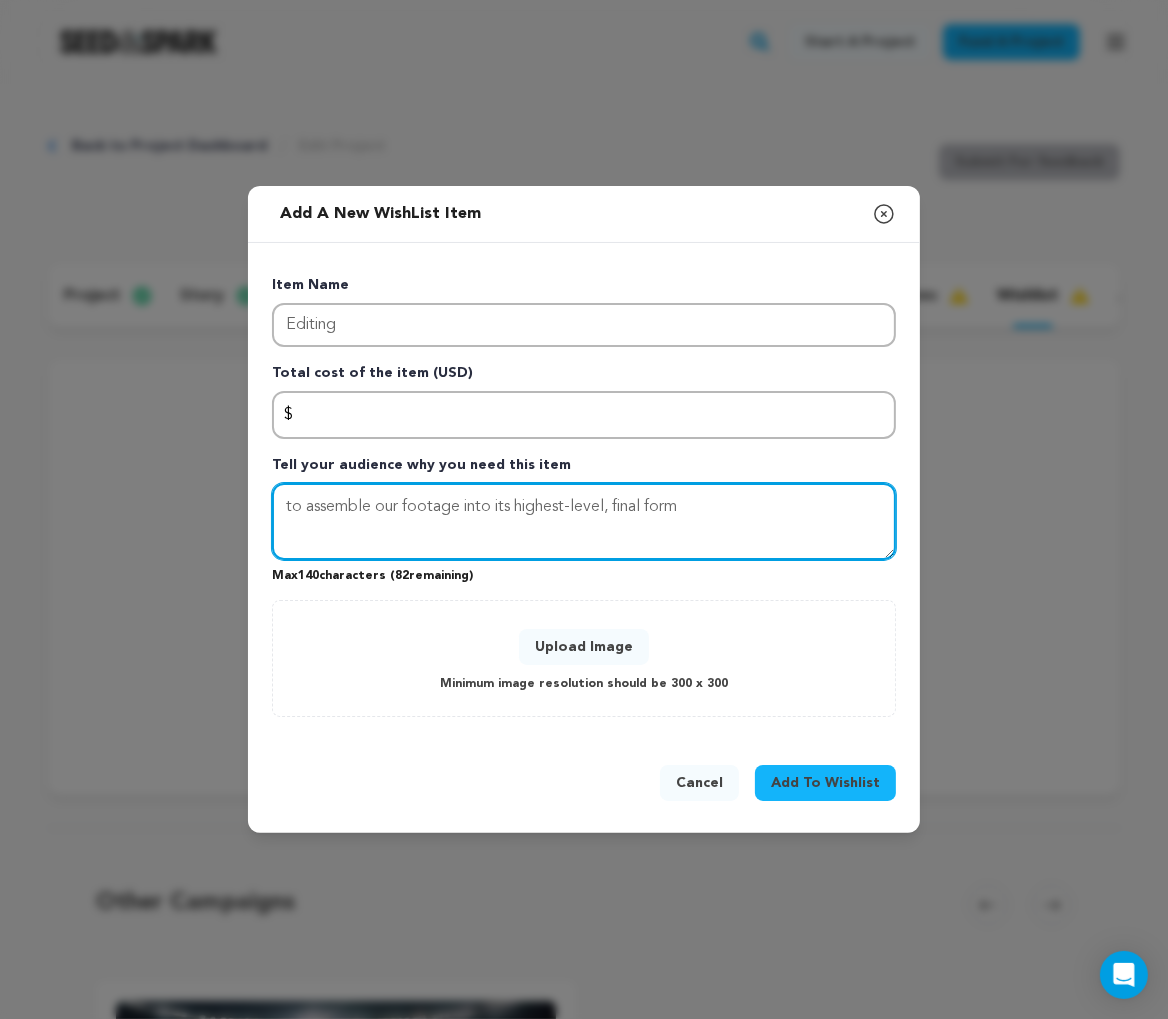 click on "to assemble our footage into its highest-level, final form" at bounding box center [584, 522] 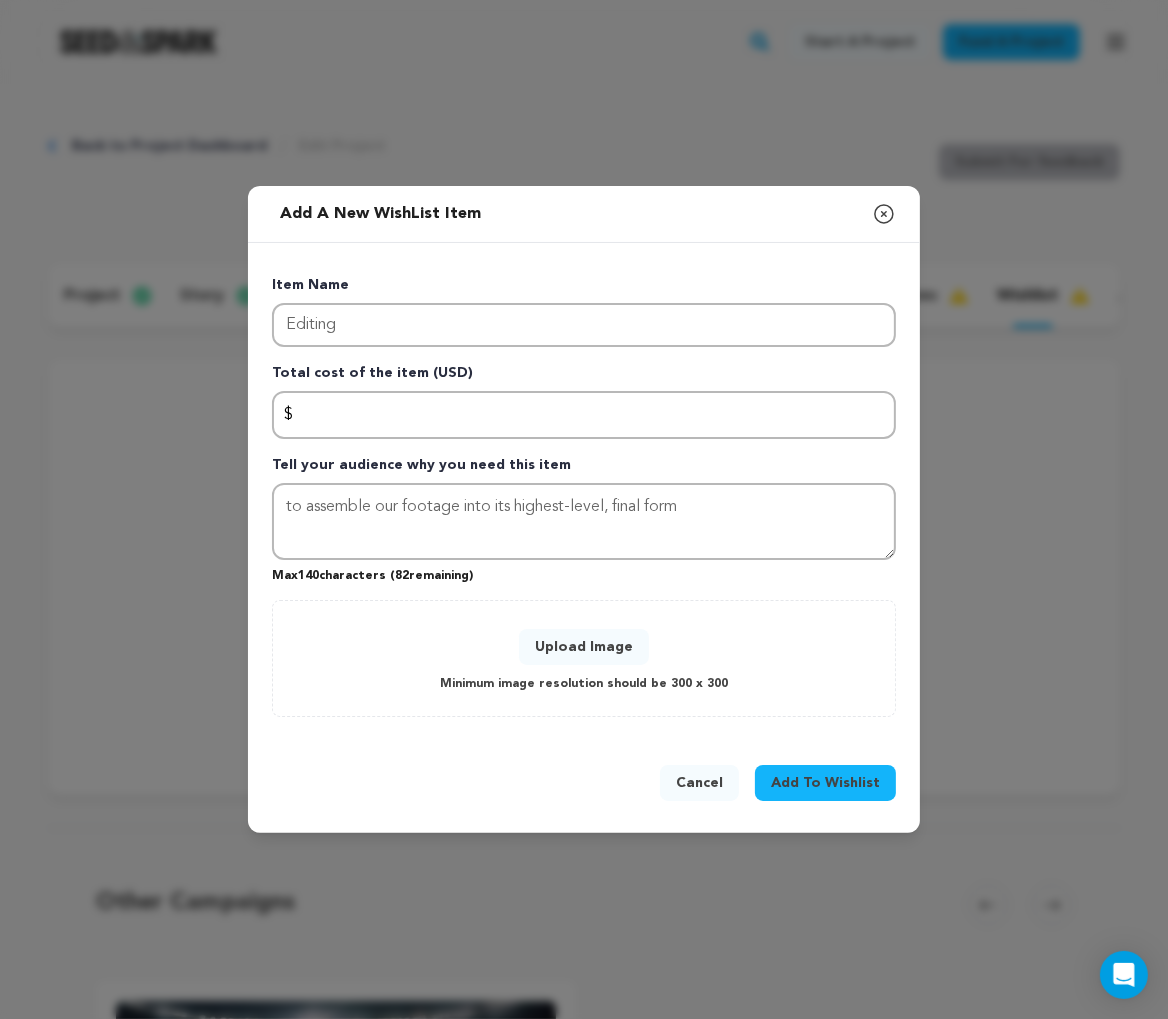 click on "Cancel
Add To Wishlist" at bounding box center [584, 787] 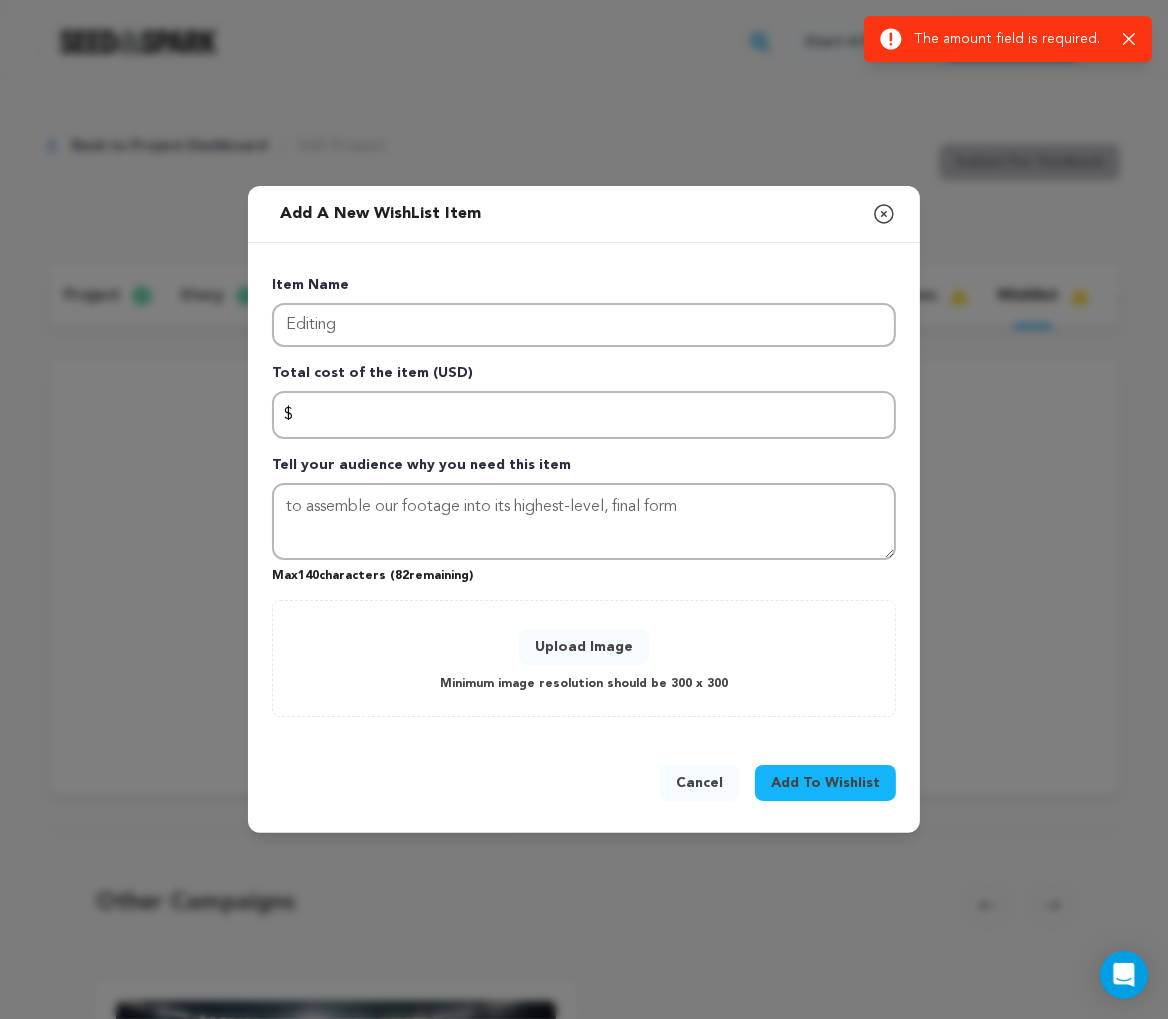 click on "Item Name
Editing
Total cost of the item (USD)
$
Amount
Tell your audience why you need this item
to assemble our footage into its highest-level, final form
Max  140  characters
( 82  remaining)
0 %
0" at bounding box center [584, 496] 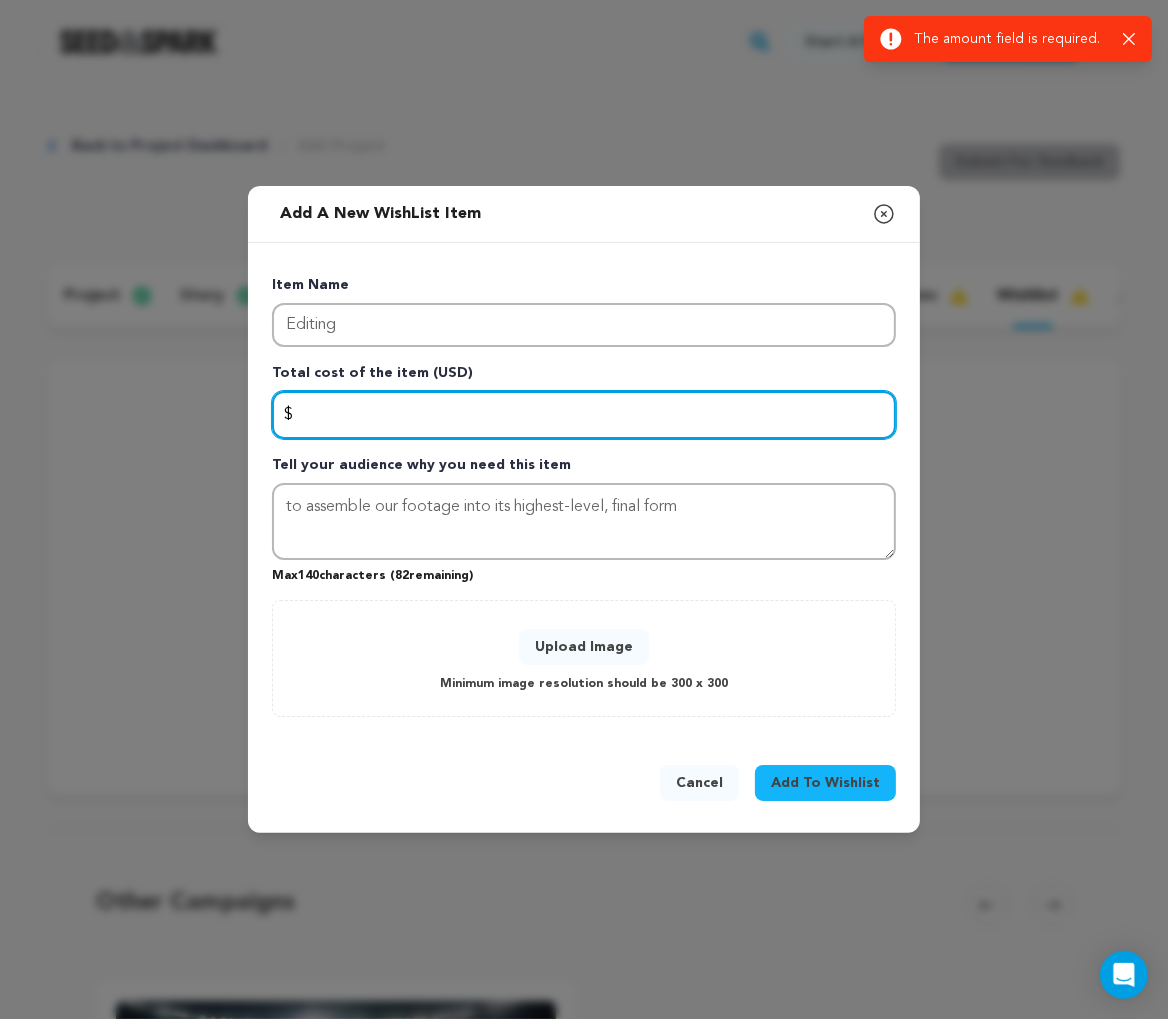 click at bounding box center [584, 415] 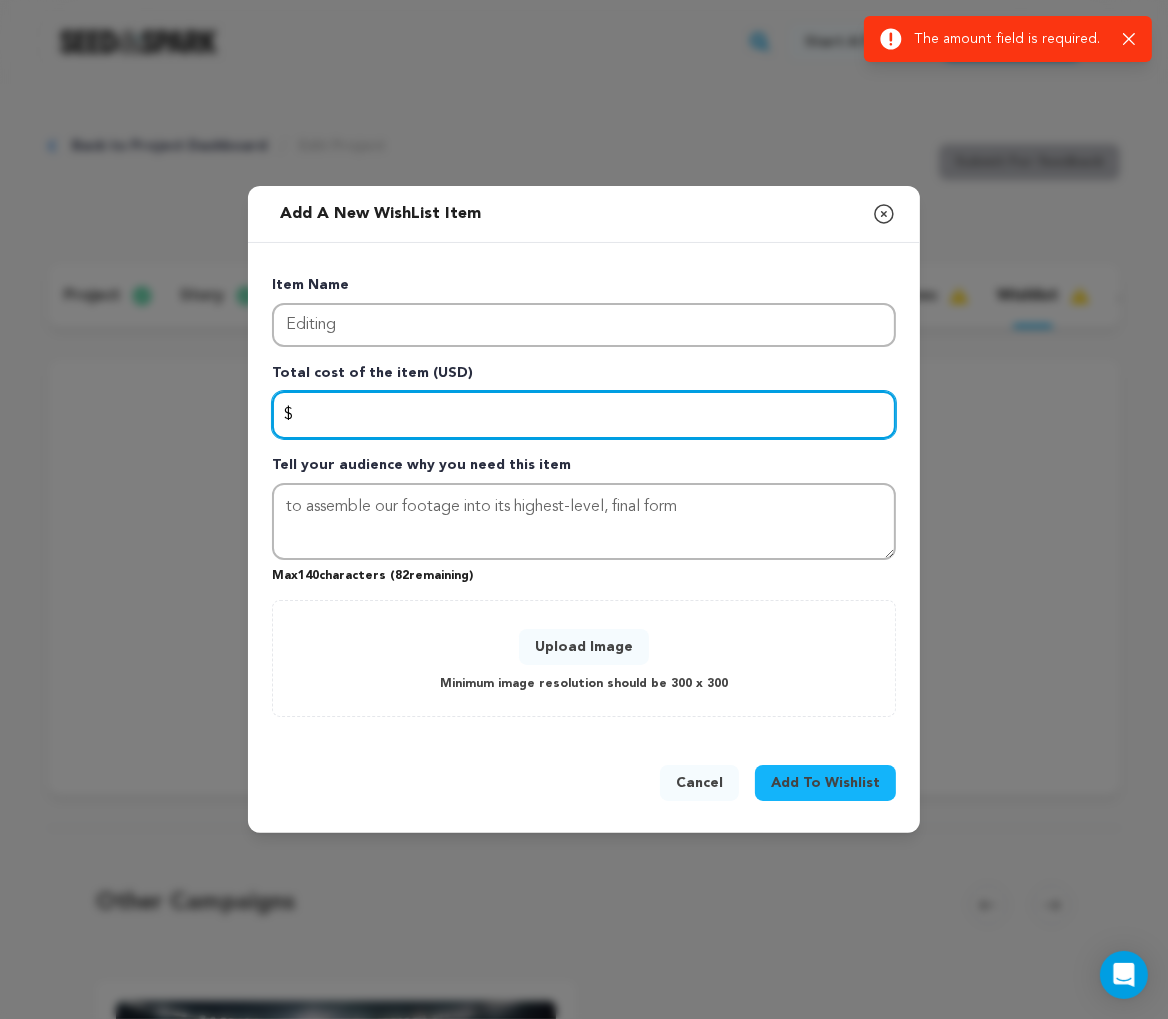 type on "1" 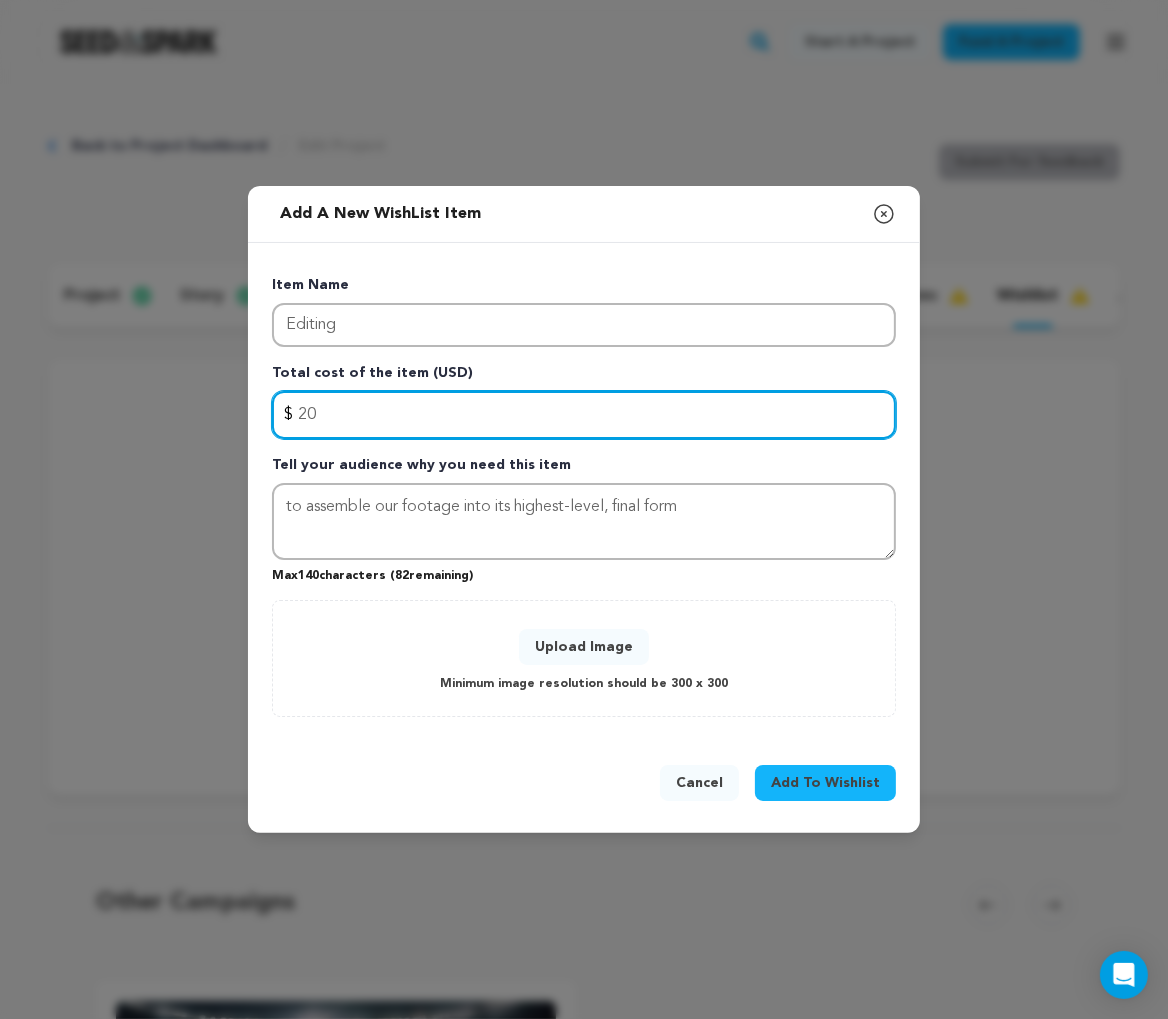 type on "2" 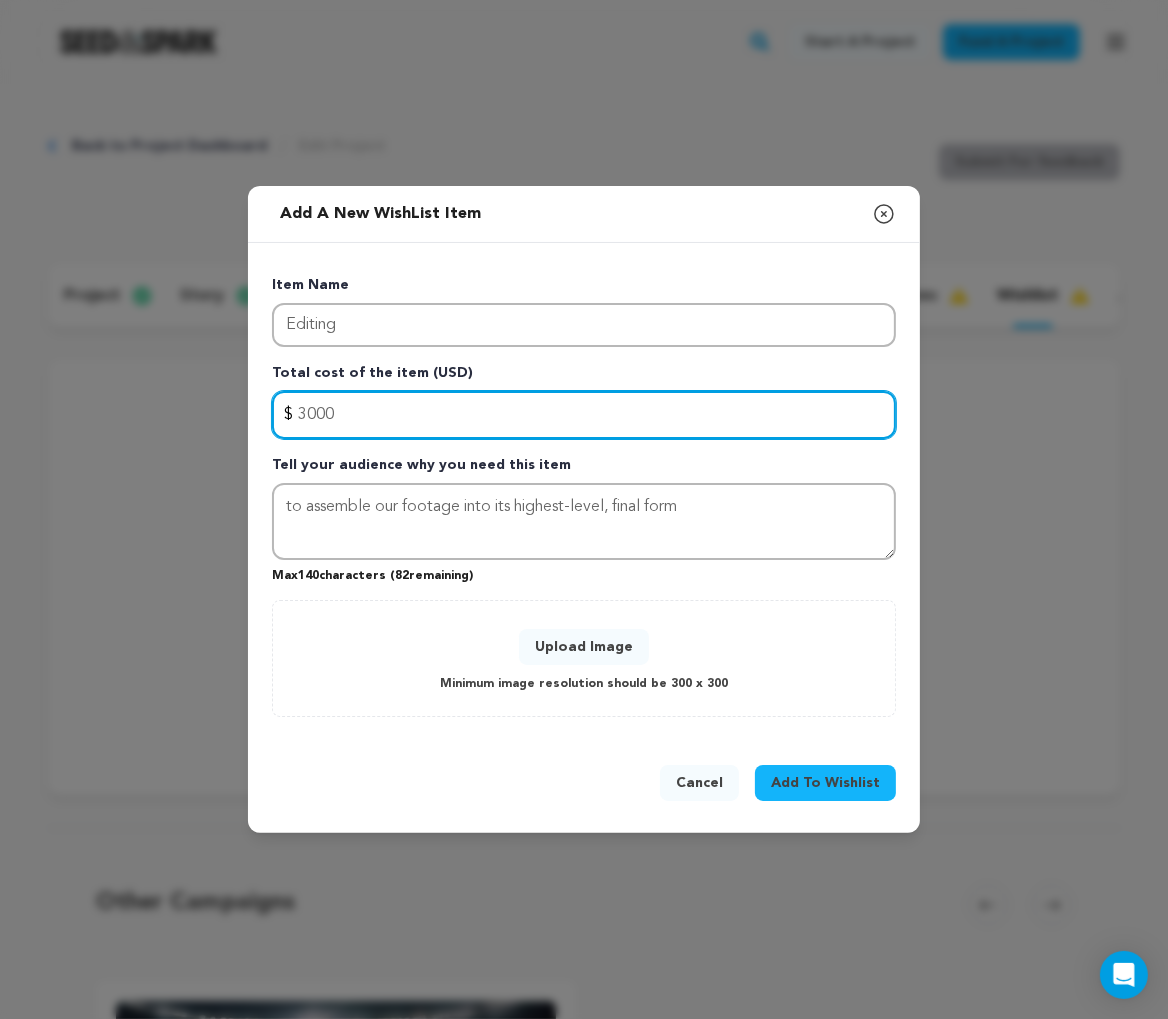 type on "3000" 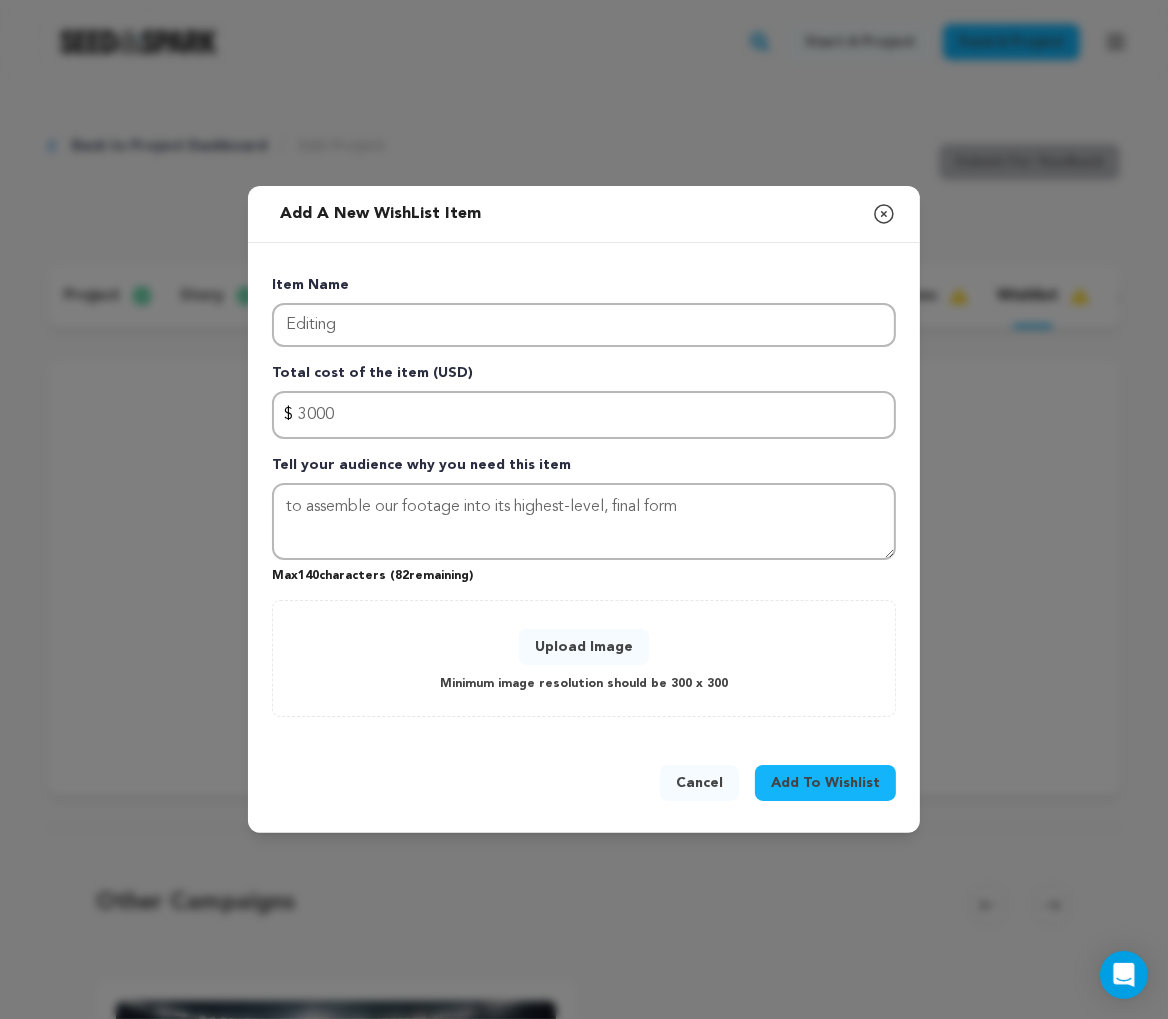 click on "Add To Wishlist" at bounding box center [825, 783] 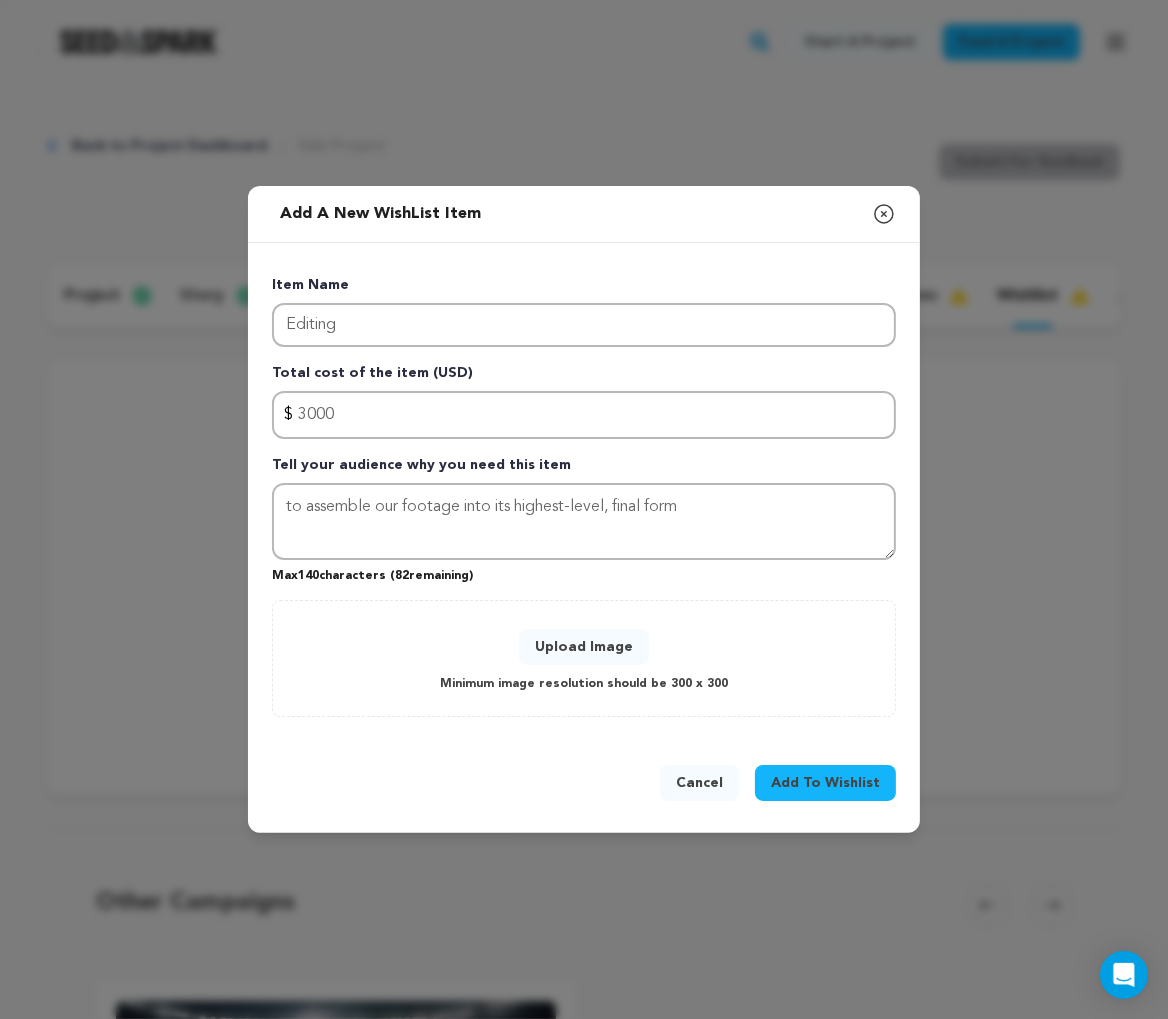 click on "Upload Image" at bounding box center [584, 647] 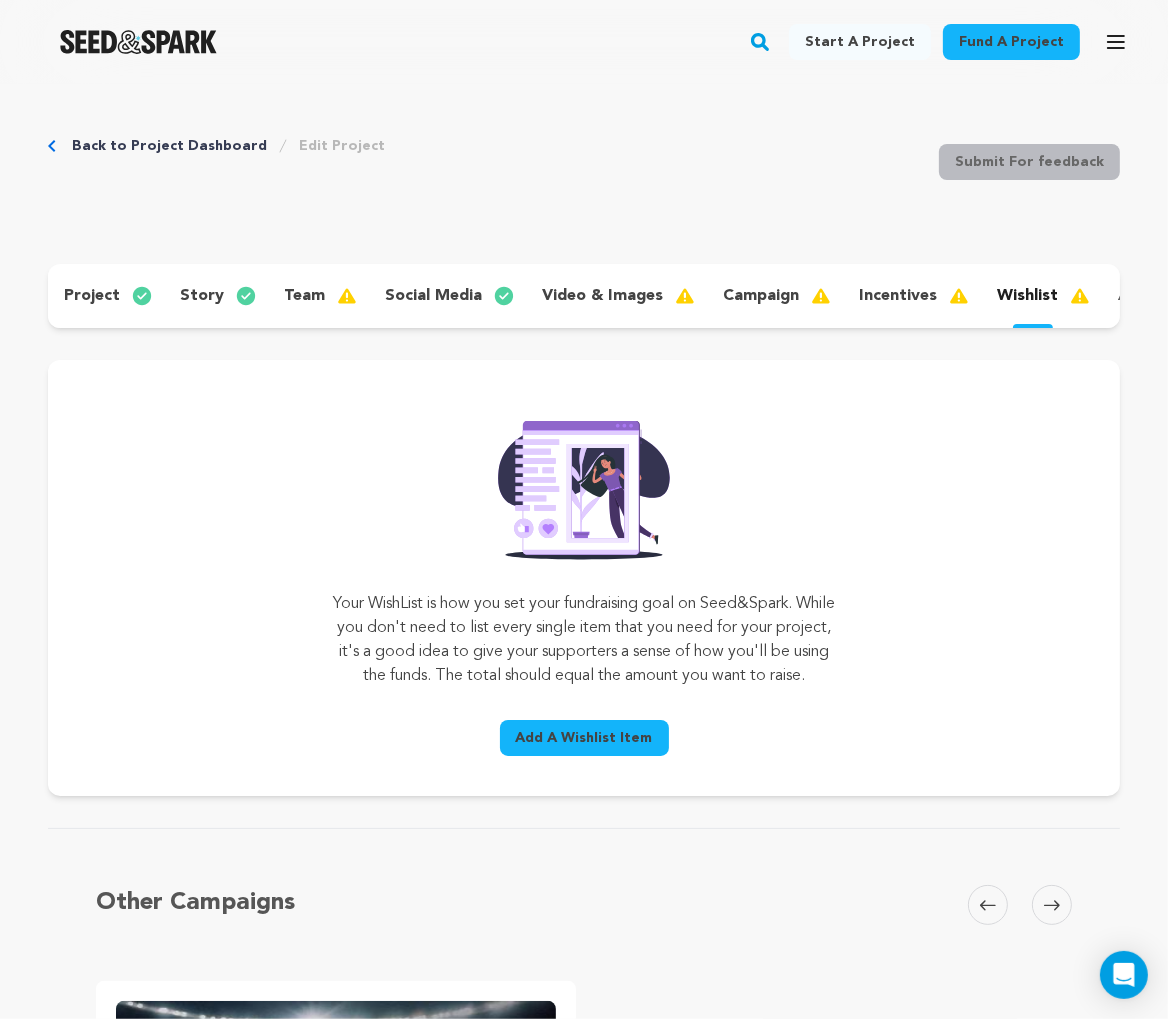 click on "story" at bounding box center (202, 296) 